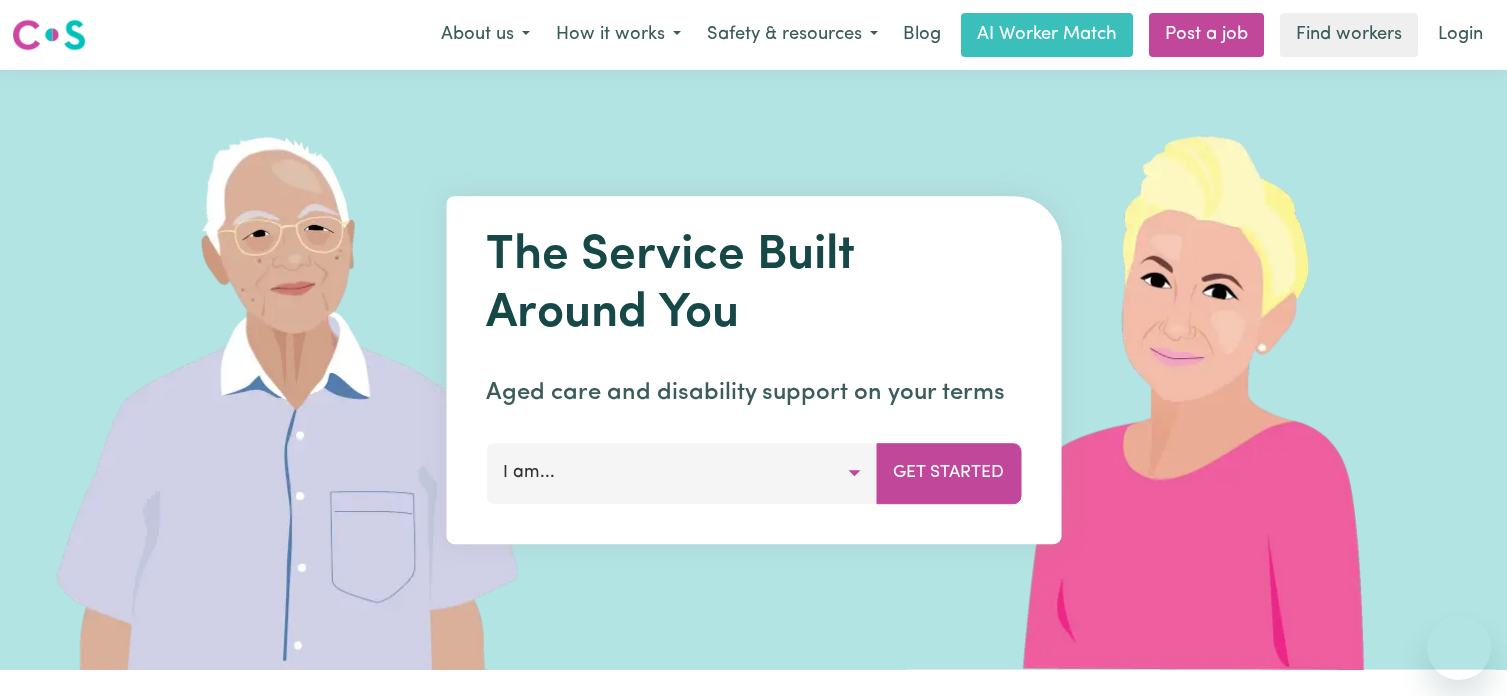 scroll, scrollTop: 0, scrollLeft: 0, axis: both 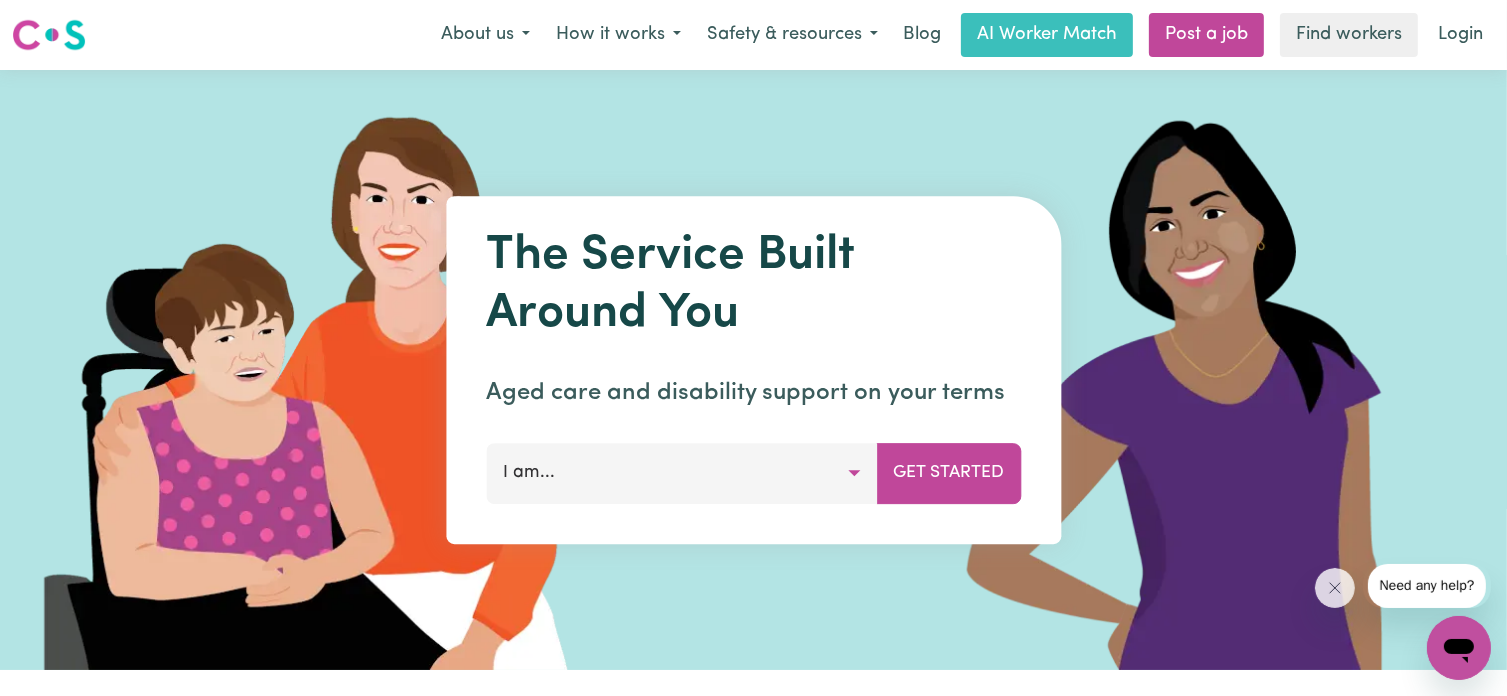 click on "I am..." at bounding box center [681, 473] 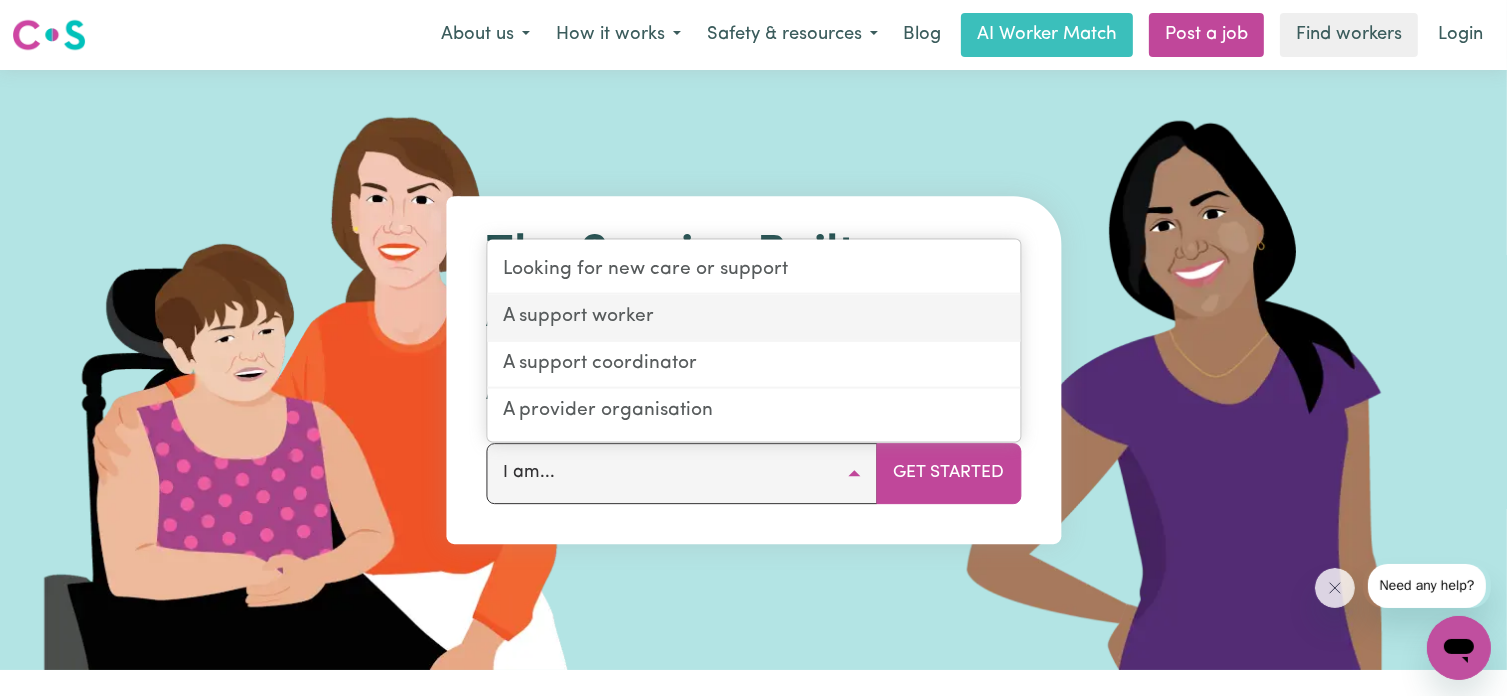 click on "A support worker" at bounding box center [753, 318] 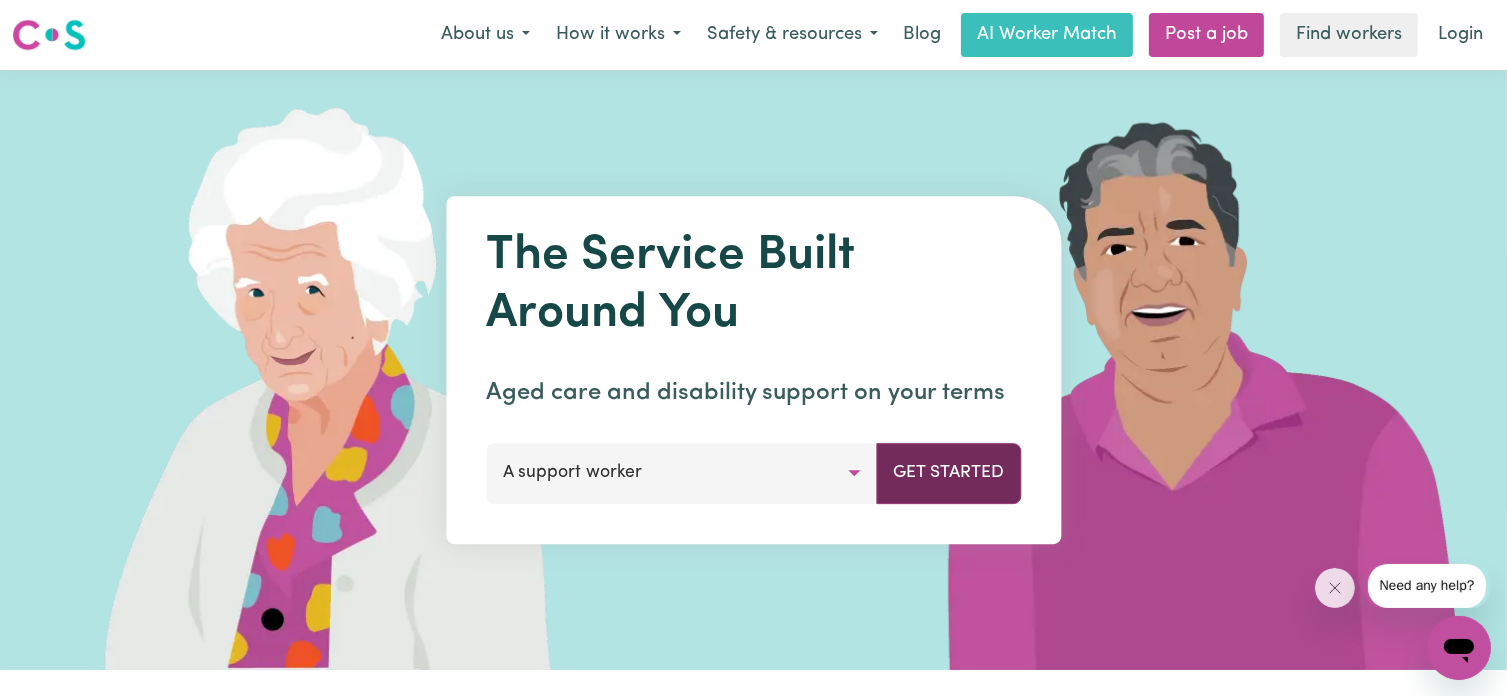 click on "Get Started" at bounding box center [948, 473] 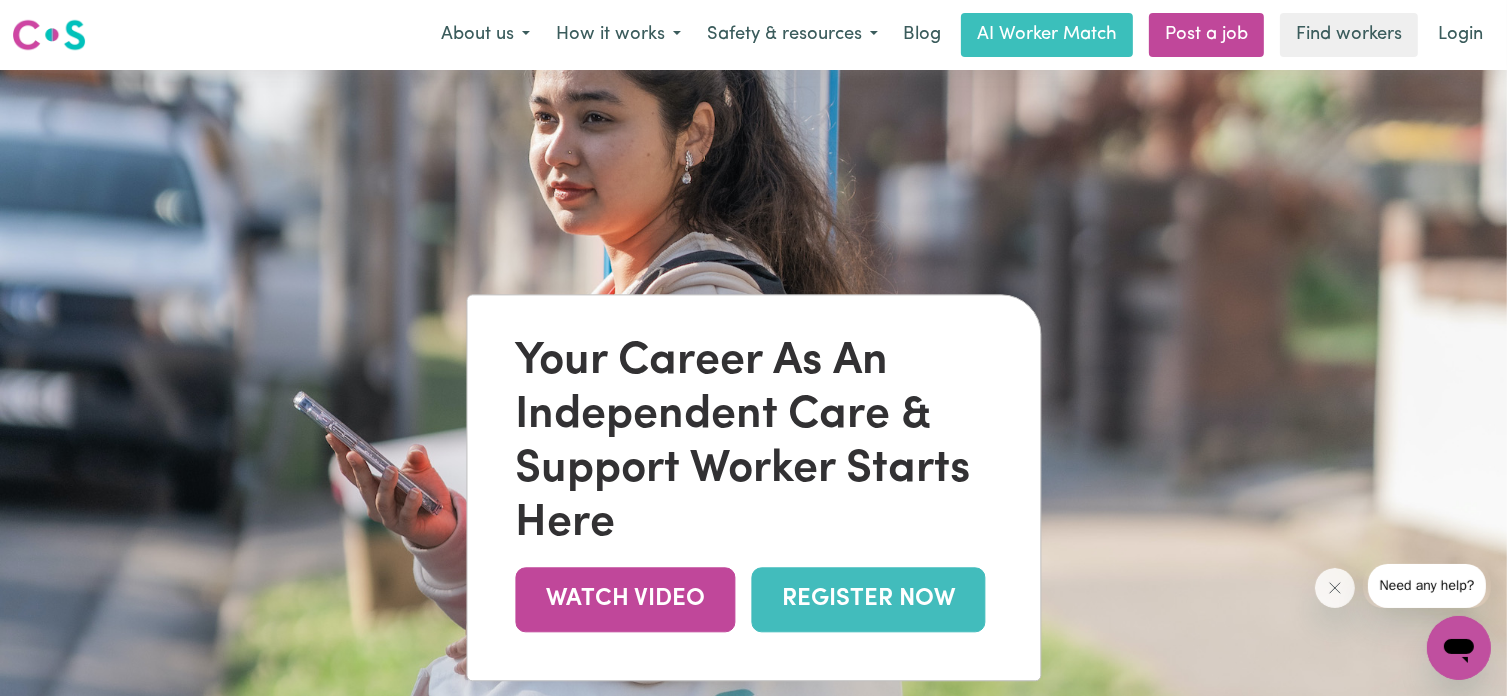 click on "REGISTER NOW" at bounding box center (868, 599) 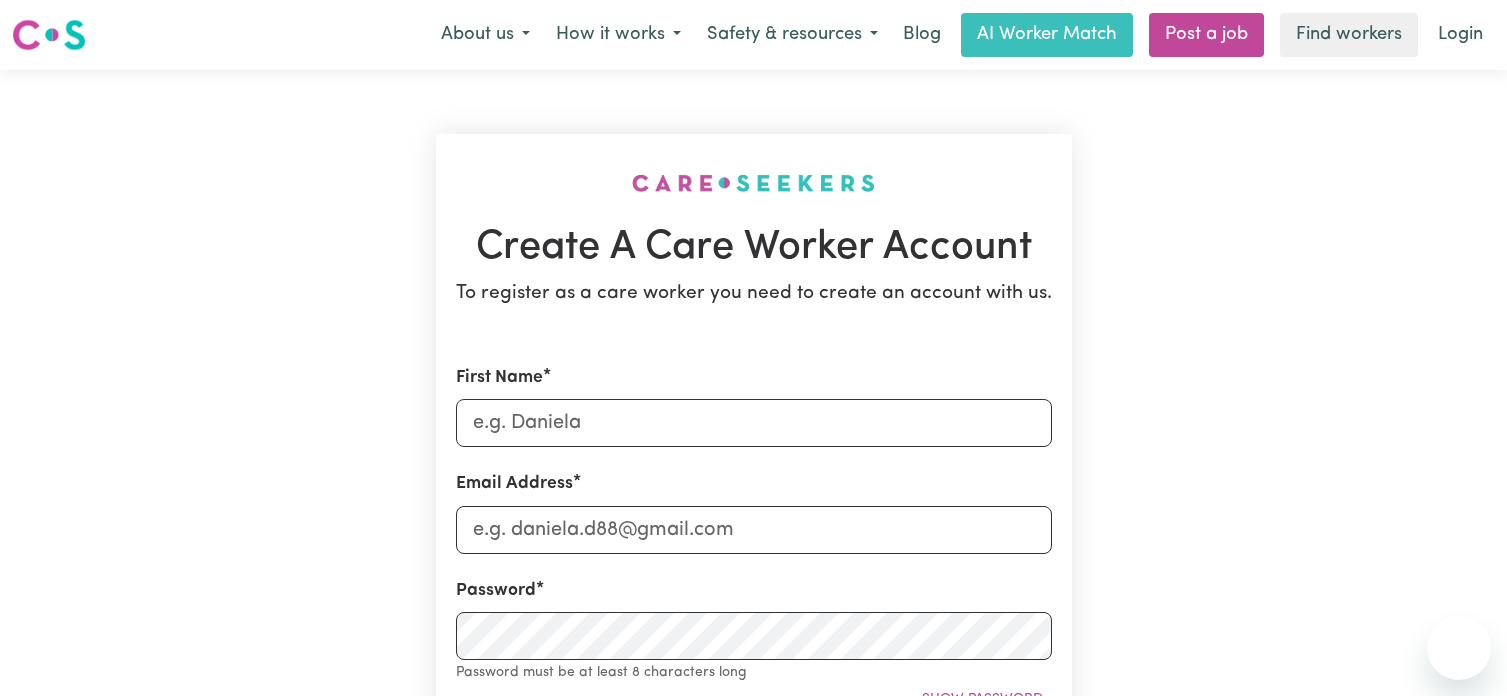 scroll, scrollTop: 0, scrollLeft: 0, axis: both 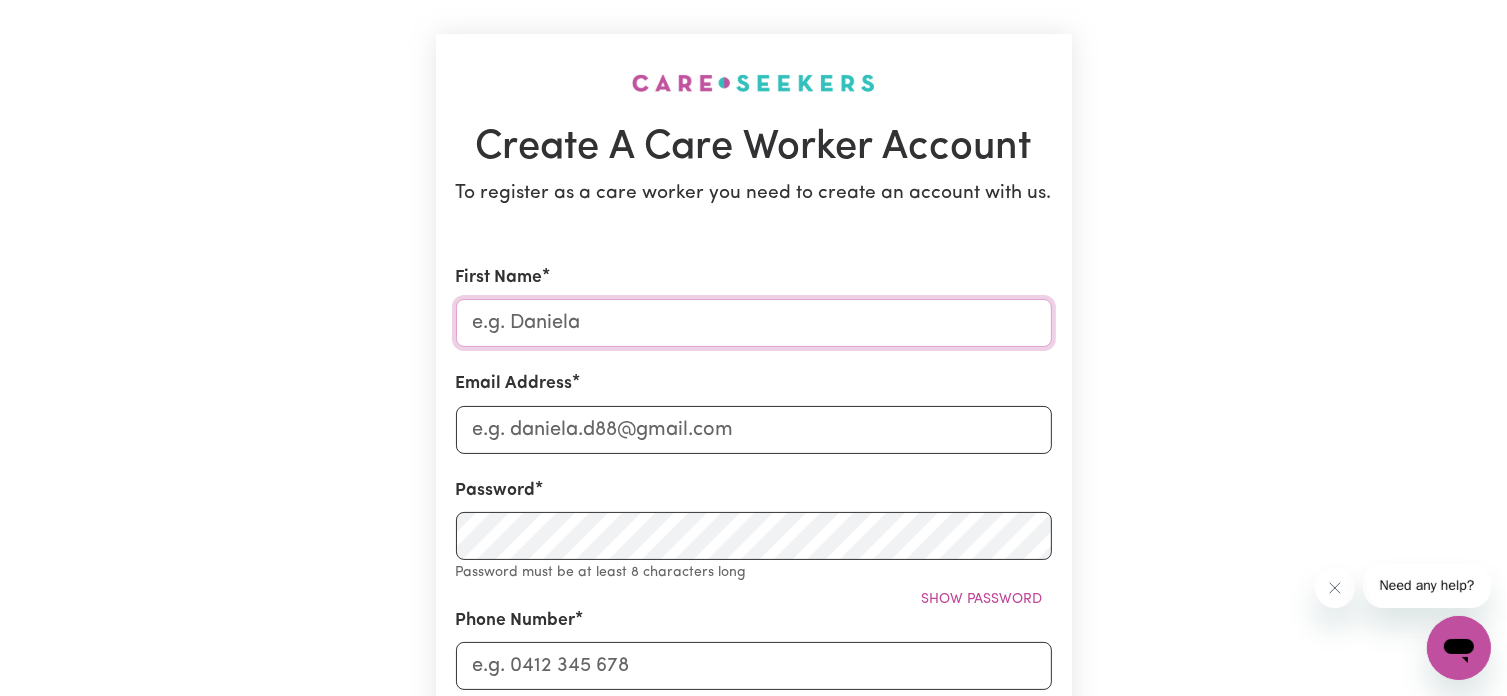click on "First Name" at bounding box center [754, 323] 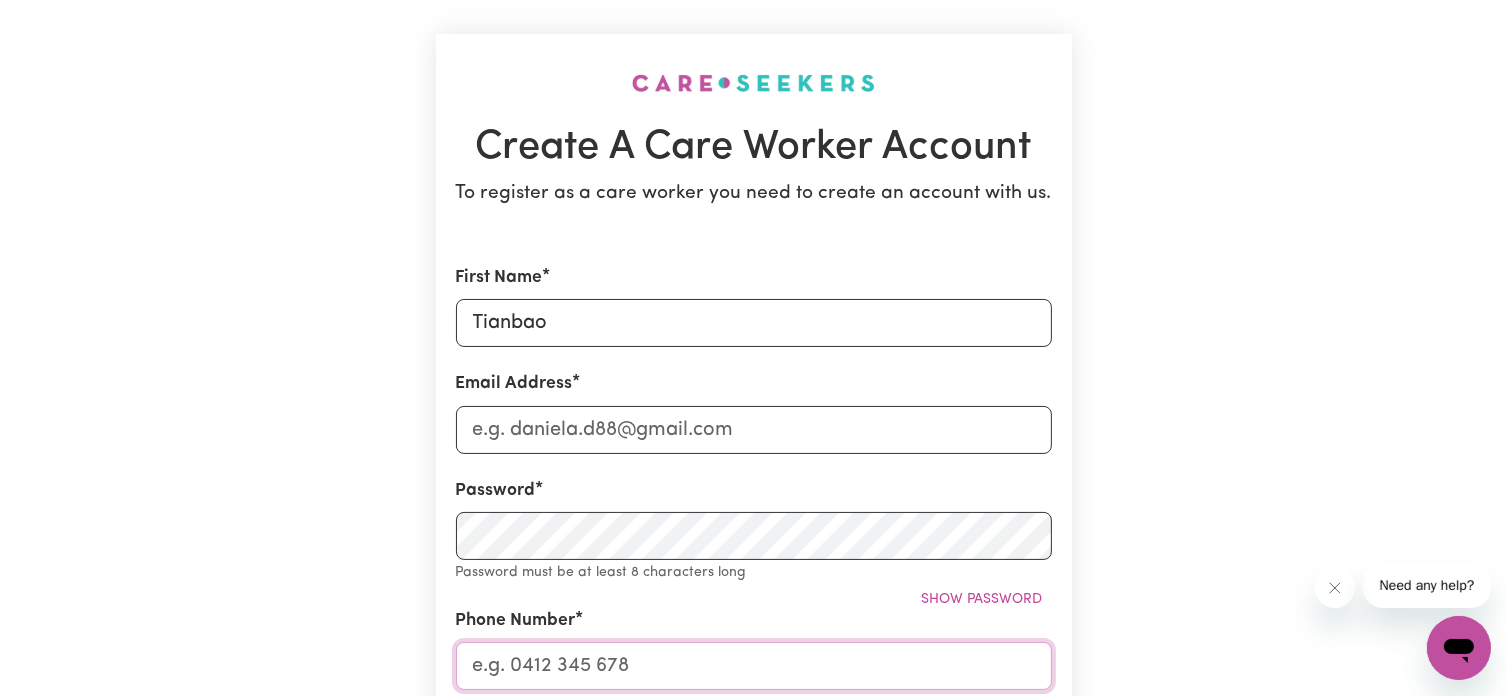 type on "0447835433" 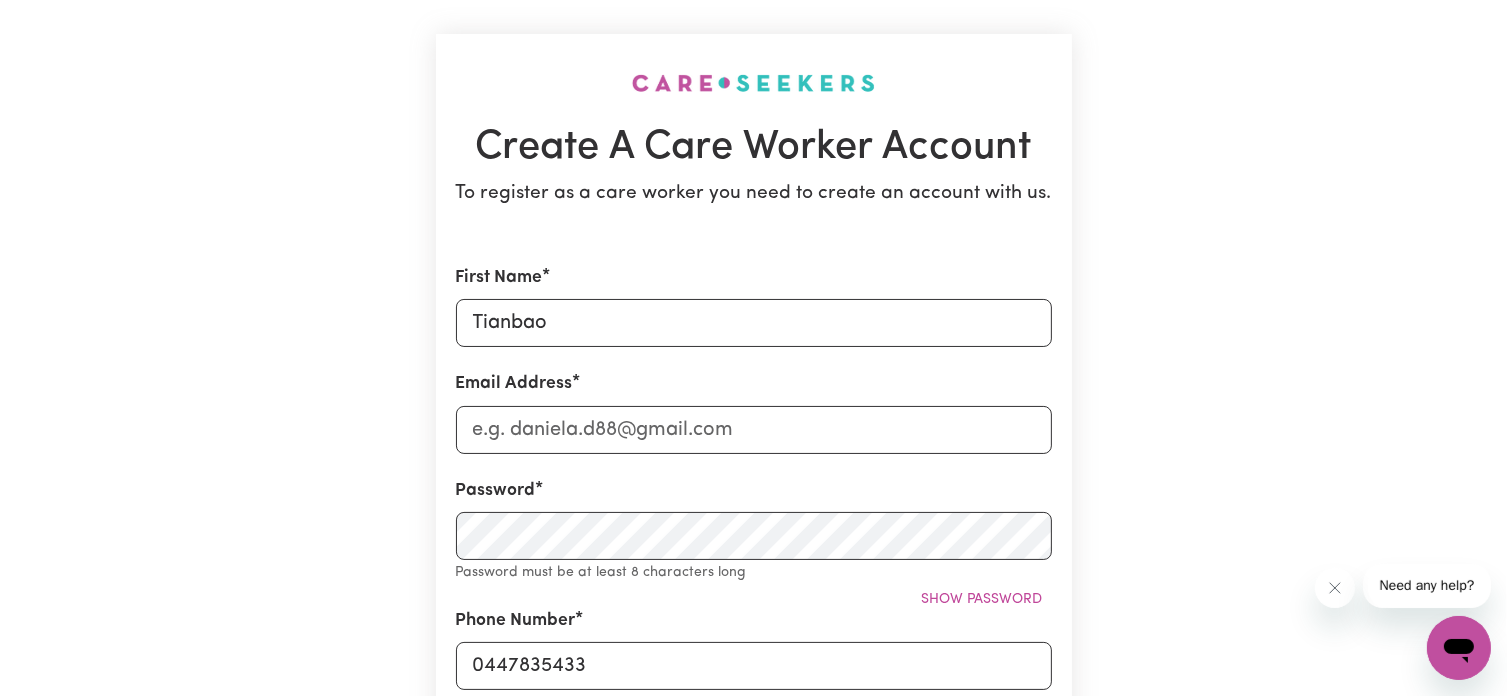 type on "Unit 21 1-9 Mount Pleasant Ave" 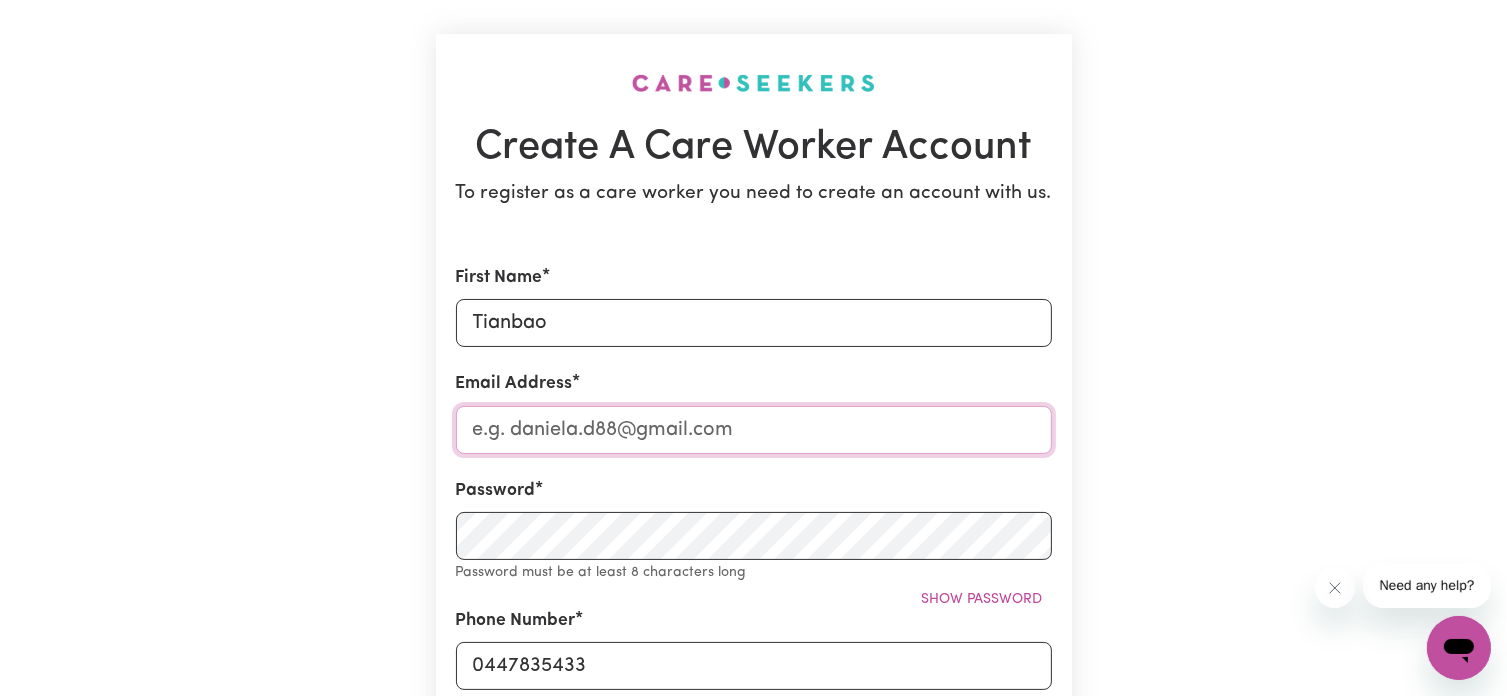 click on "Email Address" at bounding box center (754, 430) 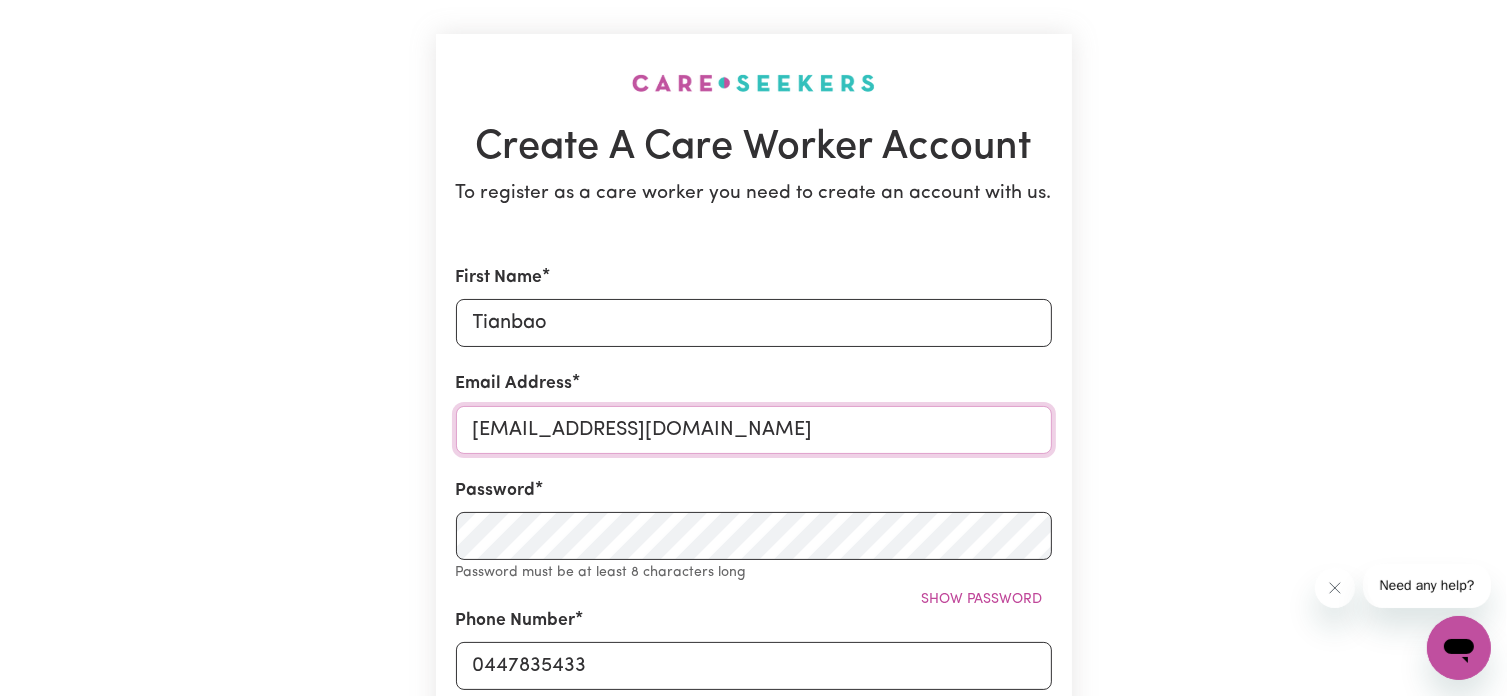 type on "lukewang1987@gmail.com" 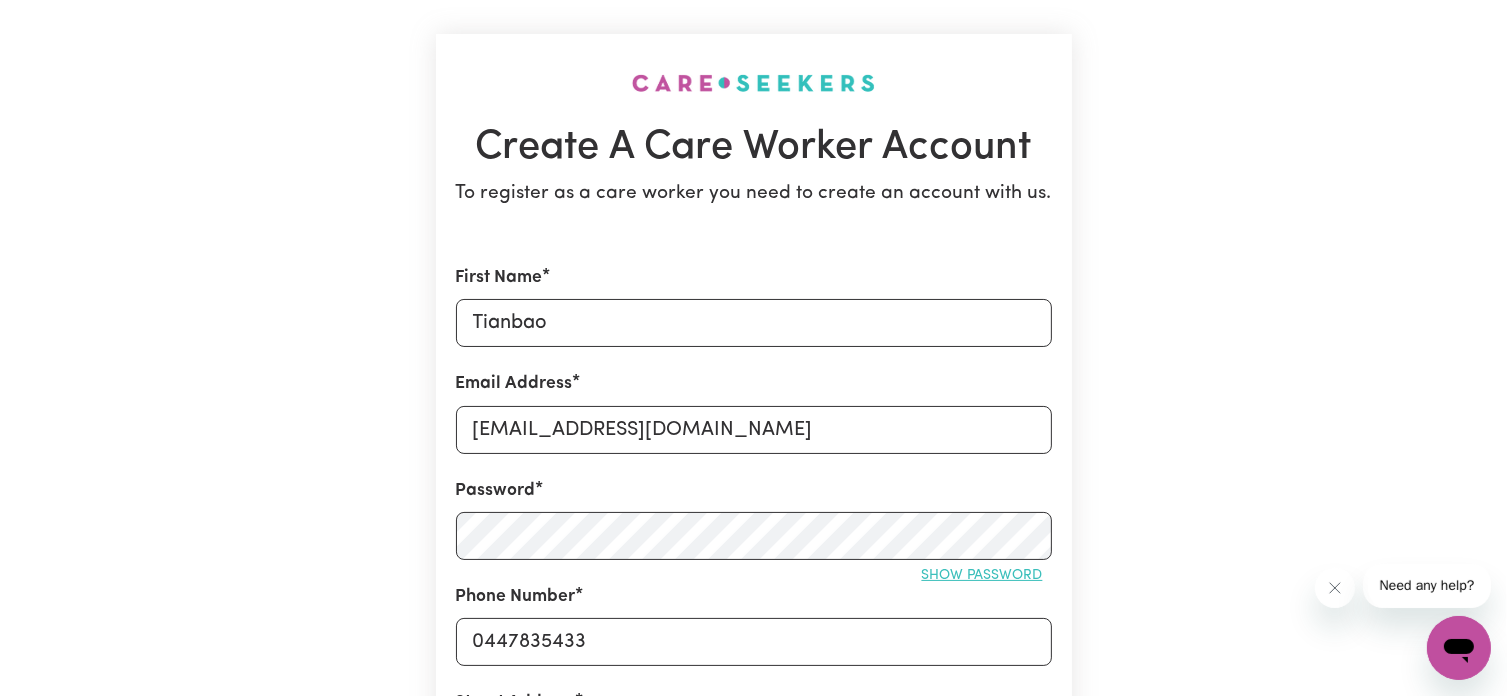 click on "Show password" at bounding box center (982, 575) 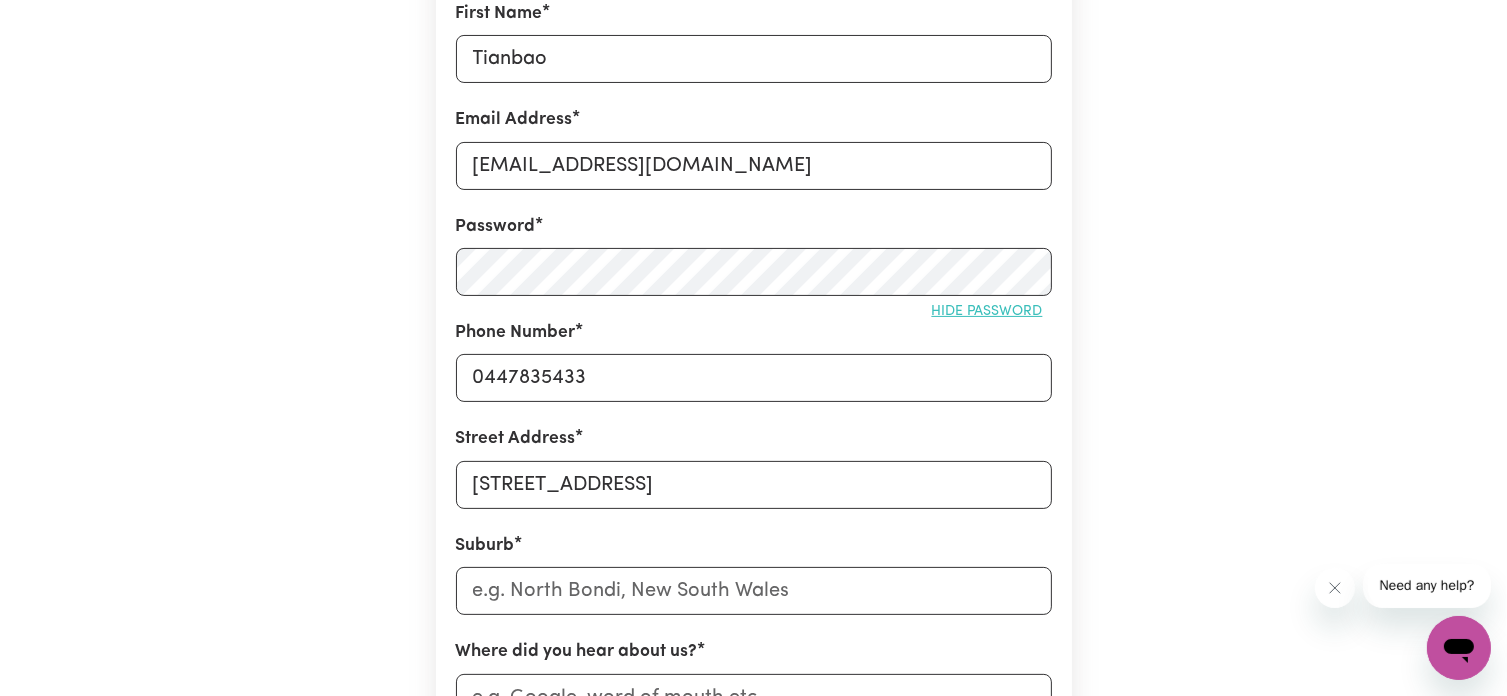 scroll, scrollTop: 400, scrollLeft: 0, axis: vertical 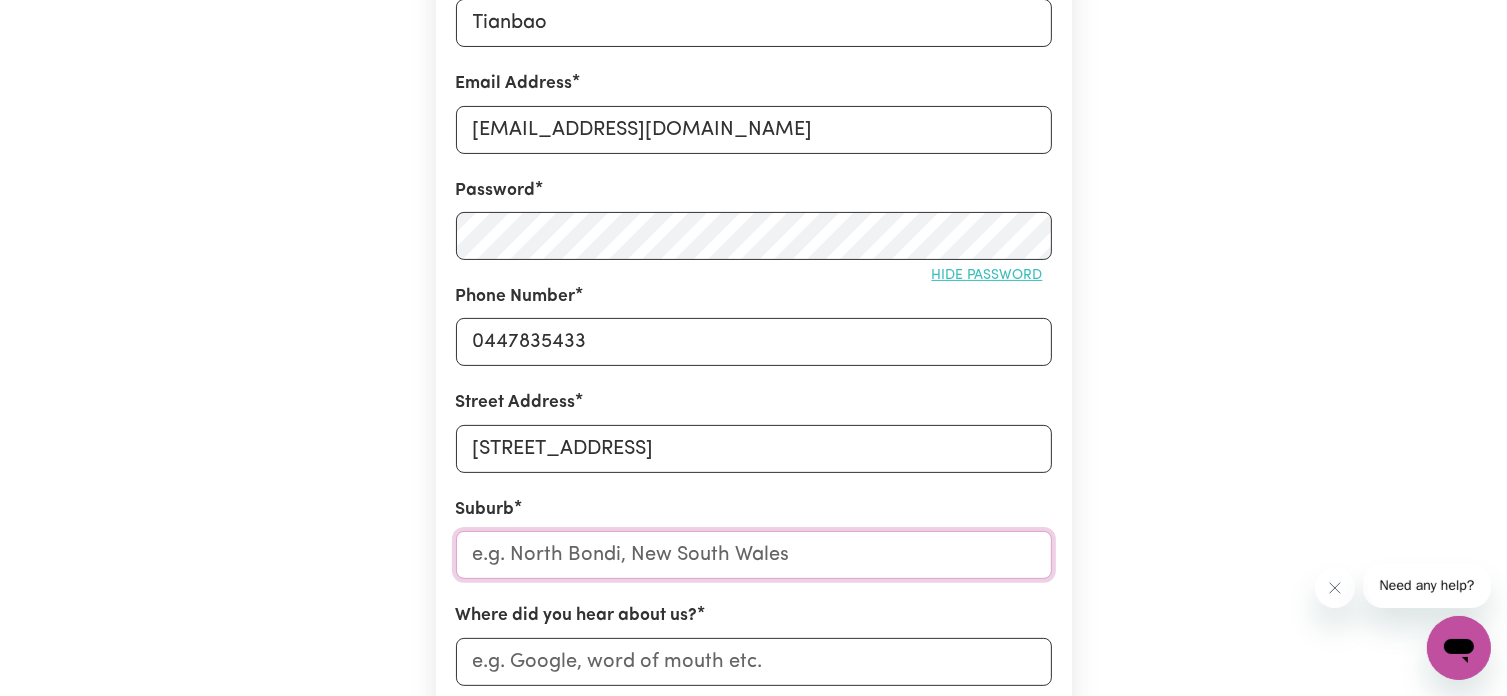 click at bounding box center [754, 555] 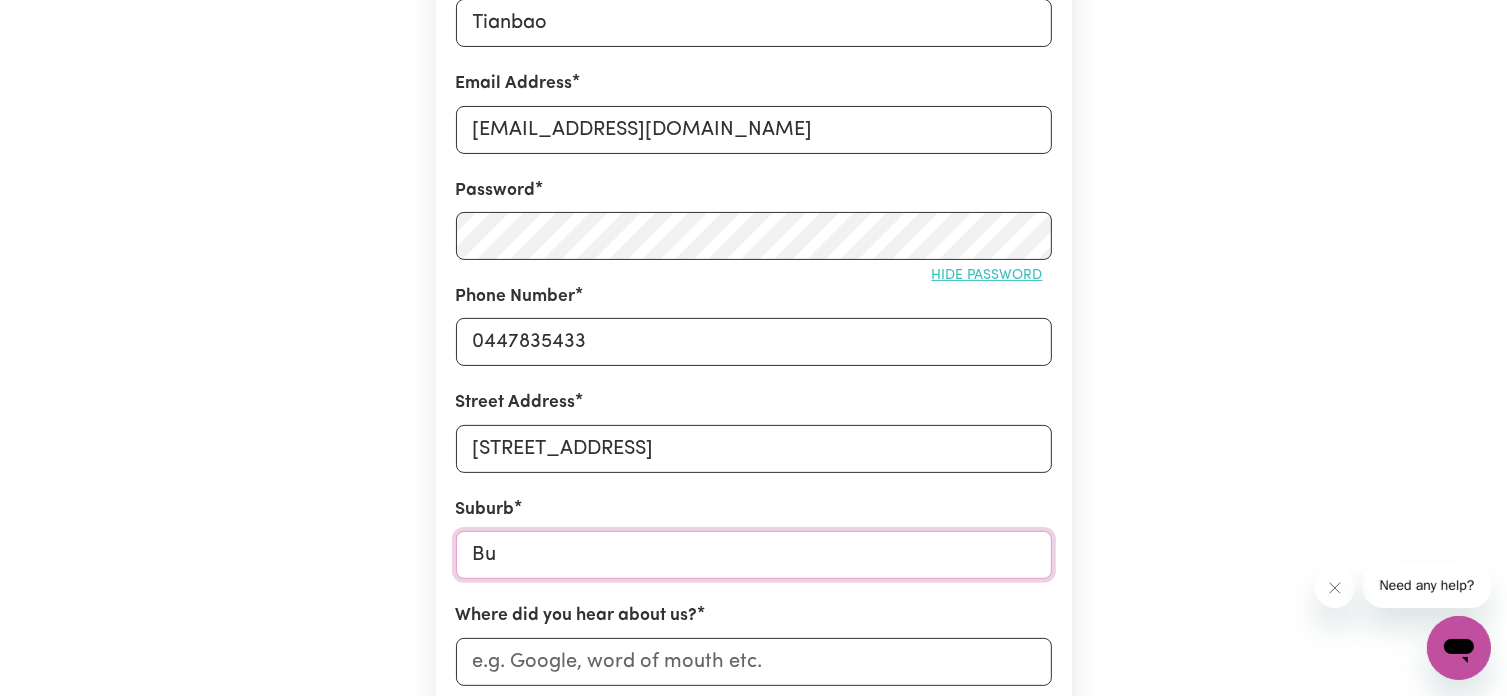 type on "Bur" 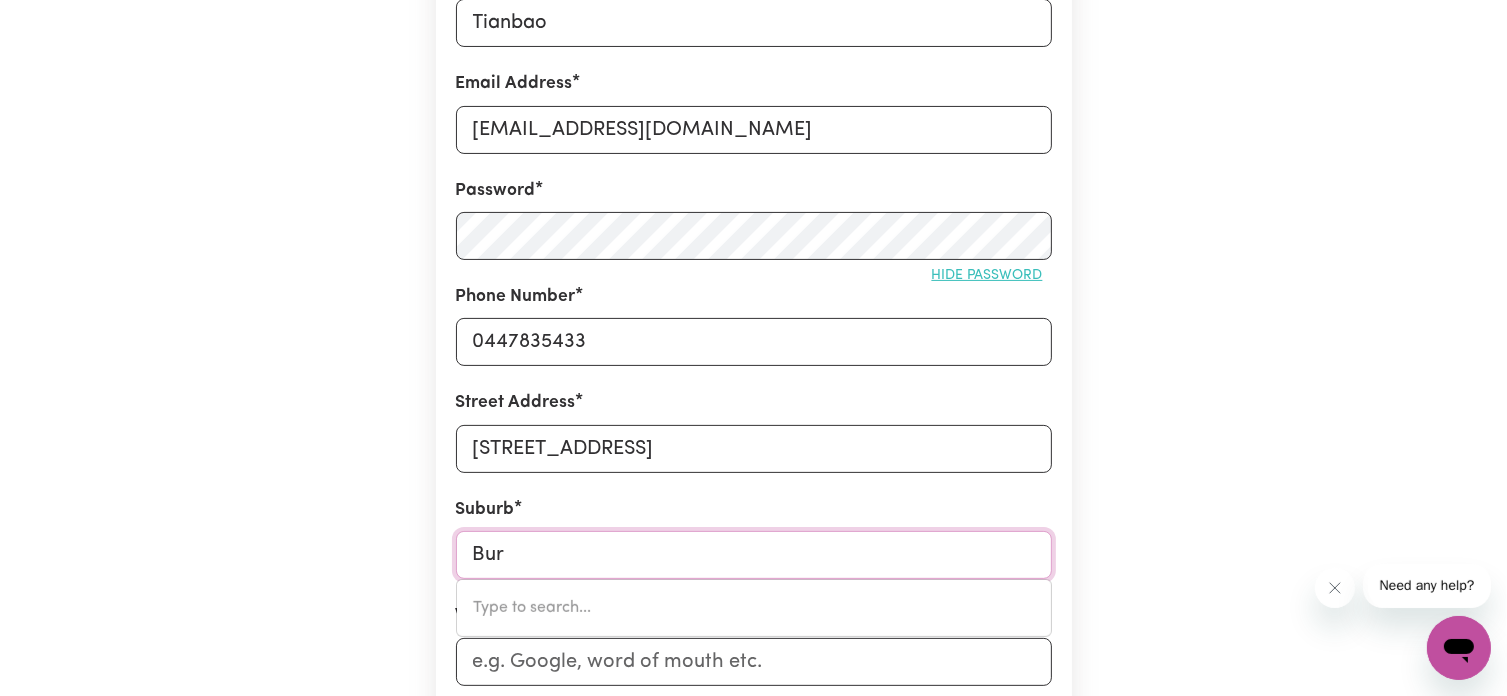 type on "BurAGWONDUC, Victoria, 3858" 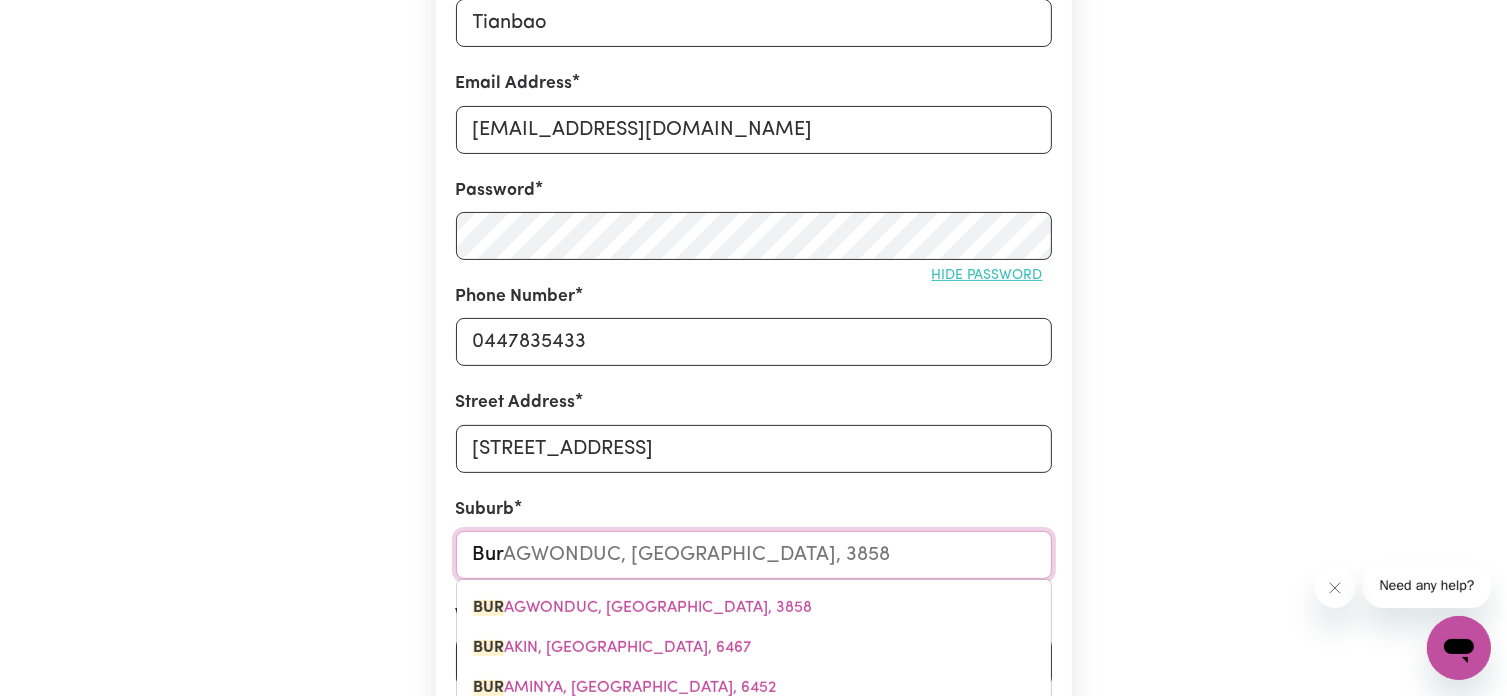 type on "Burw" 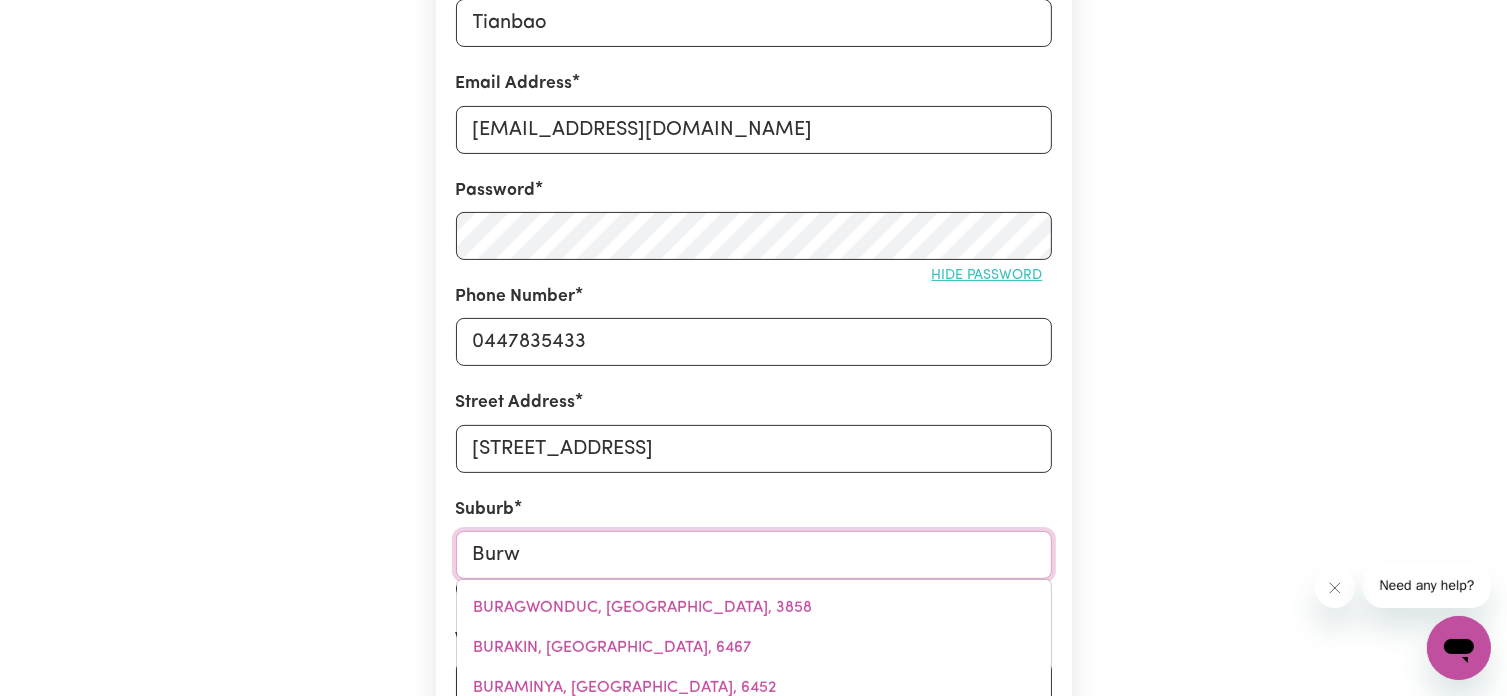 type on "BurwOOD, New South Wales, 2134" 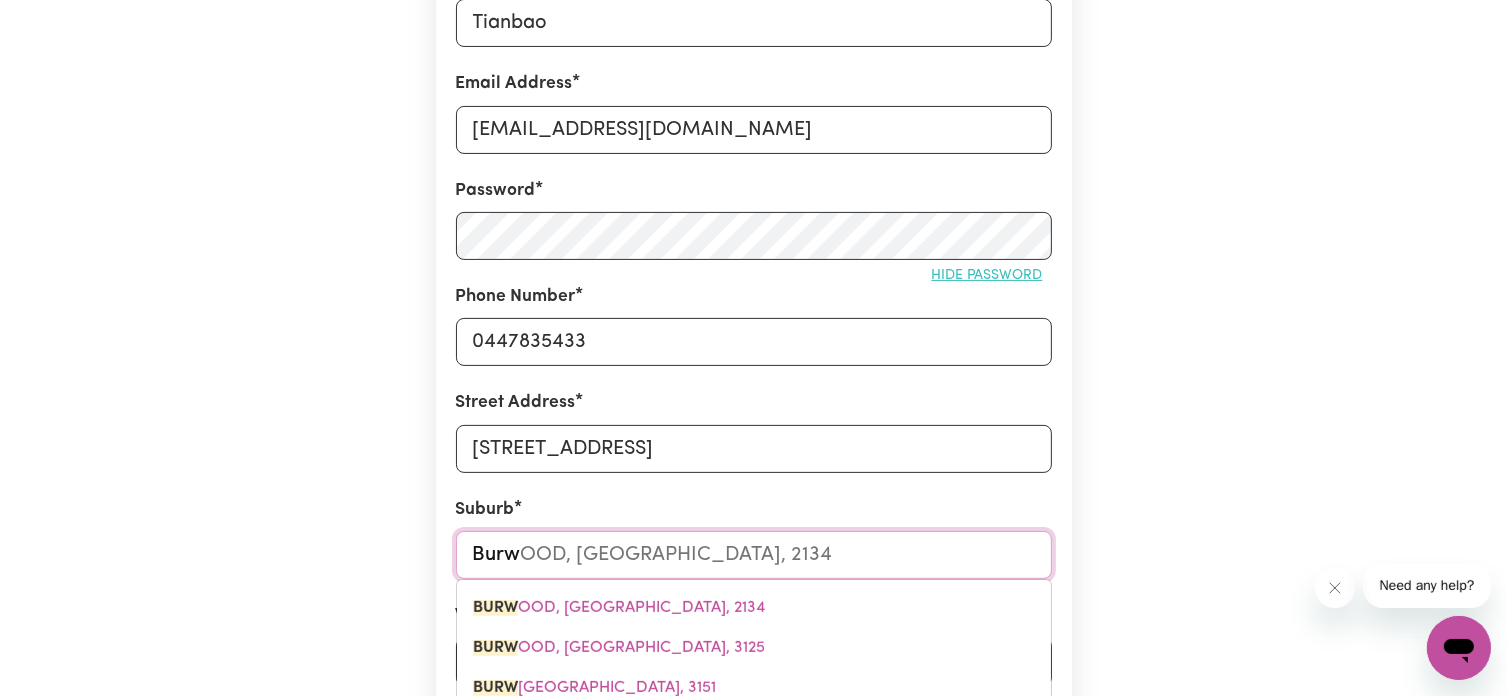 type on "Burwo" 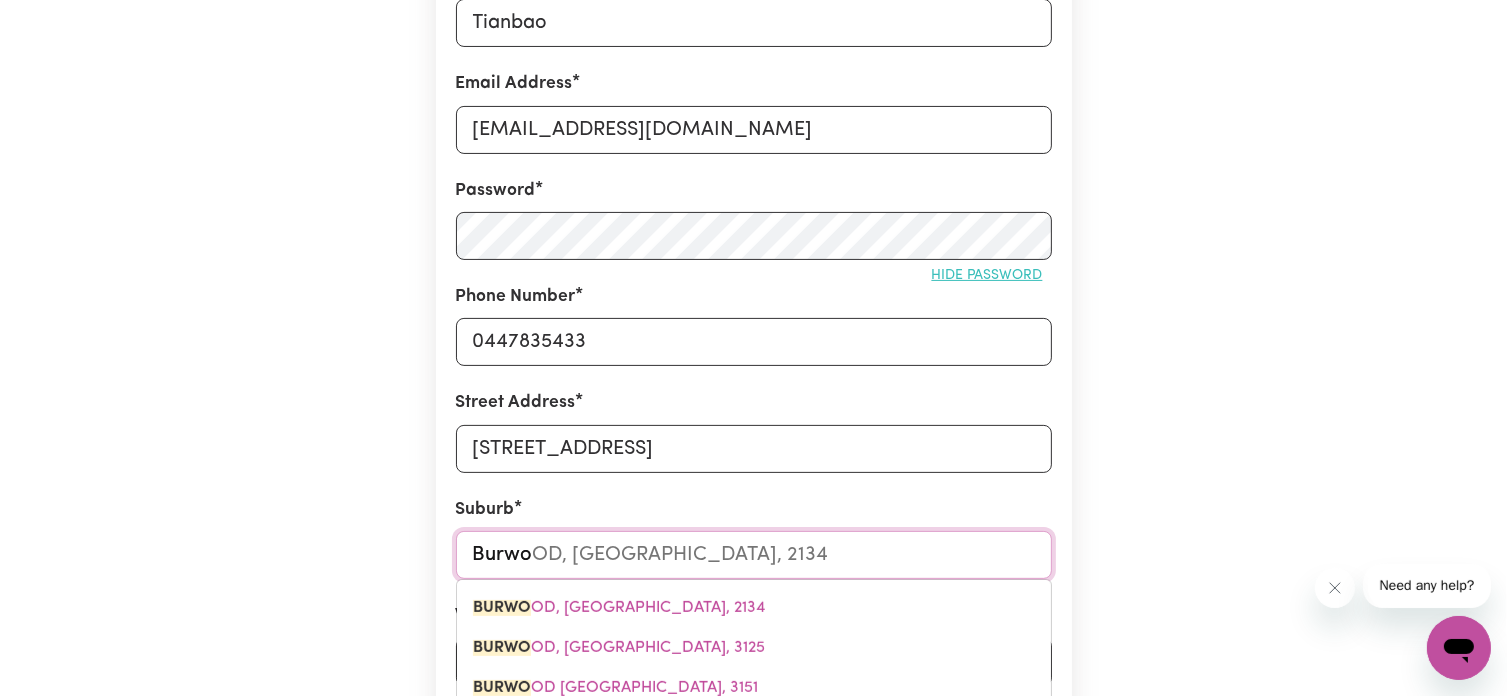 type on "Burwoo" 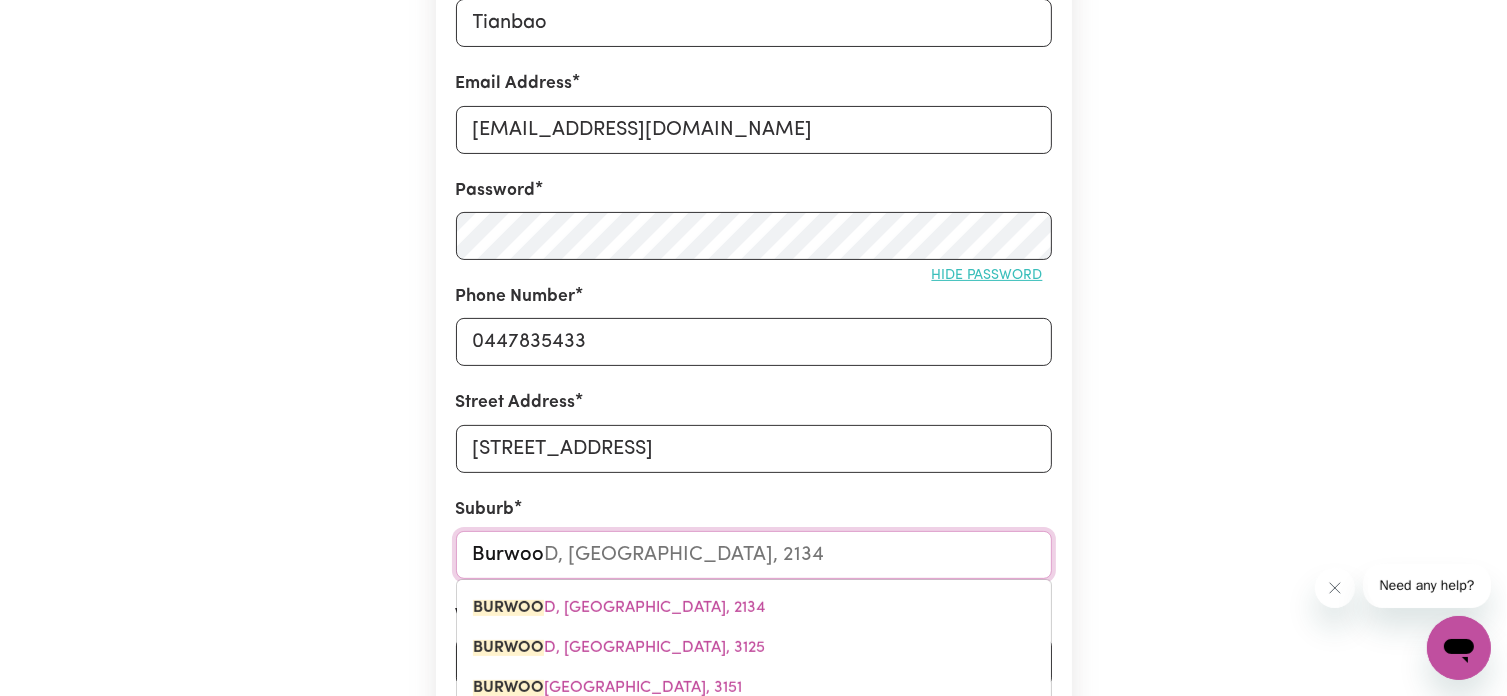 type on "Burwood" 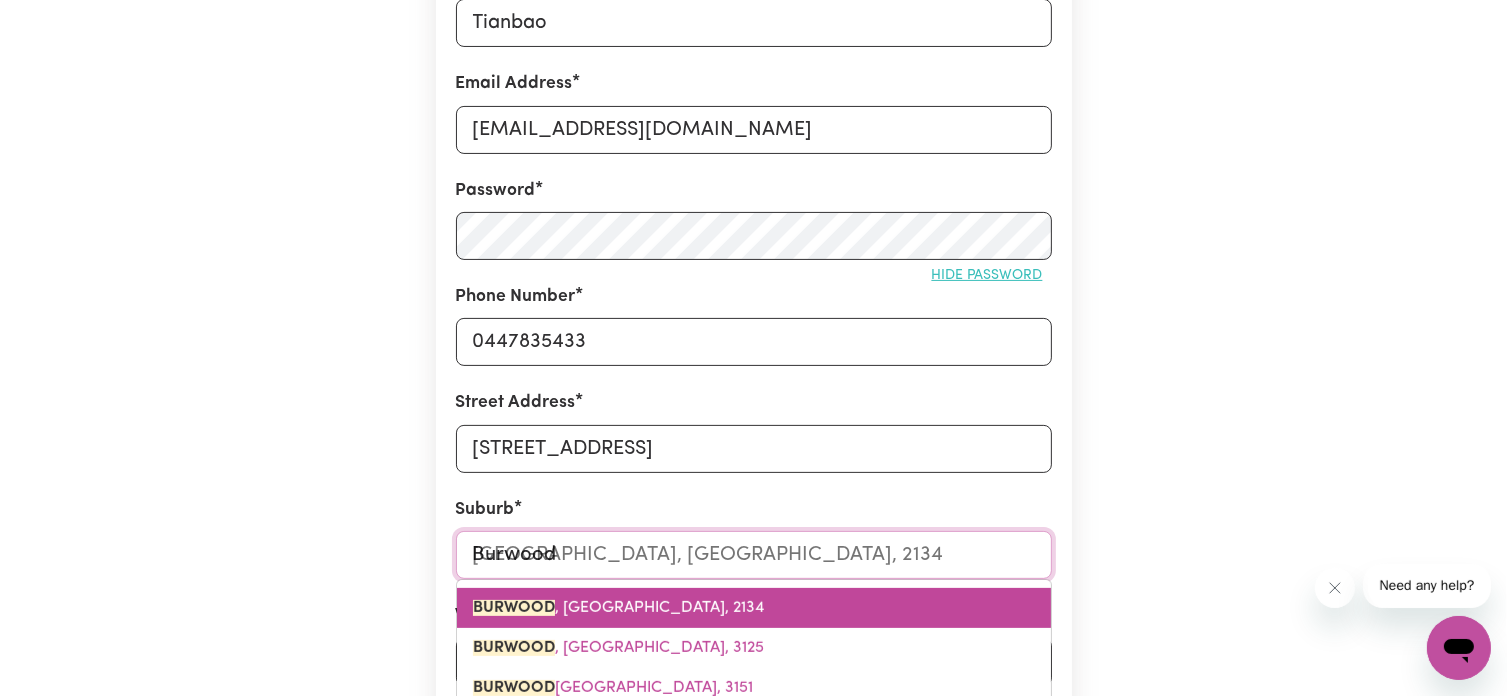 click on "BURWOOD , New South Wales, 2134" at bounding box center [618, 608] 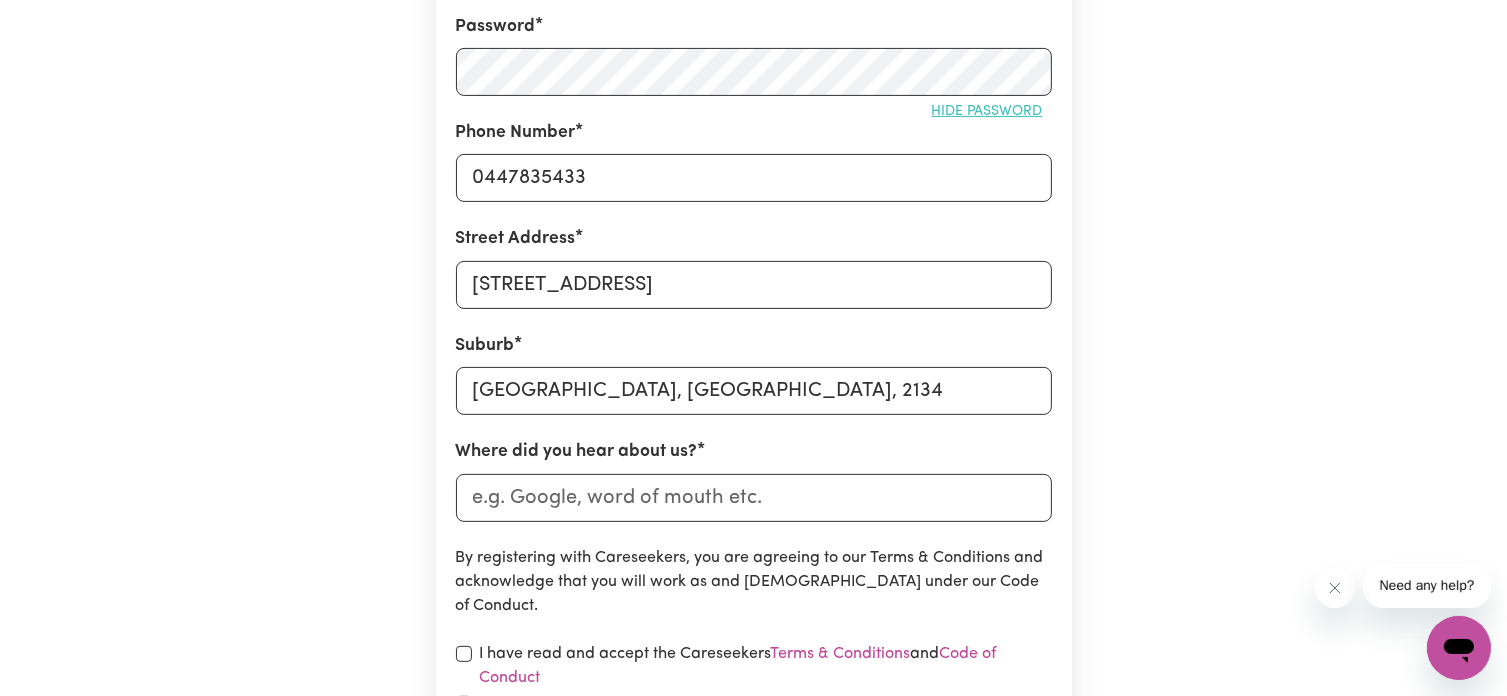scroll, scrollTop: 600, scrollLeft: 0, axis: vertical 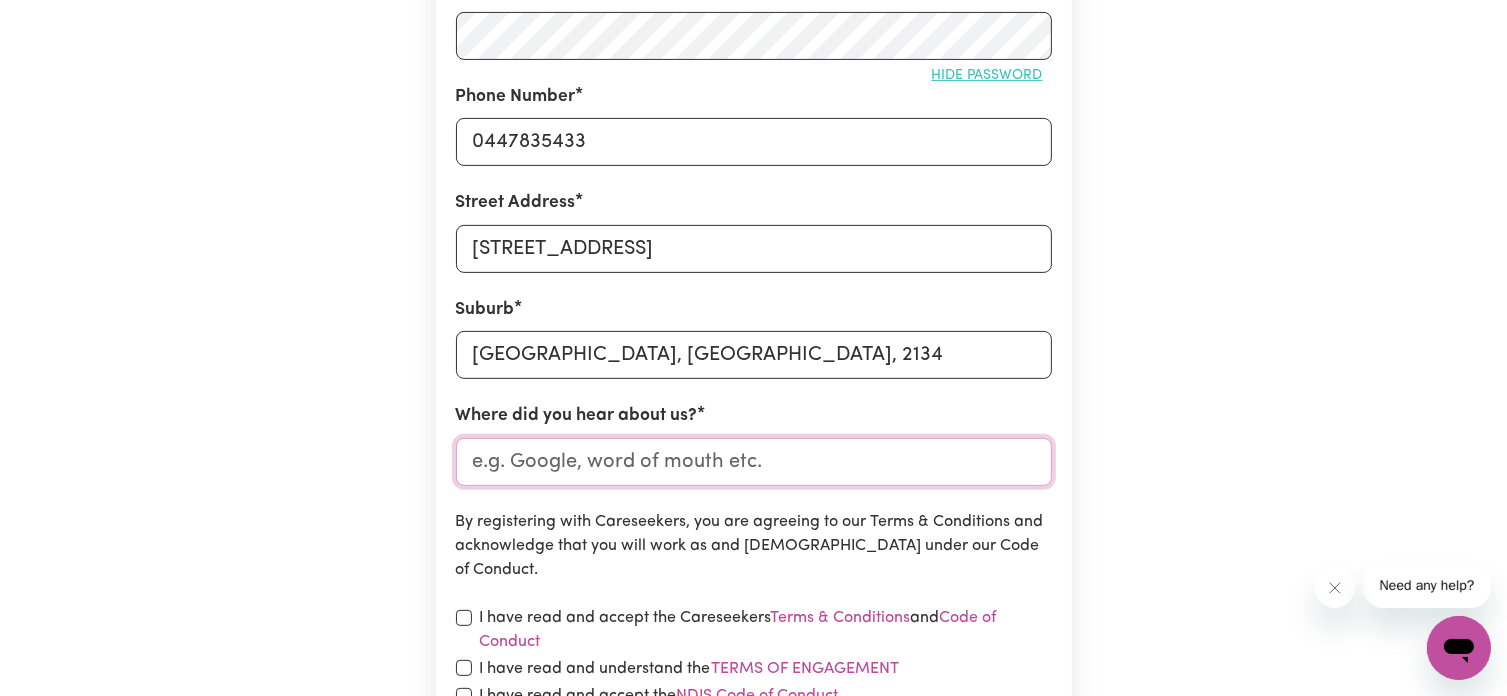 click on "Where did you hear about us?" at bounding box center [754, 462] 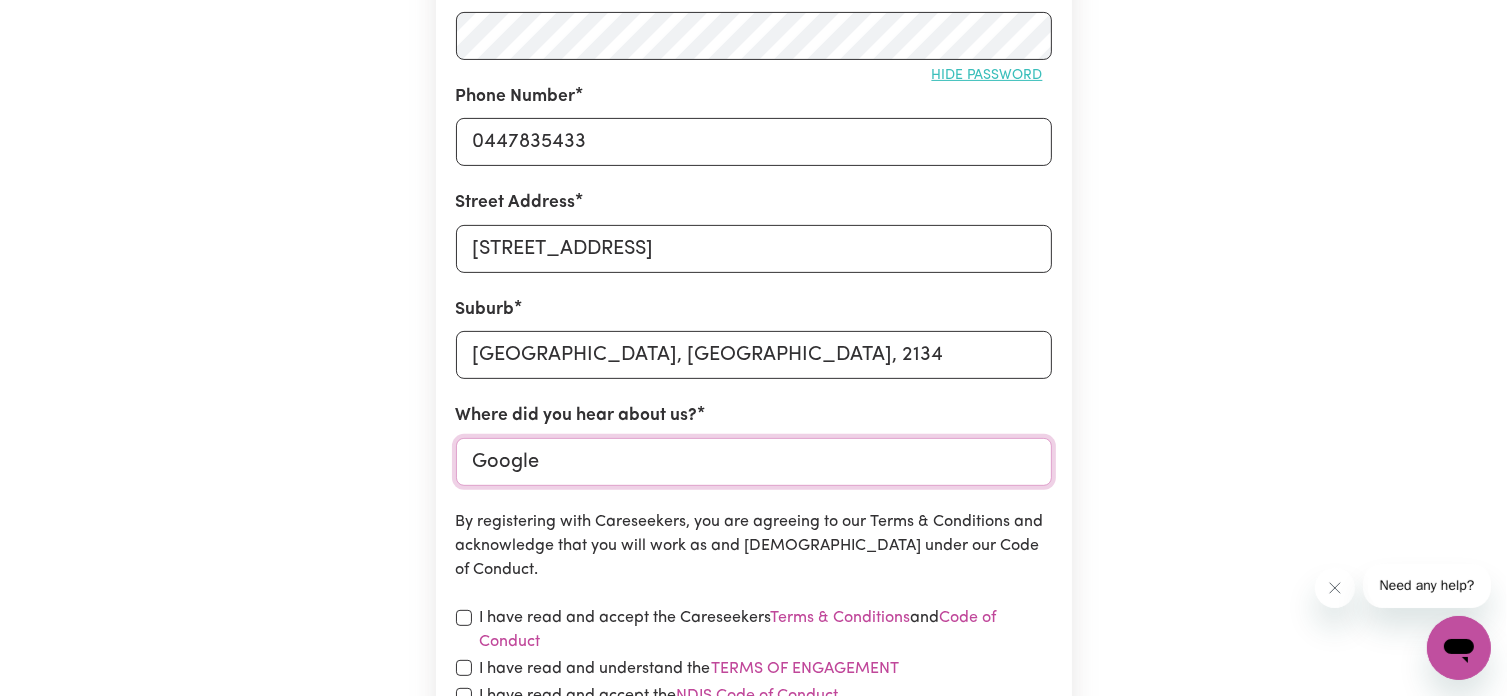 scroll, scrollTop: 700, scrollLeft: 0, axis: vertical 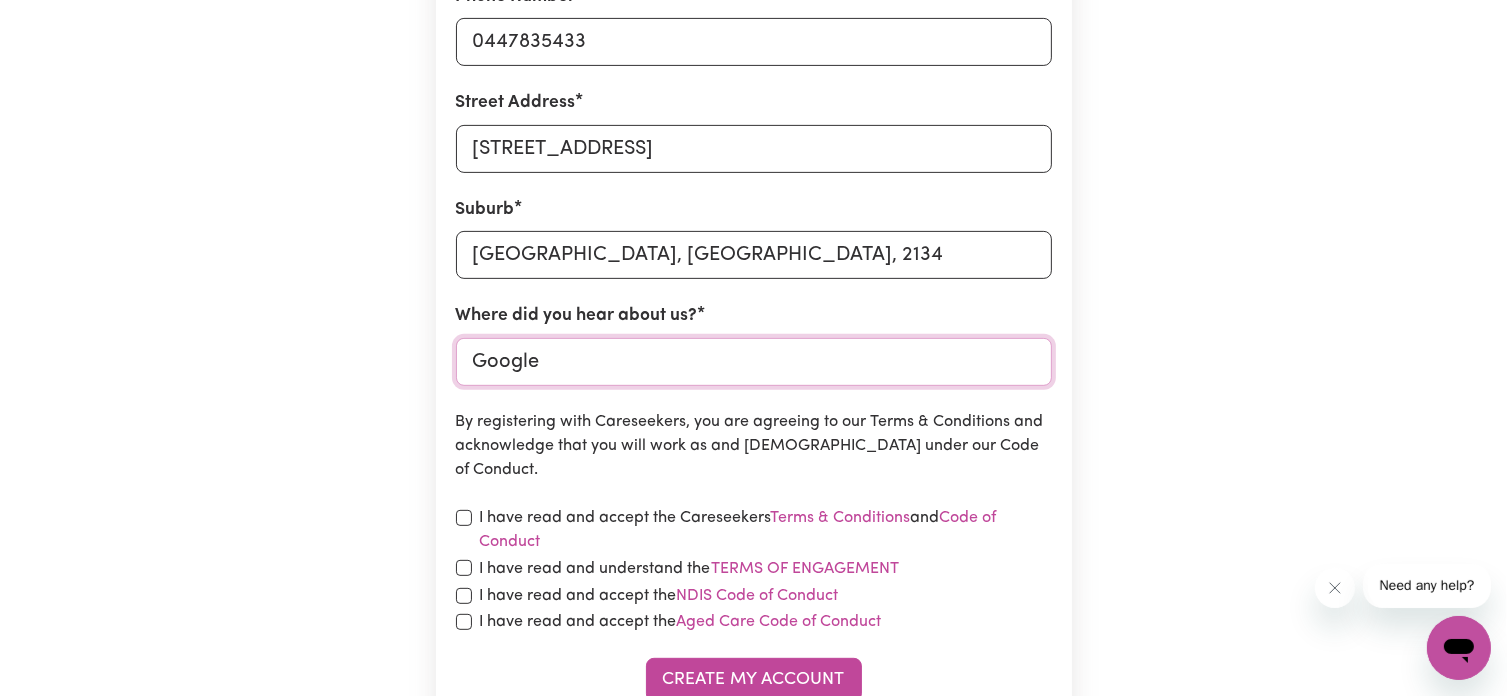 type on "Google" 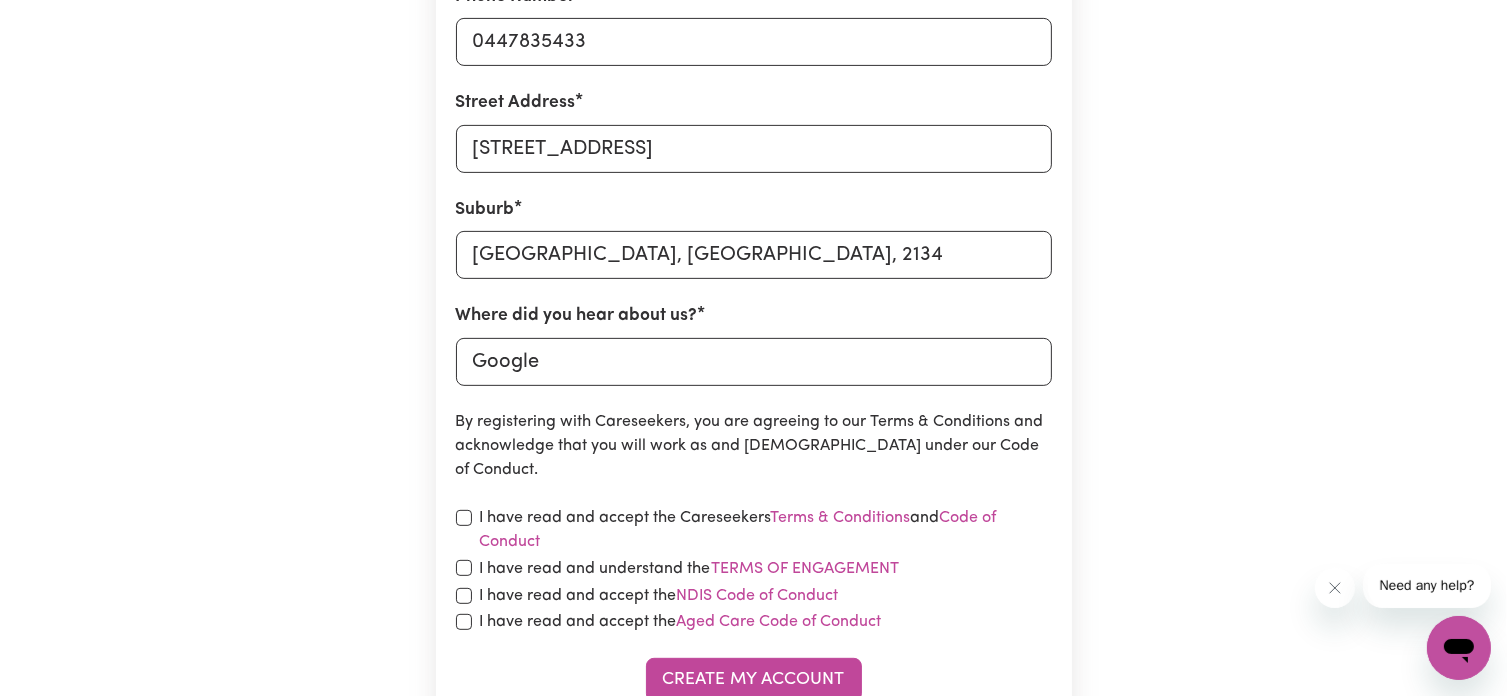 click on "Create A Care Worker Account To register as a care worker you need to create an account with us. First Name Tianbao Email Address lukewang1987@gmail.com Password Hide password Phone Number 0447835433 Street Address Unit 21 1-9 Mount Pleasant Ave Suburb BURWOOD, New South Wales, 2134 Where did you hear about us? Google By registering with Careseekers, you are agreeing to our Terms & Conditions and acknowledge that you will work as and Independent Contractor under our Code of Conduct. I have read and accept the Careseekers  Terms & Conditions  and  Code of Conduct I have read and understand the  Terms of Engagement I have read and accept the  NDIS Code of Conduct I have read and accept the  Aged Care Code of Conduct Create My Account" at bounding box center [754, 88] 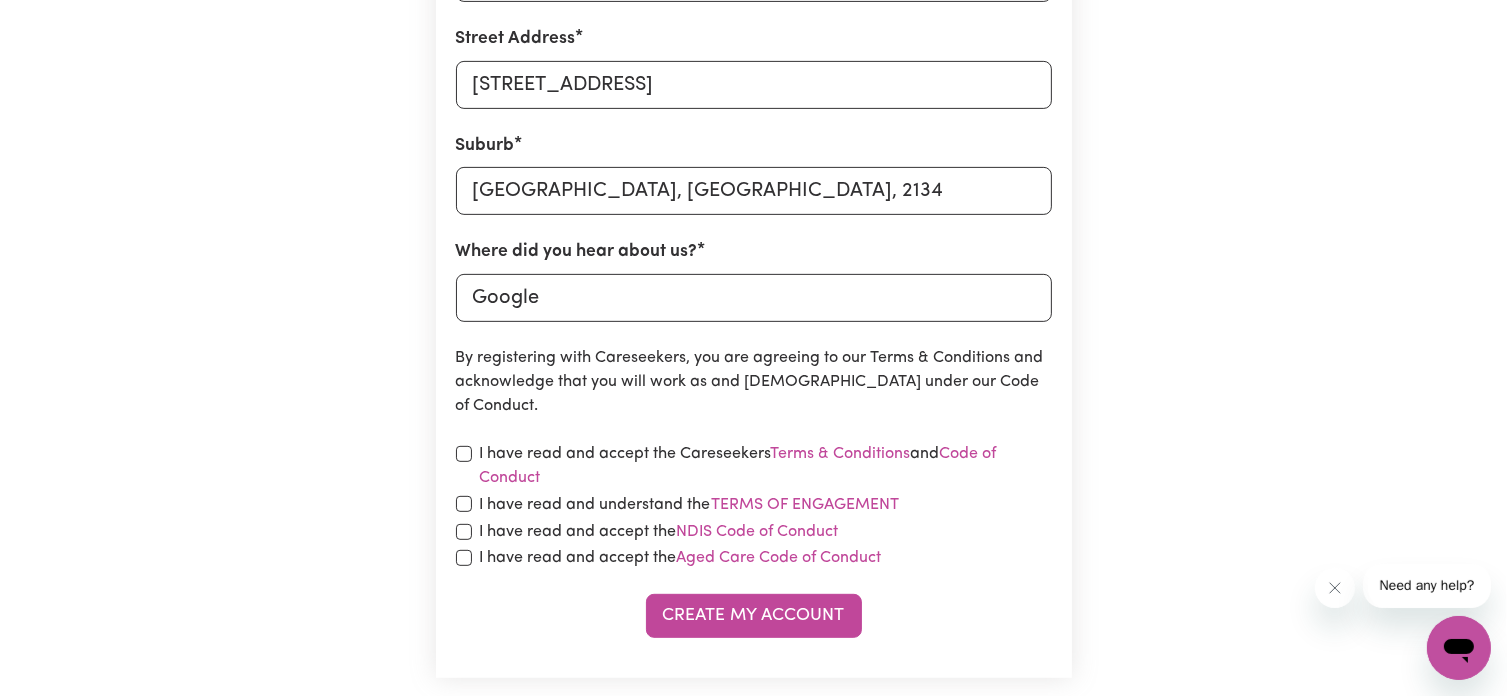 scroll, scrollTop: 800, scrollLeft: 0, axis: vertical 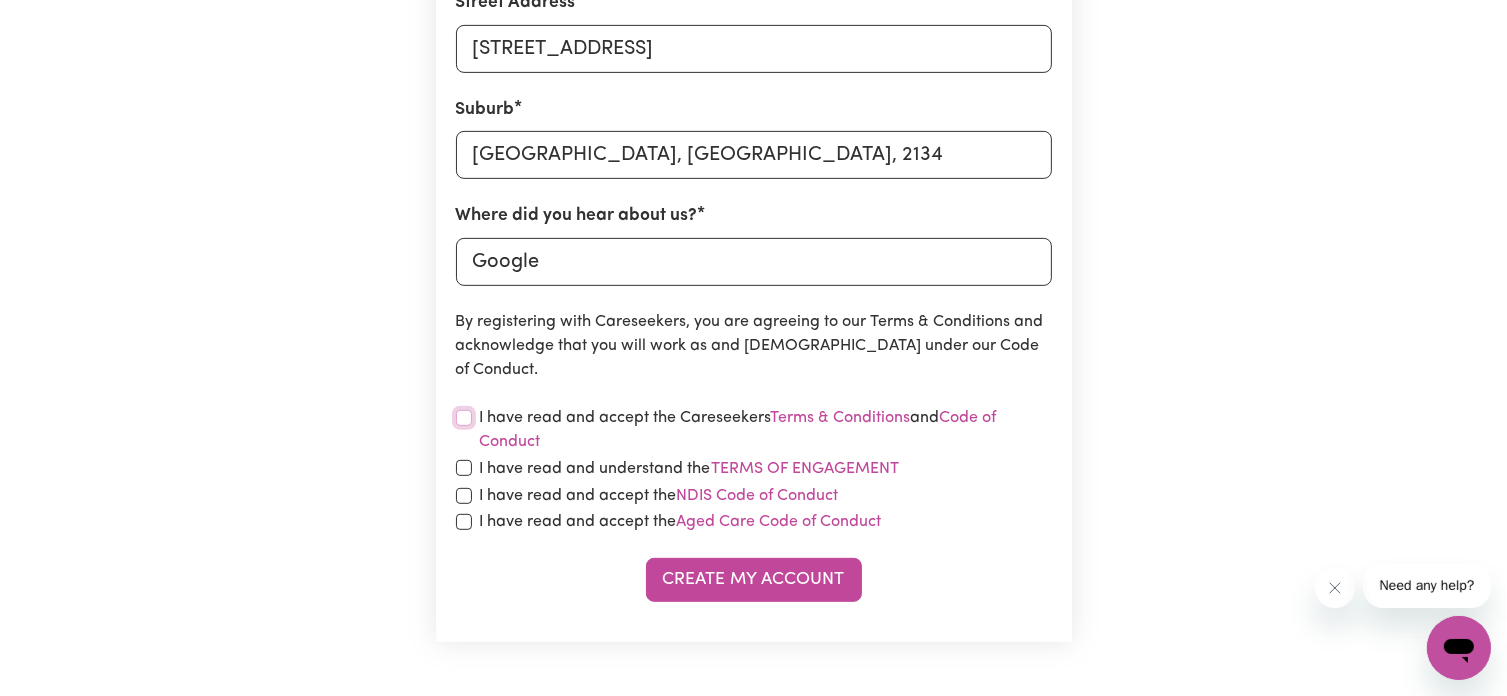 click at bounding box center (464, 418) 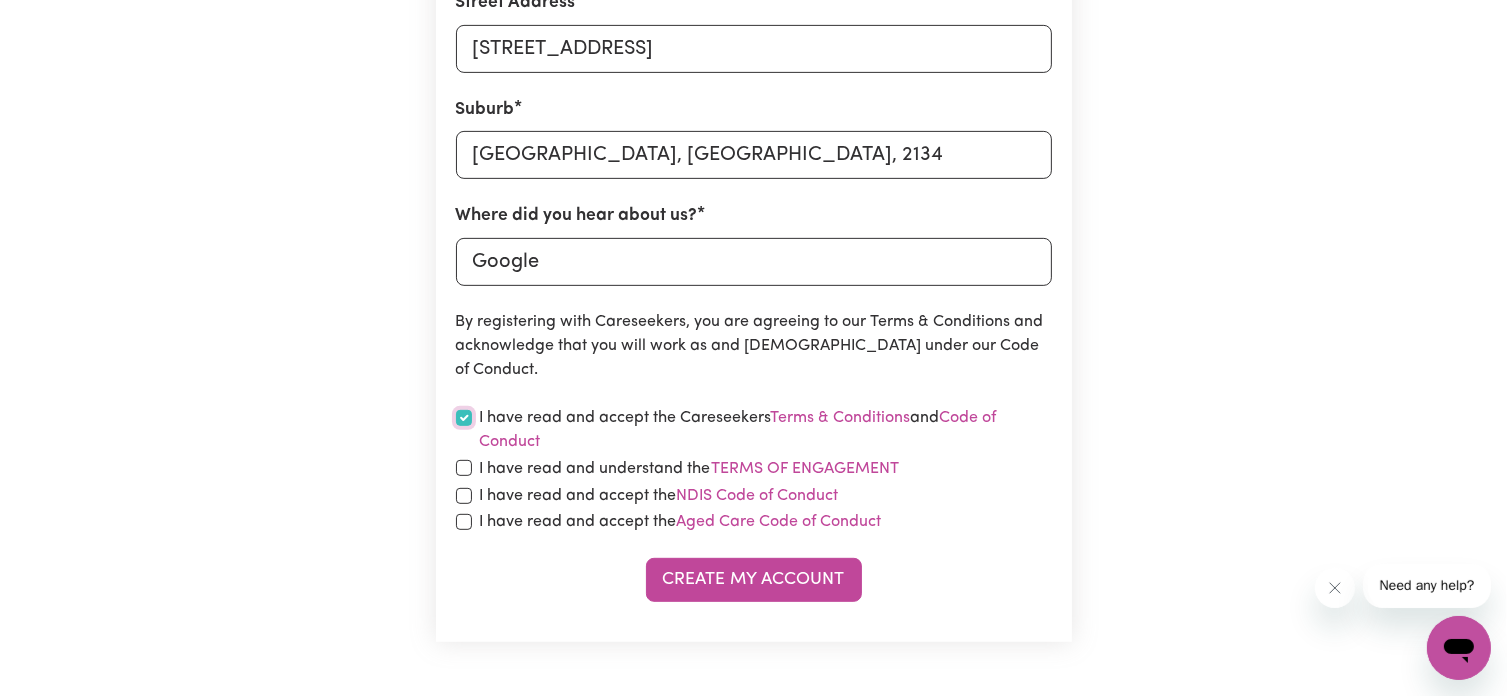 checkbox on "true" 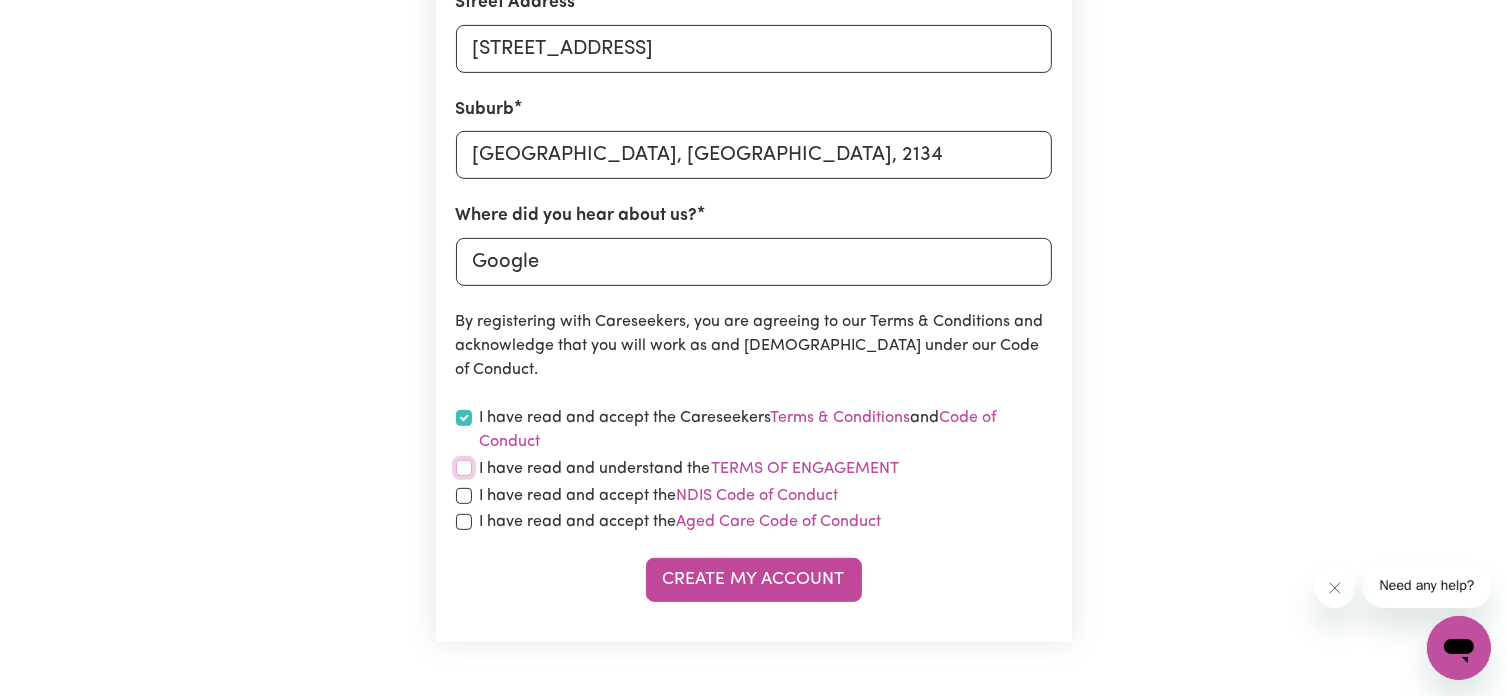 click at bounding box center (464, 468) 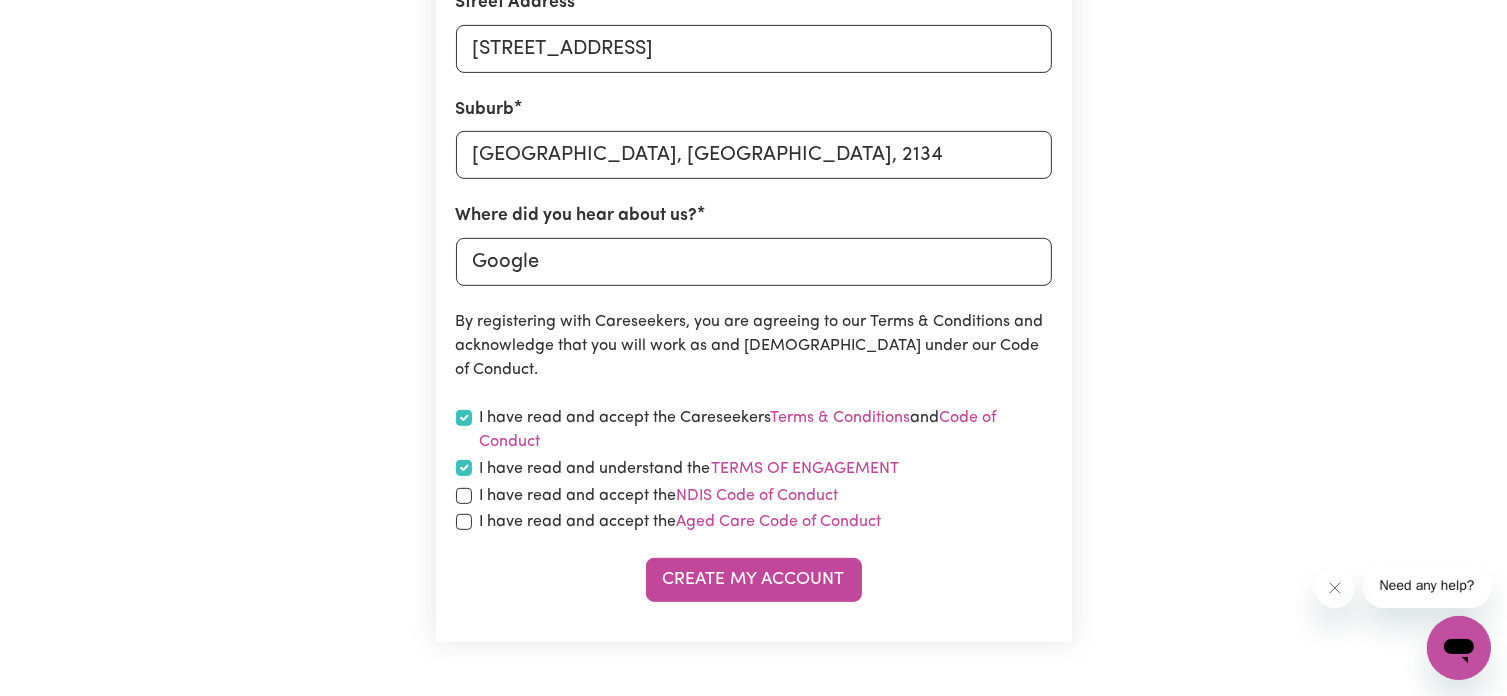 checkbox on "true" 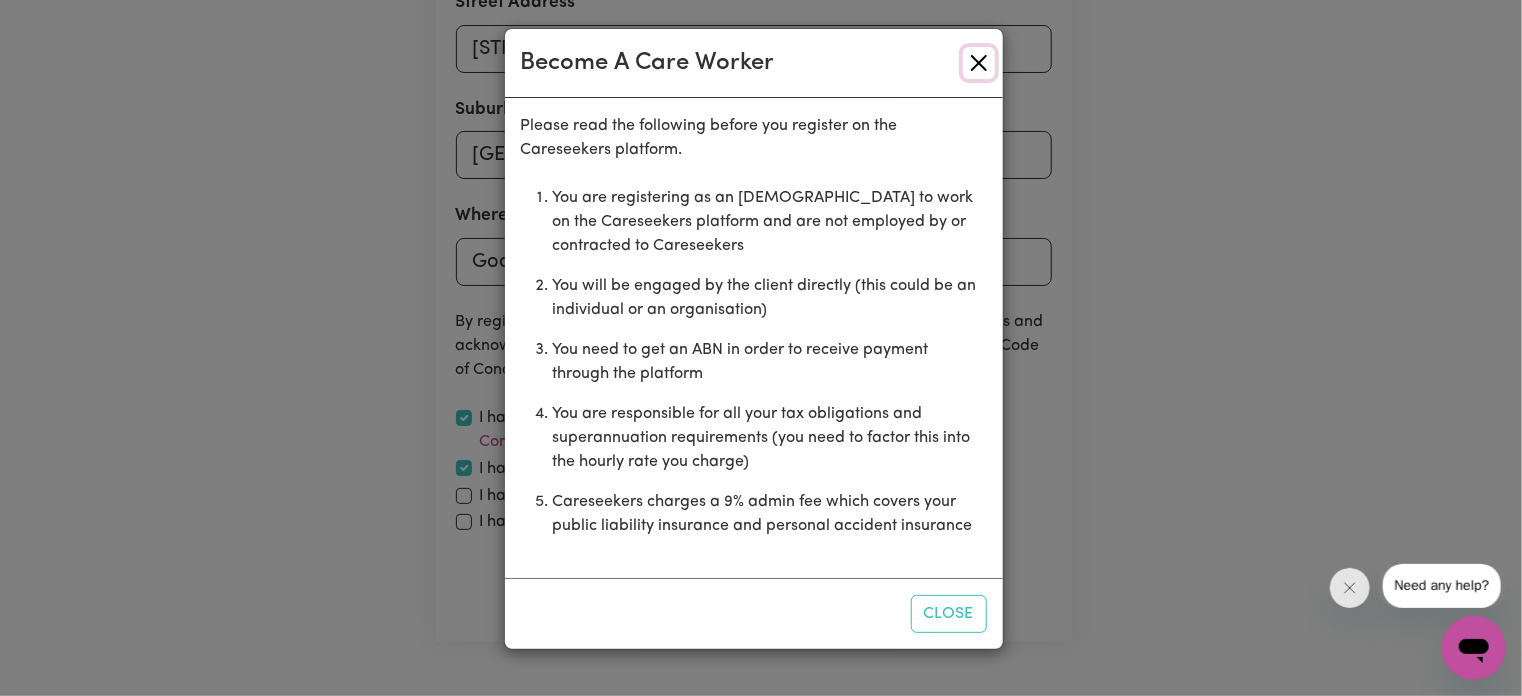 click at bounding box center (979, 63) 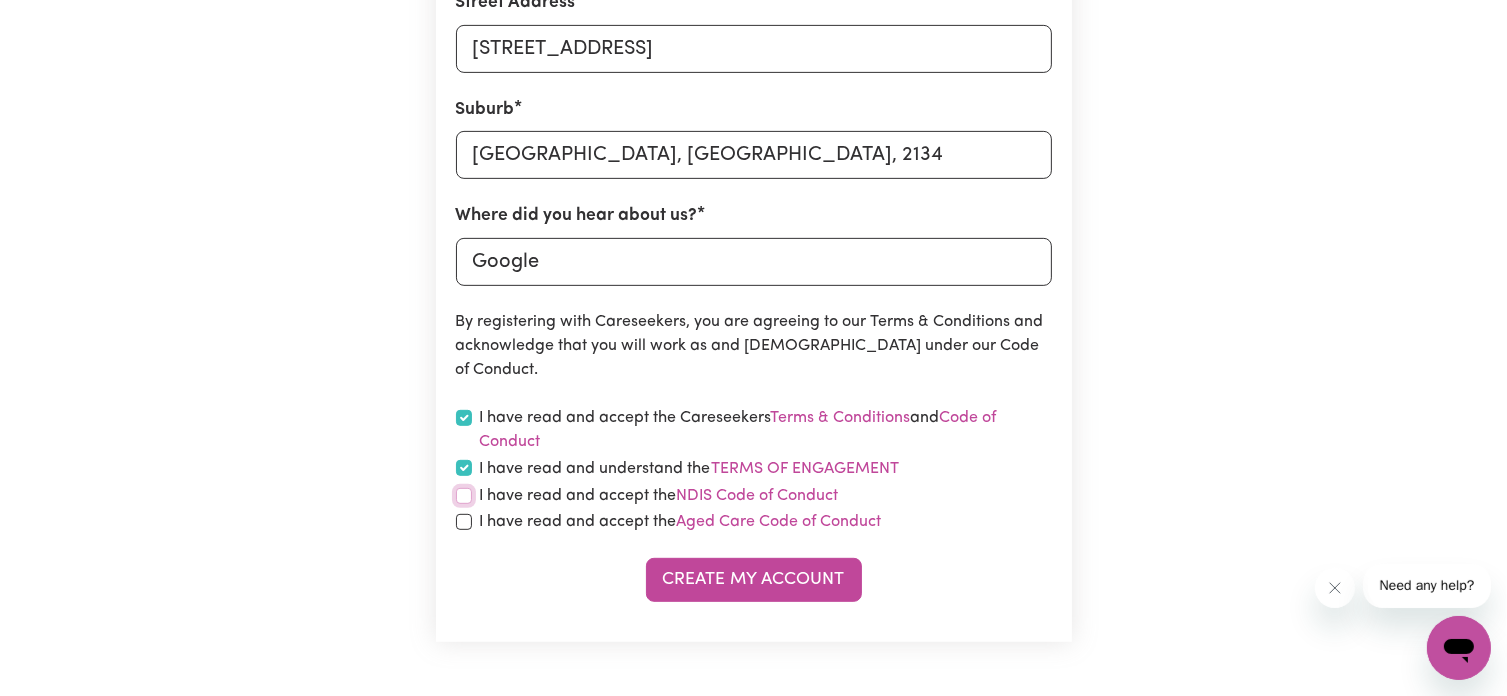click at bounding box center (464, 496) 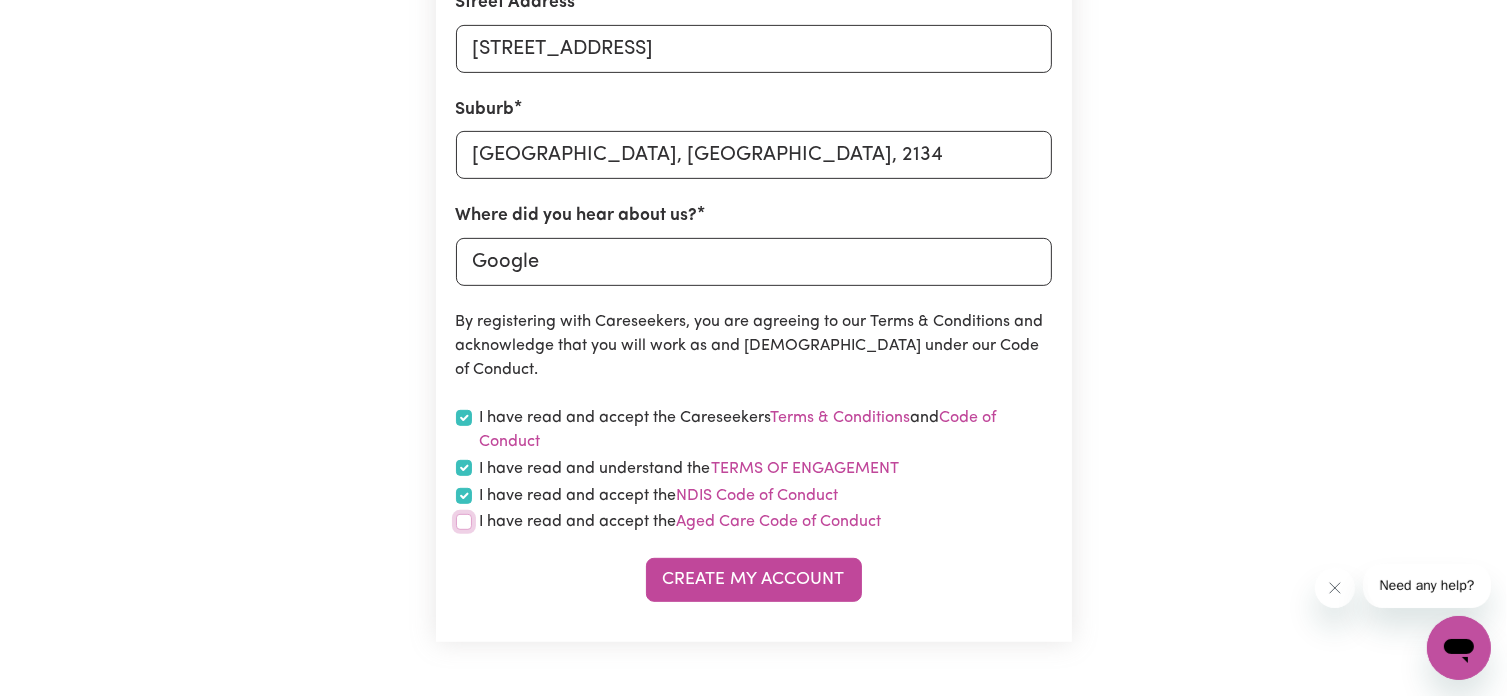 click at bounding box center (464, 522) 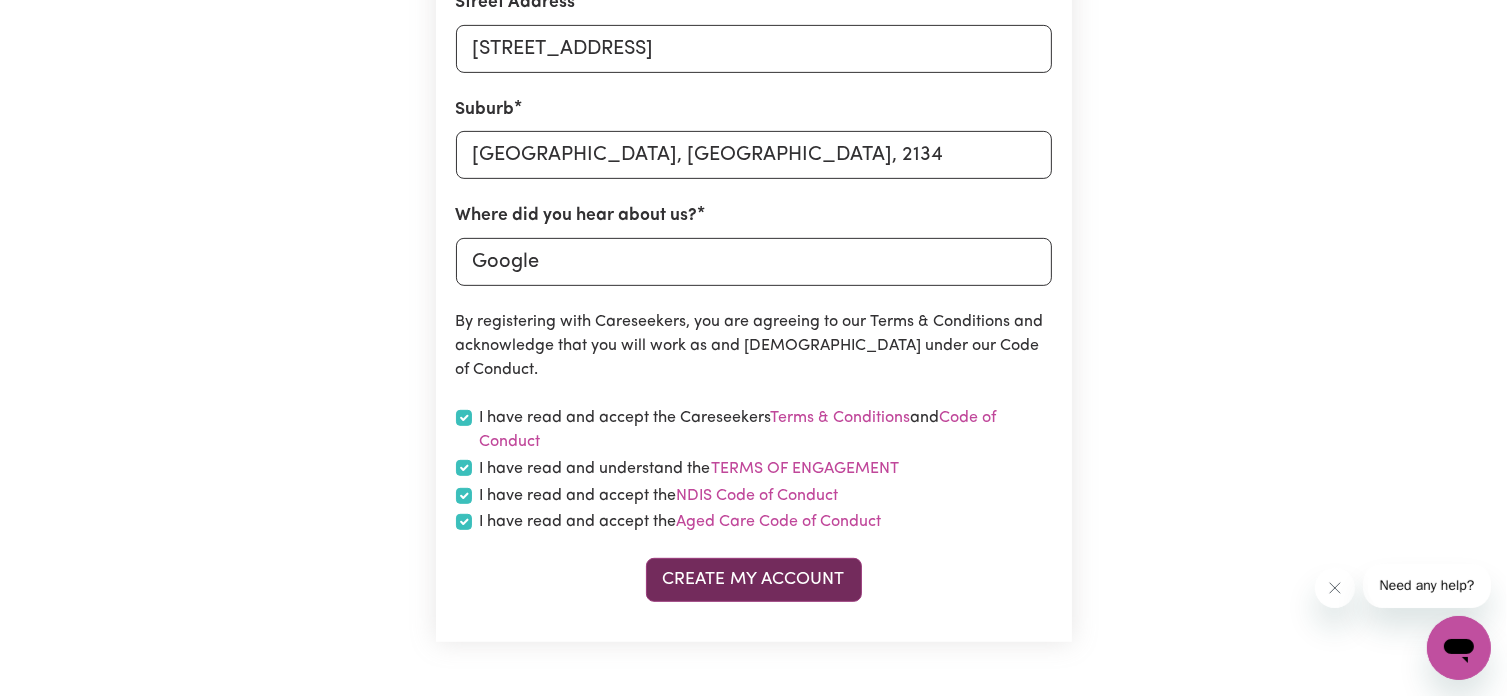 click on "Create My Account" at bounding box center [754, 580] 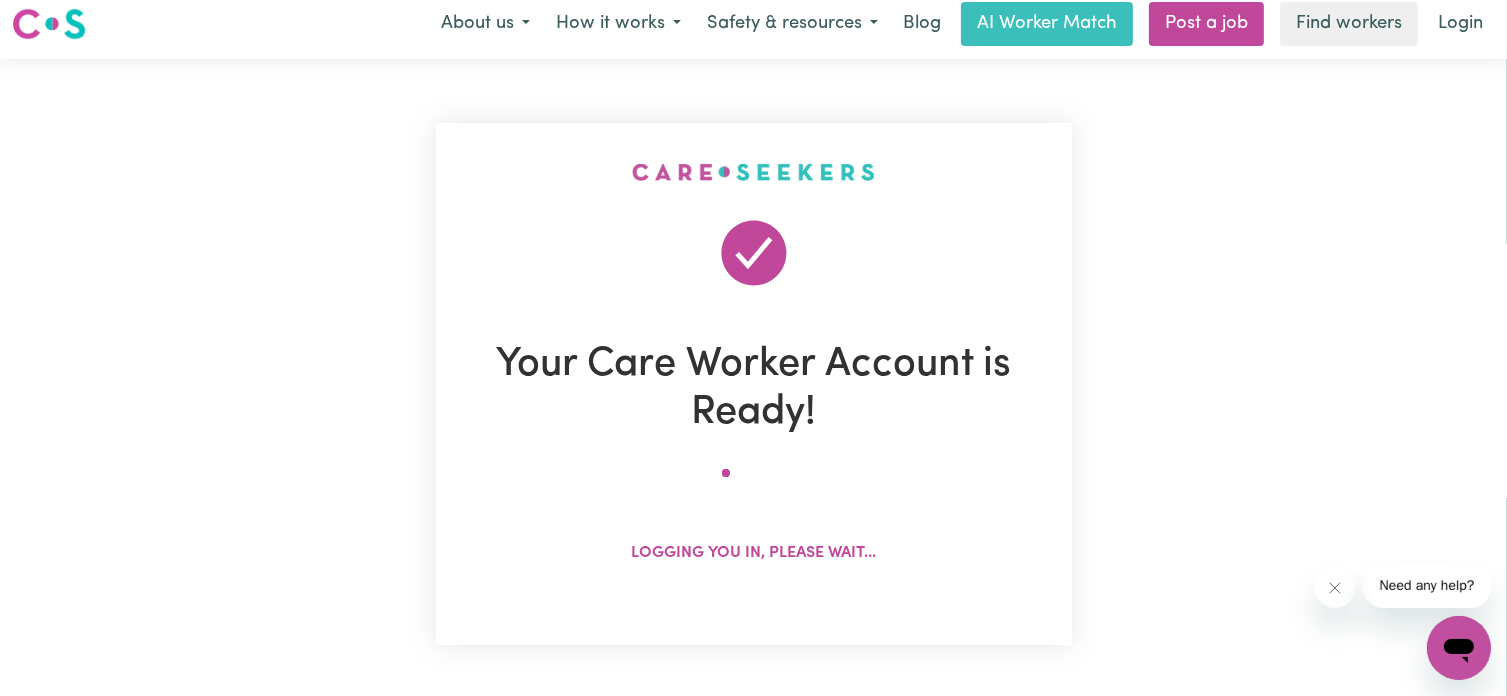 scroll, scrollTop: 0, scrollLeft: 0, axis: both 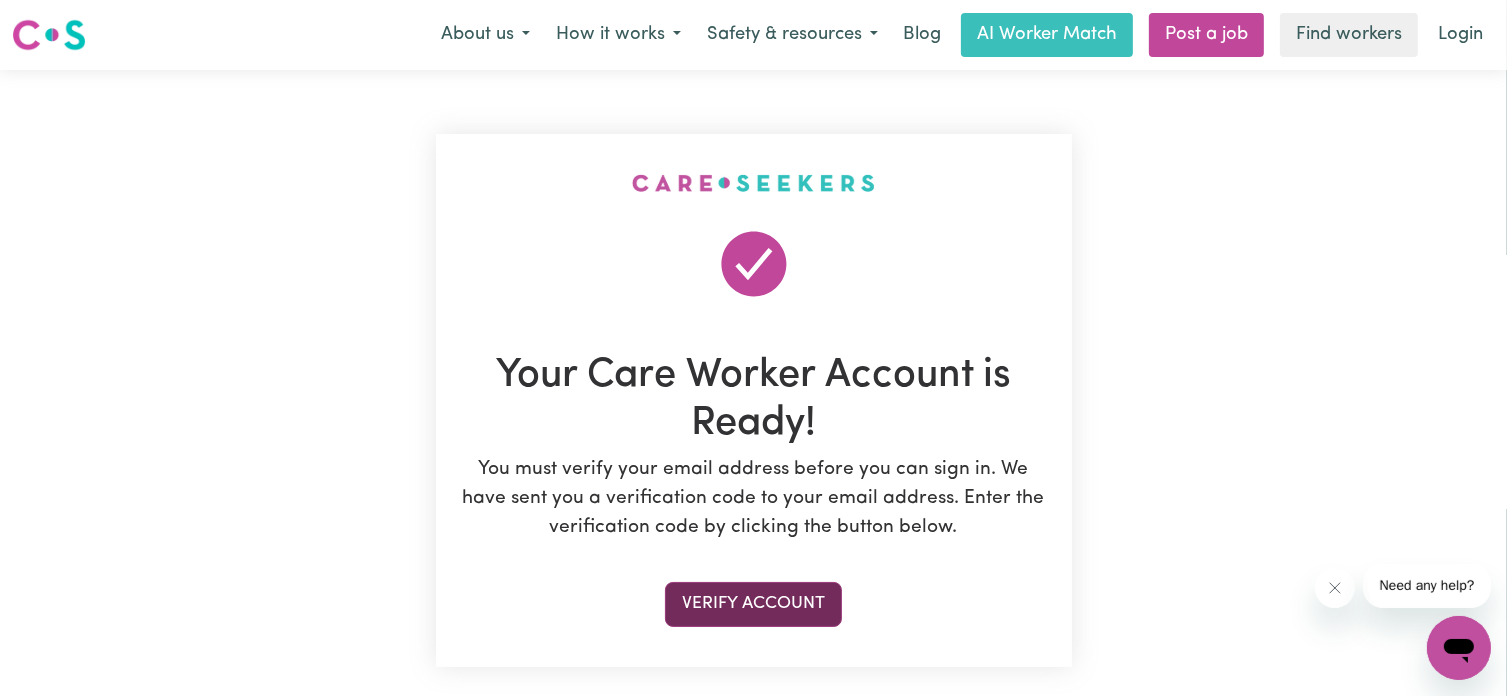 click on "Verify Account" at bounding box center [753, 604] 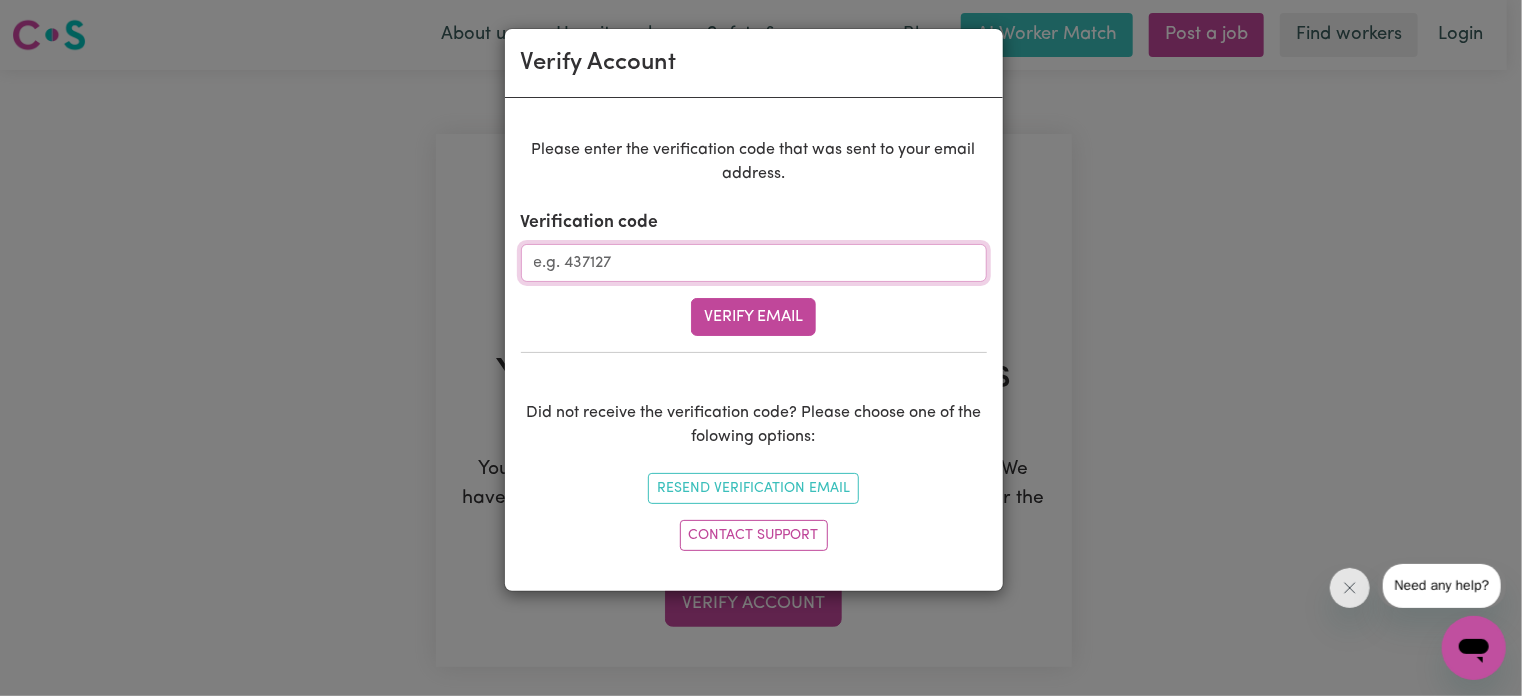 click on "Verification code" at bounding box center [754, 263] 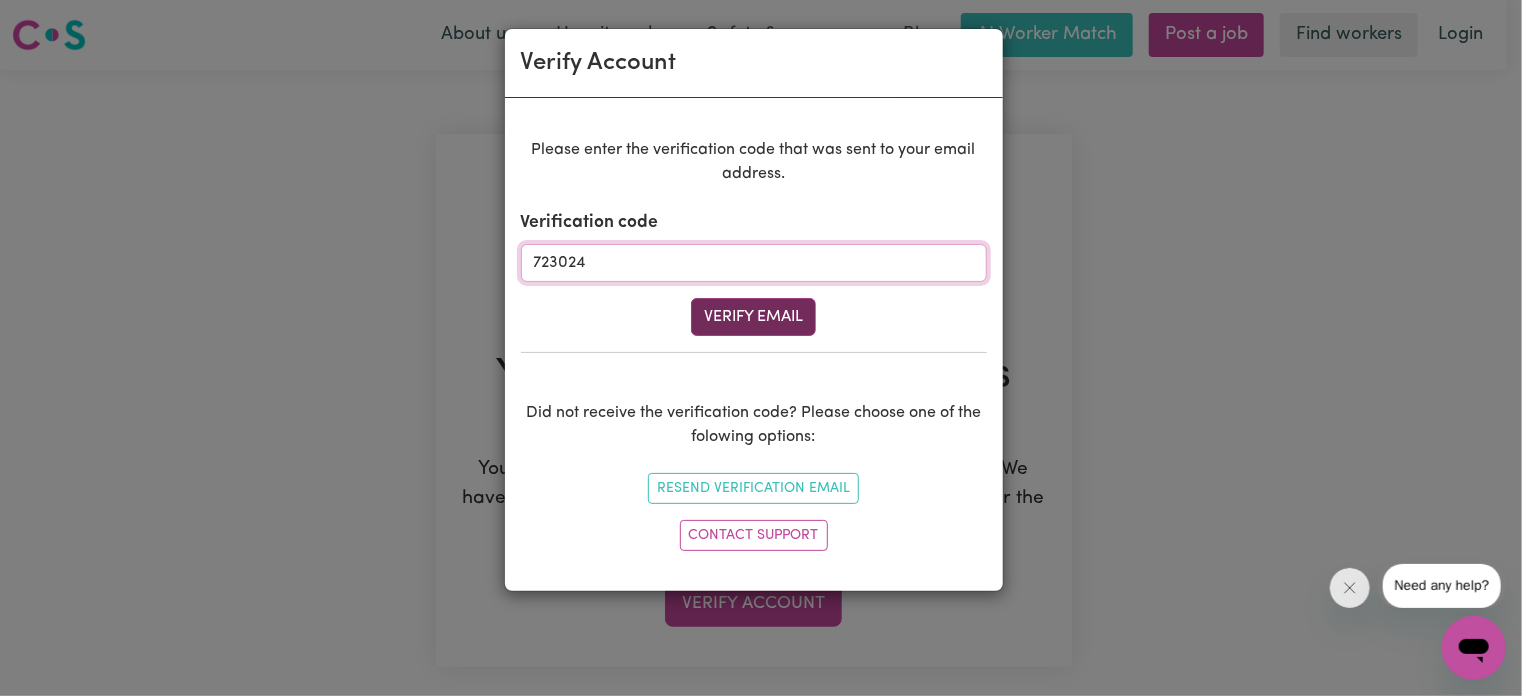 type on "723024" 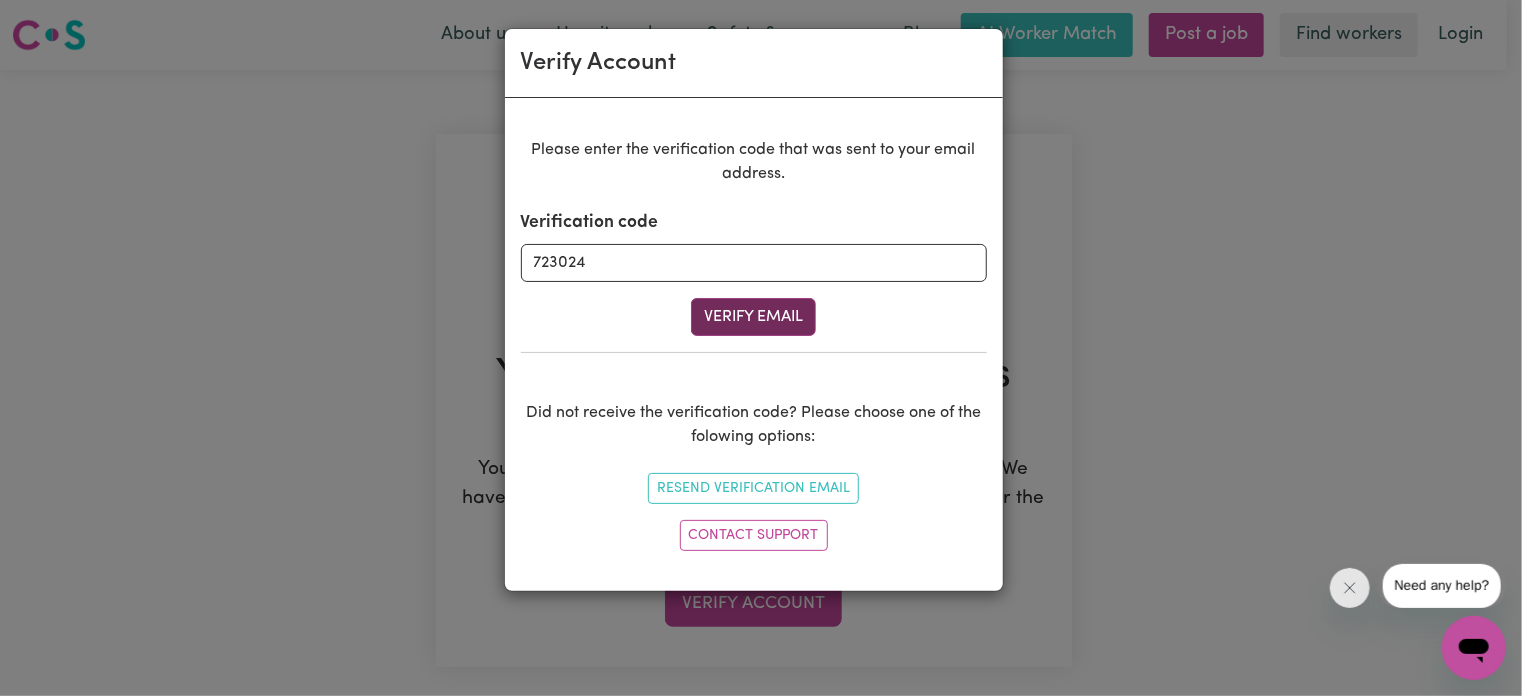 click on "Verify Email" at bounding box center [753, 317] 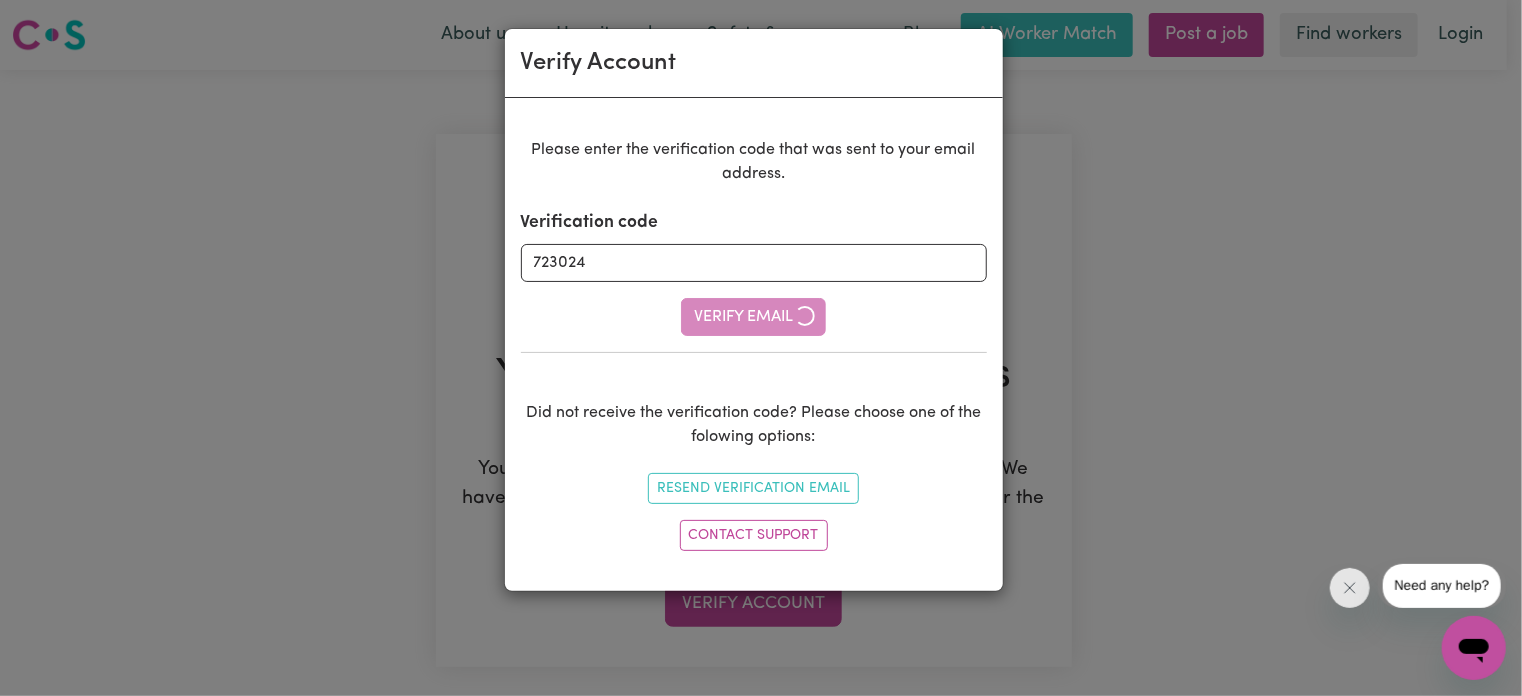 type 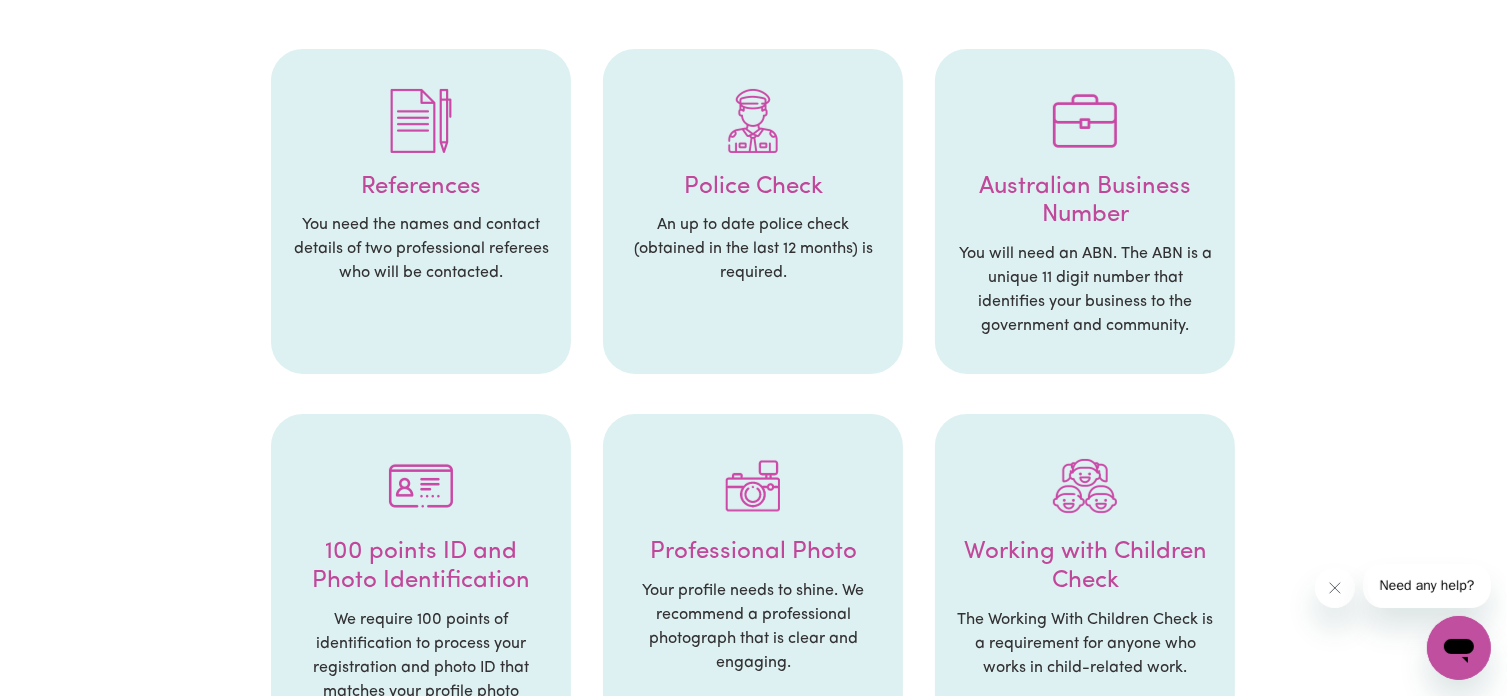 scroll, scrollTop: 400, scrollLeft: 0, axis: vertical 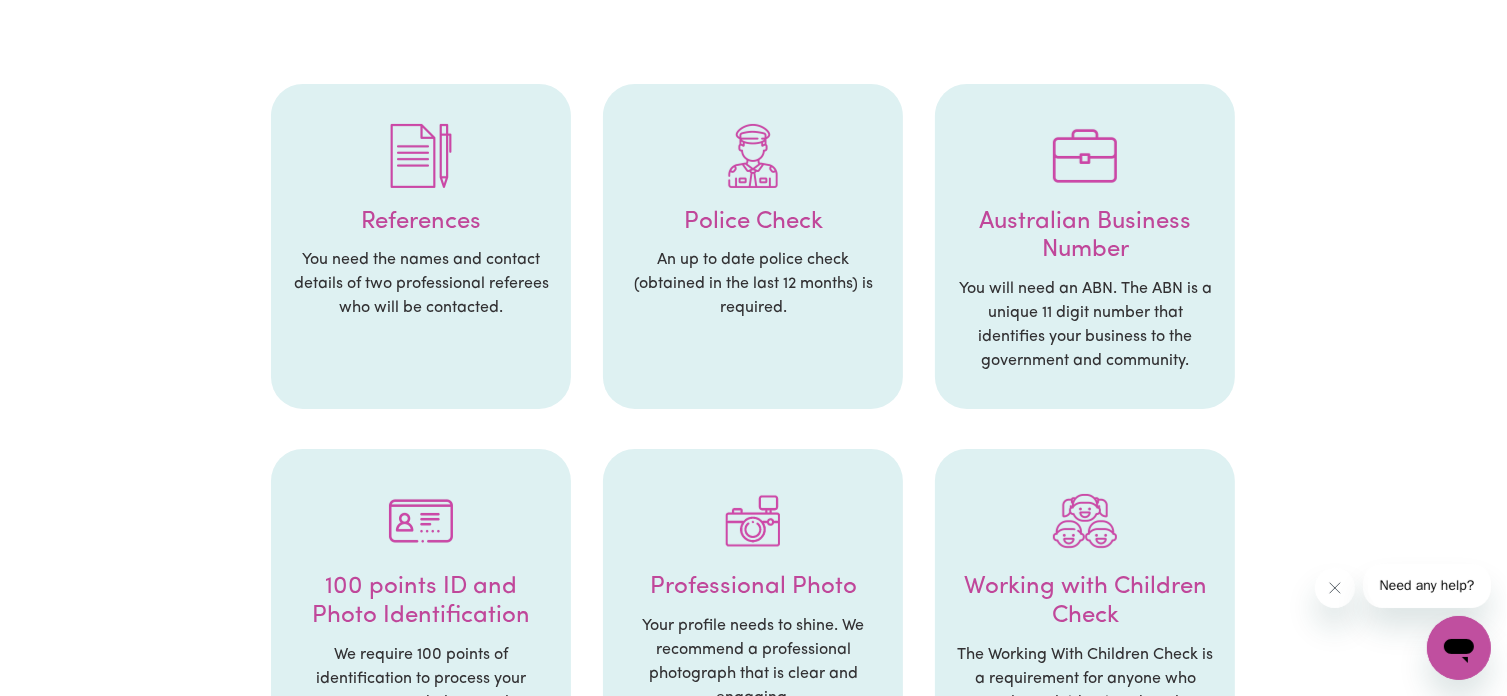 click on "References You need the names and contact details of two professional referees who will
be contacted. Police Check An up to date police check (obtained in the last 12 months) is required. Australian Business Number You will need an ABN. The ABN is a unique 11 digit number that identifies
your business to the government and community. 100 points ID and Photo Identification We require 100 points of identification to process
your registration and photo ID that matches your profile photo Professional Photo Your profile needs to shine. We recommend a professional photograph
that is clear and engaging. Working with Children Check The Working With Children Check is a requirement for anyone who works in
child-related work. NDIS Induction Training Every worker on the Careseekers Platform needs to complete this
online course. The course can be accessed in the Learning Hub through the worker’s
account and takes 20 mins with a quiz at the end. NDIS Worker Screening Check" at bounding box center (754, 660) 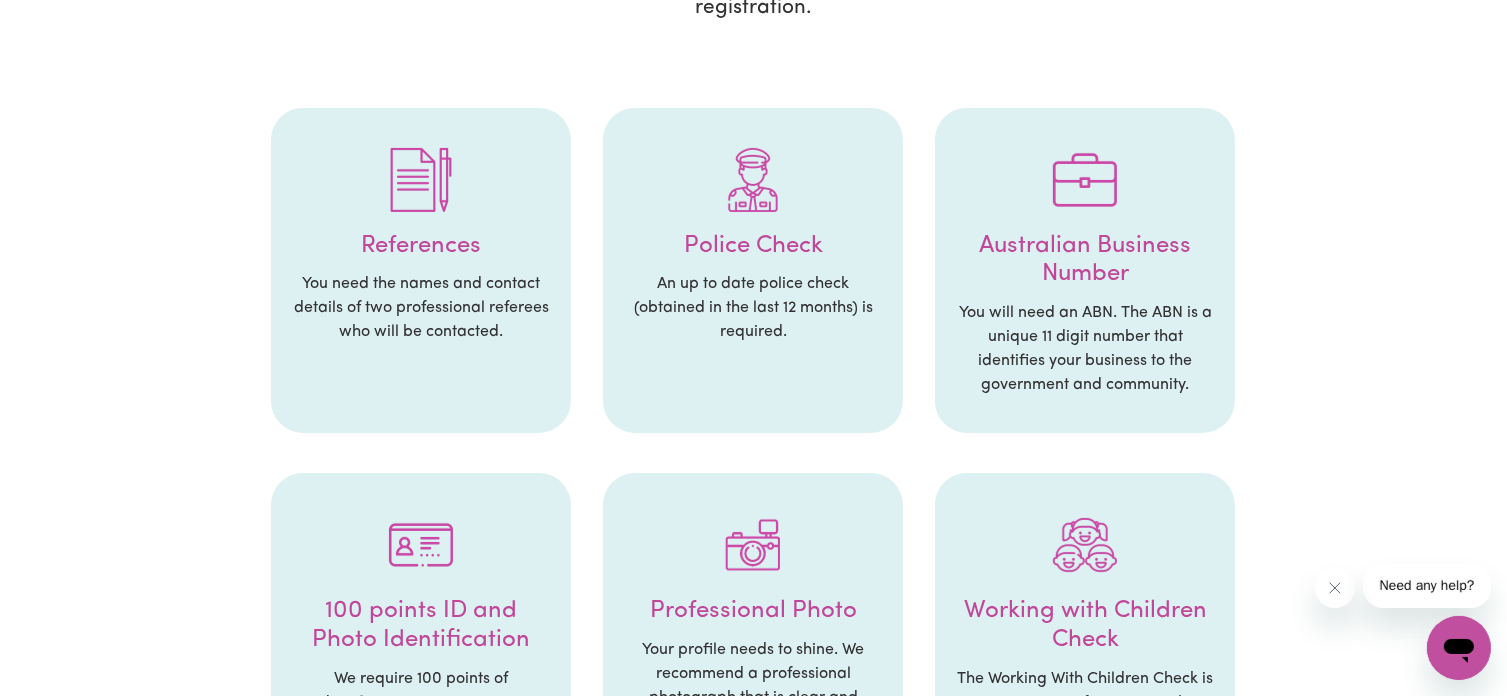 scroll, scrollTop: 300, scrollLeft: 0, axis: vertical 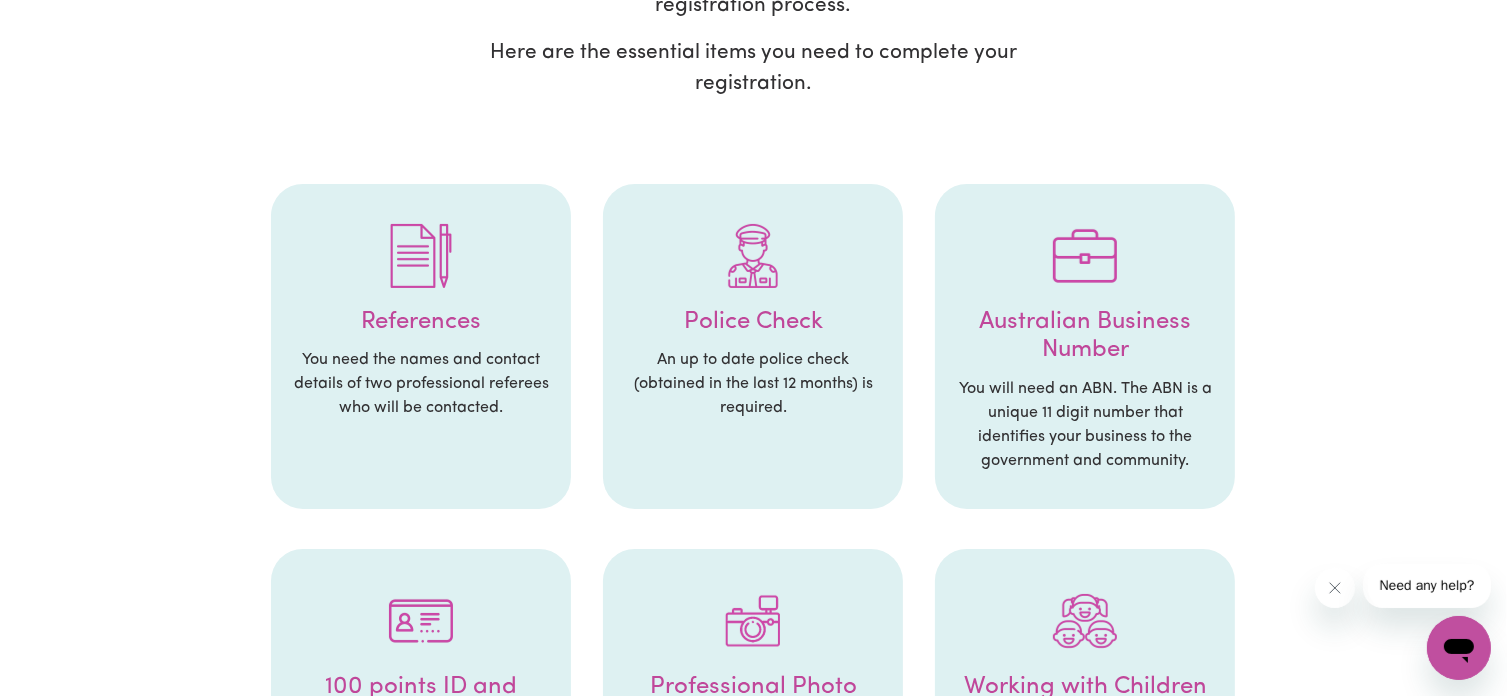 click on "References You need the names and contact details of two professional referees who will
be contacted. Police Check An up to date police check (obtained in the last 12 months) is required. Australian Business Number You will need an ABN. The ABN is a unique 11 digit number that identifies
your business to the government and community. 100 points ID and Photo Identification We require 100 points of identification to process
your registration and photo ID that matches your profile photo Professional Photo Your profile needs to shine. We recommend a professional photograph
that is clear and engaging. Working with Children Check The Working With Children Check is a requirement for anyone who works in
child-related work. NDIS Induction Training Every worker on the Careseekers Platform needs to complete this
online course. The course can be accessed in the Learning Hub through the worker’s
account and takes 20 mins with a quiz at the end. NDIS Worker Screening Check" at bounding box center [754, 760] 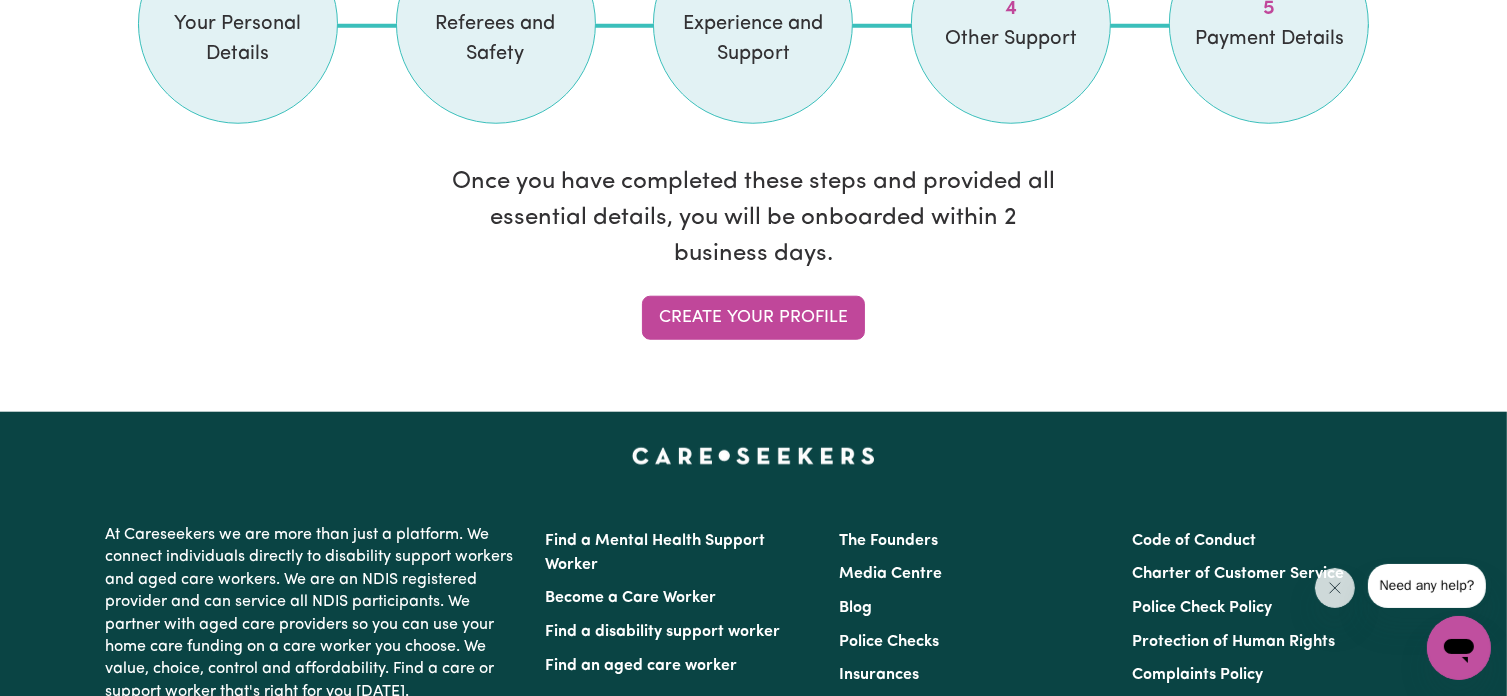 scroll, scrollTop: 1800, scrollLeft: 0, axis: vertical 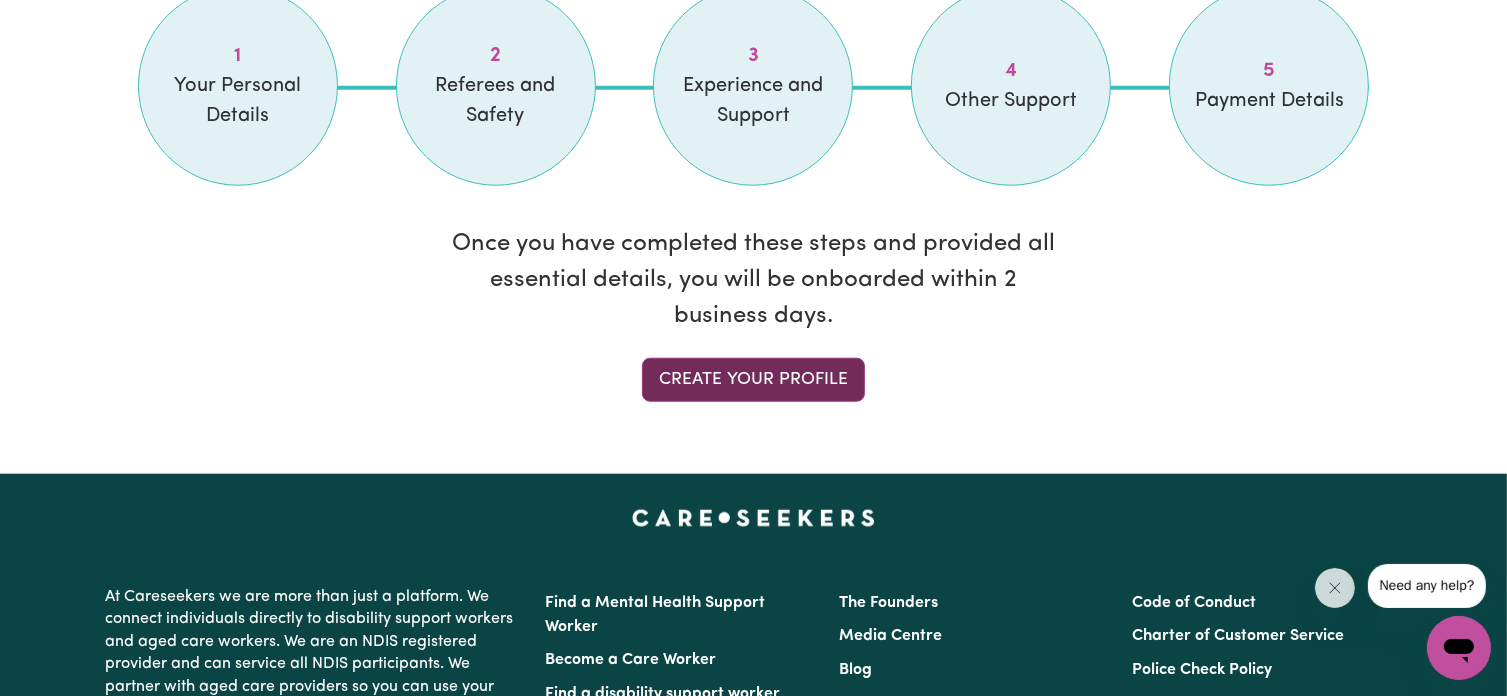 click on "Create your profile" at bounding box center (753, 380) 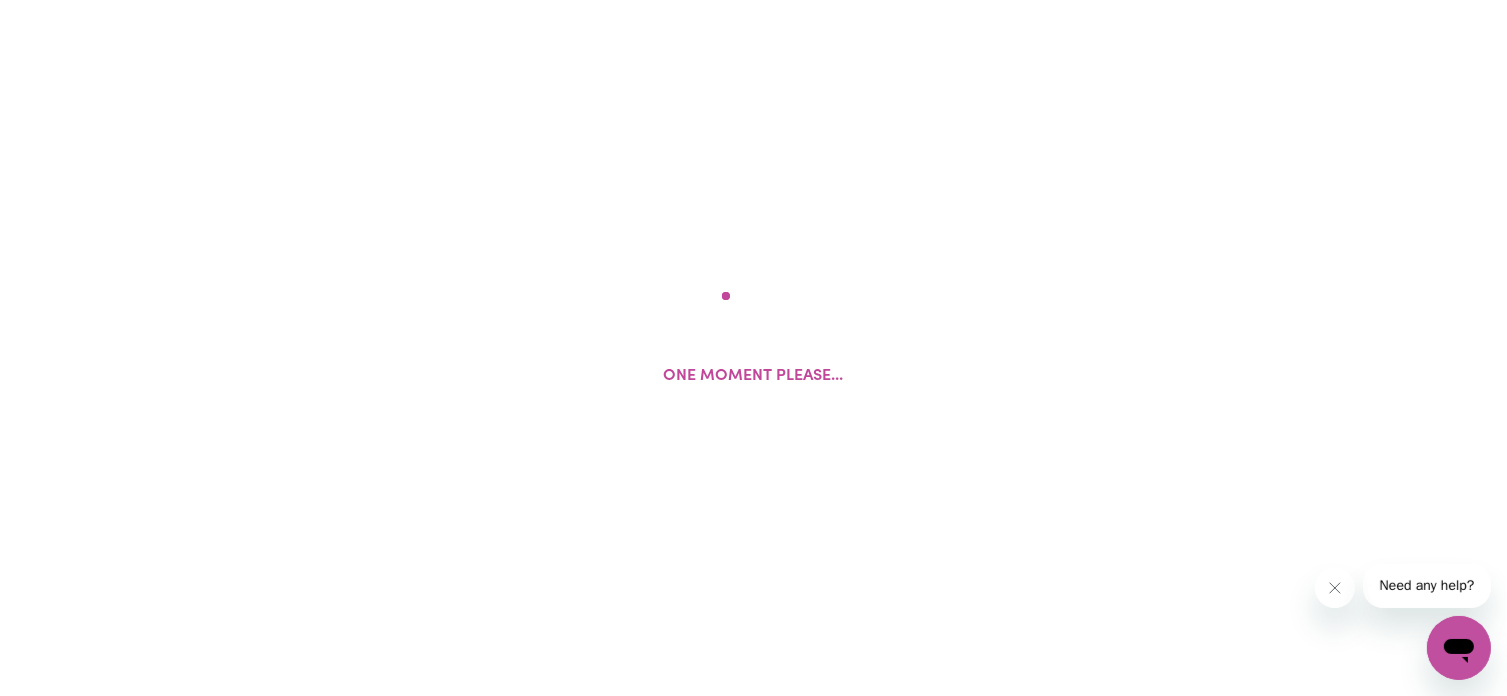 scroll, scrollTop: 0, scrollLeft: 0, axis: both 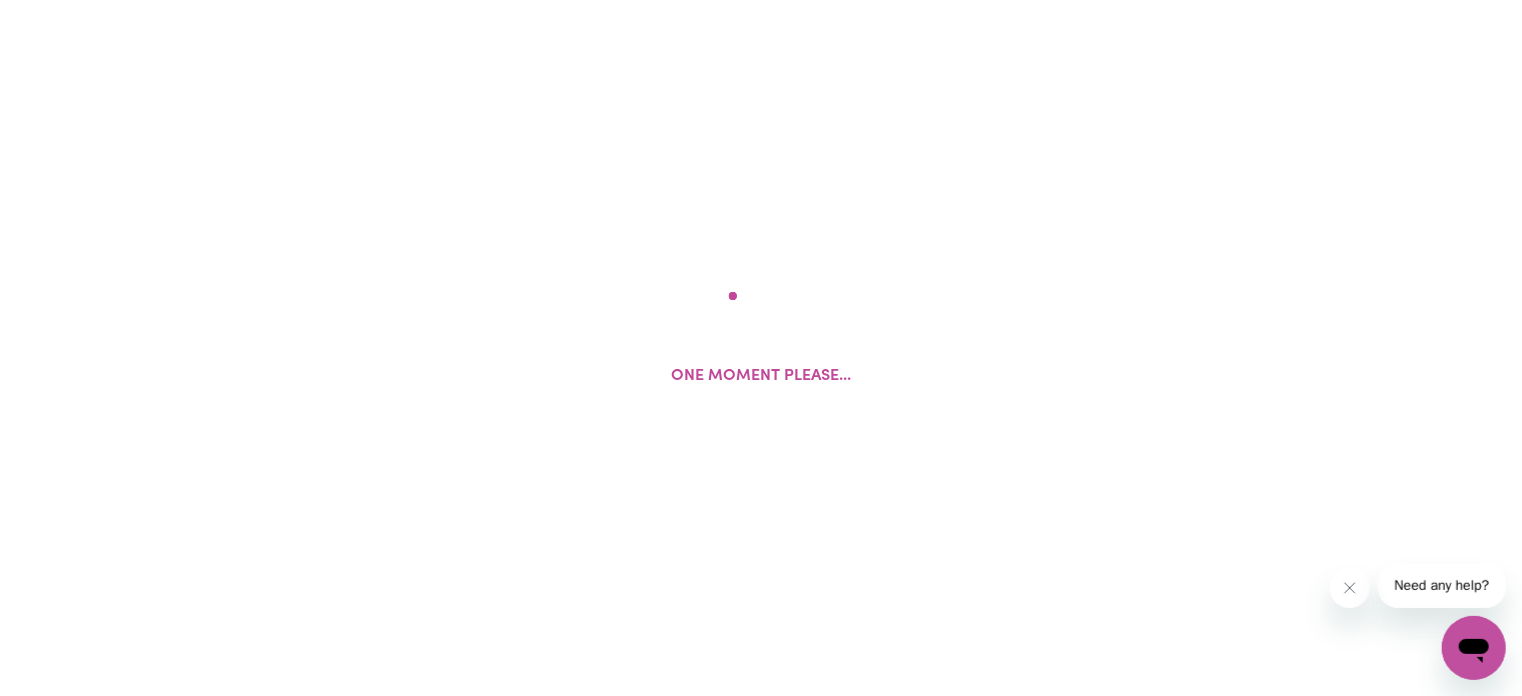 select on "Studying a healthcare related degree or qualification" 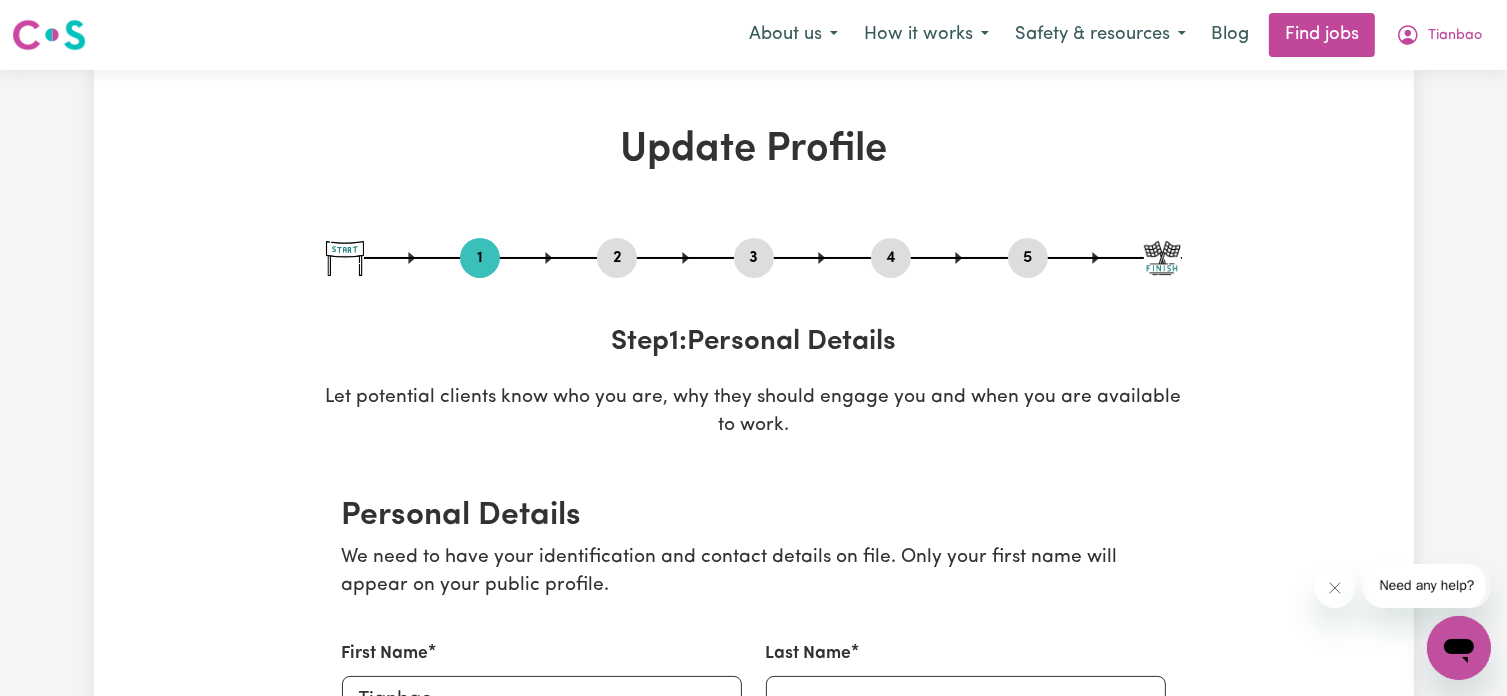 click on "Let potential clients know who you are, why they should engage you and when you are available to work." at bounding box center (754, 413) 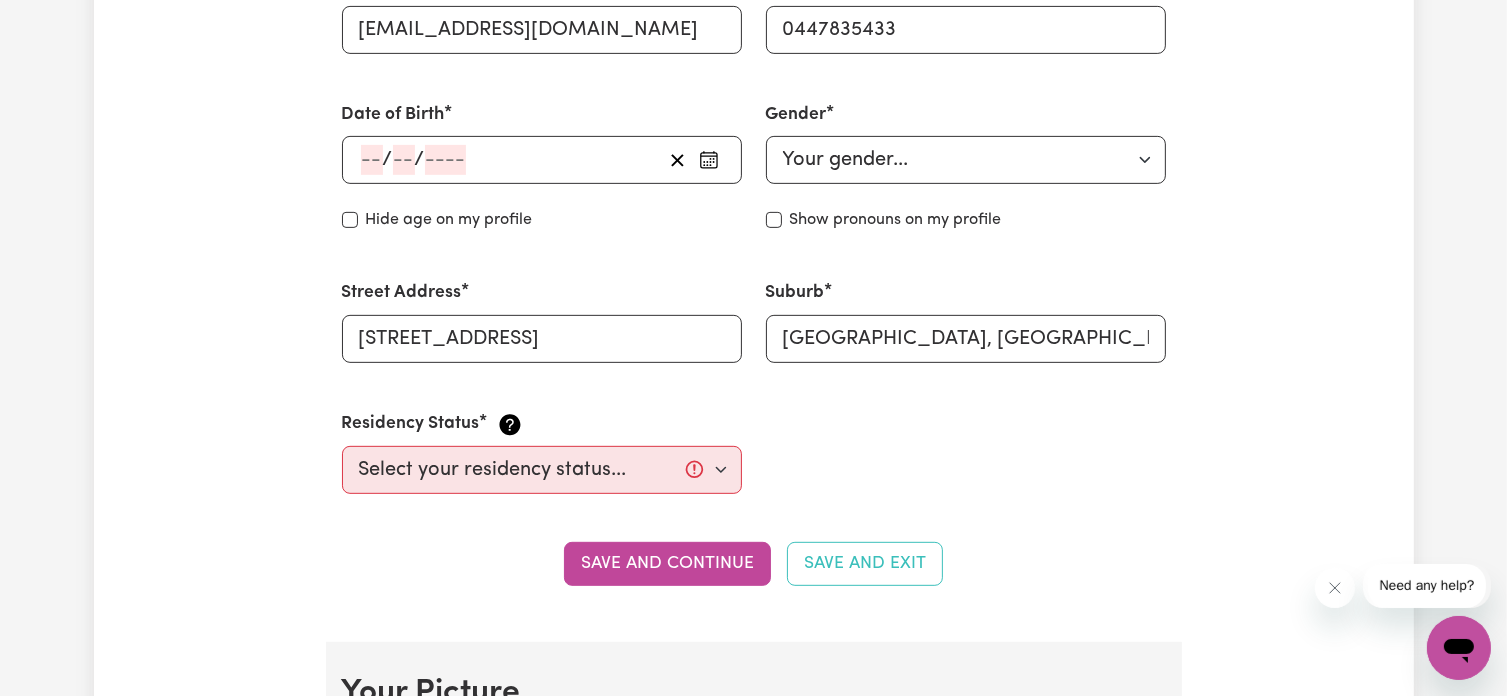 scroll, scrollTop: 900, scrollLeft: 0, axis: vertical 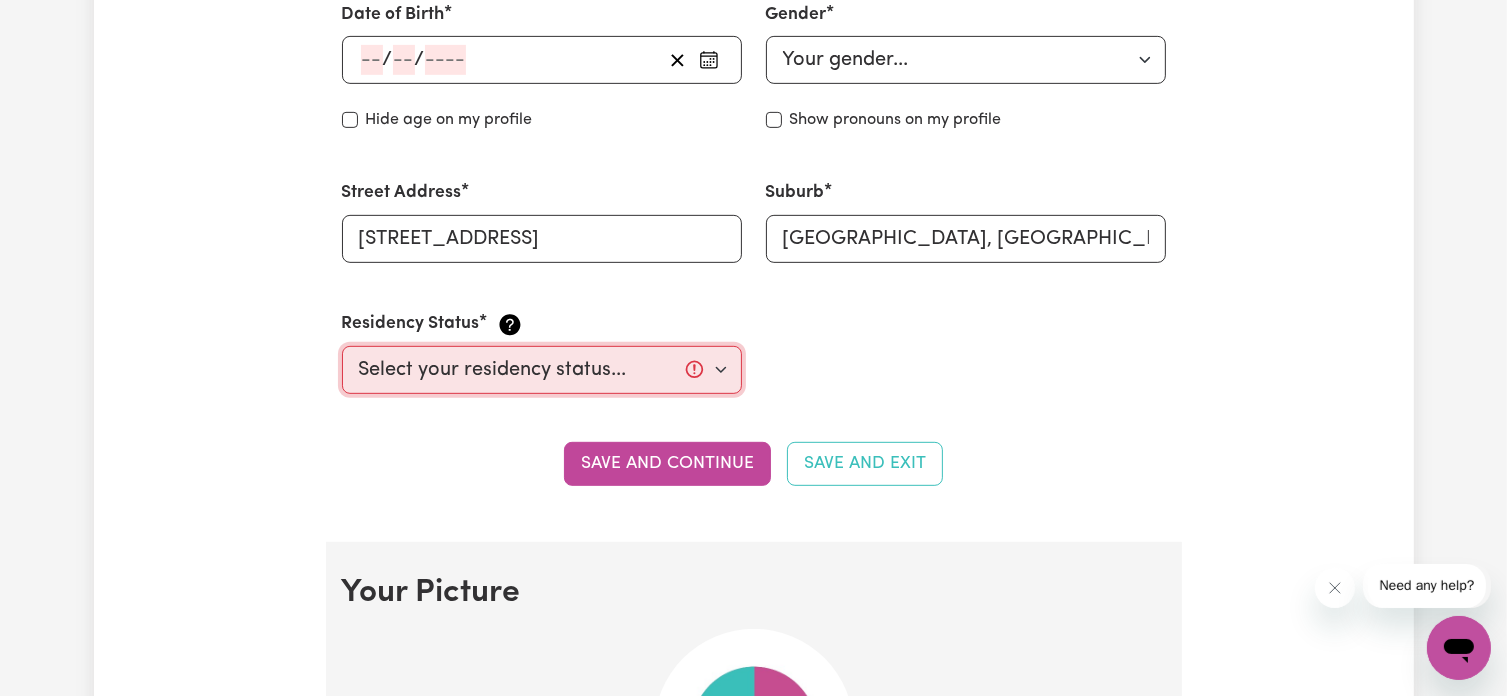 click on "Select your residency status... Australian citizen Australian PR Temporary Work Visa Student Visa" at bounding box center [542, 370] 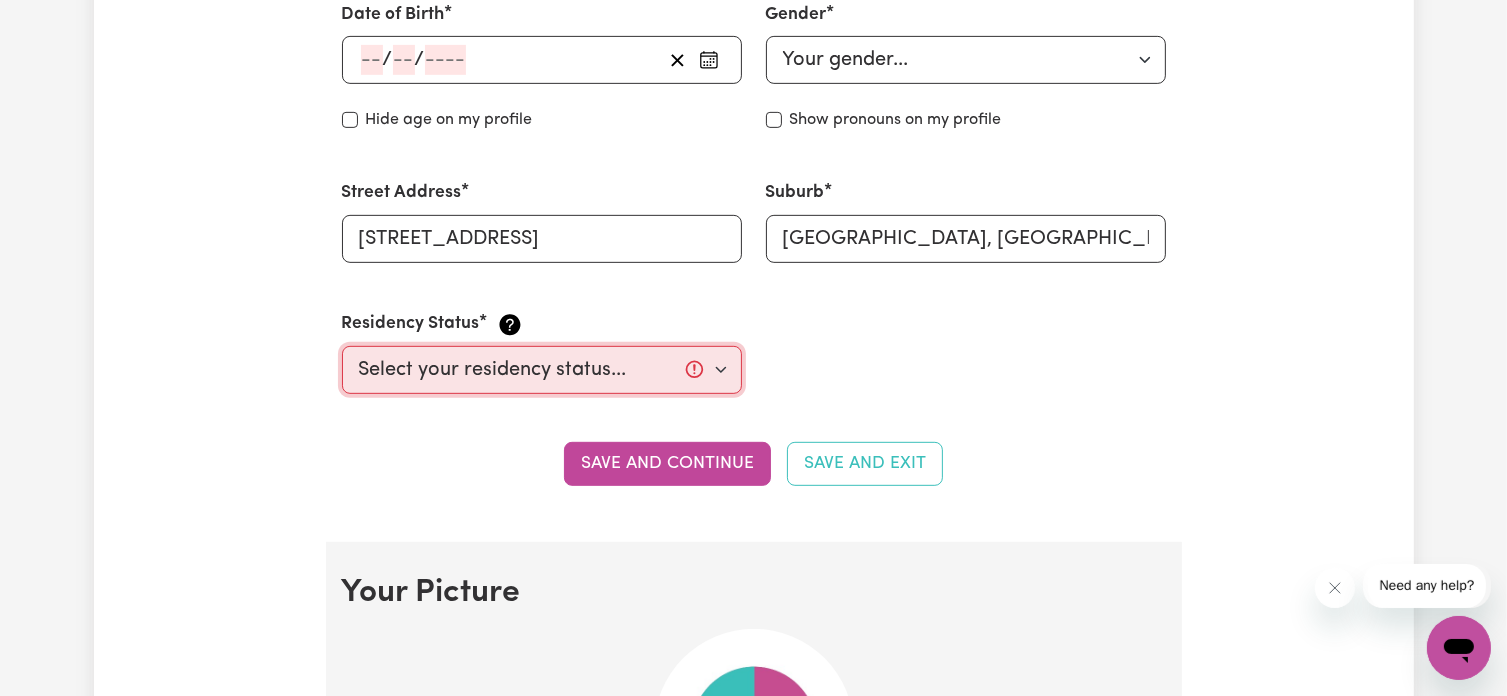 select on "Student Visa" 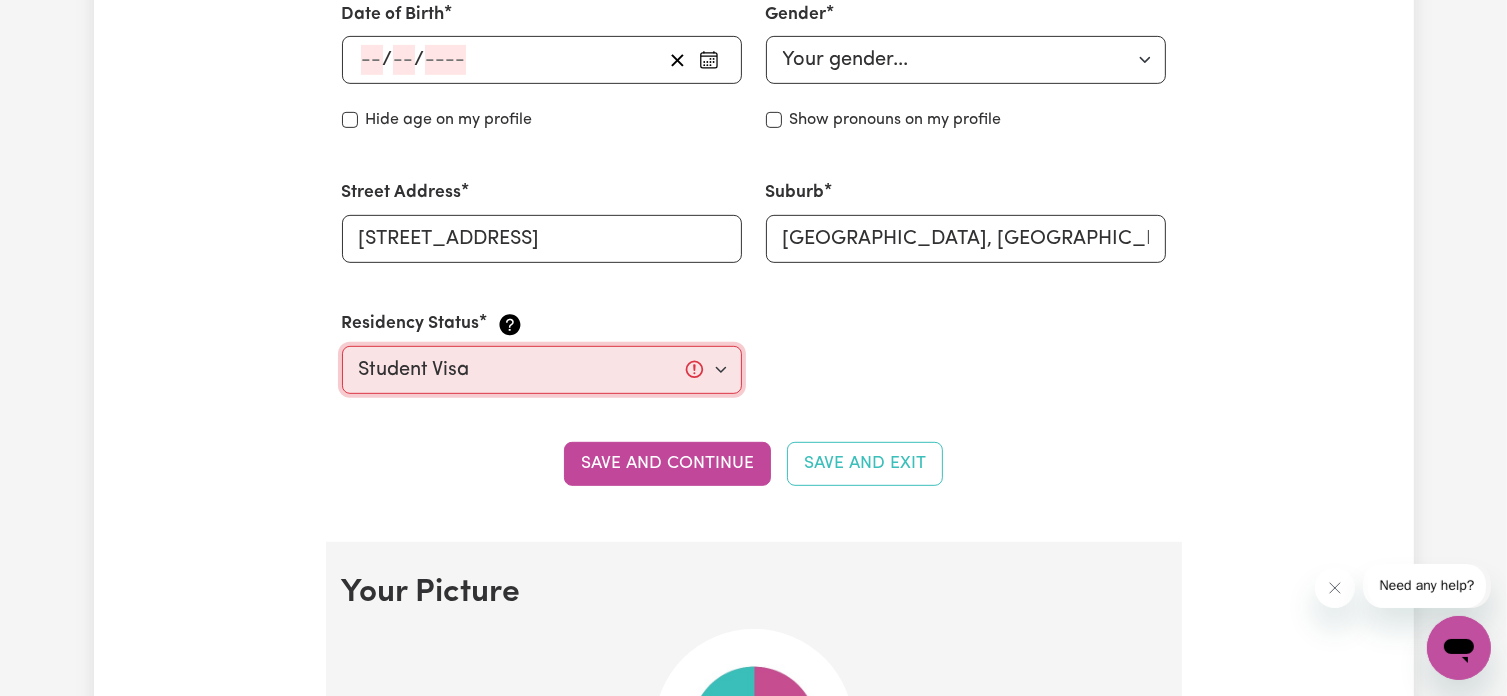 click on "Select your residency status... Australian citizen Australian PR Temporary Work Visa Student Visa" at bounding box center [542, 370] 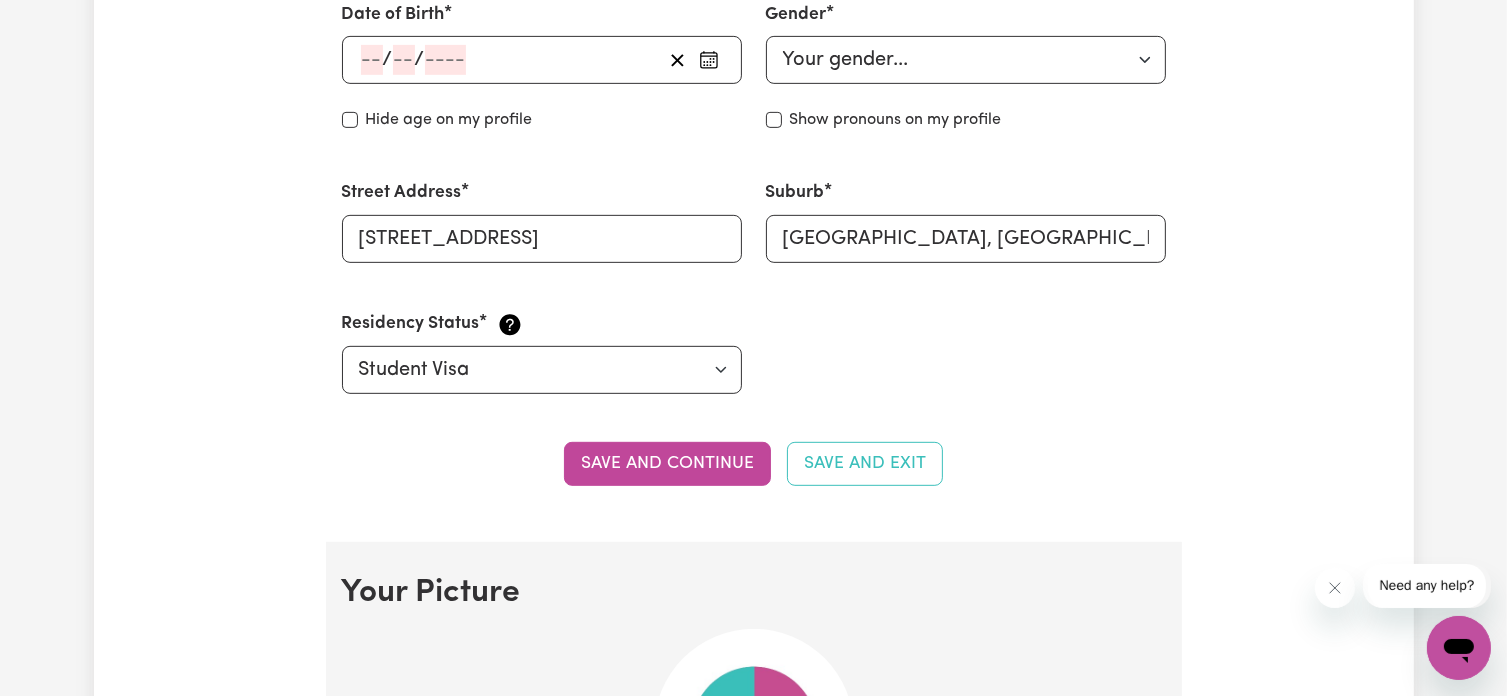 click on "First Name Tianbao Last Name Email lukewang1987@gmail.com Phone Number 0447835433 Date of Birth / / Hide age Hide age on my profile Gender Your gender... Female Male Non-binary Other Prefer not to say Show pronouns on my profile Show pronouns on my profile Street Address Unit 21 1-9 Mount Pleasant Ave Suburb BURWOOD, New South Wales, 2134 Residency Status Select your residency status... Australian citizen Australian PR Temporary Work Visa Student Visa" at bounding box center [754, 67] 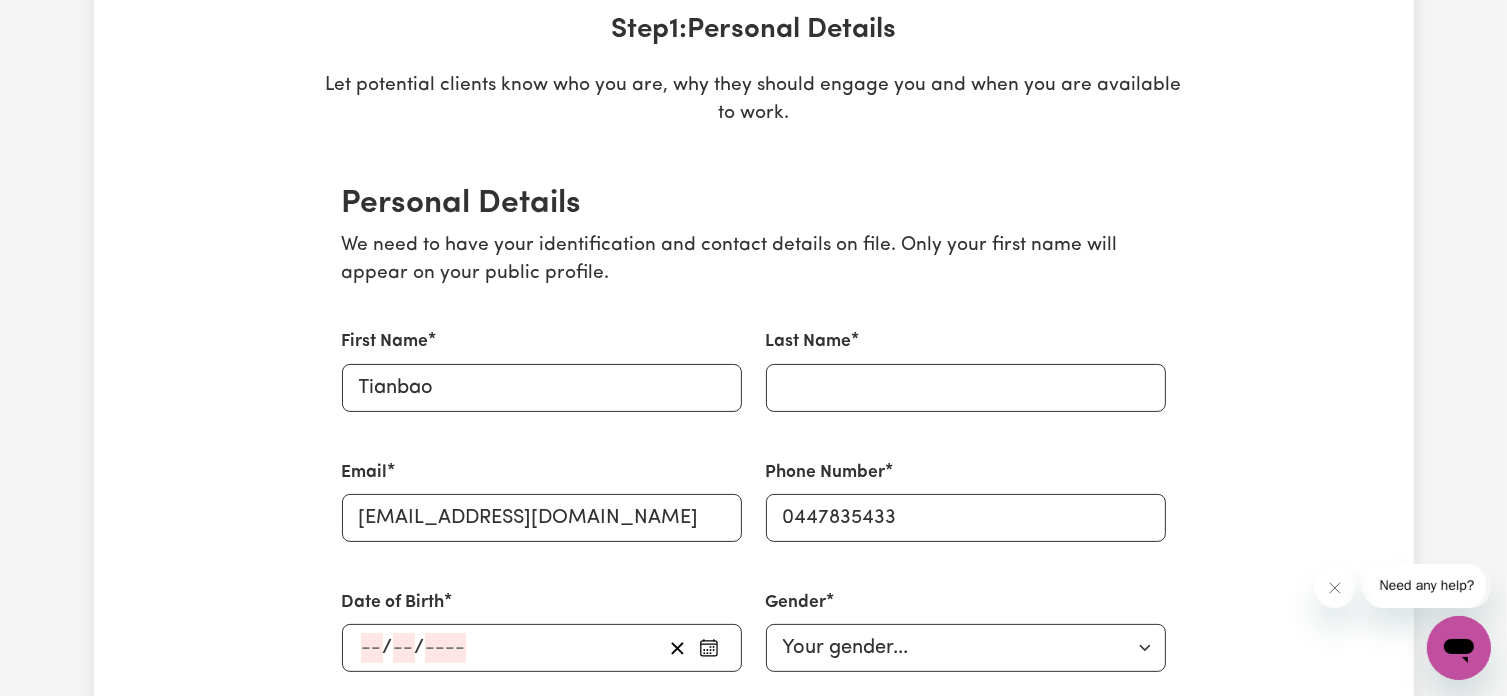 scroll, scrollTop: 300, scrollLeft: 0, axis: vertical 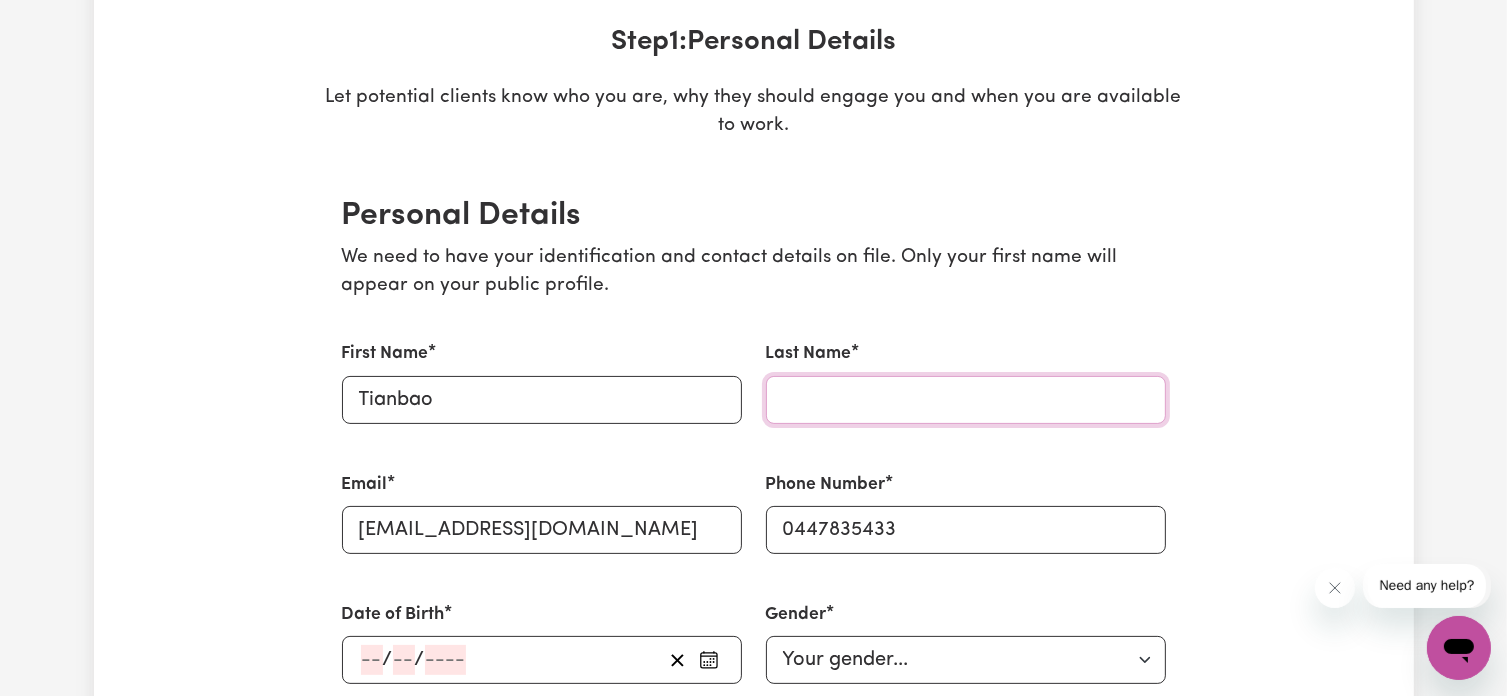 click on "Last Name" at bounding box center [966, 400] 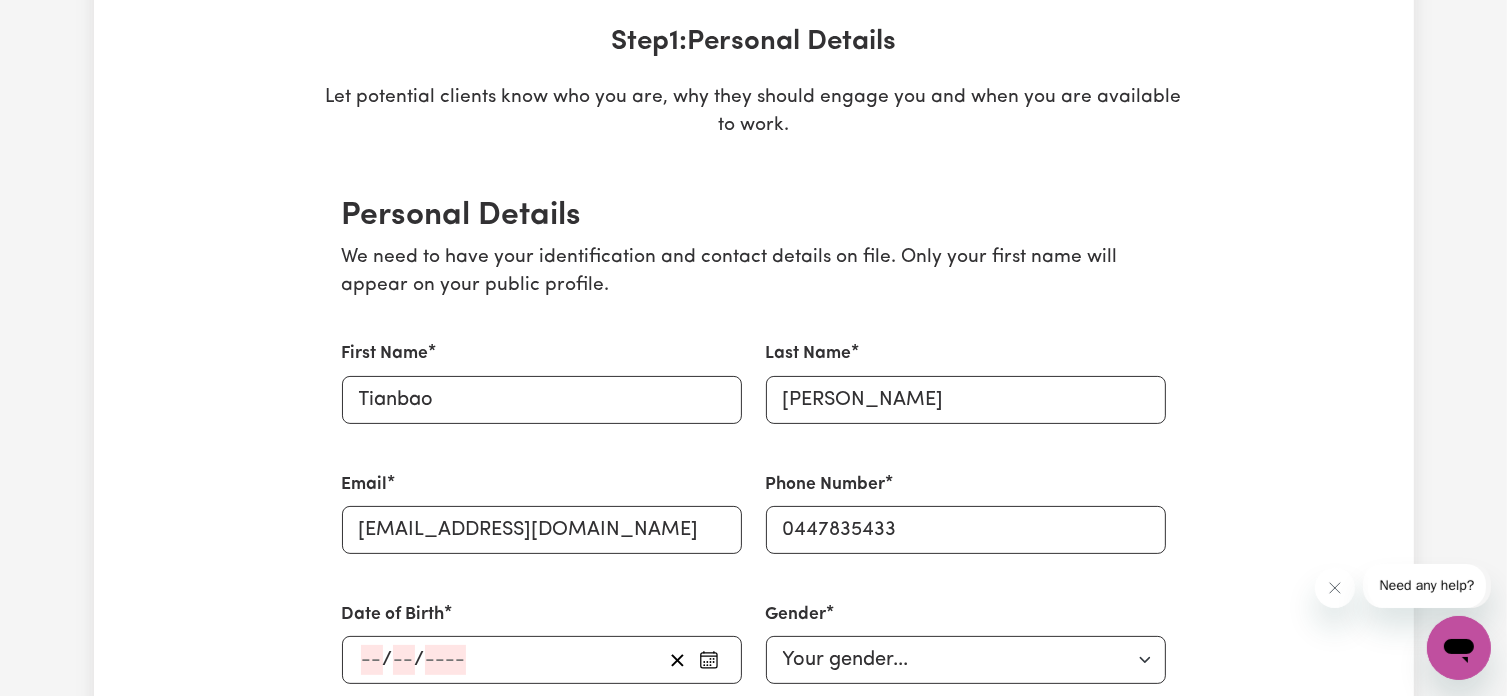 click on "Update Profile 1 2 3 4 5 Step  1 :  Personal Details Let potential clients know who you are, why they should engage you and when you are available to work. Personal Details We need to have your identification and contact details on file. Only your first name will appear on your public profile. First Name Tianbao Last Name Wang Email lukewang1987@gmail.com Phone Number 0447835433 Date of Birth / / Hide age Hide age on my profile Gender Your gender... Female Male Non-binary Other Prefer not to say Show pronouns on my profile Show pronouns on my profile Street Address Unit 21 1-9 Mount Pleasant Ave Suburb BURWOOD, New South Wales, 2134 Residency Status Select your residency status... Australian citizen Australian PR Temporary Work Visa Student Visa Save and continue Save and Exit Your Picture Change profile photo Availabilities When are you available to work?  * Monday Tuesday Wednesday Thursday Friday Saturday Sunday What suburbs are you available to work in? Suburb Add You have not added any preferred suburbs" at bounding box center (754, 2431) 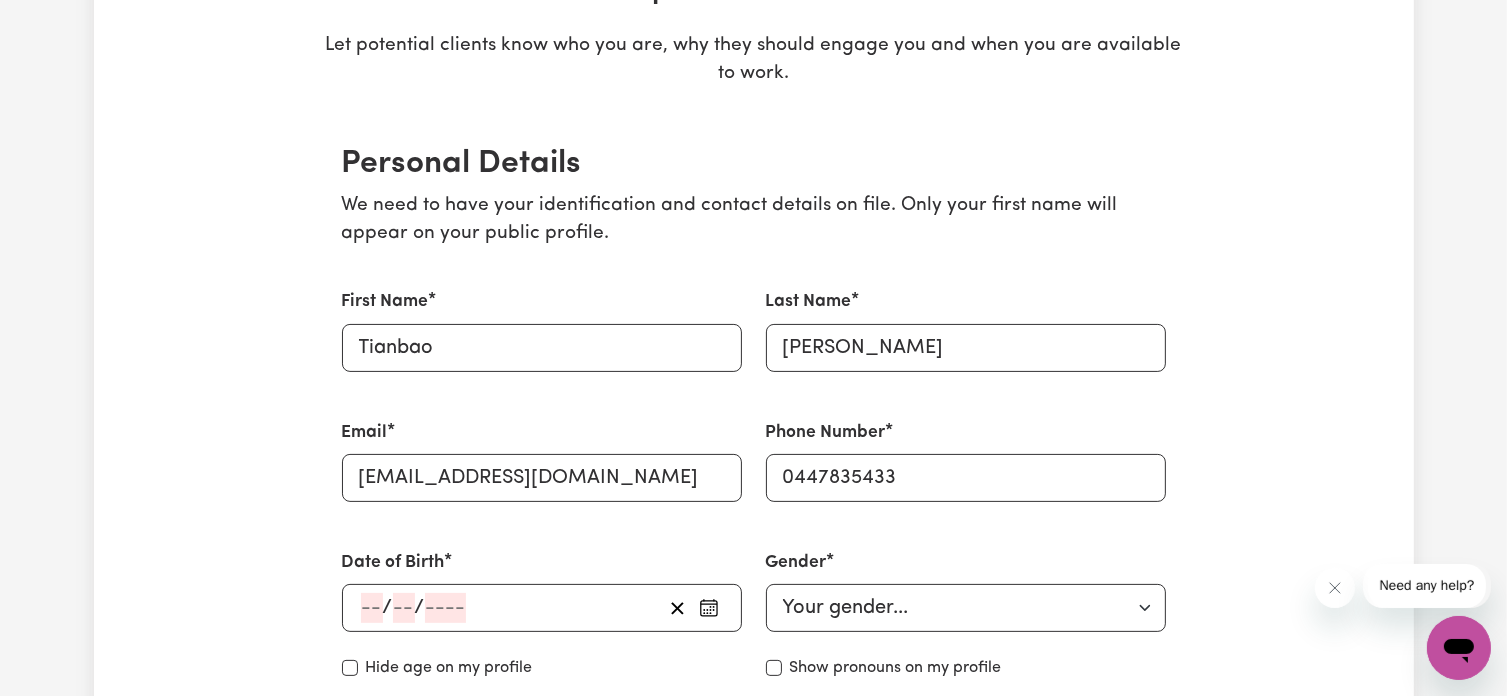 scroll, scrollTop: 400, scrollLeft: 0, axis: vertical 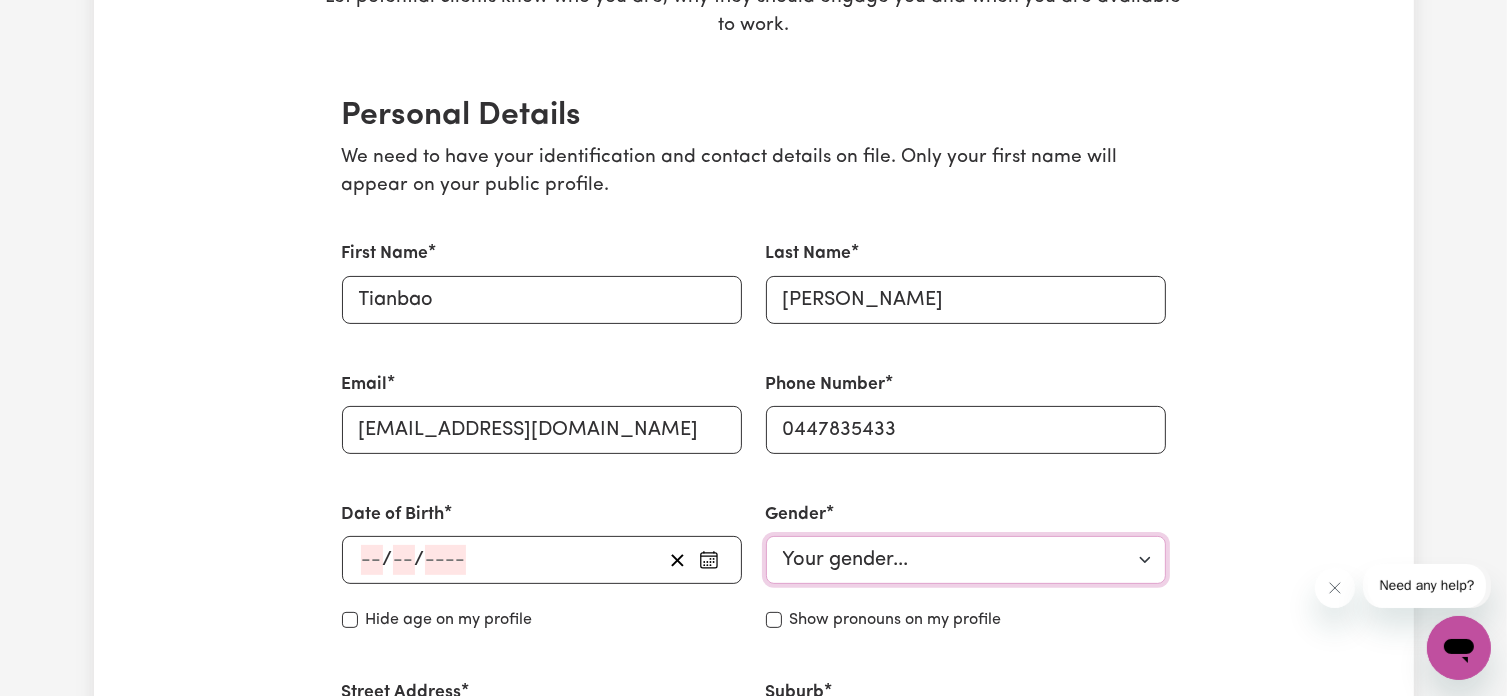 click on "Your gender... Female Male Non-binary Other Prefer not to say" at bounding box center [966, 560] 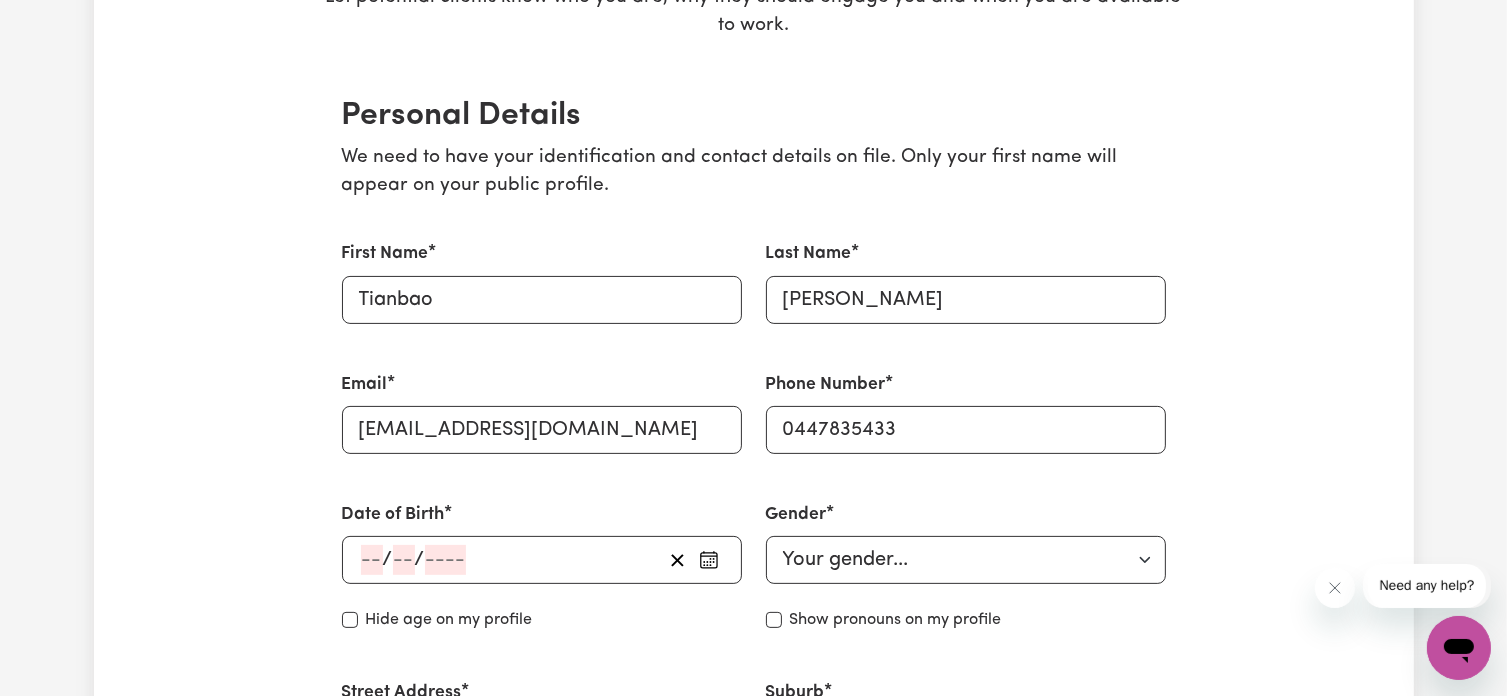 click on "Update Profile 1 2 3 4 5 Step  1 :  Personal Details Let potential clients know who you are, why they should engage you and when you are available to work. Personal Details We need to have your identification and contact details on file. Only your first name will appear on your public profile. First Name Tianbao Last Name Wang Email lukewang1987@gmail.com Phone Number 0447835433 Date of Birth / / Hide age Hide age on my profile Gender Your gender... Female Male Non-binary Other Prefer not to say Show pronouns on my profile Show pronouns on my profile Street Address Unit 21 1-9 Mount Pleasant Ave Suburb BURWOOD, New South Wales, 2134 Residency Status Select your residency status... Australian citizen Australian PR Temporary Work Visa Student Visa Save and continue Save and Exit Your Picture Change profile photo Availabilities When are you available to work?  * Monday Tuesday Wednesday Thursday Friday Saturday Sunday What suburbs are you available to work in? Suburb Add You have not added any preferred suburbs" at bounding box center (754, 2331) 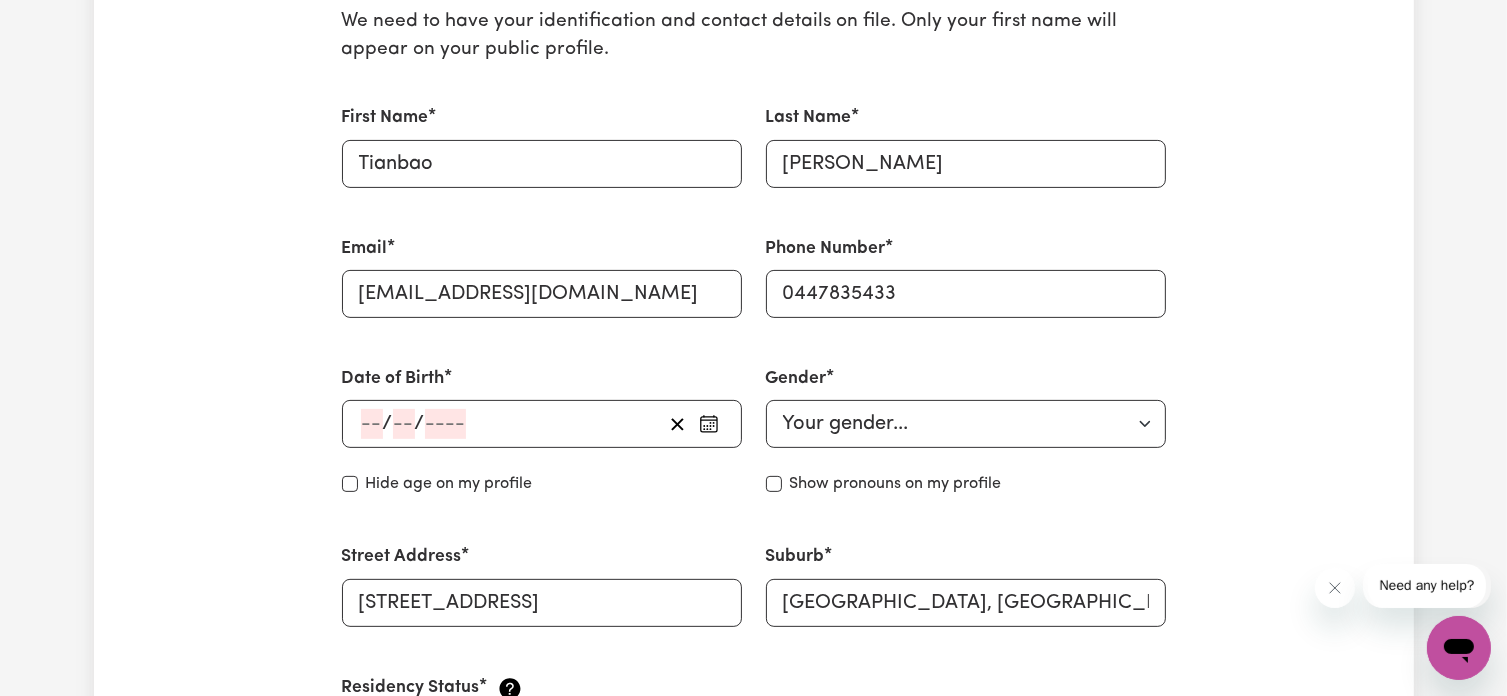 scroll, scrollTop: 600, scrollLeft: 0, axis: vertical 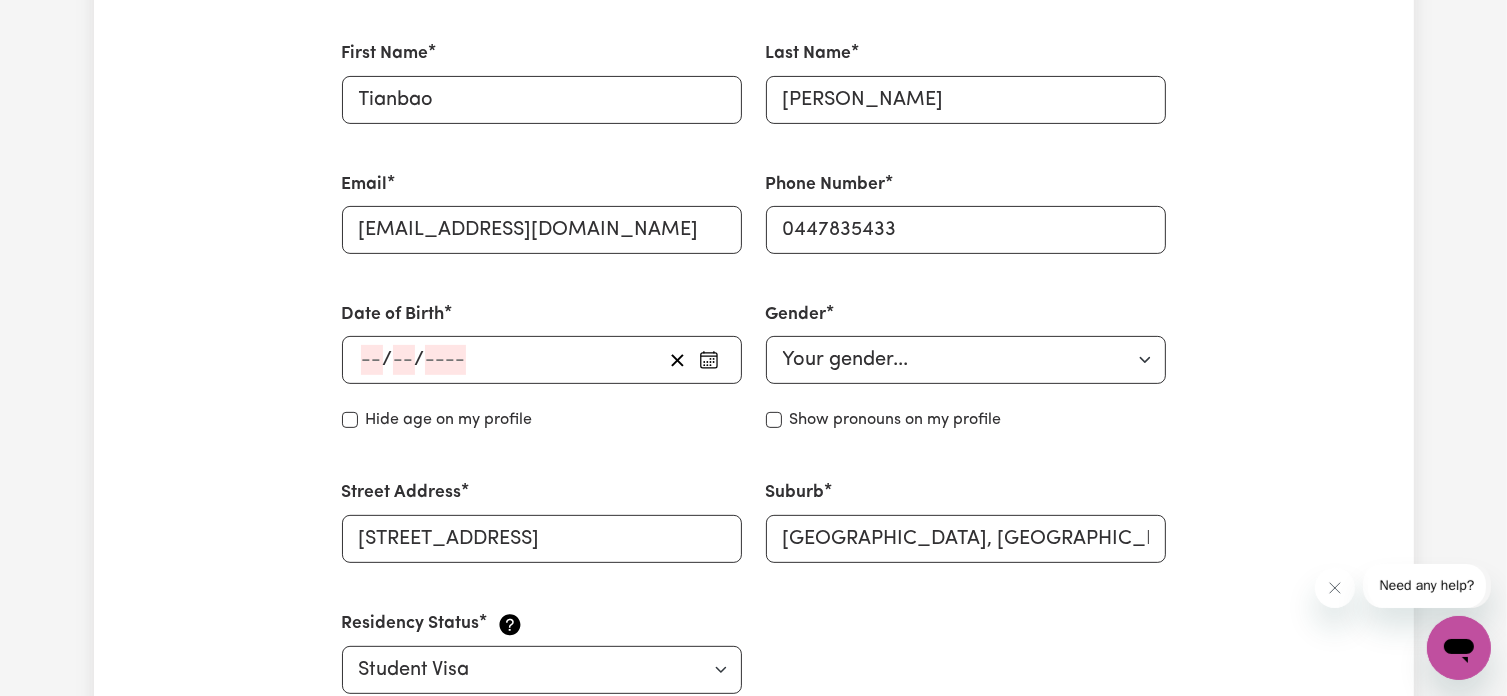 click on "Update Profile 1 2 3 4 5 Step  1 :  Personal Details Let potential clients know who you are, why they should engage you and when you are available to work. Personal Details We need to have your identification and contact details on file. Only your first name will appear on your public profile. First Name Tianbao Last Name Wang Email lukewang1987@gmail.com Phone Number 0447835433 Date of Birth / / Hide age Hide age on my profile Gender Your gender... Female Male Non-binary Other Prefer not to say Show pronouns on my profile Show pronouns on my profile Street Address Unit 21 1-9 Mount Pleasant Ave Suburb BURWOOD, New South Wales, 2134 Residency Status Select your residency status... Australian citizen Australian PR Temporary Work Visa Student Visa Save and continue Save and Exit Your Picture Change profile photo Availabilities When are you available to work?  * Monday Tuesday Wednesday Thursday Friday Saturday Sunday What suburbs are you available to work in? Suburb Add You have not added any preferred suburbs" at bounding box center (754, 2131) 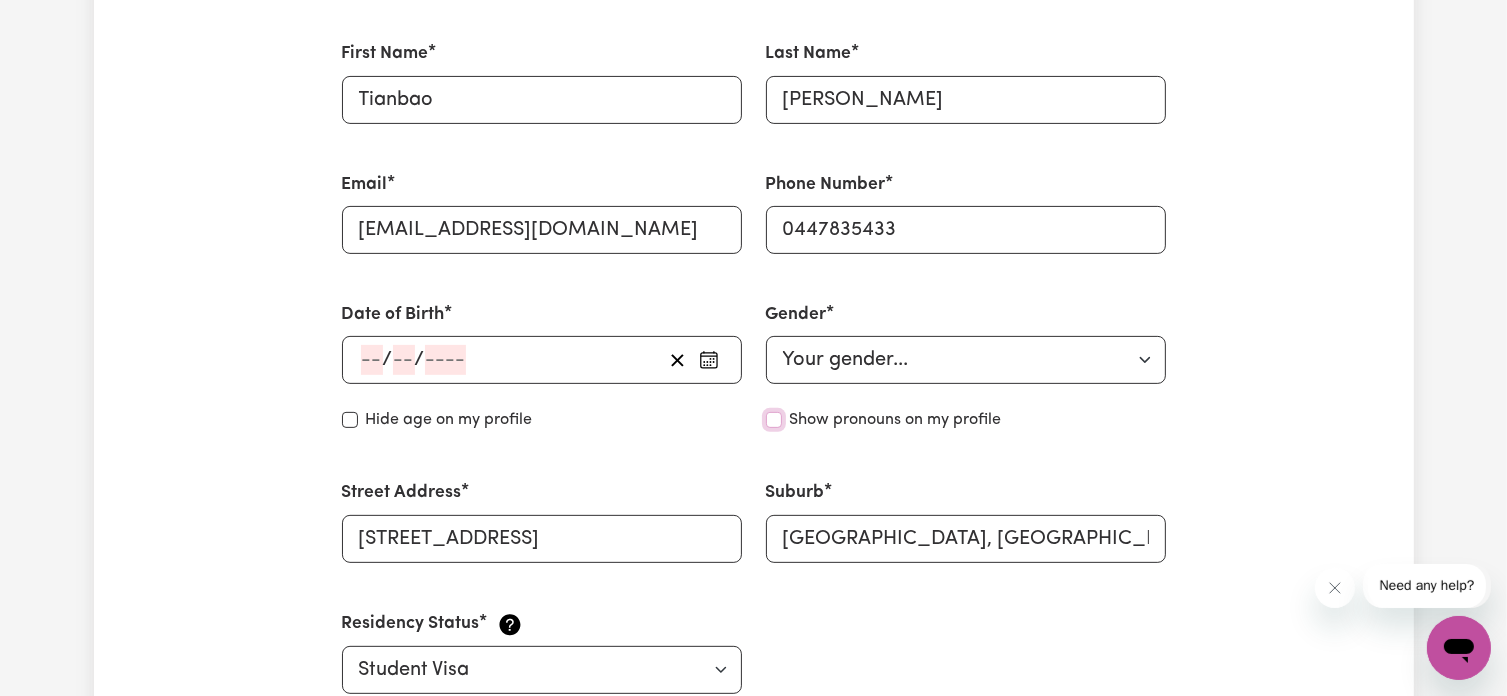 click on "Show pronouns on my profile" at bounding box center (774, 420) 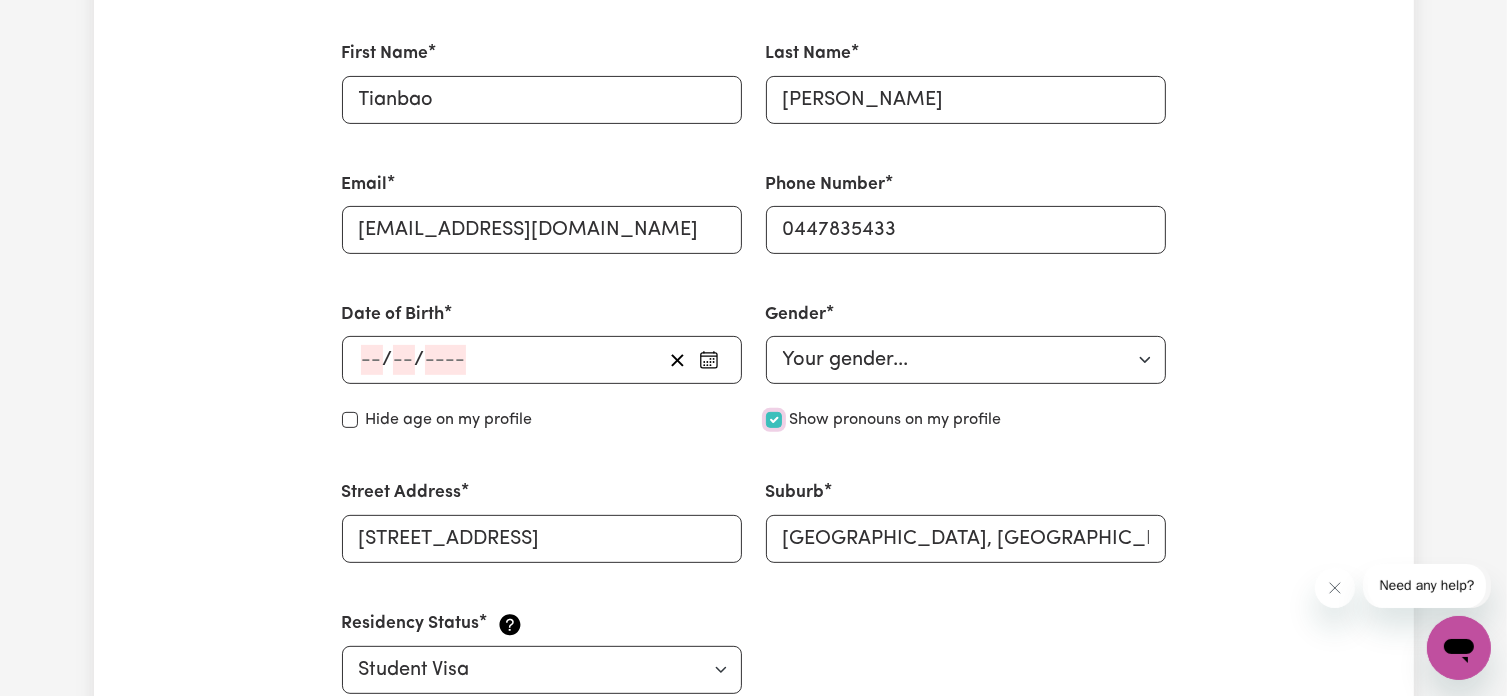 checkbox on "true" 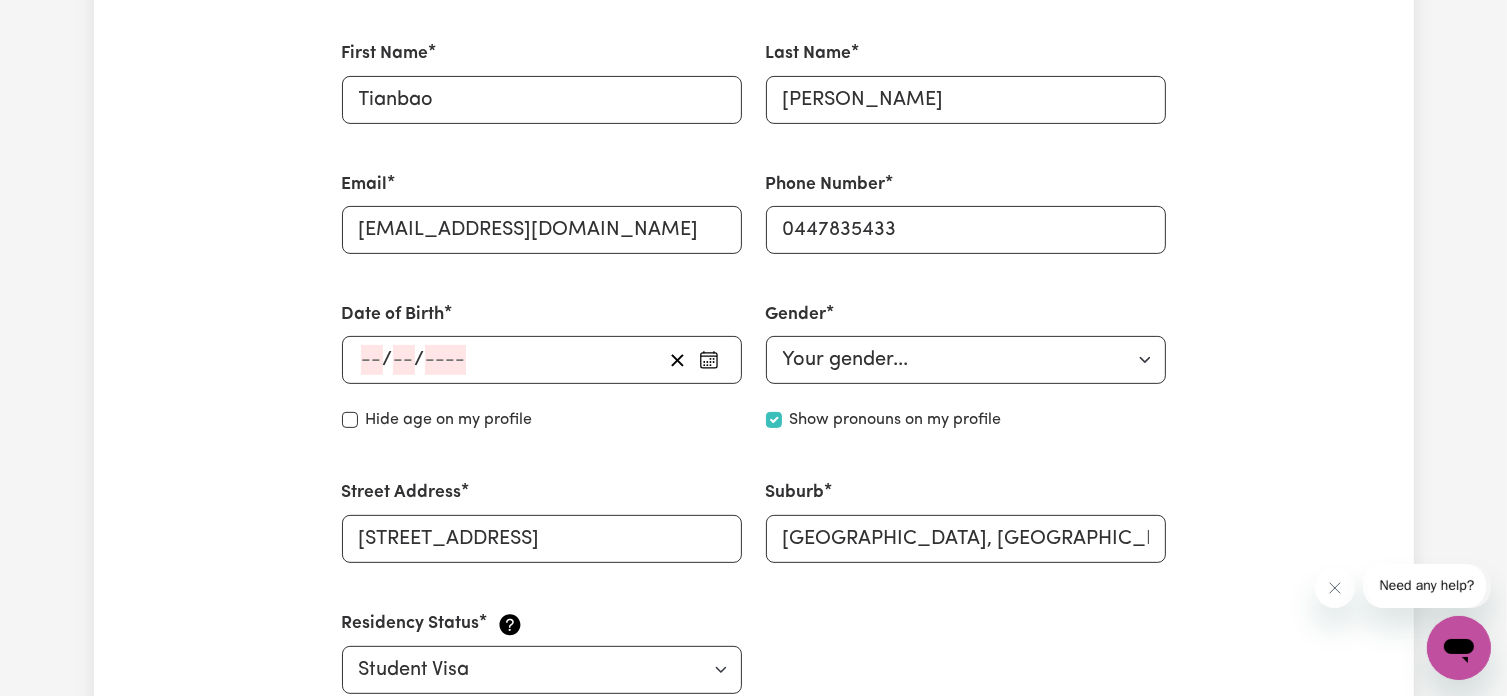 click on "Gender Your gender... Female Male Non-binary Other Prefer not to say Show pronouns on my profile Show pronouns on my profile" at bounding box center (966, 367) 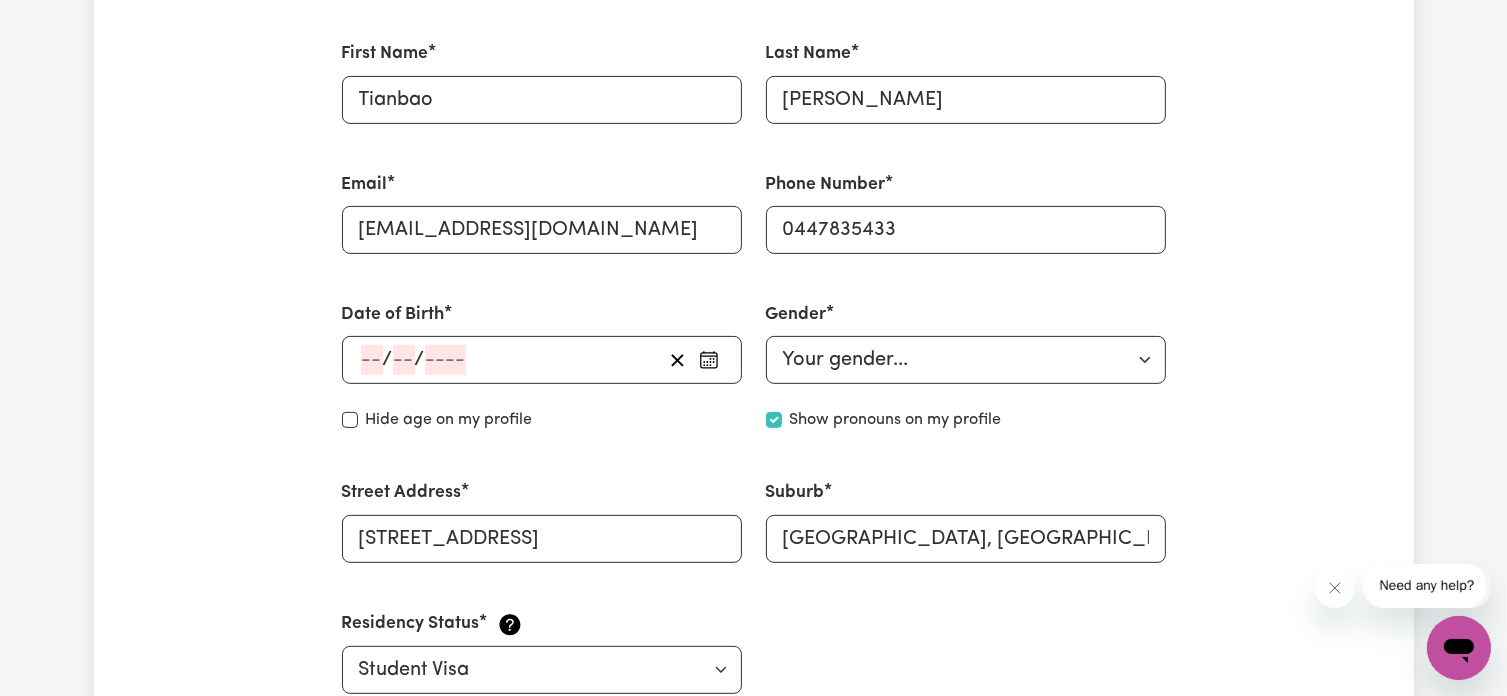 click on "Update Profile 1 2 3 4 5 Step  1 :  Personal Details Let potential clients know who you are, why they should engage you and when you are available to work. Personal Details We need to have your identification and contact details on file. Only your first name will appear on your public profile. First Name Tianbao Last Name Wang Email lukewang1987@gmail.com Phone Number 0447835433 Date of Birth / / Hide age Hide age on my profile Gender Your gender... Female Male Non-binary Other Prefer not to say Show pronouns on my profile Show pronouns on my profile Street Address Unit 21 1-9 Mount Pleasant Ave Suburb BURWOOD, New South Wales, 2134 Residency Status Select your residency status... Australian citizen Australian PR Temporary Work Visa Student Visa Save and continue Save and Exit Your Picture Change profile photo Availabilities When are you available to work?  * Monday Tuesday Wednesday Thursday Friday Saturday Sunday What suburbs are you available to work in? Suburb Add You have not added any preferred suburbs" at bounding box center [754, 2131] 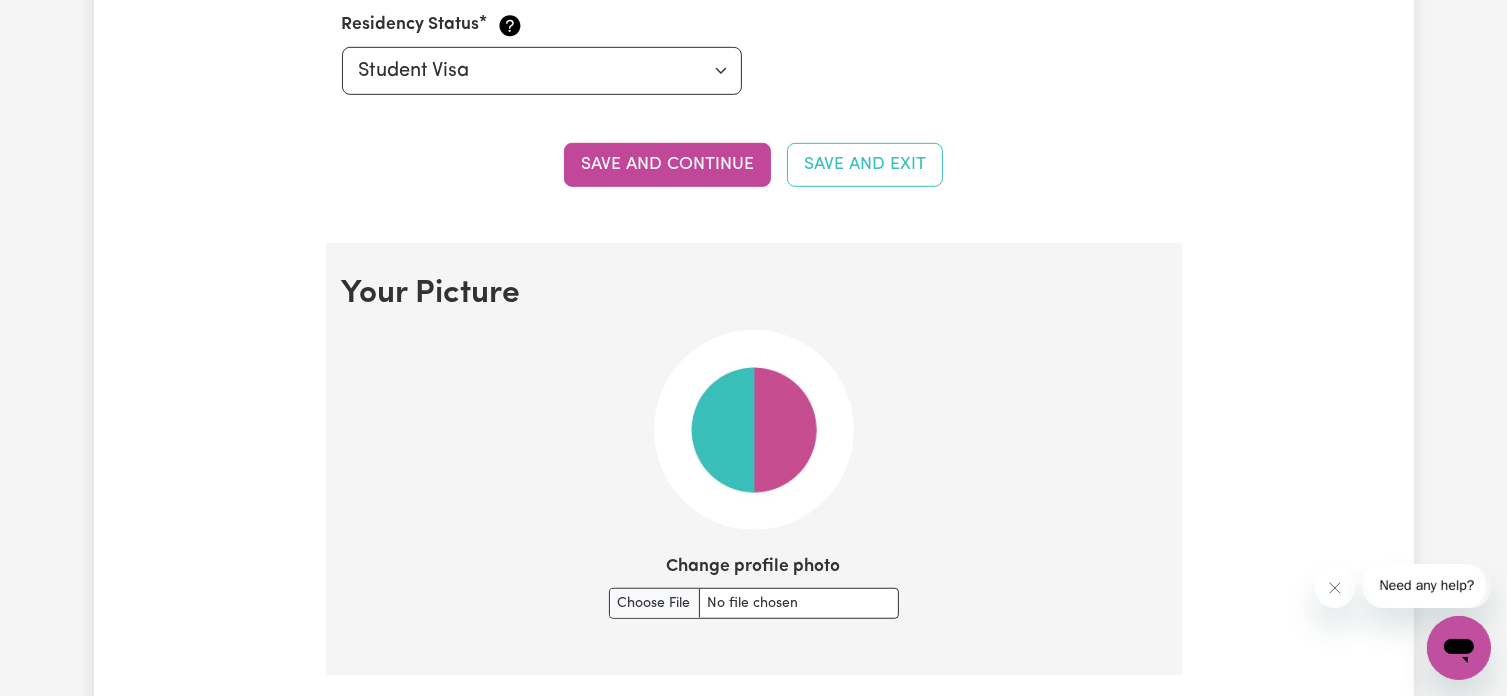 scroll, scrollTop: 1200, scrollLeft: 0, axis: vertical 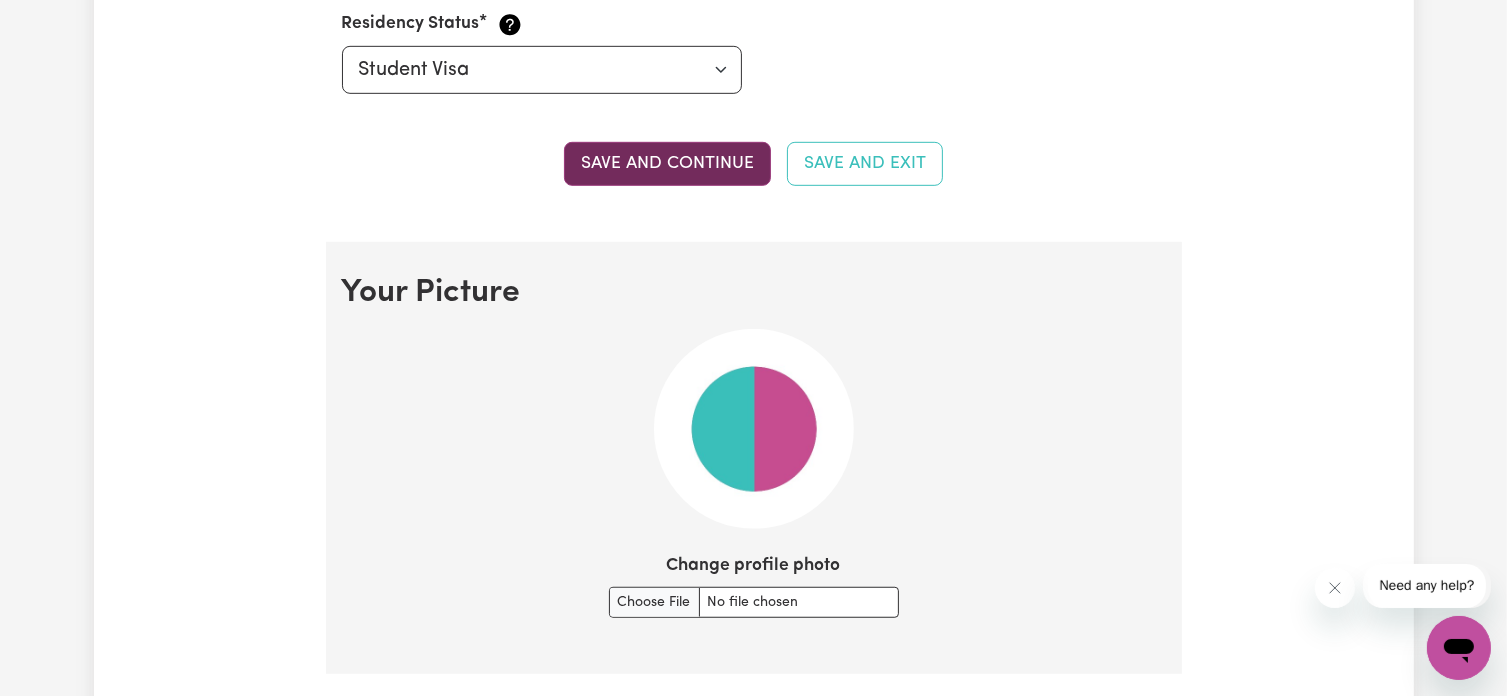 click on "Save and continue" at bounding box center (667, 164) 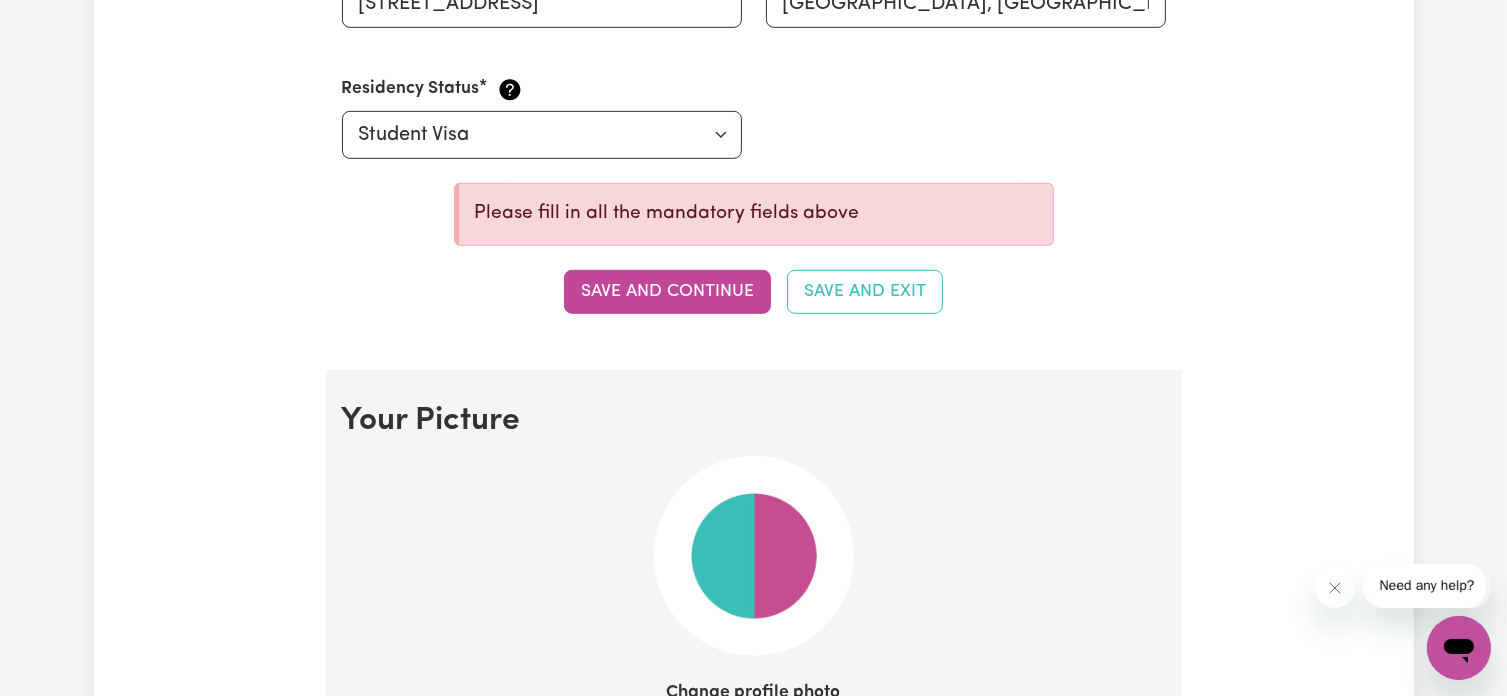 scroll, scrollTop: 1132, scrollLeft: 0, axis: vertical 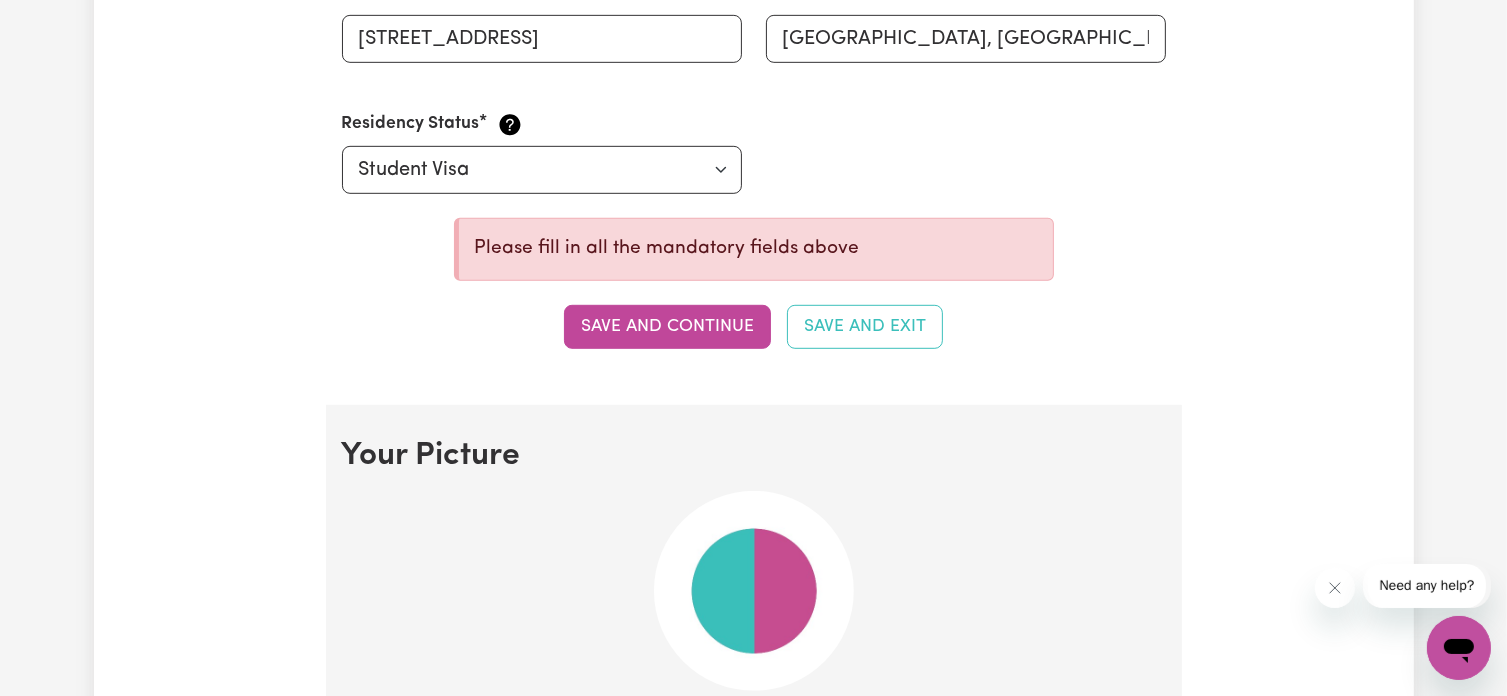 click on "Update Profile 1 2 3 4 5 Step  1 :  Personal Details Let potential clients know who you are, why they should engage you and when you are available to work. Personal Details We need to have your identification and contact details on file. Only your first name will appear on your public profile. First Name Tianbao Last Name Wang Email lukewang1987@gmail.com Phone Number 0447835433 Date of Birth / / Enter your date of birth, e.g. 25/07/1987 Hide age Hide age on my profile Gender Your gender... Female Male Non-binary Other Prefer not to say Show pronouns on my profile Show pronouns on my profile Street Address Unit 21 1-9 Mount Pleasant Ave Suburb BURWOOD, New South Wales, 2134 Residency Status Select your residency status... Australian citizen Australian PR Temporary Work Visa Student Visa Please fill in all the mandatory fields above Save and continue Save and Exit Your Picture Change profile photo Availabilities When are you available to work?  * Monday Tuesday Wednesday Thursday Friday Saturday Sunday Suburb" at bounding box center (754, 1646) 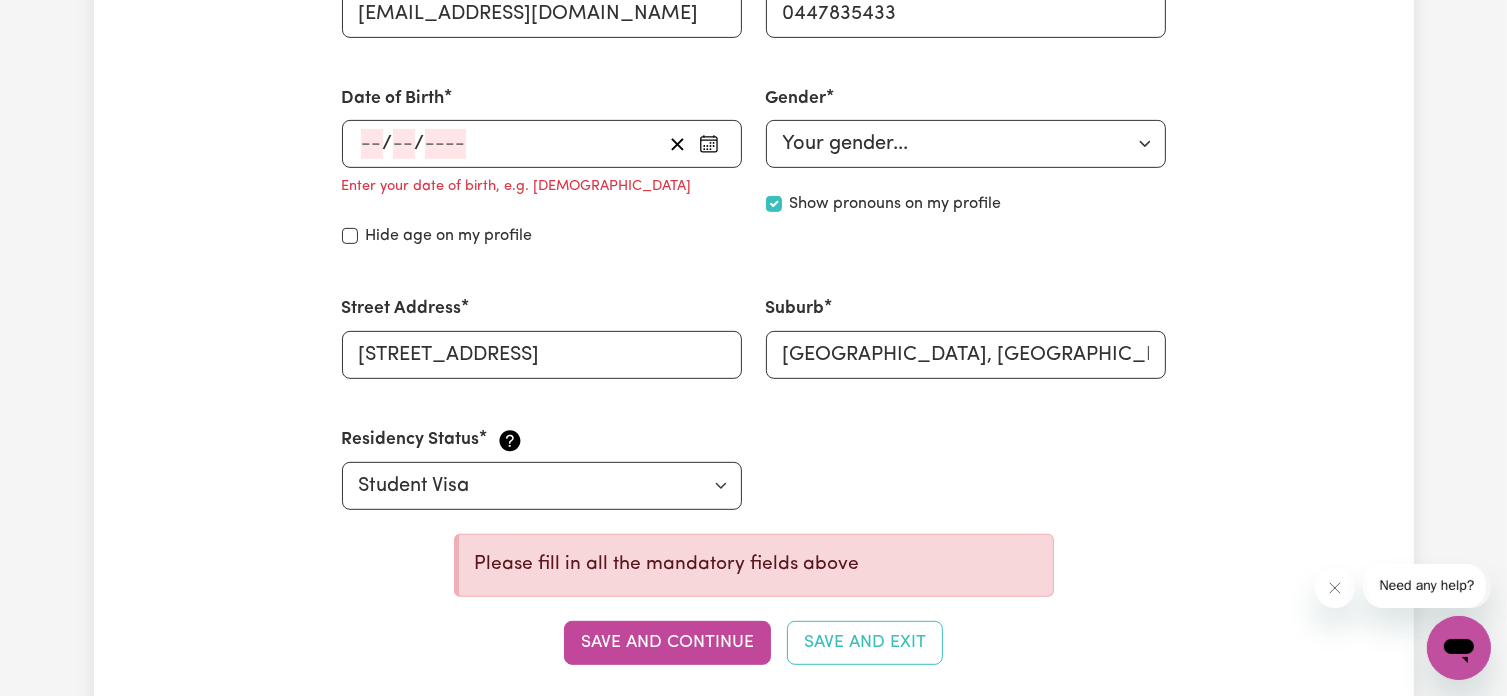 scroll, scrollTop: 732, scrollLeft: 0, axis: vertical 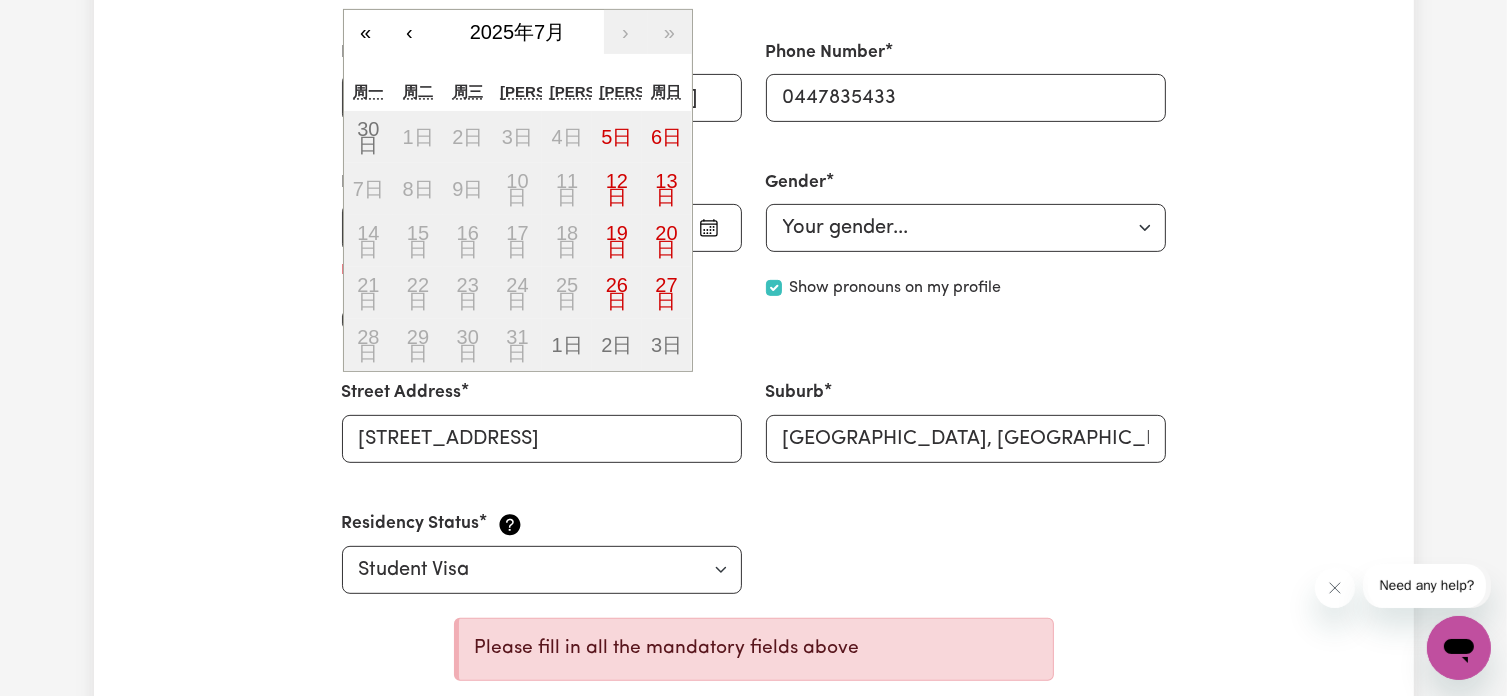 click on "/ / « ‹ [DATE] › » [PERSON_NAME] 周三 周四 周五 周六 周日 30日 1日 2日 3日 4日 5日 6日 7日 8日 9日 10日 11日 12日 13日 14日 15日 16日 17日 18日 19日 20日 21日 22日 23日 24日 25日 26日 27日 28日 29日 30日 31日 1日 2日 3日" at bounding box center [542, 228] 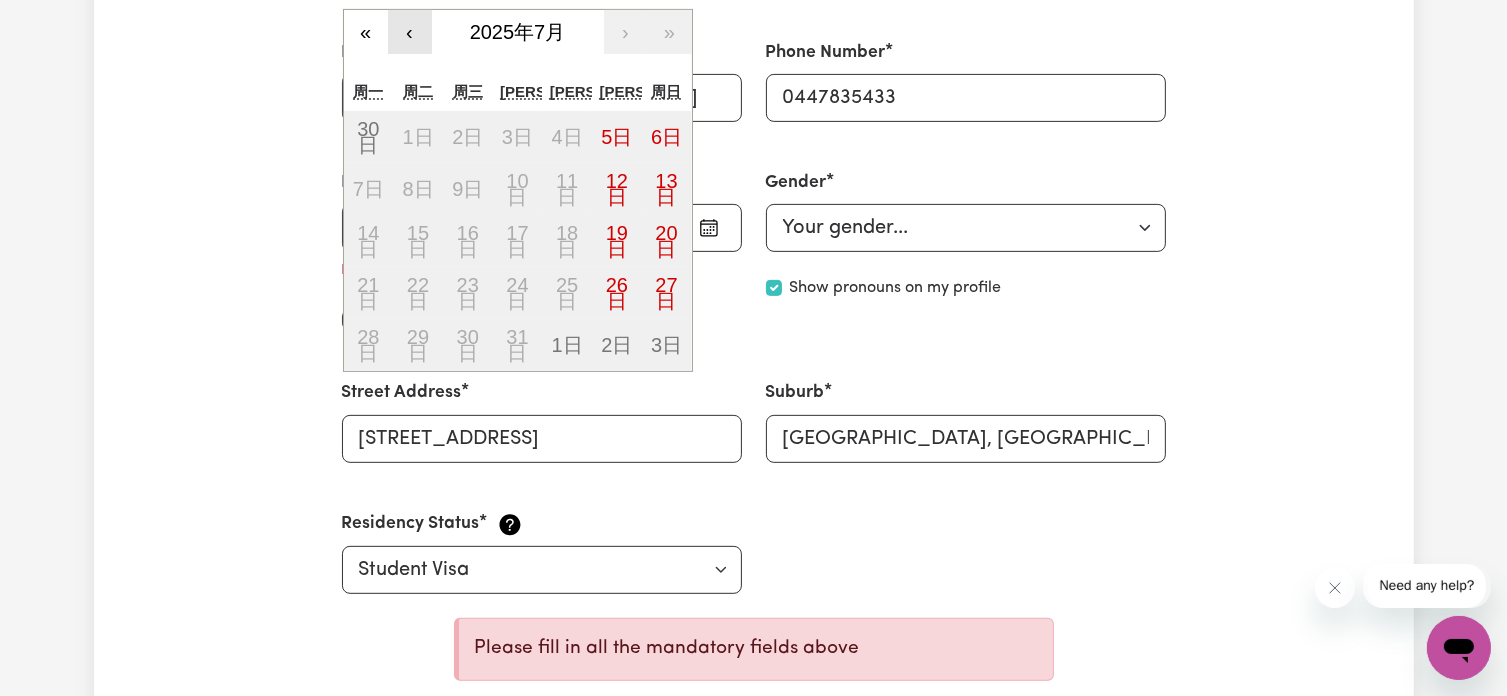 click on "‹" at bounding box center [410, 32] 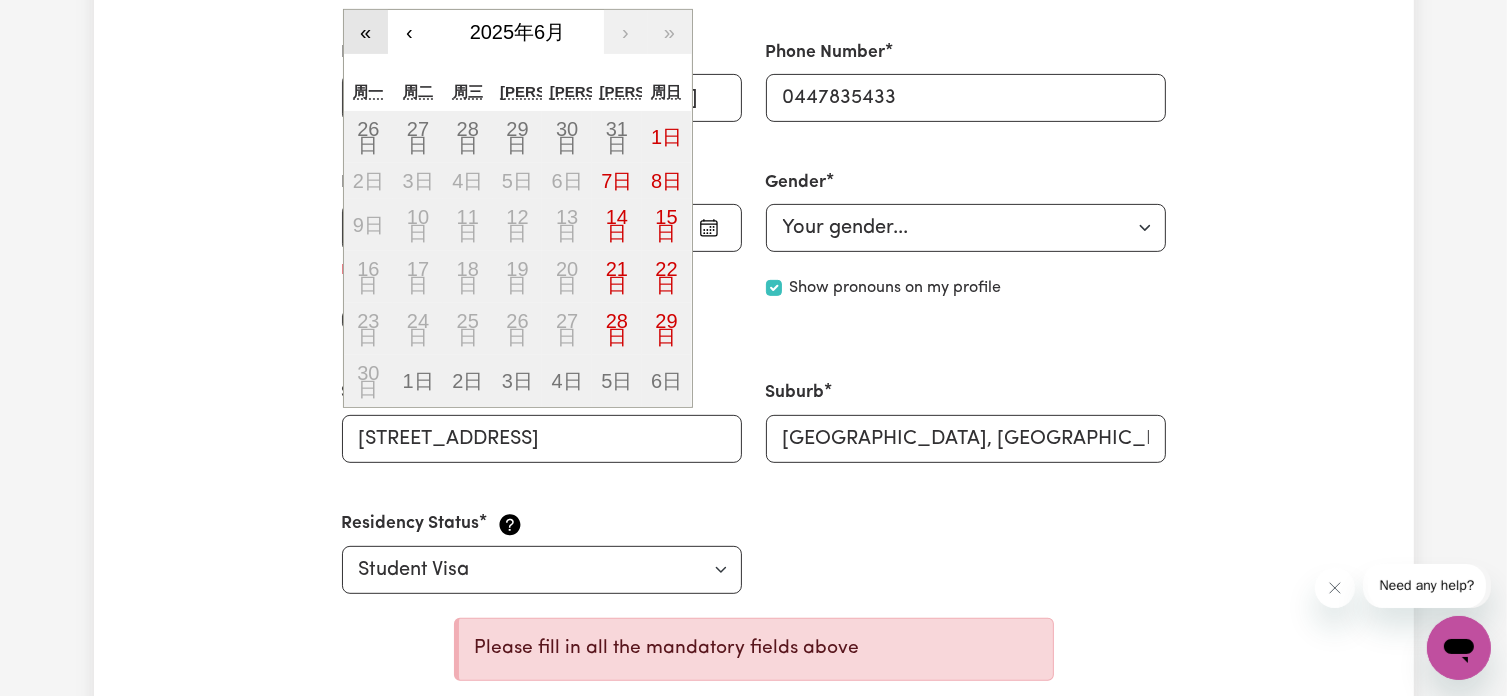 click on "«" at bounding box center [366, 32] 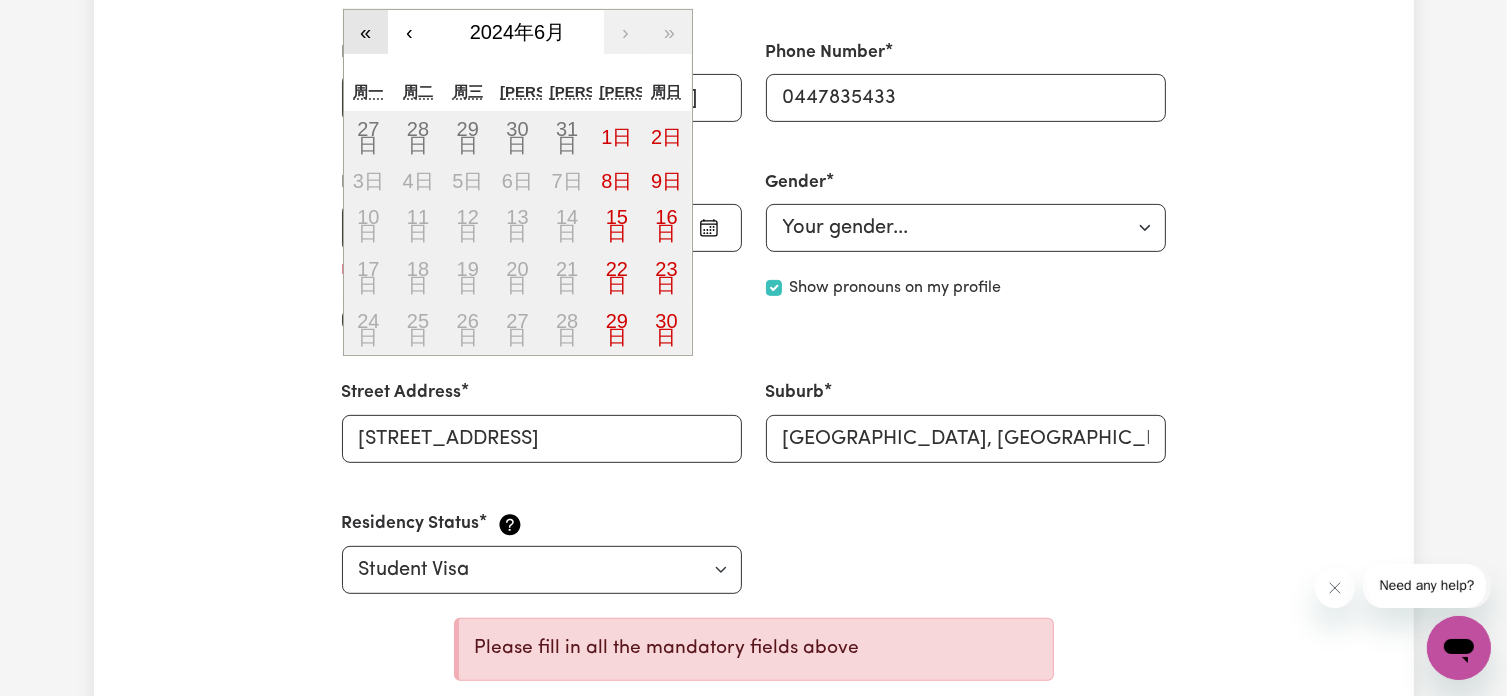 click on "«" at bounding box center (366, 32) 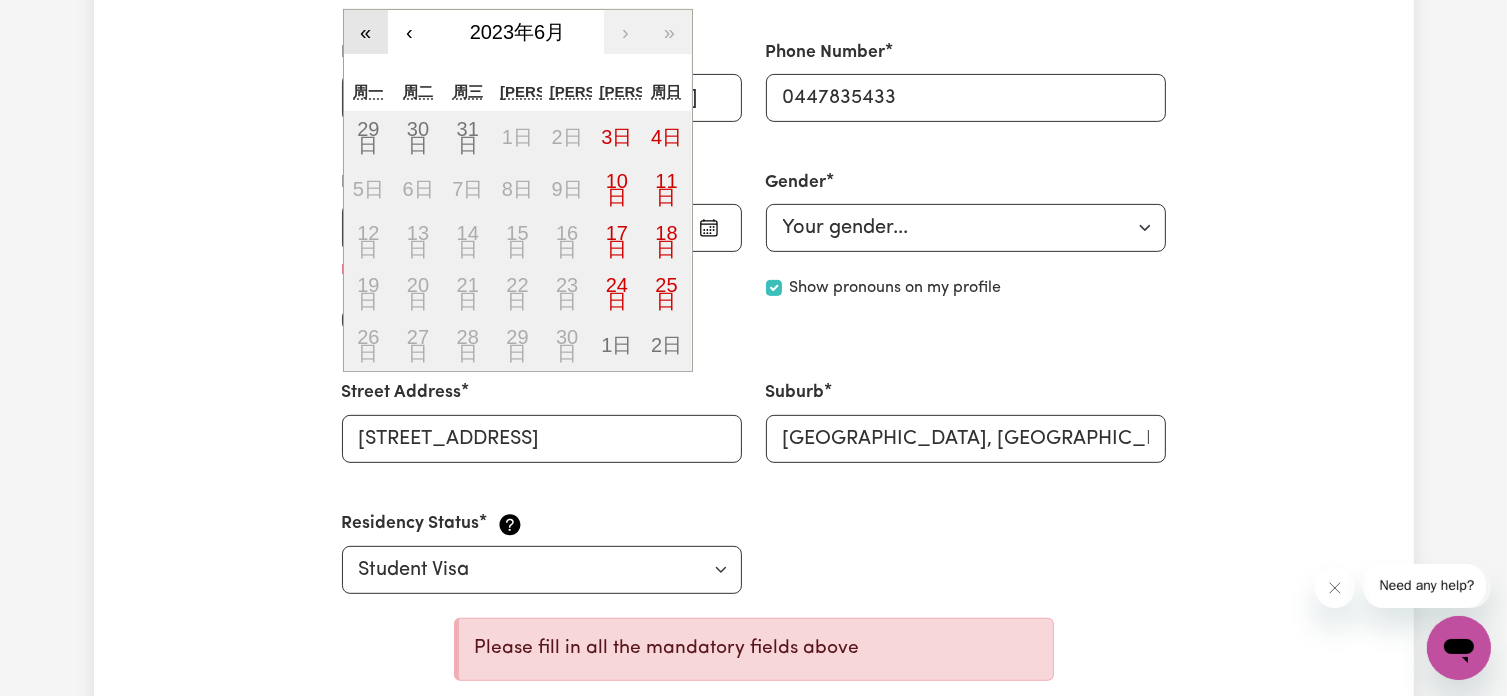type 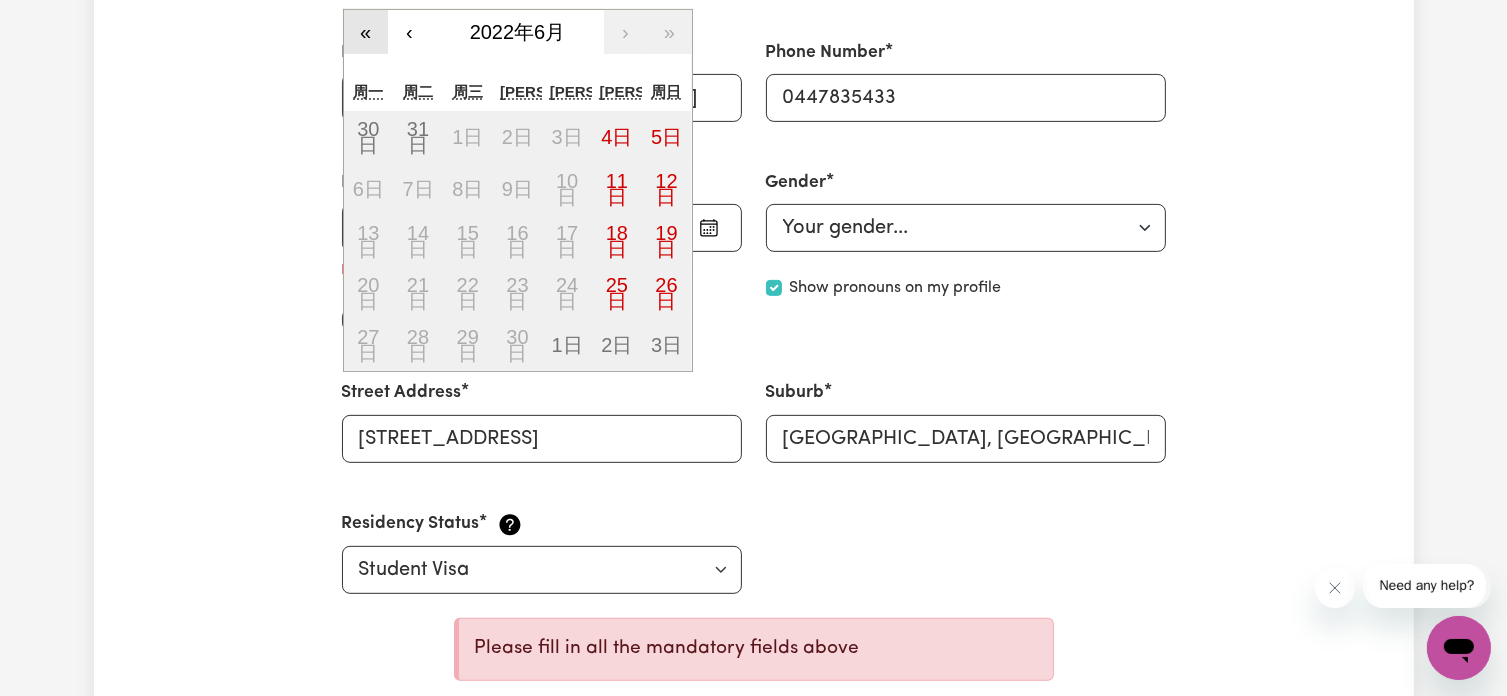 click on "«" at bounding box center (366, 32) 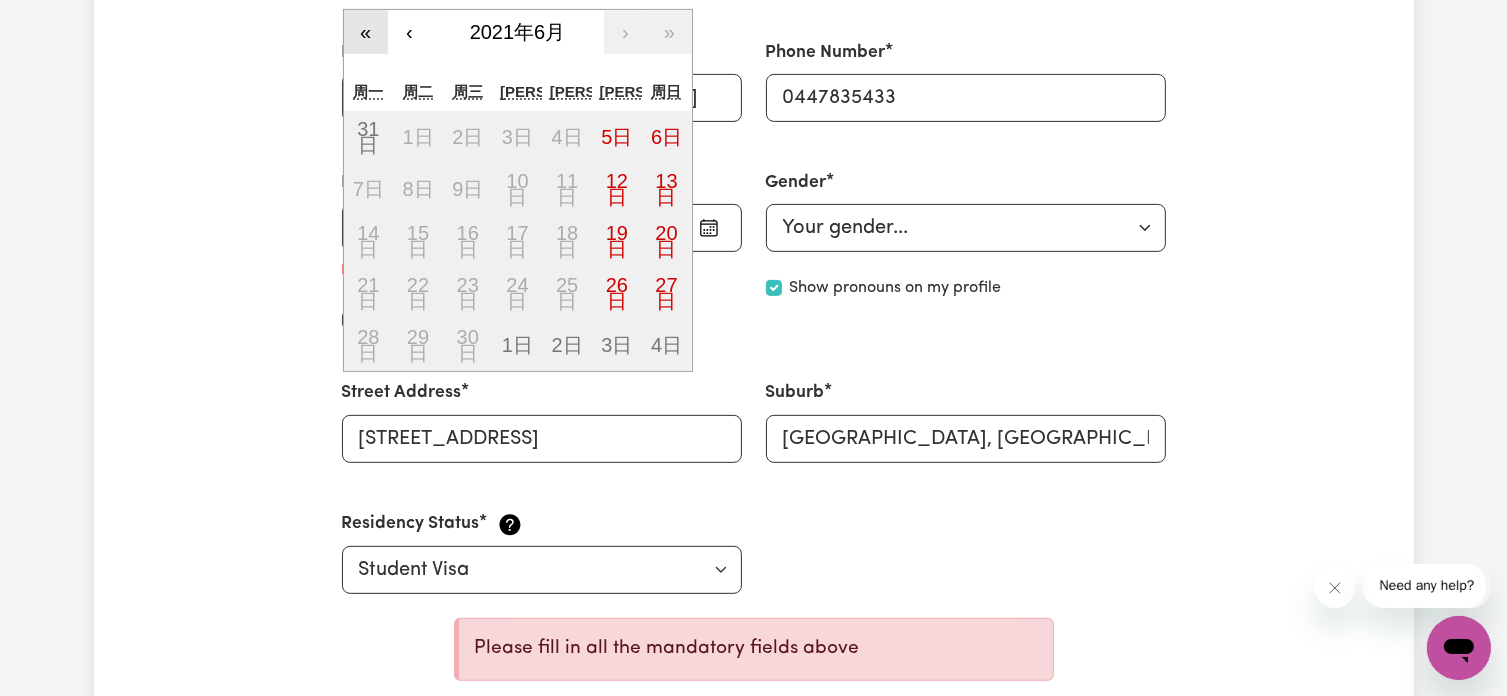 click on "«" at bounding box center [366, 32] 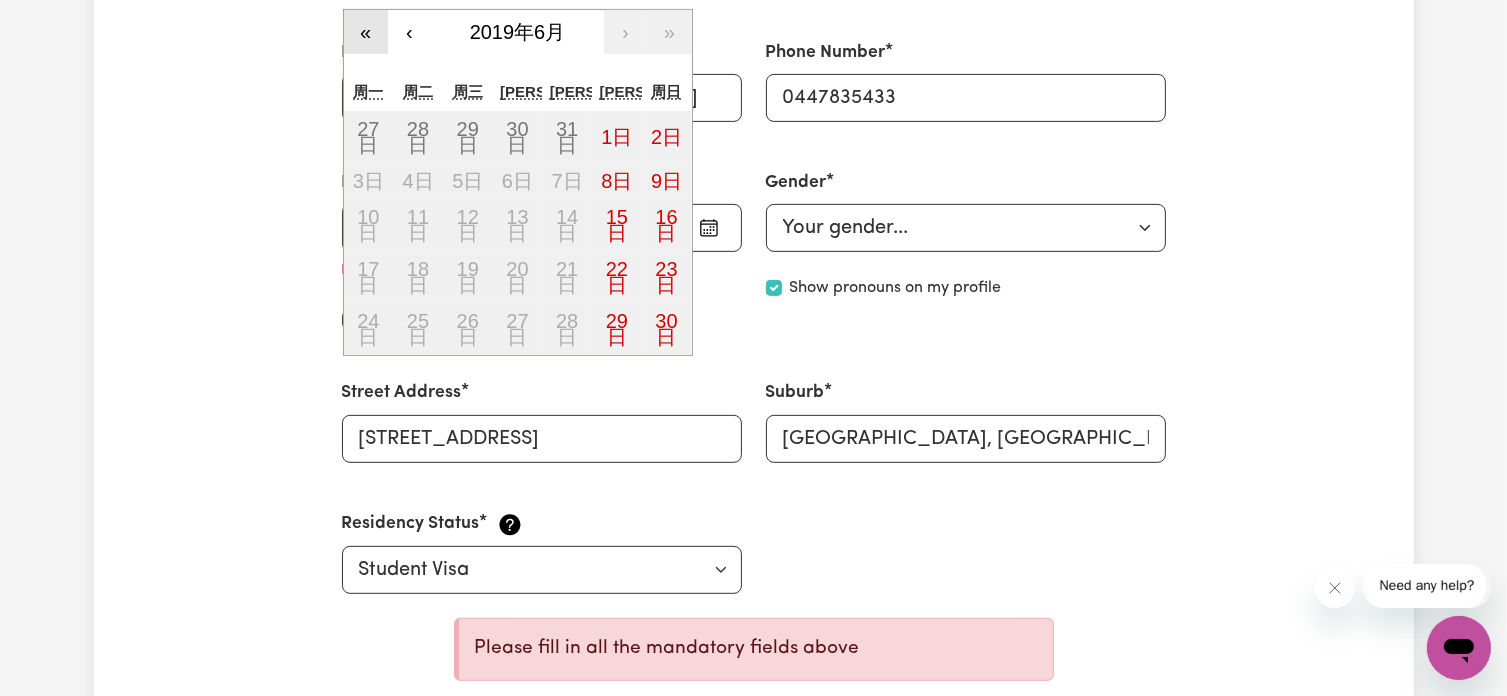 click on "«" at bounding box center (366, 32) 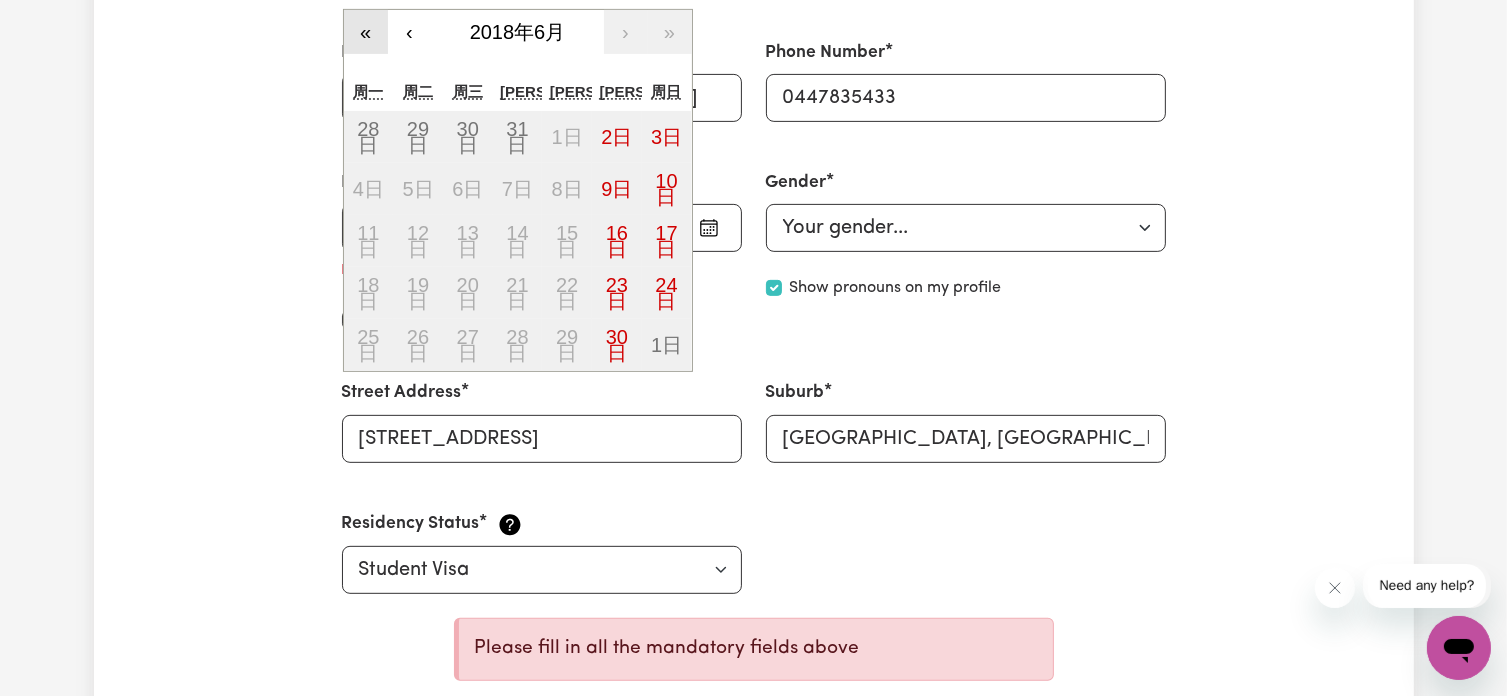 click on "«" at bounding box center [366, 32] 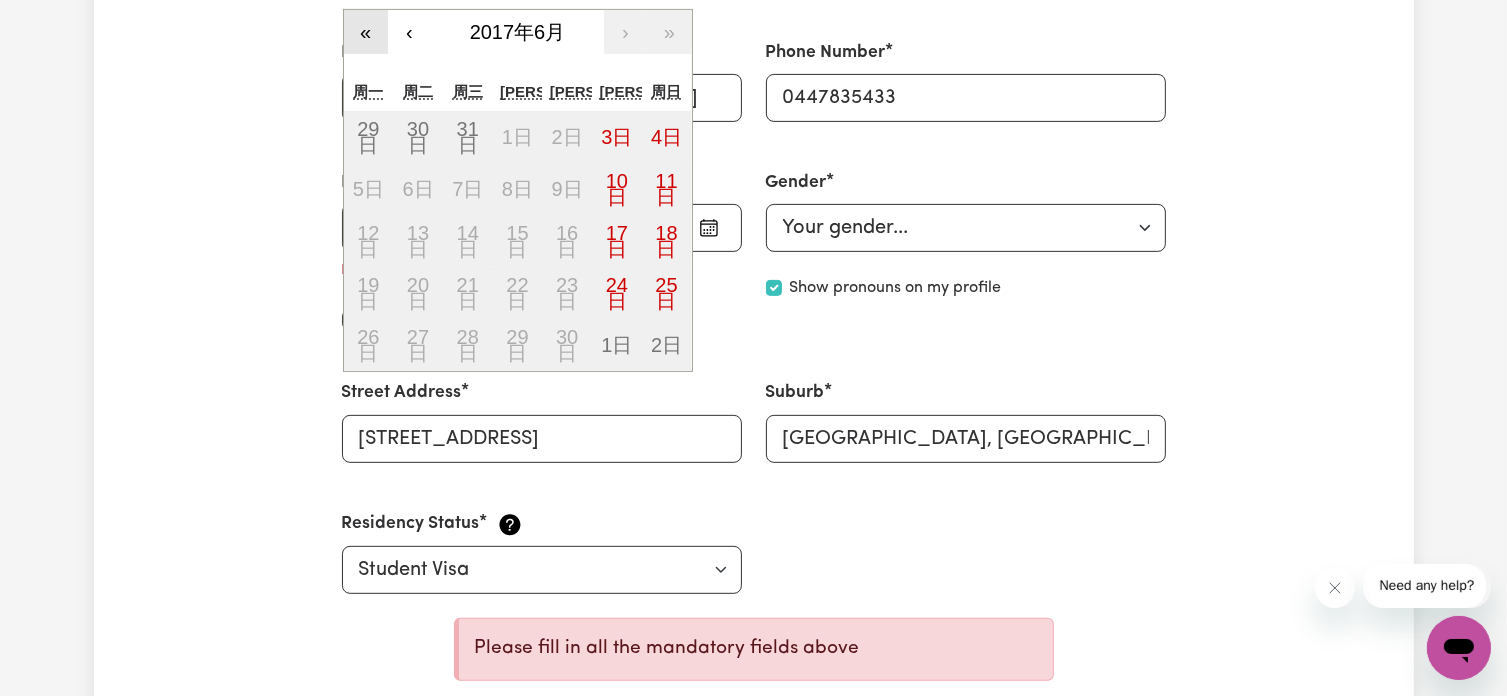 click on "«" at bounding box center [366, 32] 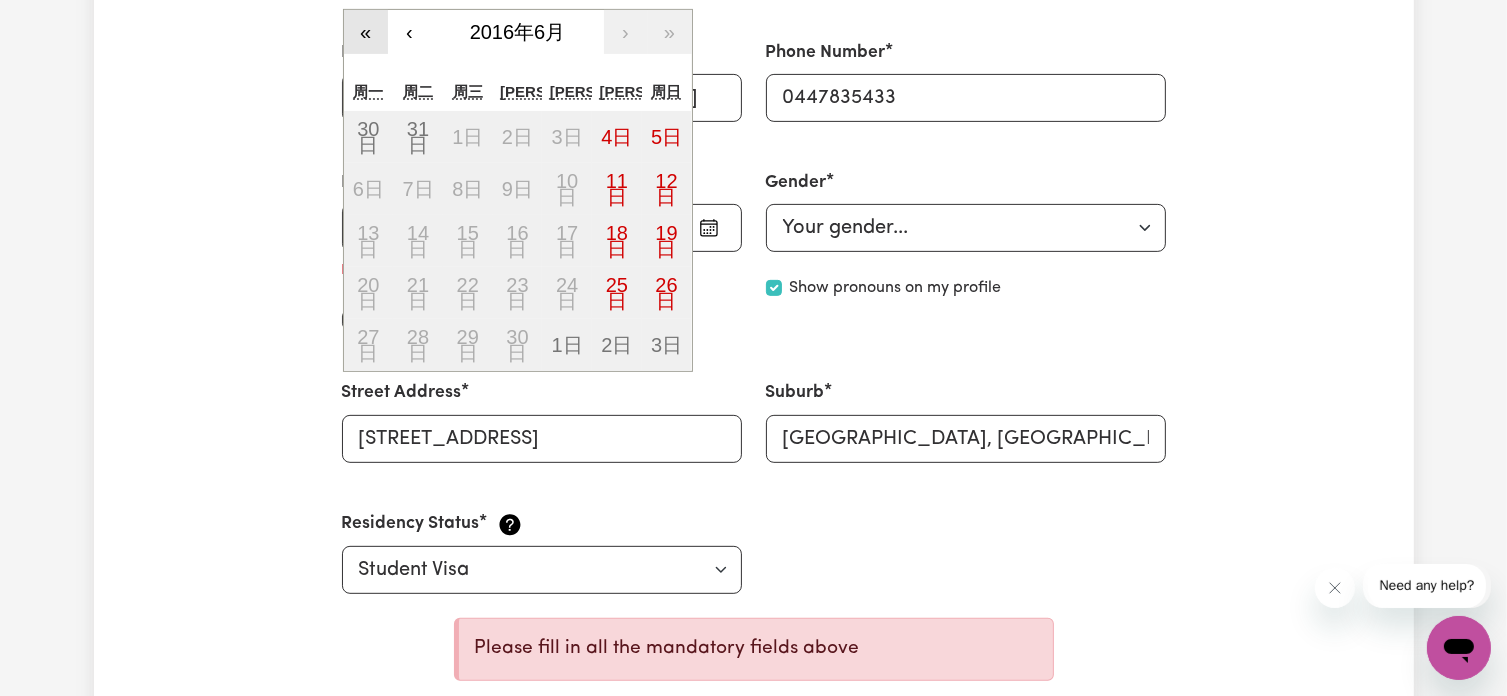 click on "«" at bounding box center (366, 32) 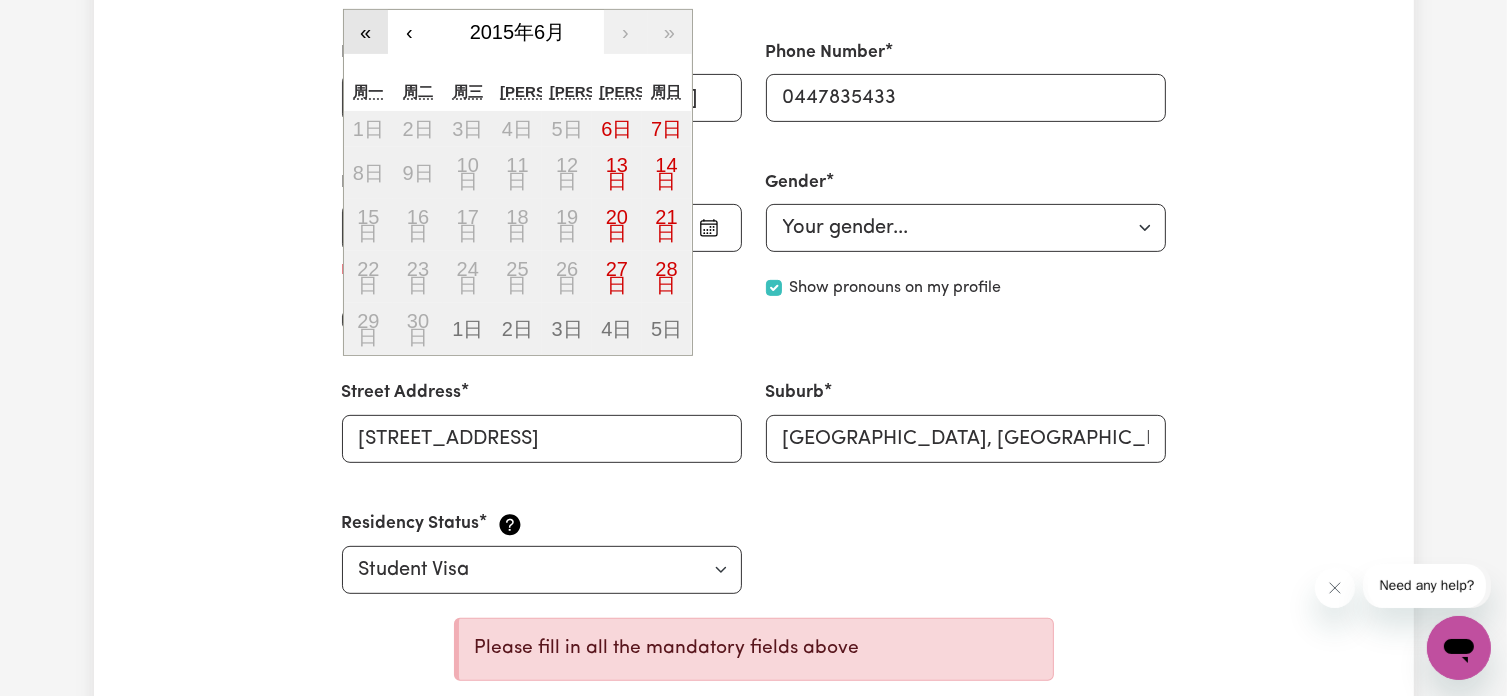 click on "«" at bounding box center [366, 32] 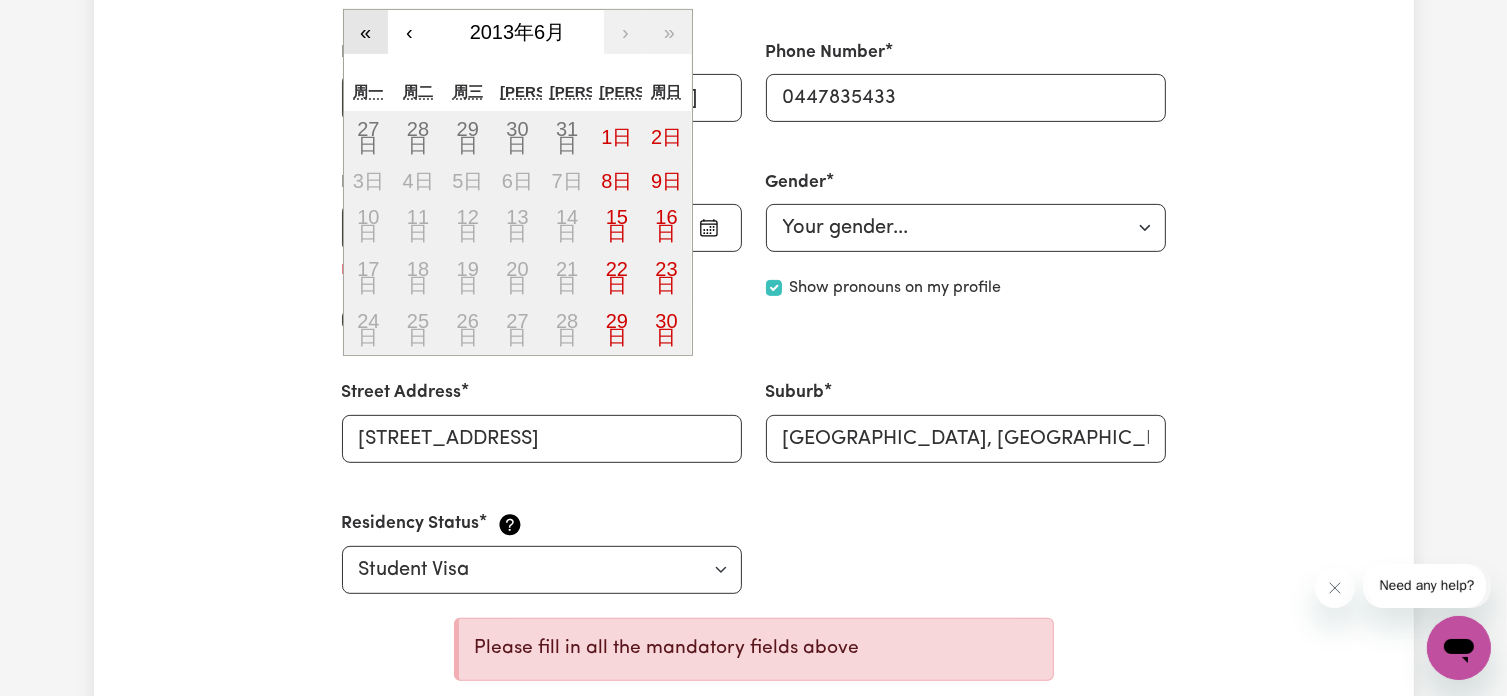 click on "«" at bounding box center [366, 32] 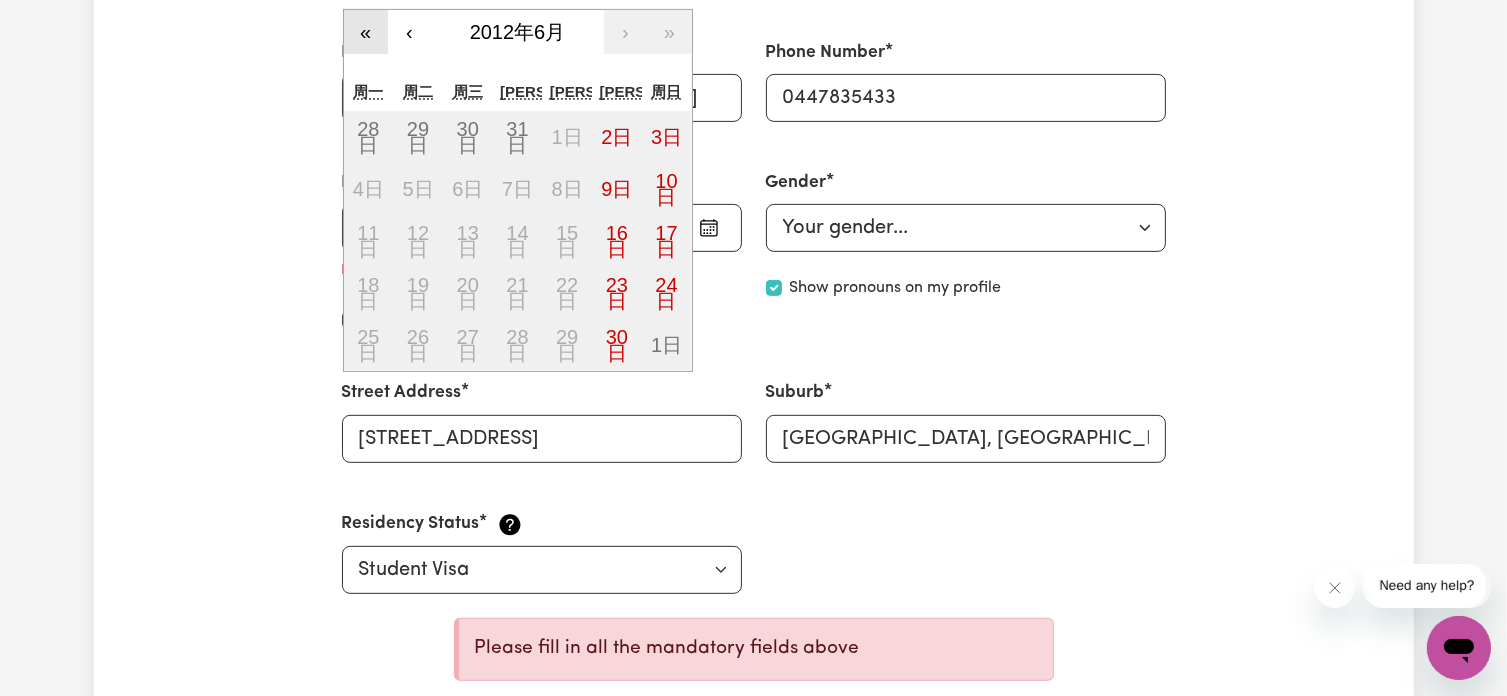 click on "«" at bounding box center (366, 32) 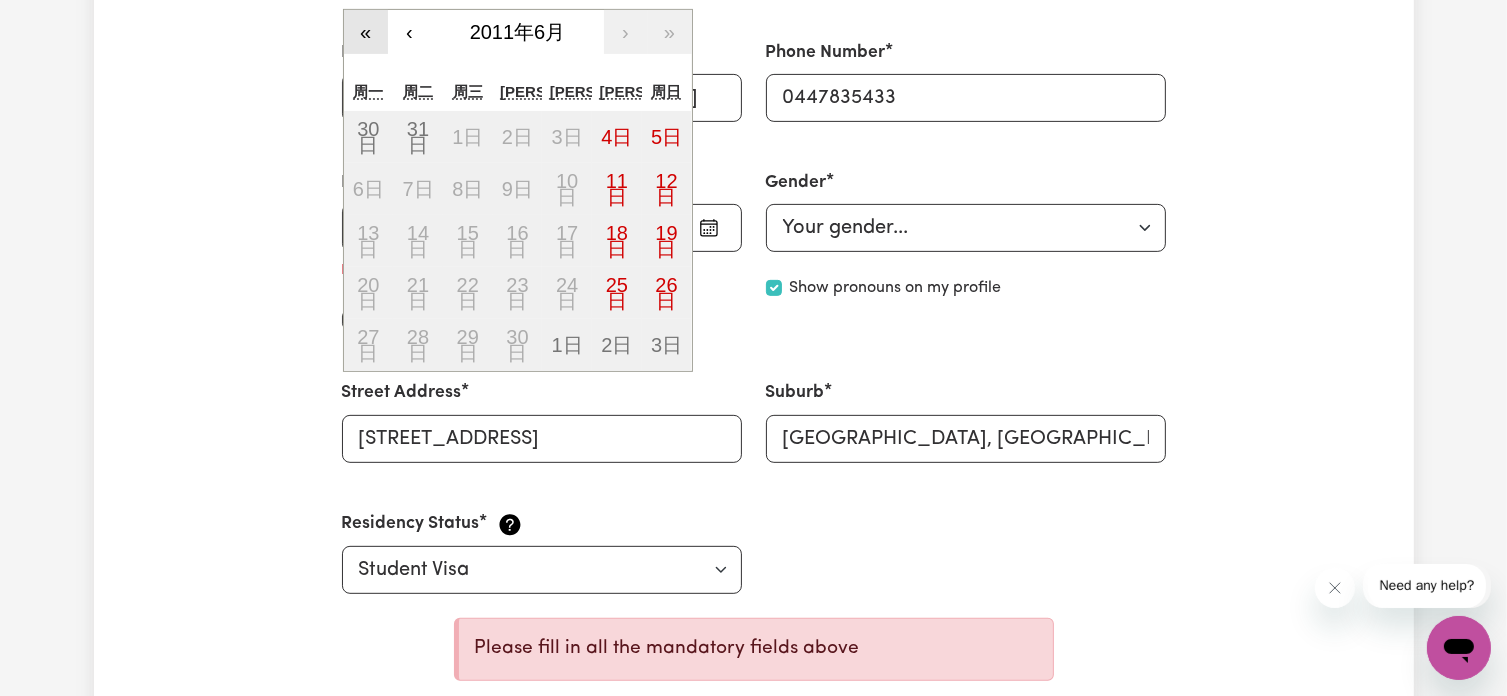 click on "«" at bounding box center [366, 32] 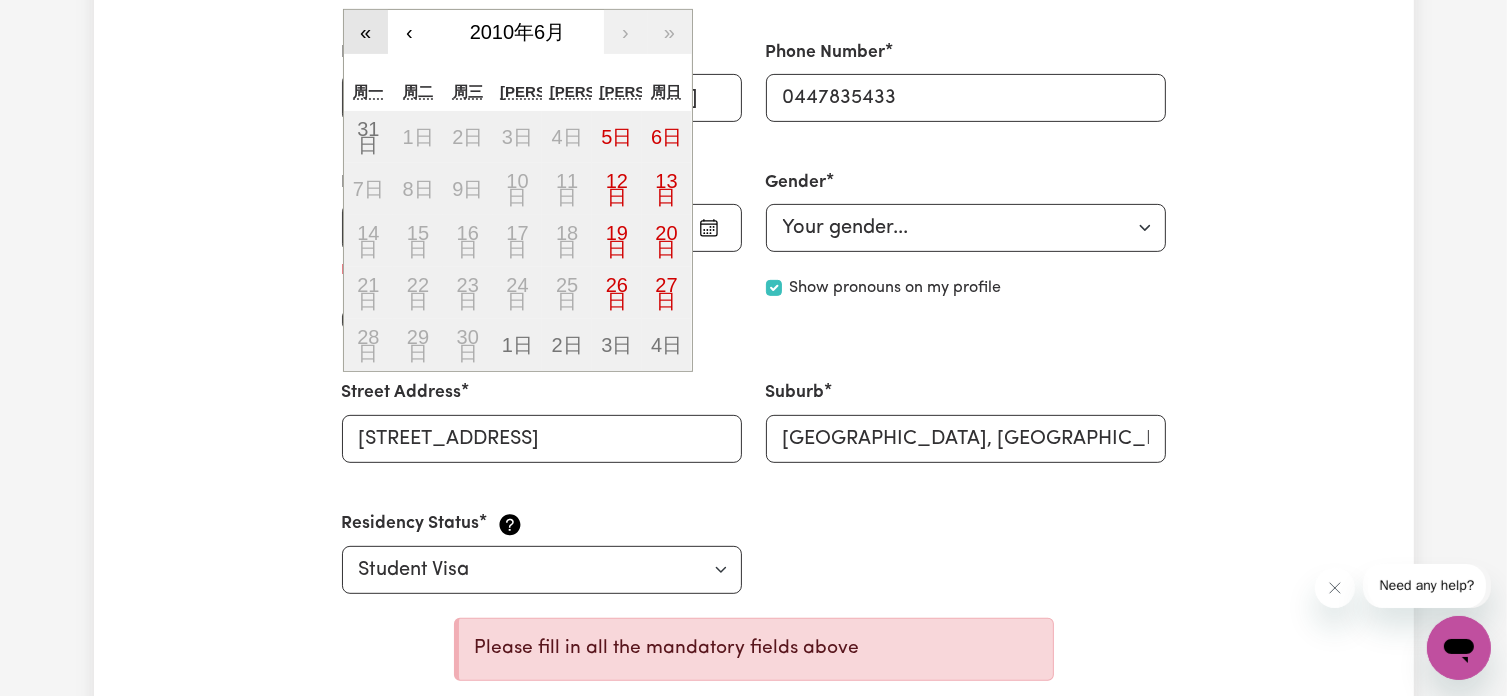 click on "«" at bounding box center [366, 32] 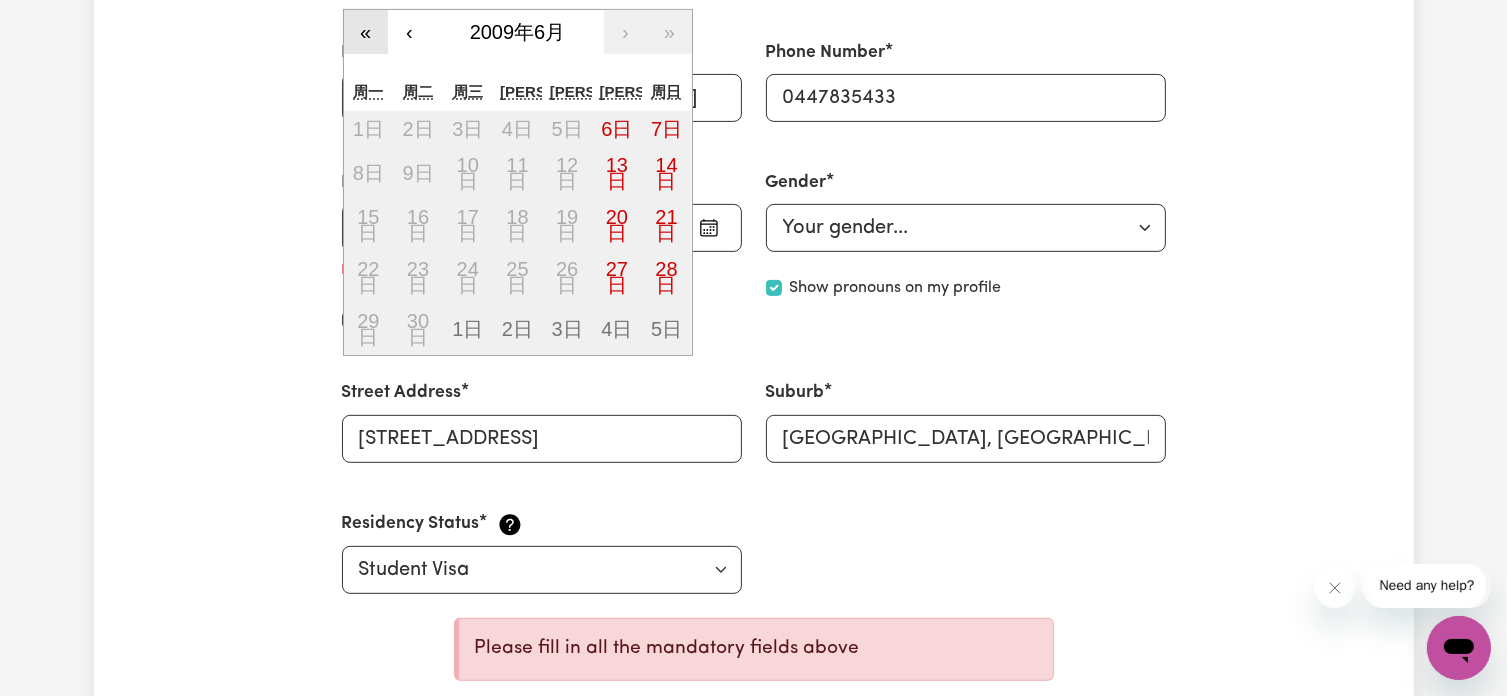 click on "«" at bounding box center (366, 32) 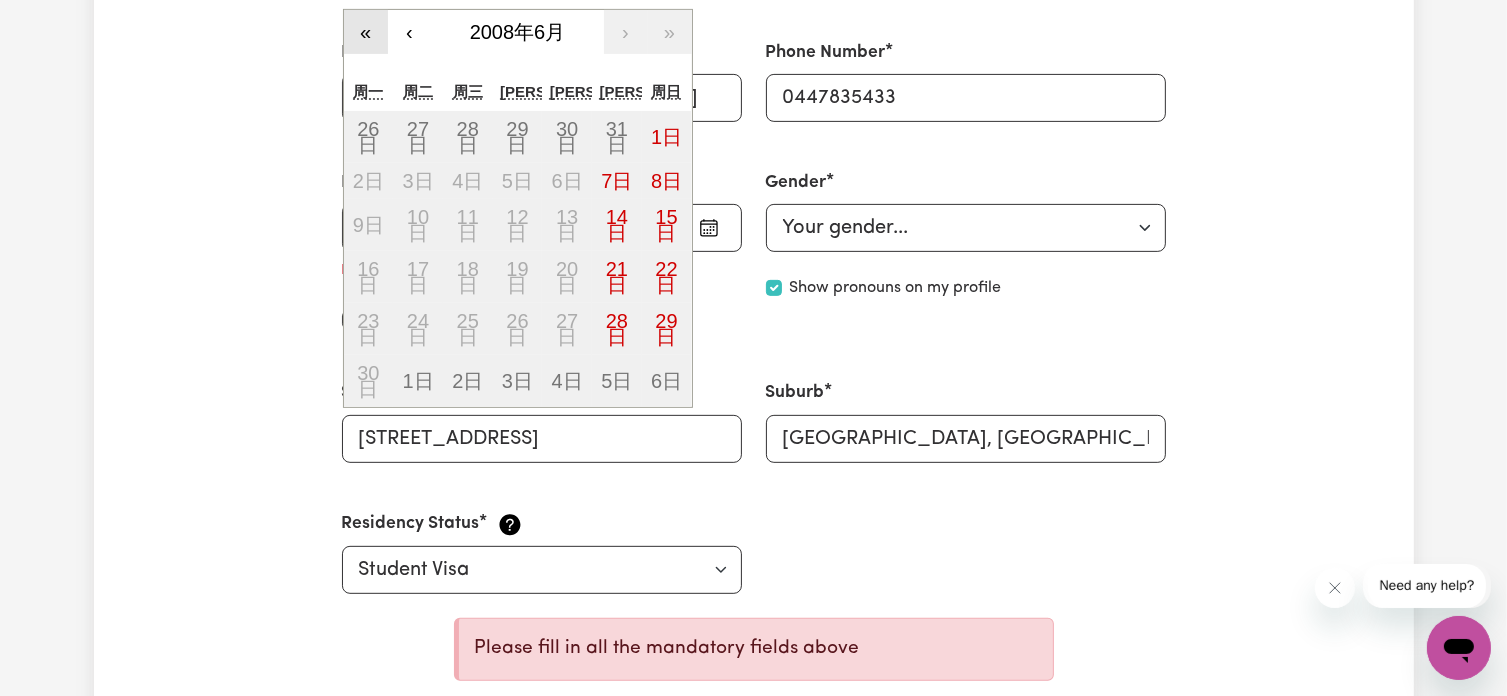 click on "«" at bounding box center (366, 32) 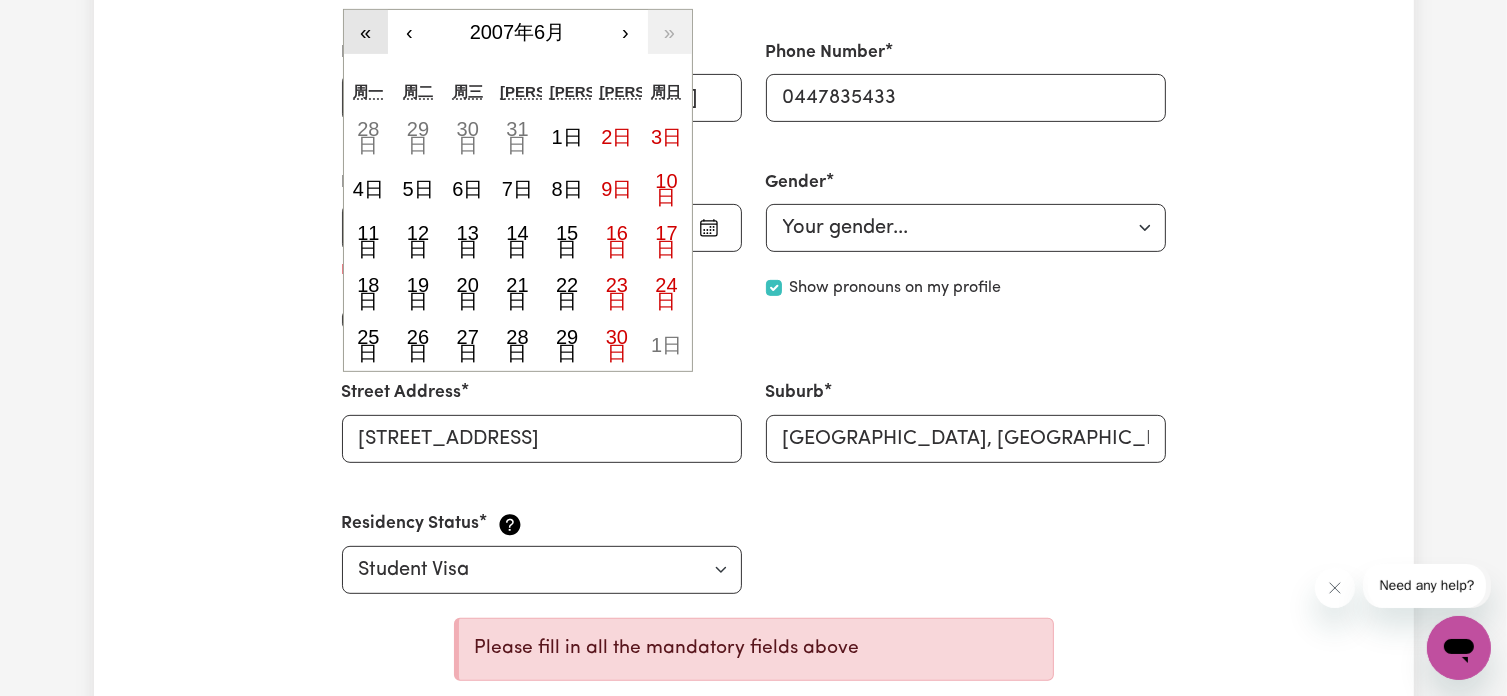 click on "«" at bounding box center [366, 32] 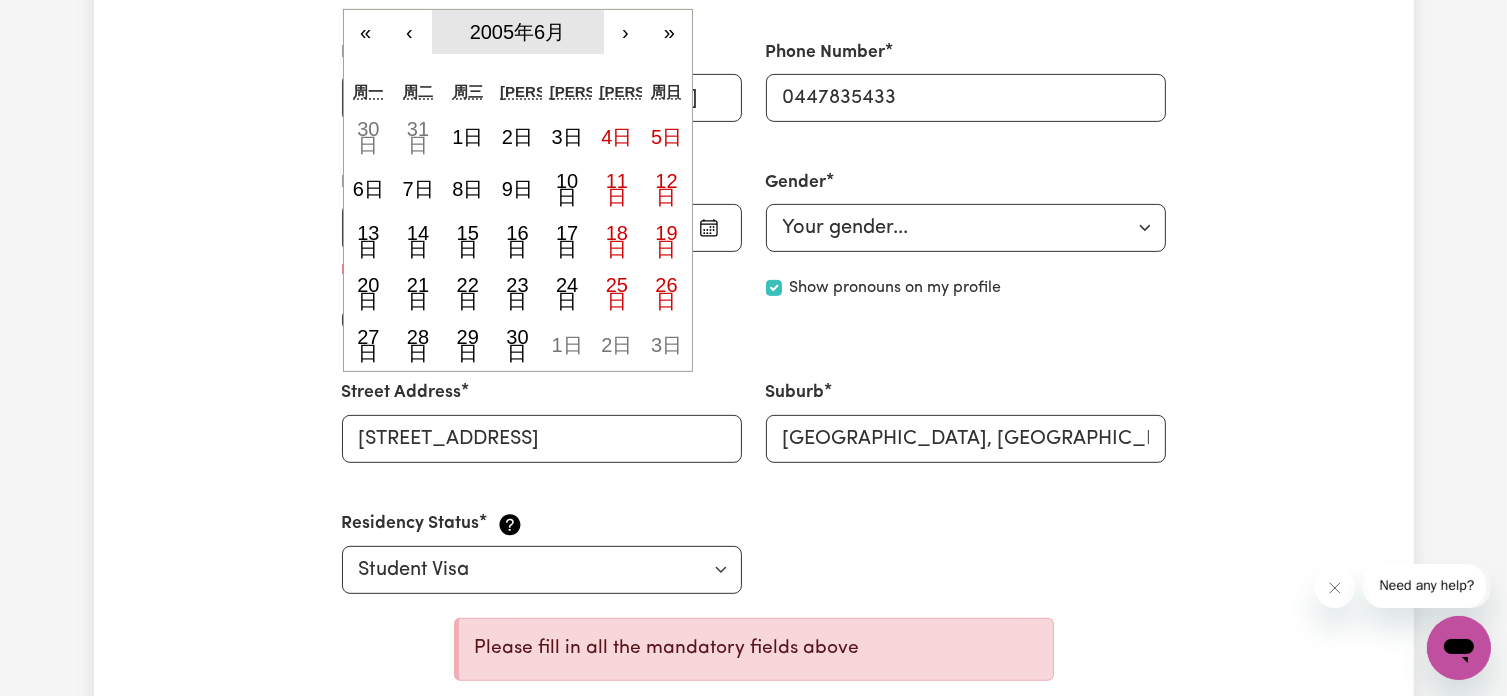 click on "2005年6月" at bounding box center (518, 32) 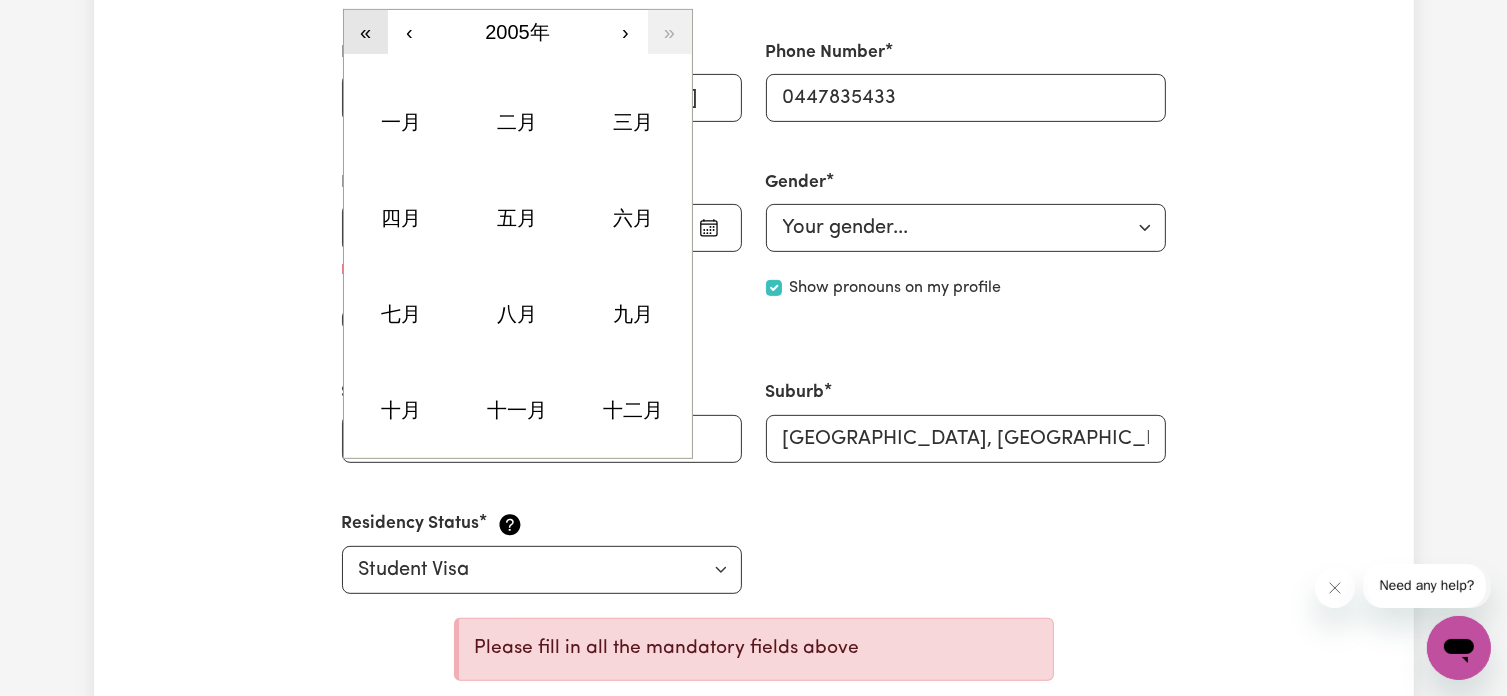 click on "«" at bounding box center (366, 32) 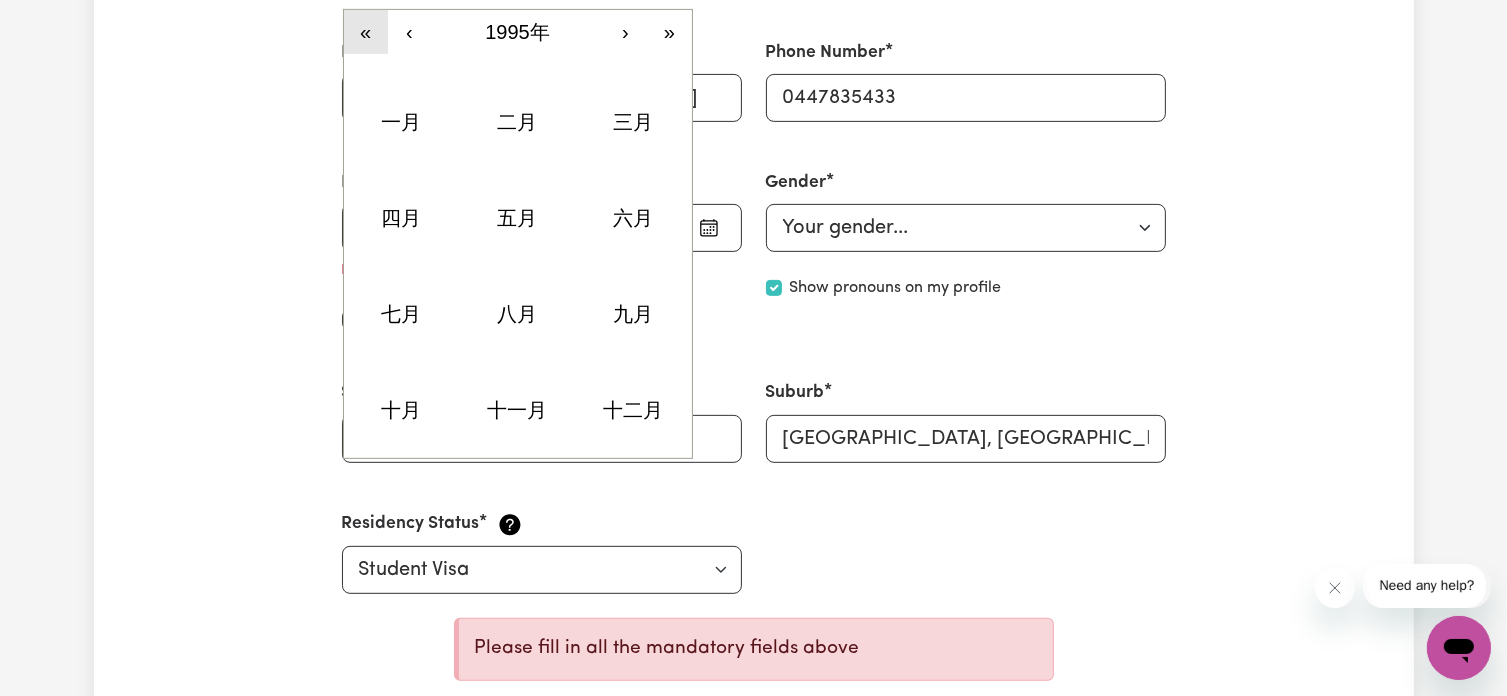 click on "«" at bounding box center [366, 32] 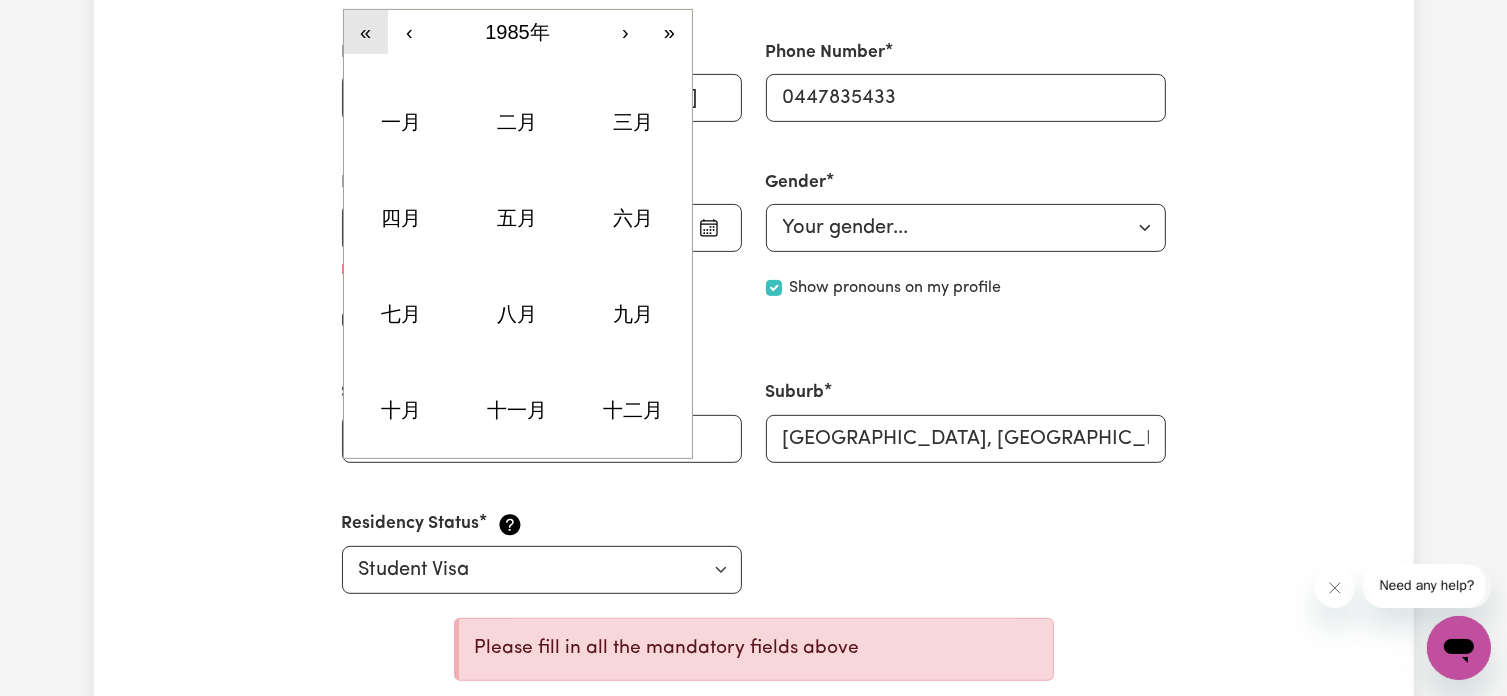 click on "«" at bounding box center [366, 32] 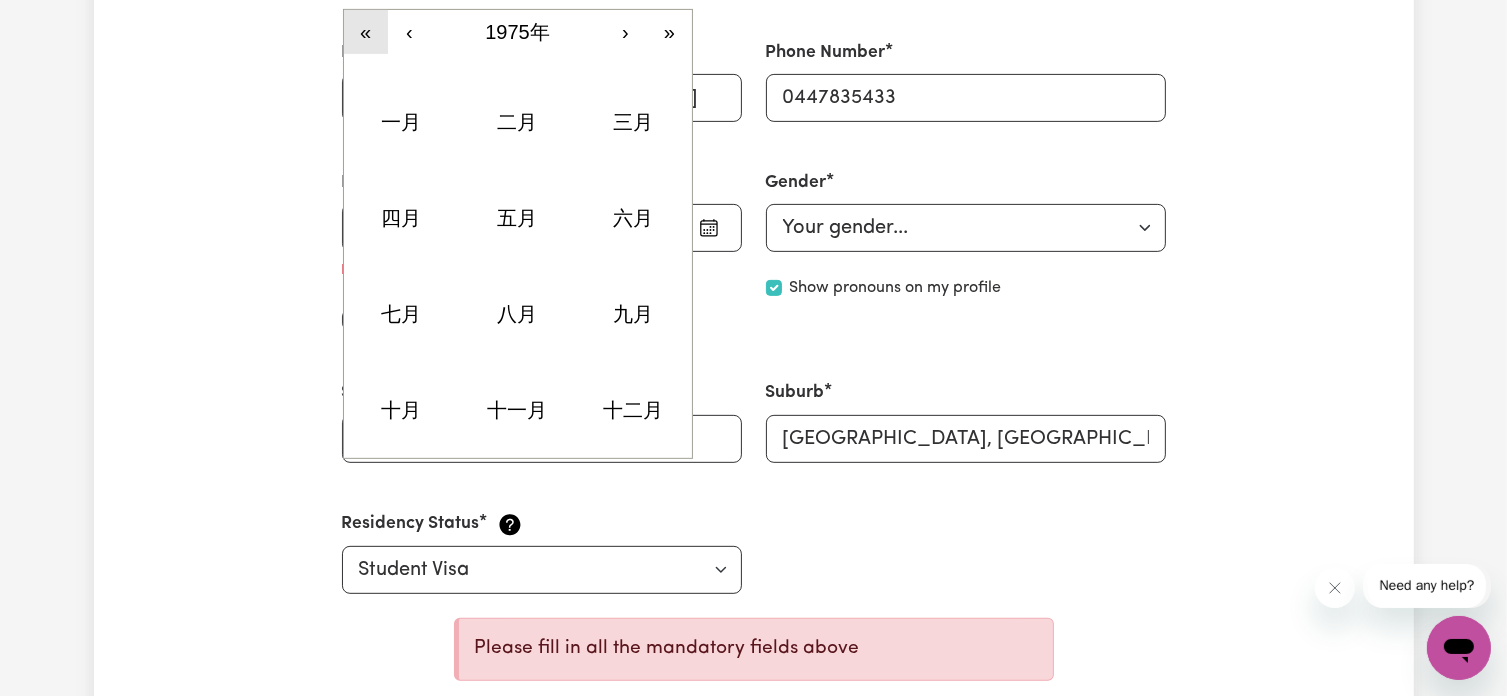 click on "«" at bounding box center [366, 32] 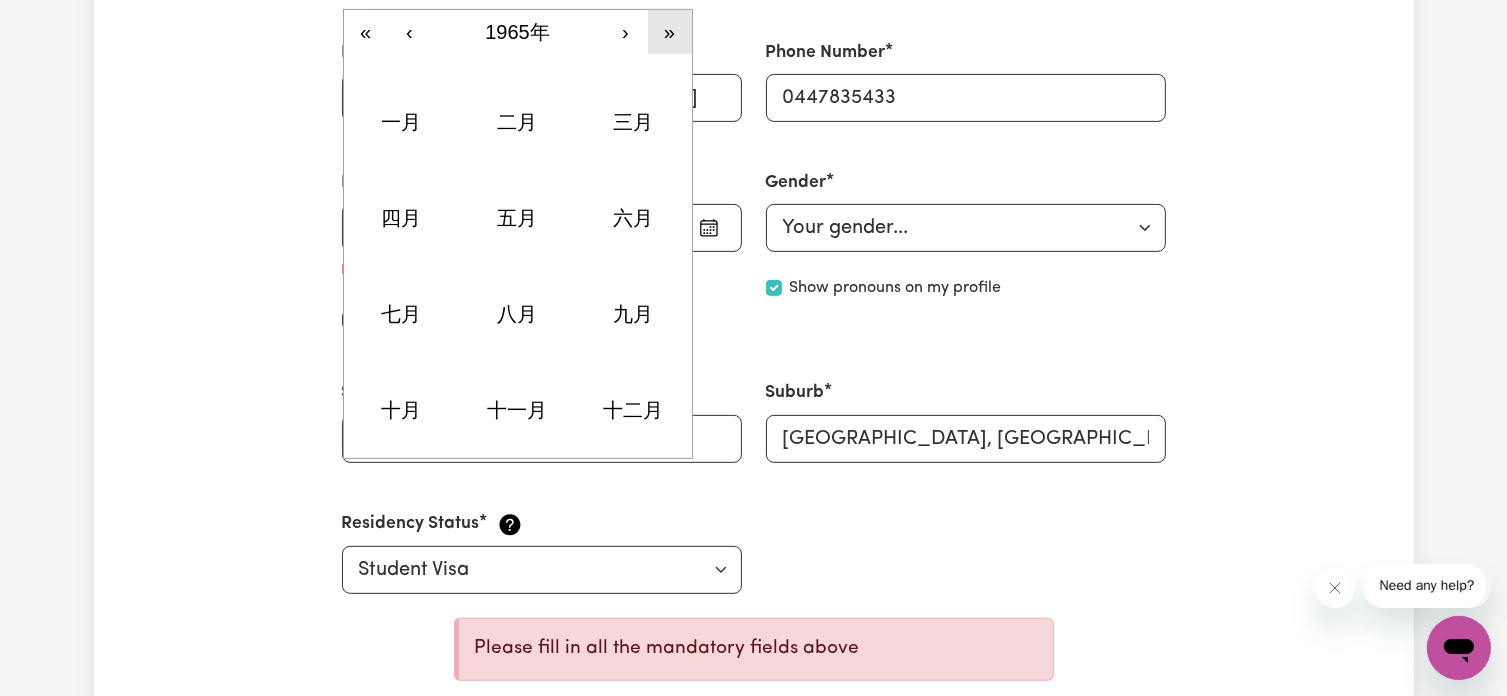 click on "»" at bounding box center (670, 32) 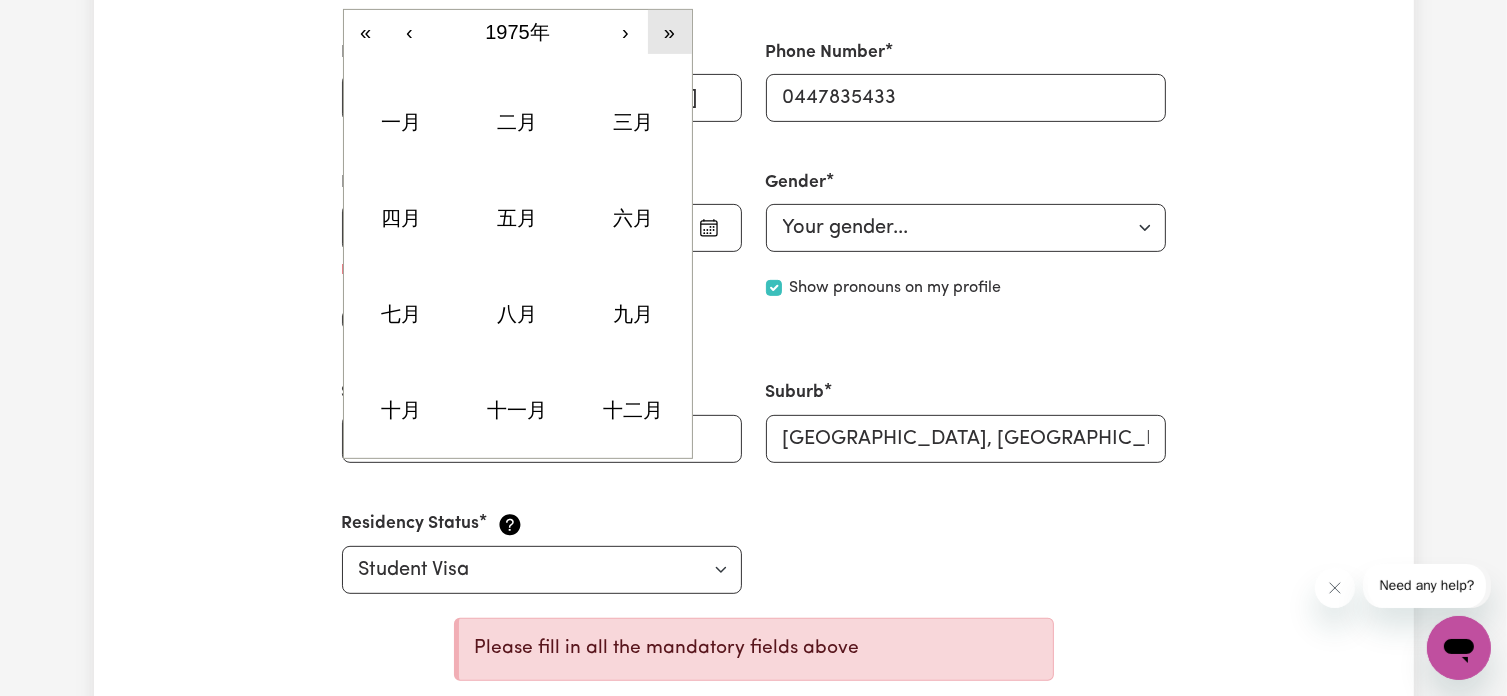 click on "»" at bounding box center (670, 32) 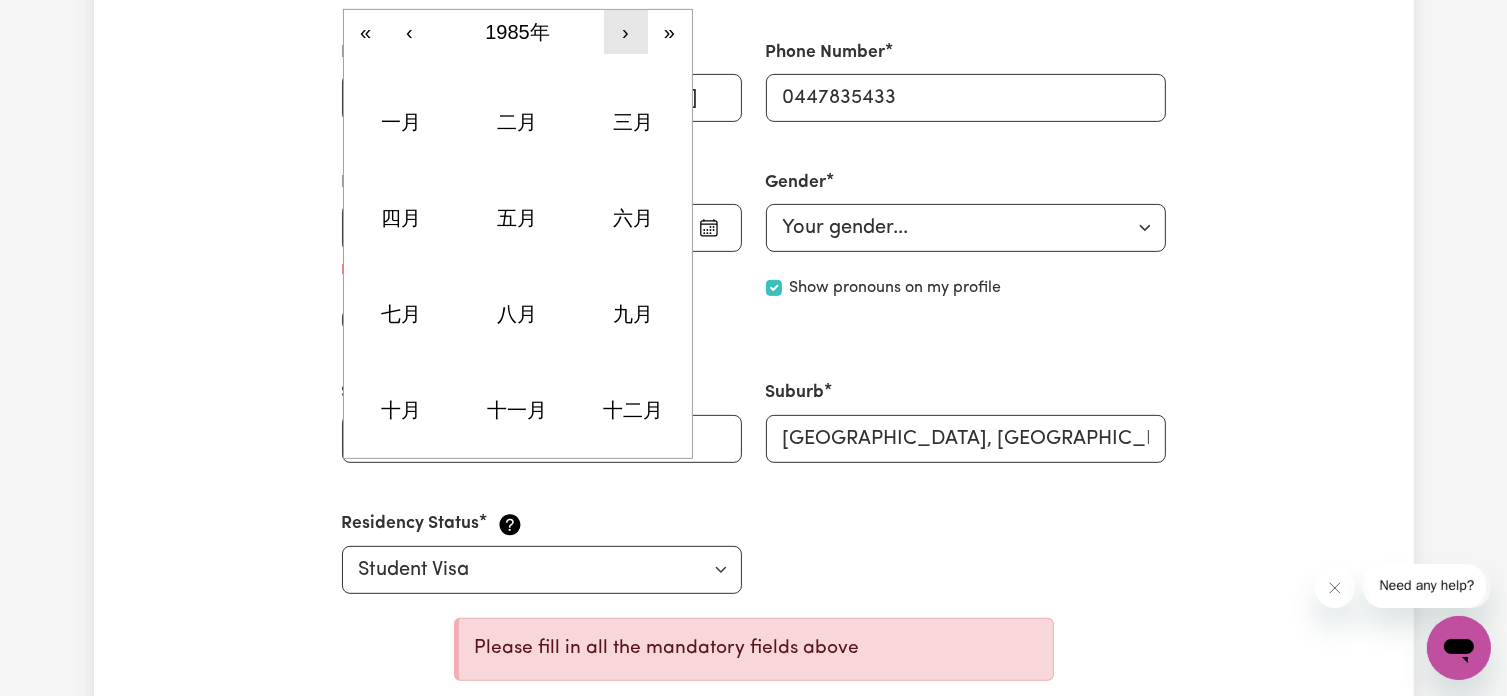 click on "›" at bounding box center (626, 32) 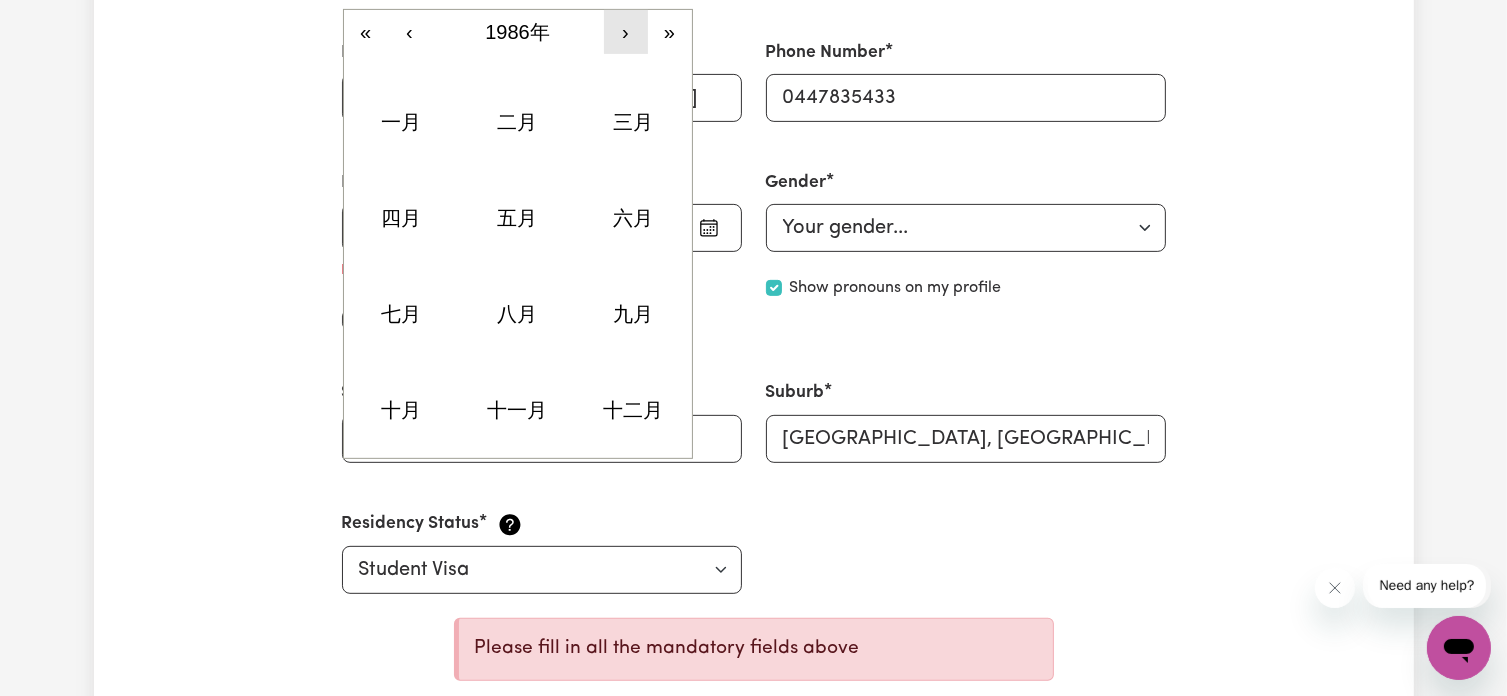click on "›" at bounding box center [626, 32] 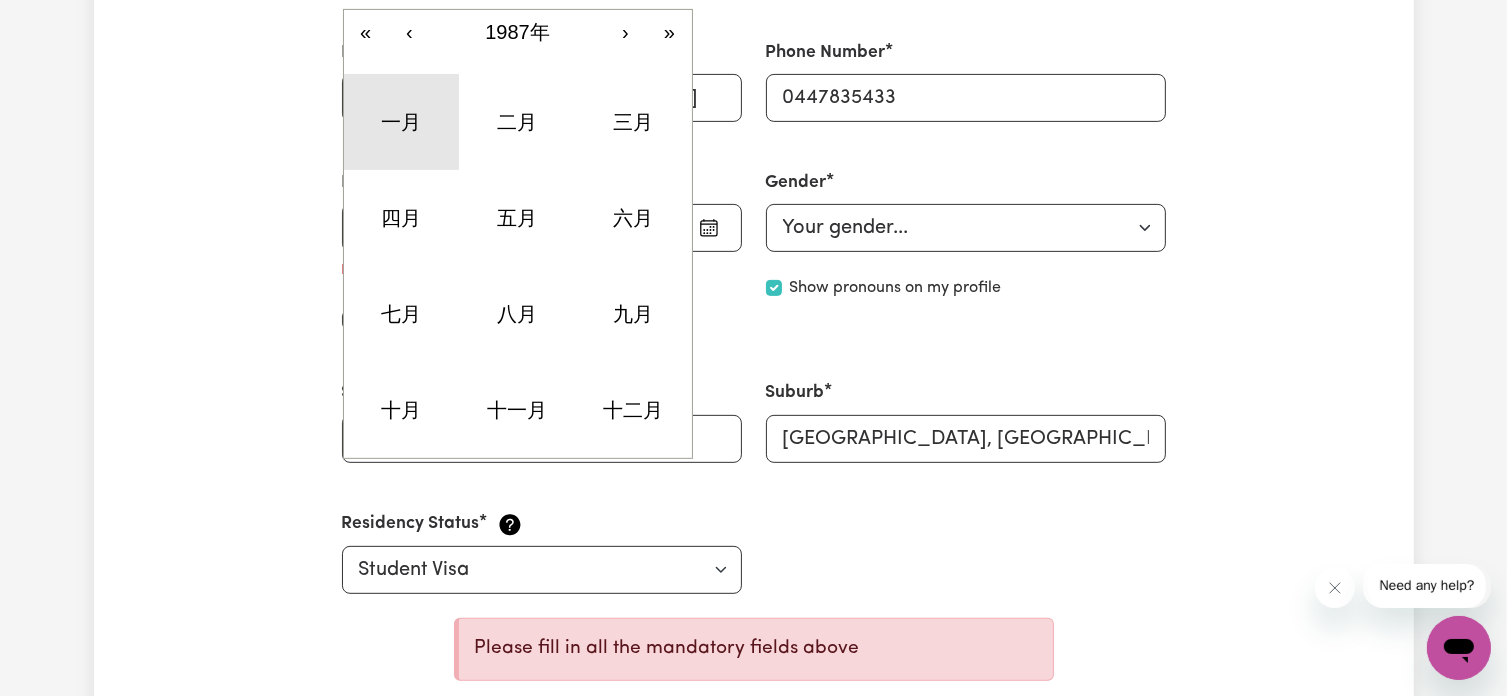 click on "一月" at bounding box center (402, 122) 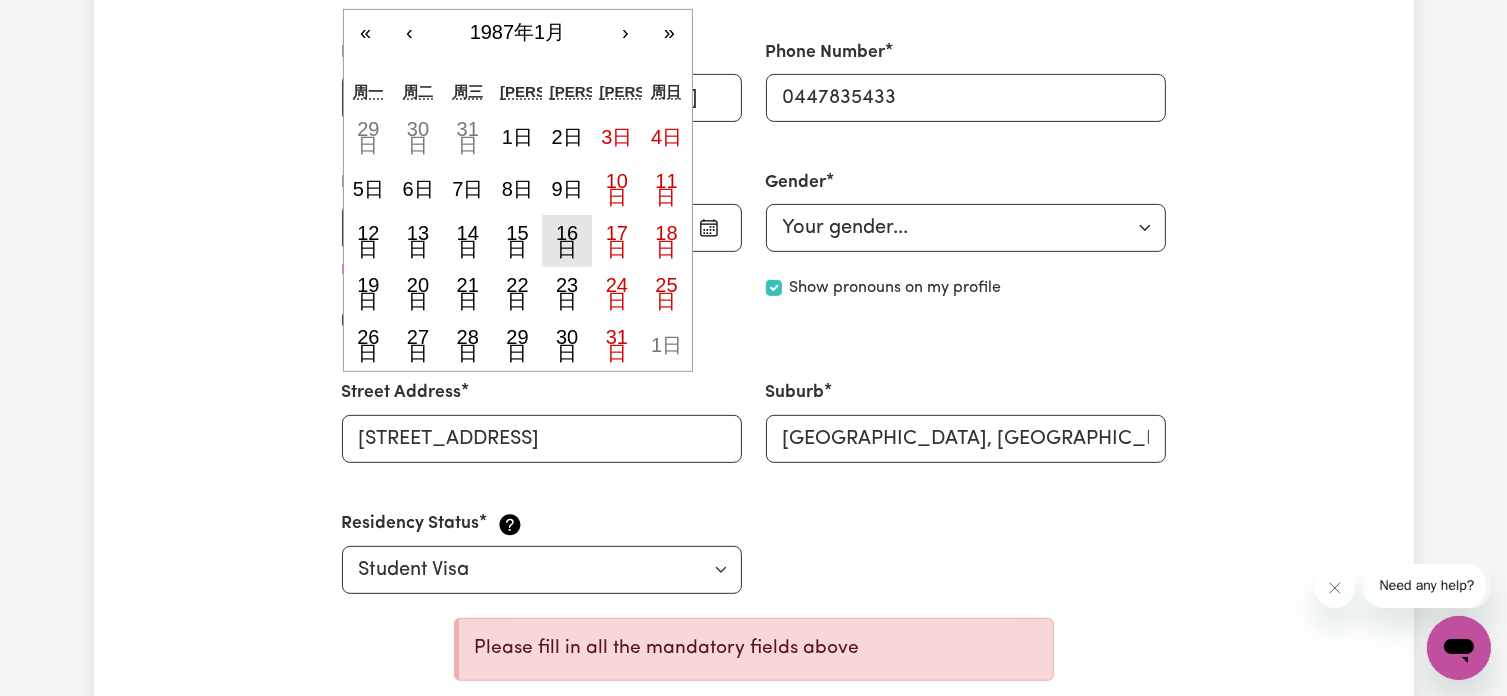 click on "16日" at bounding box center [567, 241] 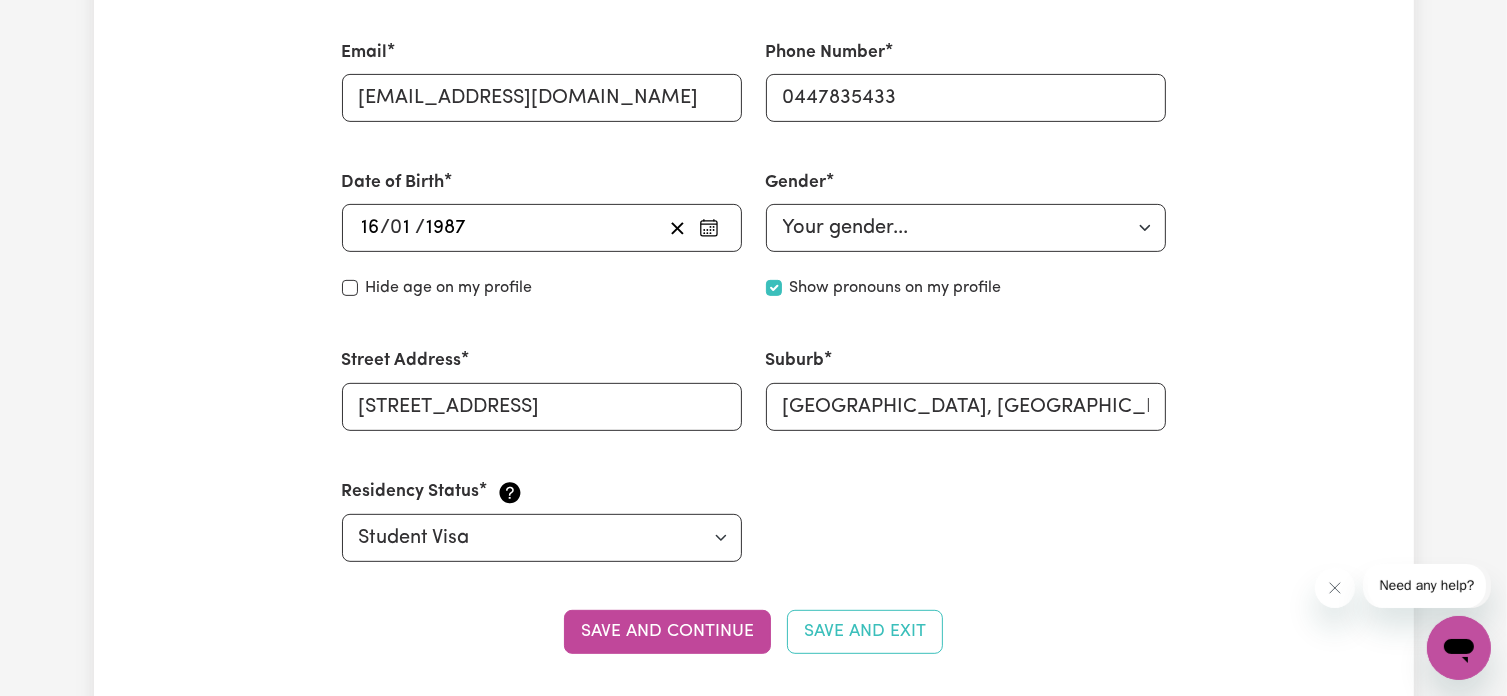 click on "Update Profile 1 2 3 4 5 Step  1 :  Personal Details Let potential clients know who you are, why they should engage you and when you are available to work. Personal Details We need to have your identification and contact details on file. Only your first name will appear on your public profile. First Name Tianbao Last Name Wang Email lukewang1987@gmail.com Phone Number 0447835433 Date of Birth 1987-01-16 16 / 0 1 / 1987 « ‹ 1987年1月 › » 周一 周二 周三 周四 周五 周六 周日 29日 30日 31日 1日 2日 3日 4日 5日 6日 7日 8日 9日 10日 11日 12日 13日 14日 15日 16日 17日 18日 19日 20日 21日 22日 23日 24日 25日 26日 27日 28日 29日 30日 31日 1日 Hide age Hide age on my profile Gender Your gender... Female Male Non-binary Other Prefer not to say Show pronouns on my profile Show pronouns on my profile Street Address Unit 21 1-9 Mount Pleasant Ave Suburb BURWOOD, New South Wales, 2134 Residency Status Select your residency status... Australian citizen Australian PR * *" at bounding box center [754, 1999] 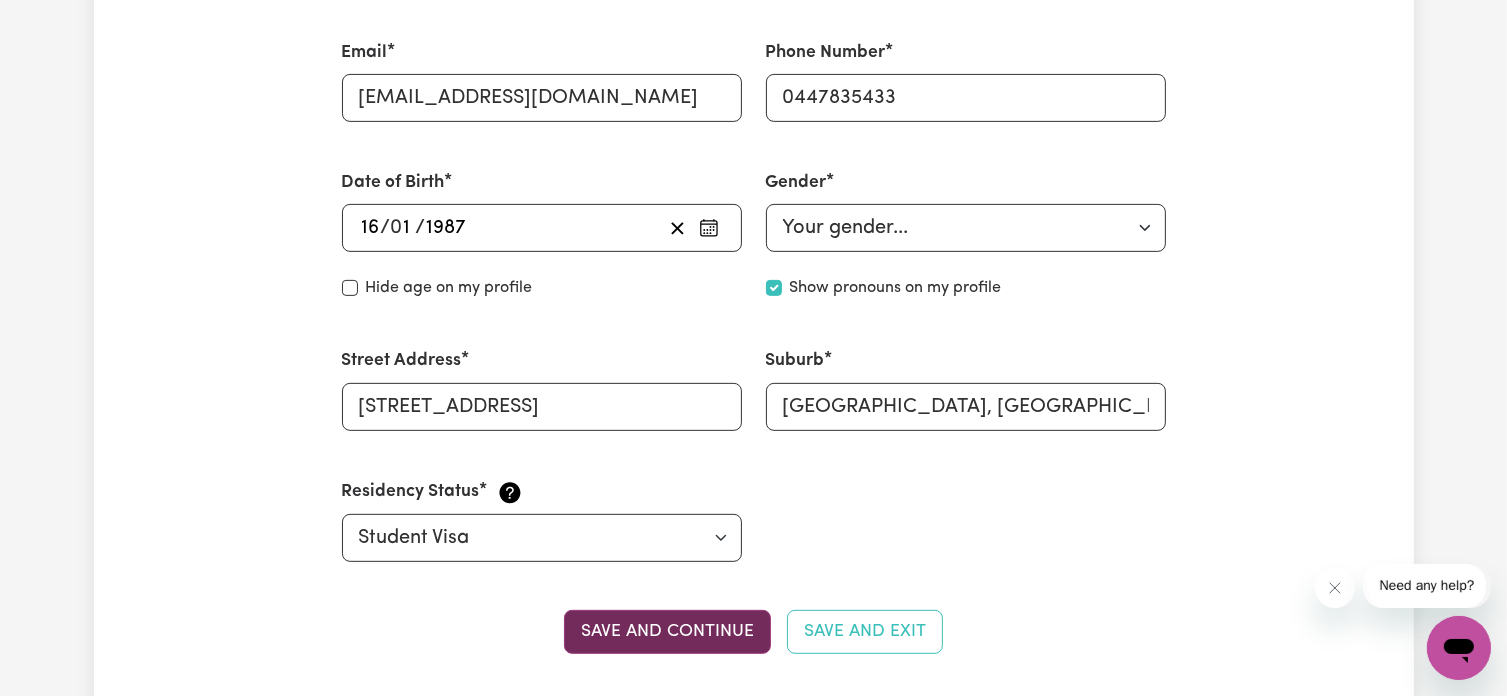 click on "Save and continue" at bounding box center (667, 632) 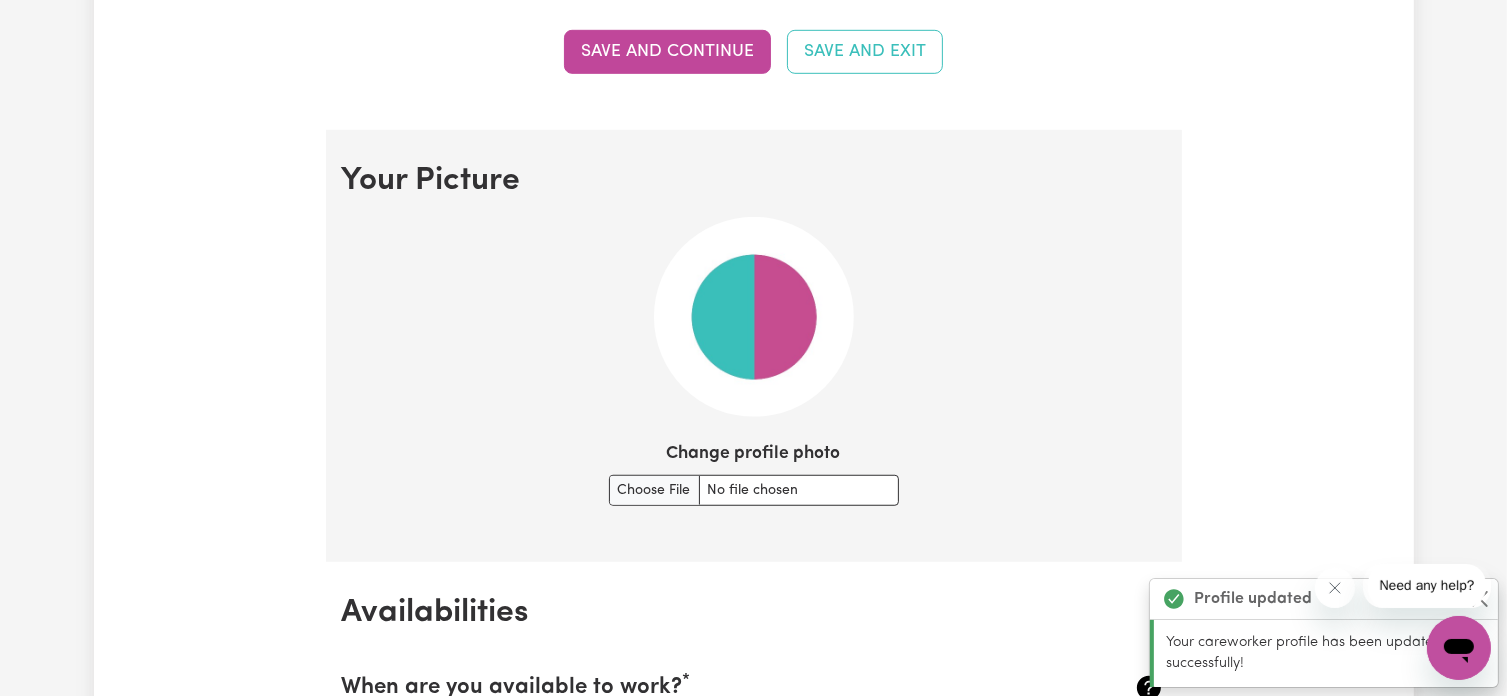 scroll, scrollTop: 1440, scrollLeft: 0, axis: vertical 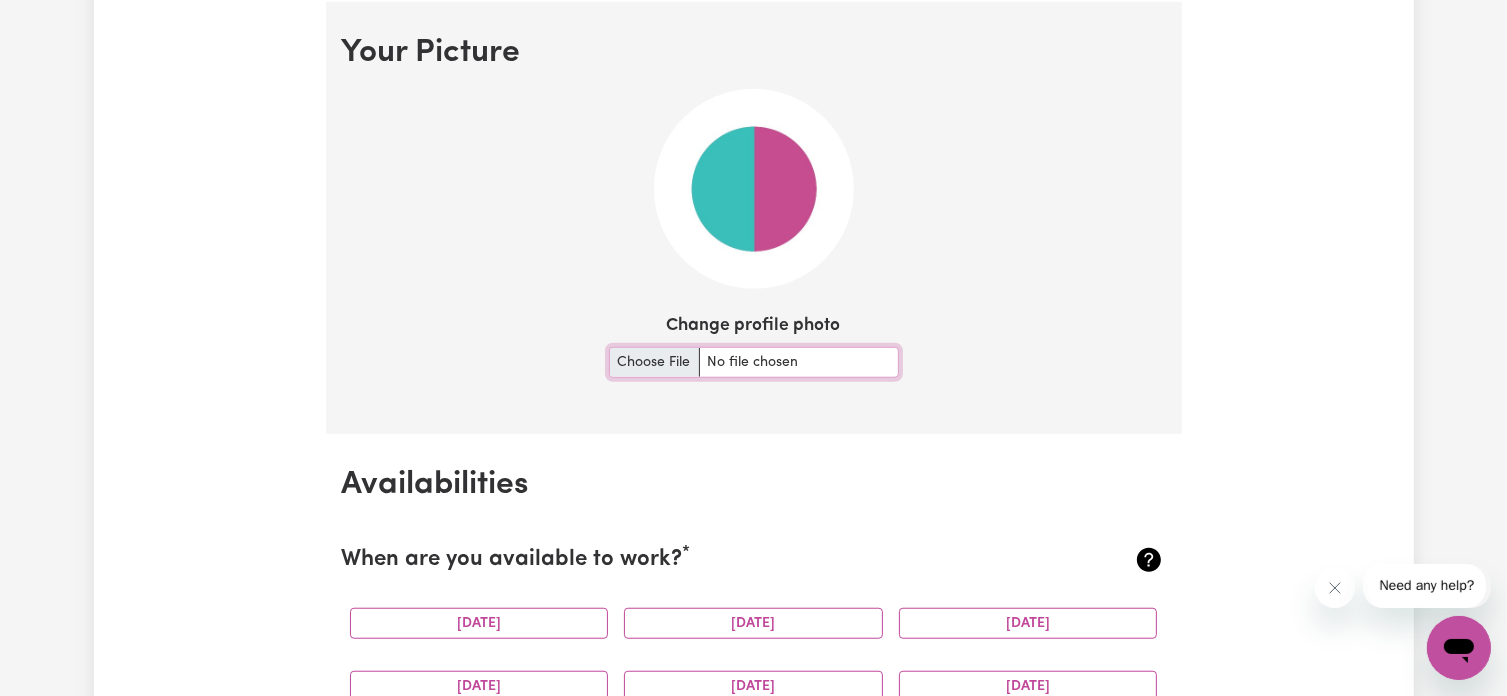 click on "Change profile photo" at bounding box center (754, 362) 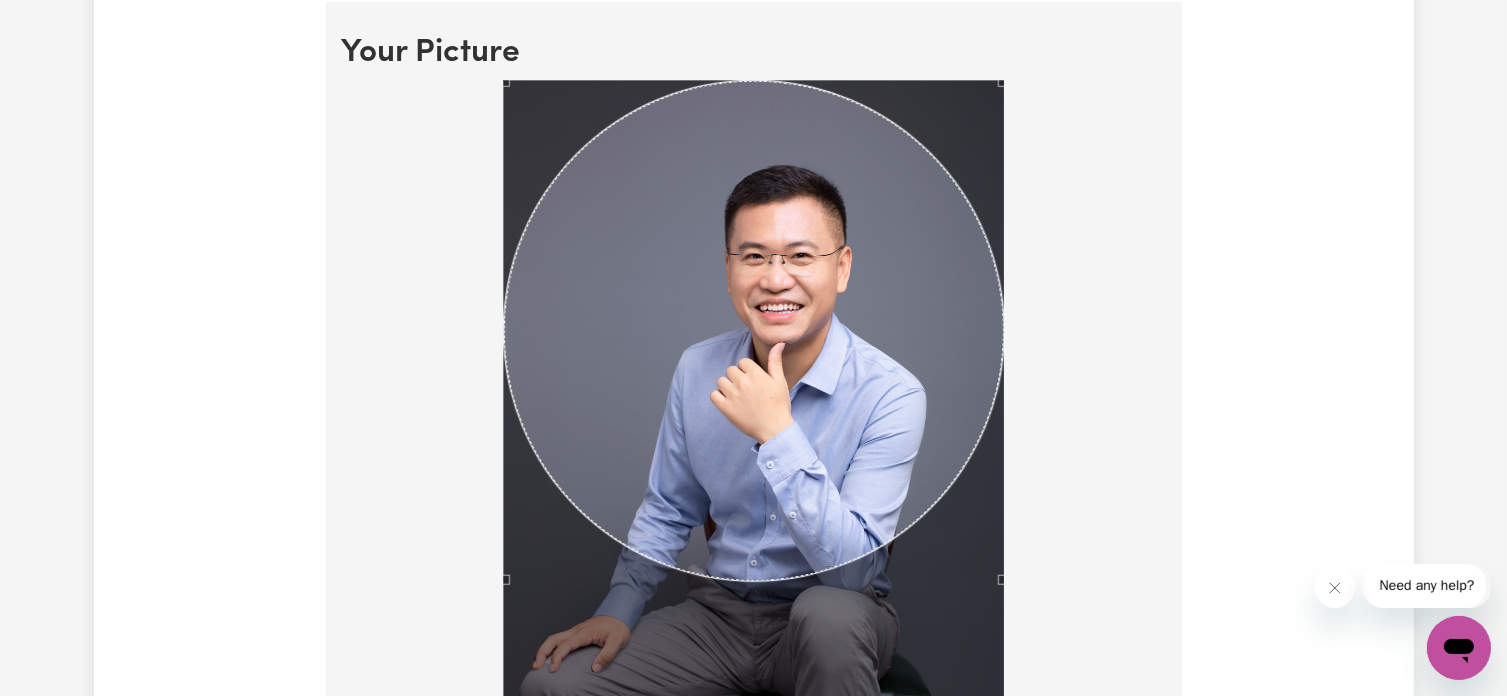 click at bounding box center (754, 460) 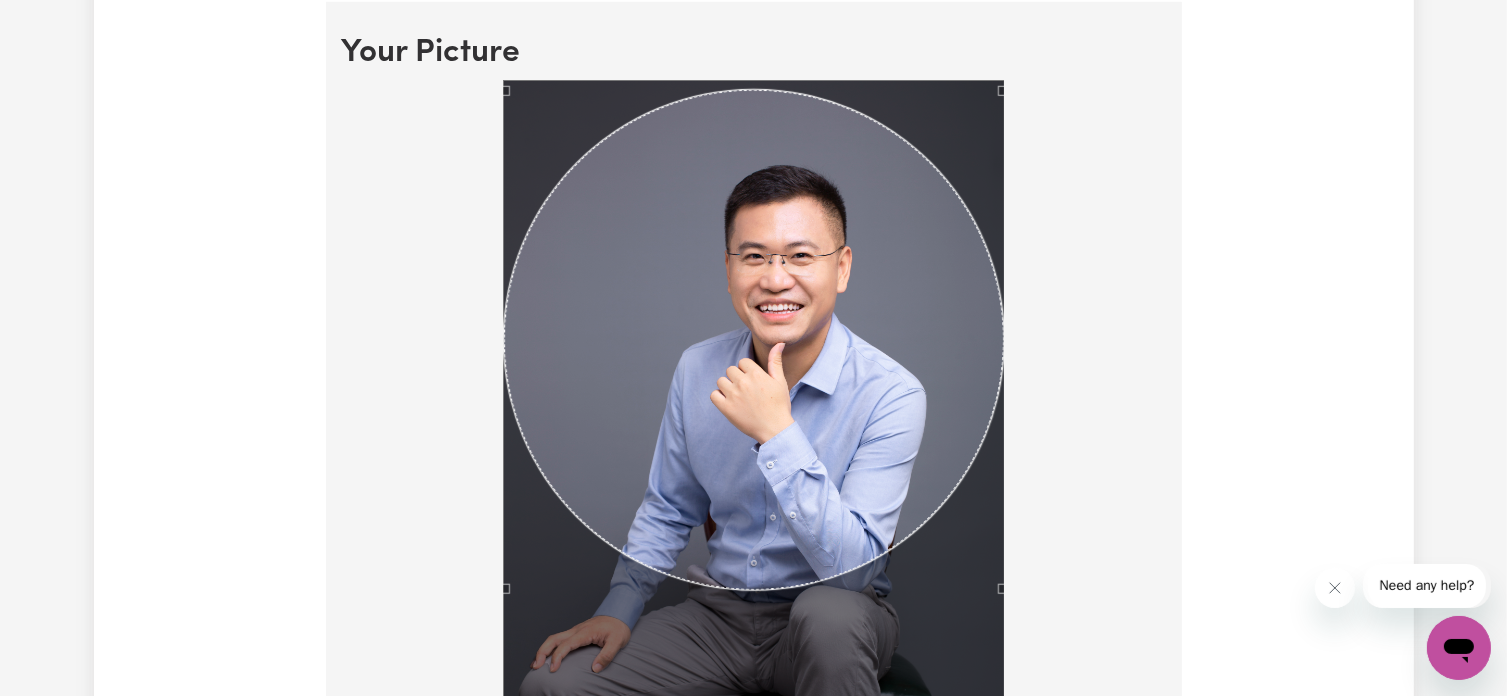 click at bounding box center [754, 340] 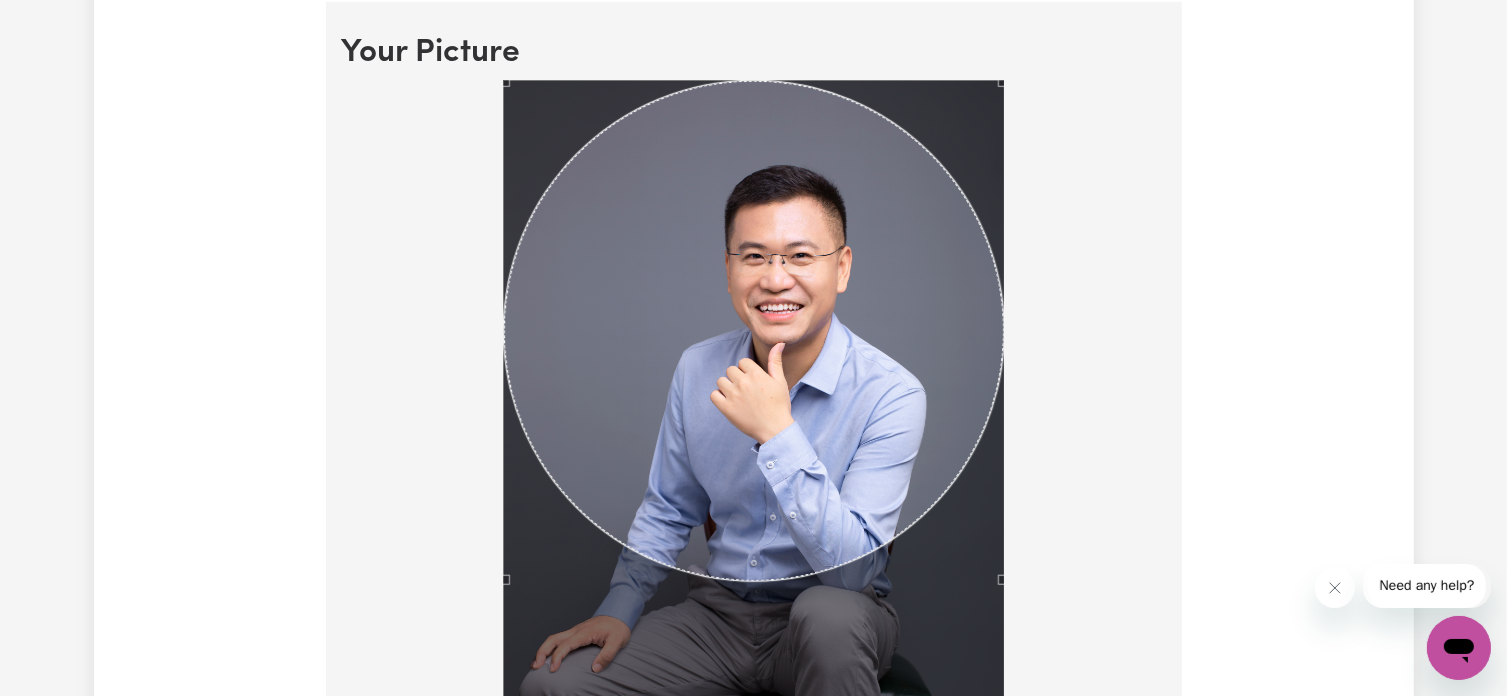 click at bounding box center [754, 331] 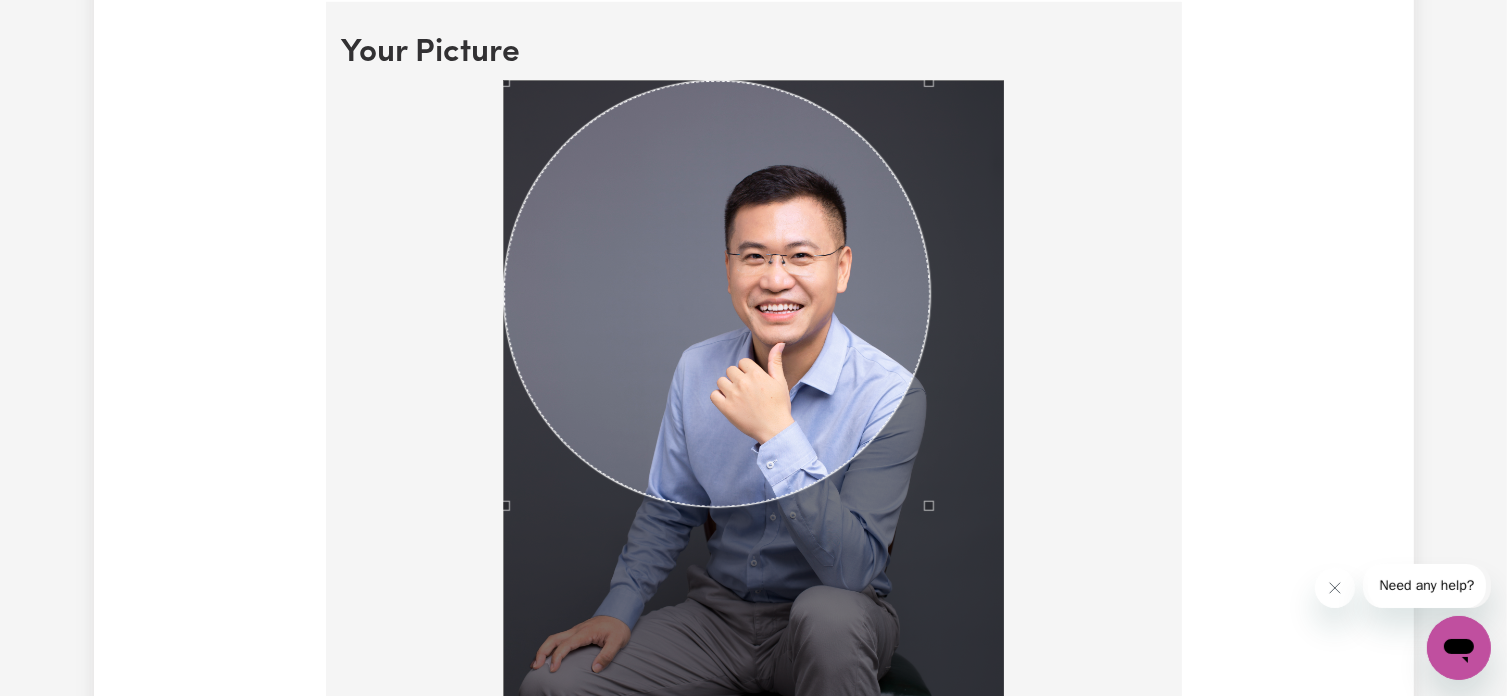 click at bounding box center [754, 456] 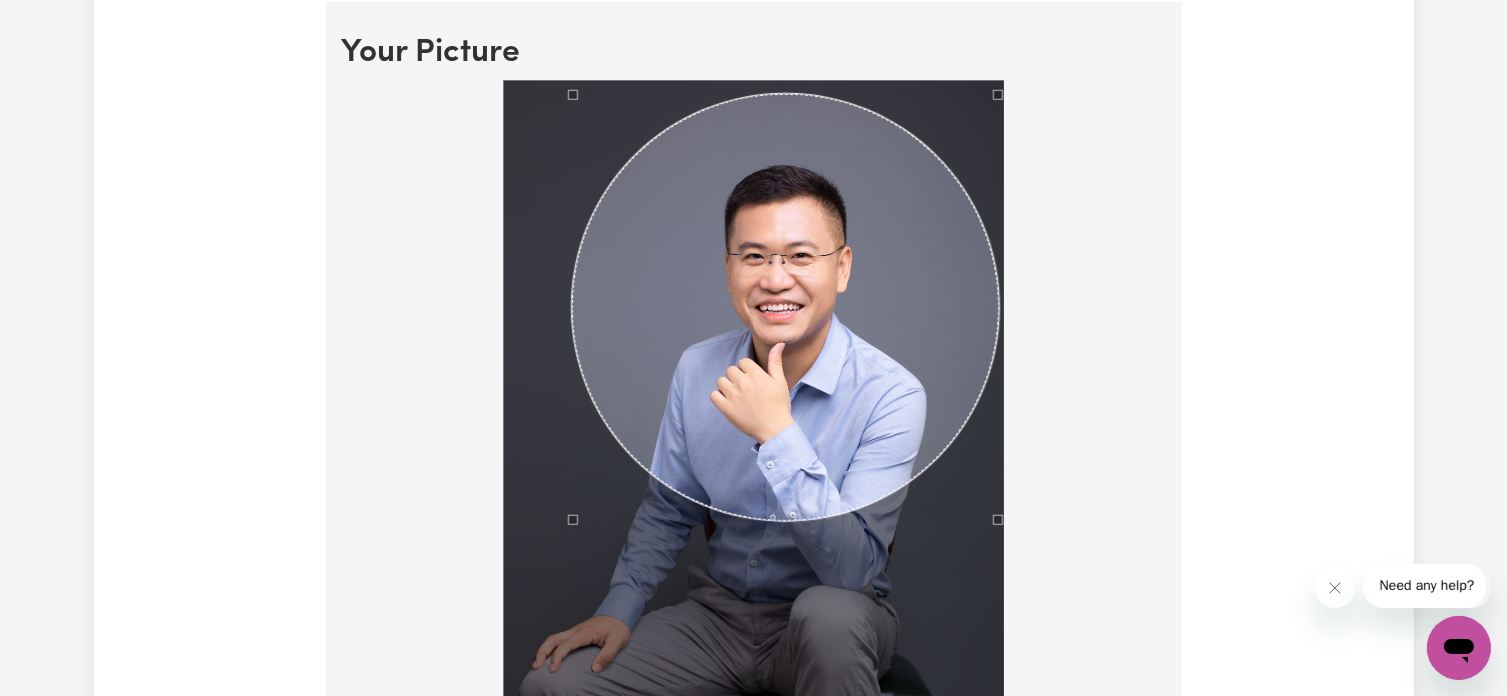 click at bounding box center (785, 307) 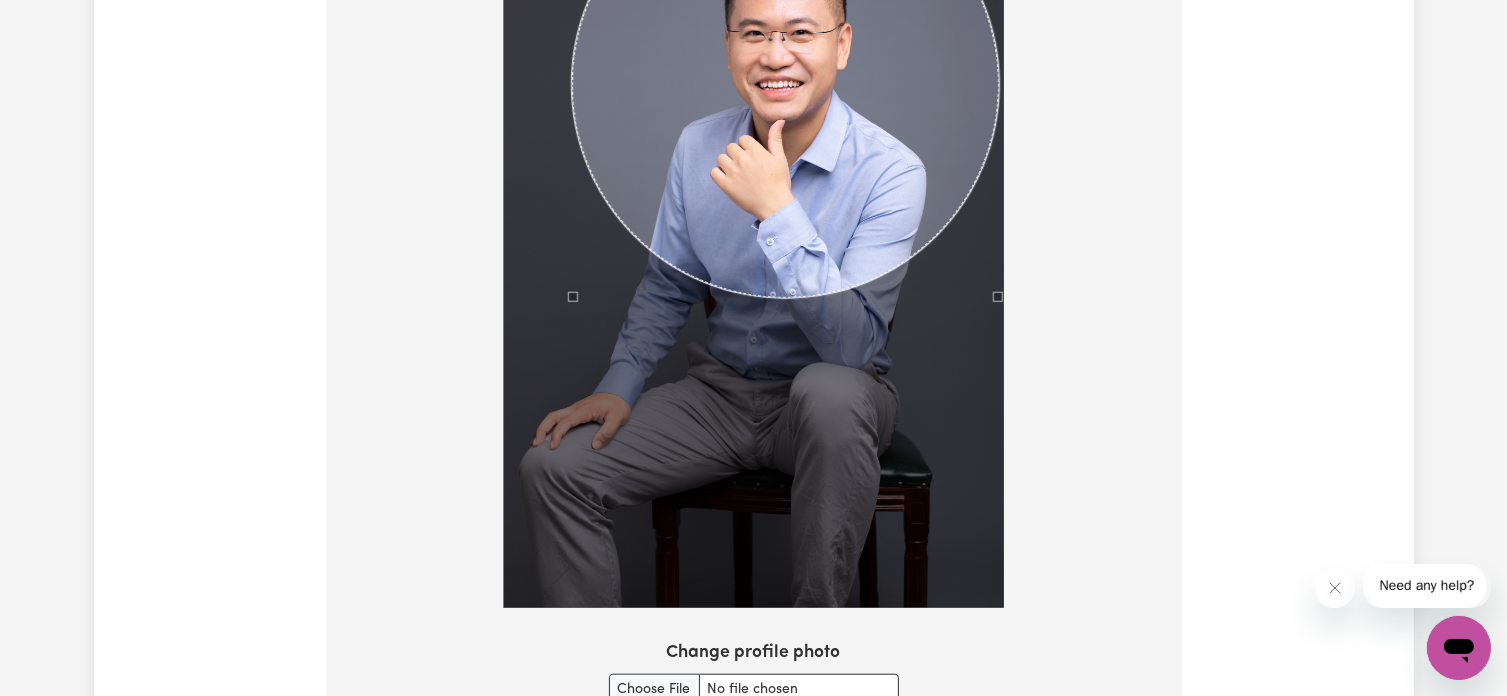 scroll, scrollTop: 1540, scrollLeft: 0, axis: vertical 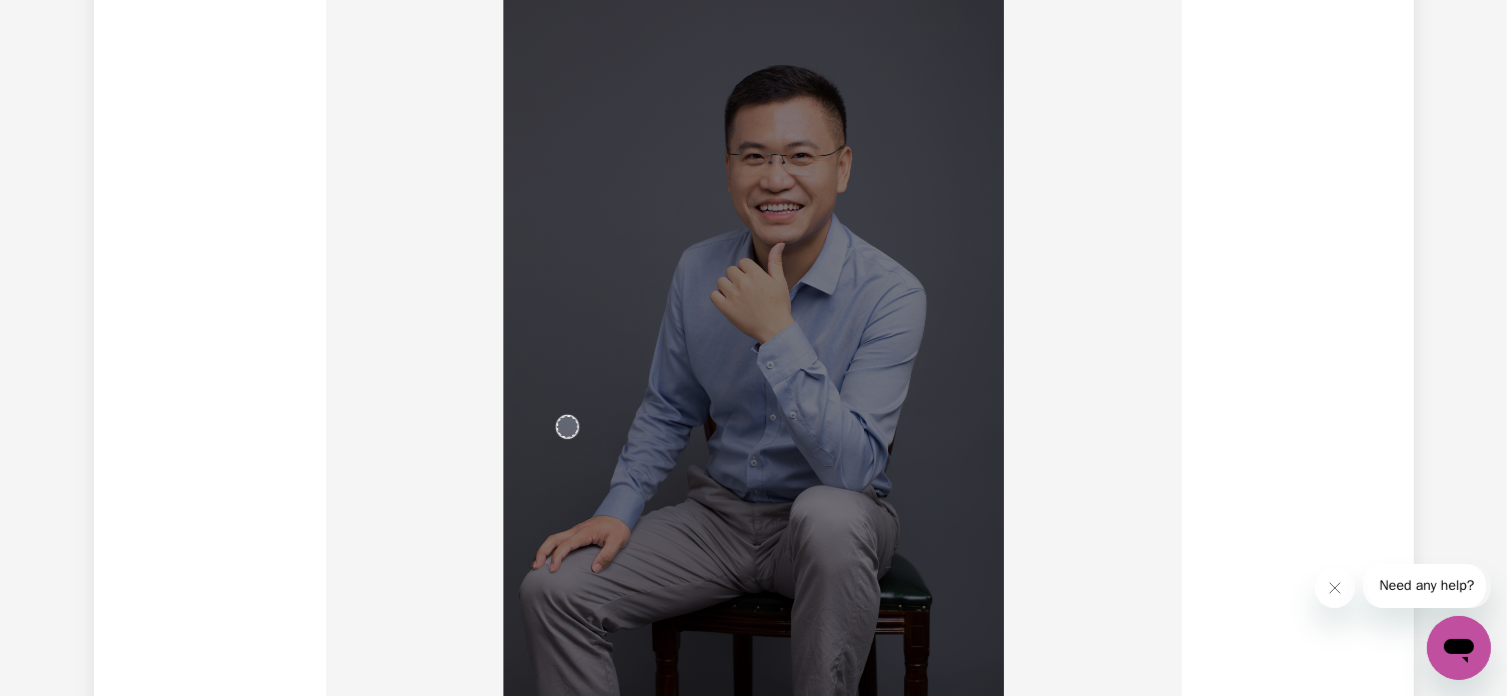 click at bounding box center [754, 356] 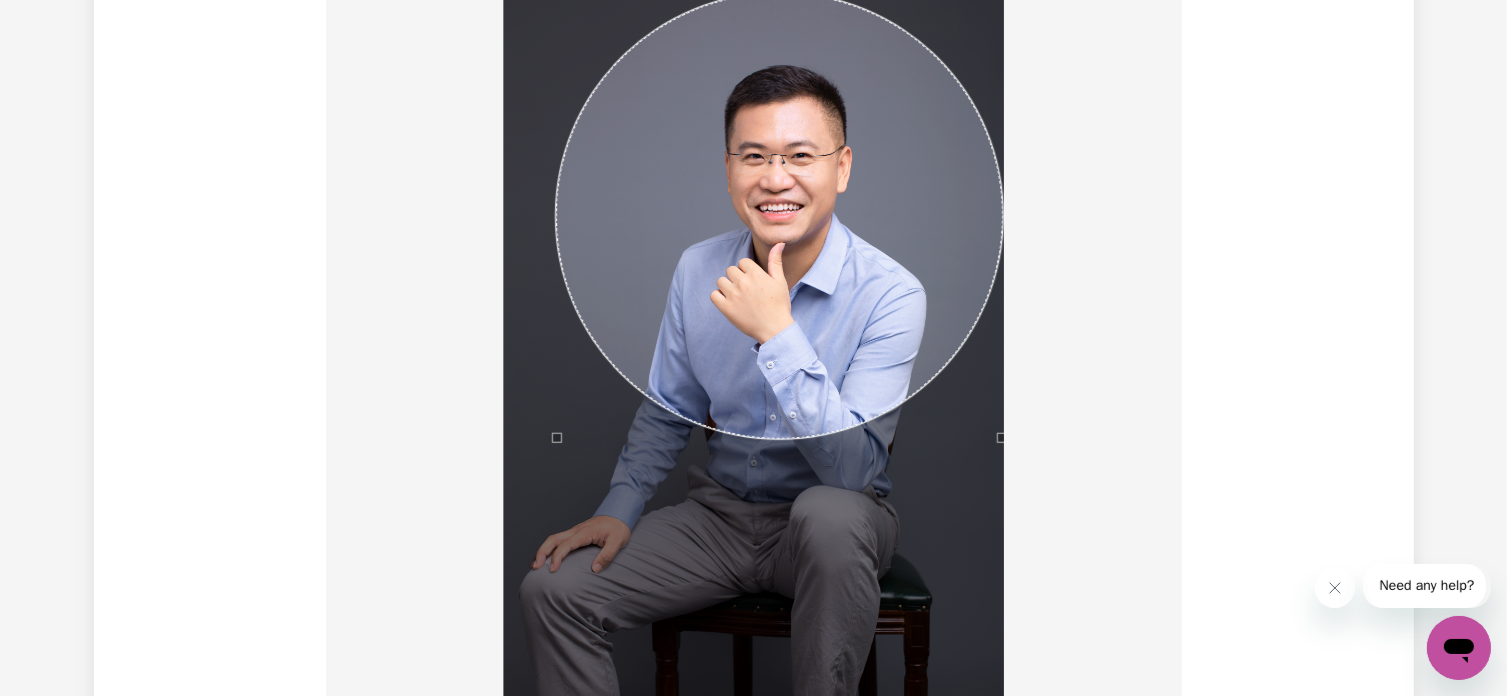 click at bounding box center [754, 356] 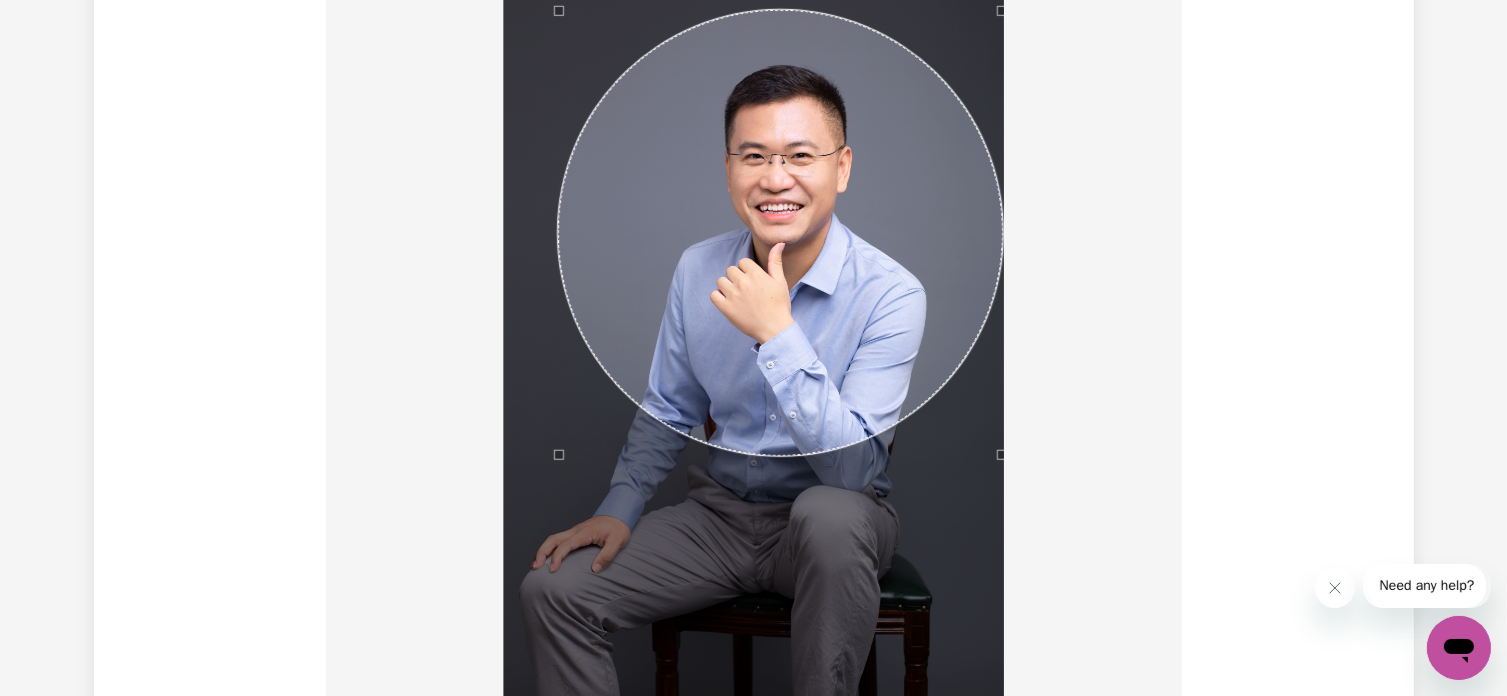 click at bounding box center (781, 233) 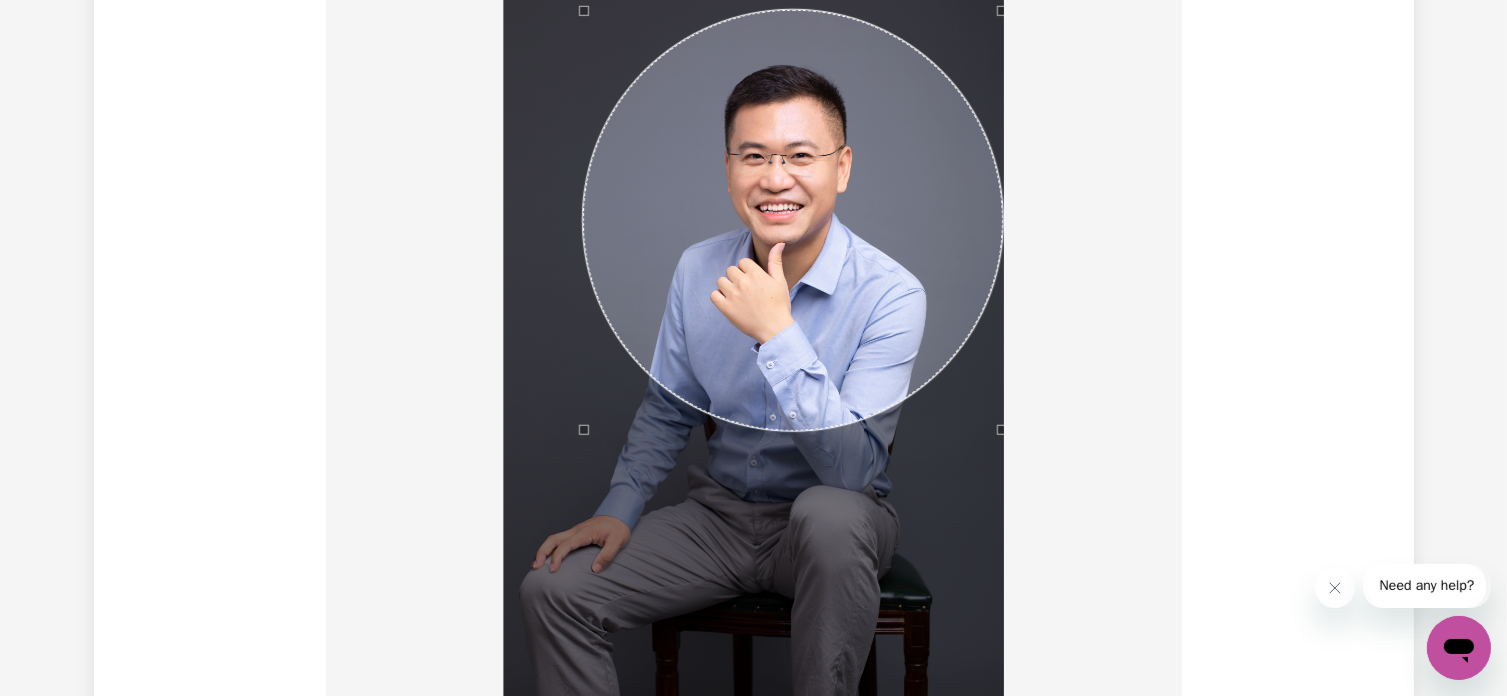 click at bounding box center [579, 435] 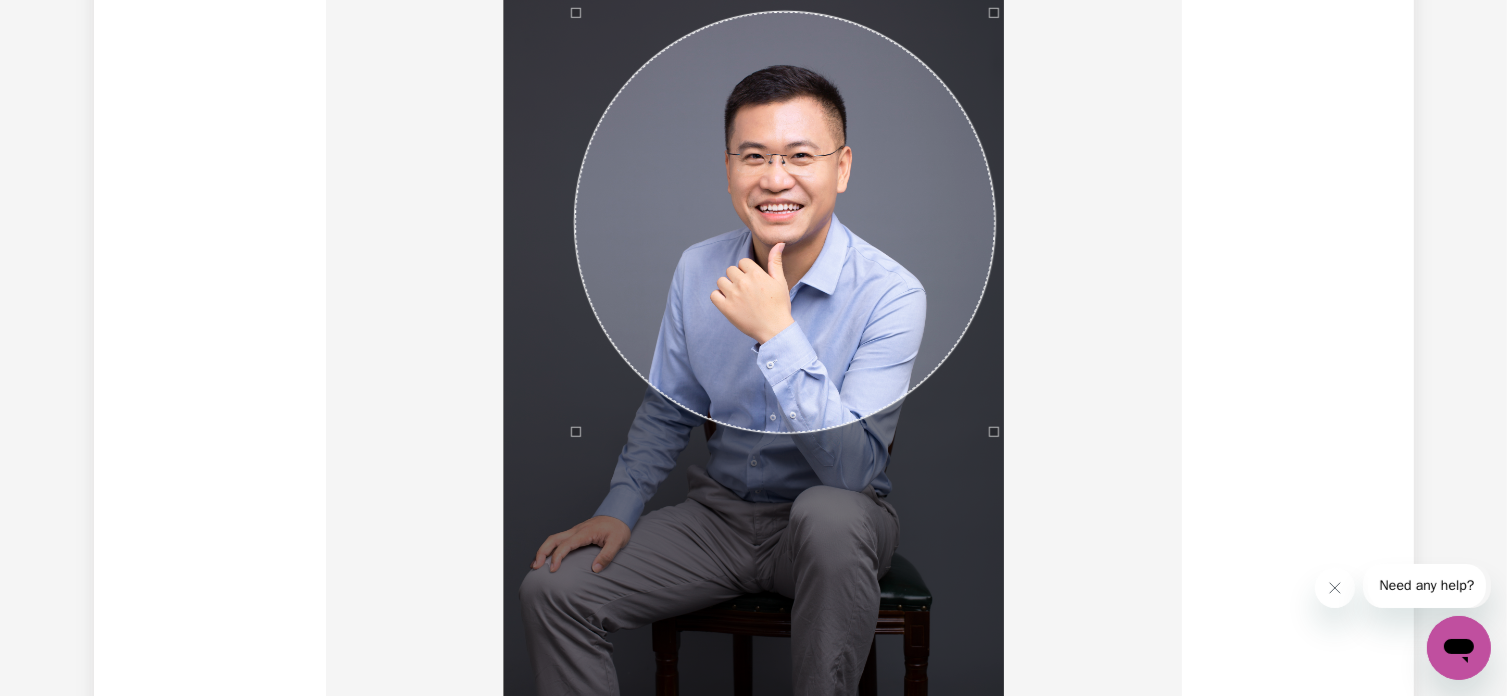 click at bounding box center (785, 222) 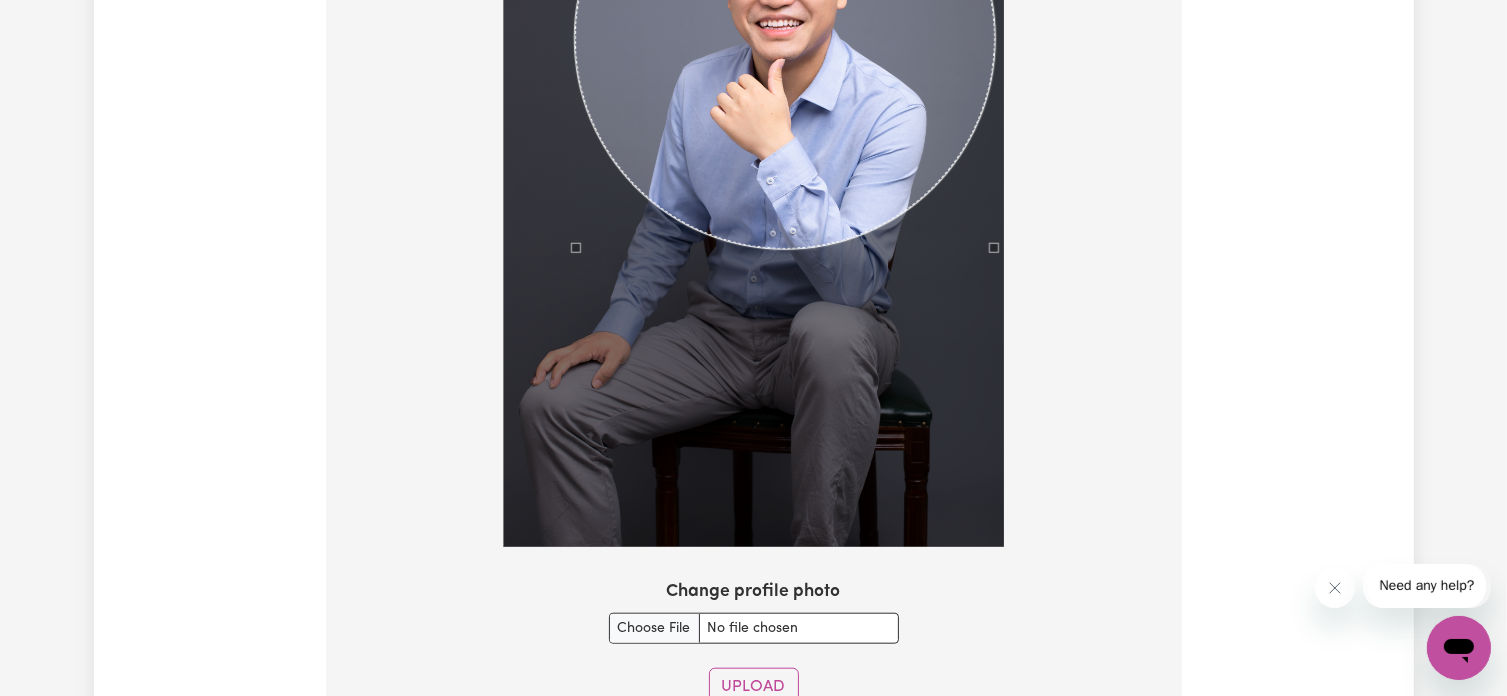 scroll, scrollTop: 1940, scrollLeft: 0, axis: vertical 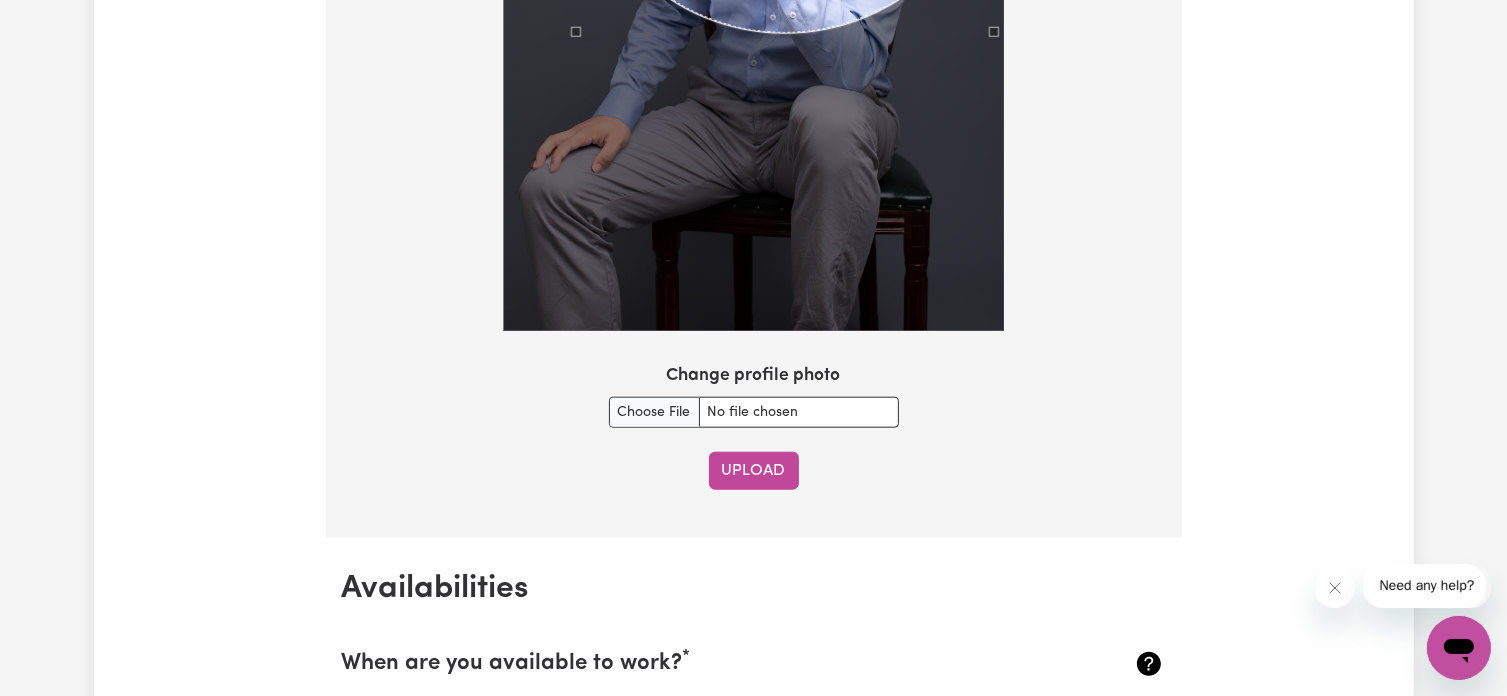 click on "Upload" at bounding box center (754, 471) 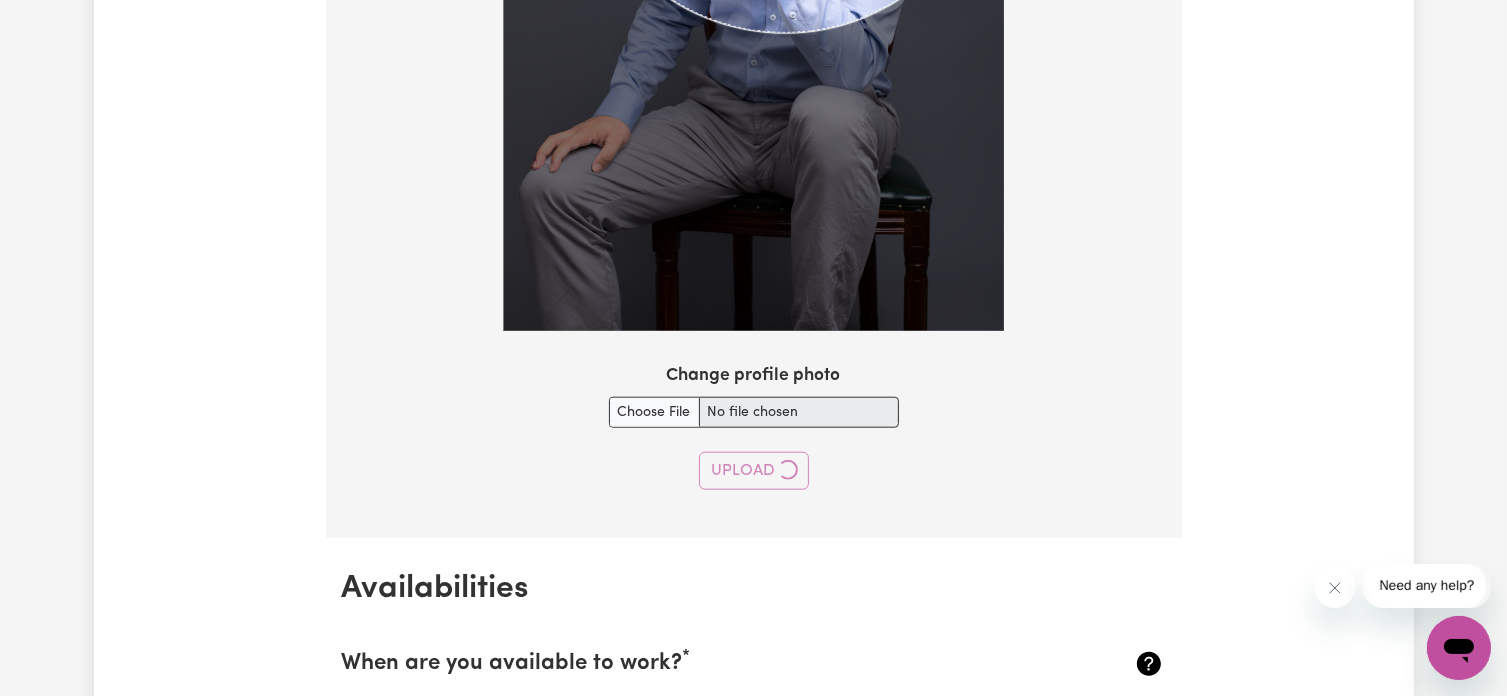 type 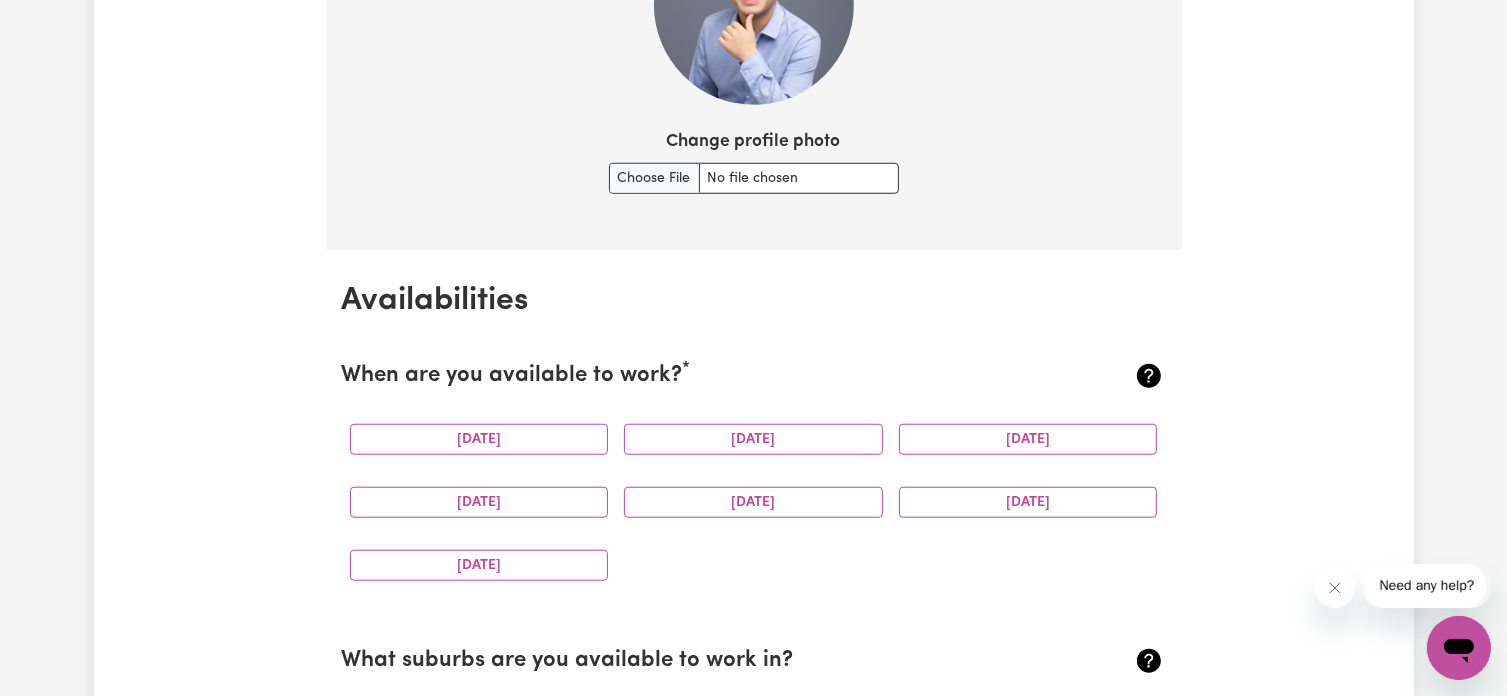 scroll, scrollTop: 1672, scrollLeft: 0, axis: vertical 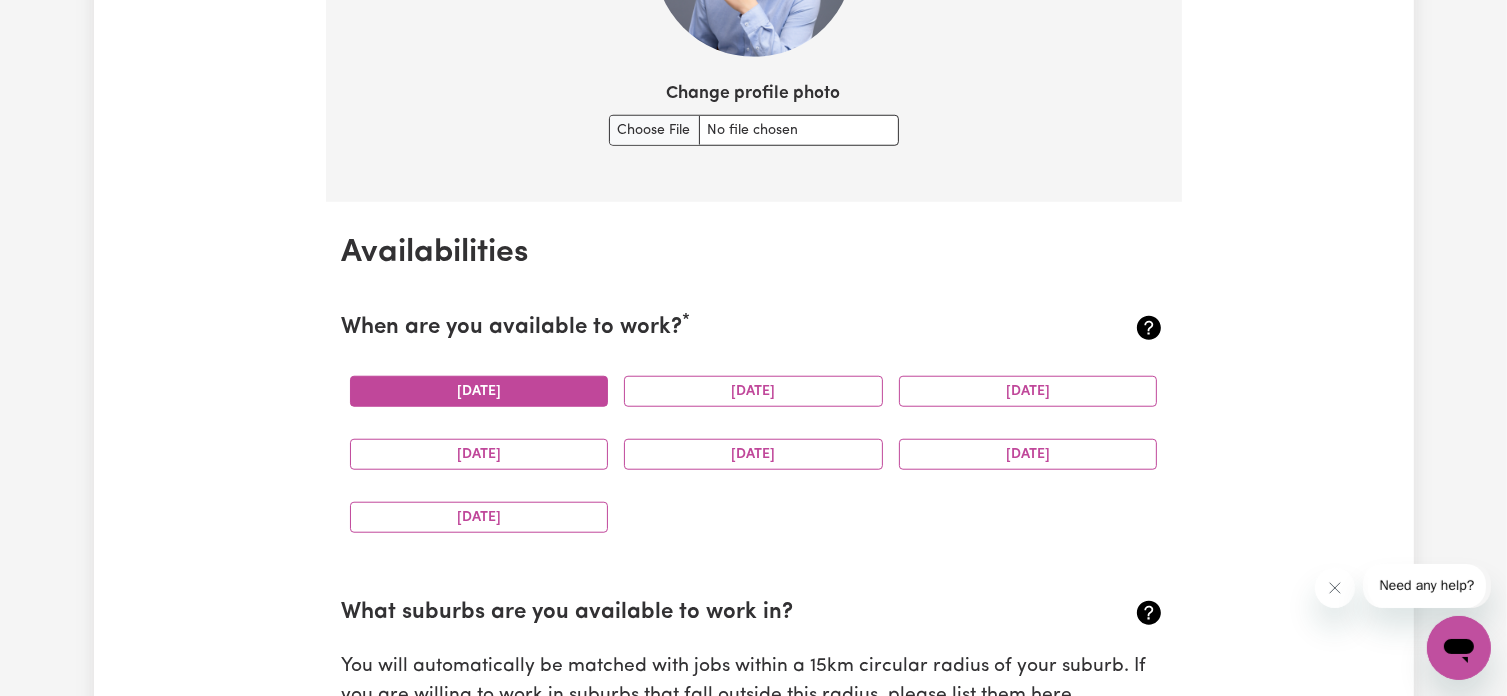 click on "Monday" at bounding box center (479, 391) 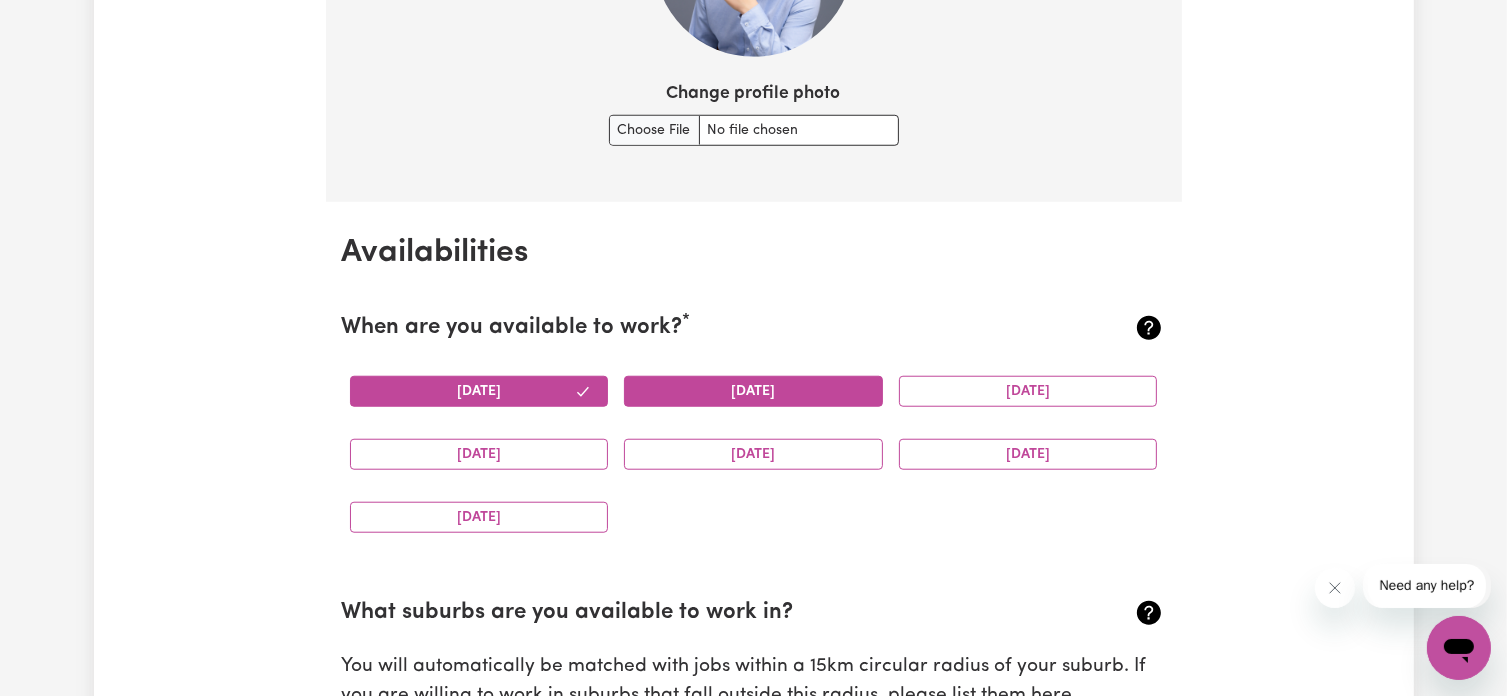 click on "Tuesday" at bounding box center (753, 391) 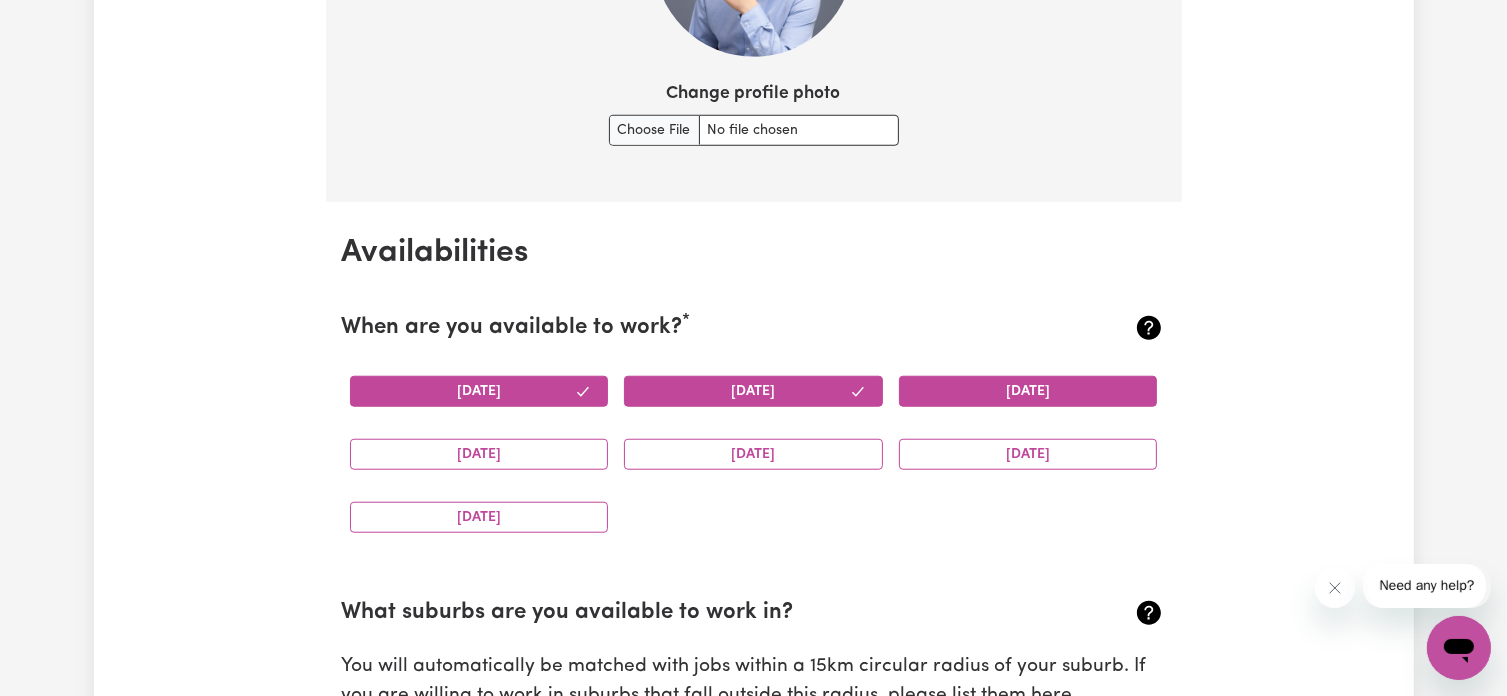 click on "Wednesday" at bounding box center [1028, 391] 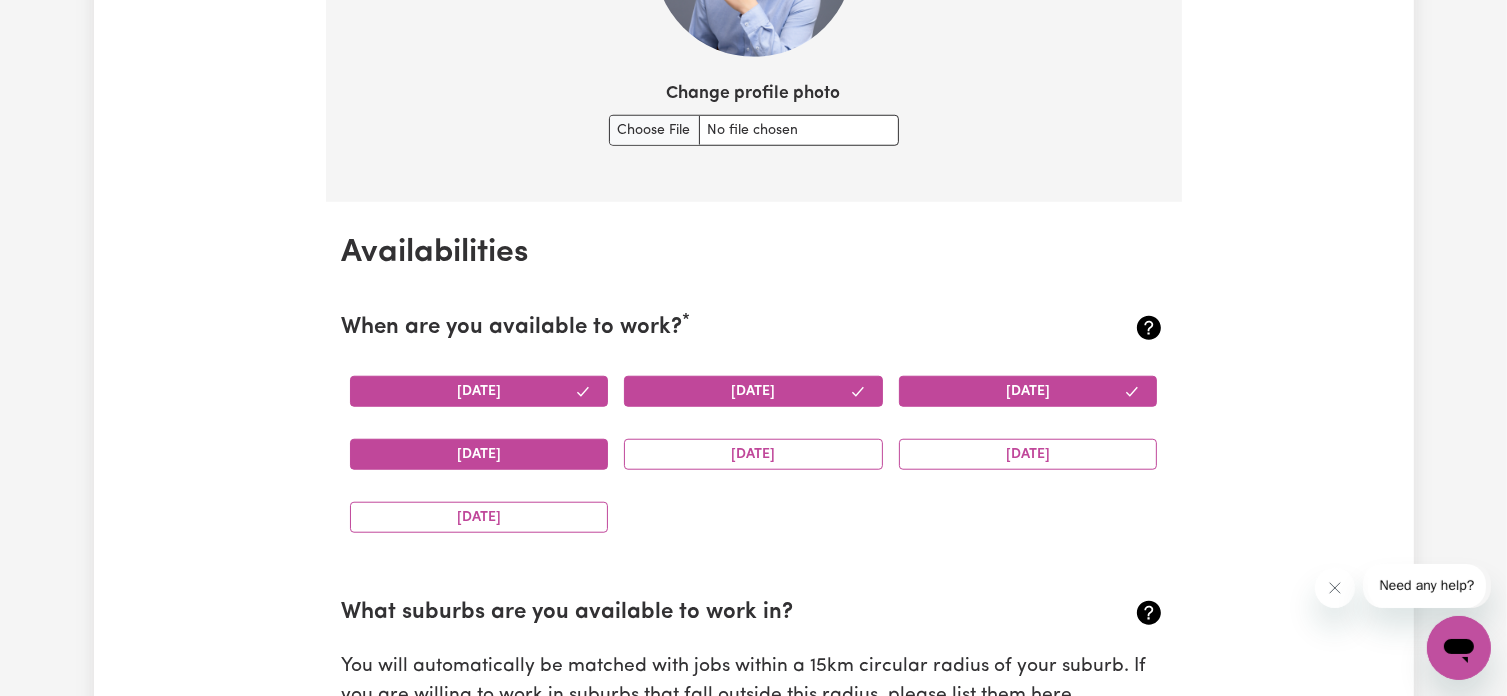 click on "Thursday" at bounding box center [479, 454] 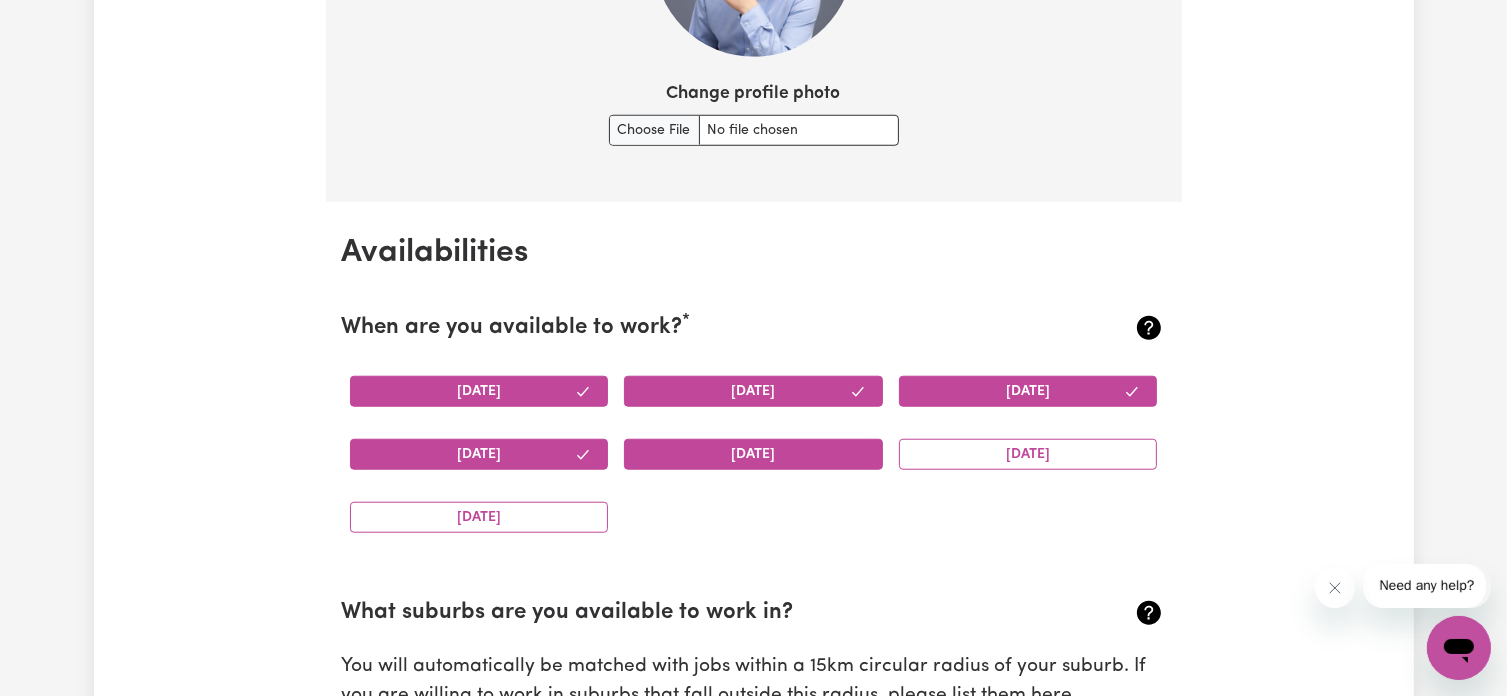 click on "Friday" at bounding box center (753, 454) 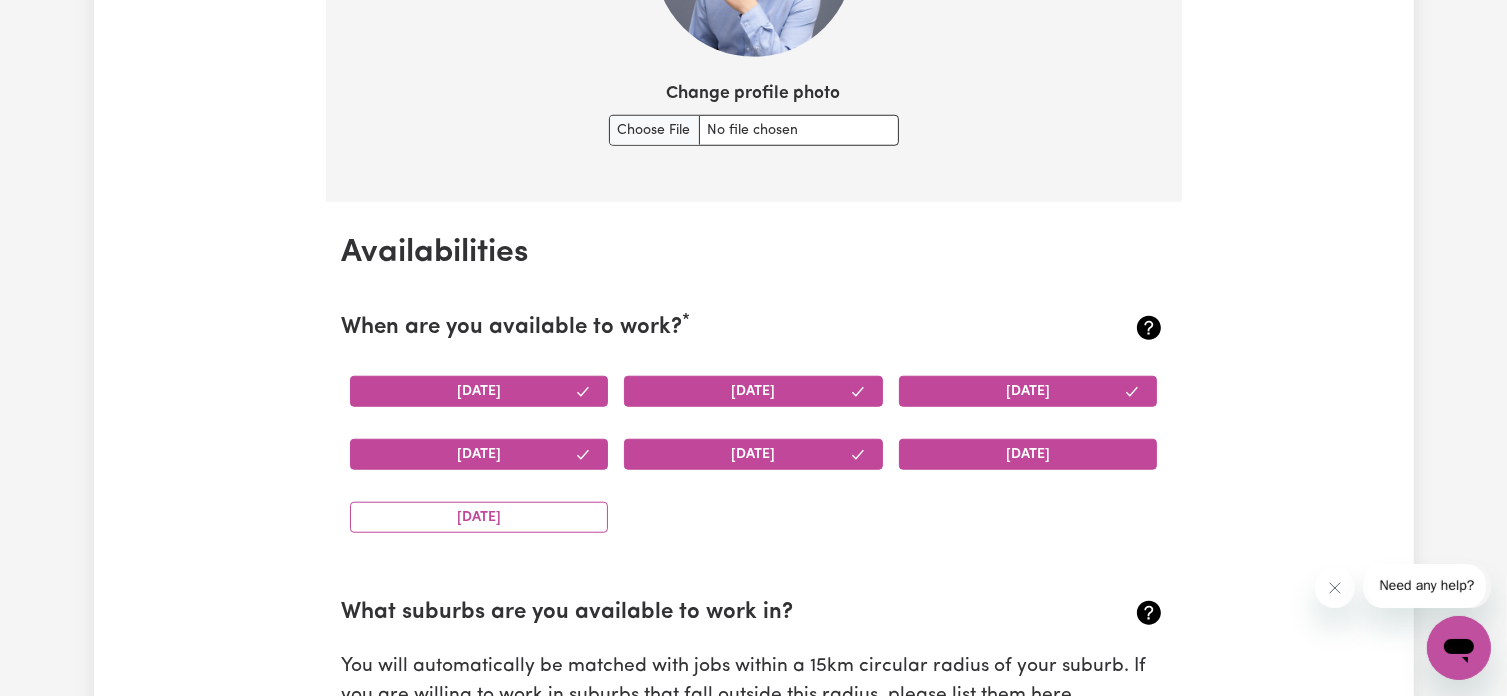 click on "Saturday" at bounding box center [1028, 454] 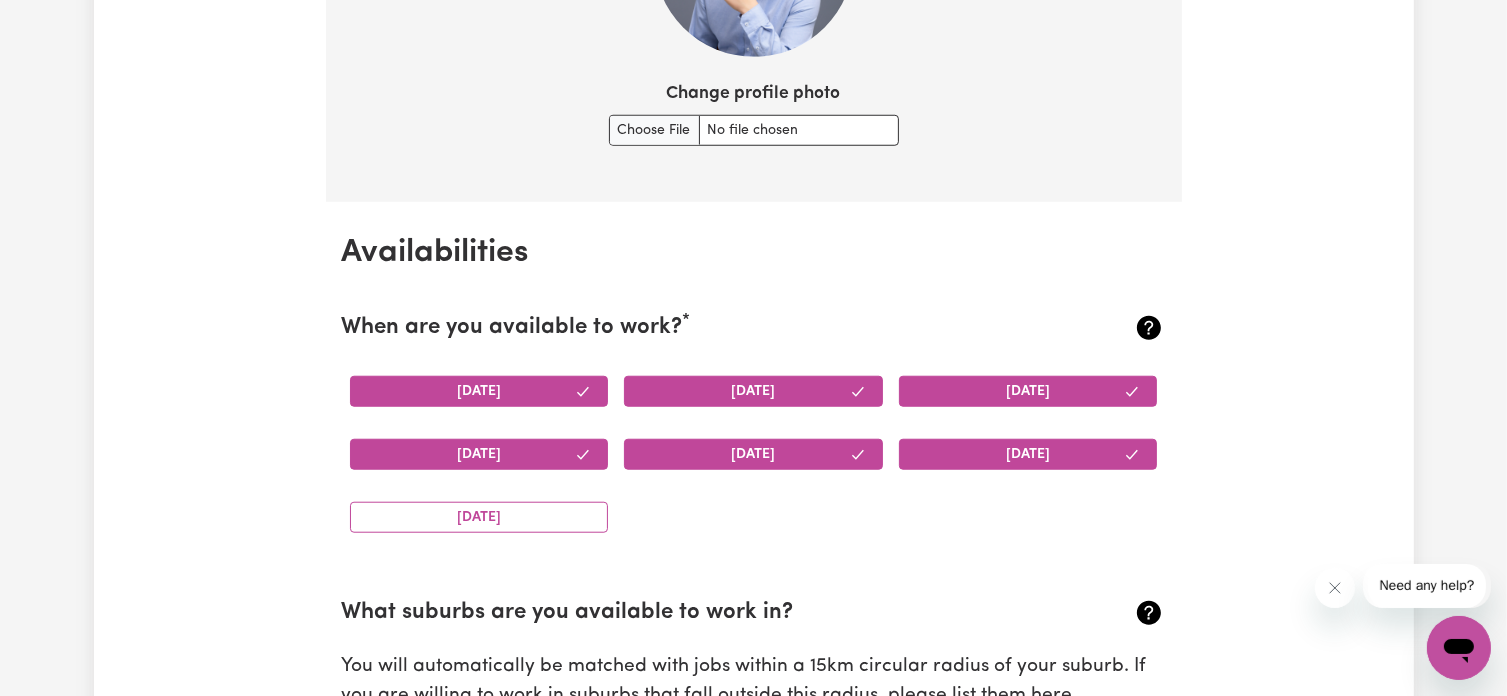 scroll, scrollTop: 1772, scrollLeft: 0, axis: vertical 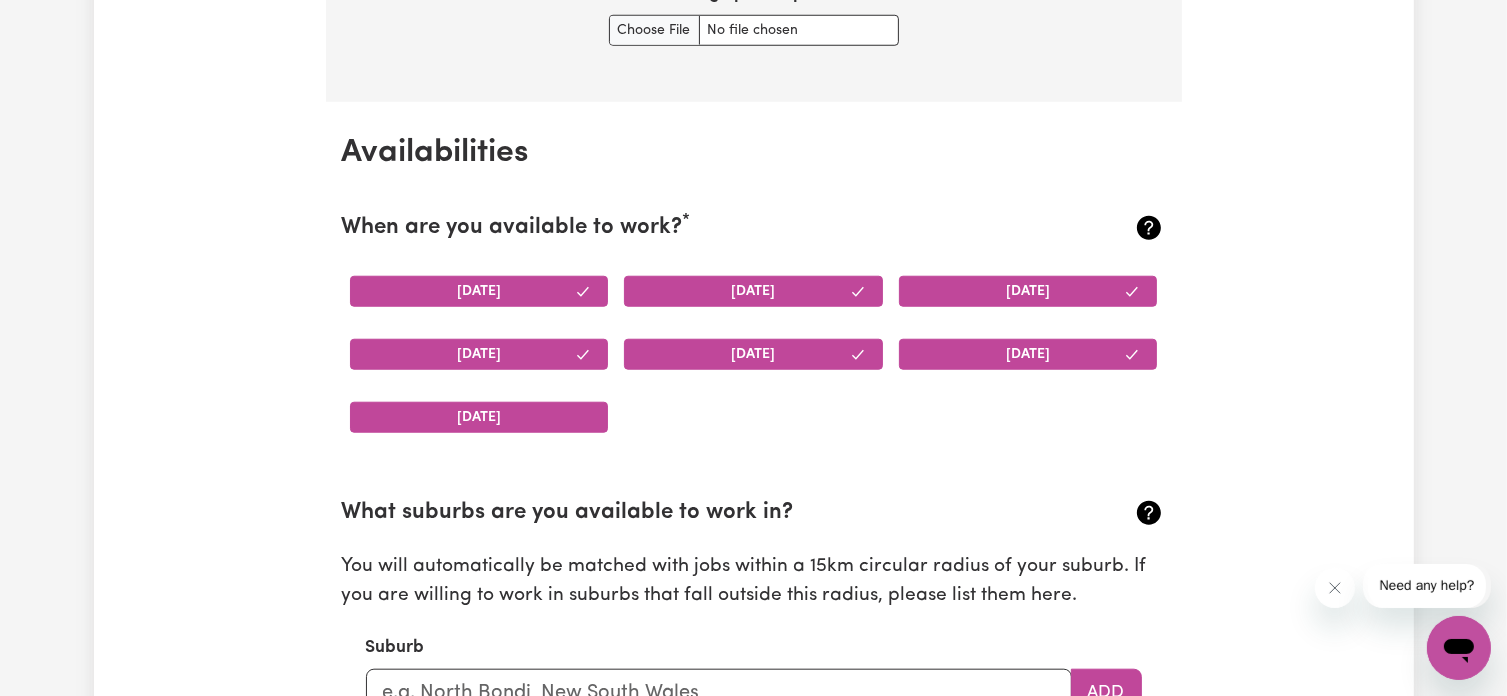 click on "Sunday" at bounding box center [479, 417] 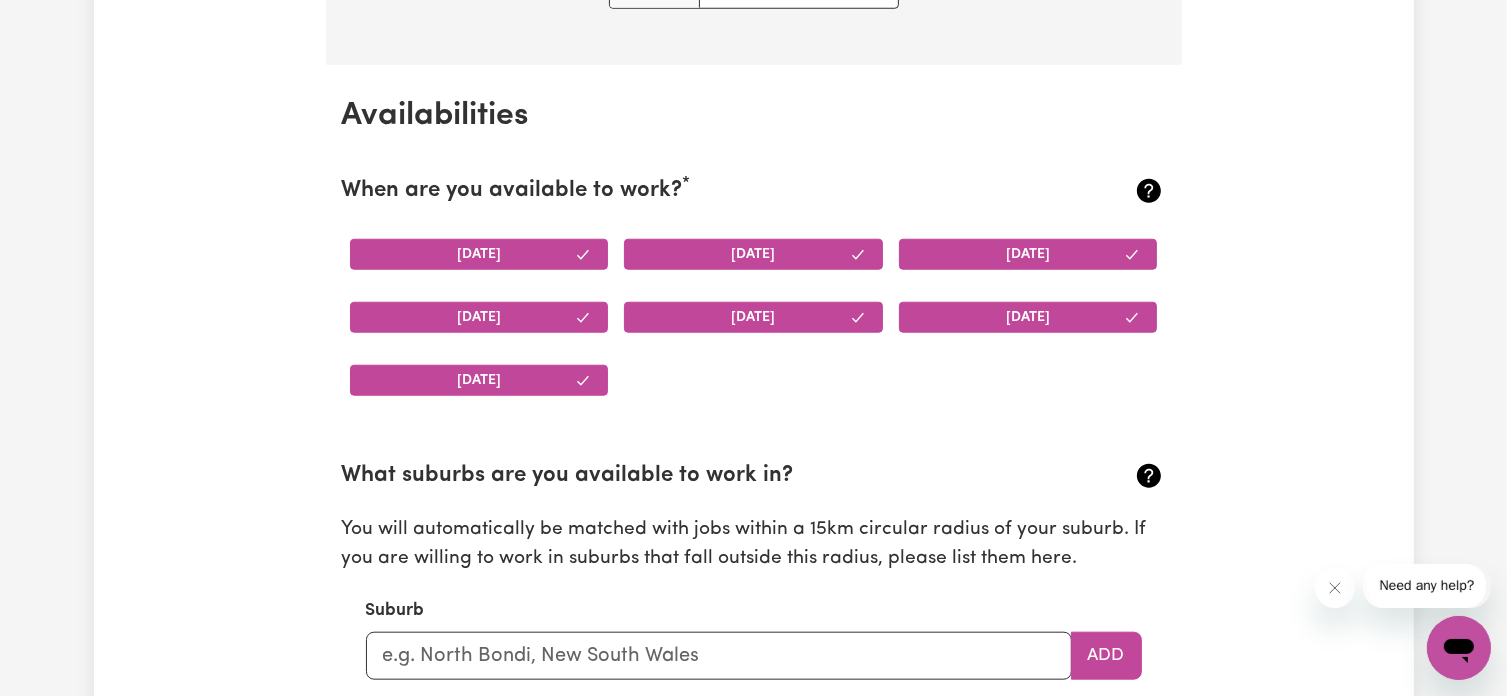 scroll, scrollTop: 1872, scrollLeft: 0, axis: vertical 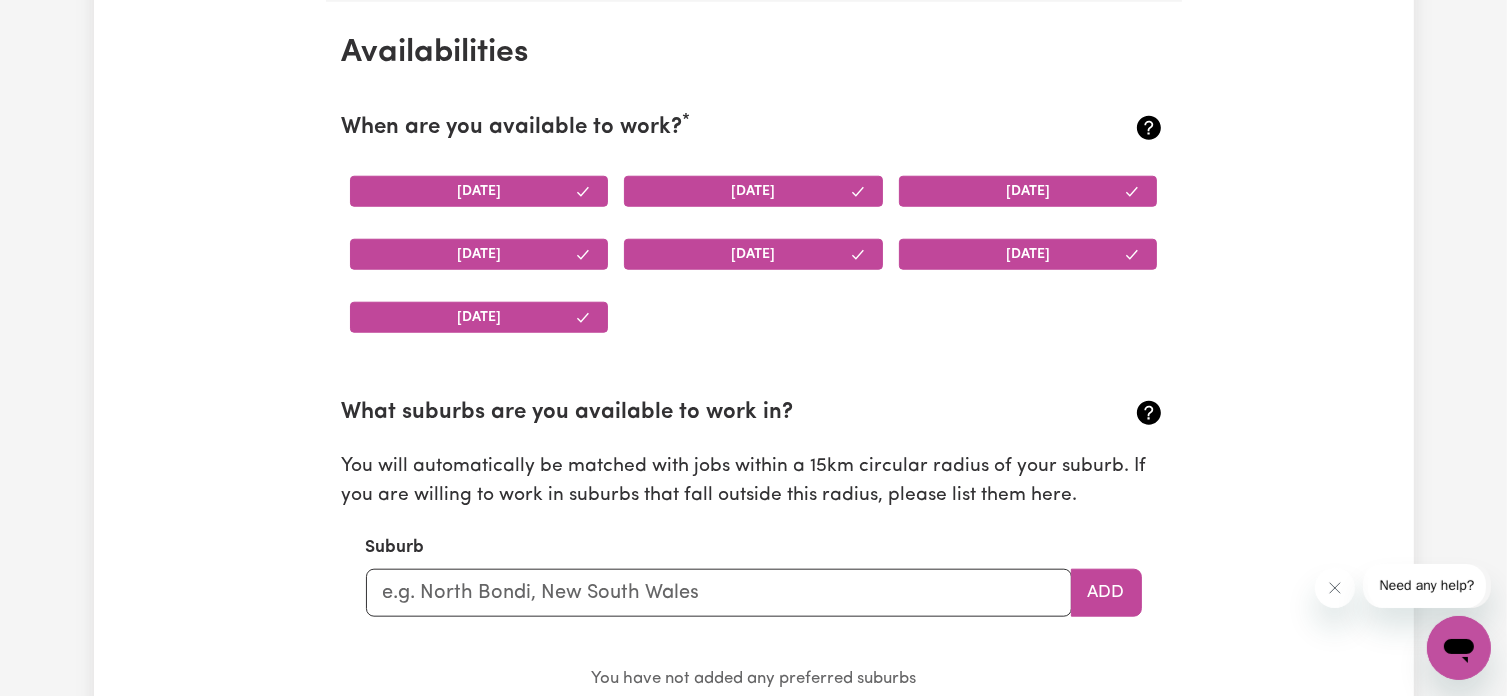 click on "Sunday" at bounding box center [479, 317] 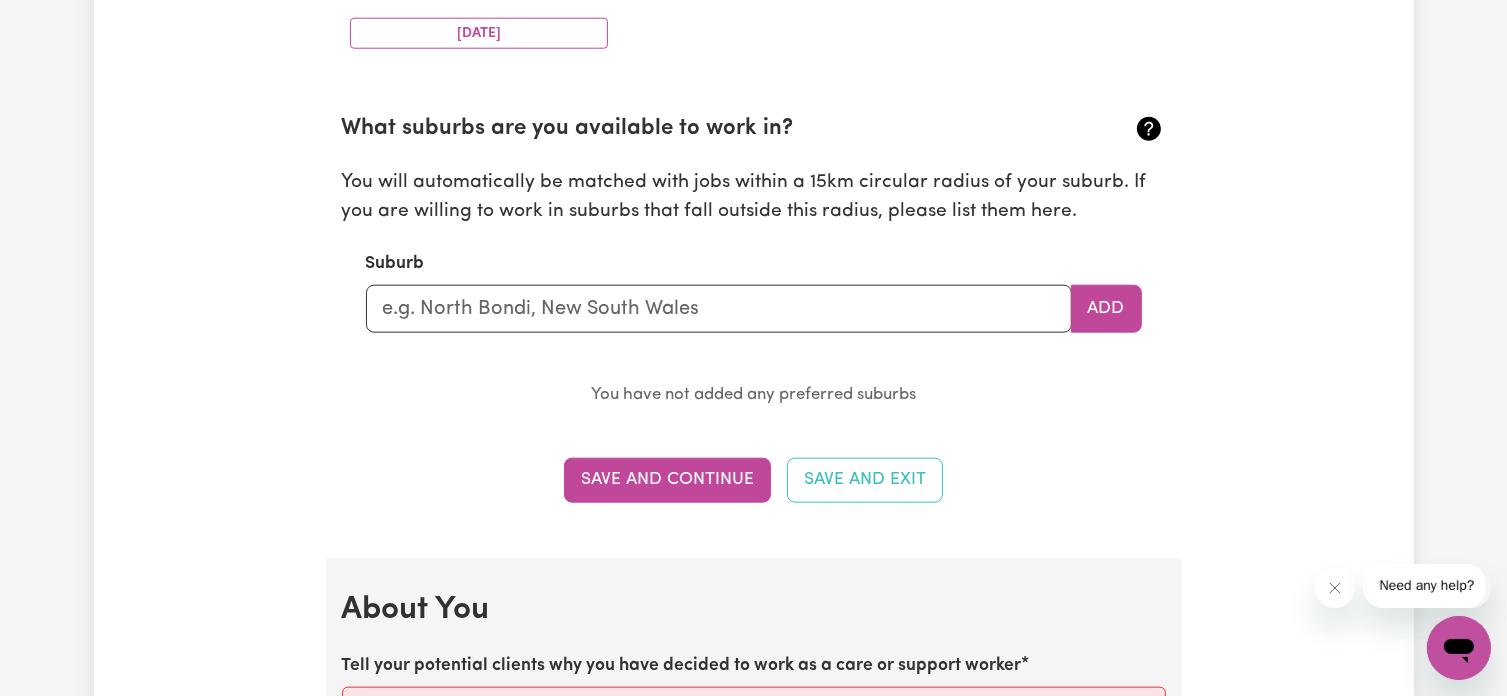 scroll, scrollTop: 2172, scrollLeft: 0, axis: vertical 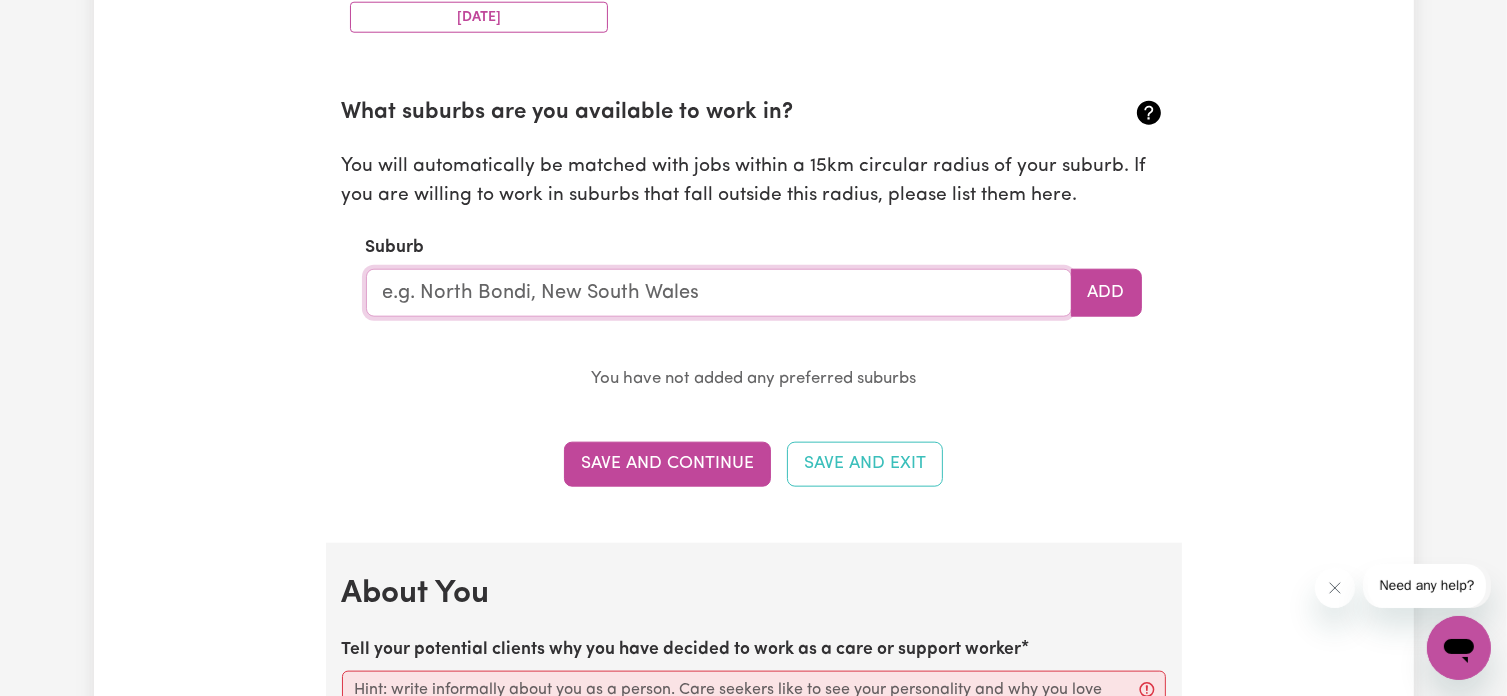 click at bounding box center [719, 293] 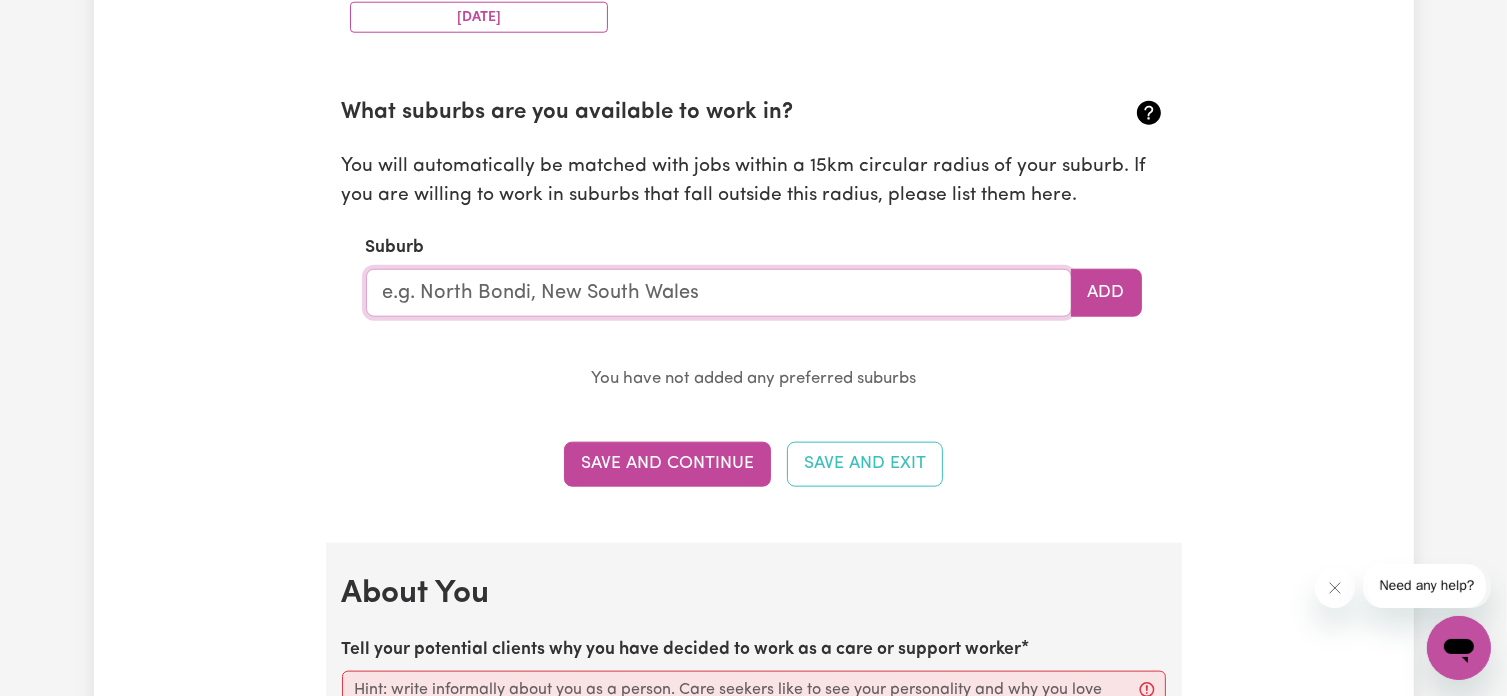 type on "Burwood" 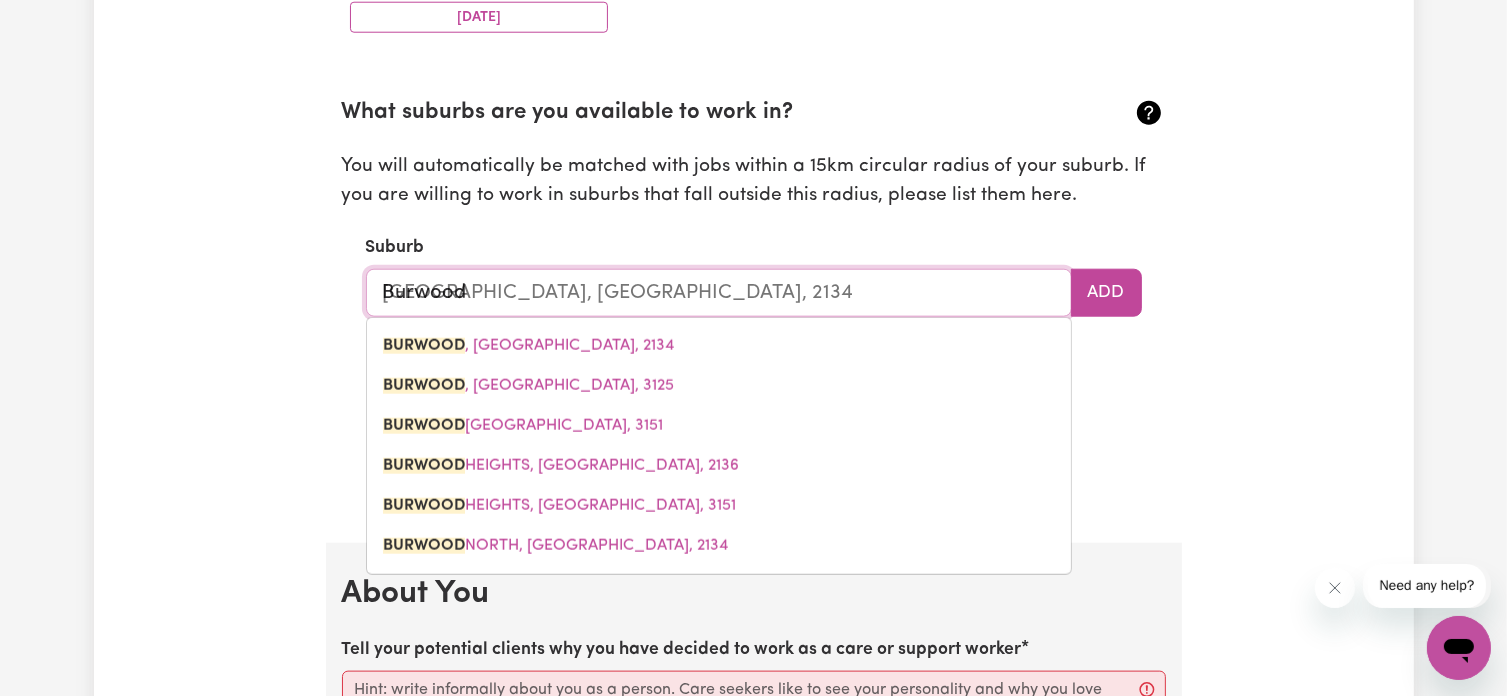 type on "Burwood, New South Wales, 2134" 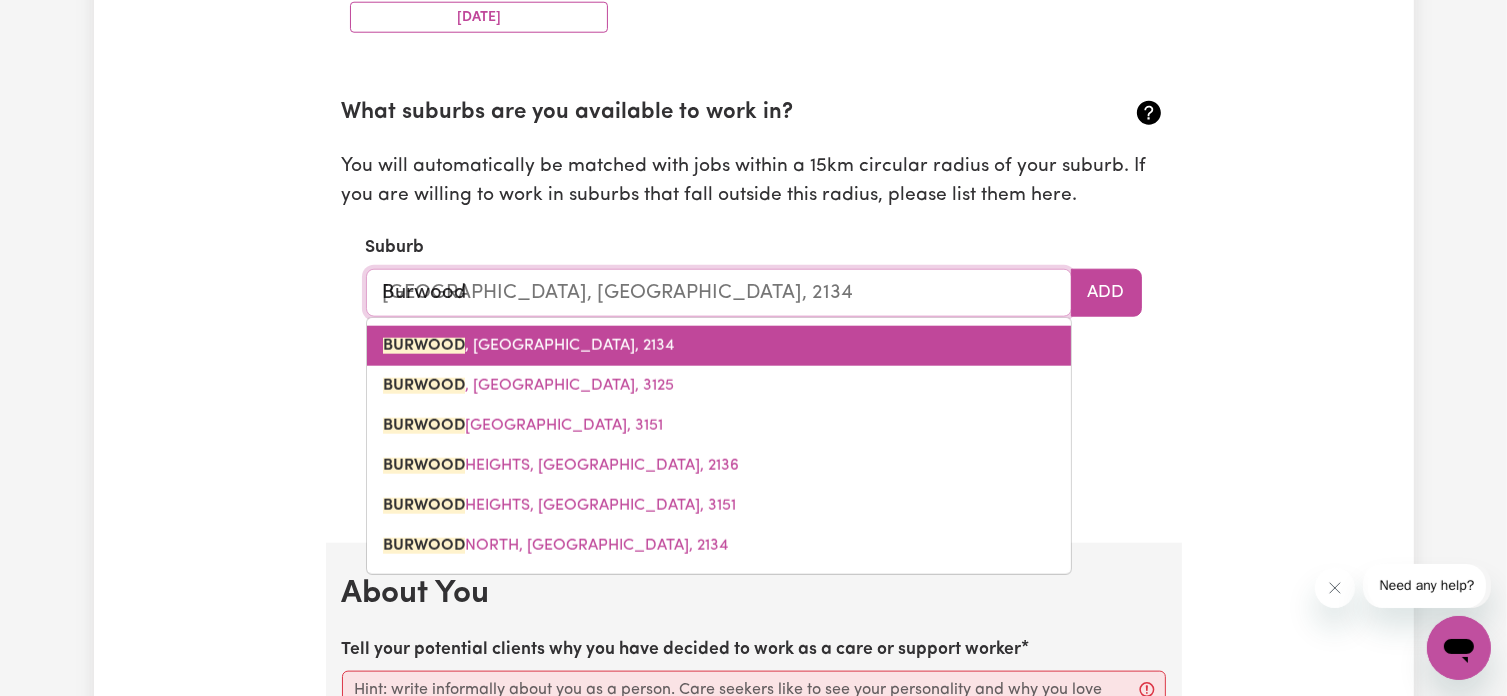 click on "BURWOOD , New South Wales, 2134" at bounding box center [528, 346] 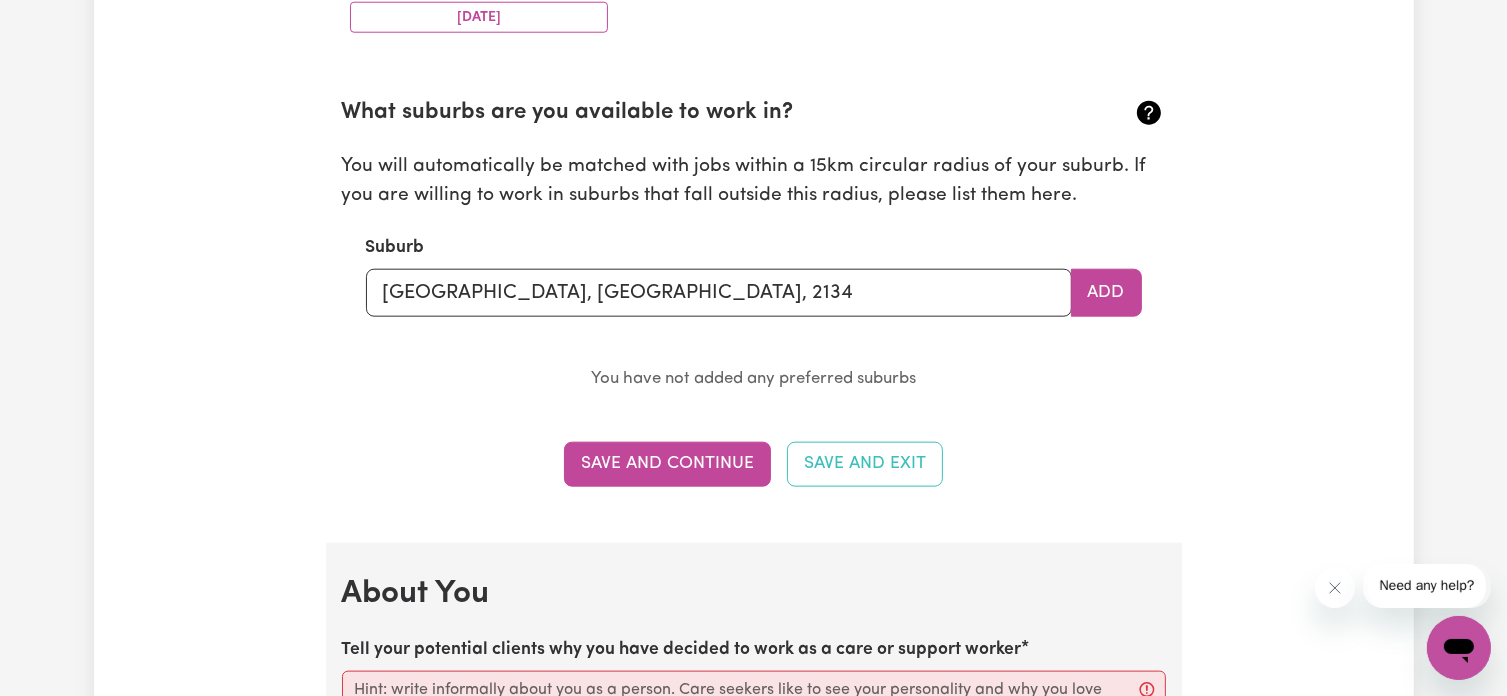 click on "You have not added any preferred suburbs" at bounding box center [754, 379] 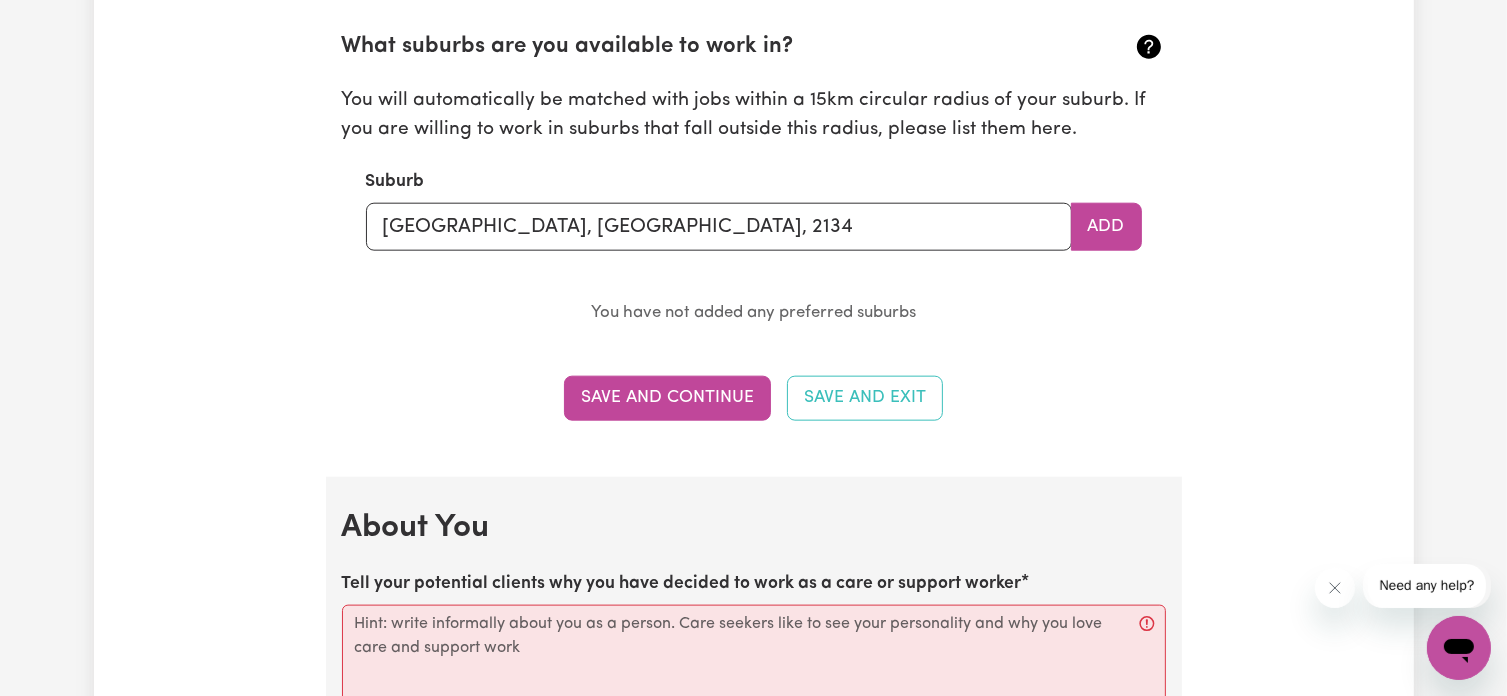 scroll, scrollTop: 2272, scrollLeft: 0, axis: vertical 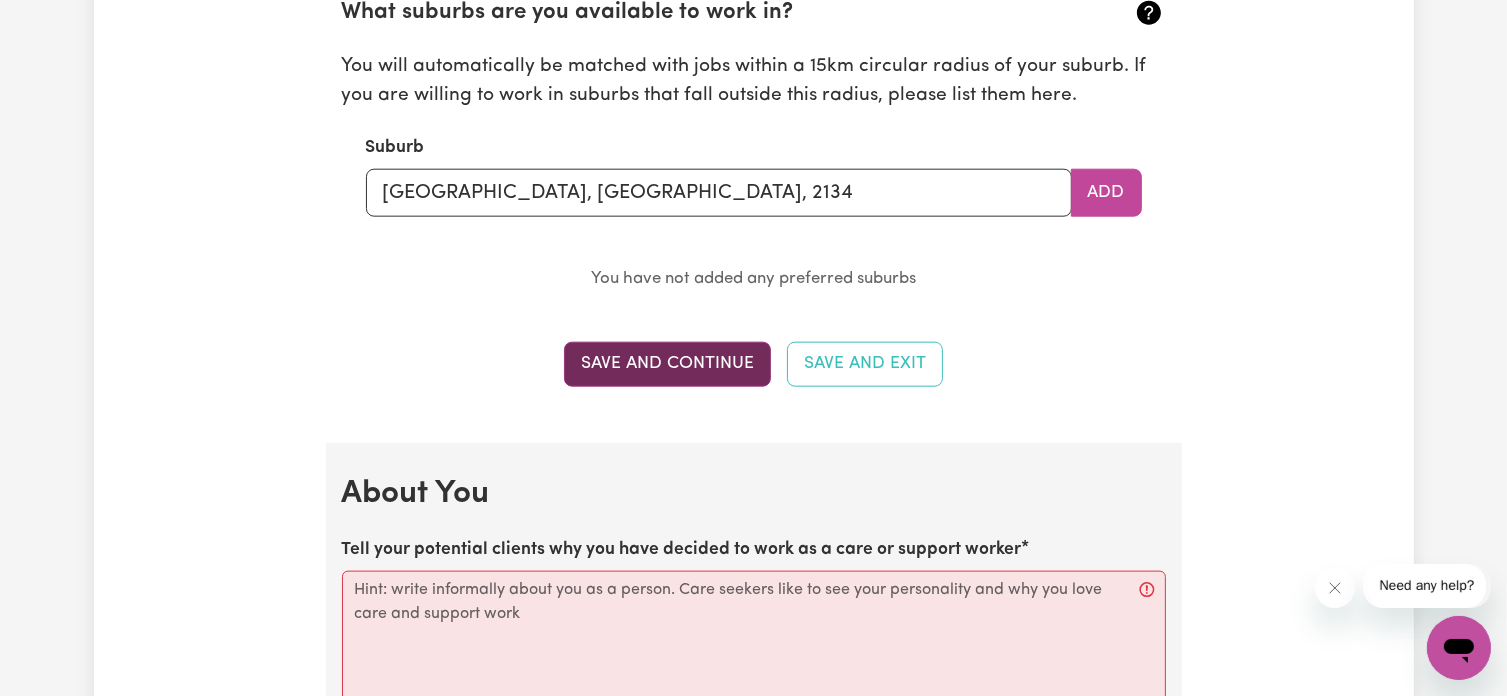 click on "Save and Continue" at bounding box center (667, 364) 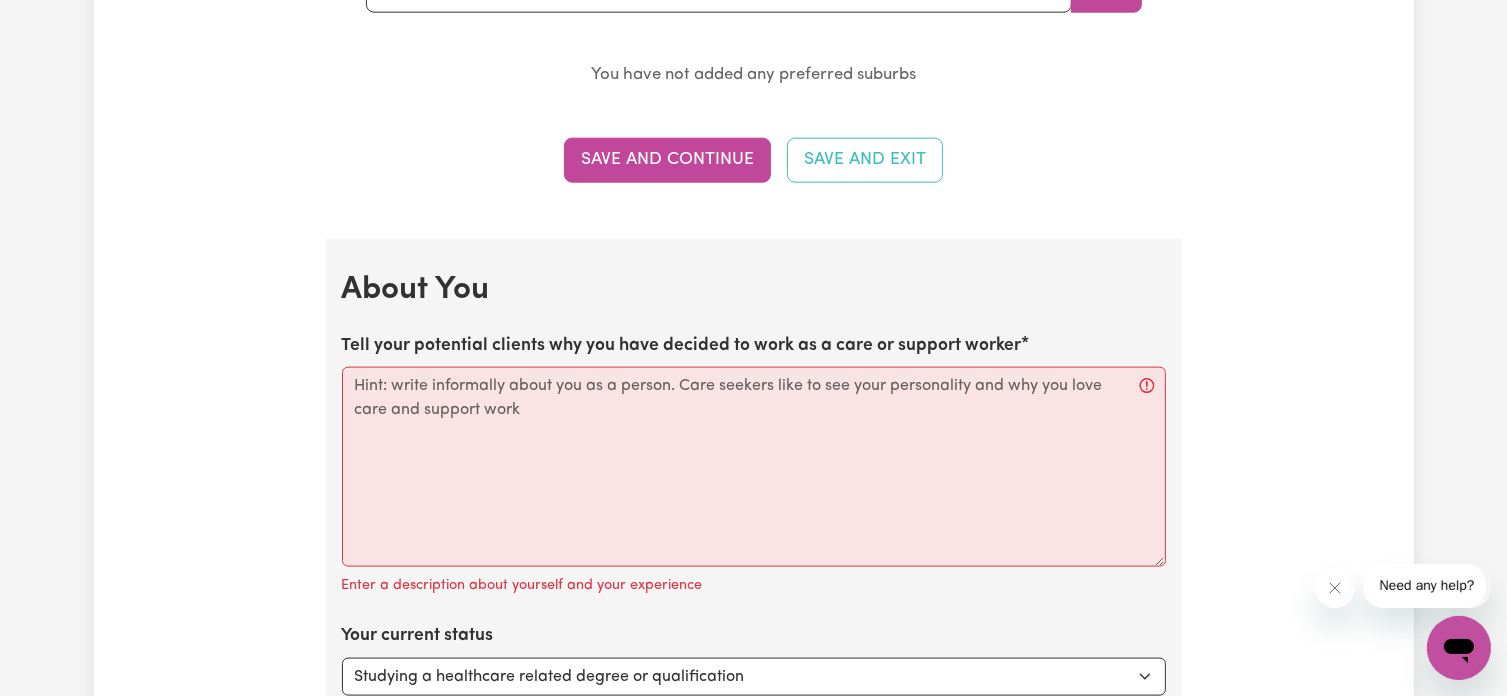 scroll, scrollTop: 2512, scrollLeft: 0, axis: vertical 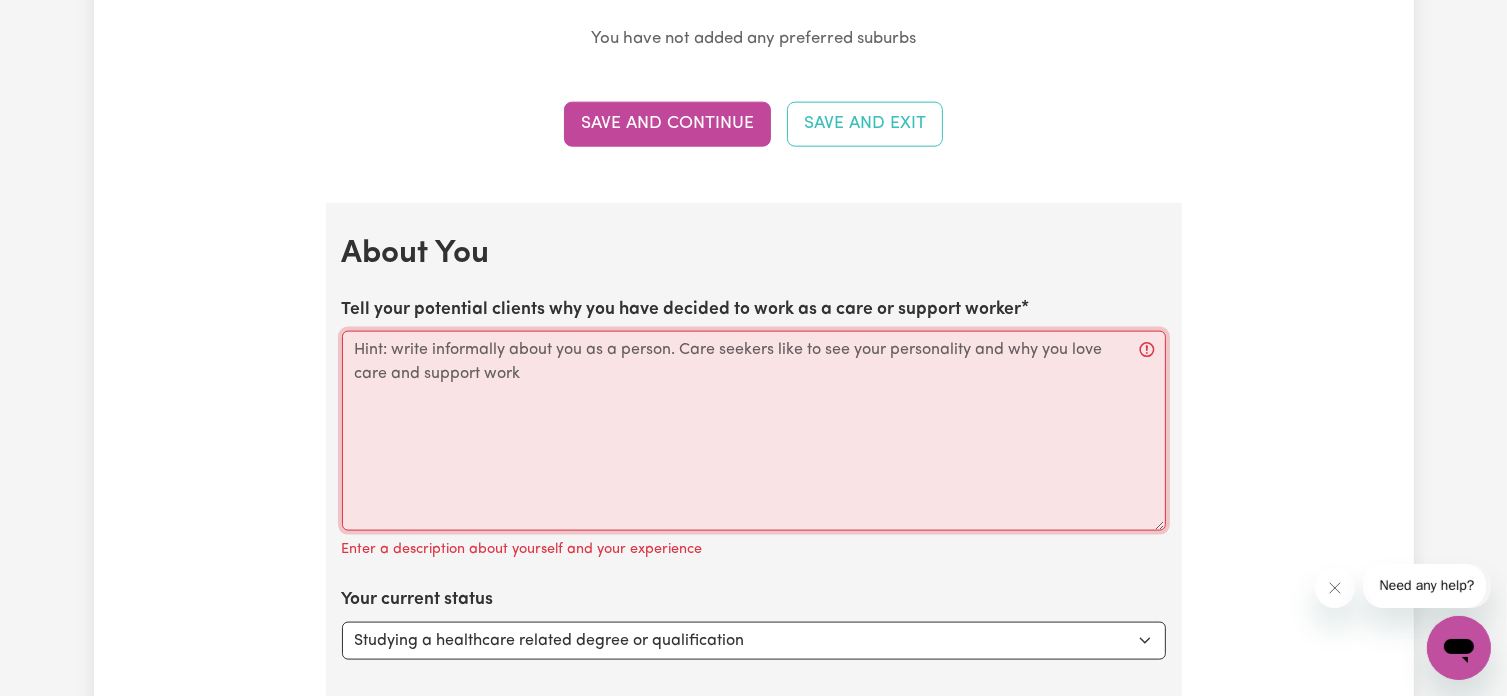 click on "Tell your potential clients why you have decided to work as a care or support worker" at bounding box center (754, 431) 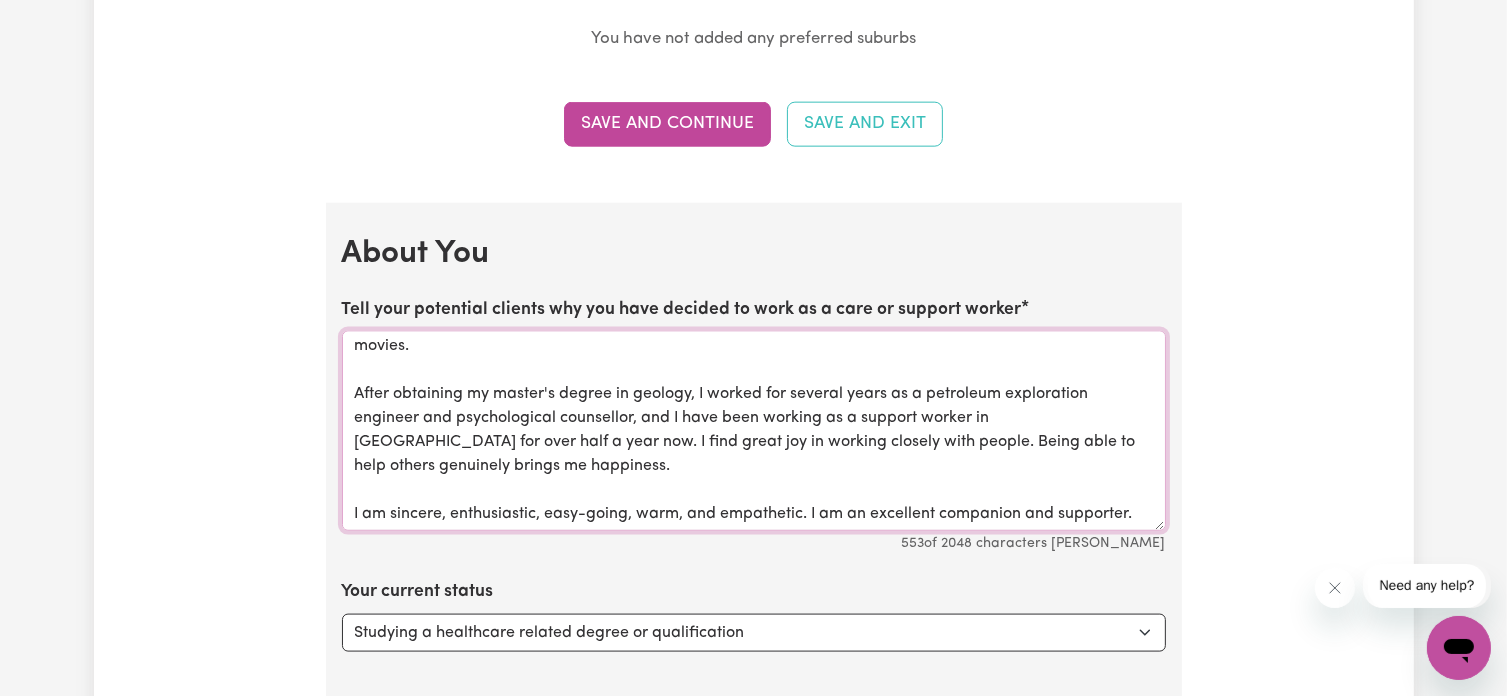 scroll, scrollTop: 53, scrollLeft: 0, axis: vertical 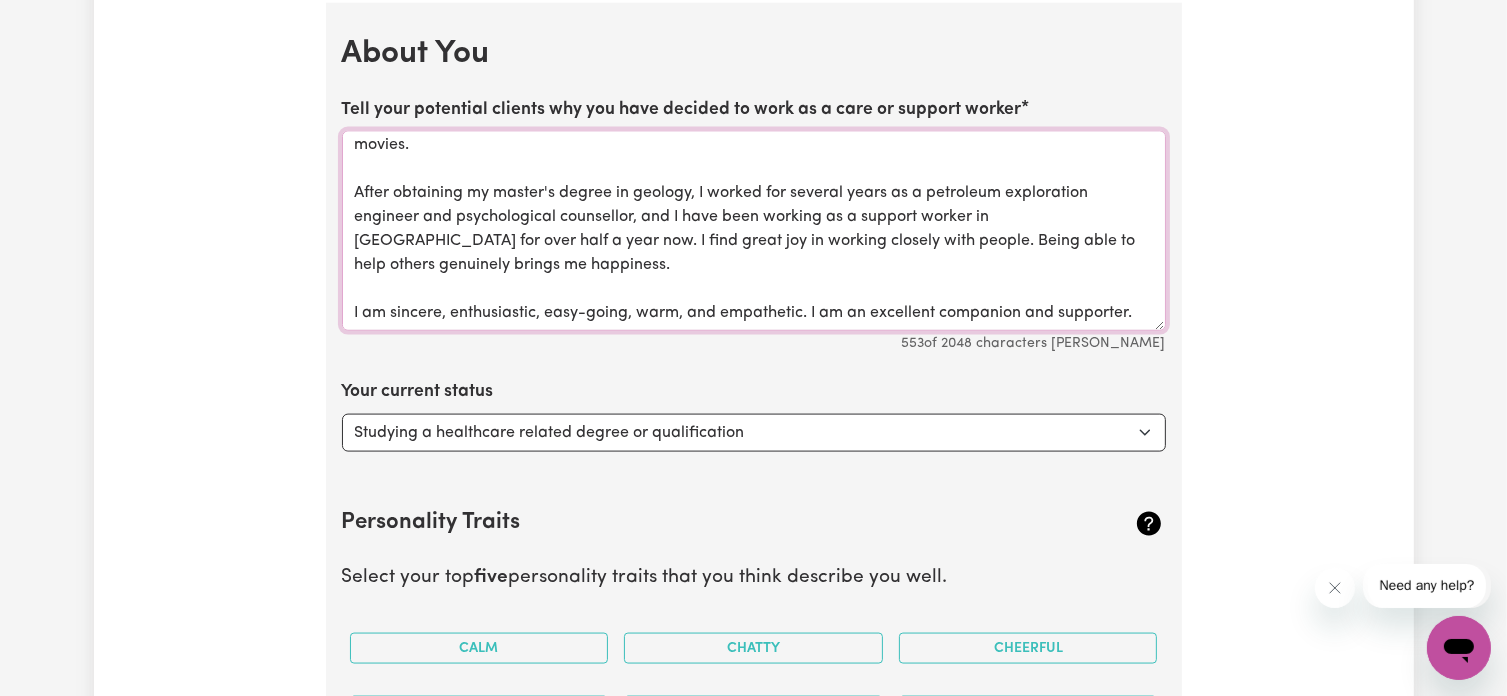 type on "Hi ,
I am Tianbabo, an experienced support worker who loves outdoor activities, traveling, delicious food, and movies.
After obtaining my master's degree in geology, I worked for several years as a petroleum exploration engineer and psychological counsellor, and I have been working as a support worker in Sydney for over half a year now. I find great joy in working closely with people. Being able to help others genuinely brings me happiness.
I am sincere, enthusiastic, easy-going, warm, and empathetic. I am an excellent companion and supporter." 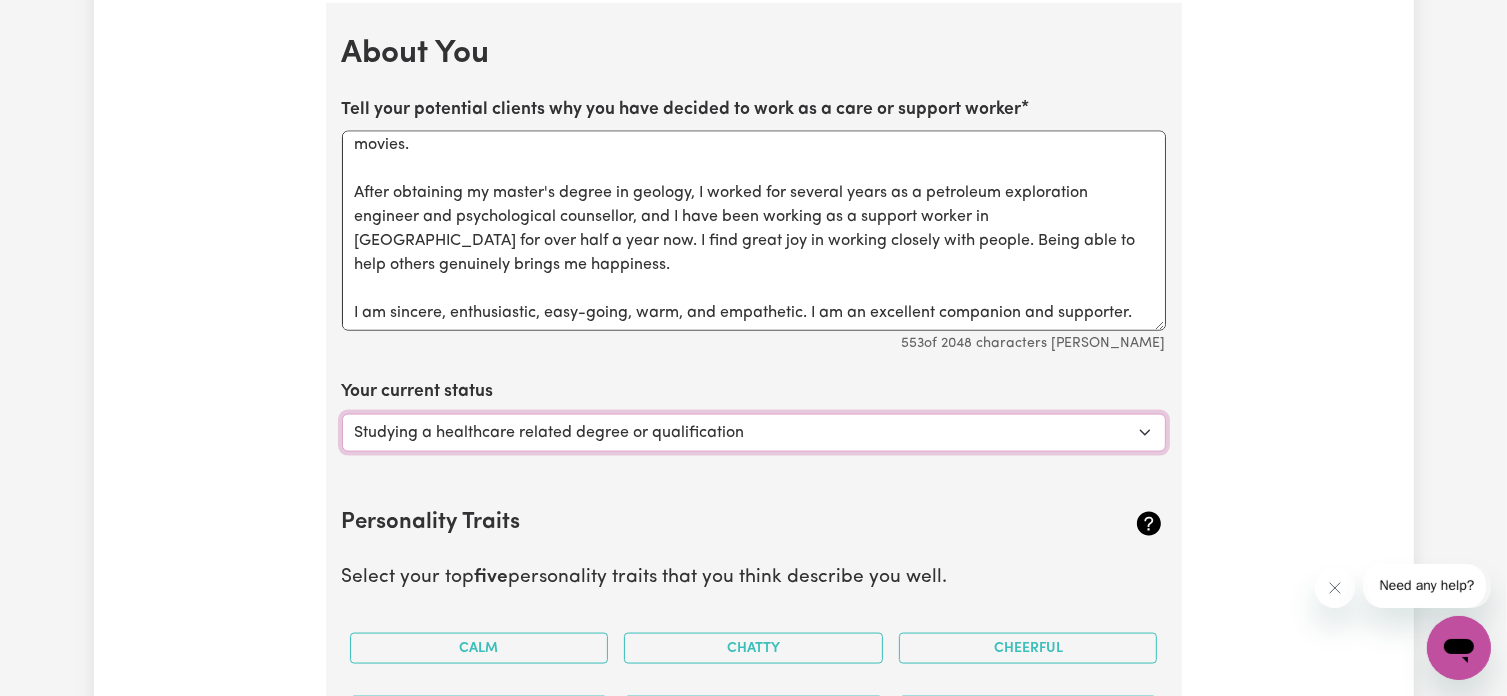 click on "Select... Studying a healthcare related degree or qualification Studying a non-healthcare related degree or qualification Looking for work - I just graduated Looking for extra work to fill my week and/or weekends Embarking on a career change into the care industry" at bounding box center [754, 433] 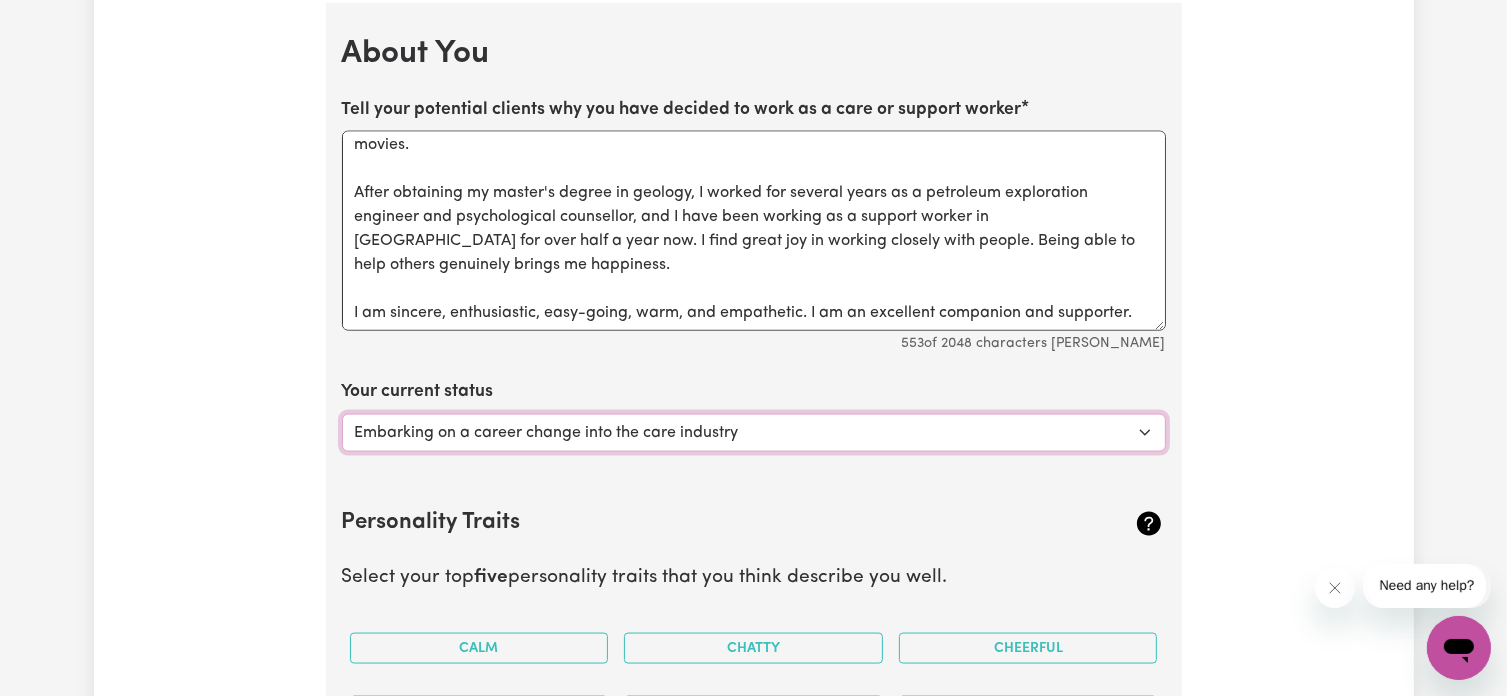 click on "Select... Studying a healthcare related degree or qualification Studying a non-healthcare related degree or qualification Looking for work - I just graduated Looking for extra work to fill my week and/or weekends Embarking on a career change into the care industry" at bounding box center [754, 433] 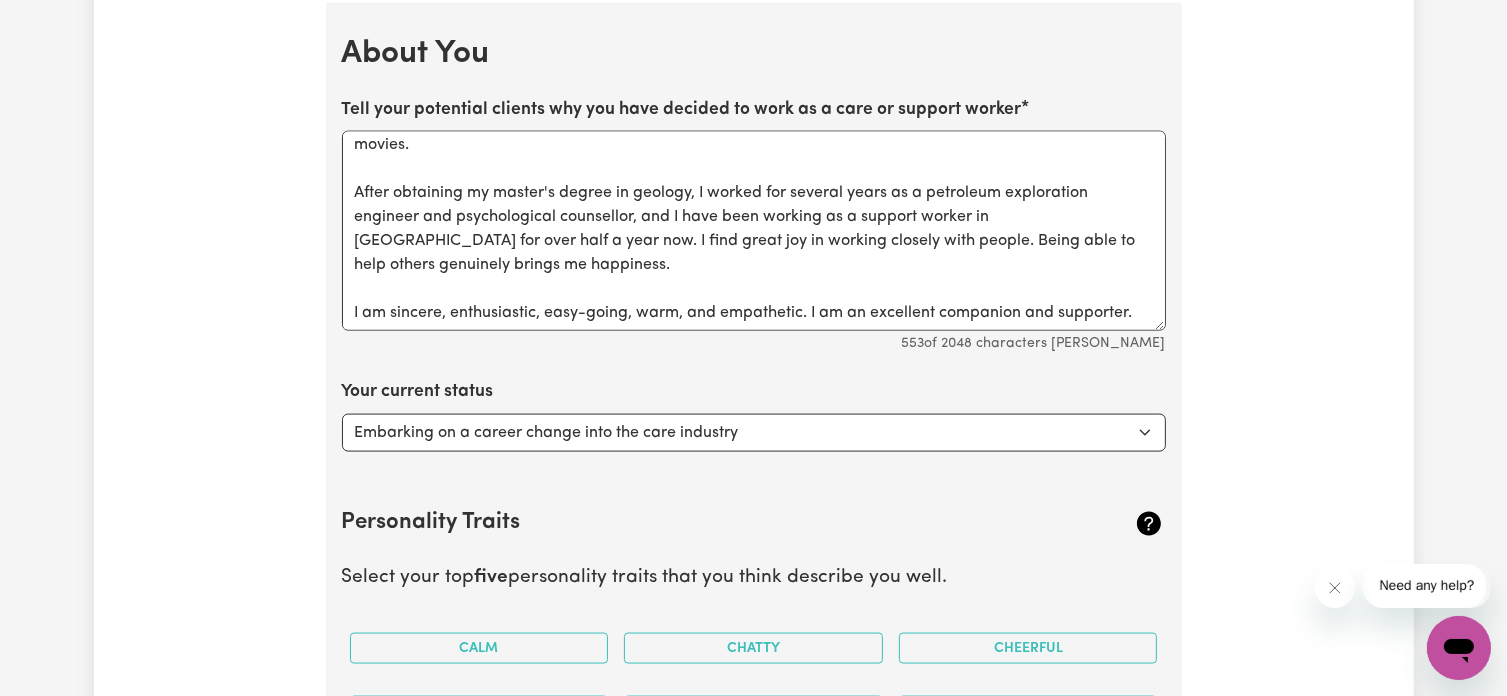 click on "Update Profile 1 2 3 4 5 Step  1 :  Personal Details Let potential clients know who you are, why they should engage you and when you are available to work. Personal Details We need to have your identification and contact details on file. Only your first name will appear on your public profile. First Name Tianbao Last Name Wang Email lukewang1987@gmail.com Phone Number 0447835433 Date of Birth 1987-01-16 16 / 0 1 / 1987 « ‹ 1987年1月 › » 周一 周二 周三 周四 周五 周六 周日 29日 30日 31日 1日 2日 3日 4日 5日 6日 7日 8日 9日 10日 11日 12日 13日 14日 15日 16日 17日 18日 19日 20日 21日 22日 23日 24日 25日 26日 27日 28日 29日 30日 31日 1日 Hide age Hide age on my profile Gender Your gender... Female Male Non-binary Other Prefer not to say Show pronouns on my profile Show pronouns on my profile Street Address Unit 21 1-9 Mount Pleasant Ave Suburb BURWOOD, New South Wales, 2134 Residency Status Select your residency status... Australian citizen Australian PR * *" at bounding box center [754, 15] 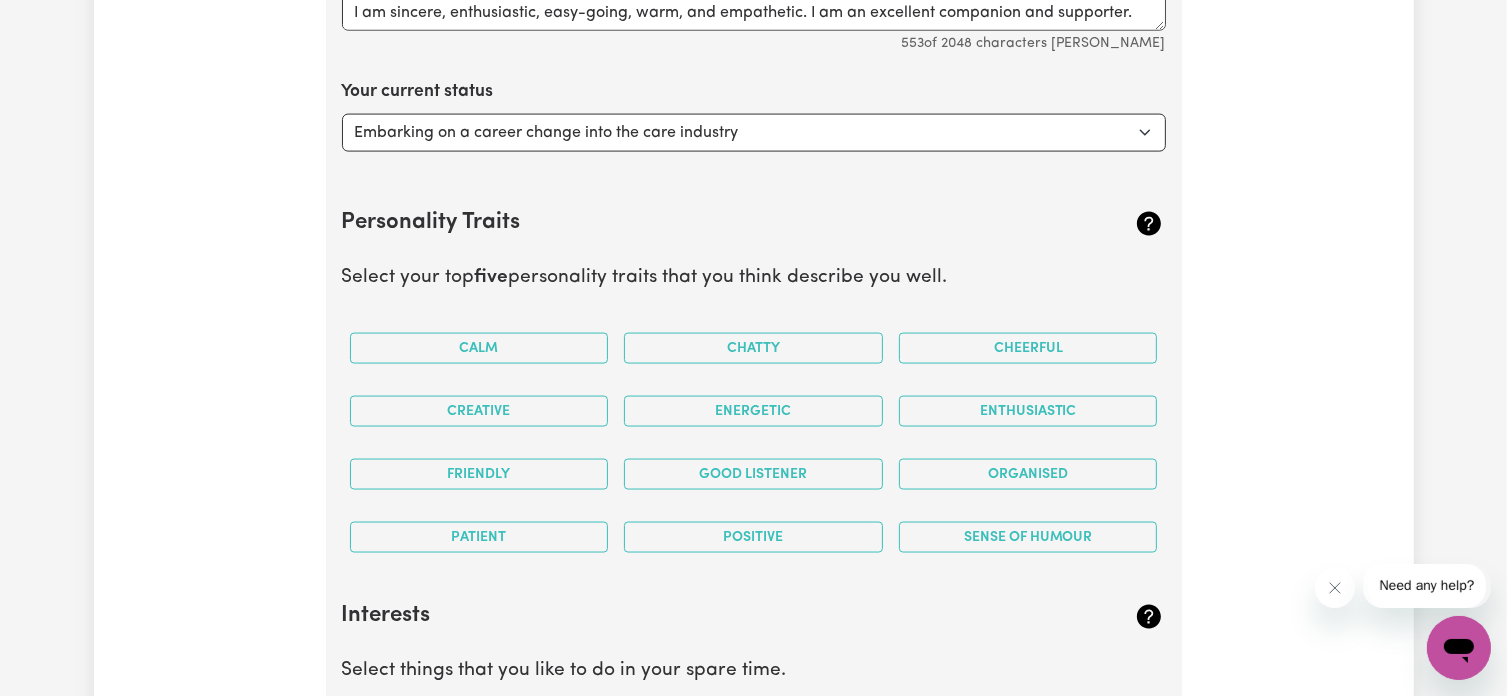 scroll, scrollTop: 3112, scrollLeft: 0, axis: vertical 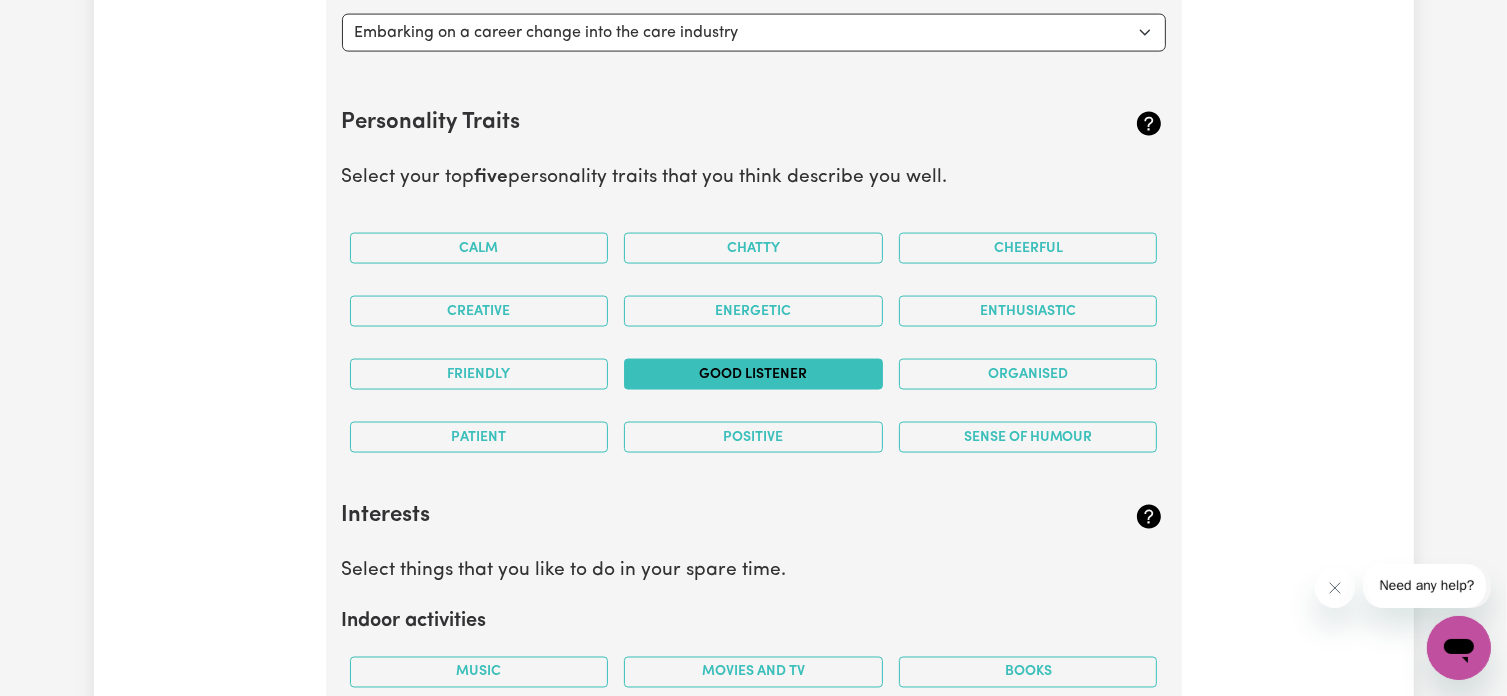 click on "Good Listener" at bounding box center (753, 374) 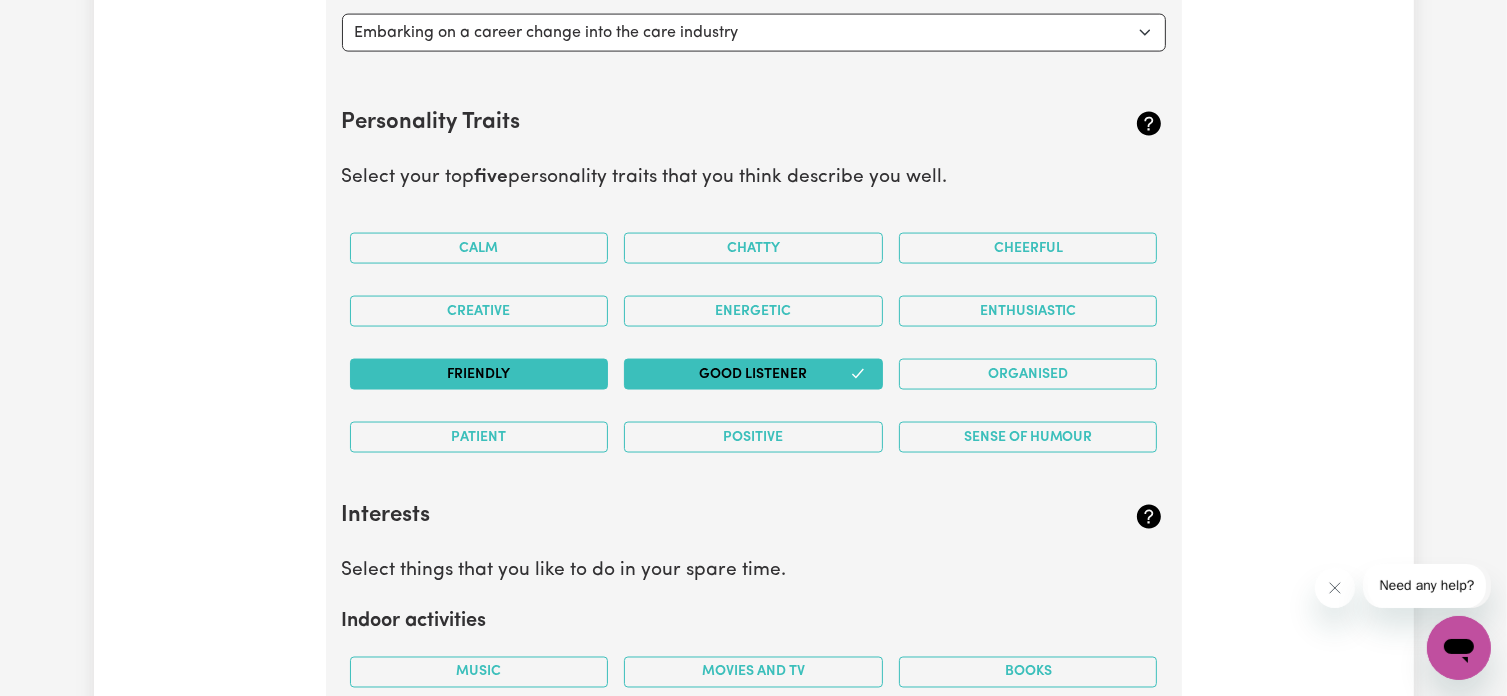 click on "Friendly" at bounding box center [479, 374] 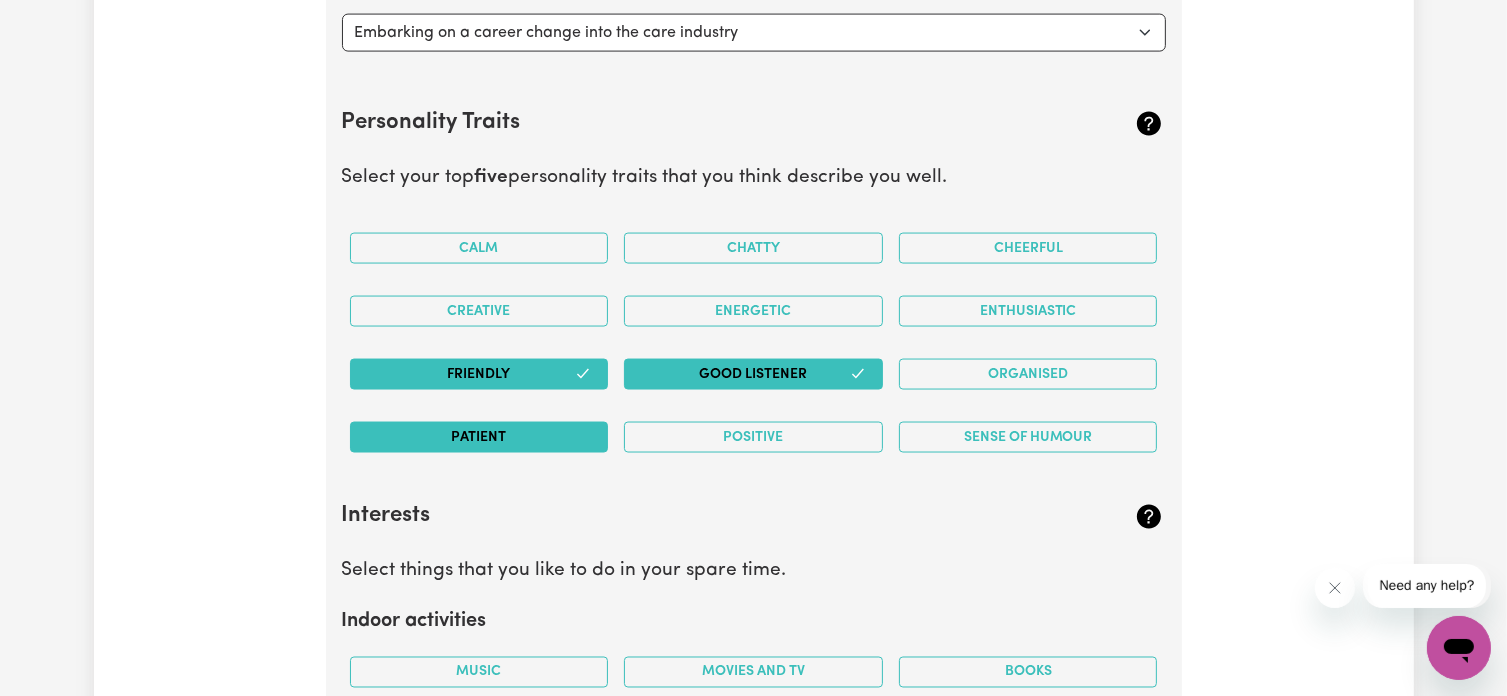click on "Patient" at bounding box center [479, 437] 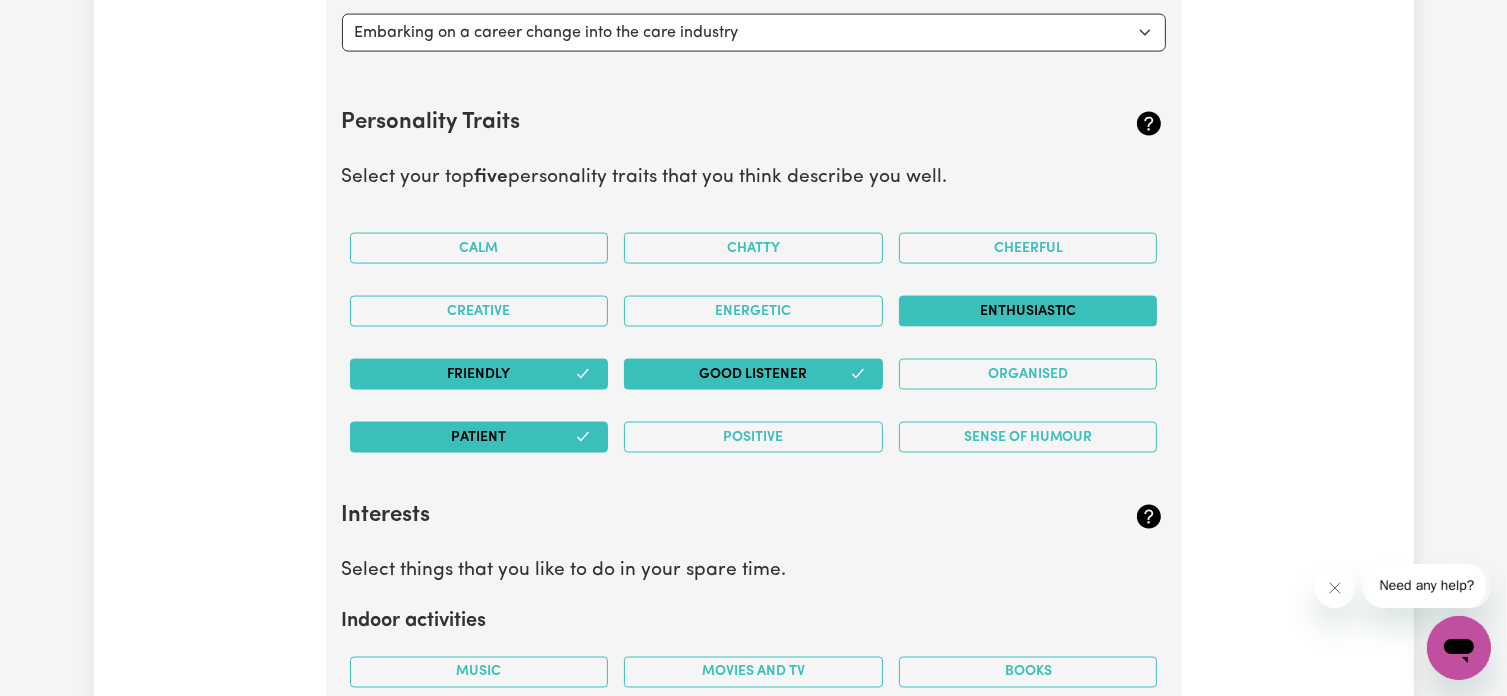 click on "Enthusiastic" at bounding box center (1028, 311) 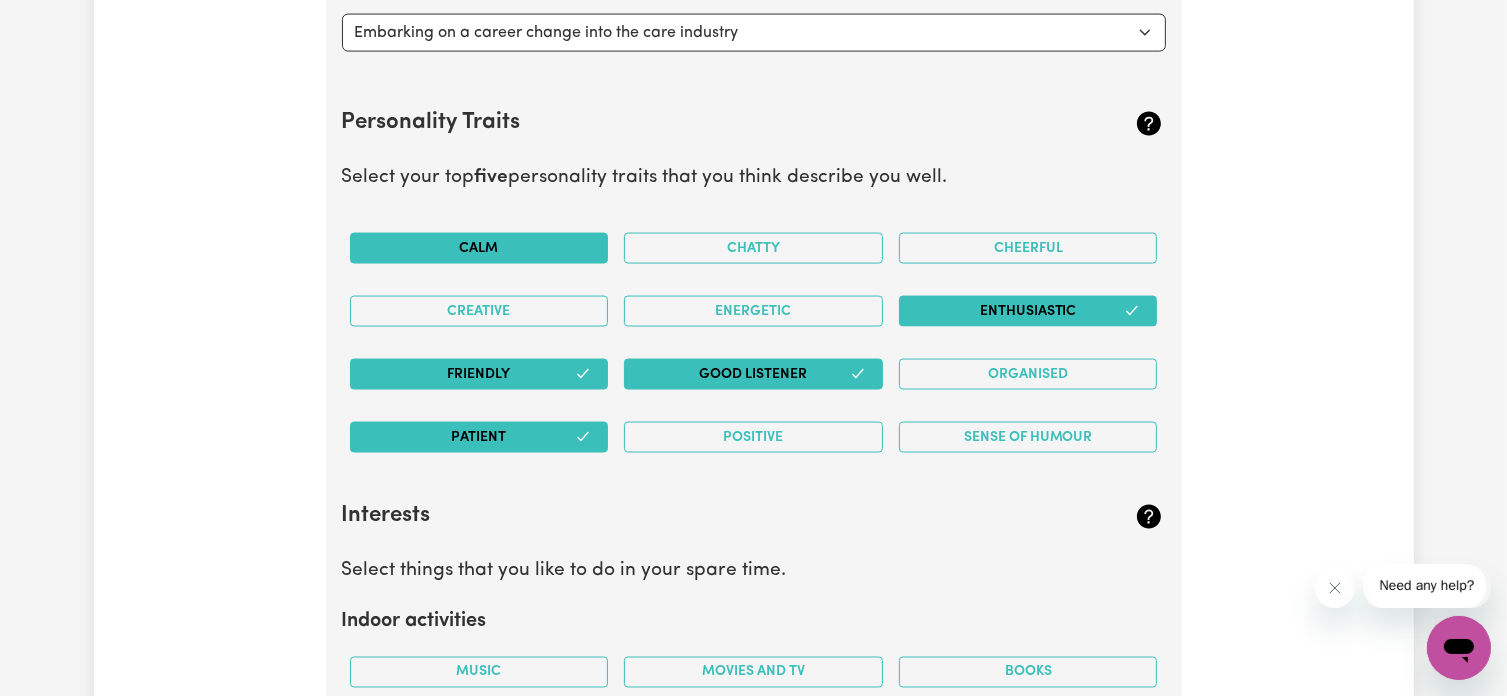 click on "Calm" at bounding box center (479, 248) 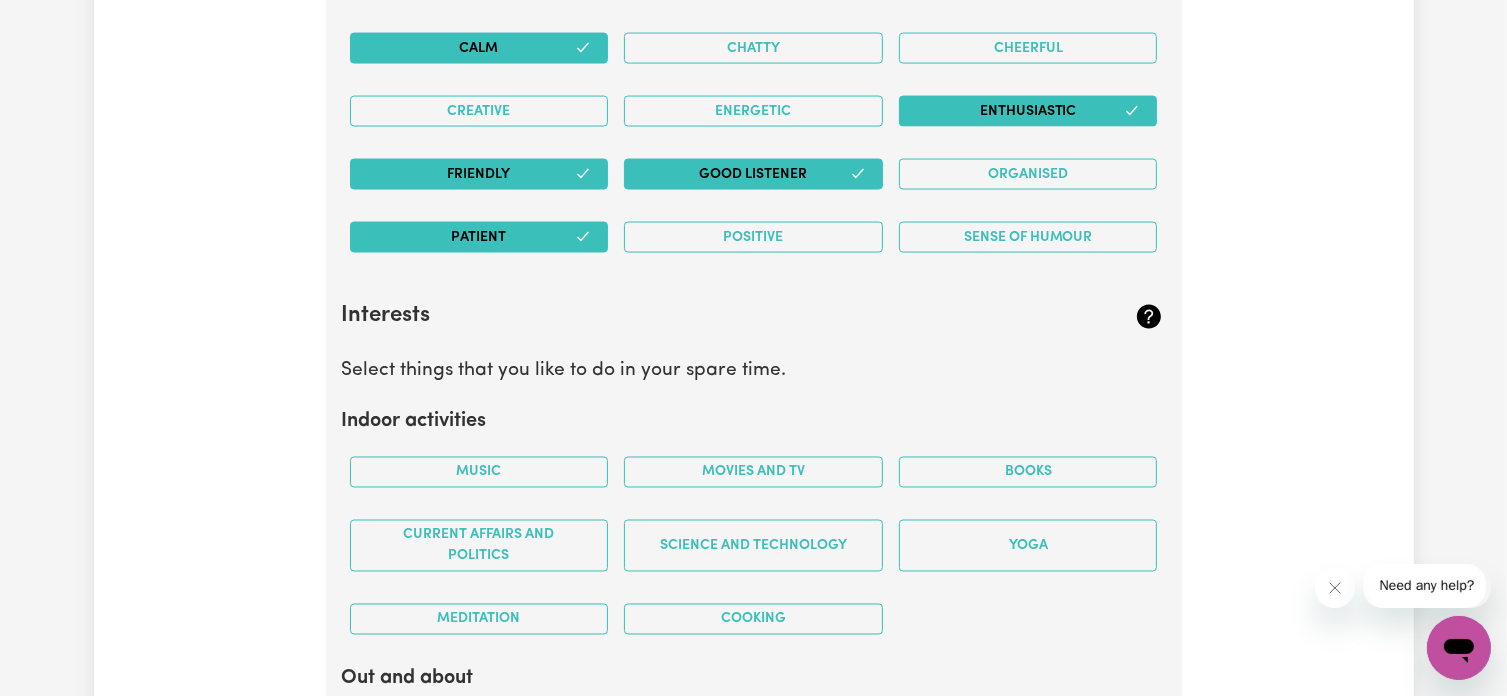 scroll, scrollTop: 3412, scrollLeft: 0, axis: vertical 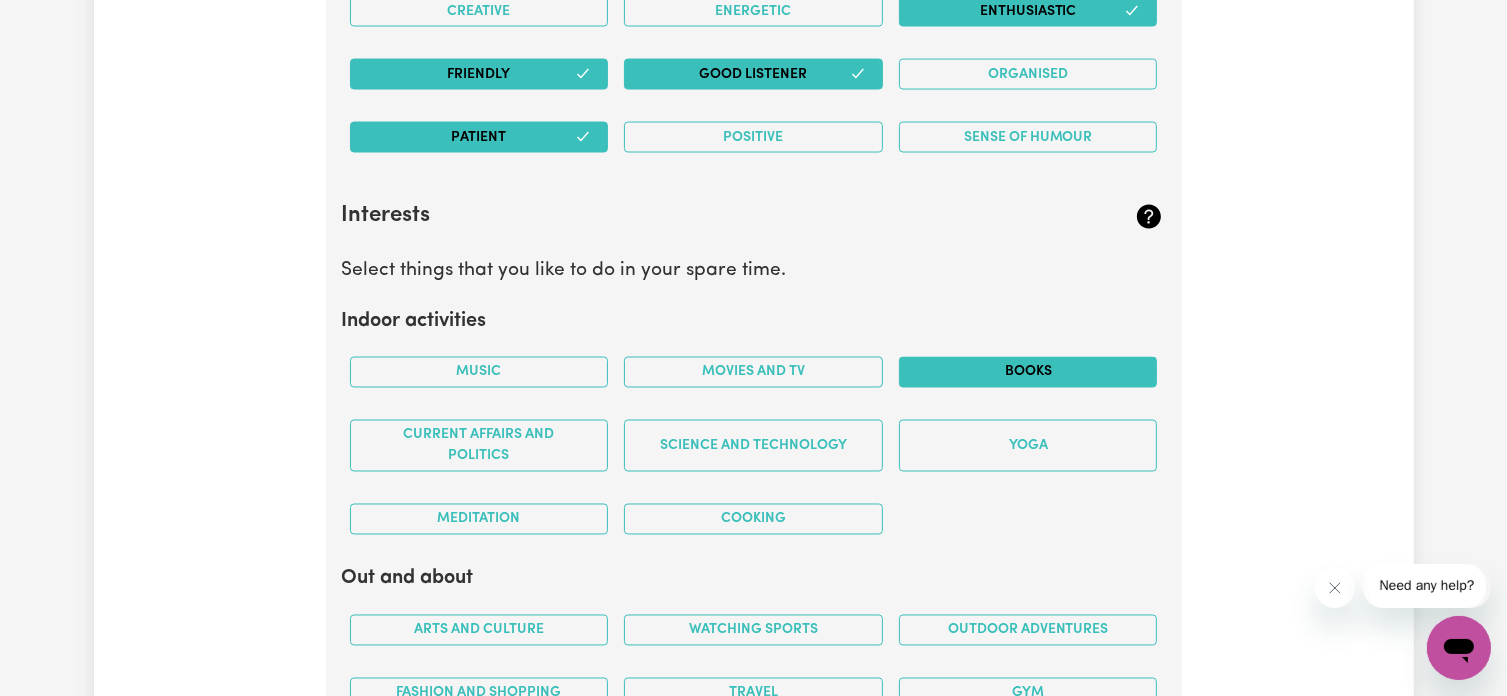 click on "Books" at bounding box center [1028, 372] 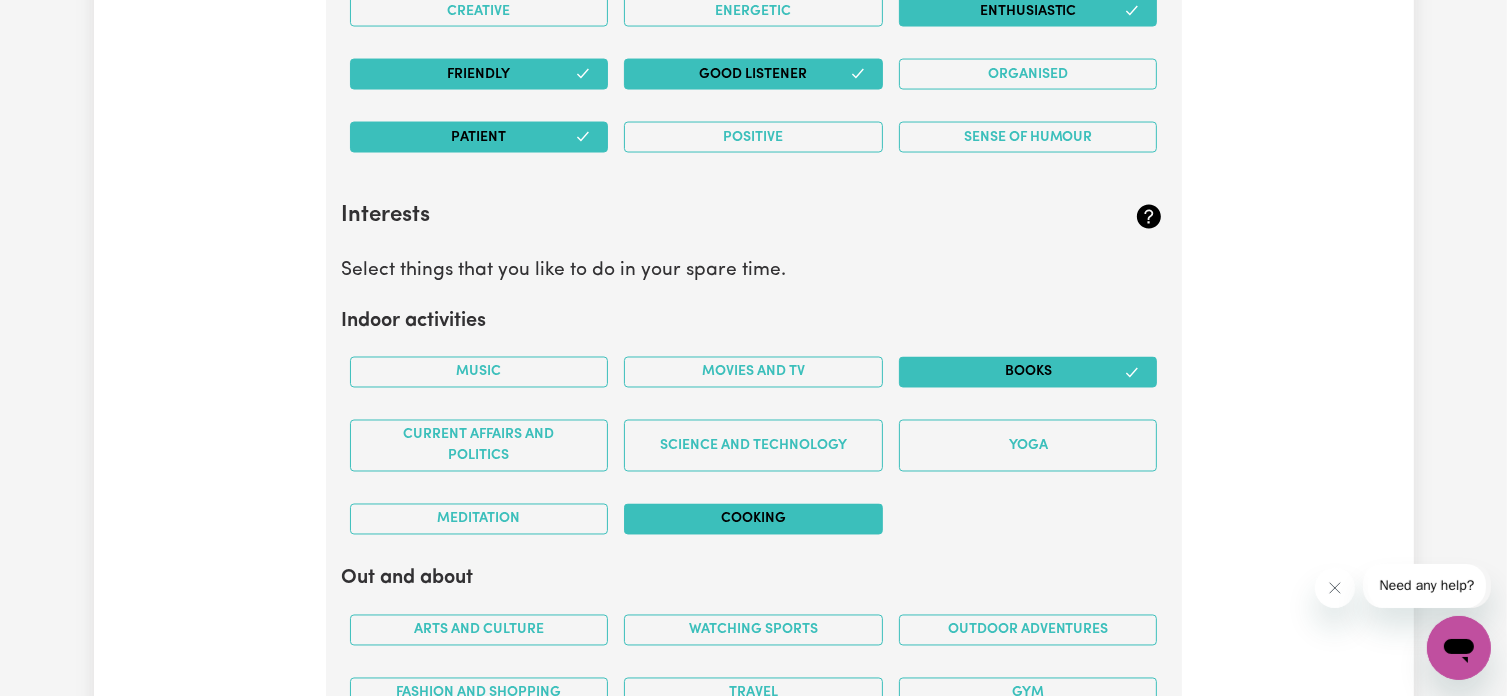 click on "Cooking" at bounding box center [753, 519] 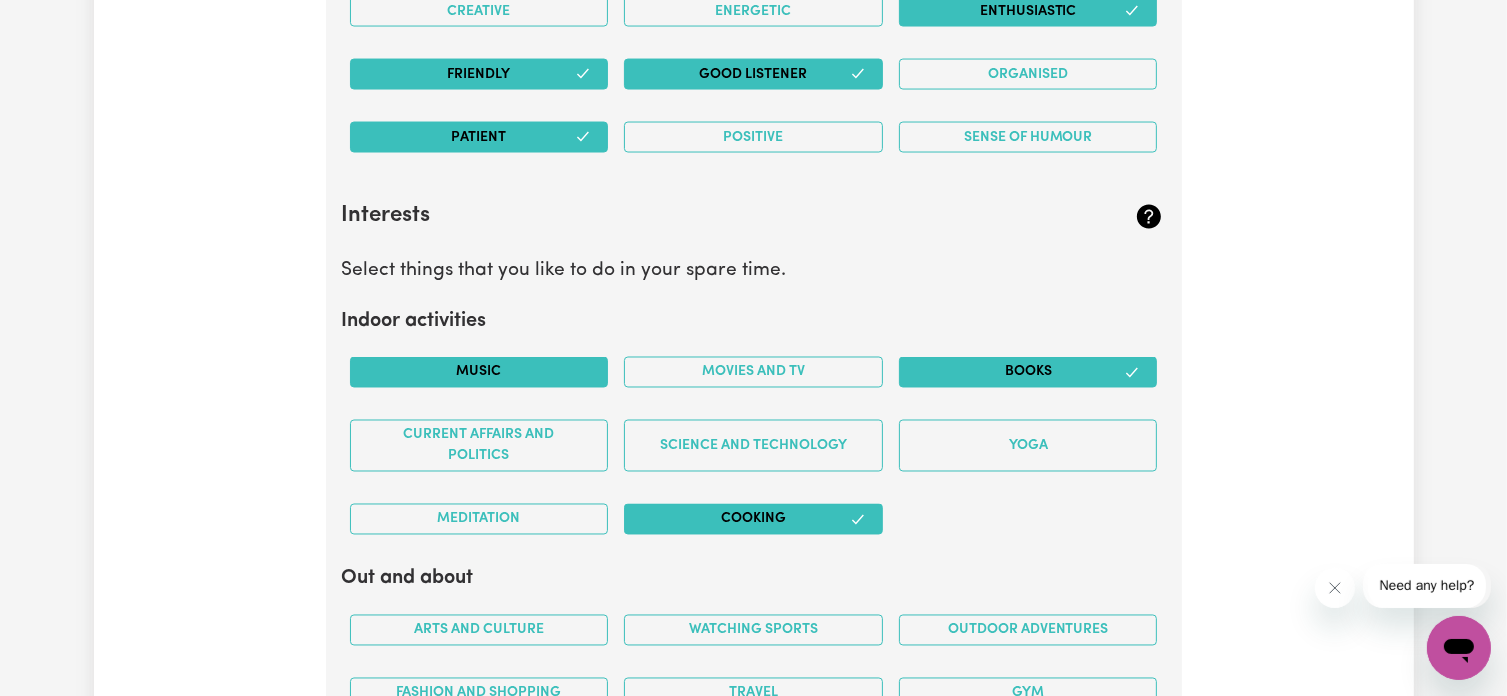 click on "Music" at bounding box center (479, 372) 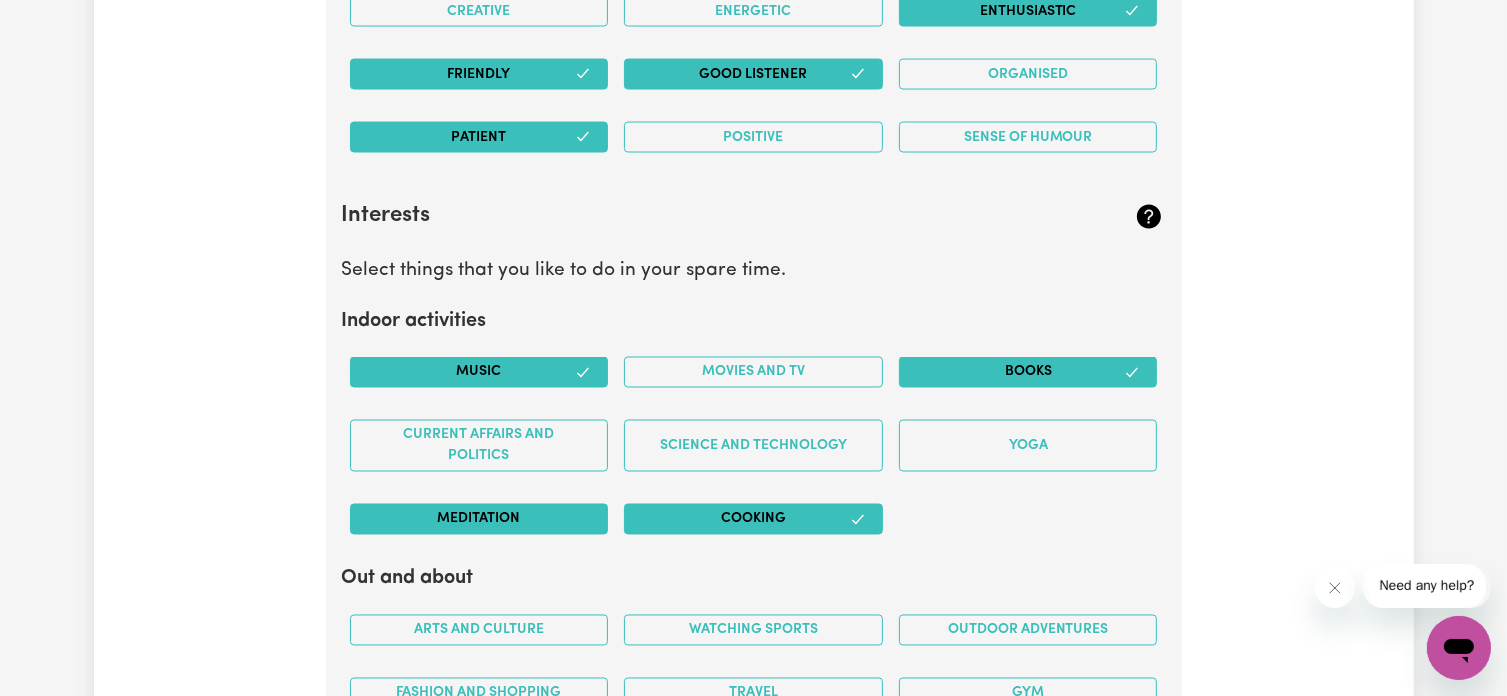 click on "Meditation" at bounding box center [479, 519] 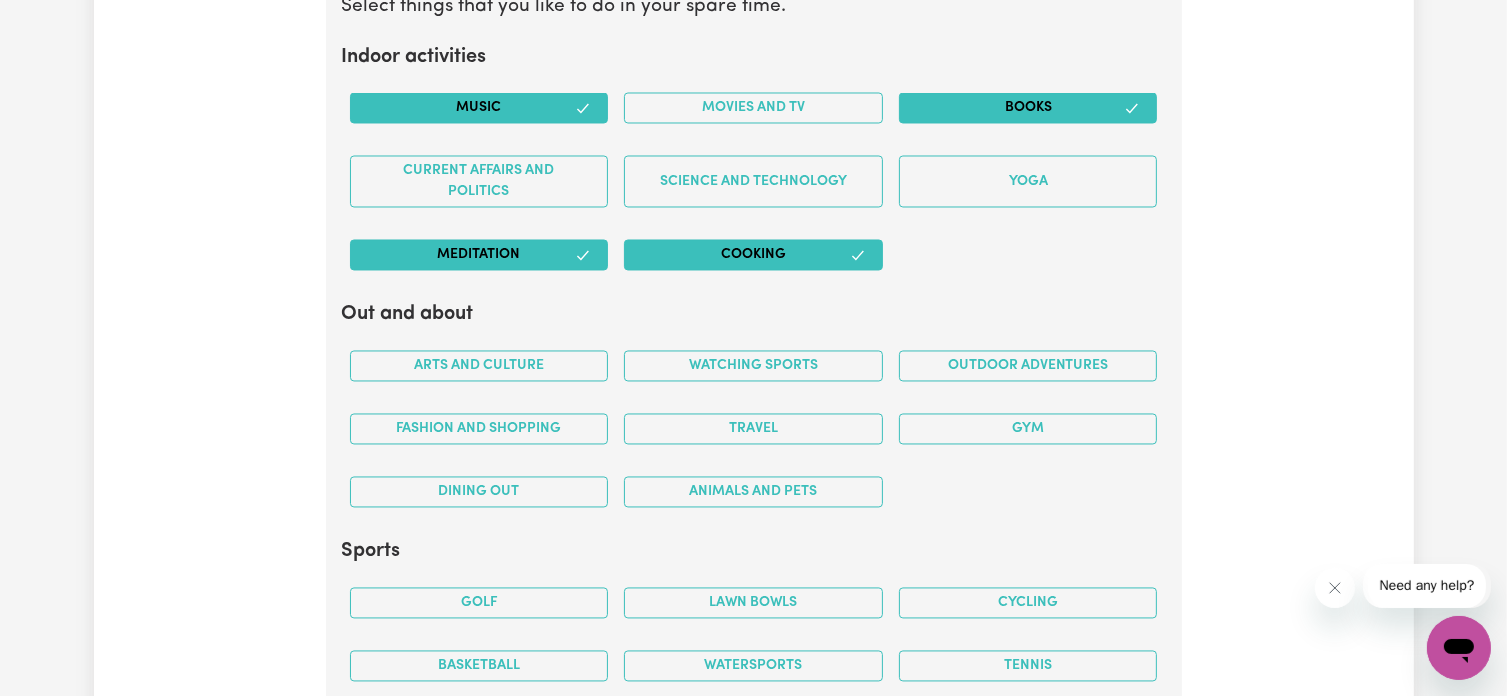 scroll, scrollTop: 3712, scrollLeft: 0, axis: vertical 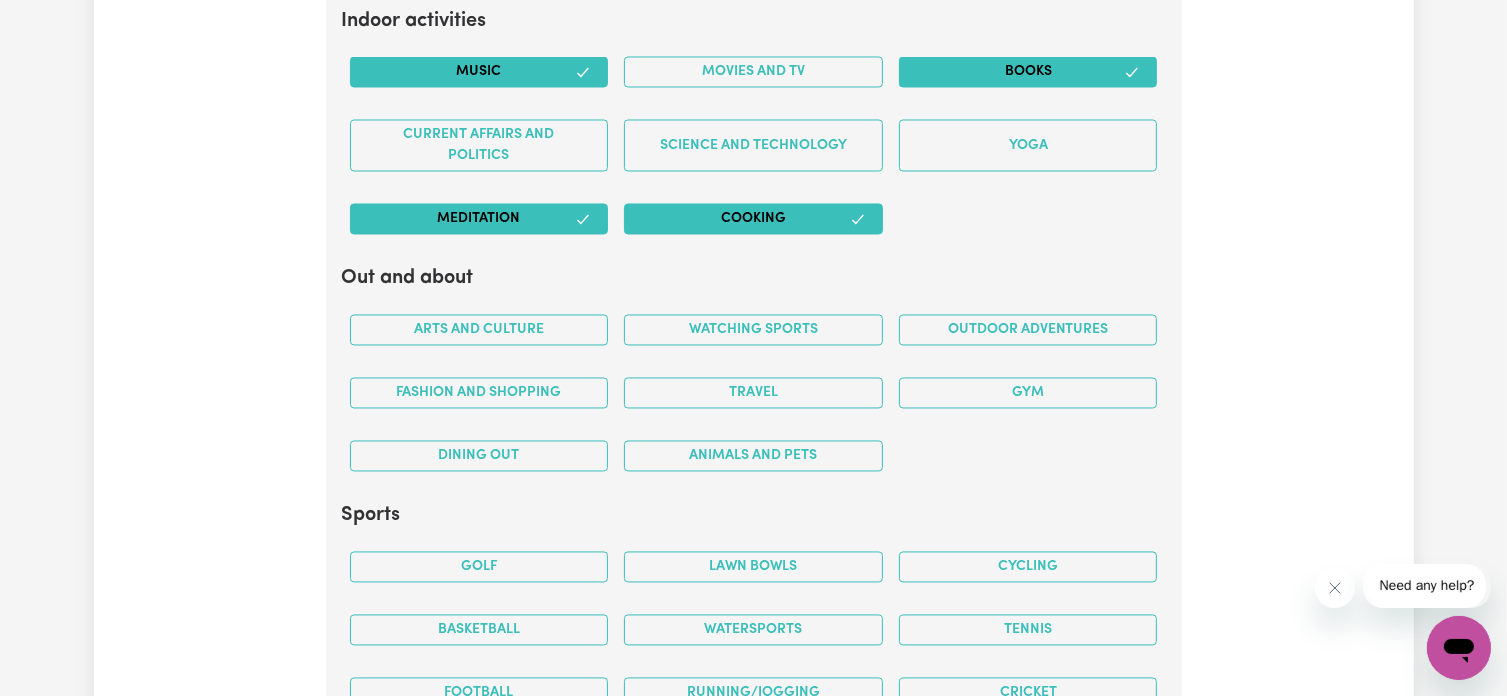 drag, startPoint x: 830, startPoint y: 448, endPoint x: 824, endPoint y: 433, distance: 16.155495 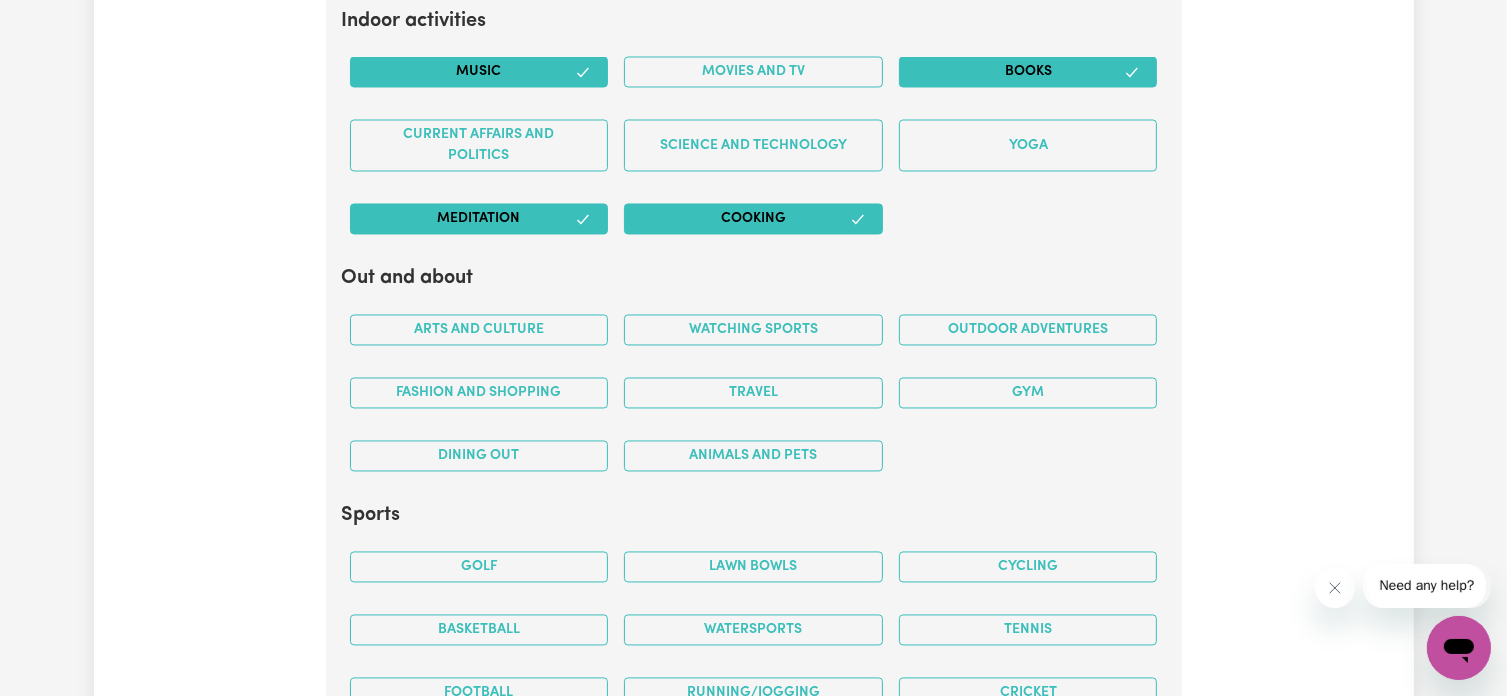 click on "Animals and pets" at bounding box center (753, 456) 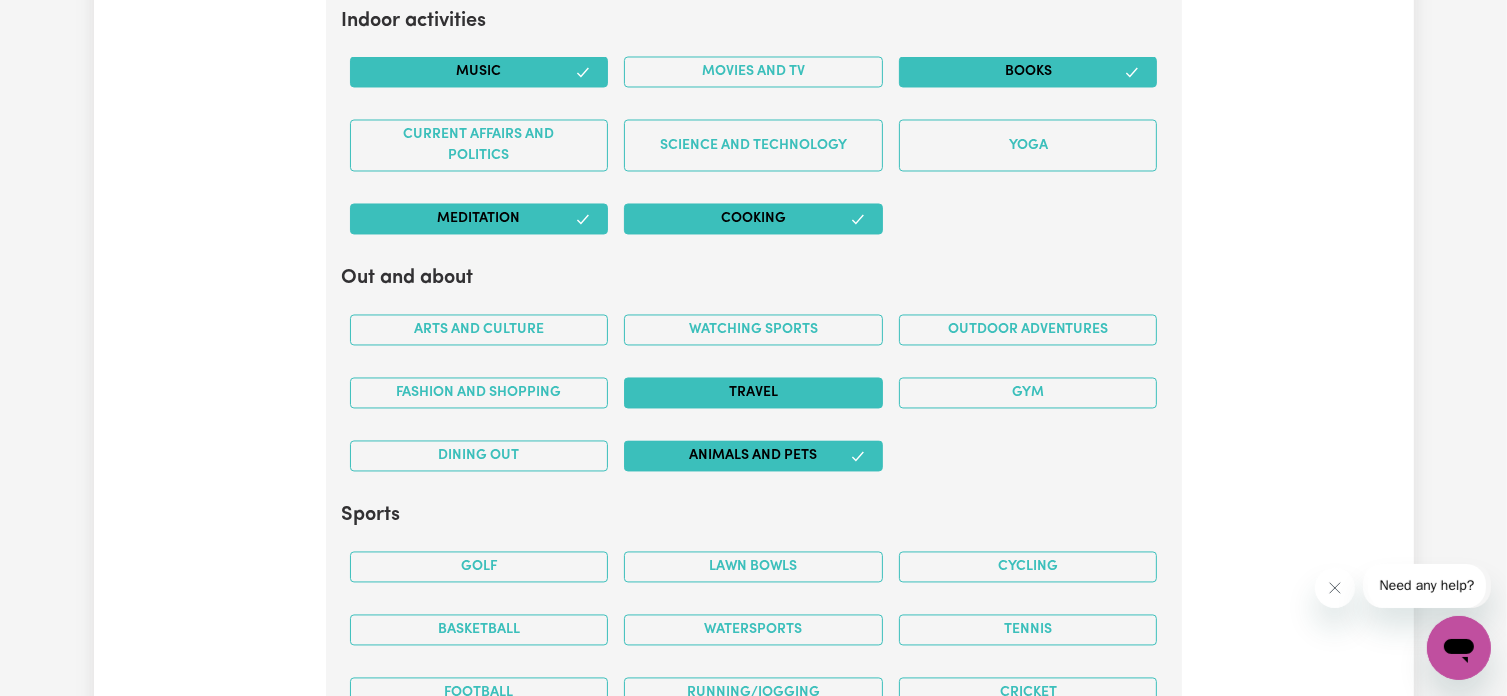 click on "Travel" at bounding box center (753, 393) 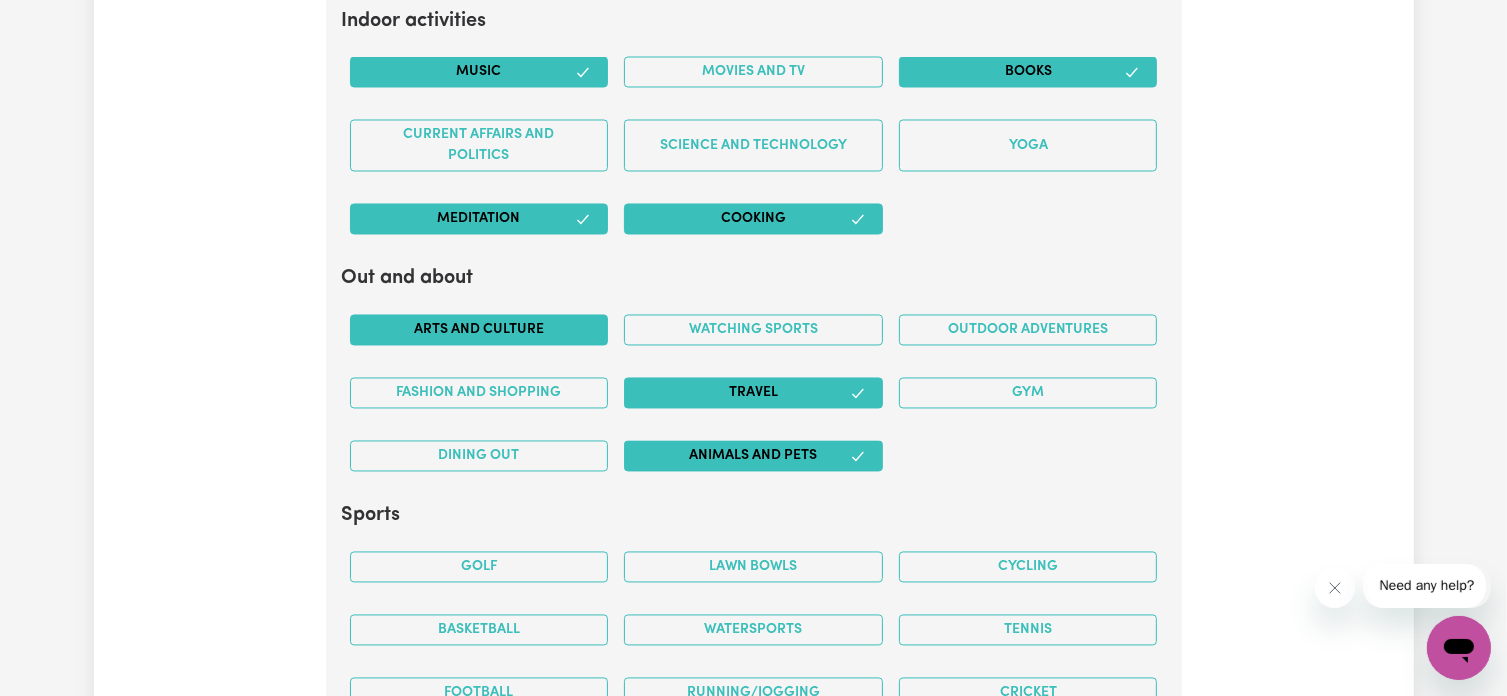 click on "Arts and Culture" at bounding box center [479, 330] 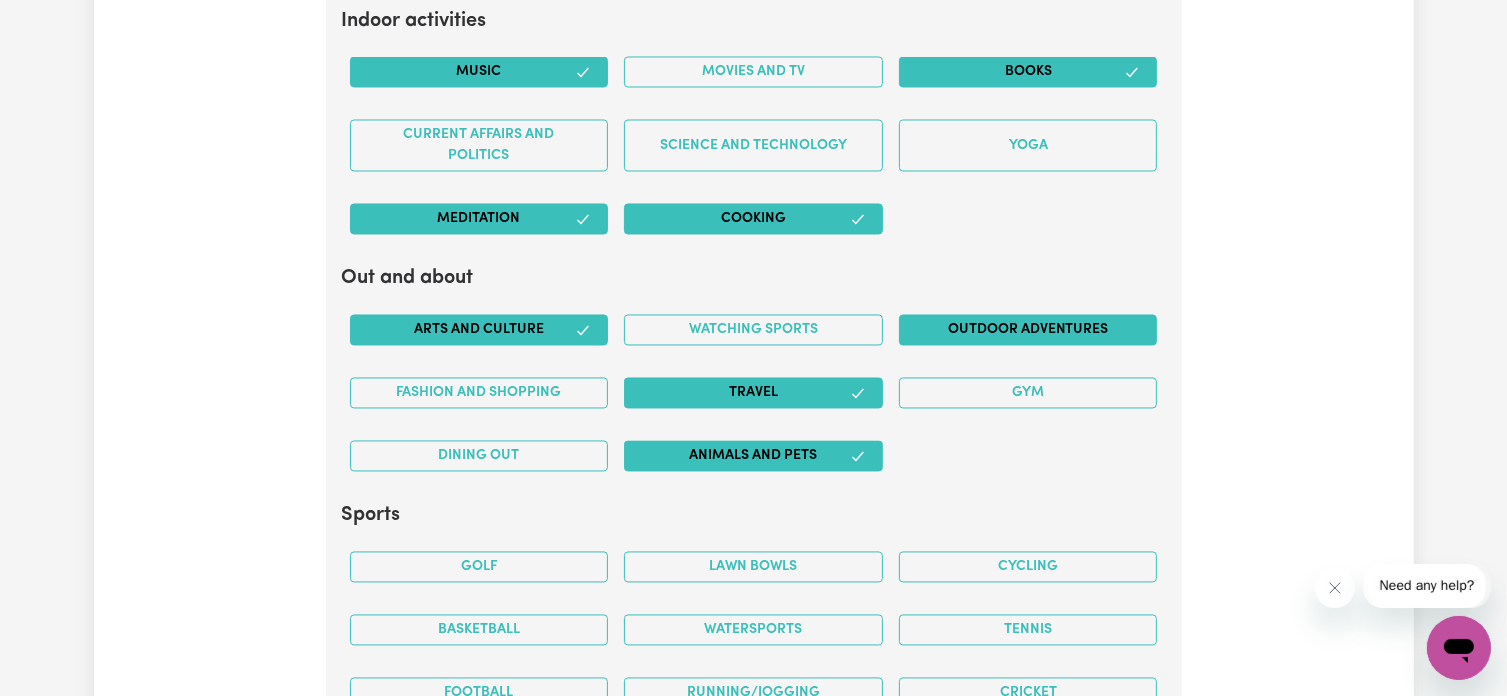 click on "Outdoor adventures" at bounding box center (1028, 330) 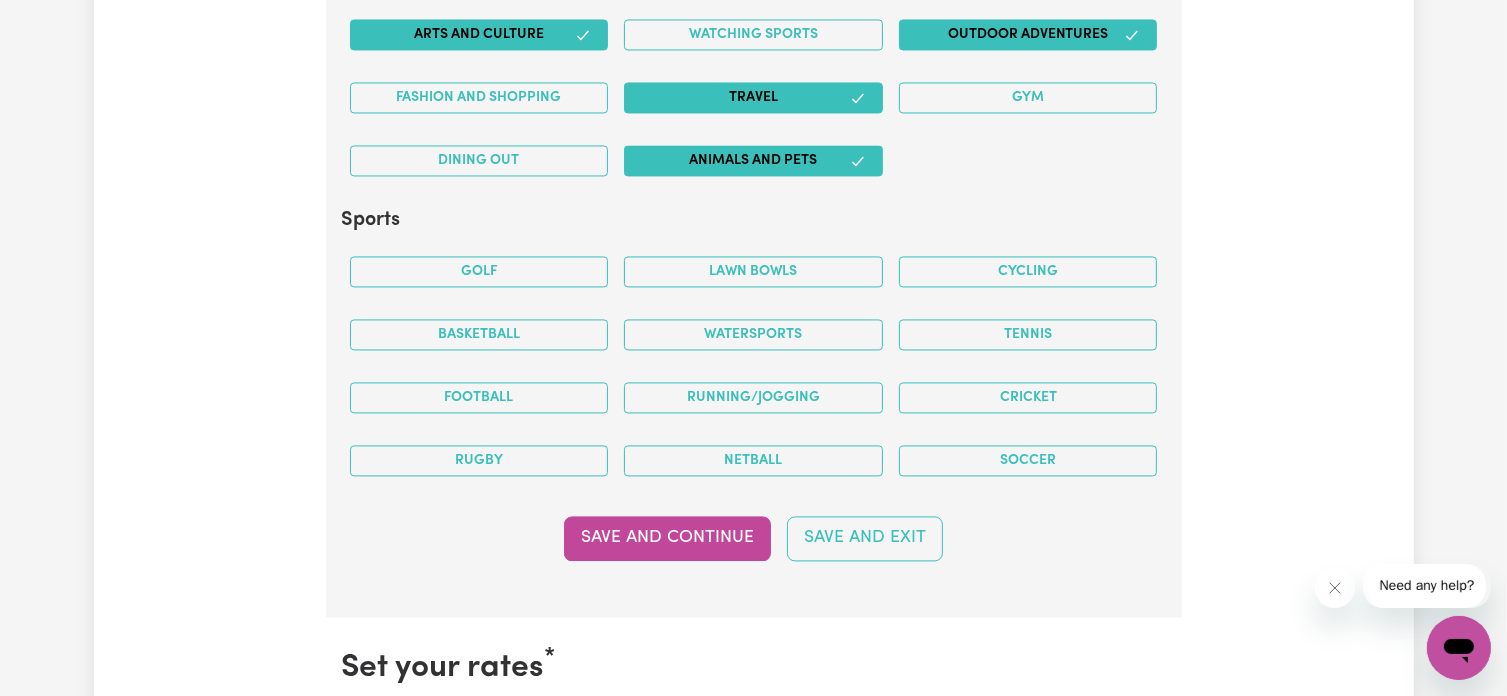scroll, scrollTop: 4012, scrollLeft: 0, axis: vertical 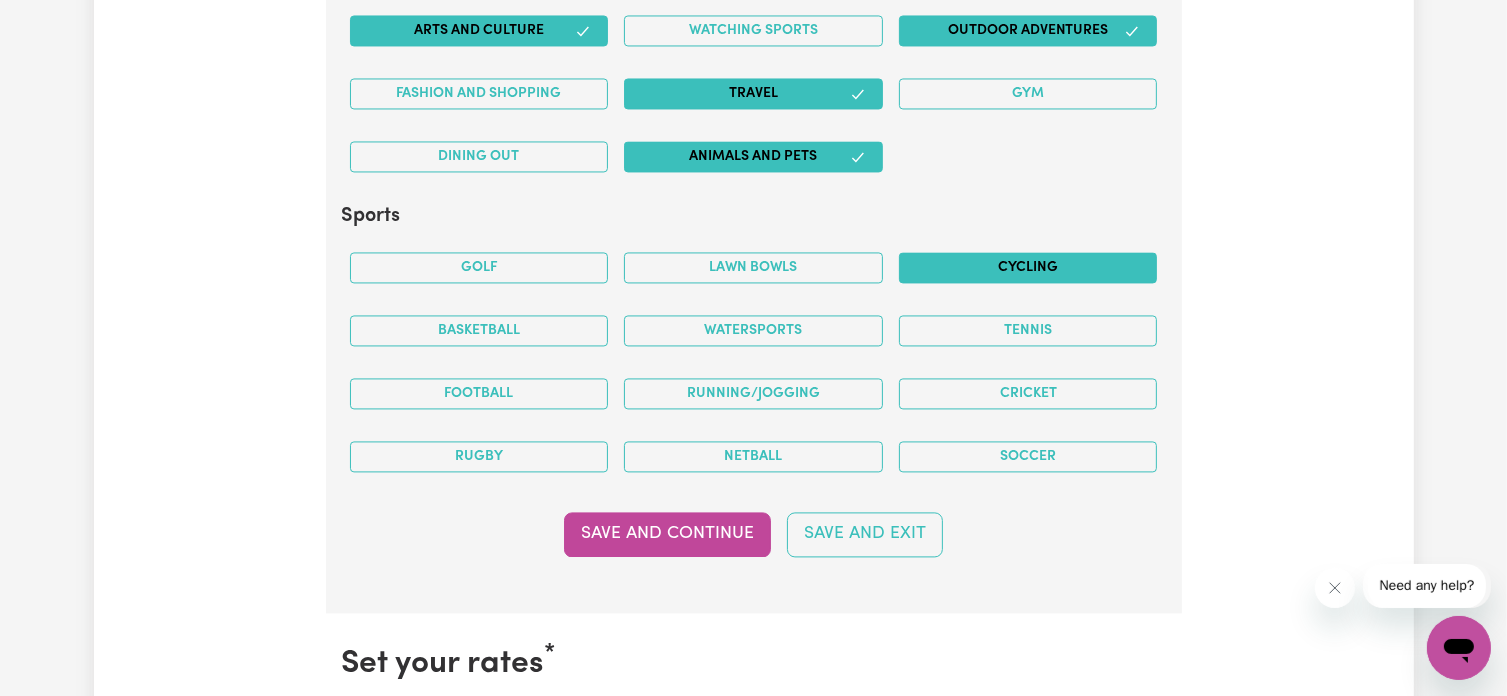 click on "Cycling" at bounding box center (1028, 267) 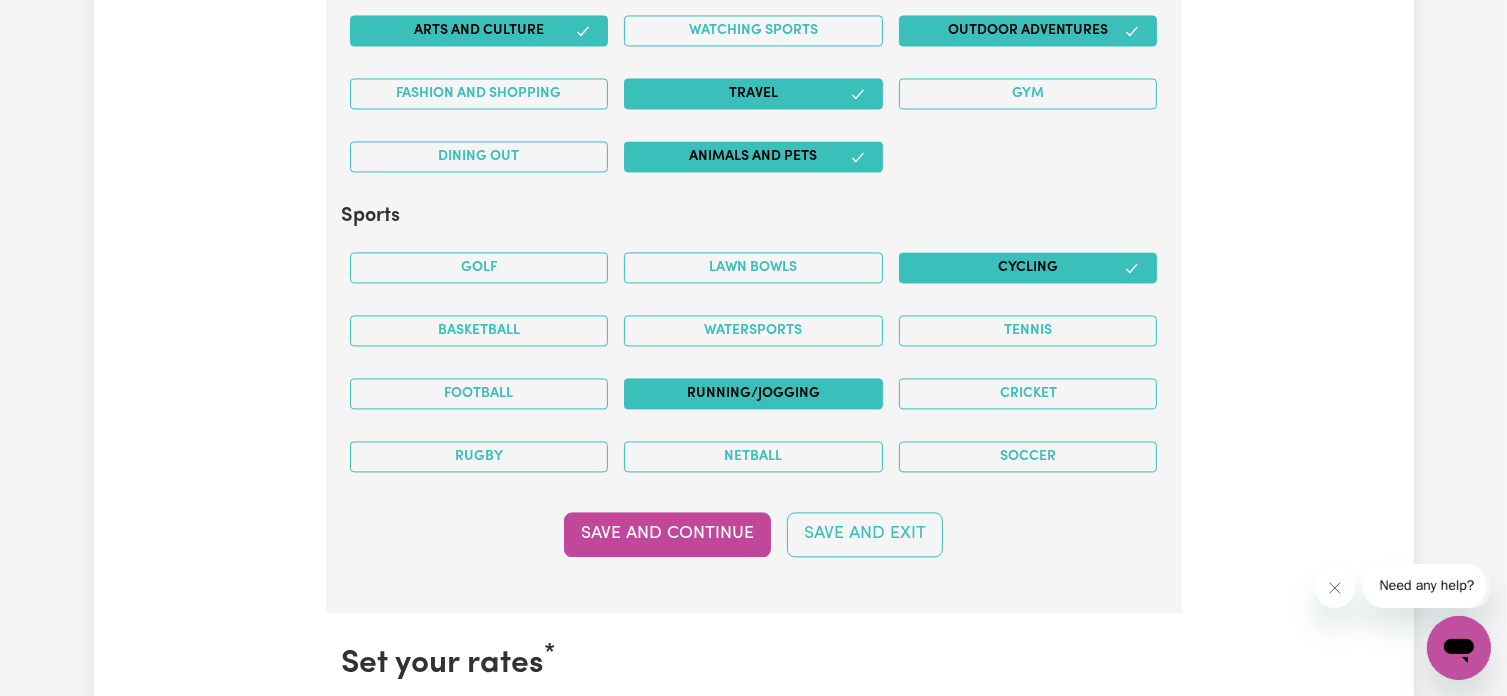 click on "Running/Jogging" at bounding box center (753, 393) 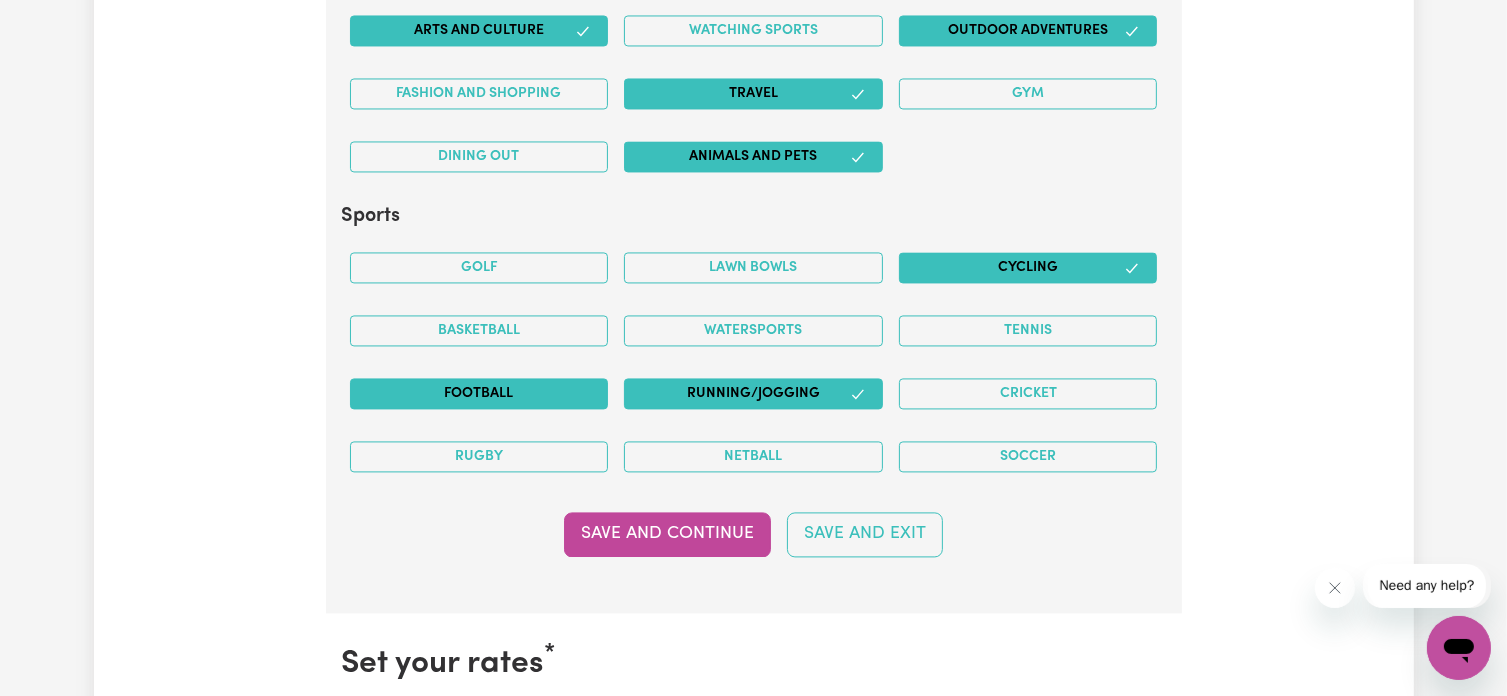 click on "Football" at bounding box center [479, 393] 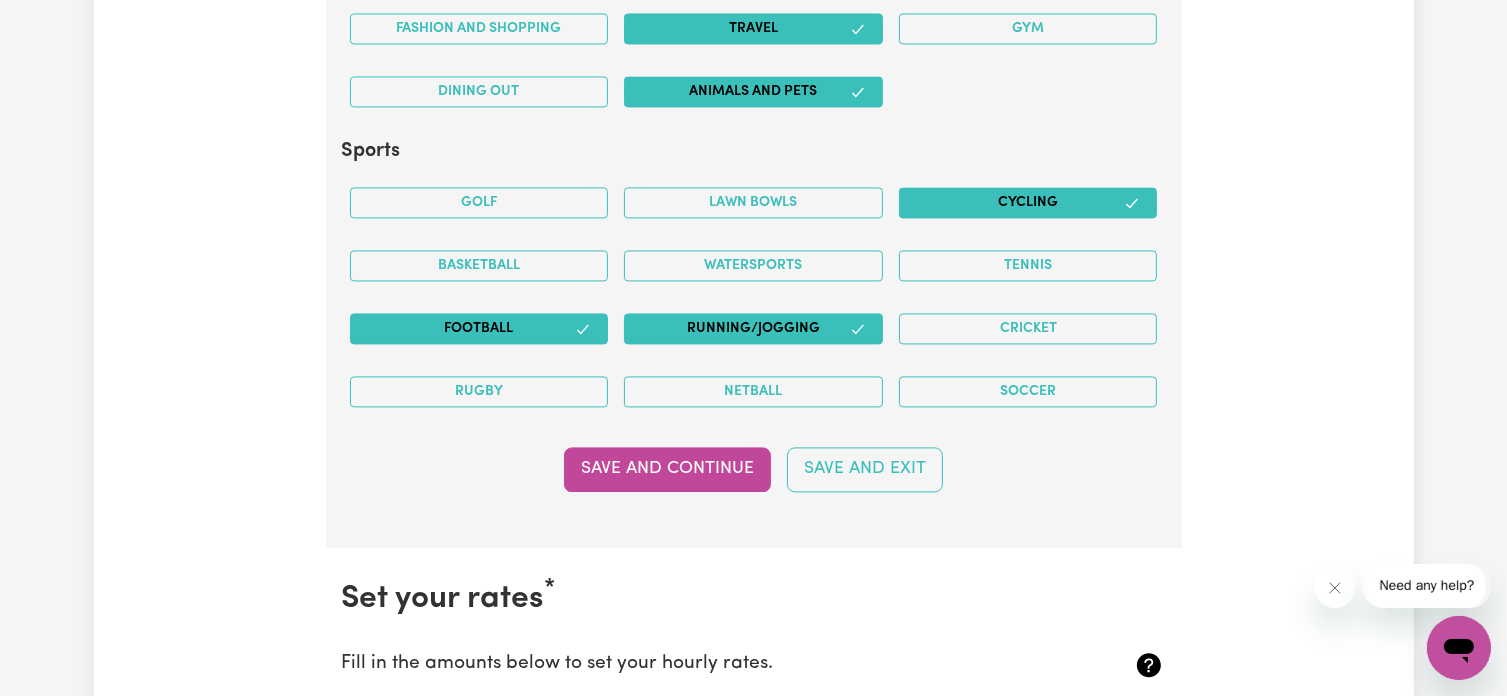 scroll, scrollTop: 4112, scrollLeft: 0, axis: vertical 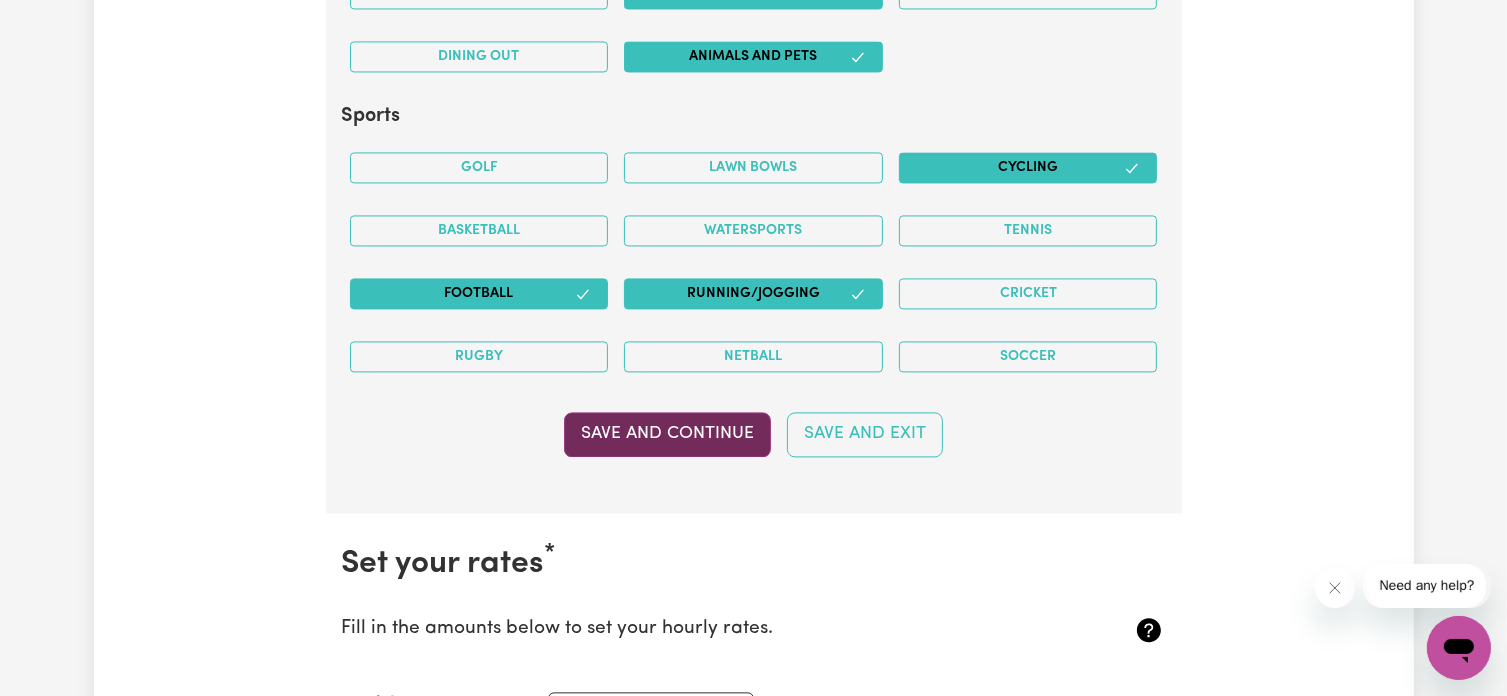 click on "Save and Continue" at bounding box center [667, 434] 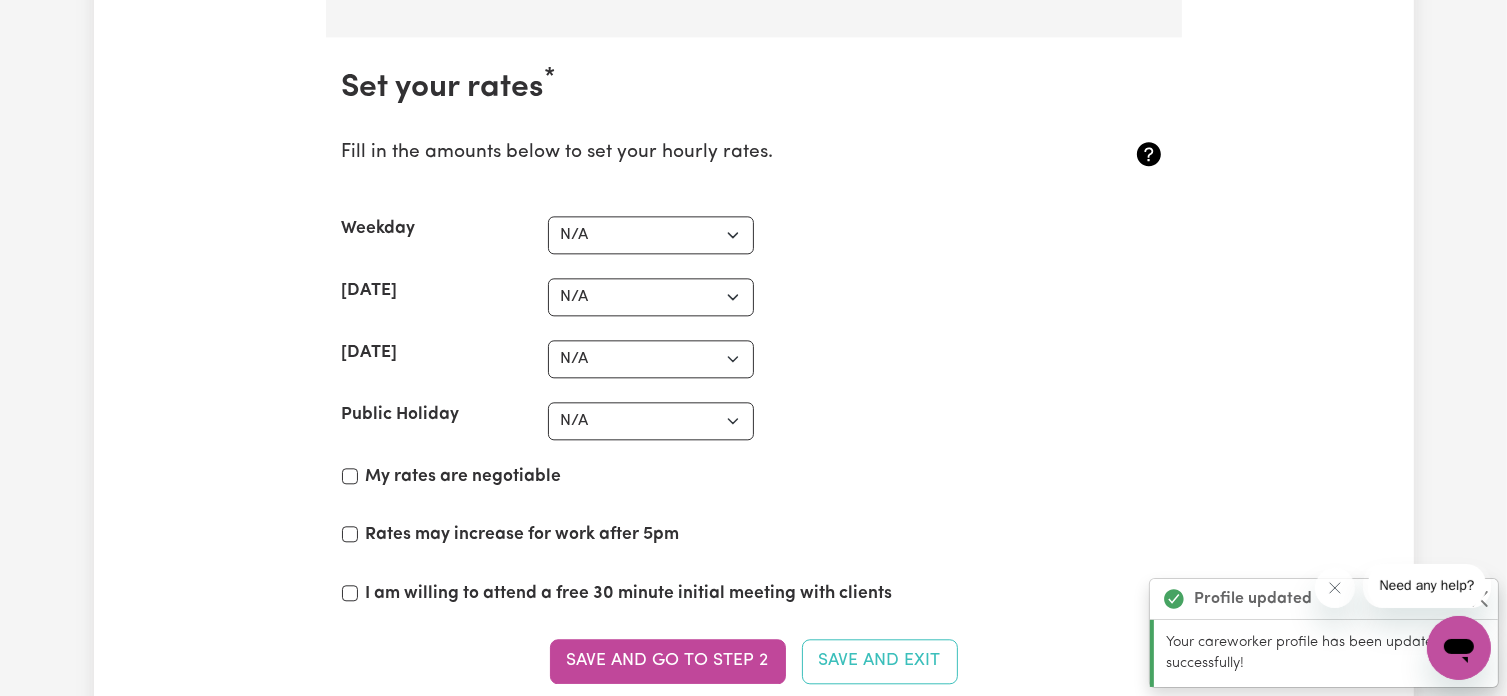 scroll, scrollTop: 4616, scrollLeft: 0, axis: vertical 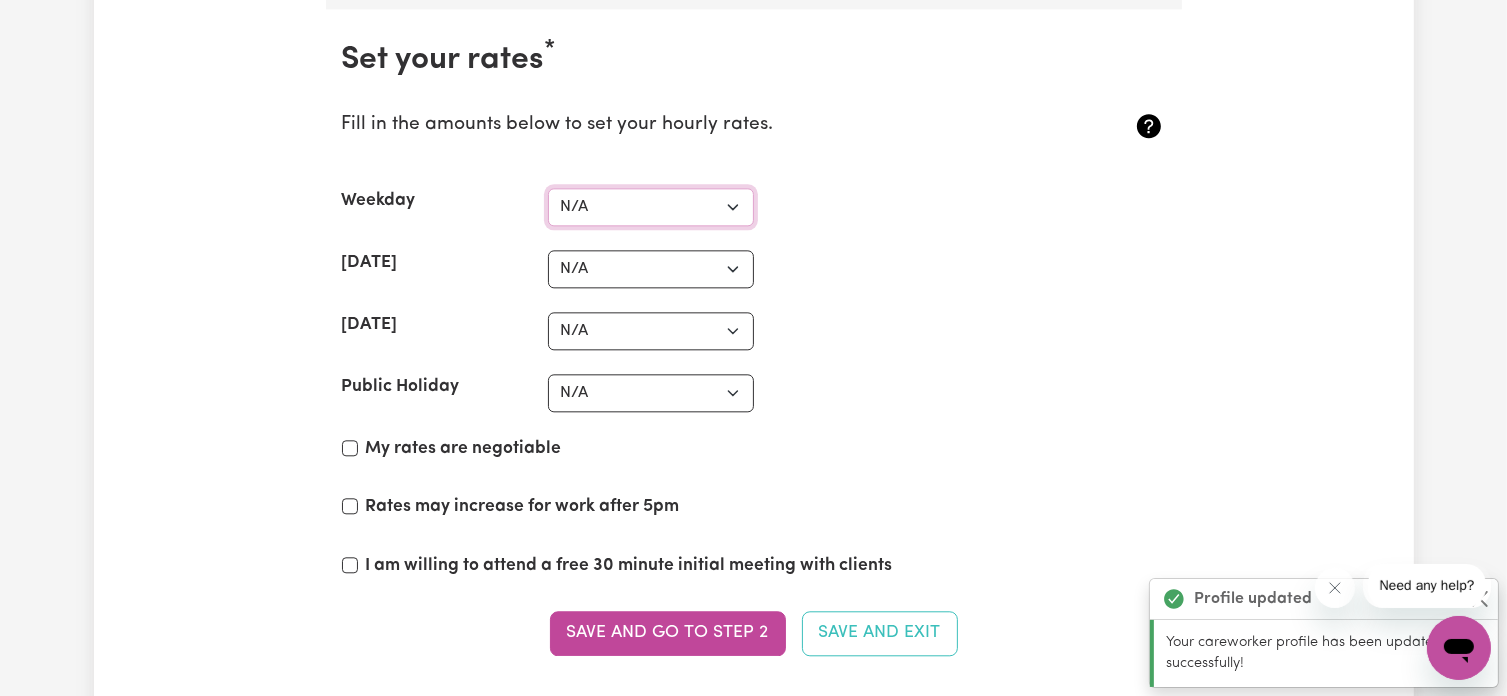 click on "N/A $37 $38 $39 $40 $41 $42 $43 $44 $45 $46 $47 $48 $49 $50 $51 $52 $53 $54 $55 $56 $57 $58 $59 $60 $61 $62 $63 $64 $65 $66 $67 $68 $69 $70 $71 $72 $73 $74 $75 $76 $77 $78 $79 $80 $81 $82 $83 $84 $85 $86 $87 $88 $89 $90 $91 $92 $93 $94 $95 $96 $97 $98 $99 $100 $101 $102 $103 $104 $105 $106 $107 $108 $109 $110 $111 $112 $113 $114 $115 $116 $117 $118 $119 $120 $121 $122 $123 $124 $125 $126 $127 $128 $129 $130 $131 $132 $133 $134 $135 $136 $137 $138 $139 $140 $141 $142 $143 $144 $145 $146 $147 $148 $149 $150 $151 $152 $153 $154 $155 $156 $157 $158 $159 $160 $161 $162" at bounding box center [651, 207] 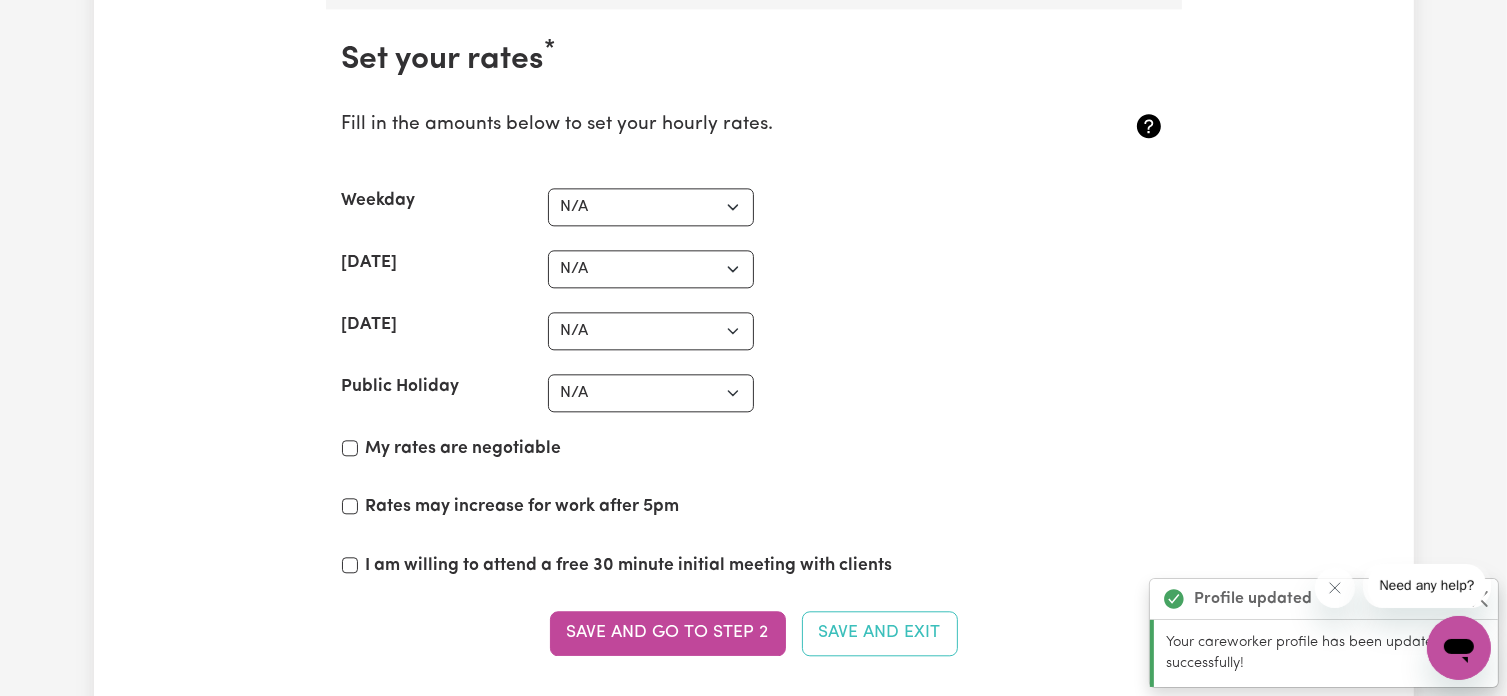 click on "Set your rates  * Fill in the amounts below to set your hourly rates. Weekday N/A $37 $38 $39 $40 $41 $42 $43 $44 $45 $46 $47 $48 $49 $50 $51 $52 $53 $54 $55 $56 $57 $58 $59 $60 $61 $62 $63 $64 $65 $66 $67 $68 $69 $70 $71 $72 $73 $74 $75 $76 $77 $78 $79 $80 $81 $82 $83 $84 $85 $86 $87 $88 $89 $90 $91 $92 $93 $94 $95 $96 $97 $98 $99 $100 $101 $102 $103 $104 $105 $106 $107 $108 $109 $110 $111 $112 $113 $114 $115 $116 $117 $118 $119 $120 $121 $122 $123 $124 $125 $126 $127 $128 $129 $130 $131 $132 $133 $134 $135 $136 $137 $138 $139 $140 $141 $142 $143 $144 $145 $146 $147 $148 $149 $150 $151 $152 $153 $154 $155 $156 $157 $158 $159 $160 $161 $162 Saturday N/A $37 $38 $39 $40 $41 $42 $43 $44 $45 $46 $47 $48 $49 $50 $51 $52 $53 $54 $55 $56 $57 $58 $59 $60 $61 $62 $63 $64 $65 $66 $67 $68 $69 $70 $71 $72 $73 $74 $75 $76 $77 $78 $79 $80 $81 $82 $83 $84 $85 $86 $87 $88 $89 $90 $91 $92 $93 $94 $95 $96 $97 $98 $99 $100 $101 $102 $103 $104 $105 $106 $107 $108 $109 $110 $111 $112 $113 $114 $115 $116 $117 $118 $119 $120 $121" at bounding box center (754, 360) 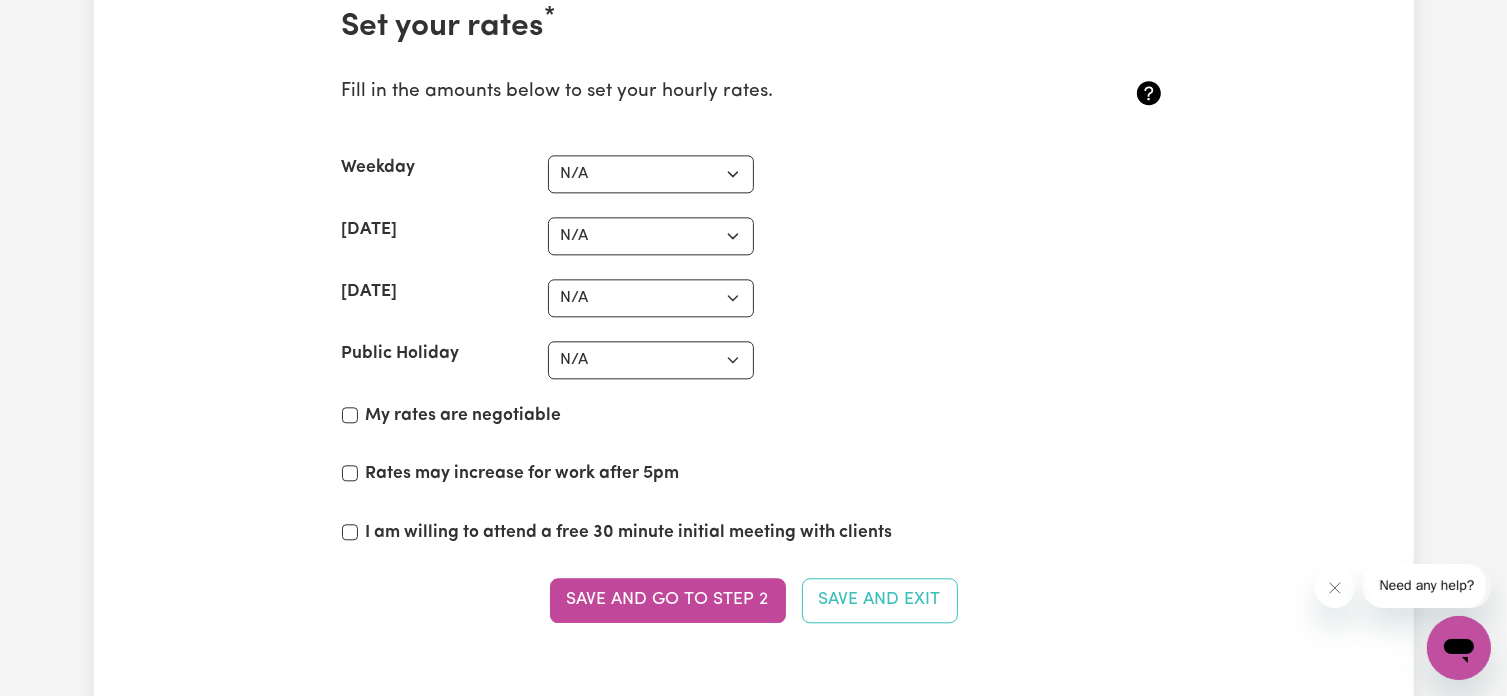 scroll, scrollTop: 4616, scrollLeft: 0, axis: vertical 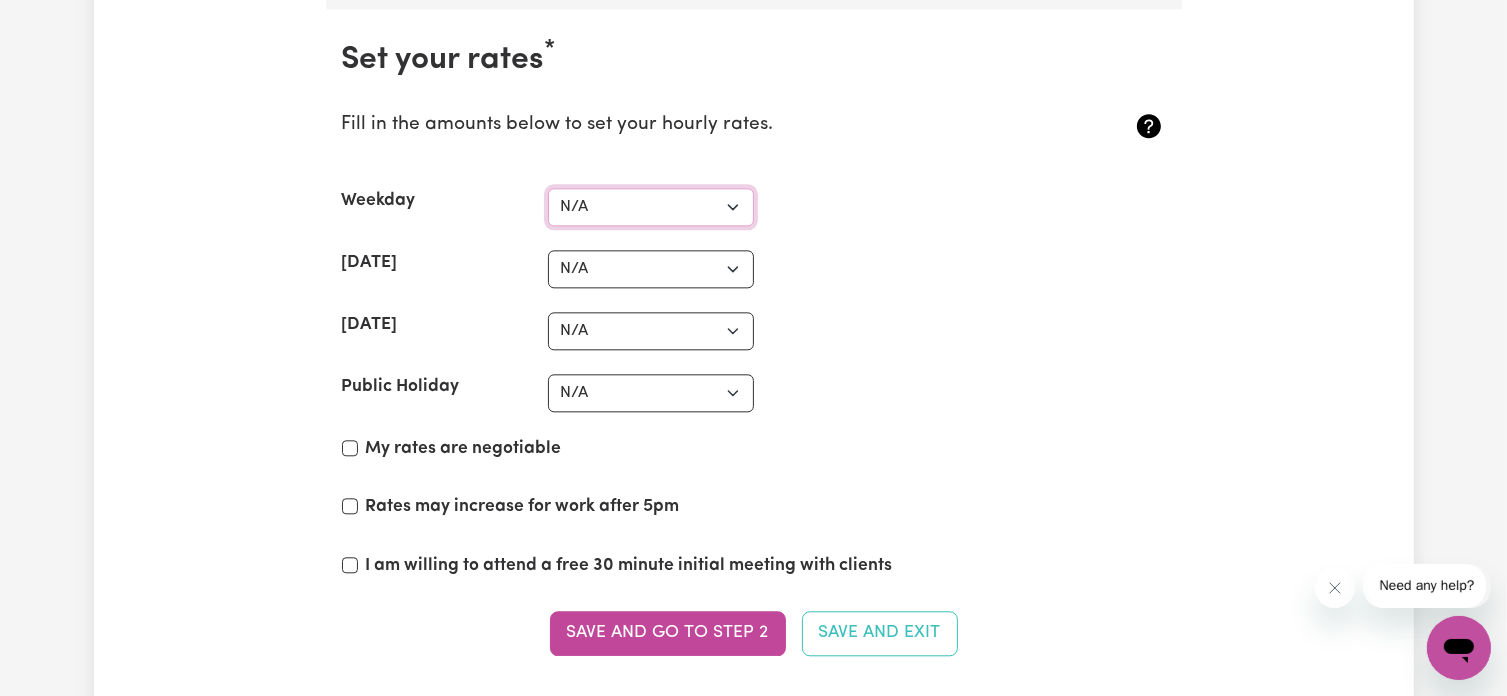 click on "N/A $37 $38 $39 $40 $41 $42 $43 $44 $45 $46 $47 $48 $49 $50 $51 $52 $53 $54 $55 $56 $57 $58 $59 $60 $61 $62 $63 $64 $65 $66 $67 $68 $69 $70 $71 $72 $73 $74 $75 $76 $77 $78 $79 $80 $81 $82 $83 $84 $85 $86 $87 $88 $89 $90 $91 $92 $93 $94 $95 $96 $97 $98 $99 $100 $101 $102 $103 $104 $105 $106 $107 $108 $109 $110 $111 $112 $113 $114 $115 $116 $117 $118 $119 $120 $121 $122 $123 $124 $125 $126 $127 $128 $129 $130 $131 $132 $133 $134 $135 $136 $137 $138 $139 $140 $141 $142 $143 $144 $145 $146 $147 $148 $149 $150 $151 $152 $153 $154 $155 $156 $157 $158 $159 $160 $161 $162" at bounding box center (651, 207) 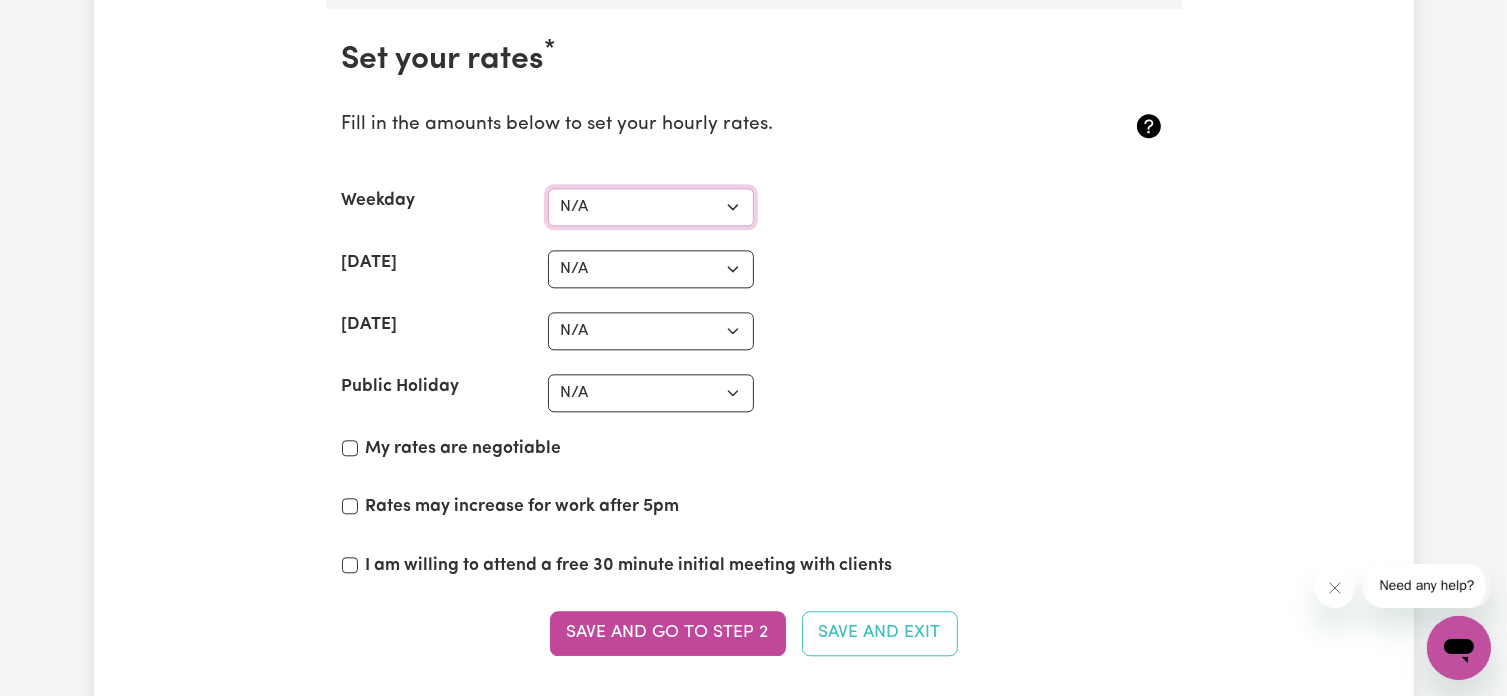 select on "50" 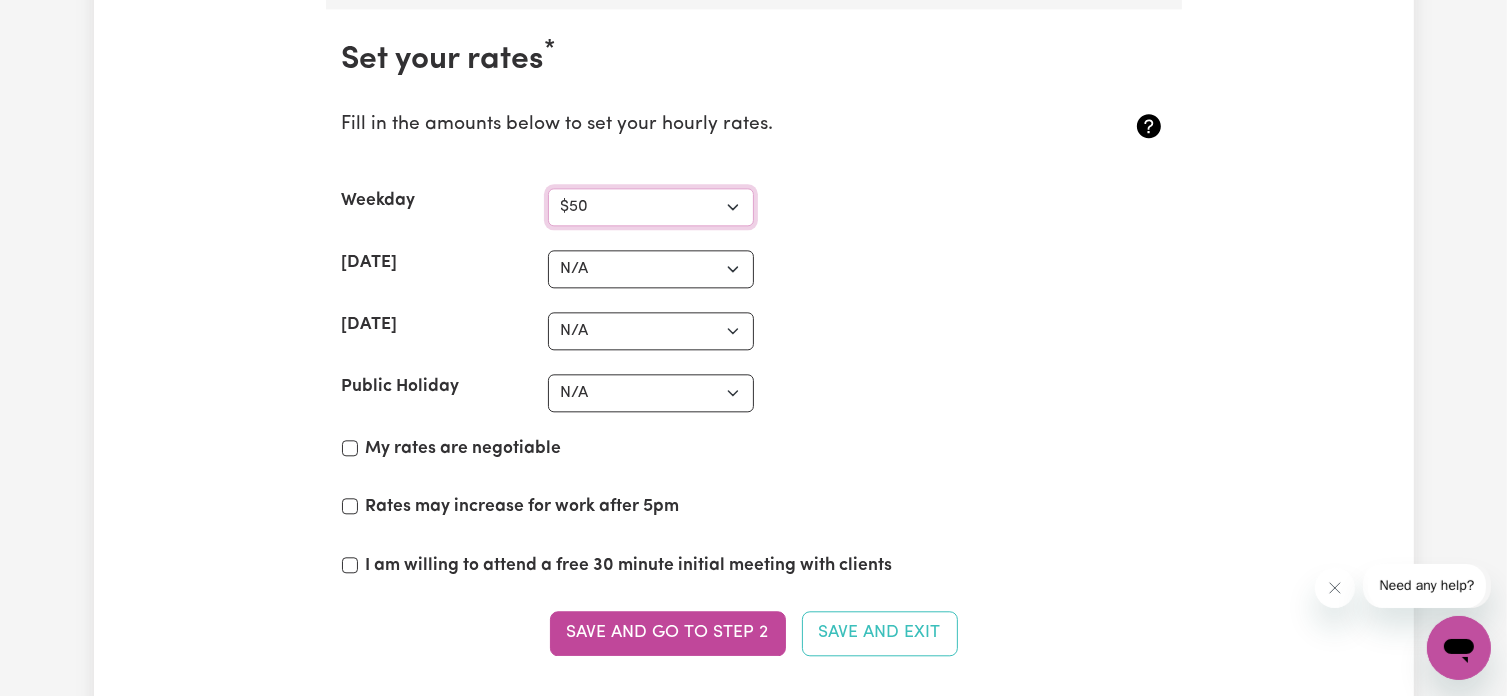 click on "N/A $37 $38 $39 $40 $41 $42 $43 $44 $45 $46 $47 $48 $49 $50 $51 $52 $53 $54 $55 $56 $57 $58 $59 $60 $61 $62 $63 $64 $65 $66 $67 $68 $69 $70 $71 $72 $73 $74 $75 $76 $77 $78 $79 $80 $81 $82 $83 $84 $85 $86 $87 $88 $89 $90 $91 $92 $93 $94 $95 $96 $97 $98 $99 $100 $101 $102 $103 $104 $105 $106 $107 $108 $109 $110 $111 $112 $113 $114 $115 $116 $117 $118 $119 $120 $121 $122 $123 $124 $125 $126 $127 $128 $129 $130 $131 $132 $133 $134 $135 $136 $137 $138 $139 $140 $141 $142 $143 $144 $145 $146 $147 $148 $149 $150 $151 $152 $153 $154 $155 $156 $157 $158 $159 $160 $161 $162" at bounding box center [651, 207] 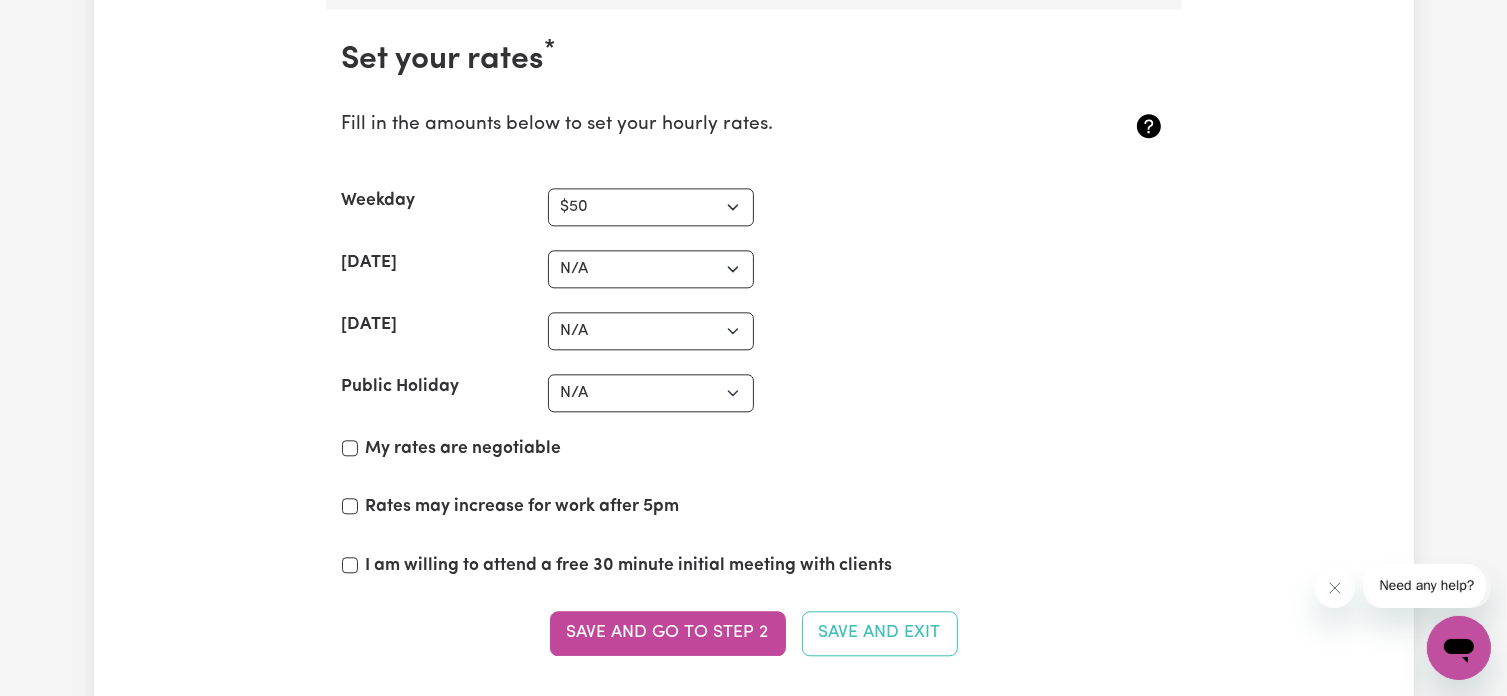 click on "Set your rates  * Fill in the amounts below to set your hourly rates. Weekday N/A $37 $38 $39 $40 $41 $42 $43 $44 $45 $46 $47 $48 $49 $50 $51 $52 $53 $54 $55 $56 $57 $58 $59 $60 $61 $62 $63 $64 $65 $66 $67 $68 $69 $70 $71 $72 $73 $74 $75 $76 $77 $78 $79 $80 $81 $82 $83 $84 $85 $86 $87 $88 $89 $90 $91 $92 $93 $94 $95 $96 $97 $98 $99 $100 $101 $102 $103 $104 $105 $106 $107 $108 $109 $110 $111 $112 $113 $114 $115 $116 $117 $118 $119 $120 $121 $122 $123 $124 $125 $126 $127 $128 $129 $130 $131 $132 $133 $134 $135 $136 $137 $138 $139 $140 $141 $142 $143 $144 $145 $146 $147 $148 $149 $150 $151 $152 $153 $154 $155 $156 $157 $158 $159 $160 $161 $162 Saturday N/A $37 $38 $39 $40 $41 $42 $43 $44 $45 $46 $47 $48 $49 $50 $51 $52 $53 $54 $55 $56 $57 $58 $59 $60 $61 $62 $63 $64 $65 $66 $67 $68 $69 $70 $71 $72 $73 $74 $75 $76 $77 $78 $79 $80 $81 $82 $83 $84 $85 $86 $87 $88 $89 $90 $91 $92 $93 $94 $95 $96 $97 $98 $99 $100 $101 $102 $103 $104 $105 $106 $107 $108 $109 $110 $111 $112 $113 $114 $115 $116 $117 $118 $119 $120 $121" at bounding box center (754, 360) 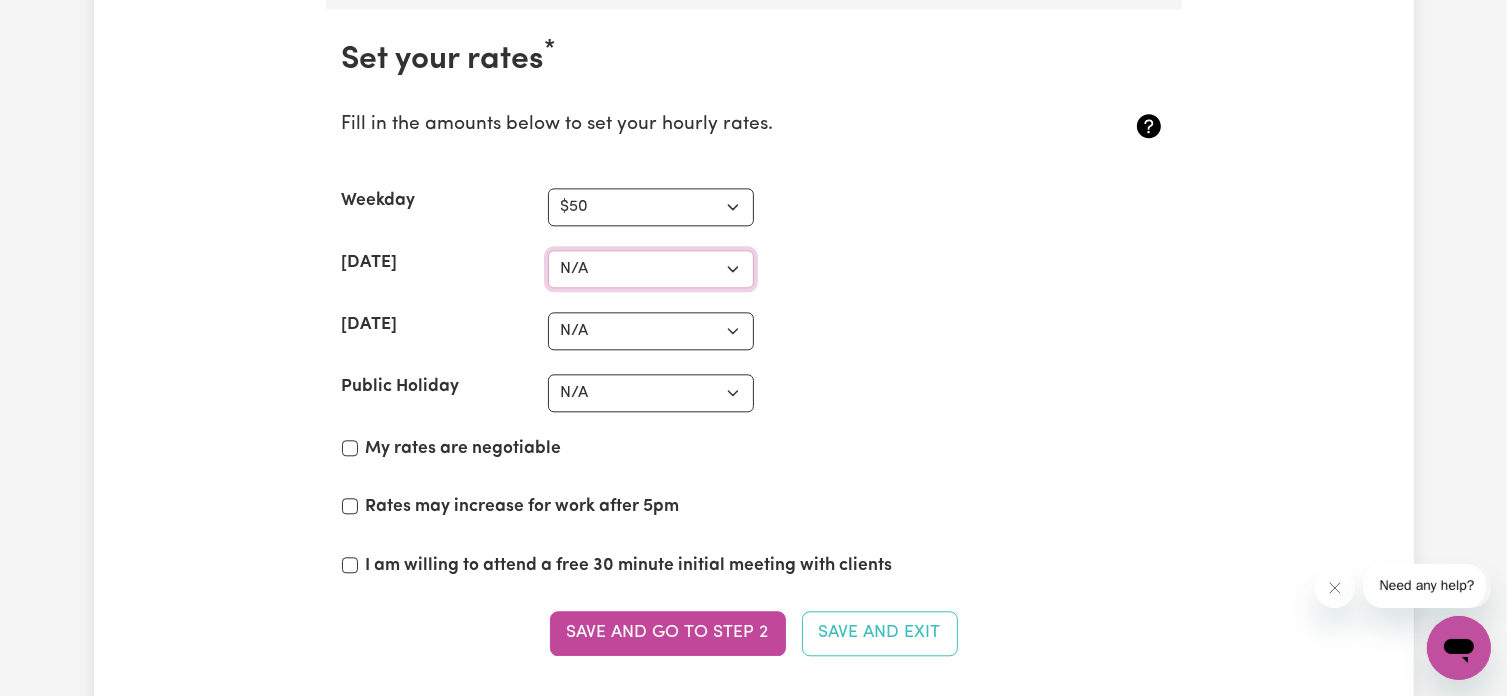 click on "N/A $37 $38 $39 $40 $41 $42 $43 $44 $45 $46 $47 $48 $49 $50 $51 $52 $53 $54 $55 $56 $57 $58 $59 $60 $61 $62 $63 $64 $65 $66 $67 $68 $69 $70 $71 $72 $73 $74 $75 $76 $77 $78 $79 $80 $81 $82 $83 $84 $85 $86 $87 $88 $89 $90 $91 $92 $93 $94 $95 $96 $97 $98 $99 $100 $101 $102 $103 $104 $105 $106 $107 $108 $109 $110 $111 $112 $113 $114 $115 $116 $117 $118 $119 $120 $121 $122 $123 $124 $125 $126 $127 $128 $129 $130 $131 $132 $133 $134 $135 $136 $137 $138 $139 $140 $141 $142 $143 $144 $145 $146 $147 $148 $149 $150 $151 $152 $153 $154 $155 $156 $157 $158 $159 $160 $161 $162" at bounding box center (651, 269) 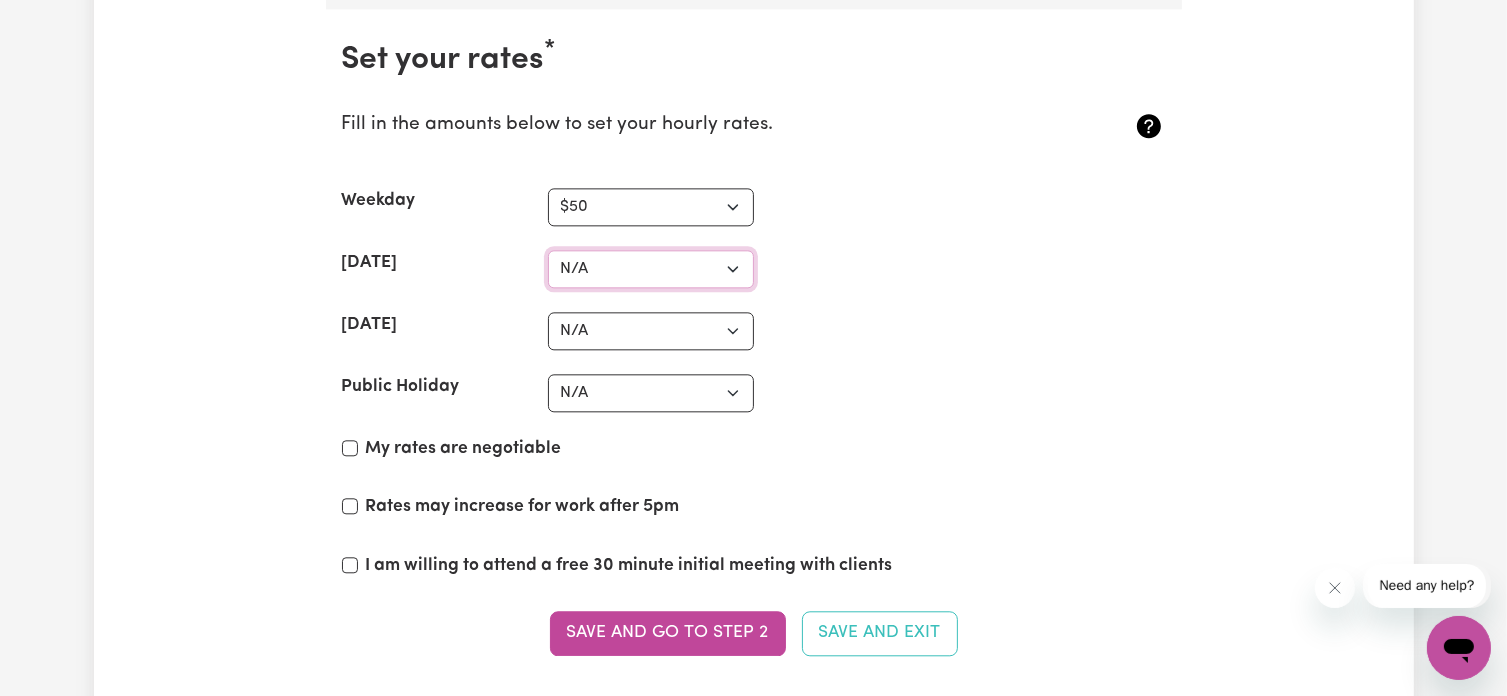 select on "60" 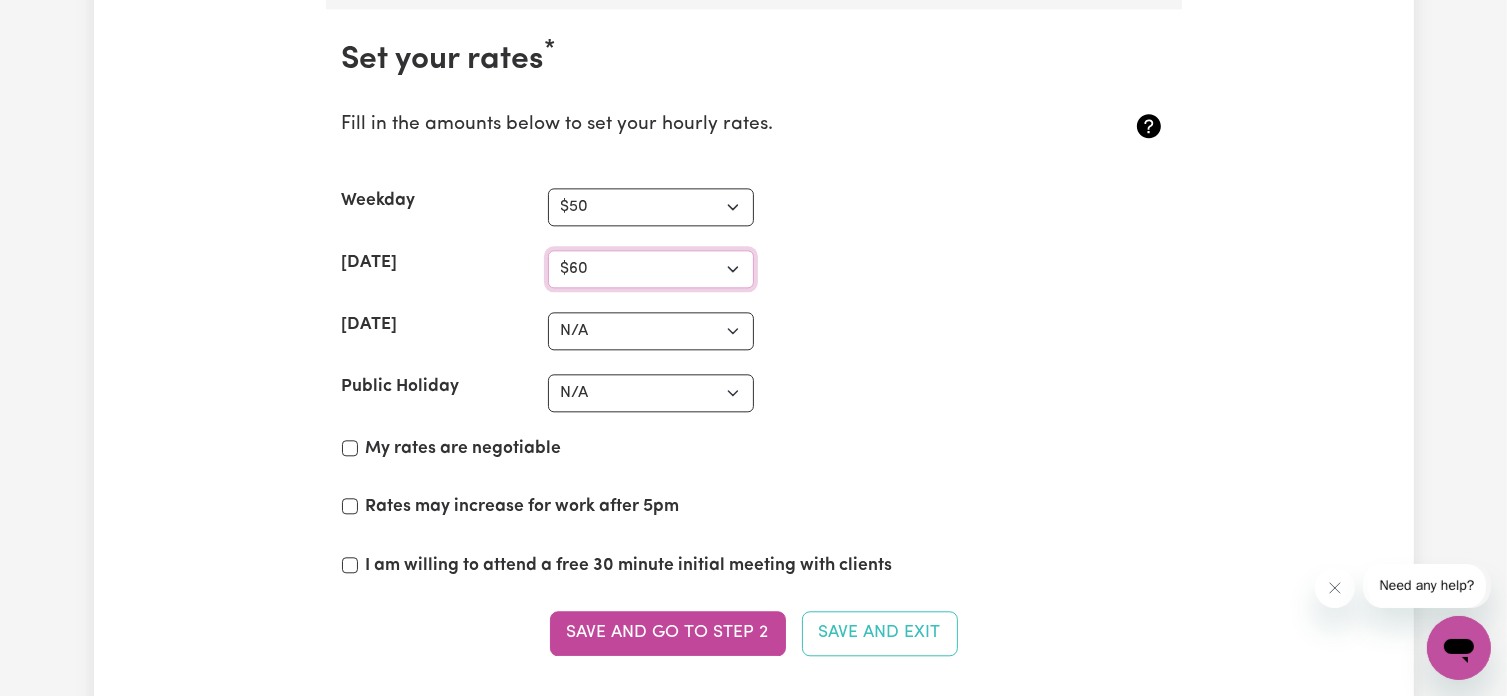 click on "N/A $37 $38 $39 $40 $41 $42 $43 $44 $45 $46 $47 $48 $49 $50 $51 $52 $53 $54 $55 $56 $57 $58 $59 $60 $61 $62 $63 $64 $65 $66 $67 $68 $69 $70 $71 $72 $73 $74 $75 $76 $77 $78 $79 $80 $81 $82 $83 $84 $85 $86 $87 $88 $89 $90 $91 $92 $93 $94 $95 $96 $97 $98 $99 $100 $101 $102 $103 $104 $105 $106 $107 $108 $109 $110 $111 $112 $113 $114 $115 $116 $117 $118 $119 $120 $121 $122 $123 $124 $125 $126 $127 $128 $129 $130 $131 $132 $133 $134 $135 $136 $137 $138 $139 $140 $141 $142 $143 $144 $145 $146 $147 $148 $149 $150 $151 $152 $153 $154 $155 $156 $157 $158 $159 $160 $161 $162" at bounding box center [651, 269] 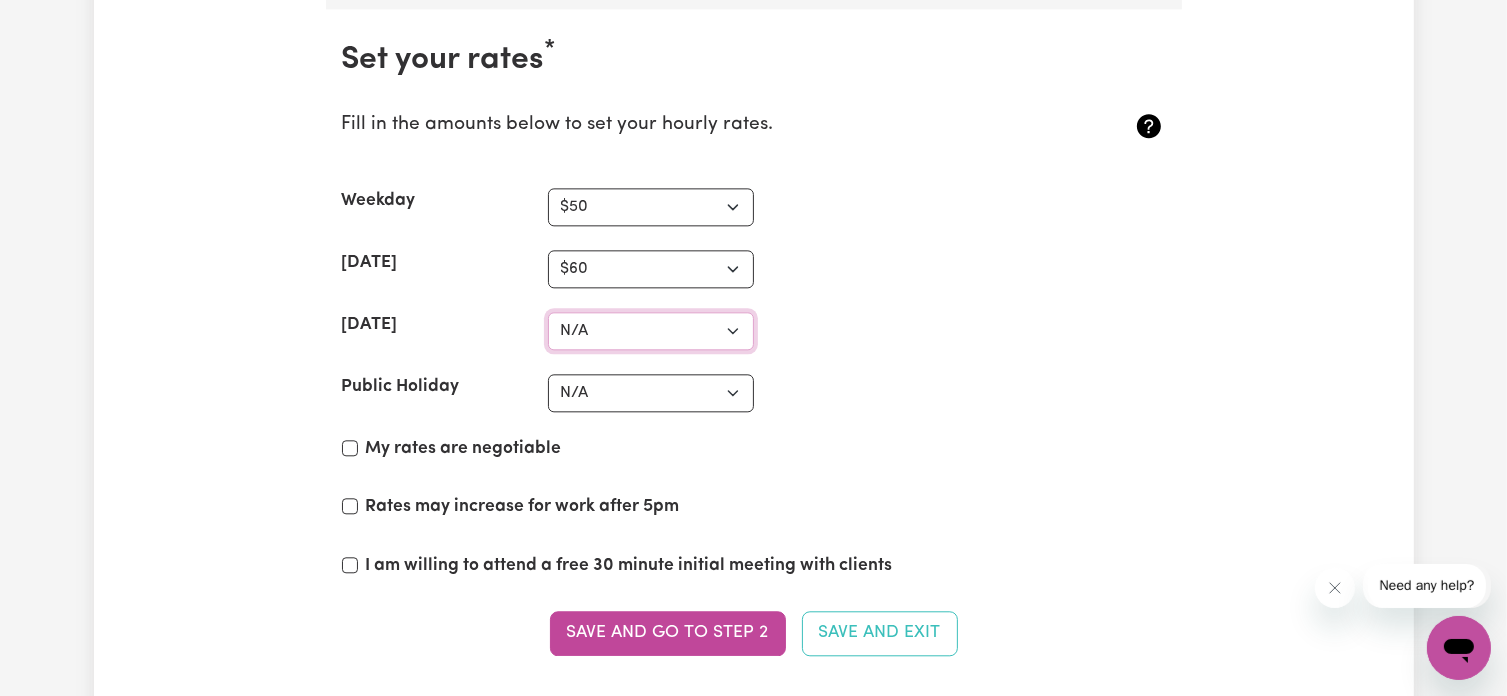 click on "N/A $37 $38 $39 $40 $41 $42 $43 $44 $45 $46 $47 $48 $49 $50 $51 $52 $53 $54 $55 $56 $57 $58 $59 $60 $61 $62 $63 $64 $65 $66 $67 $68 $69 $70 $71 $72 $73 $74 $75 $76 $77 $78 $79 $80 $81 $82 $83 $84 $85 $86 $87 $88 $89 $90 $91 $92 $93 $94 $95 $96 $97 $98 $99 $100 $101 $102 $103 $104 $105 $106 $107 $108 $109 $110 $111 $112 $113 $114 $115 $116 $117 $118 $119 $120 $121 $122 $123 $124 $125 $126 $127 $128 $129 $130 $131 $132 $133 $134 $135 $136 $137 $138 $139 $140 $141 $142 $143 $144 $145 $146 $147 $148 $149 $150 $151 $152 $153 $154 $155 $156 $157 $158 $159 $160 $161 $162" at bounding box center [651, 331] 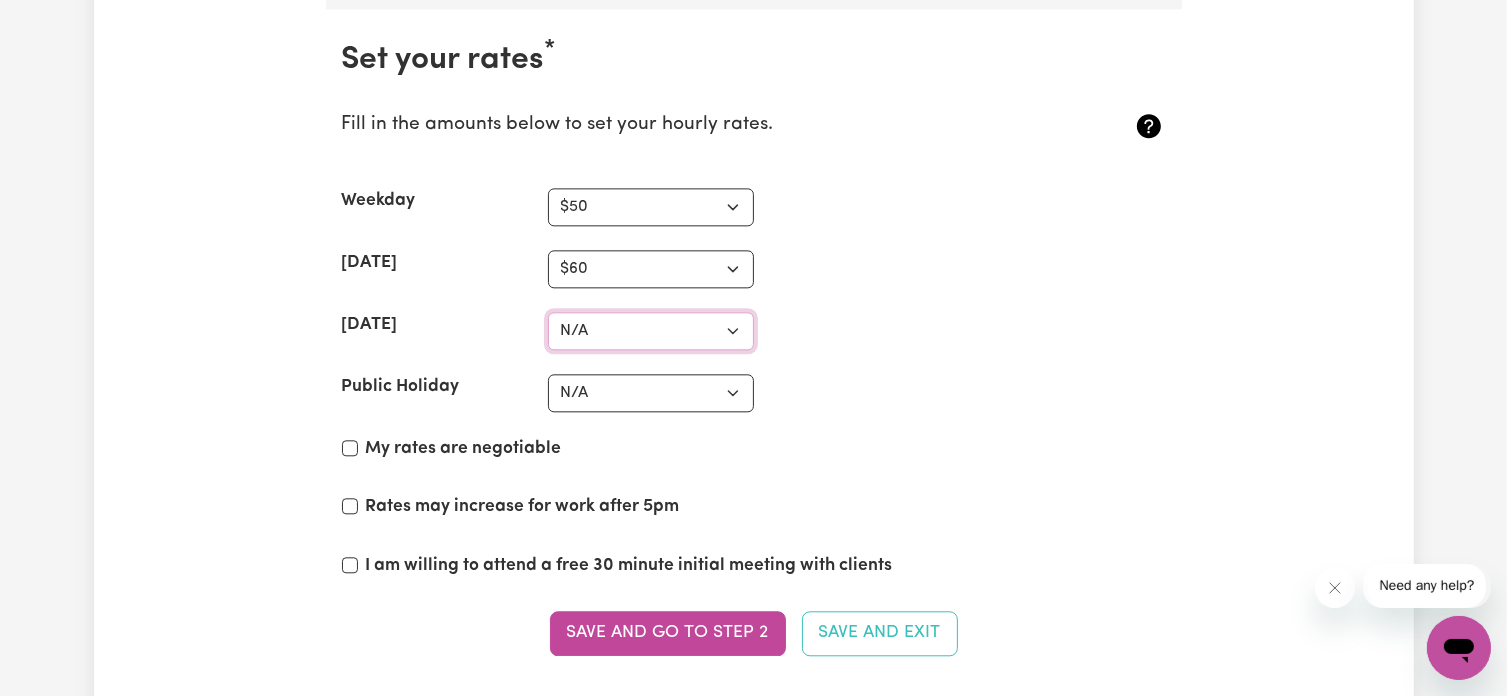 select on "70" 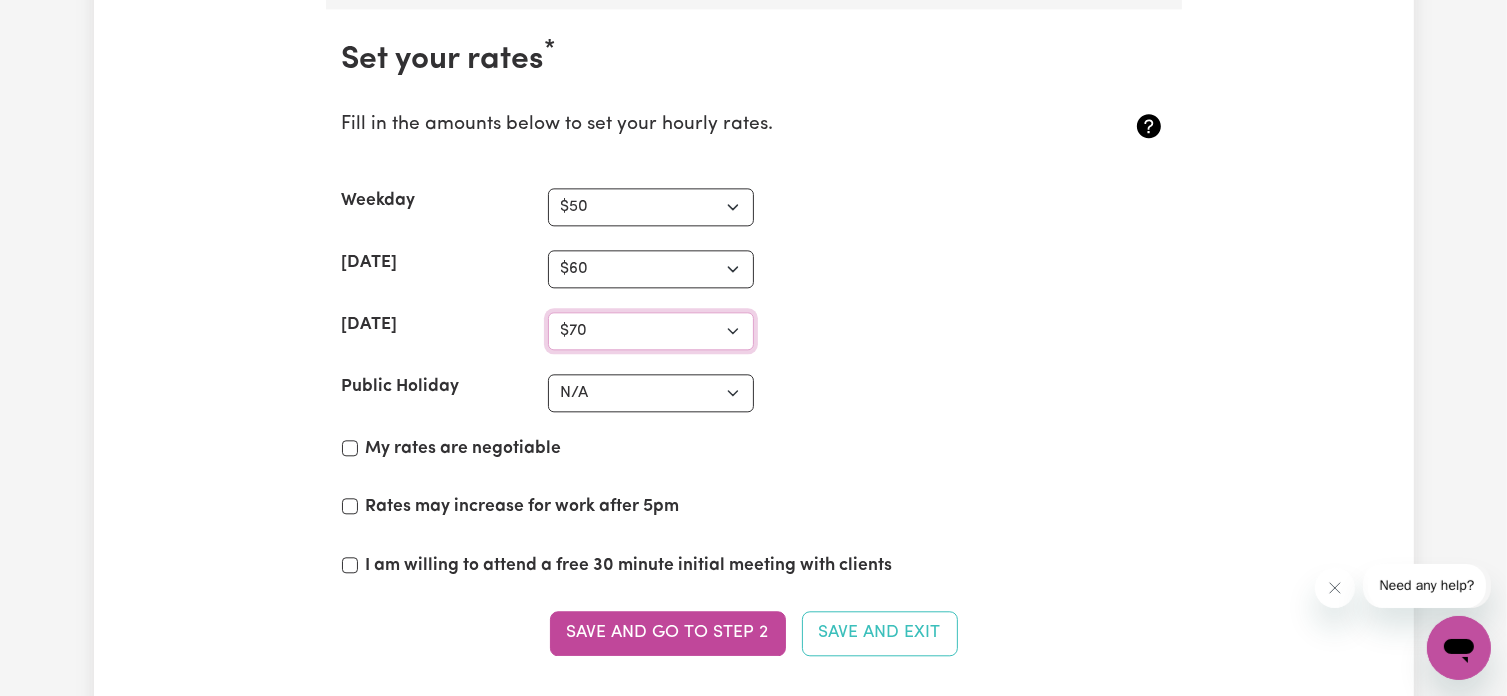 click on "N/A $37 $38 $39 $40 $41 $42 $43 $44 $45 $46 $47 $48 $49 $50 $51 $52 $53 $54 $55 $56 $57 $58 $59 $60 $61 $62 $63 $64 $65 $66 $67 $68 $69 $70 $71 $72 $73 $74 $75 $76 $77 $78 $79 $80 $81 $82 $83 $84 $85 $86 $87 $88 $89 $90 $91 $92 $93 $94 $95 $96 $97 $98 $99 $100 $101 $102 $103 $104 $105 $106 $107 $108 $109 $110 $111 $112 $113 $114 $115 $116 $117 $118 $119 $120 $121 $122 $123 $124 $125 $126 $127 $128 $129 $130 $131 $132 $133 $134 $135 $136 $137 $138 $139 $140 $141 $142 $143 $144 $145 $146 $147 $148 $149 $150 $151 $152 $153 $154 $155 $156 $157 $158 $159 $160 $161 $162" at bounding box center (651, 331) 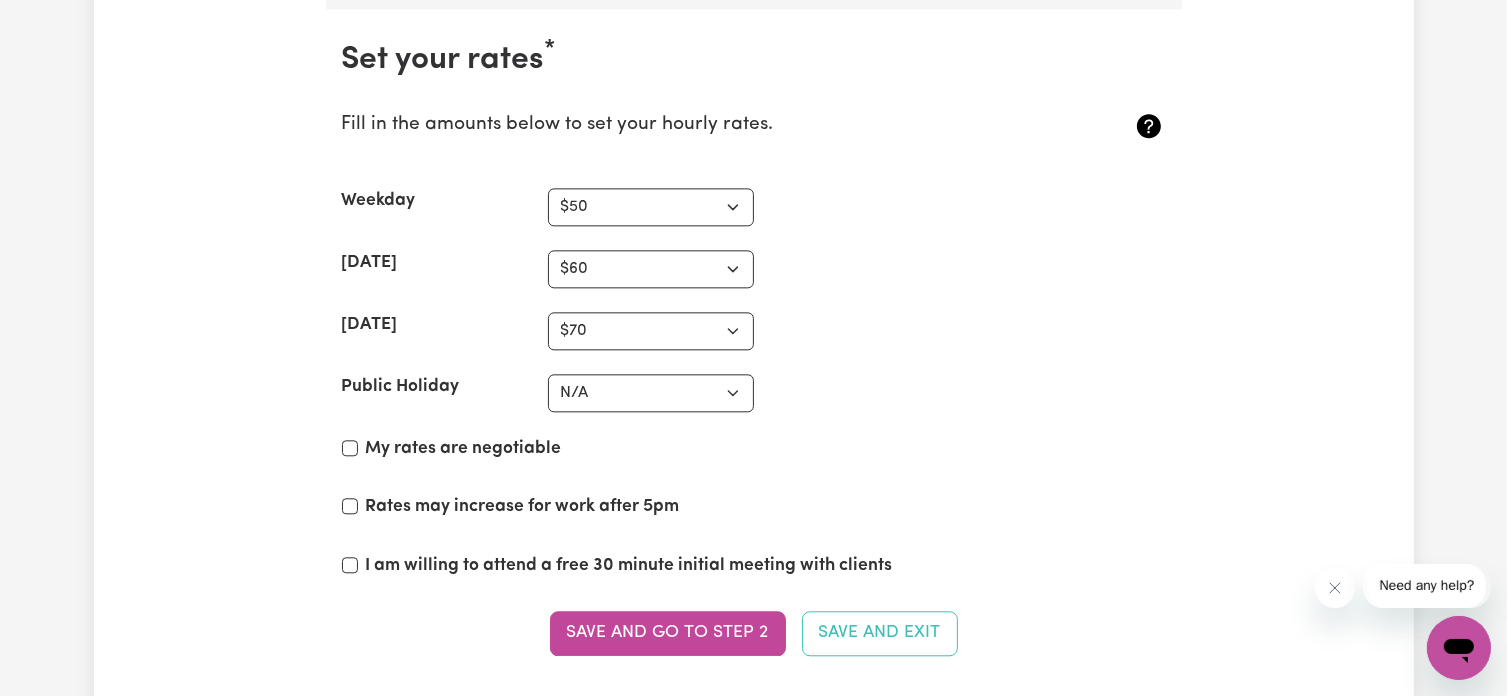 click on "Set your rates  * Fill in the amounts below to set your hourly rates. Weekday N/A $37 $38 $39 $40 $41 $42 $43 $44 $45 $46 $47 $48 $49 $50 $51 $52 $53 $54 $55 $56 $57 $58 $59 $60 $61 $62 $63 $64 $65 $66 $67 $68 $69 $70 $71 $72 $73 $74 $75 $76 $77 $78 $79 $80 $81 $82 $83 $84 $85 $86 $87 $88 $89 $90 $91 $92 $93 $94 $95 $96 $97 $98 $99 $100 $101 $102 $103 $104 $105 $106 $107 $108 $109 $110 $111 $112 $113 $114 $115 $116 $117 $118 $119 $120 $121 $122 $123 $124 $125 $126 $127 $128 $129 $130 $131 $132 $133 $134 $135 $136 $137 $138 $139 $140 $141 $142 $143 $144 $145 $146 $147 $148 $149 $150 $151 $152 $153 $154 $155 $156 $157 $158 $159 $160 $161 $162 Saturday N/A $37 $38 $39 $40 $41 $42 $43 $44 $45 $46 $47 $48 $49 $50 $51 $52 $53 $54 $55 $56 $57 $58 $59 $60 $61 $62 $63 $64 $65 $66 $67 $68 $69 $70 $71 $72 $73 $74 $75 $76 $77 $78 $79 $80 $81 $82 $83 $84 $85 $86 $87 $88 $89 $90 $91 $92 $93 $94 $95 $96 $97 $98 $99 $100 $101 $102 $103 $104 $105 $106 $107 $108 $109 $110 $111 $112 $113 $114 $115 $116 $117 $118 $119 $120 $121" at bounding box center [754, 360] 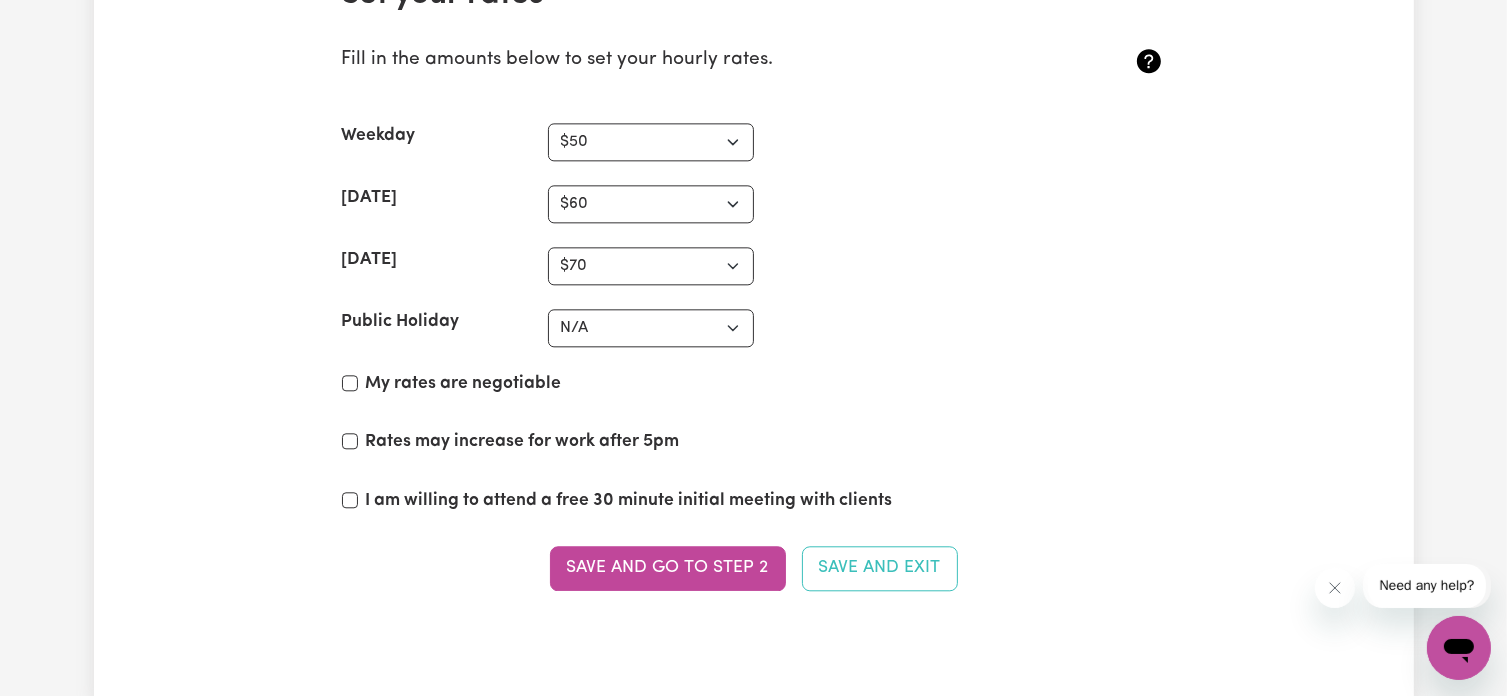 scroll, scrollTop: 4716, scrollLeft: 0, axis: vertical 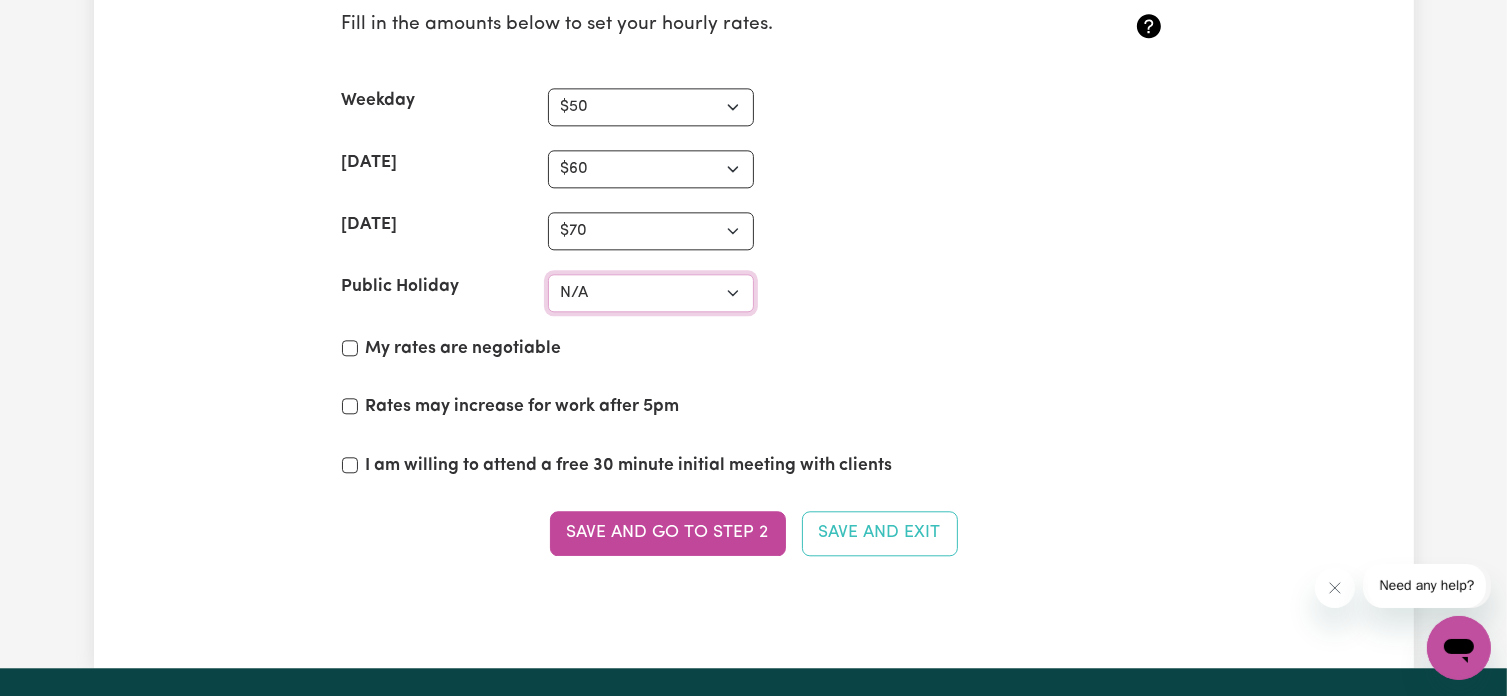 click on "N/A $37 $38 $39 $40 $41 $42 $43 $44 $45 $46 $47 $48 $49 $50 $51 $52 $53 $54 $55 $56 $57 $58 $59 $60 $61 $62 $63 $64 $65 $66 $67 $68 $69 $70 $71 $72 $73 $74 $75 $76 $77 $78 $79 $80 $81 $82 $83 $84 $85 $86 $87 $88 $89 $90 $91 $92 $93 $94 $95 $96 $97 $98 $99 $100 $101 $102 $103 $104 $105 $106 $107 $108 $109 $110 $111 $112 $113 $114 $115 $116 $117 $118 $119 $120 $121 $122 $123 $124 $125 $126 $127 $128 $129 $130 $131 $132 $133 $134 $135 $136 $137 $138 $139 $140 $141 $142 $143 $144 $145 $146 $147 $148 $149 $150 $151 $152 $153 $154 $155 $156 $157 $158 $159 $160 $161 $162" at bounding box center [651, 293] 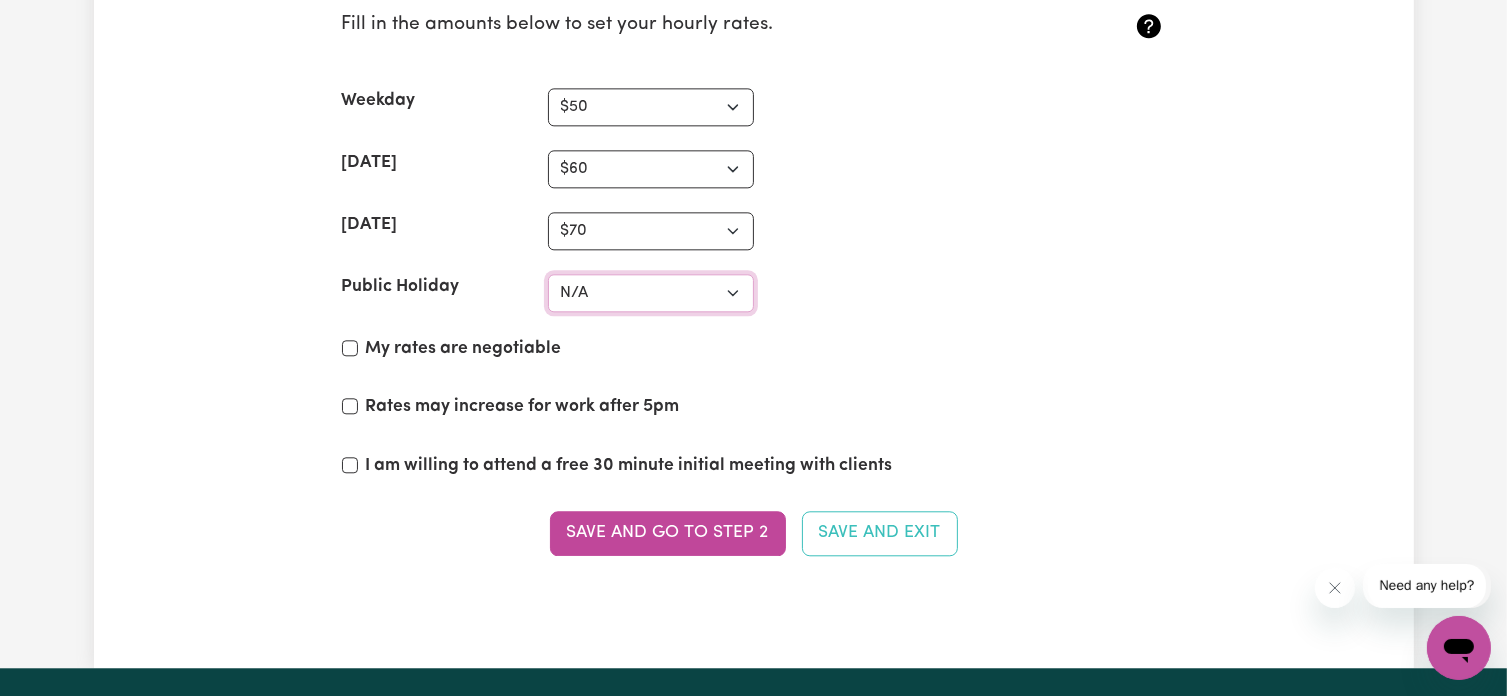 select on "80" 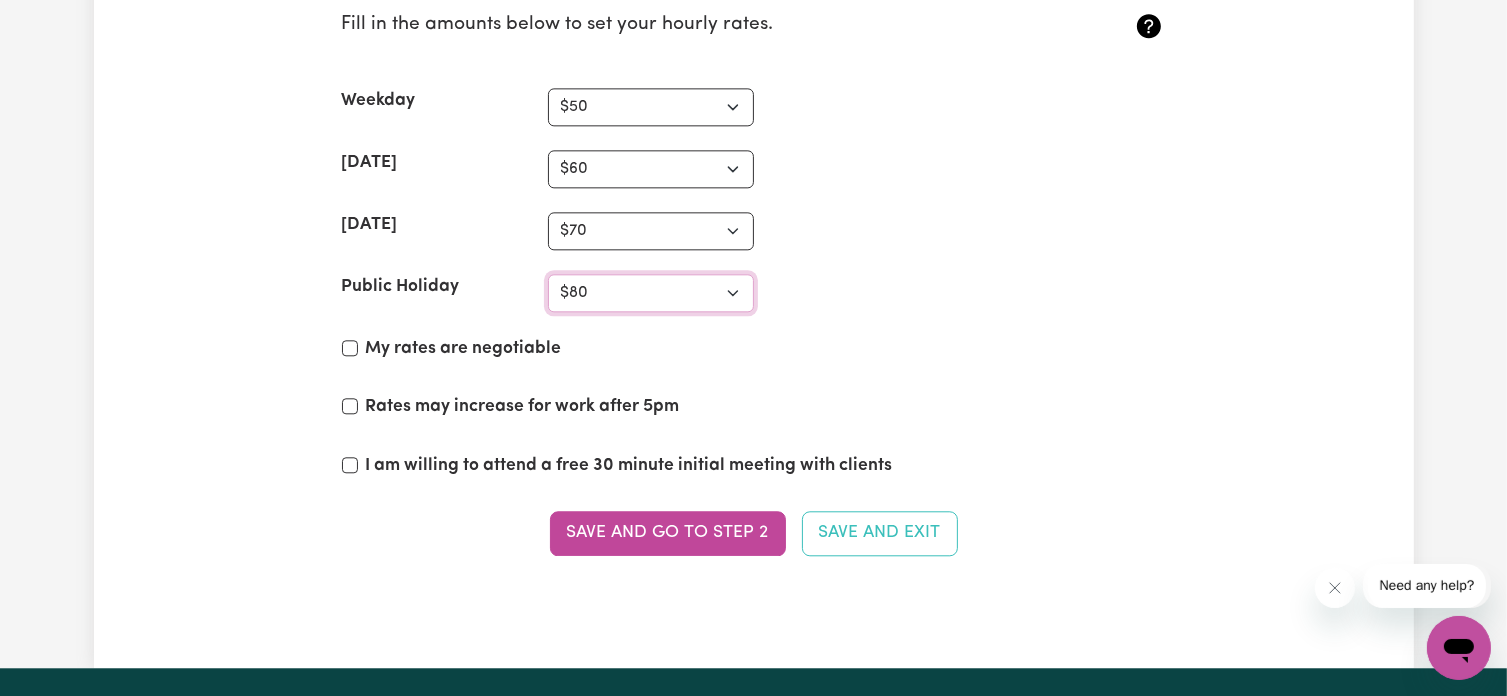 click on "N/A $37 $38 $39 $40 $41 $42 $43 $44 $45 $46 $47 $48 $49 $50 $51 $52 $53 $54 $55 $56 $57 $58 $59 $60 $61 $62 $63 $64 $65 $66 $67 $68 $69 $70 $71 $72 $73 $74 $75 $76 $77 $78 $79 $80 $81 $82 $83 $84 $85 $86 $87 $88 $89 $90 $91 $92 $93 $94 $95 $96 $97 $98 $99 $100 $101 $102 $103 $104 $105 $106 $107 $108 $109 $110 $111 $112 $113 $114 $115 $116 $117 $118 $119 $120 $121 $122 $123 $124 $125 $126 $127 $128 $129 $130 $131 $132 $133 $134 $135 $136 $137 $138 $139 $140 $141 $142 $143 $144 $145 $146 $147 $148 $149 $150 $151 $152 $153 $154 $155 $156 $157 $158 $159 $160 $161 $162" at bounding box center [651, 293] 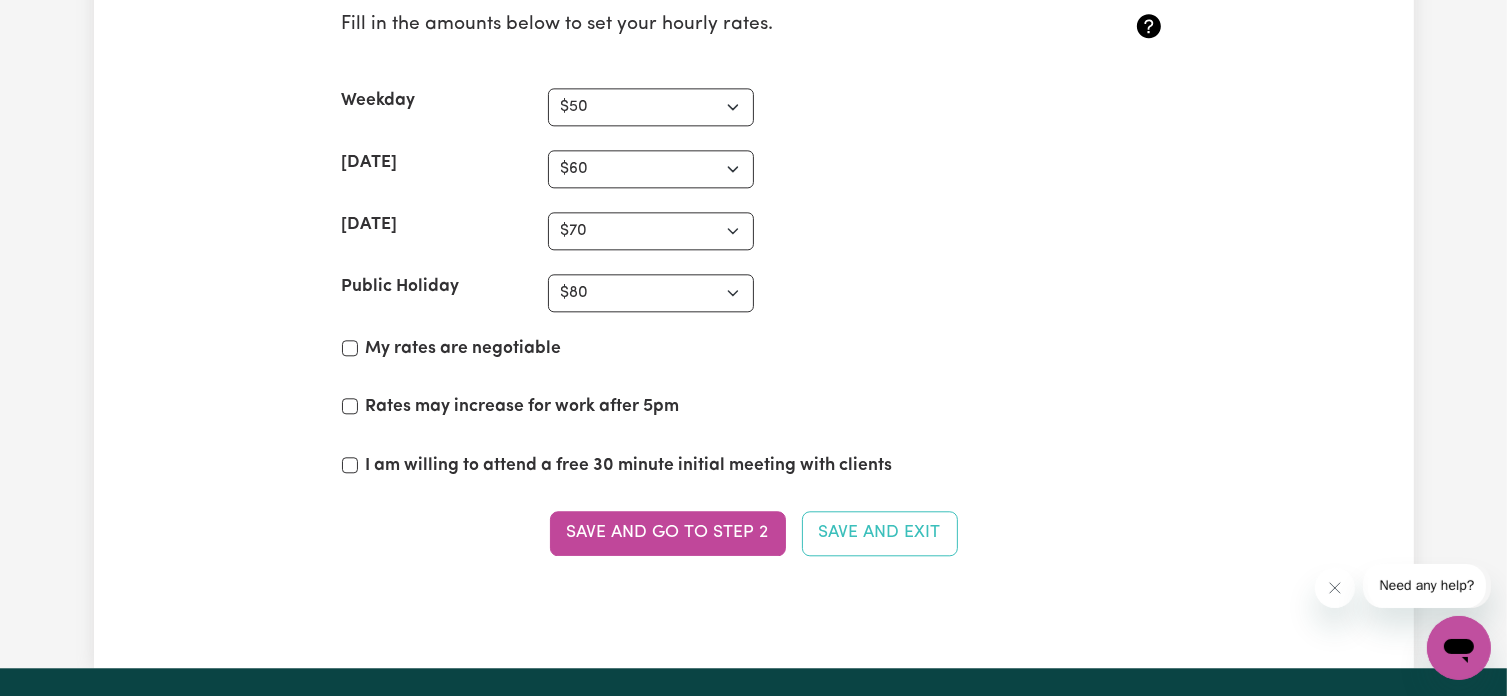 click on "Public Holiday N/A $37 $38 $39 $40 $41 $42 $43 $44 $45 $46 $47 $48 $49 $50 $51 $52 $53 $54 $55 $56 $57 $58 $59 $60 $61 $62 $63 $64 $65 $66 $67 $68 $69 $70 $71 $72 $73 $74 $75 $76 $77 $78 $79 $80 $81 $82 $83 $84 $85 $86 $87 $88 $89 $90 $91 $92 $93 $94 $95 $96 $97 $98 $99 $100 $101 $102 $103 $104 $105 $106 $107 $108 $109 $110 $111 $112 $113 $114 $115 $116 $117 $118 $119 $120 $121 $122 $123 $124 $125 $126 $127 $128 $129 $130 $131 $132 $133 $134 $135 $136 $137 $138 $139 $140 $141 $142 $143 $144 $145 $146 $147 $148 $149 $150 $151 $152 $153 $154 $155 $156 $157 $158 $159 $160 $161 $162" at bounding box center (754, 293) 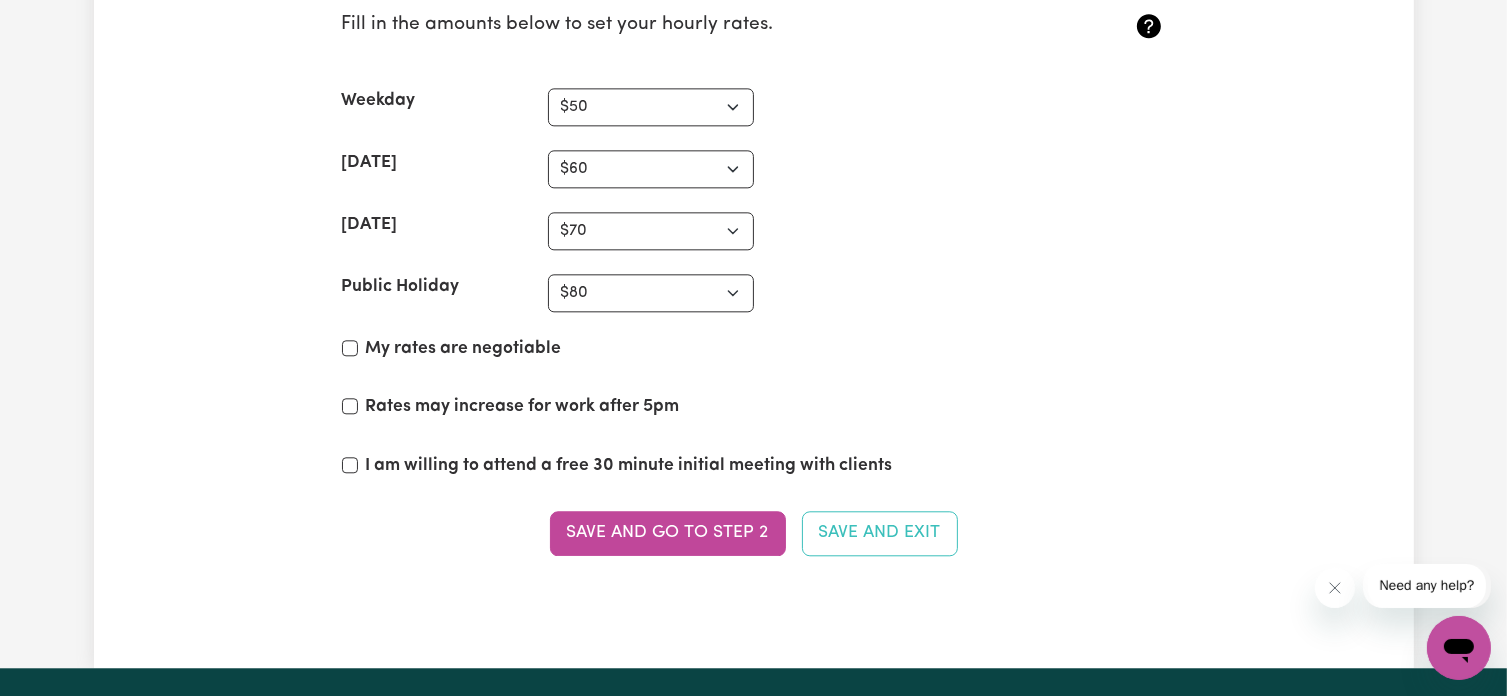 click on "My rates are negotiable" at bounding box center (754, 353) 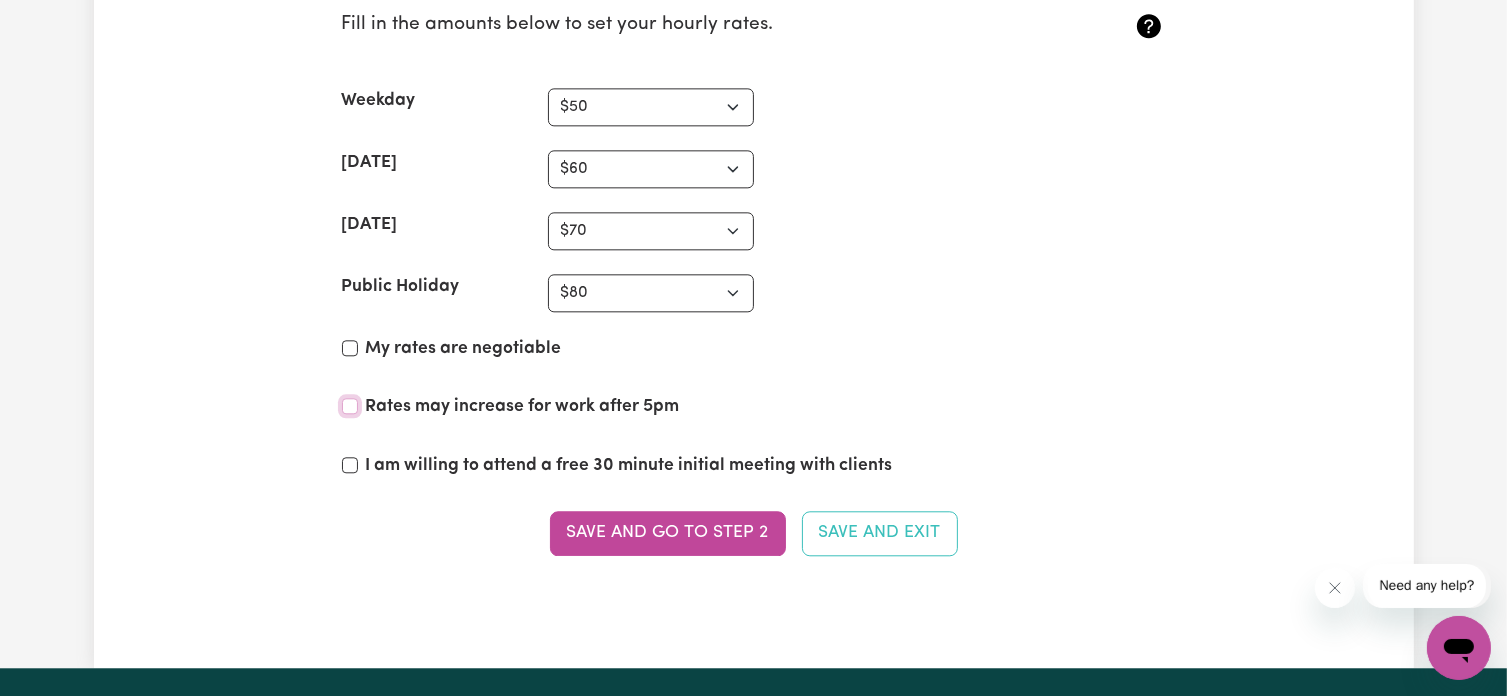 click on "Rates may increase for work after 5pm" at bounding box center [350, 406] 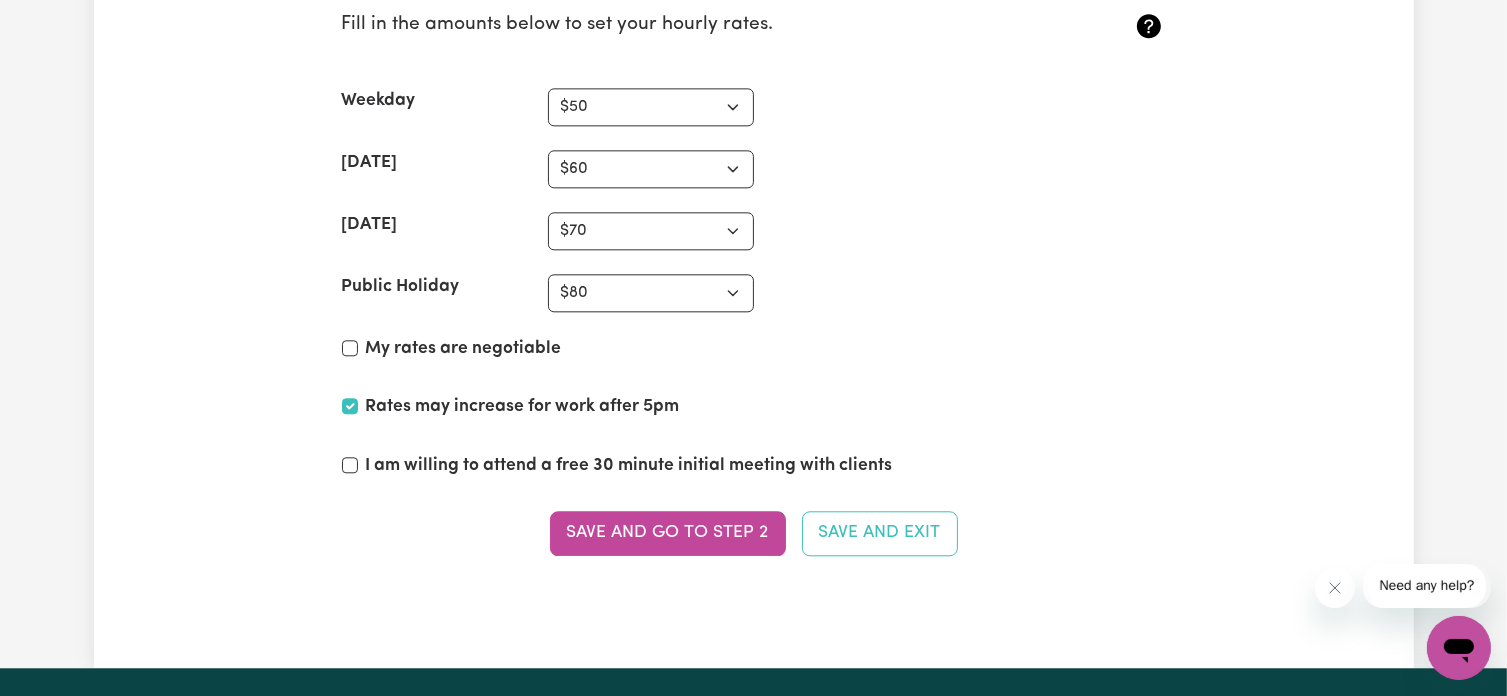 click on "Update Profile 1 2 3 4 5 Step  1 :  Personal Details Let potential clients know who you are, why they should engage you and when you are available to work. Personal Details We need to have your identification and contact details on file. Only your first name will appear on your public profile. First Name Tianbao Last Name Wang Email lukewang1987@gmail.com Phone Number 0447835433 Date of Birth 1987-01-16 16 / 0 1 / 1987 « ‹ 1987年1月 › » 周一 周二 周三 周四 周五 周六 周日 29日 30日 31日 1日 2日 3日 4日 5日 6日 7日 8日 9日 10日 11日 12日 13日 14日 15日 16日 17日 18日 19日 20日 21日 22日 23日 24日 25日 26日 27日 28日 29日 30日 31日 1日 Hide age Hide age on my profile Gender Your gender... Female Male Non-binary Other Prefer not to say Show pronouns on my profile Show pronouns on my profile Street Address Unit 21 1-9 Mount Pleasant Ave Suburb BURWOOD, New South Wales, 2134 Residency Status Select your residency status... Australian citizen Australian PR * *" at bounding box center (754, -1989) 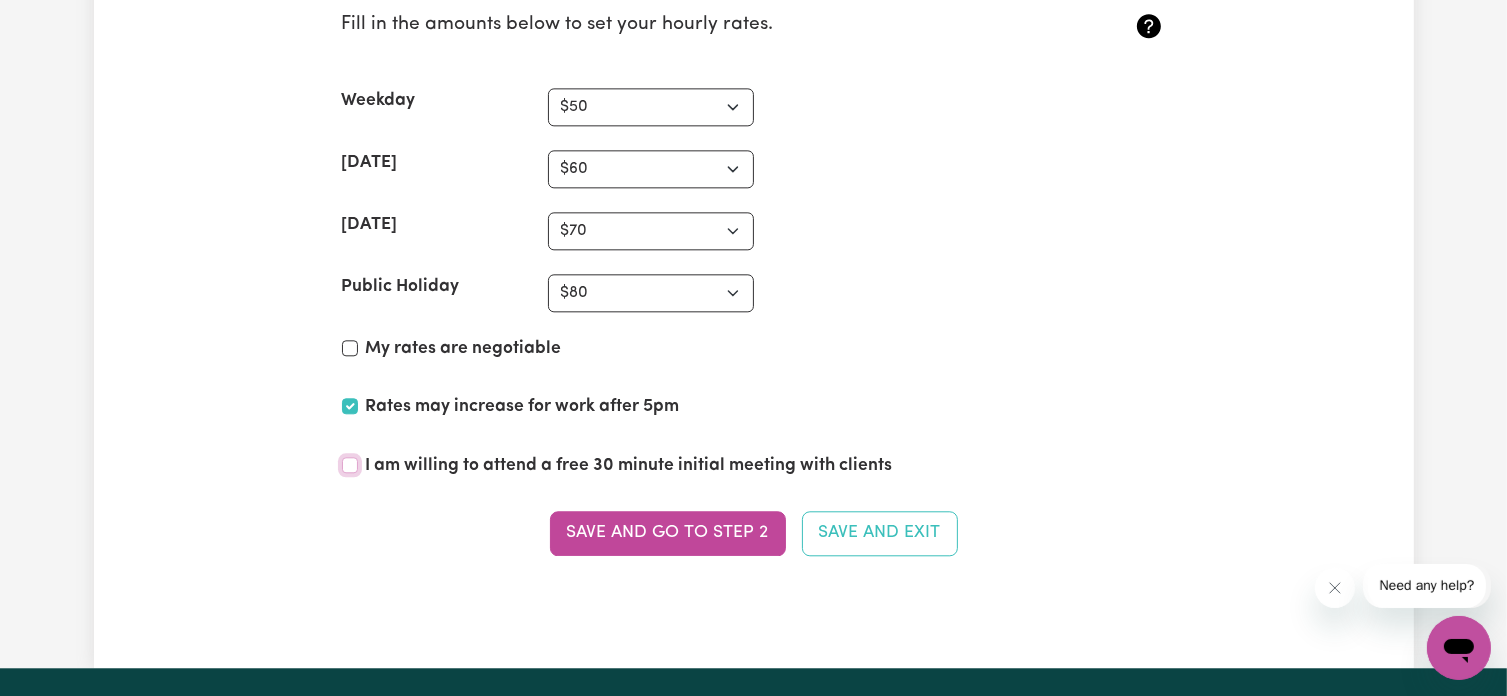 click on "I am willing to attend a free 30 minute initial meeting with clients" at bounding box center (350, 465) 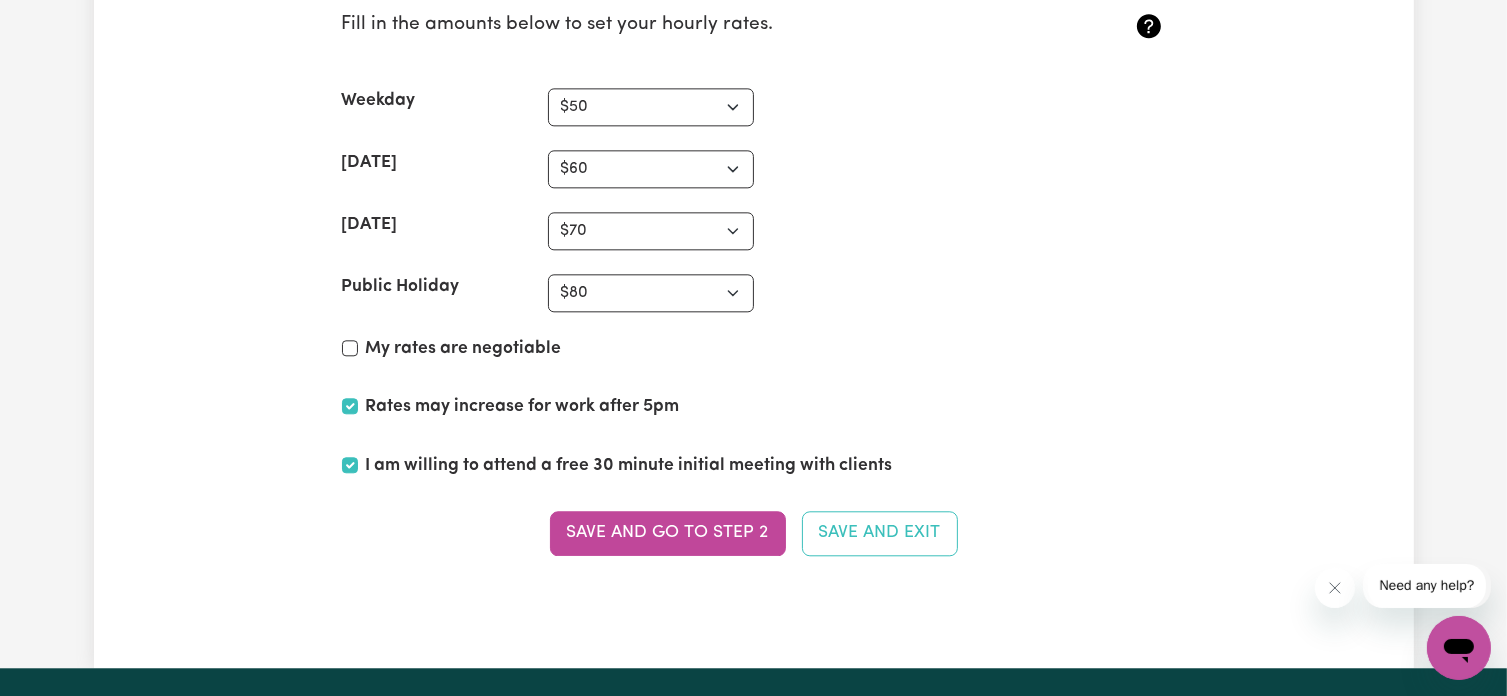 click on "Update Profile 1 2 3 4 5 Step  1 :  Personal Details Let potential clients know who you are, why they should engage you and when you are available to work. Personal Details We need to have your identification and contact details on file. Only your first name will appear on your public profile. First Name Tianbao Last Name Wang Email lukewang1987@gmail.com Phone Number 0447835433 Date of Birth 1987-01-16 16 / 0 1 / 1987 « ‹ 1987年1月 › » 周一 周二 周三 周四 周五 周六 周日 29日 30日 31日 1日 2日 3日 4日 5日 6日 7日 8日 9日 10日 11日 12日 13日 14日 15日 16日 17日 18日 19日 20日 21日 22日 23日 24日 25日 26日 27日 28日 29日 30日 31日 1日 Hide age Hide age on my profile Gender Your gender... Female Male Non-binary Other Prefer not to say Show pronouns on my profile Show pronouns on my profile Street Address Unit 21 1-9 Mount Pleasant Ave Suburb BURWOOD, New South Wales, 2134 Residency Status Select your residency status... Australian citizen Australian PR * *" at bounding box center (754, -1989) 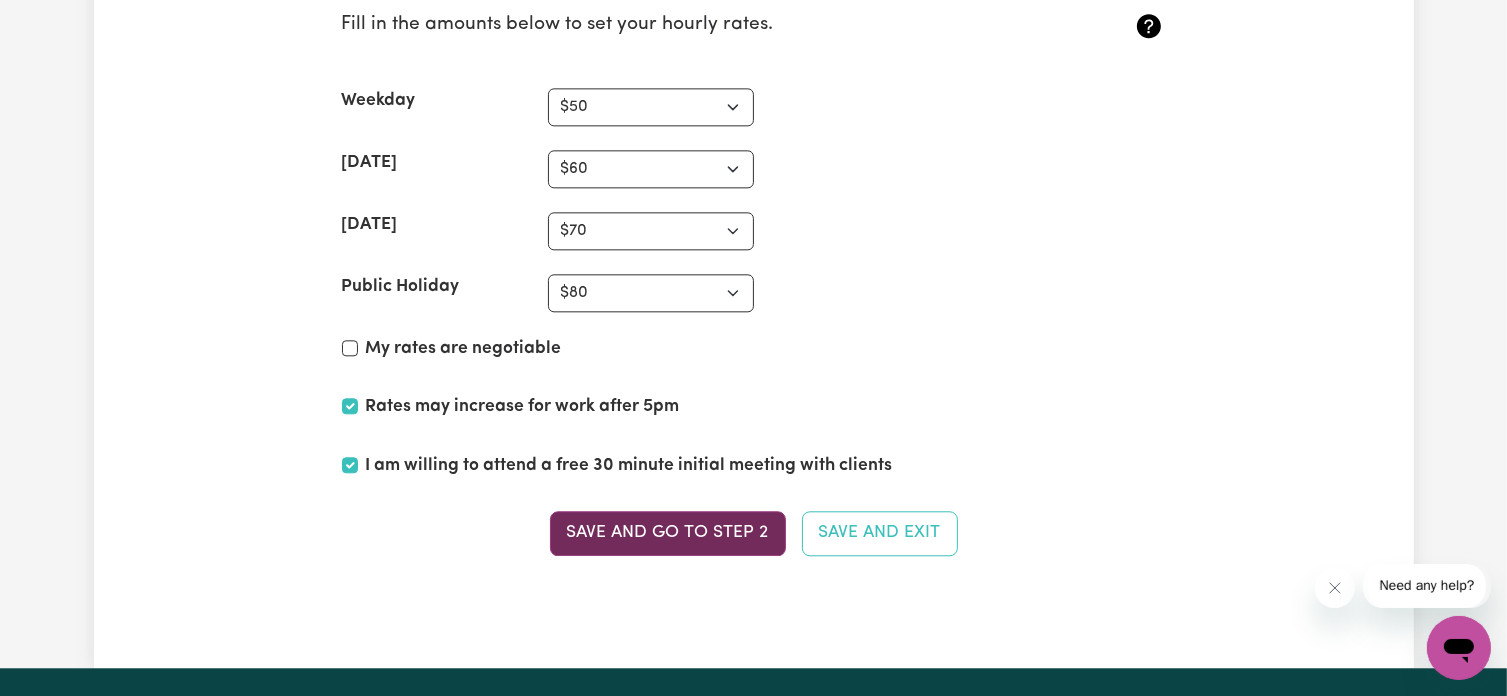 click on "Save and go to Step 2" at bounding box center [668, 533] 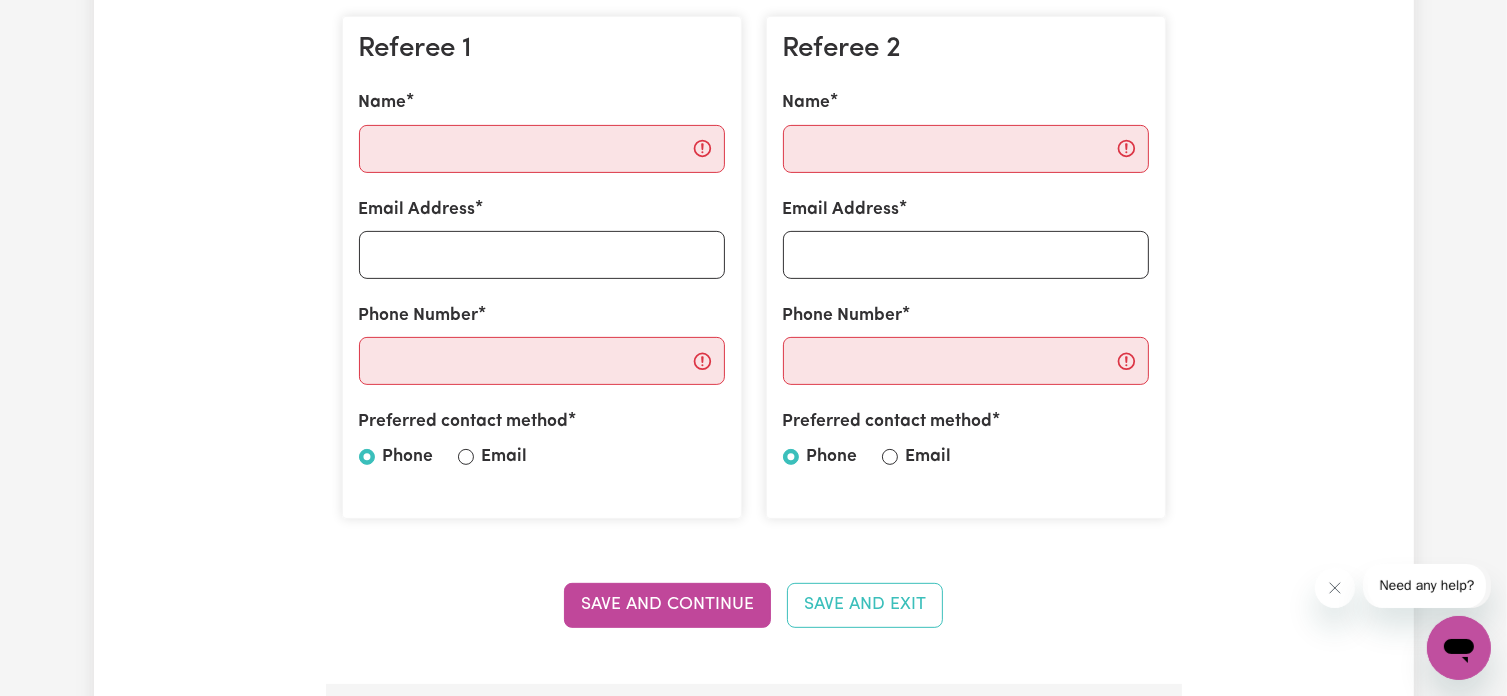 scroll, scrollTop: 500, scrollLeft: 0, axis: vertical 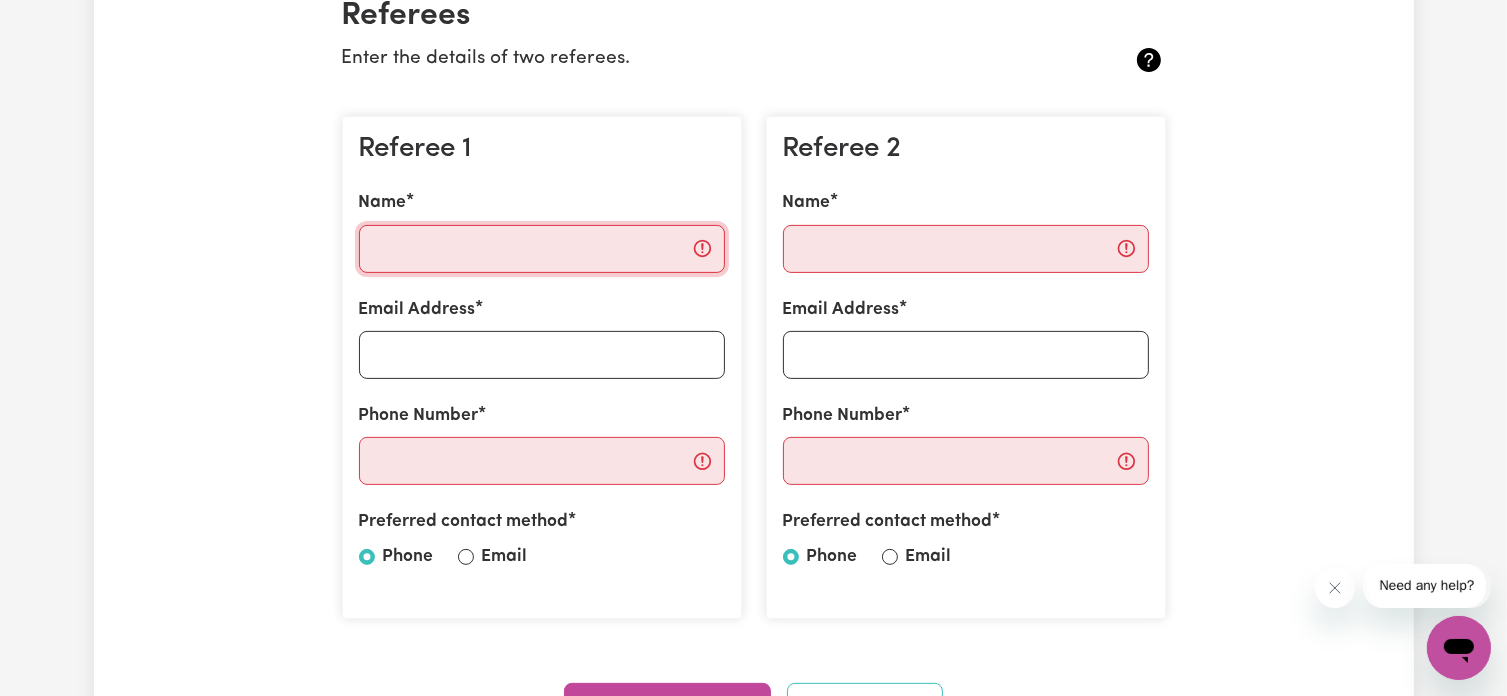 click on "Name" at bounding box center [542, 249] 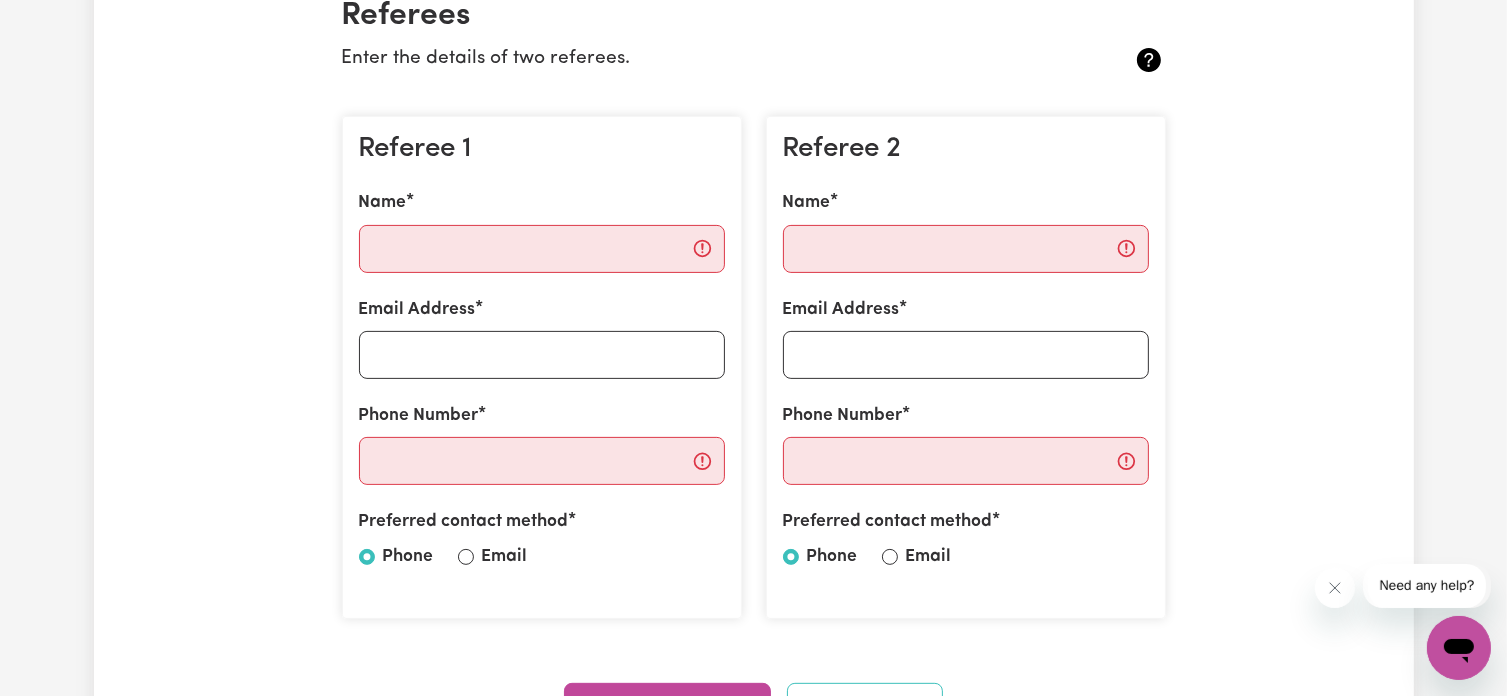 click on "Update Profile 1 2 3 4 5 Step  2 :  Referees and Safety Checks To have an active profile, we need your up to date Police Check and the names of two professional referees who we can contact. Referees Enter the details of two referees. Referee 1 Name Email Address Phone Number Preferred contact method Phone Email Referee 2 Name Email Address Phone Number Preferred contact method Phone Email Save and Continue Save and Exit Safety National Police Check To register on our platform, you need to have a National Police Check Certificate that was obtained in the last 12 months. National Police Check  document Date of Issue / / Save and Continue Save and Exit Working with Children Check To work with children, you are required to have a Working with Children Check for your state. Working with Children Check  document Date of Expiry / / Working with Children Check Number Save and Continue Save and Exit NDIS Worker Screening Check NDIS Worker Screening Check  document Date of Expiry / / NDIS Worker Screening Number / /" at bounding box center [754, 1536] 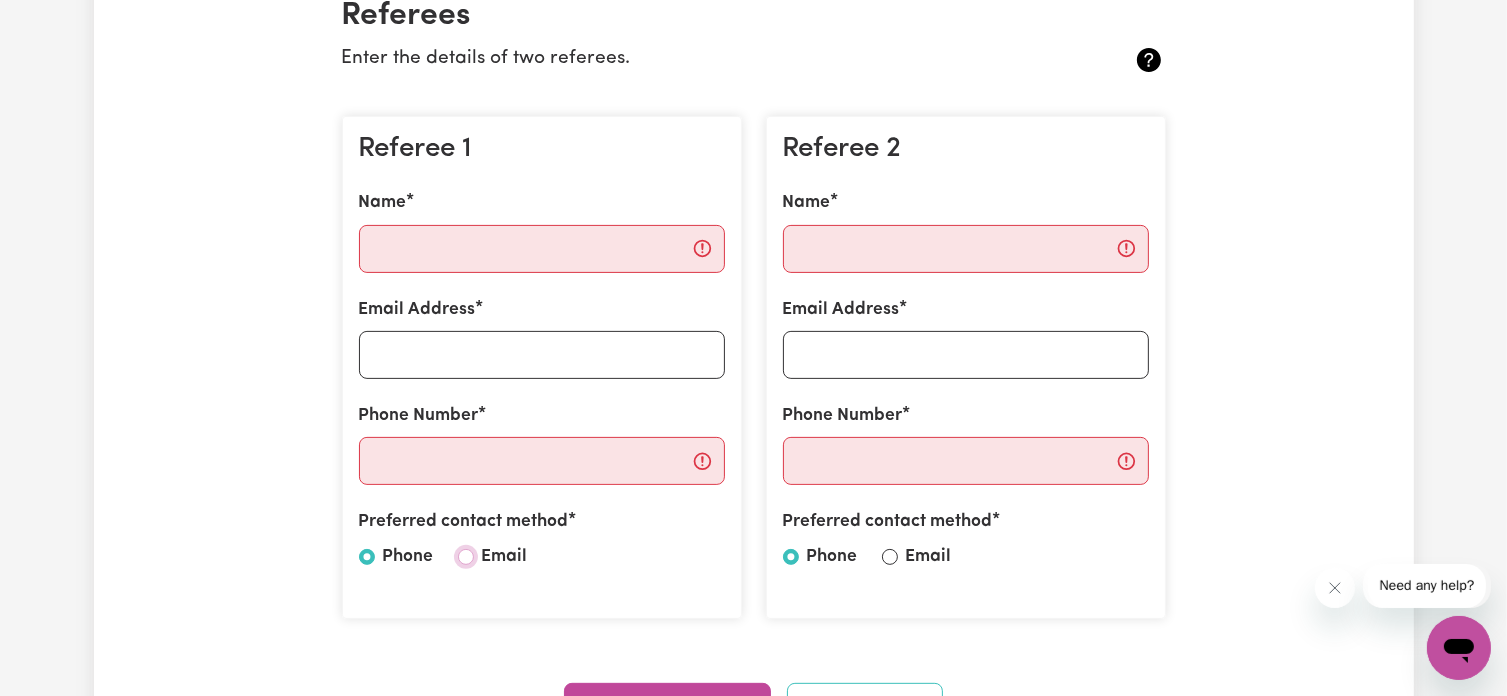 click on "Email" at bounding box center (466, 557) 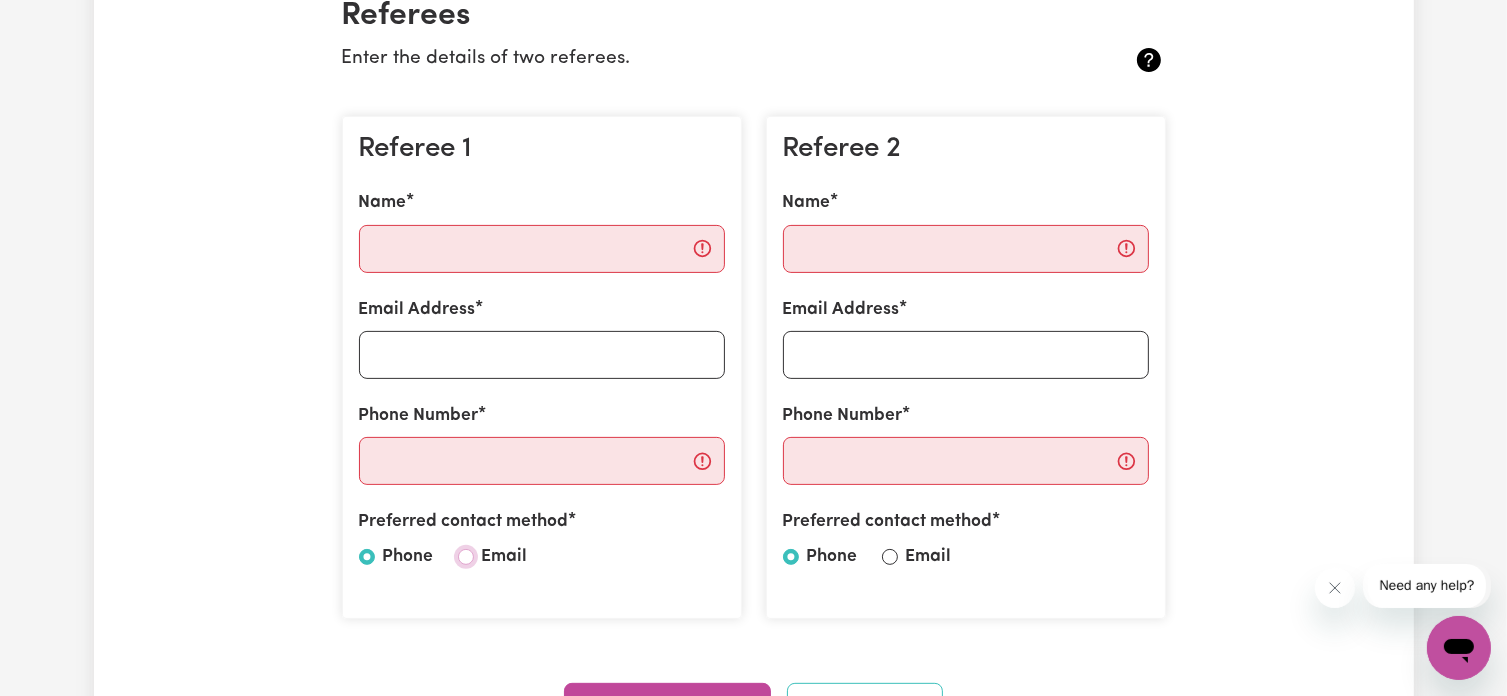 radio on "true" 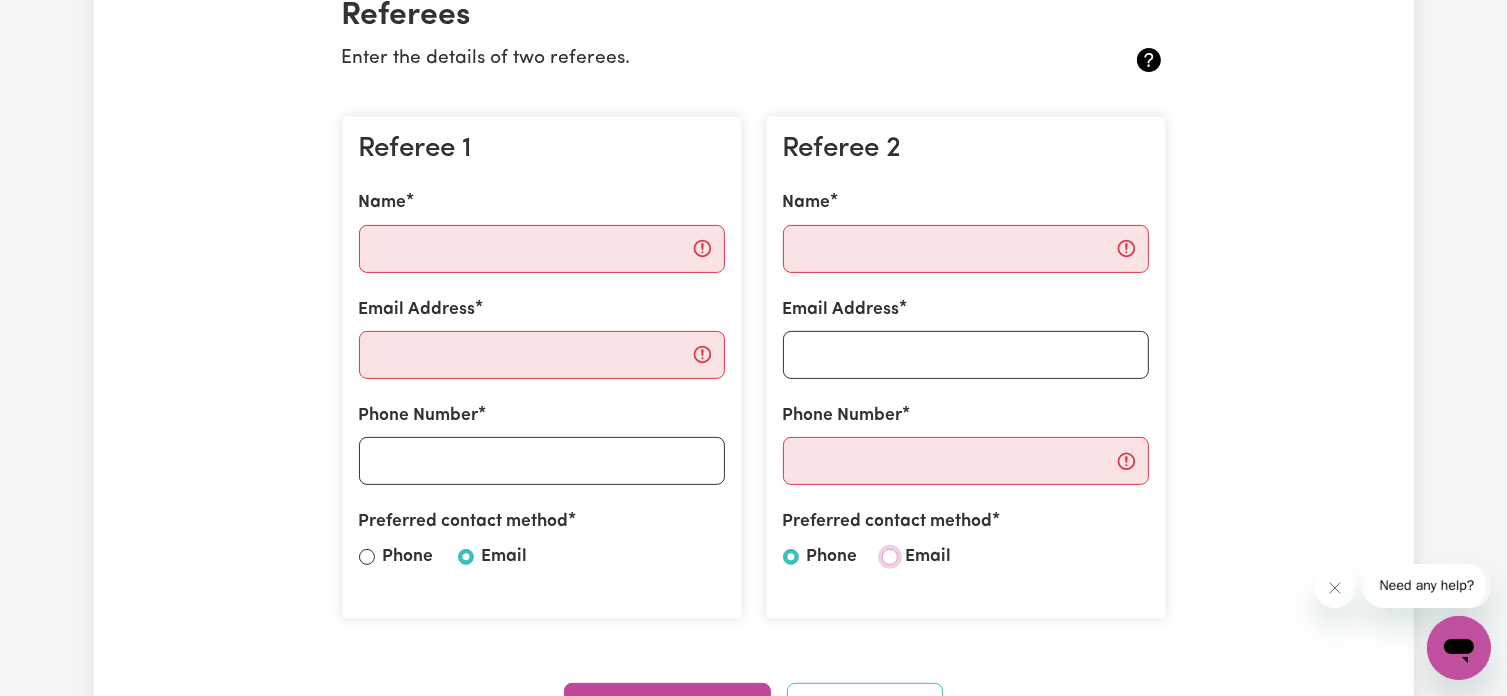click on "Email" at bounding box center (890, 557) 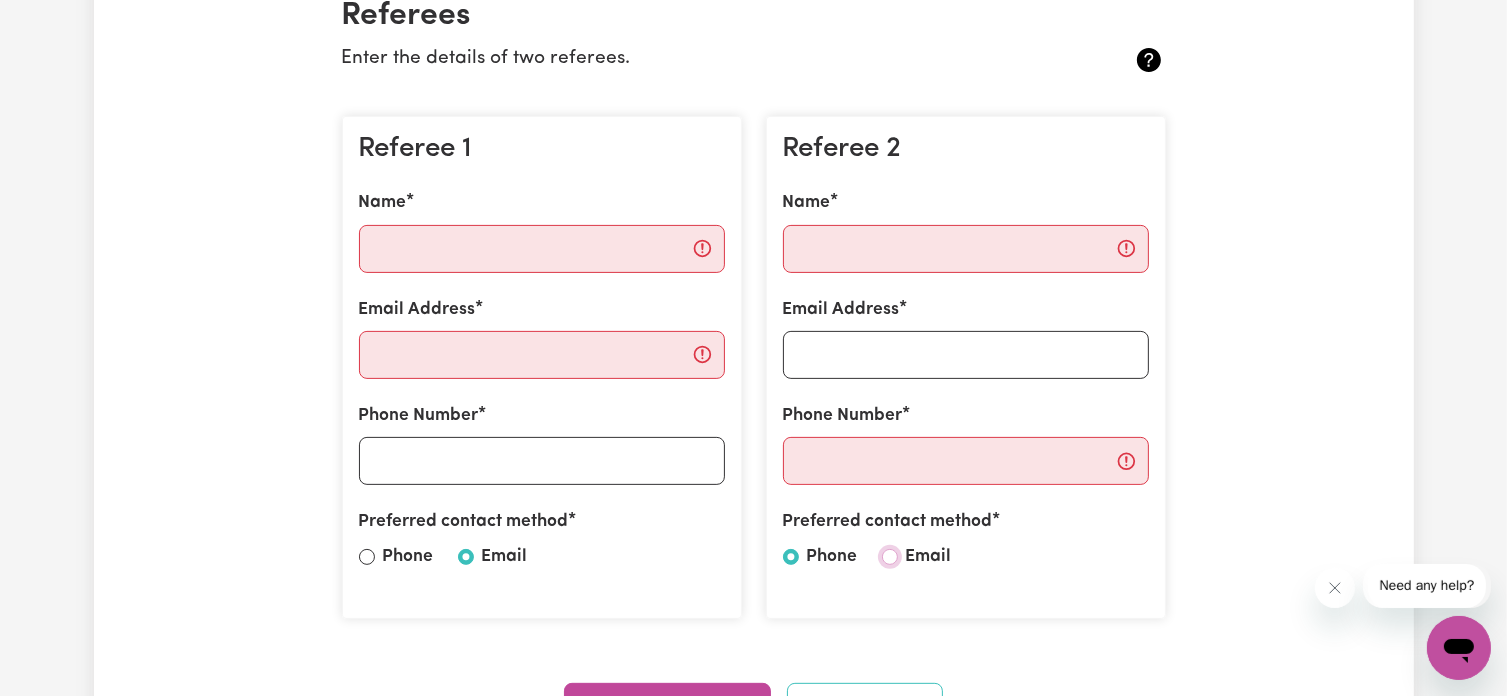 radio on "true" 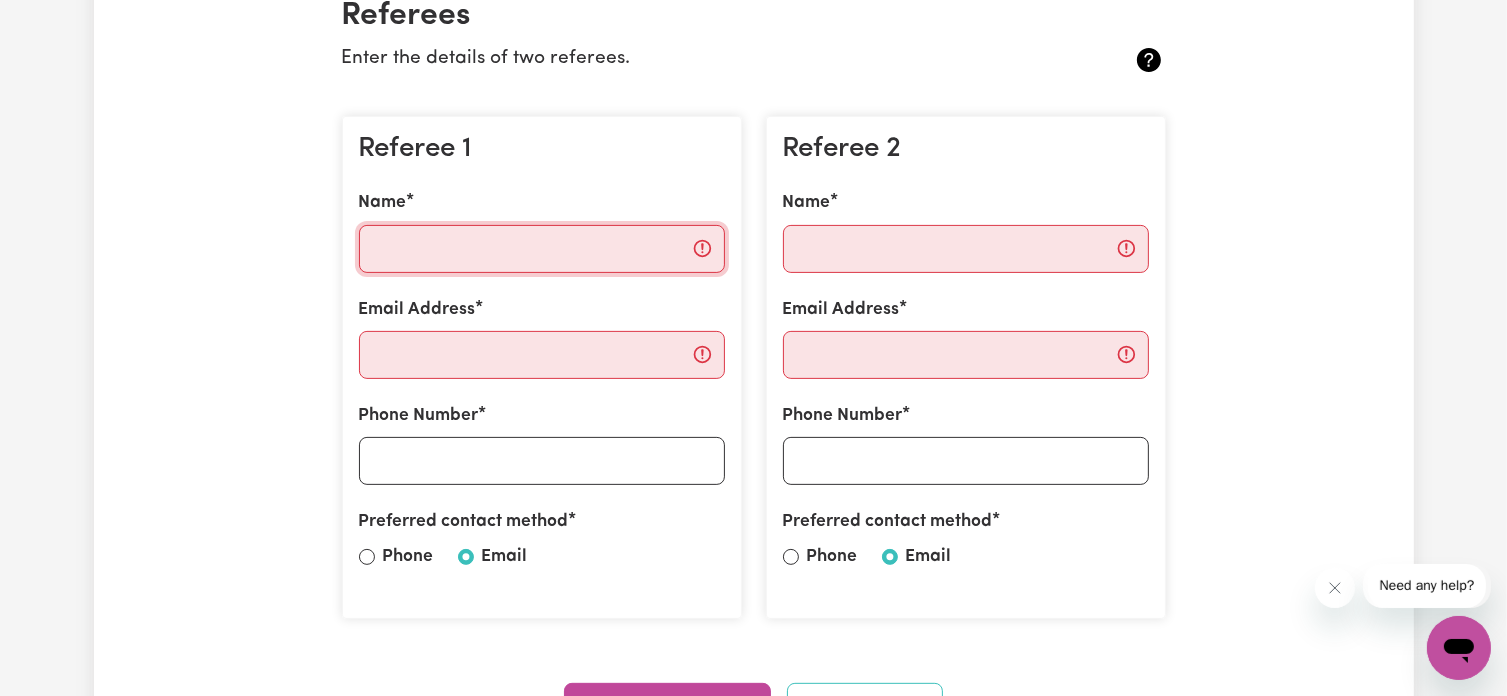 click on "Name" at bounding box center (542, 249) 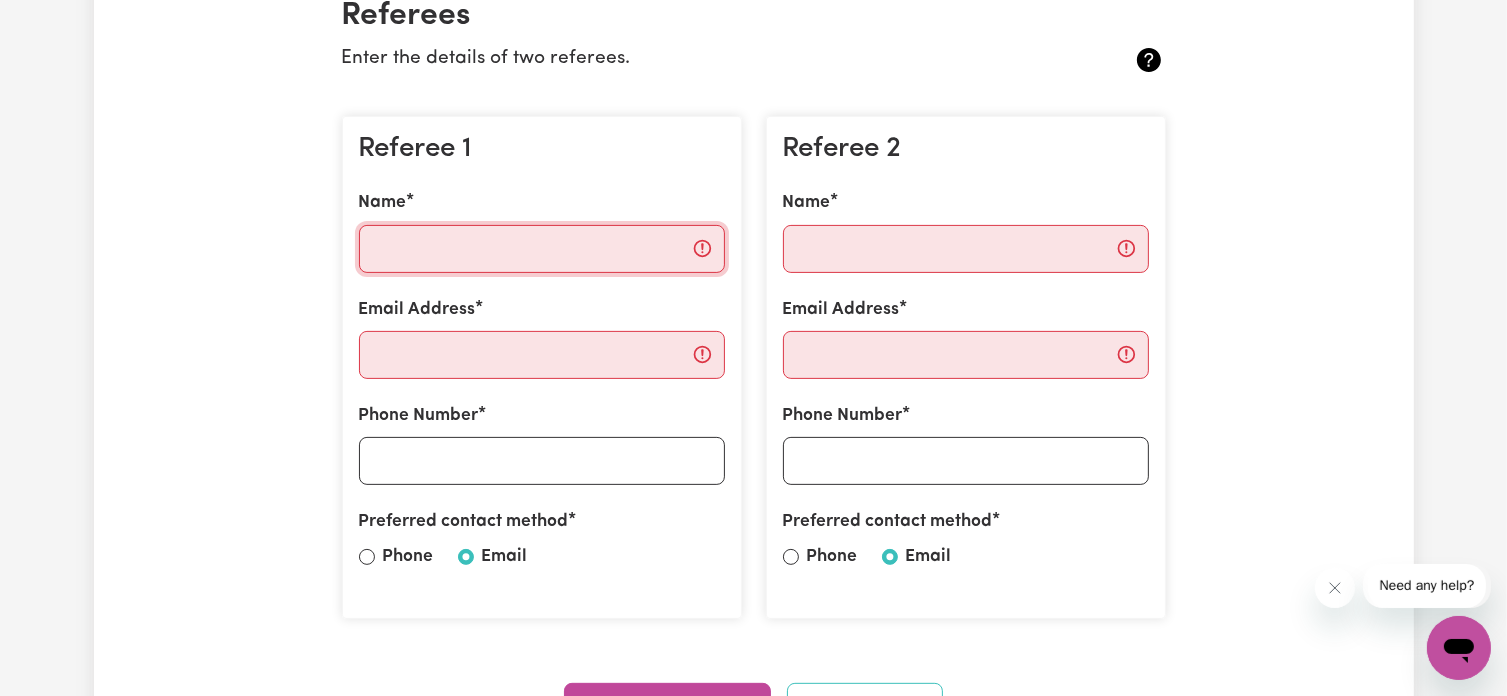type on "S" 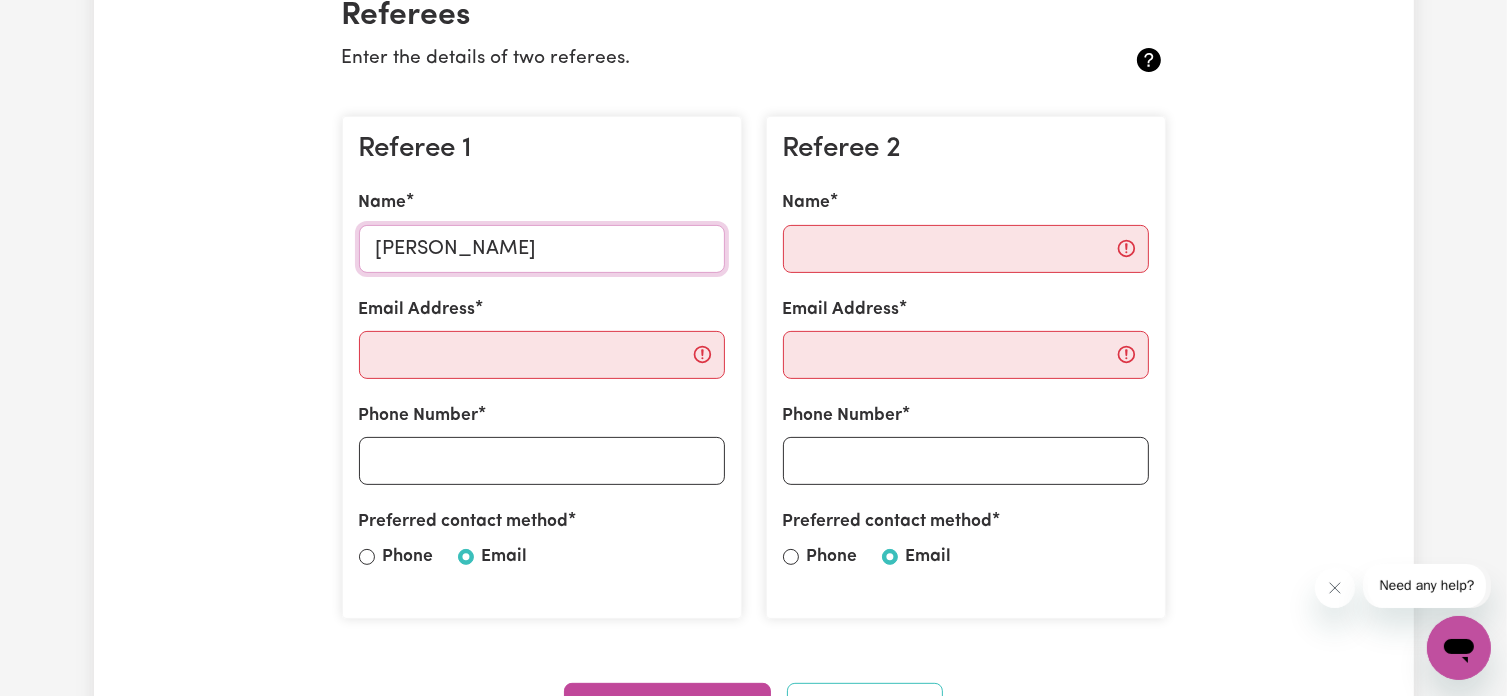 type on "[PERSON_NAME]" 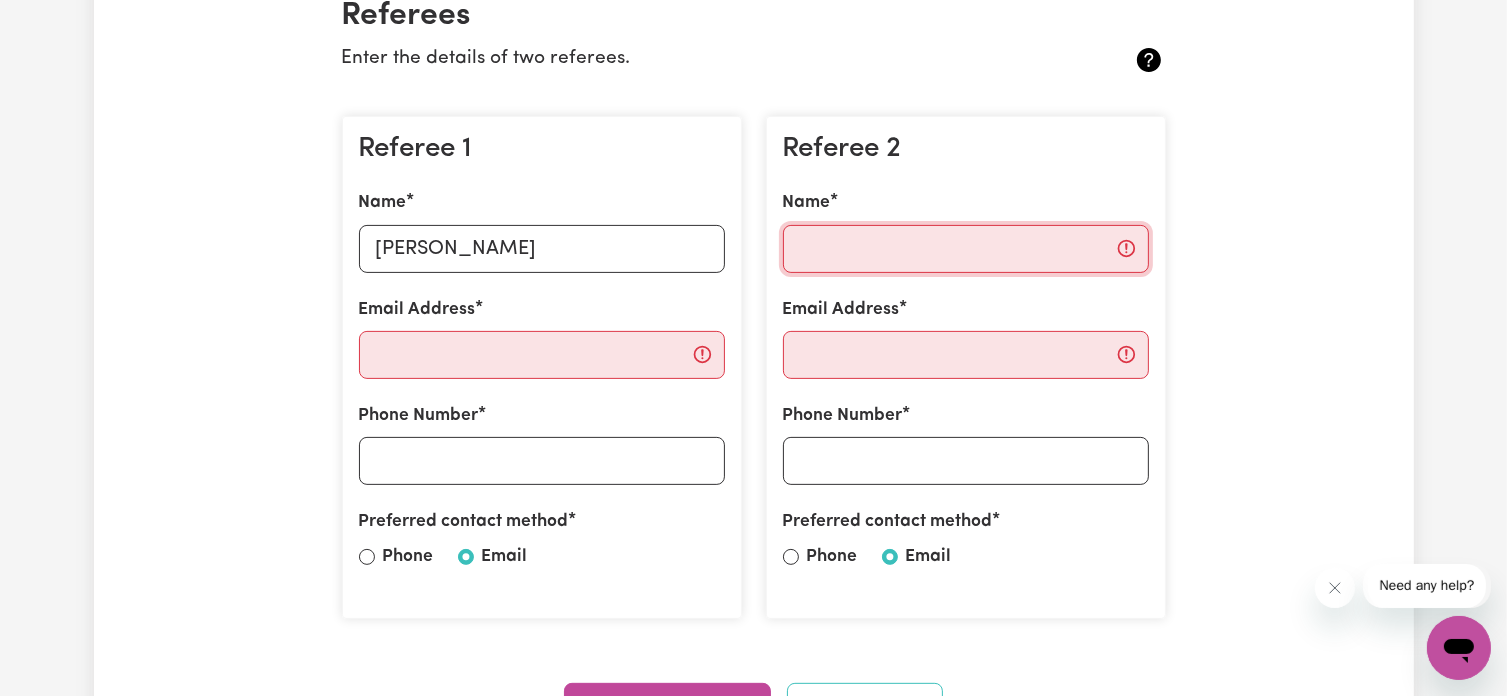 click on "Name" at bounding box center [966, 249] 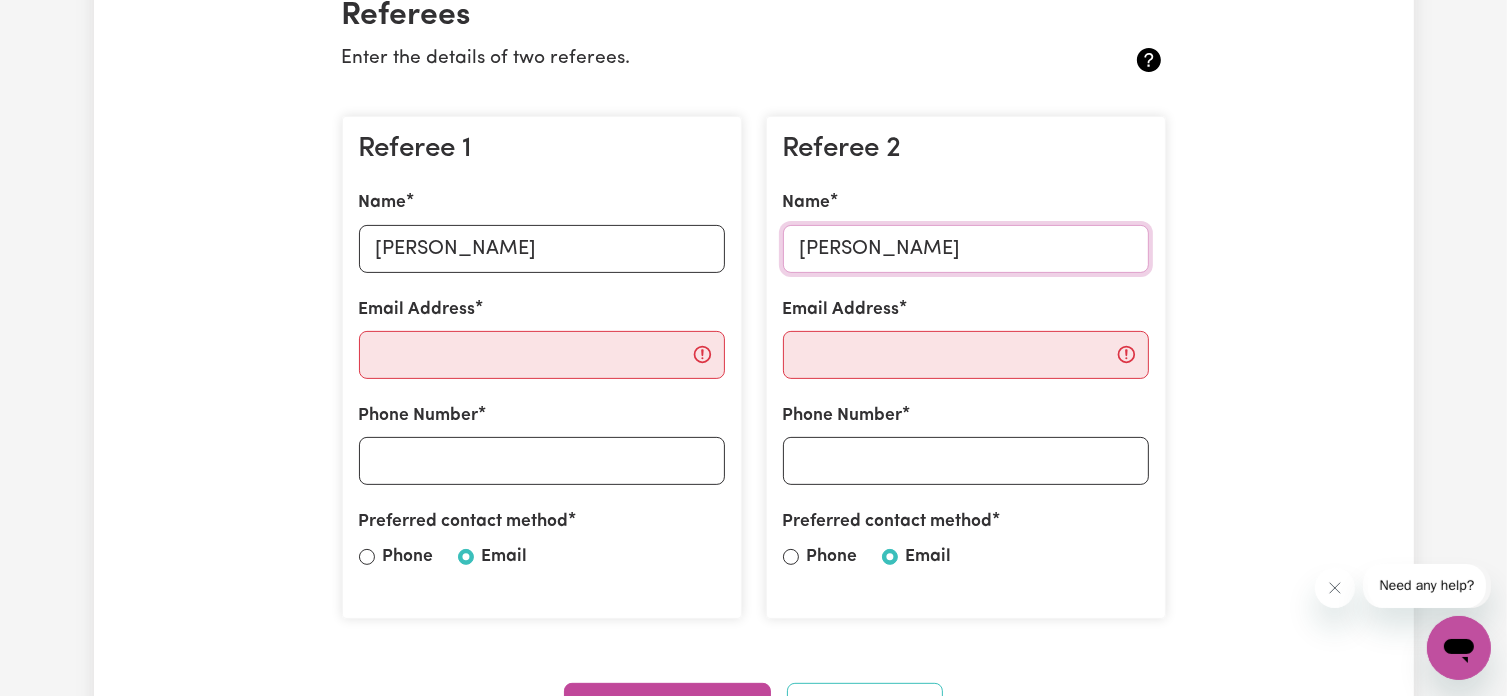 type on "[PERSON_NAME]" 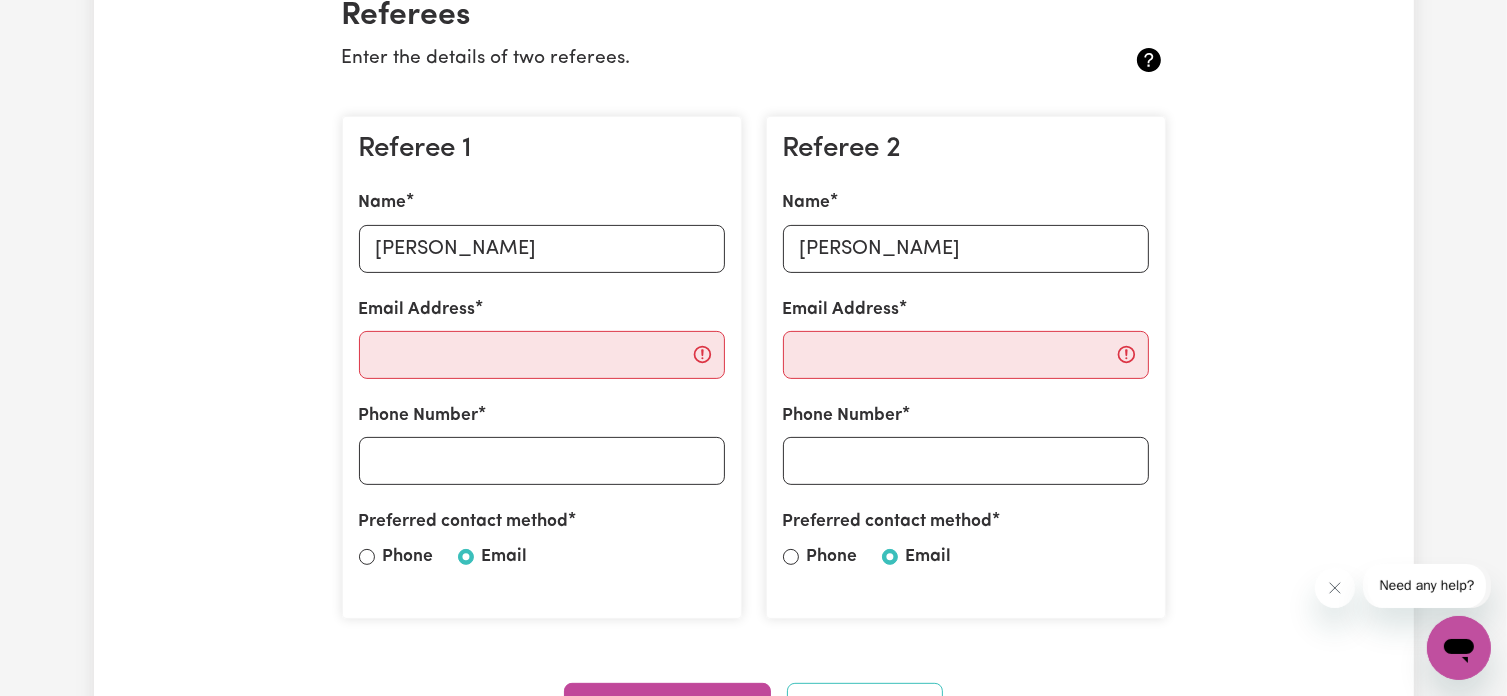 click on "Update Profile 1 2 3 4 5 Step  2 :  Referees and Safety Checks To have an active profile, we need your up to date Police Check and the names of two professional referees who we can contact. Referees Enter the details of two referees. Referee 1 Name Shuhanzhu Li Email Address Phone Number Preferred contact method Phone Email Referee 2 Name Junrong Liu Email Address Phone Number Preferred contact method Phone Email Save and Continue Save and Exit Safety National Police Check To register on our platform, you need to have a National Police Check Certificate that was obtained in the last 12 months. National Police Check  document Date of Issue / / Save and Continue Save and Exit Working with Children Check To work with children, you are required to have a Working with Children Check for your state. Working with Children Check  document Date of Expiry / / Working with Children Check Number Save and Continue Save and Exit NDIS Worker Screening Check NDIS Worker Screening Check  document Date of Expiry / /  document" at bounding box center [754, 1536] 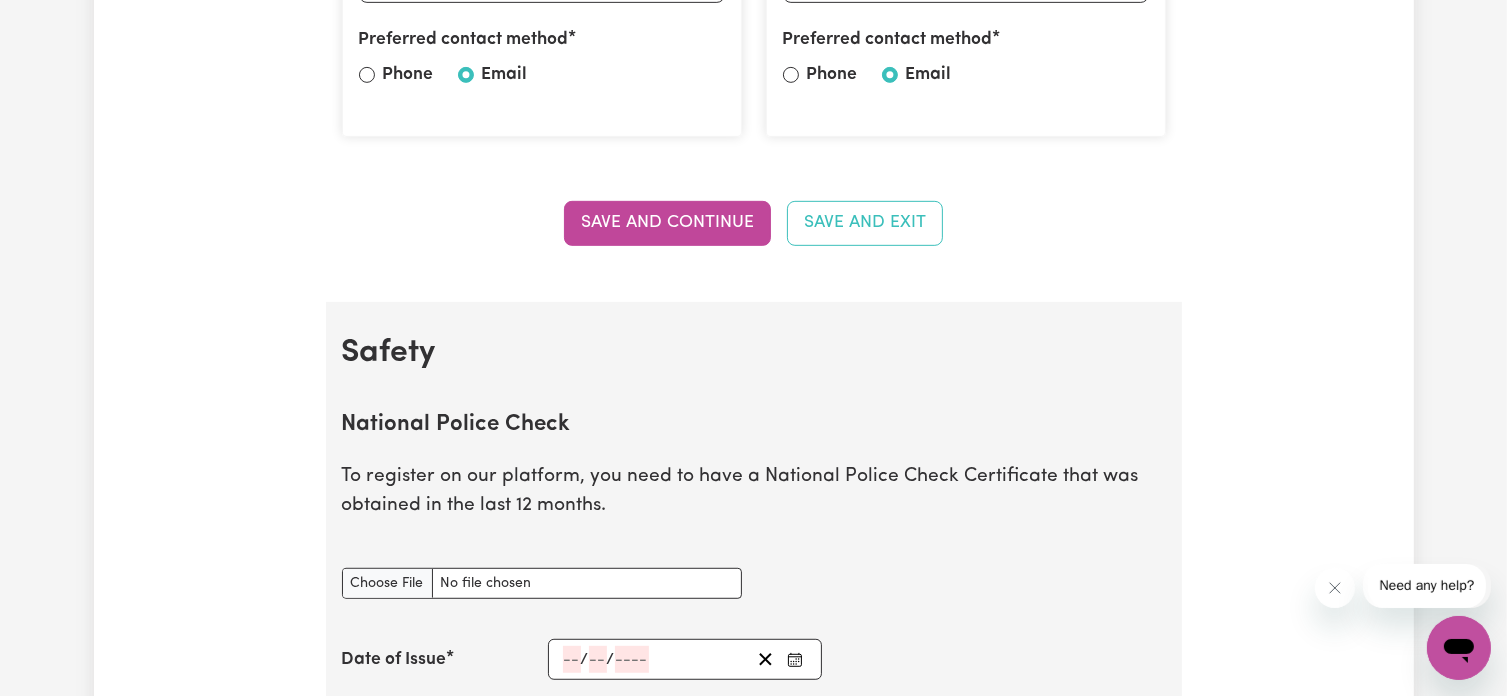 scroll, scrollTop: 1100, scrollLeft: 0, axis: vertical 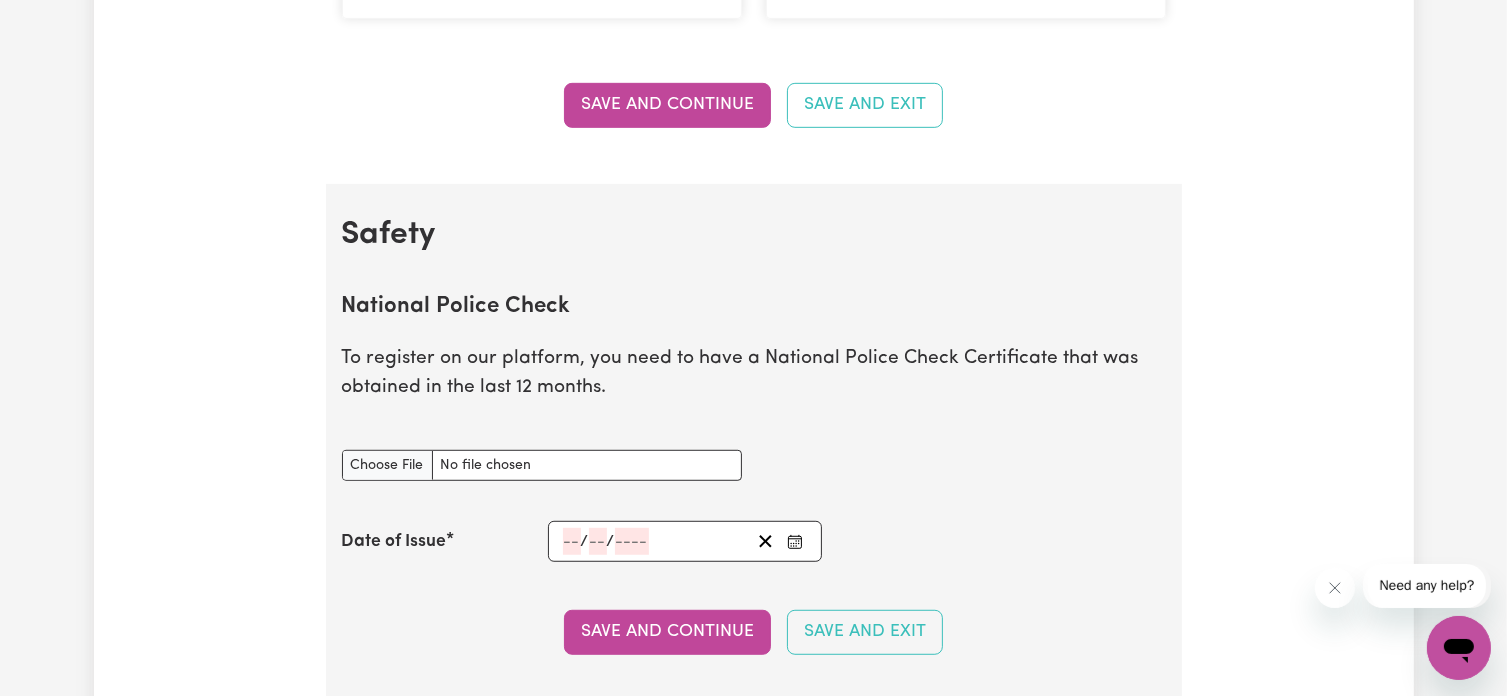 click on "Update Profile 1 2 3 4 5 Step  2 :  Referees and Safety Checks To have an active profile, we need your up to date Police Check and the names of two professional referees who we can contact. Referees Enter the details of two referees. Referee 1 Name Shuhanzhu Li Email Address Phone Number Preferred contact method Phone Email Referee 2 Name Junrong Liu Email Address Phone Number Preferred contact method Phone Email Save and Continue Save and Exit Safety National Police Check To register on our platform, you need to have a National Police Check Certificate that was obtained in the last 12 months. National Police Check  document Date of Issue / / Save and Continue Save and Exit Working with Children Check To work with children, you are required to have a Working with Children Check for your state. Working with Children Check  document Date of Expiry / / Working with Children Check Number Save and Continue Save and Exit NDIS Worker Screening Check NDIS Worker Screening Check  document Date of Expiry / /  document" at bounding box center (754, 936) 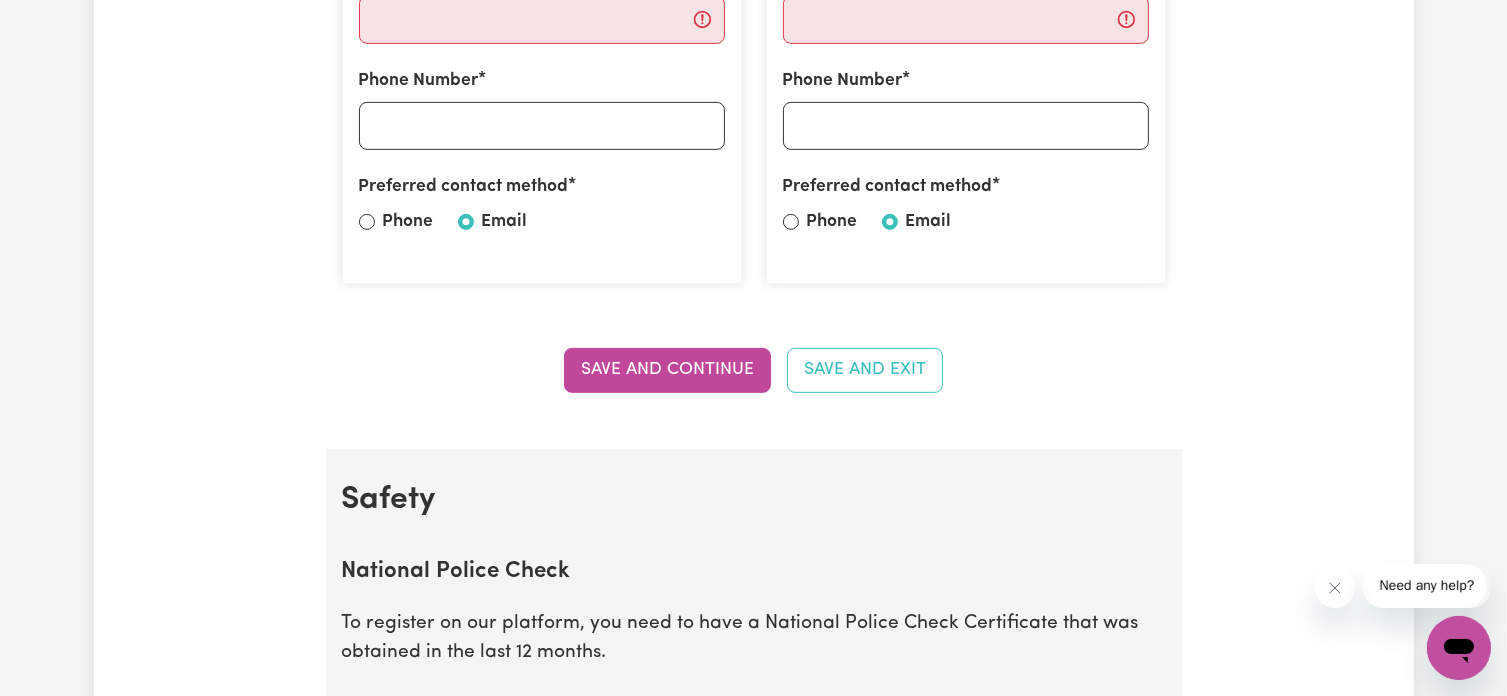 scroll, scrollTop: 800, scrollLeft: 0, axis: vertical 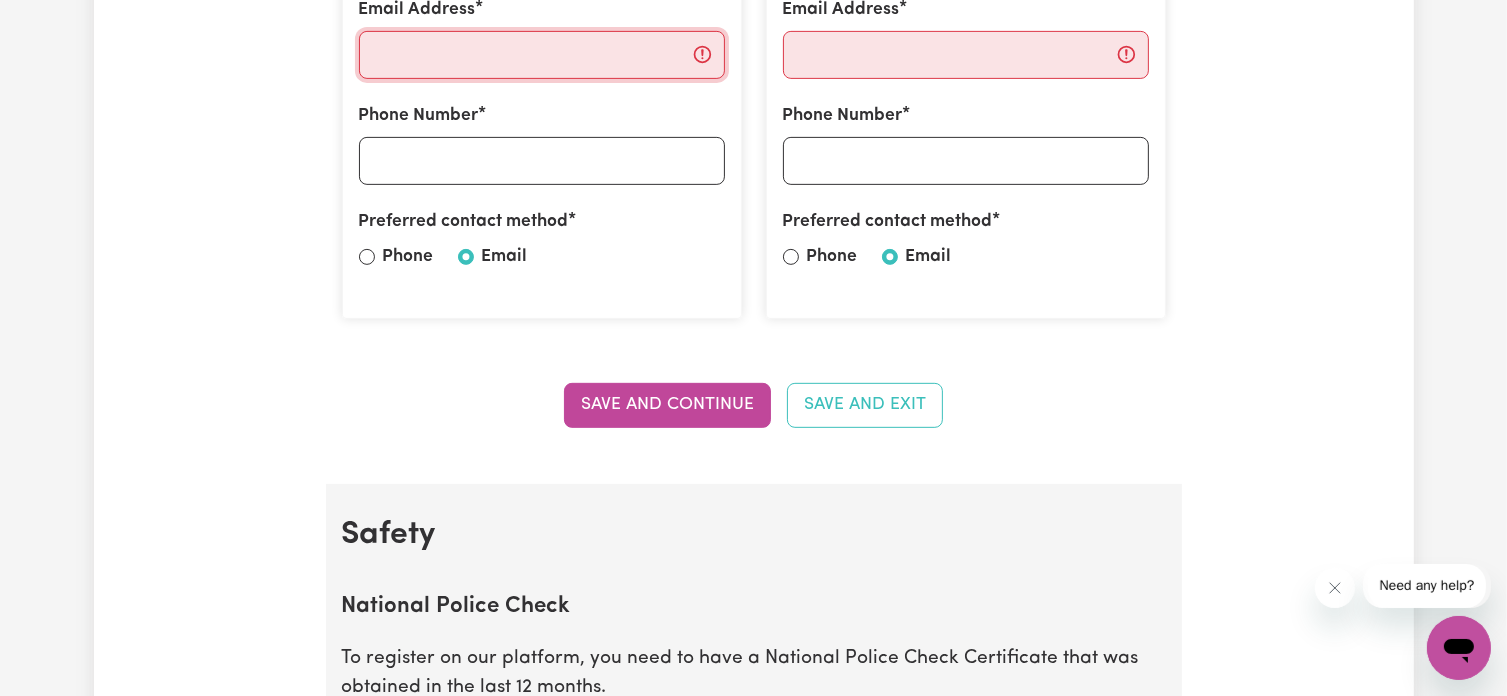 click on "Email Address" at bounding box center [542, 55] 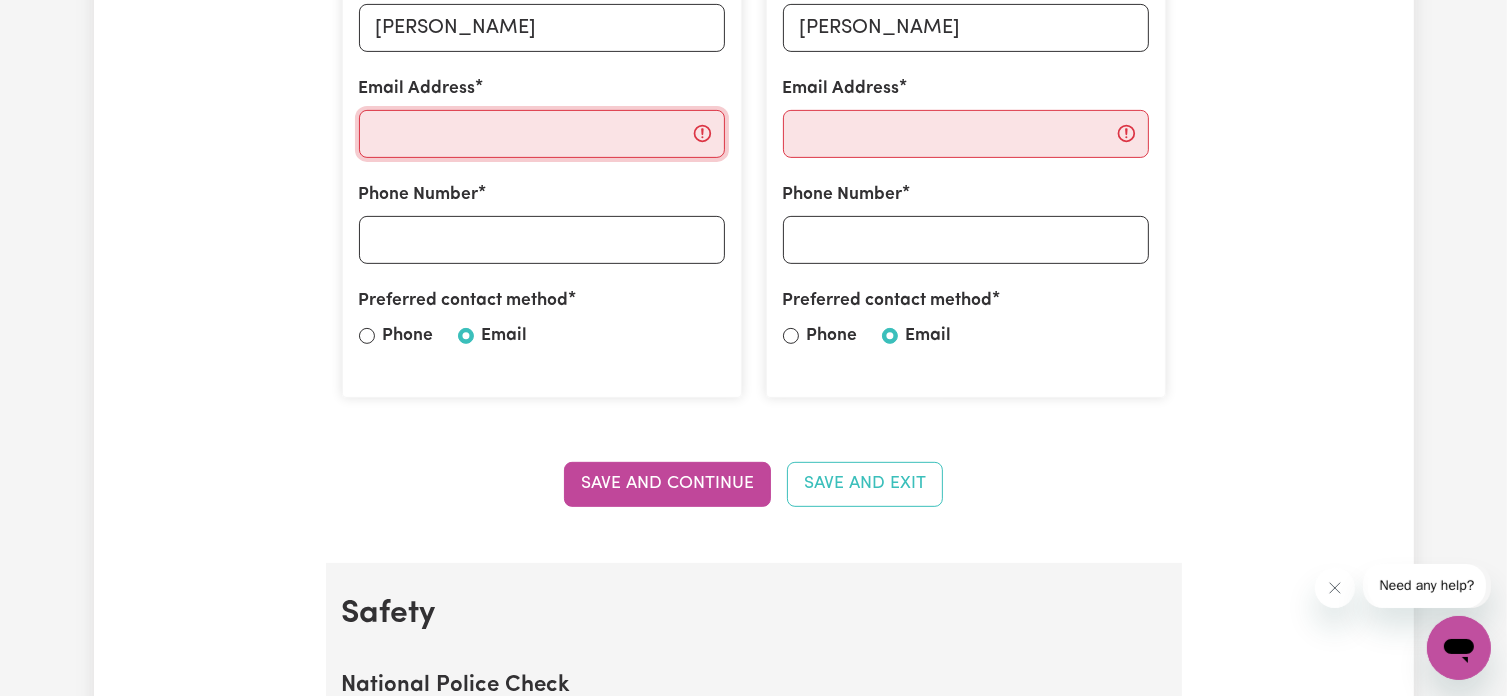 scroll, scrollTop: 600, scrollLeft: 0, axis: vertical 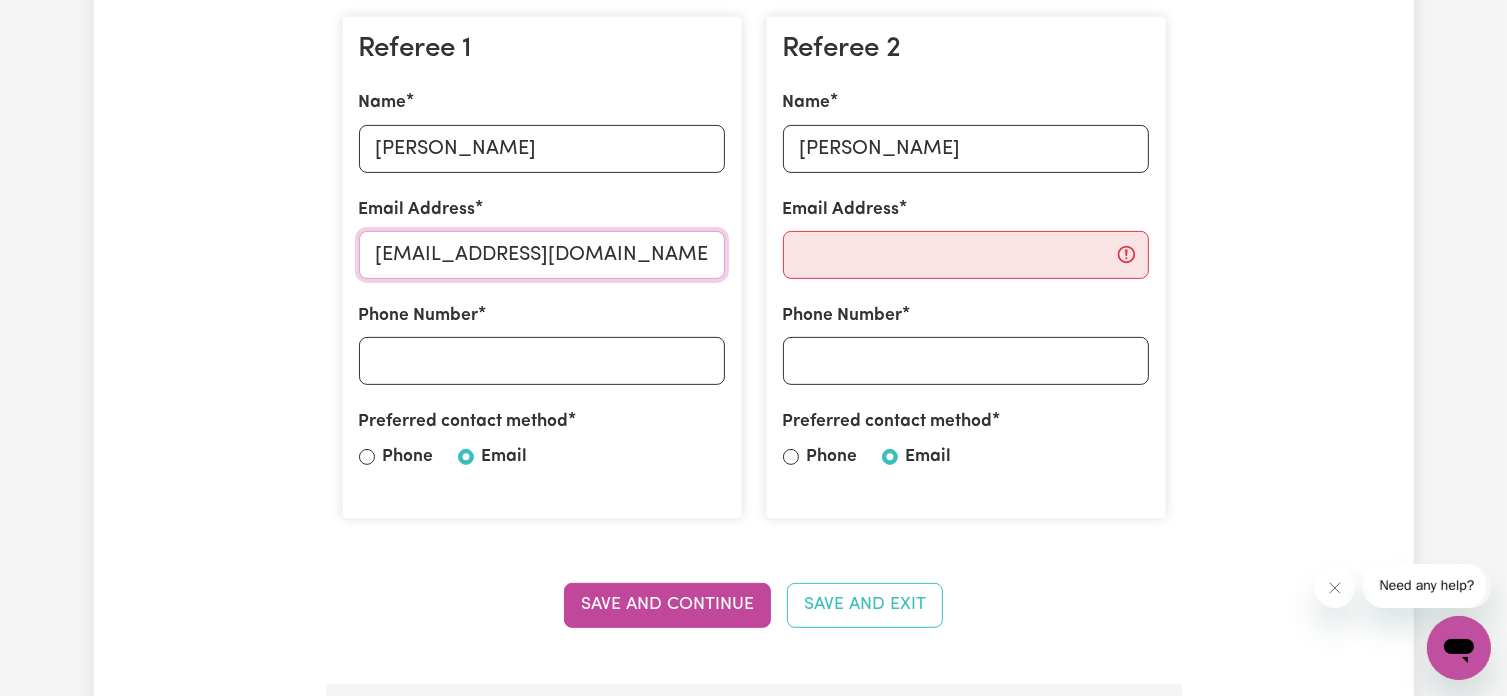 type on "[EMAIL_ADDRESS][DOMAIN_NAME]" 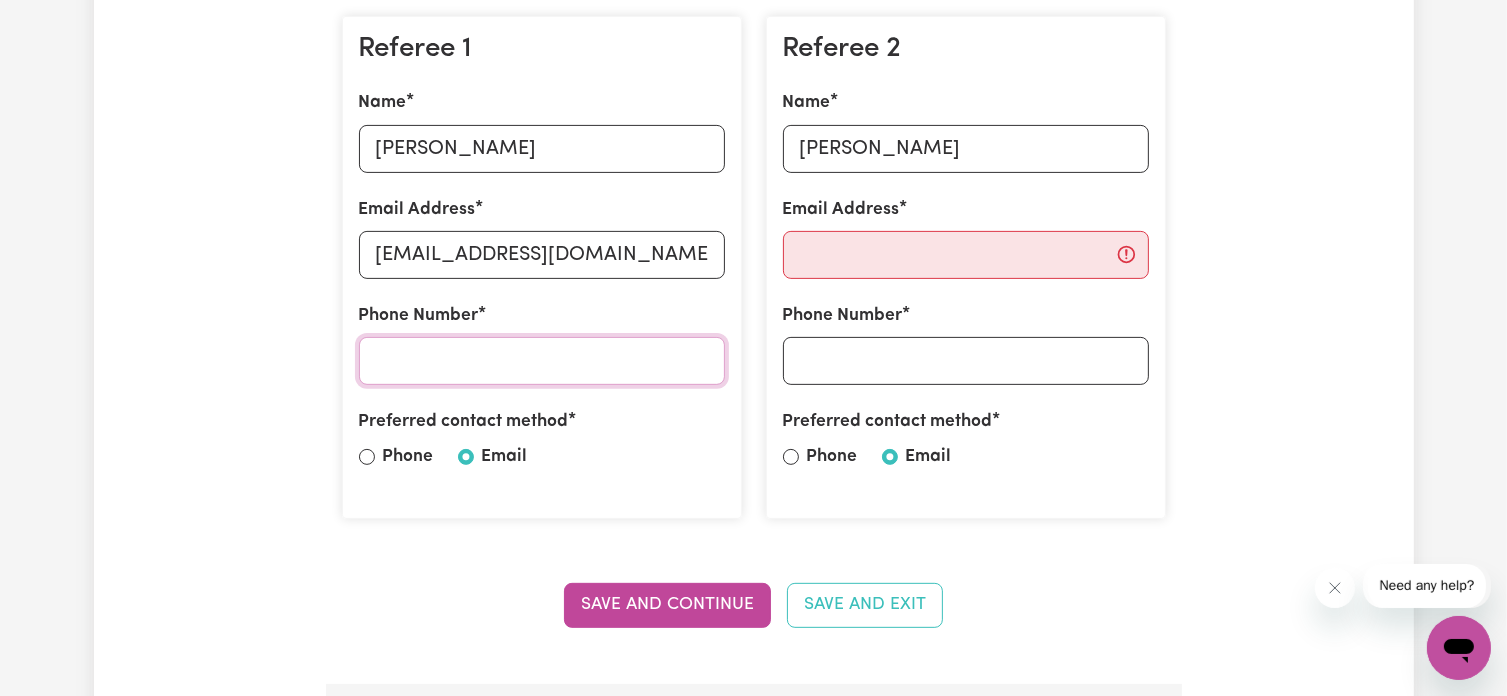click on "Phone Number" at bounding box center (542, 361) 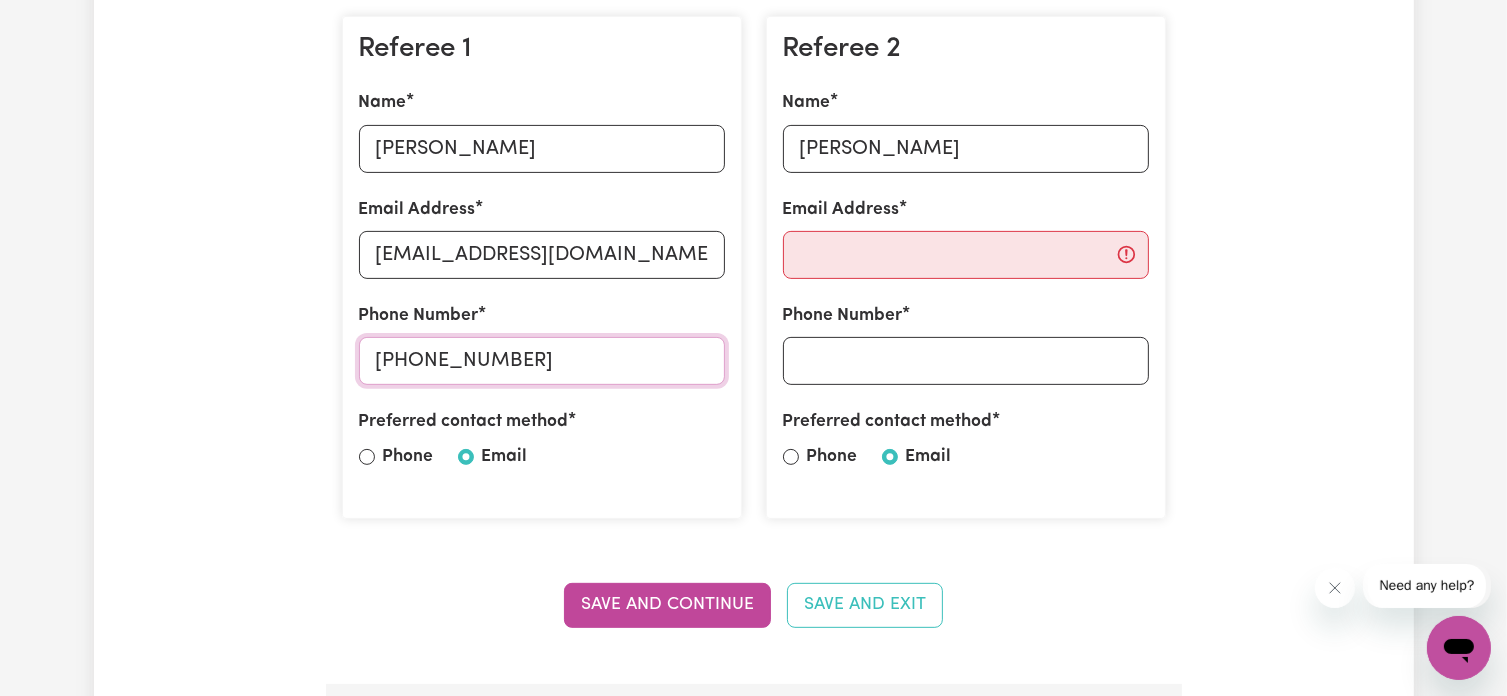 type on "[PHONE_NUMBER]" 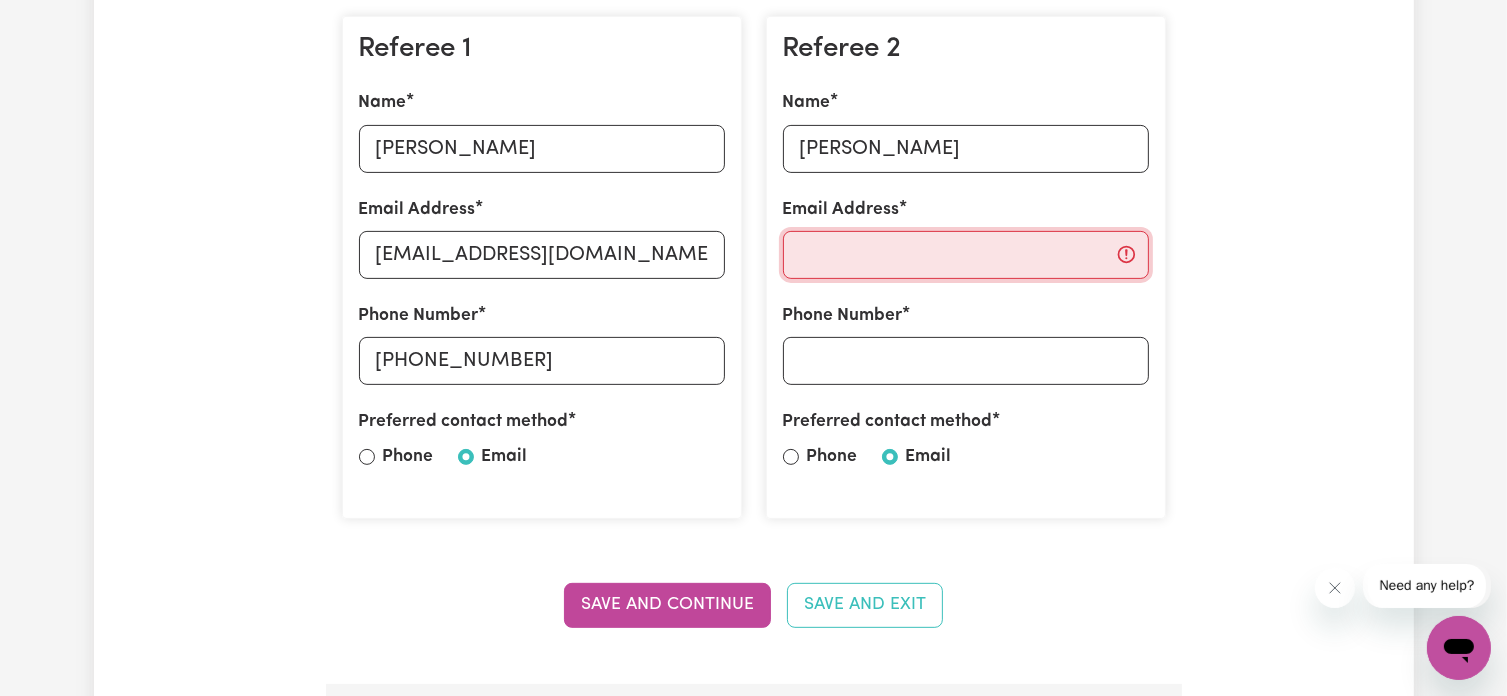 click on "Email Address" at bounding box center (966, 255) 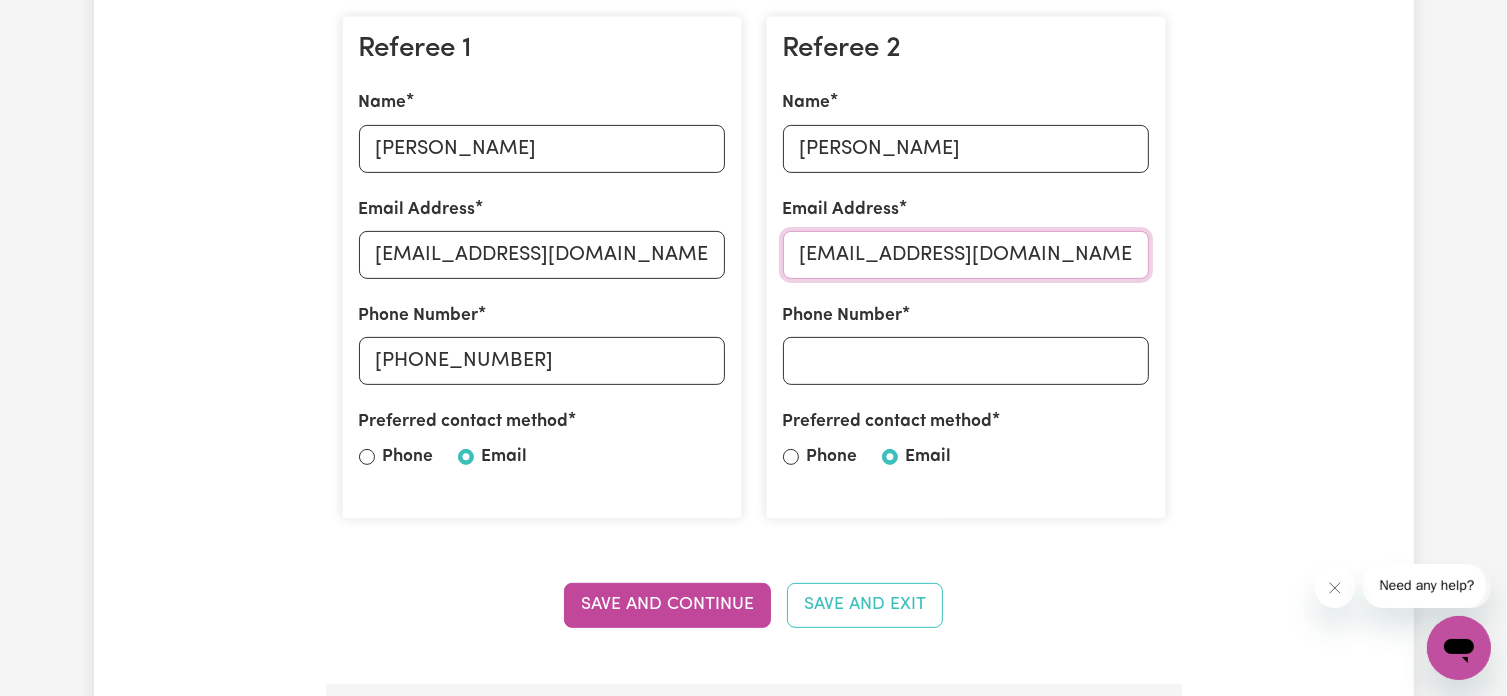 type on "[EMAIL_ADDRESS][DOMAIN_NAME]" 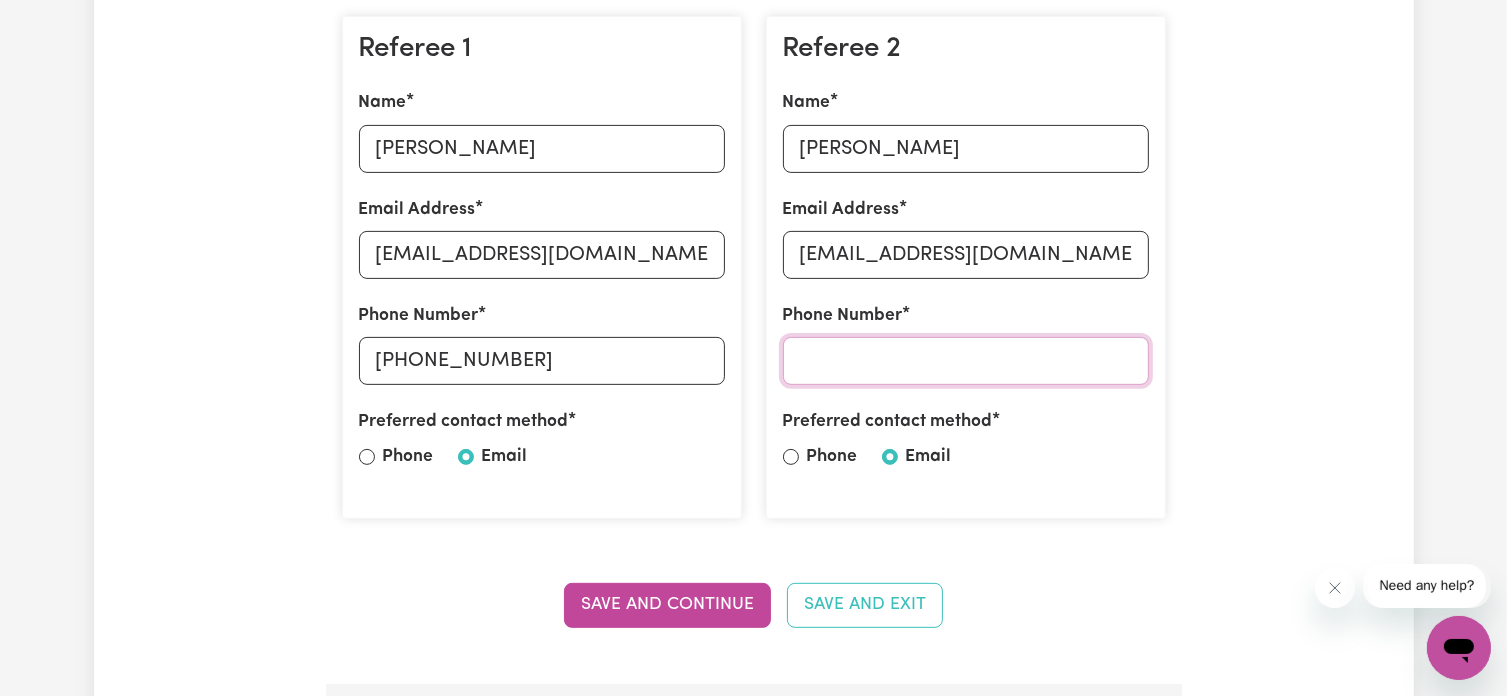 click on "Phone Number" at bounding box center [966, 361] 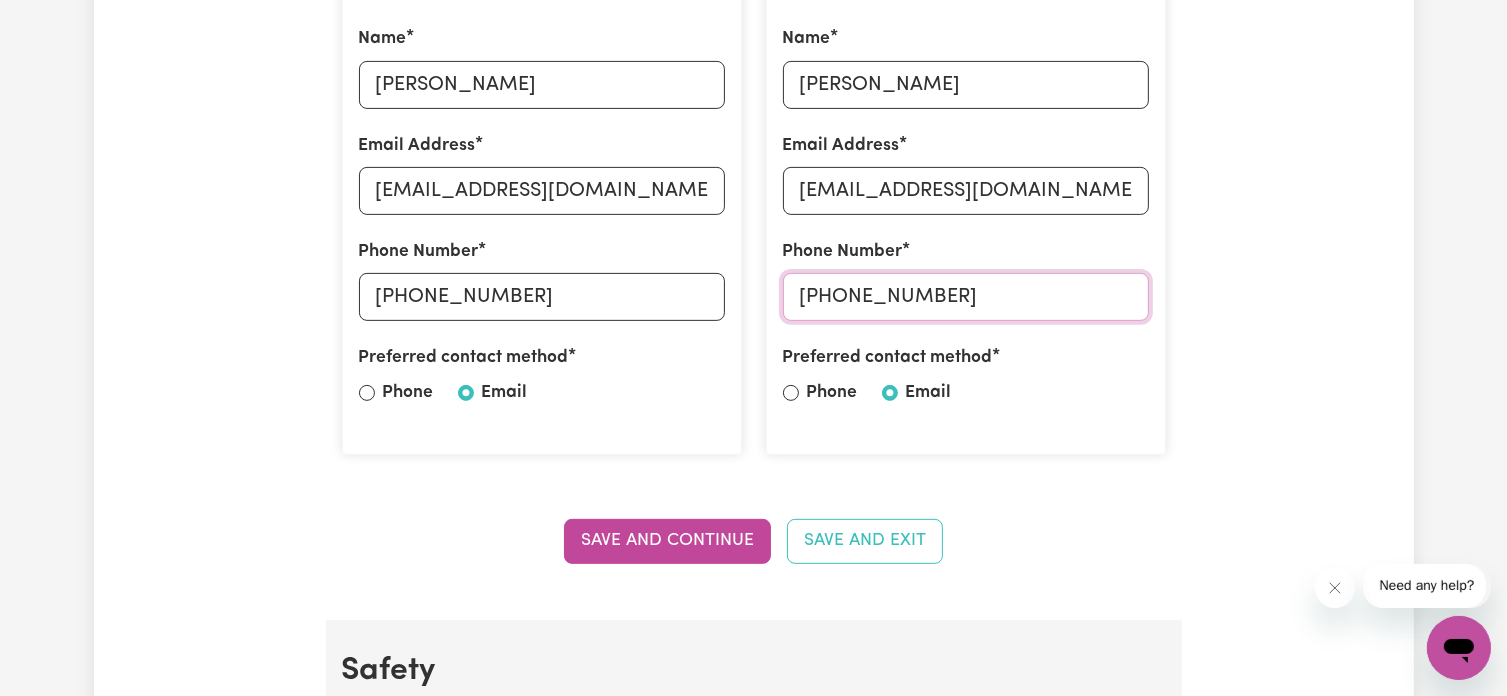 scroll, scrollTop: 700, scrollLeft: 0, axis: vertical 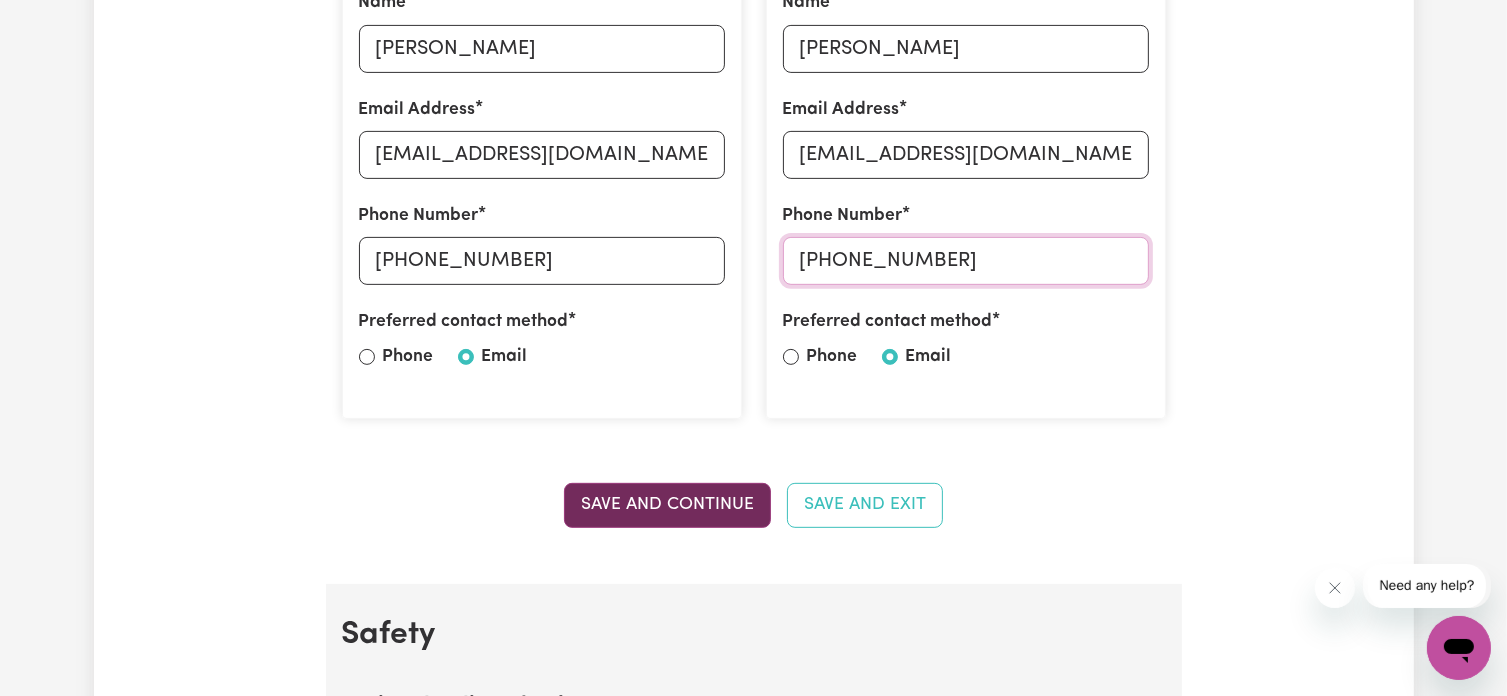 type on "[PHONE_NUMBER]" 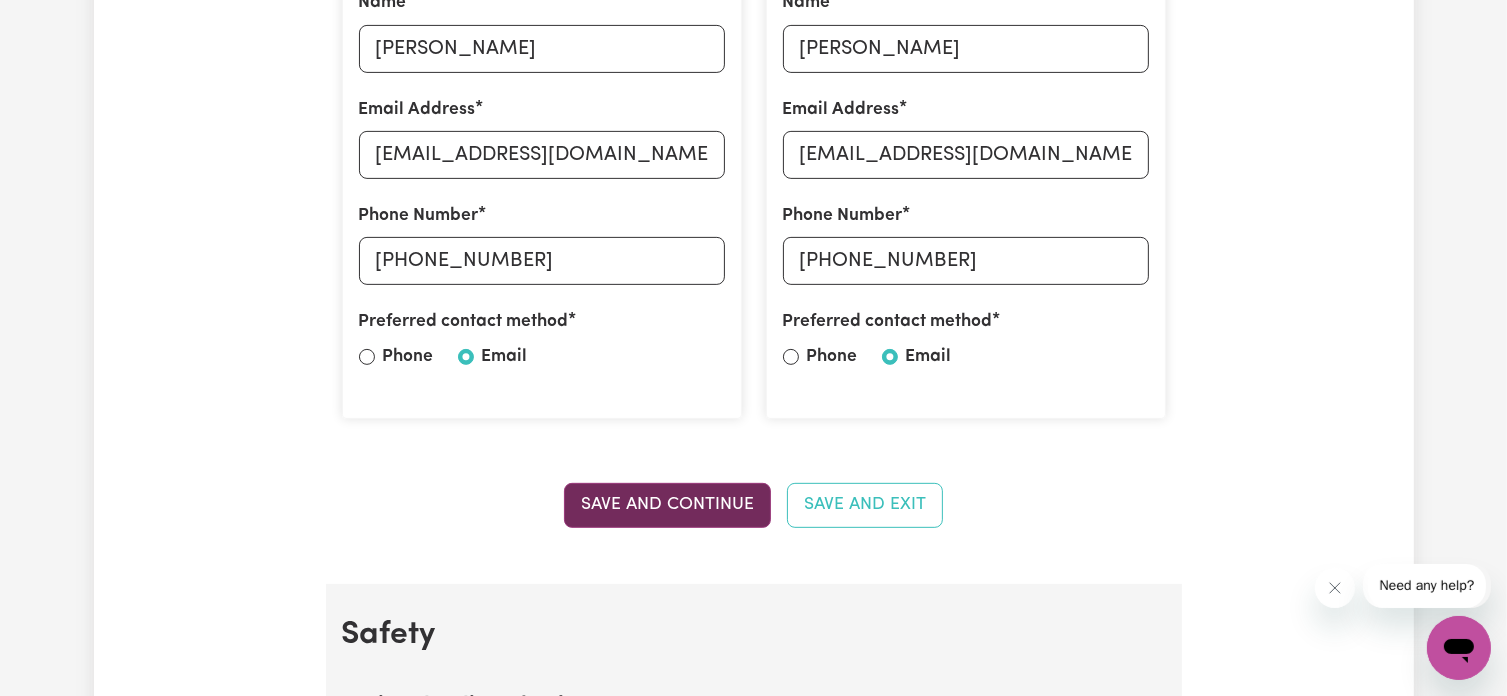 click on "Save and Continue" at bounding box center [667, 505] 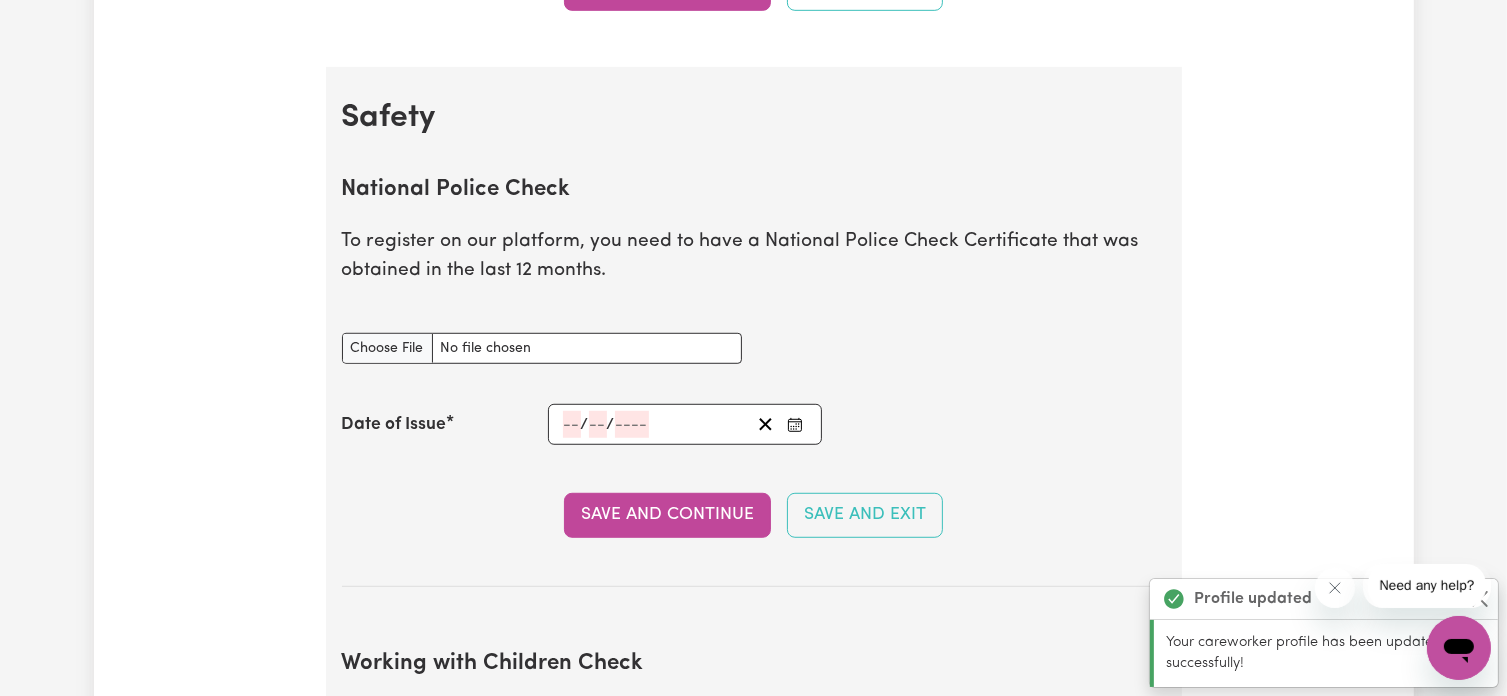 scroll, scrollTop: 1183, scrollLeft: 0, axis: vertical 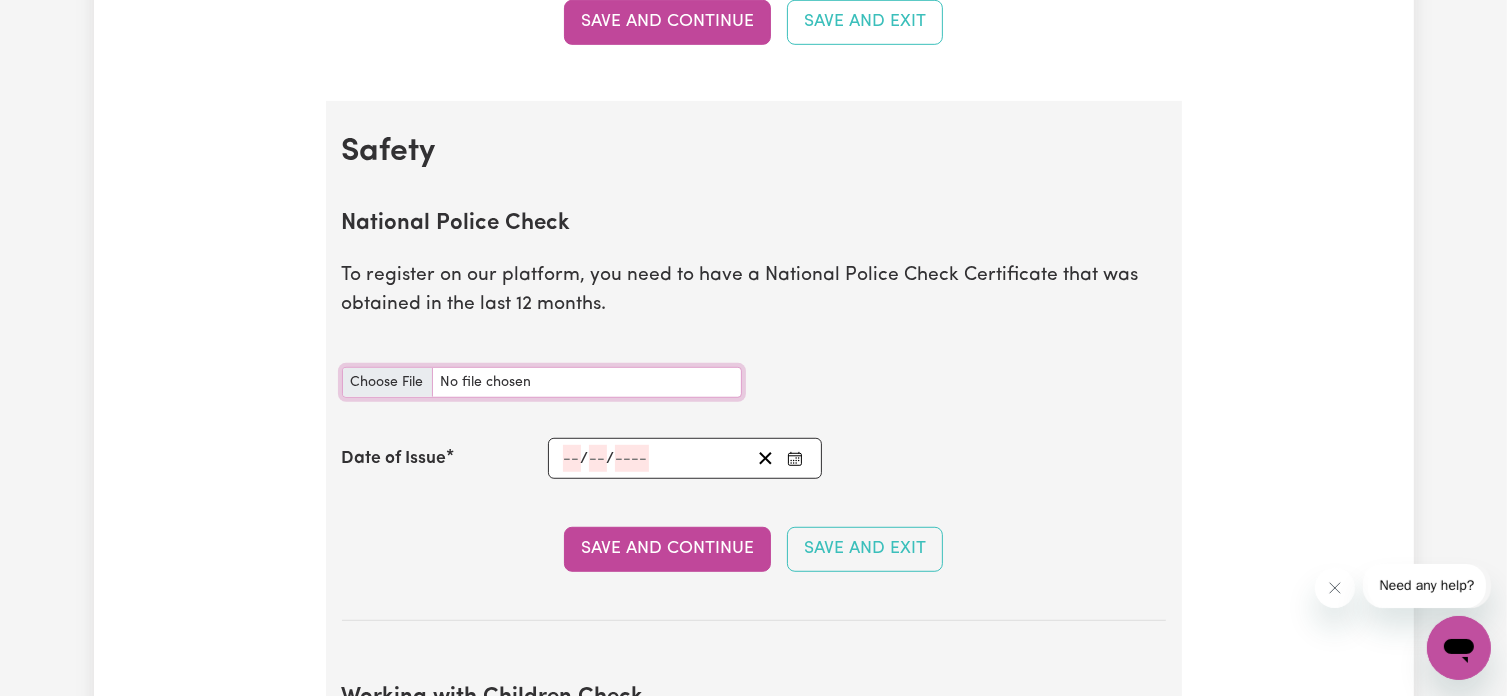 click on "National Police Check  document" at bounding box center [542, 382] 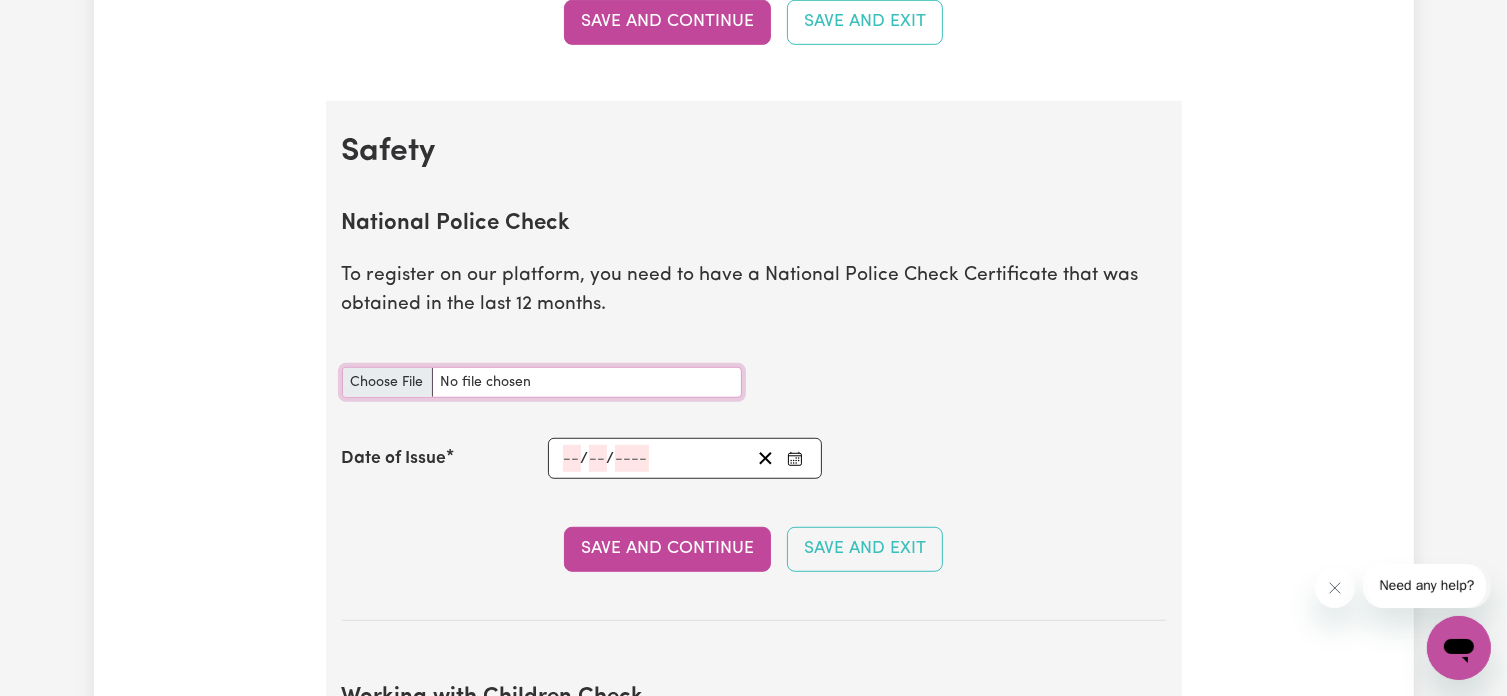 type on "C:\fakepath\NSWPF-2024-798455.pdf" 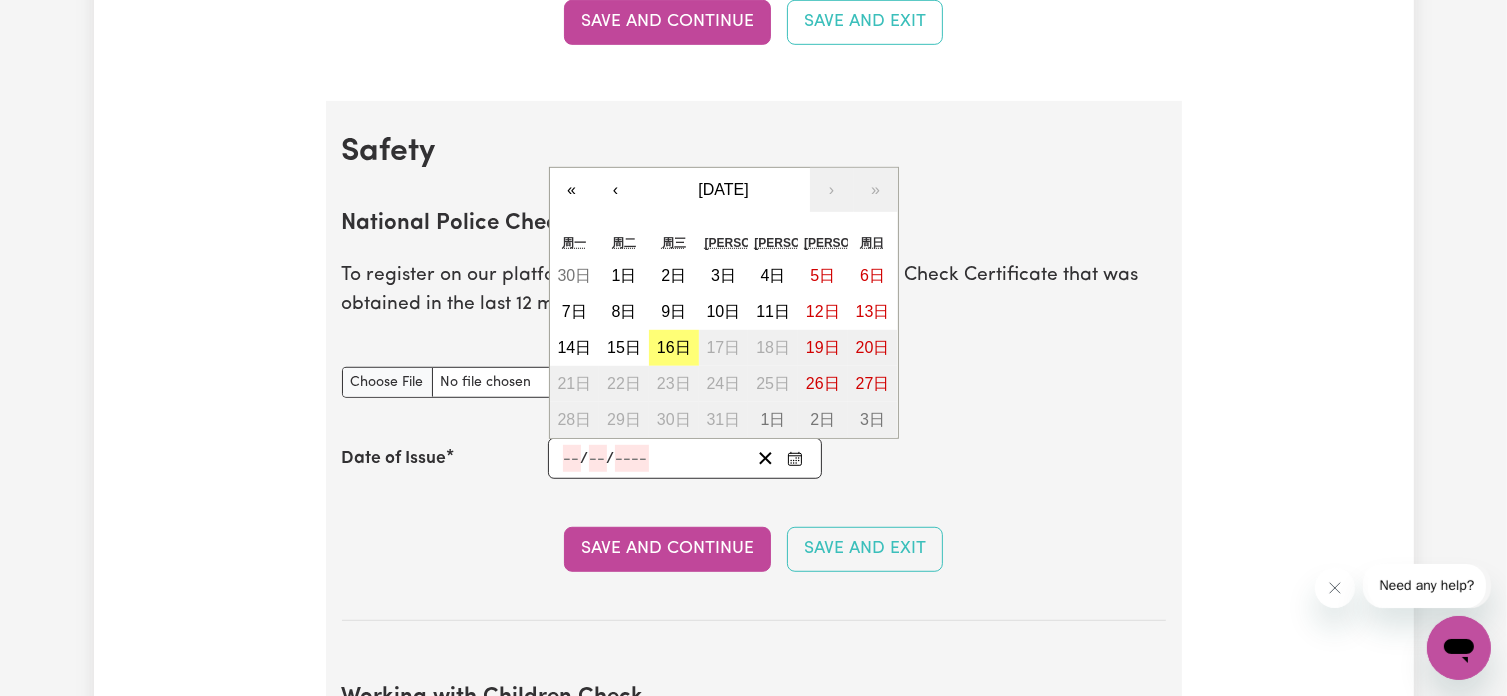 click 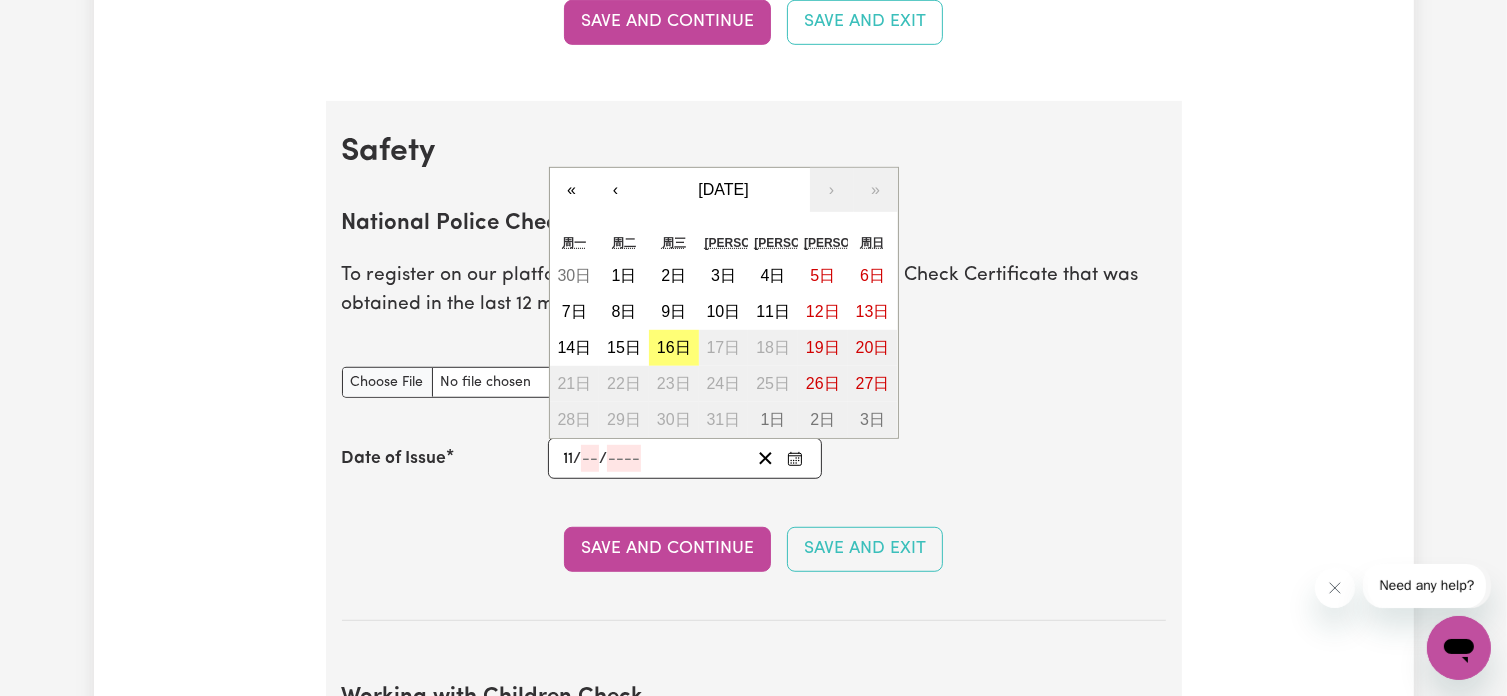 type on "11" 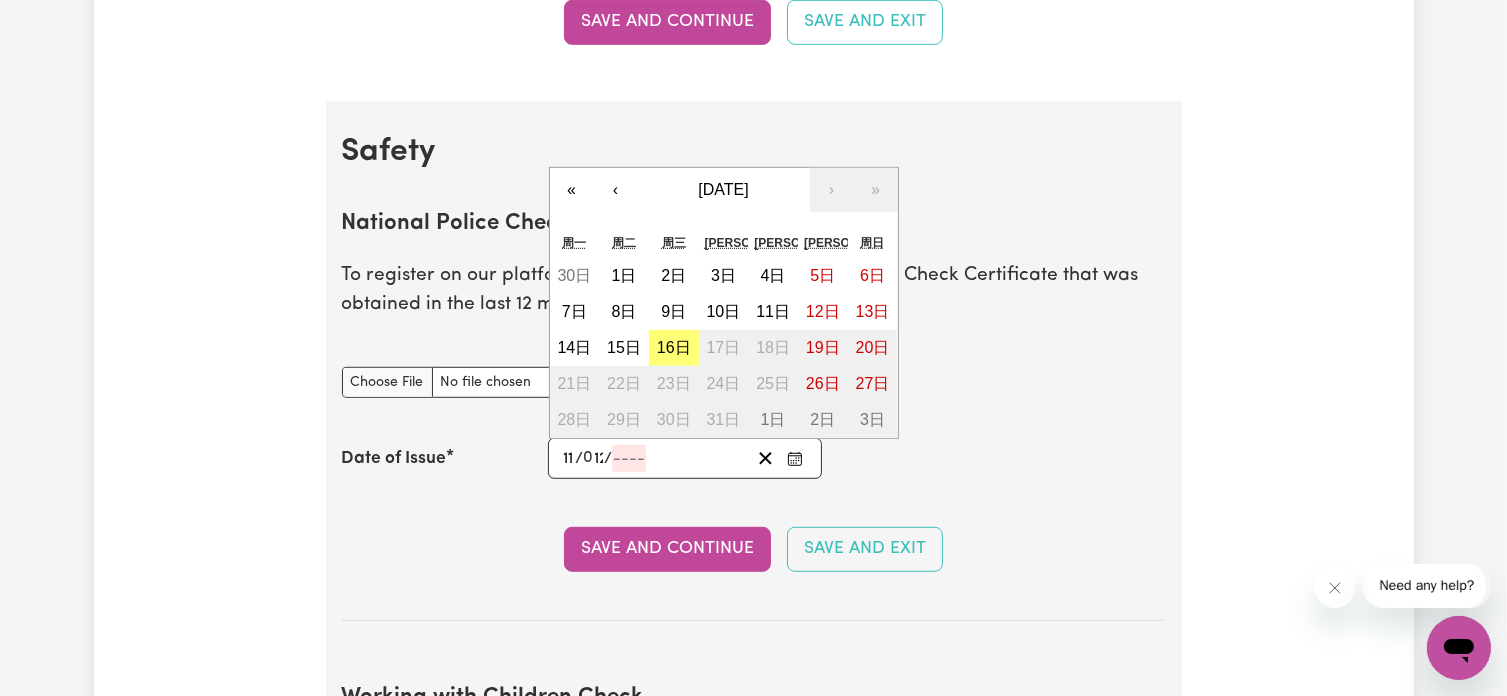 type on "12" 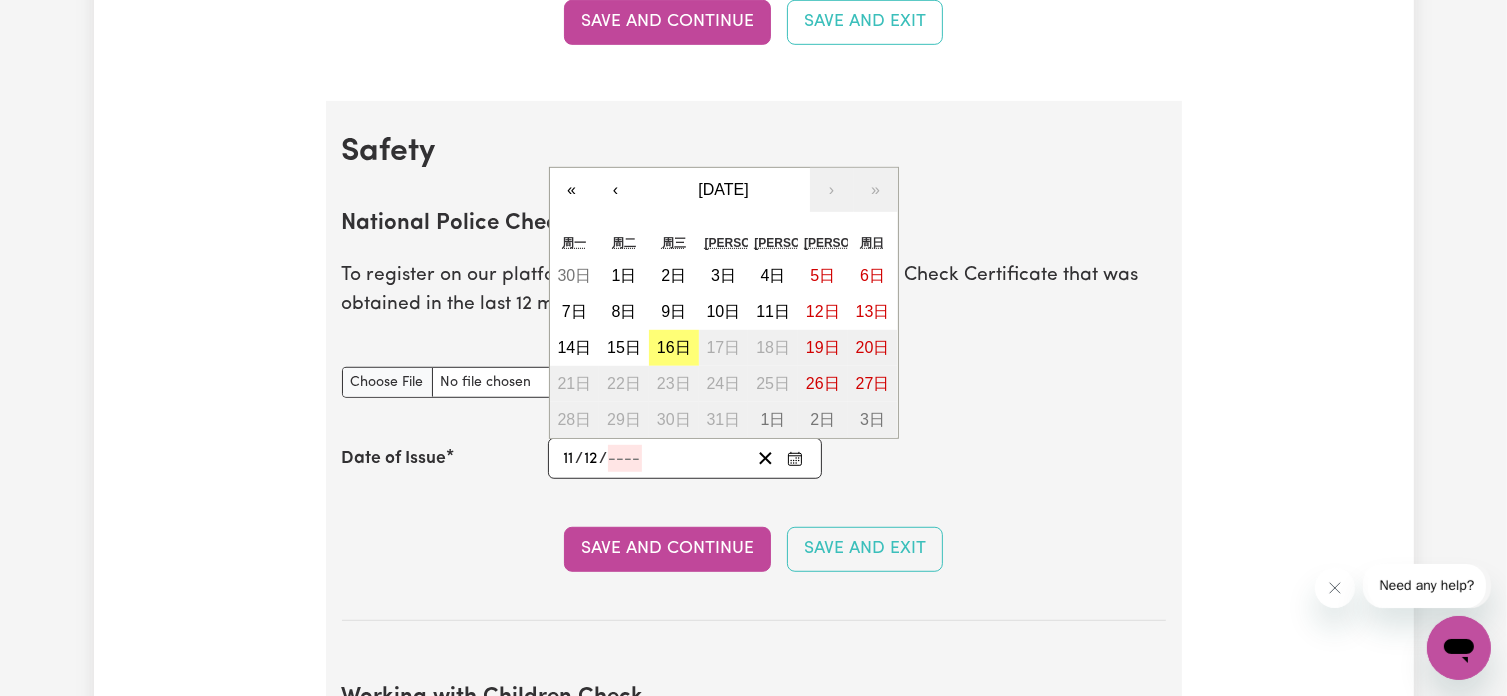 type on "0002-12-11" 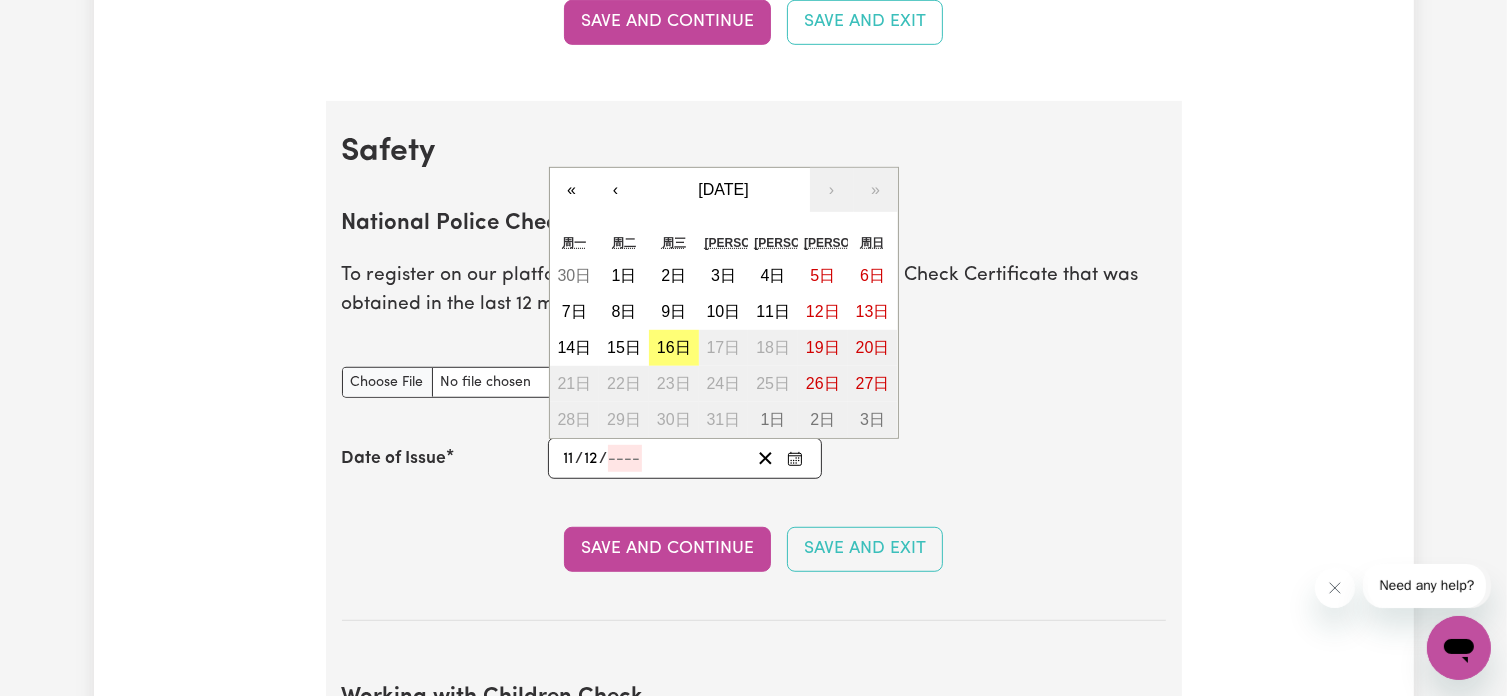 type on "2" 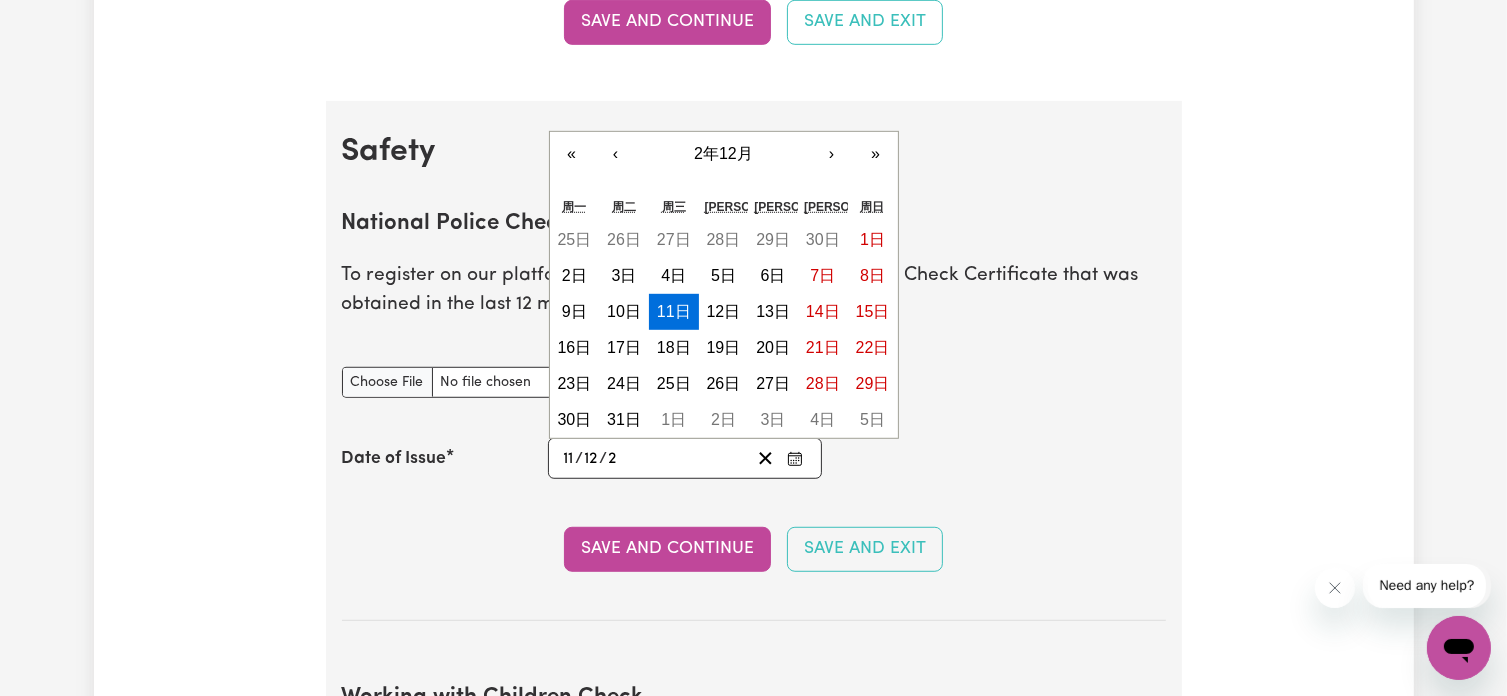 type on "0020-12-11" 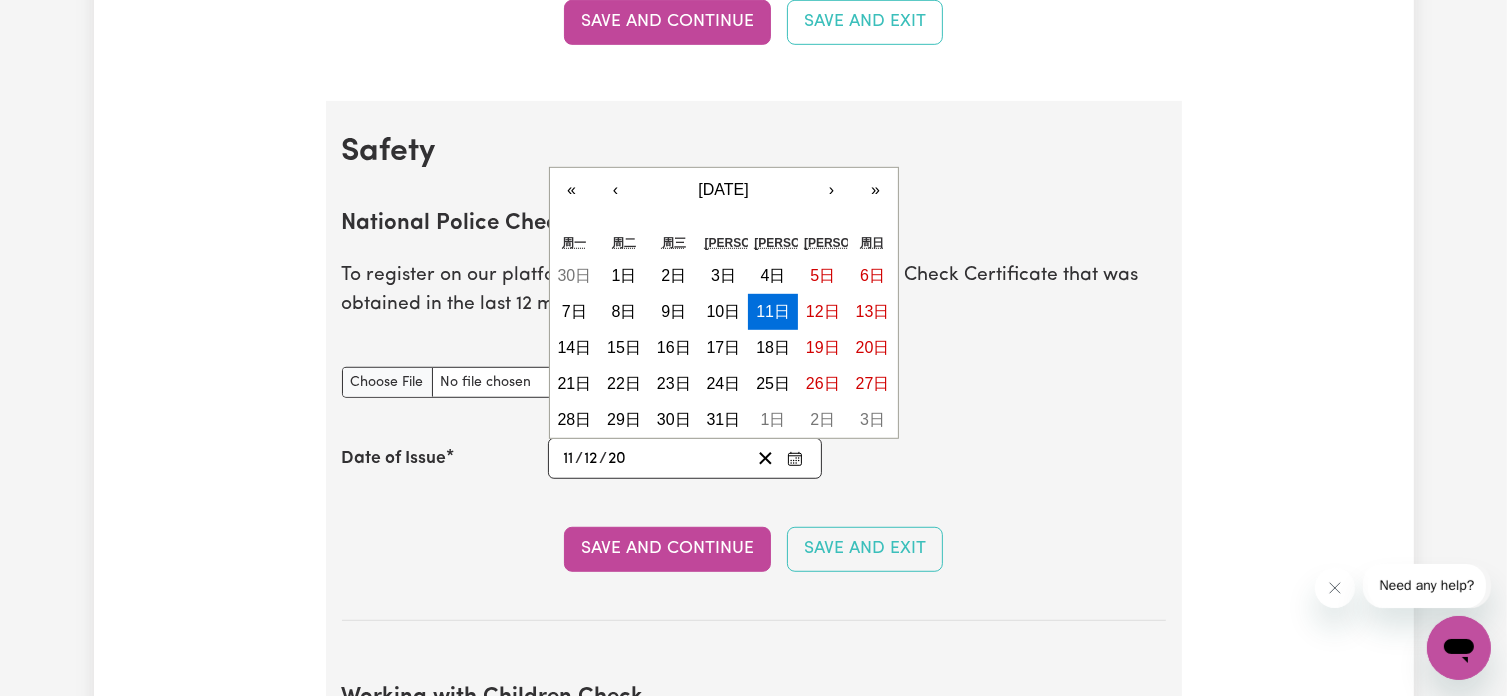 type on "0202-12-11" 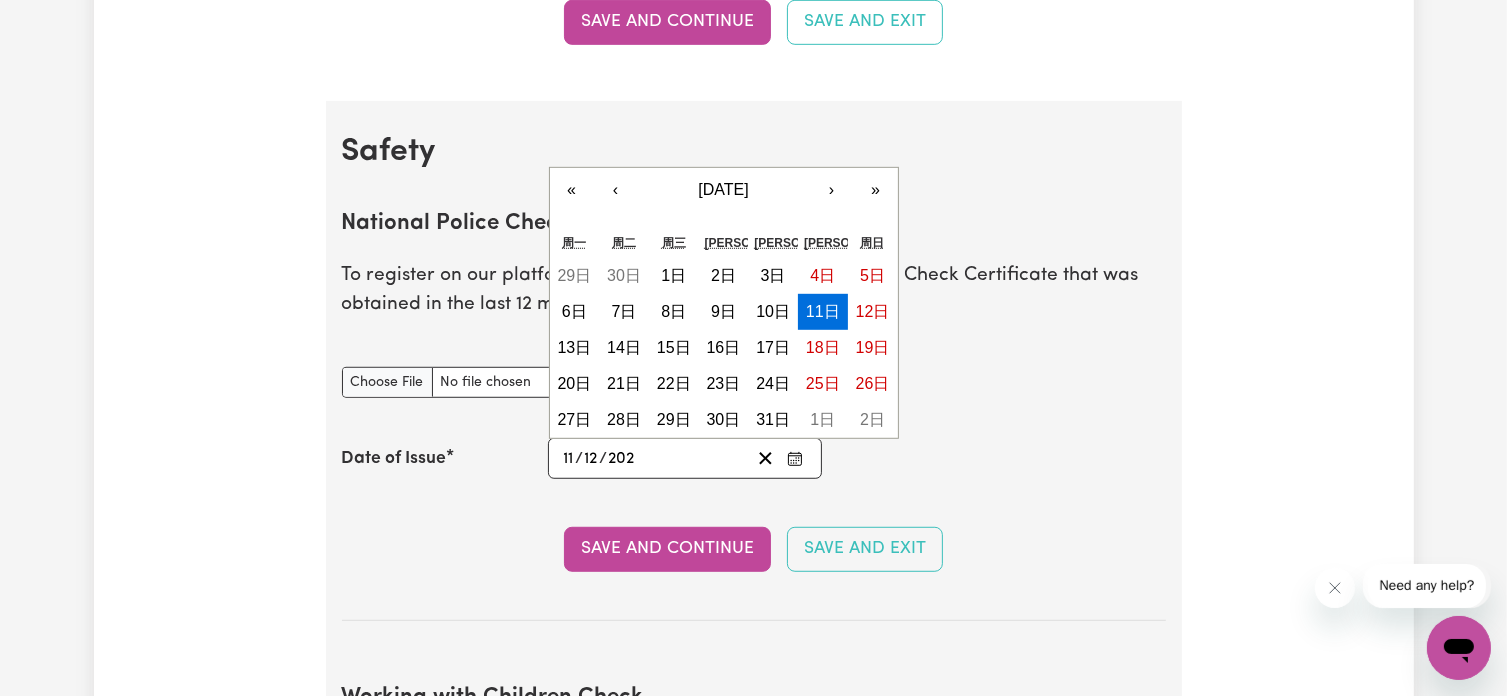 type on "[DATE]" 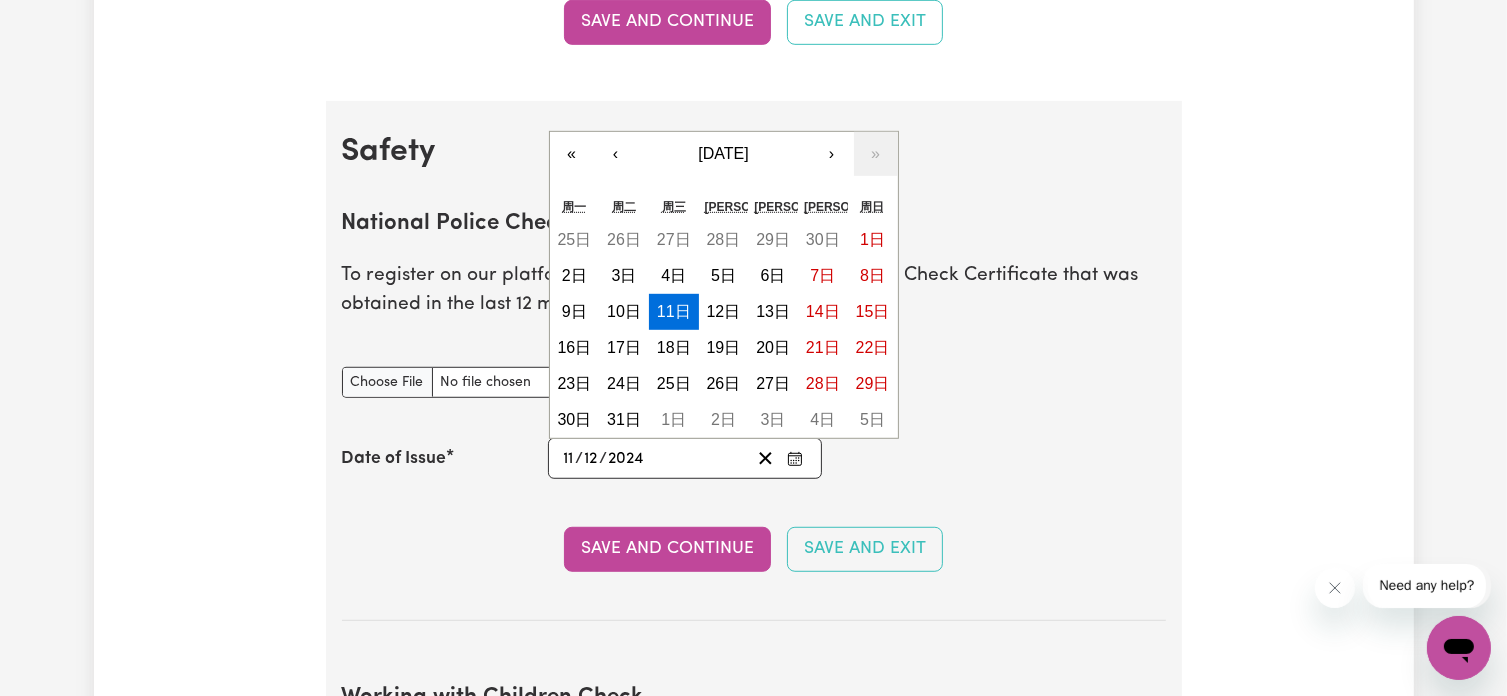 type on "2024" 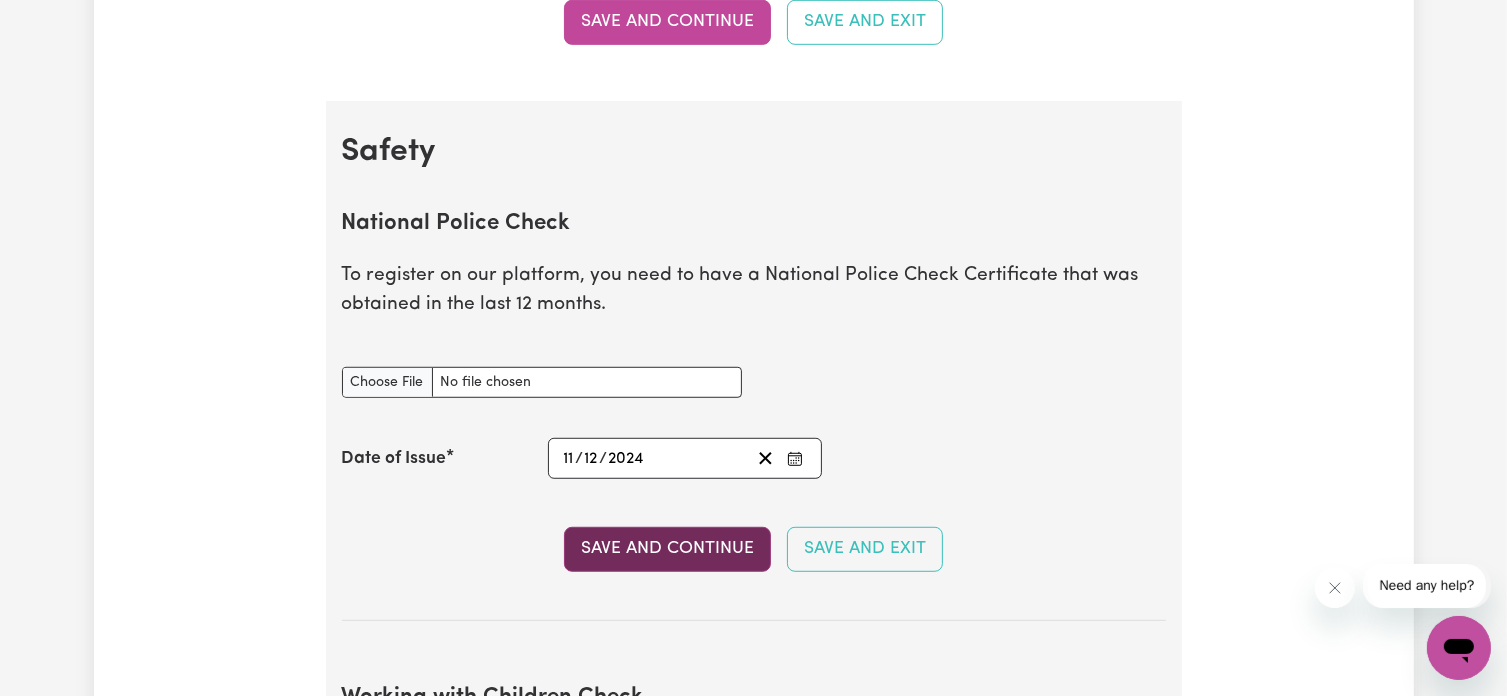 click on "Save and Continue" at bounding box center [667, 549] 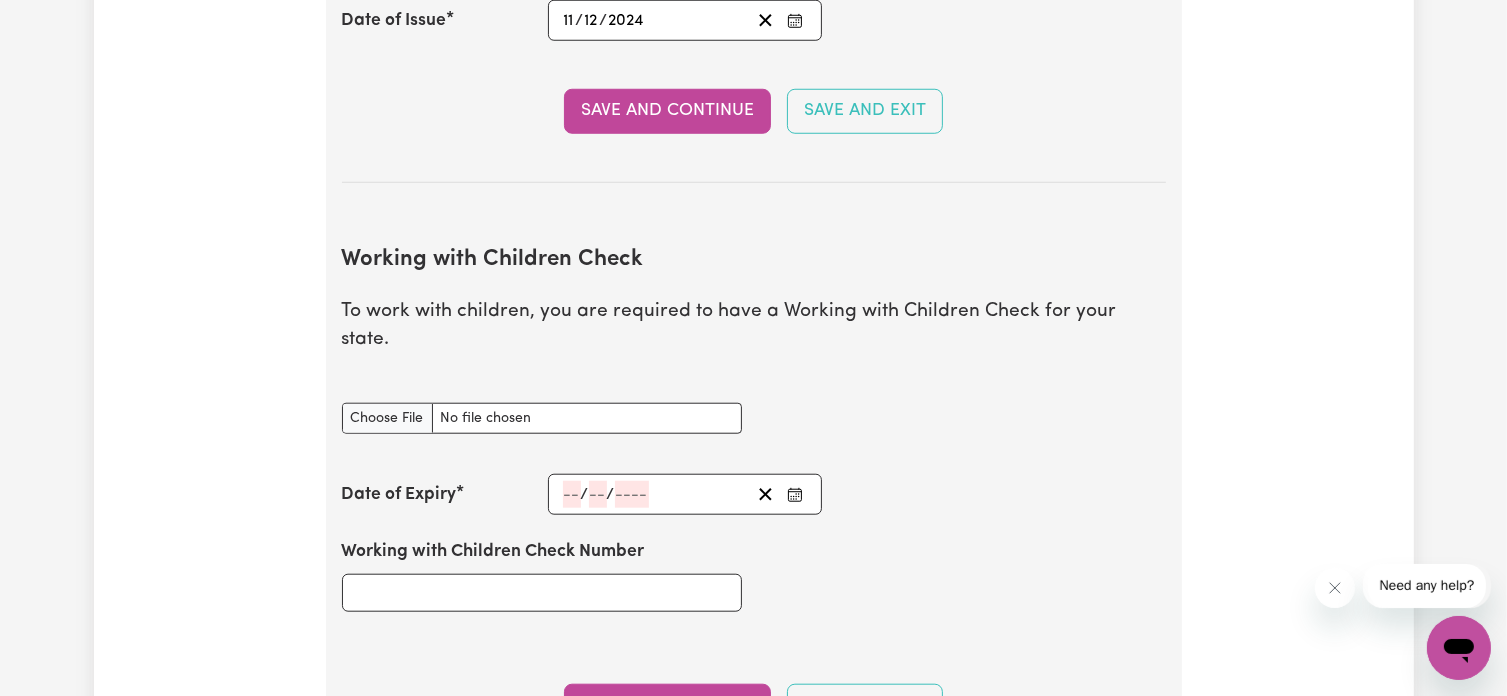 scroll, scrollTop: 1834, scrollLeft: 0, axis: vertical 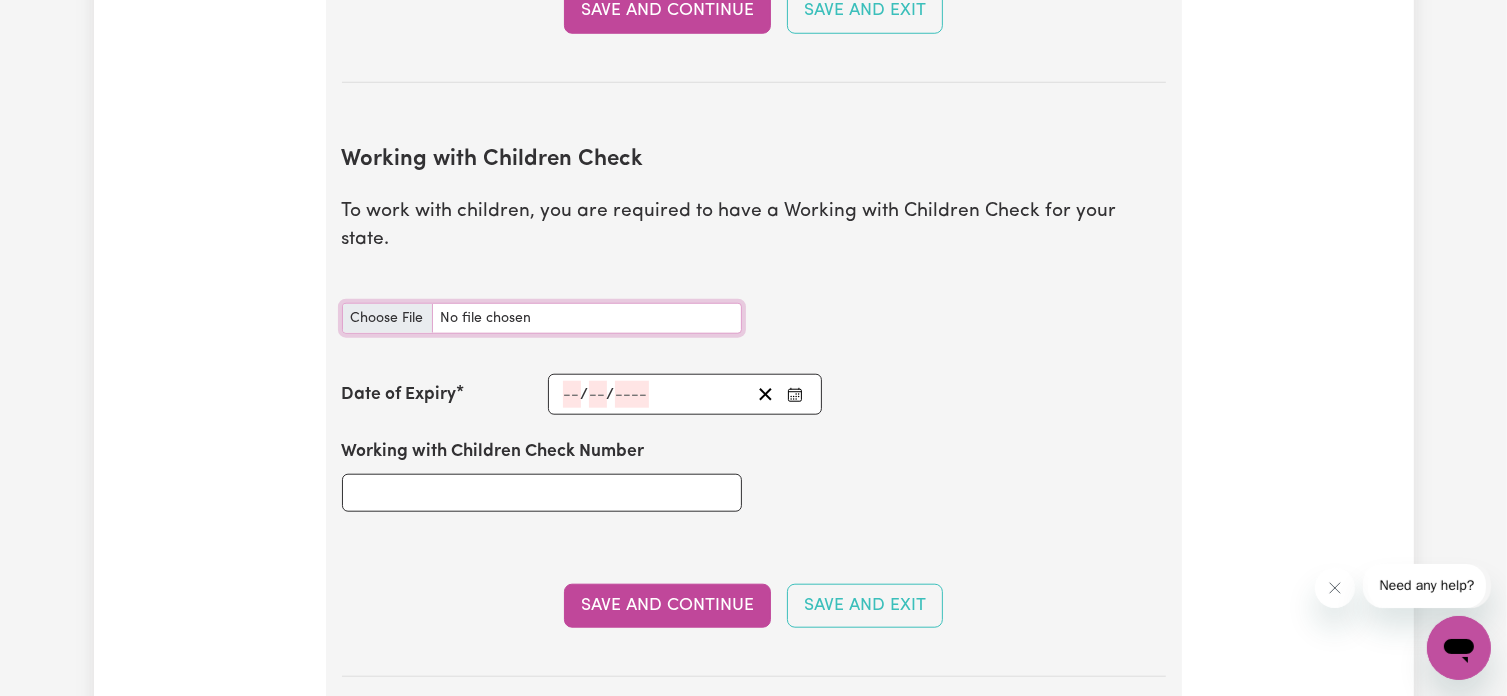 click on "Working with Children Check  document" at bounding box center [542, 318] 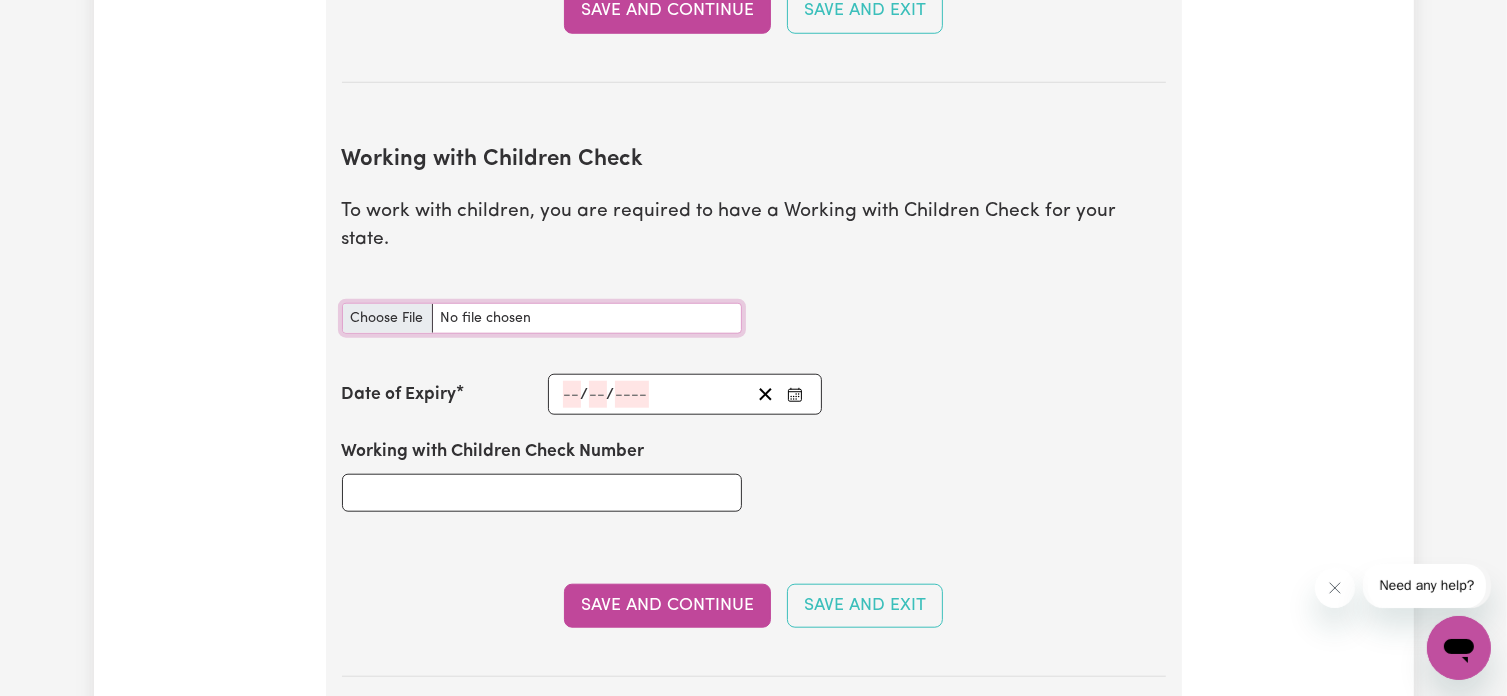 type on "C:\fakepath\WWC.jpg" 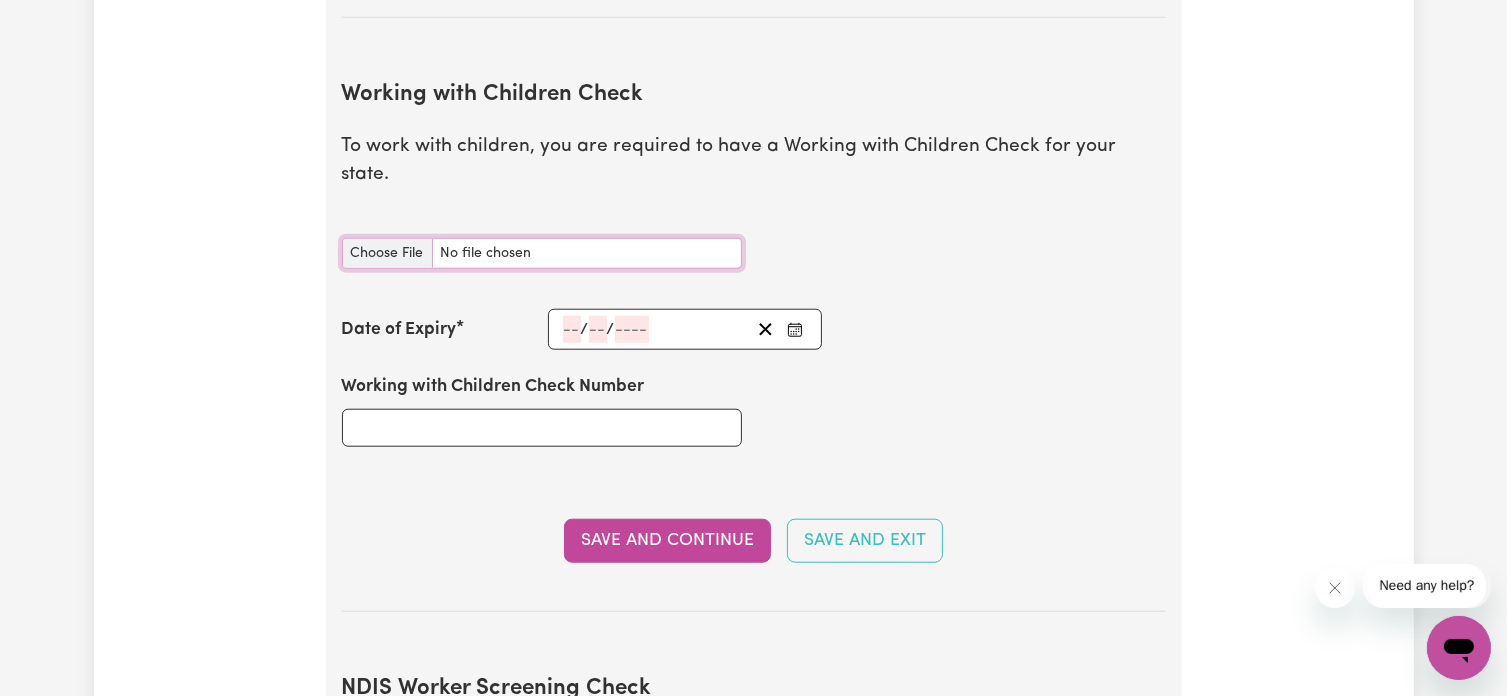 scroll, scrollTop: 1934, scrollLeft: 0, axis: vertical 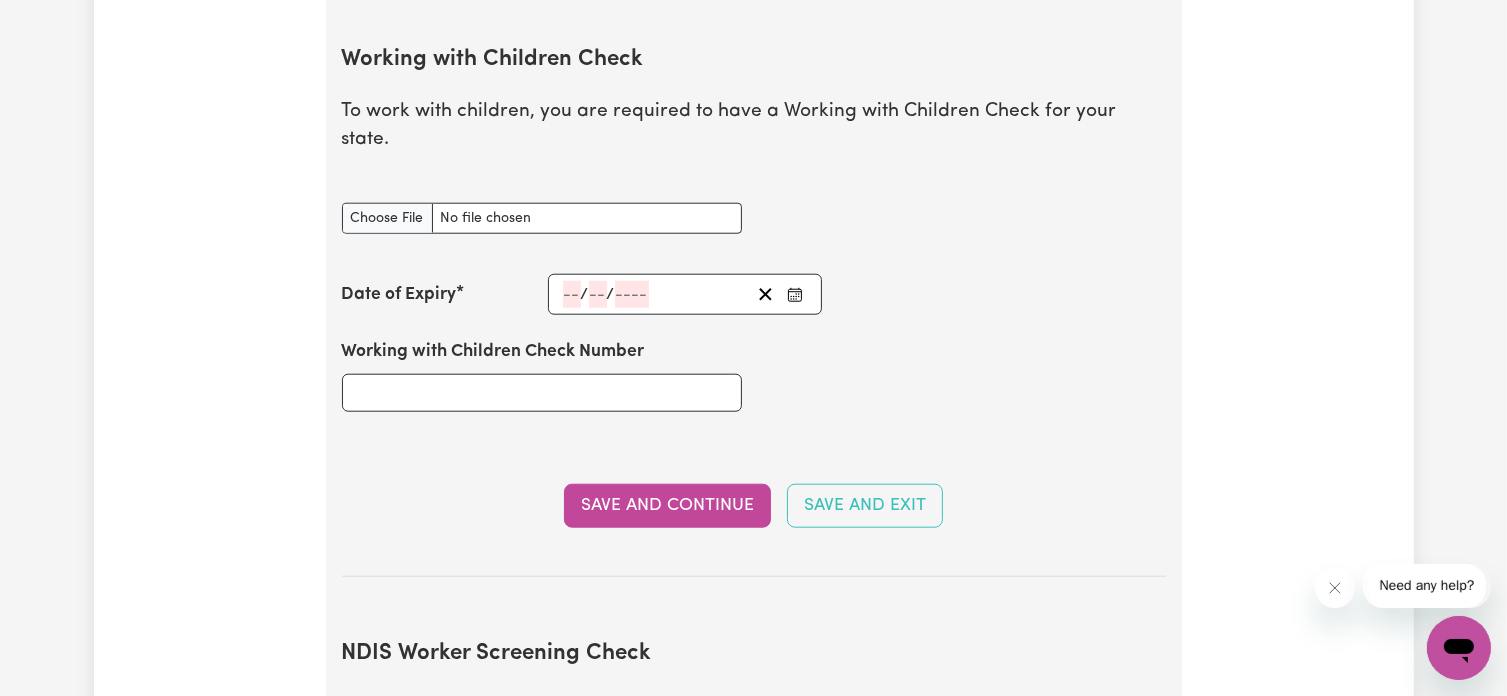 click on "/ /" at bounding box center (685, 294) 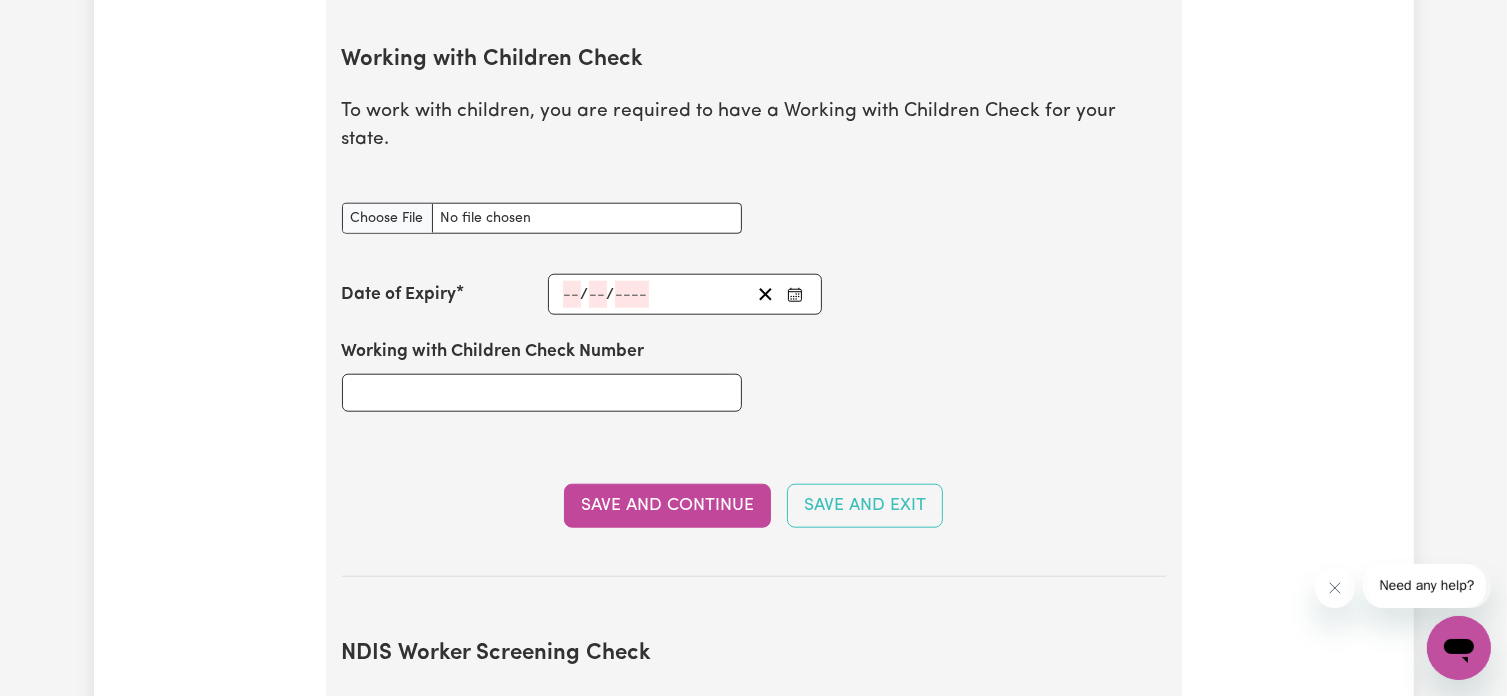 drag, startPoint x: 539, startPoint y: 465, endPoint x: 554, endPoint y: 397, distance: 69.63476 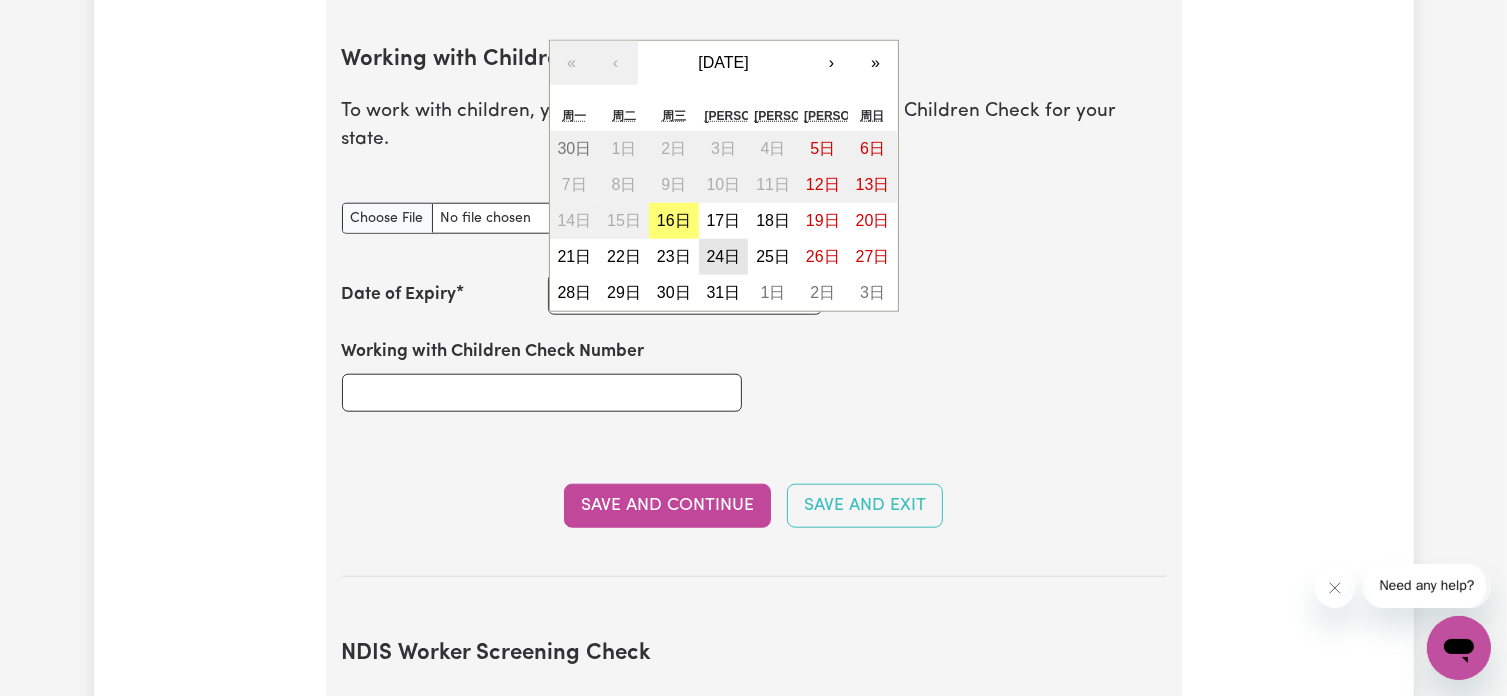 click on "24日" at bounding box center (724, 256) 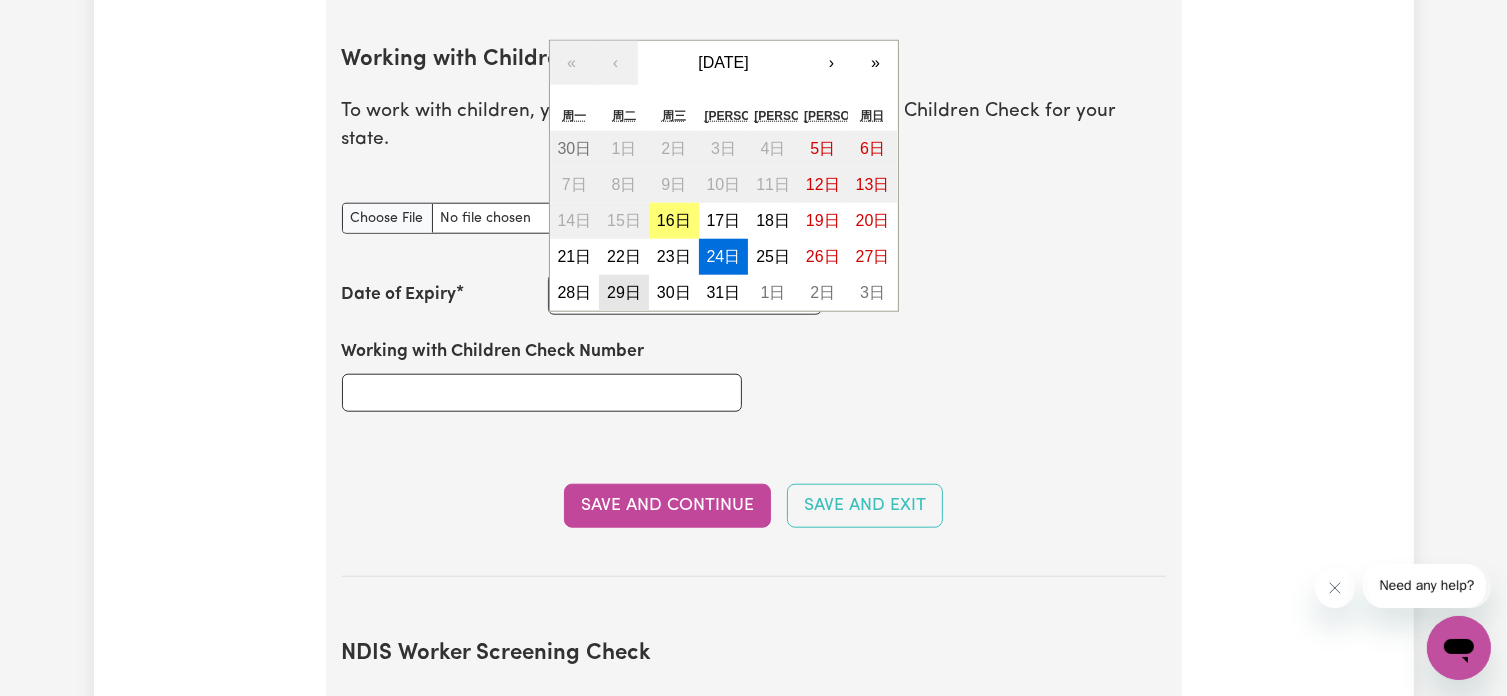 click on "[DATE] 24 / 0 7 / 2025 « ‹ [DATE] › » 周一 周二 周三 周四 周五 周六 周日 30日 1日 2日 3日 4日 5日 6日 7日 8日 9日 10日 11日 12日 13日 14日 15日 16日 17日 18日 19日 20日 21日 22日 23日 24日 25日 26日 27日 28日 29日 30日 31日 1日 2日 3日" at bounding box center (685, 294) 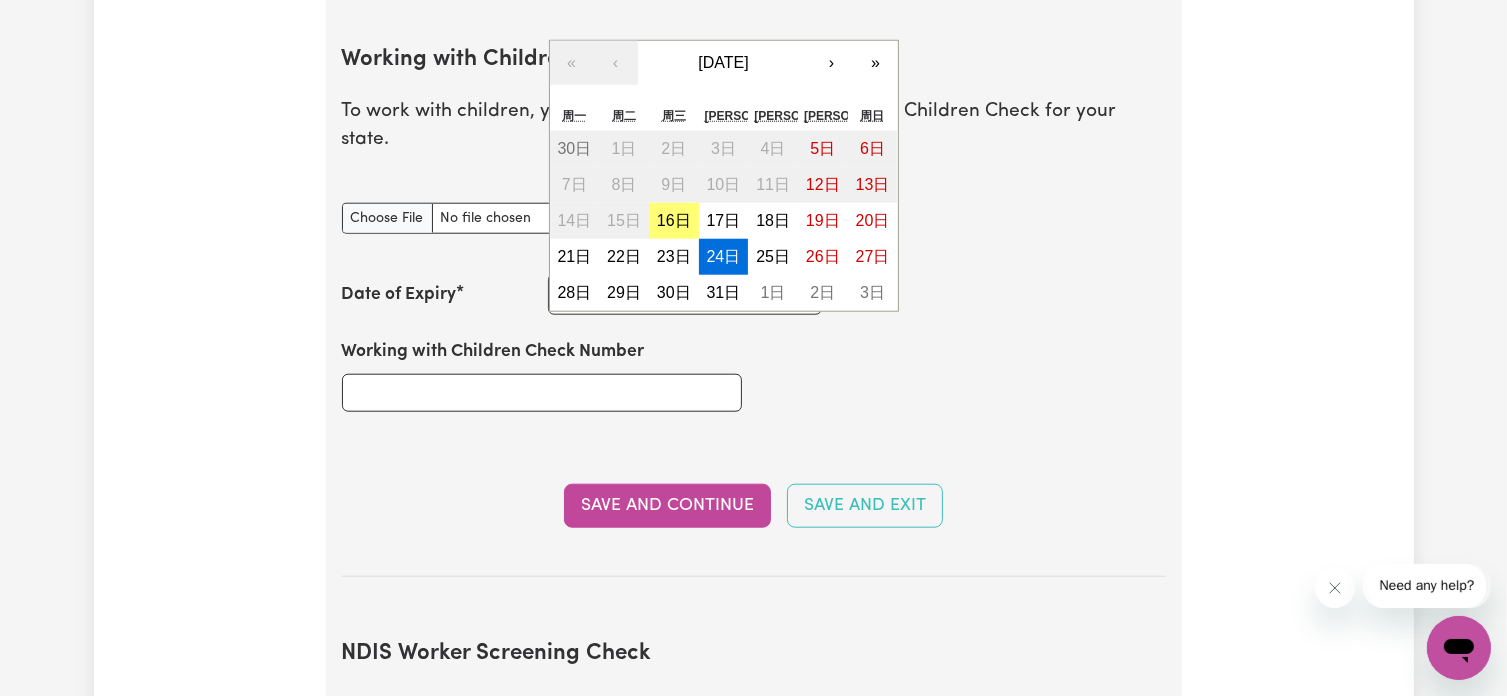 click on "Working with Children Check Number" at bounding box center (542, 375) 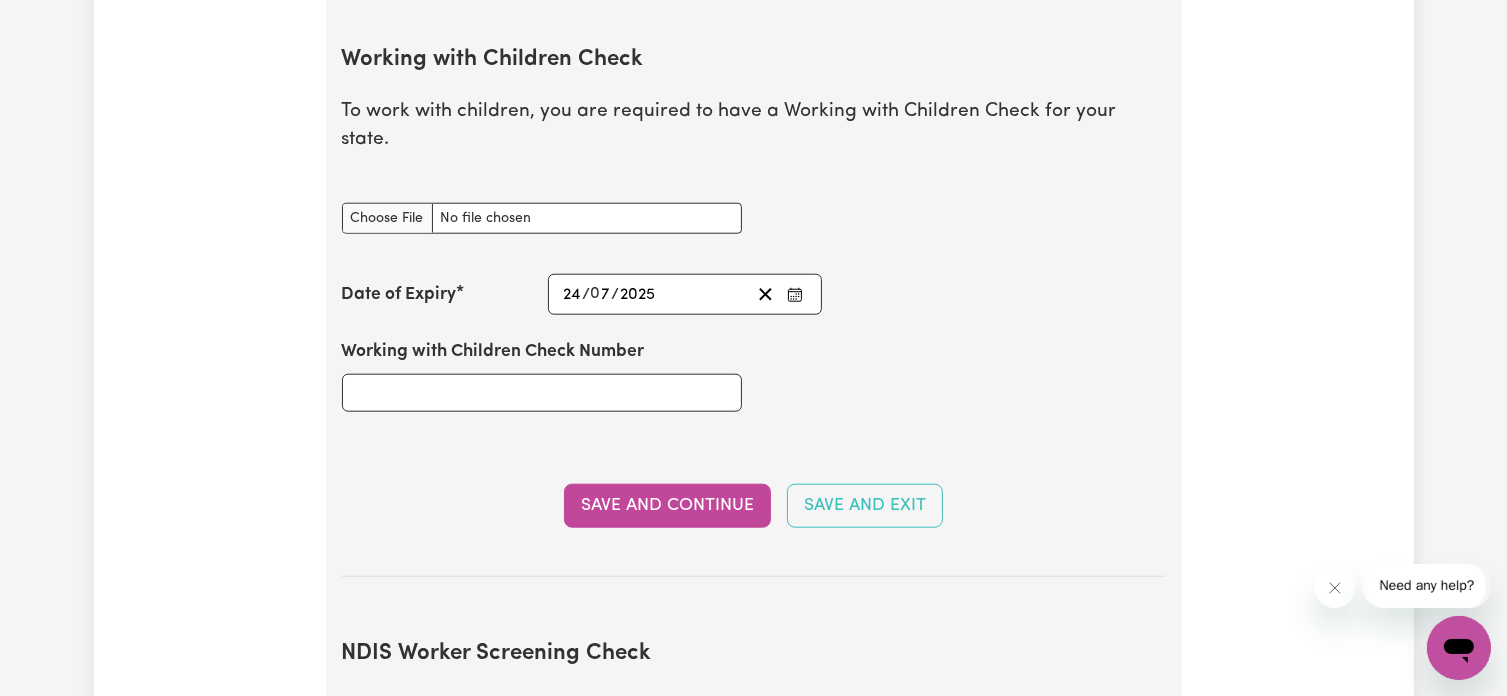 click on "[DATE] 24 / 0 7 / 2025 « ‹ [DATE] › » 周一 周二 周三 周四 周五 周六 周日 30日 1日 2日 3日 4日 5日 6日 7日 8日 9日 10日 11日 12日 13日 14日 15日 16日 17日 18日 19日 20日 21日 22日 23日 24日 25日 26日 27日 28日 29日 30日 31日 1日 2日 3日" at bounding box center [685, 294] 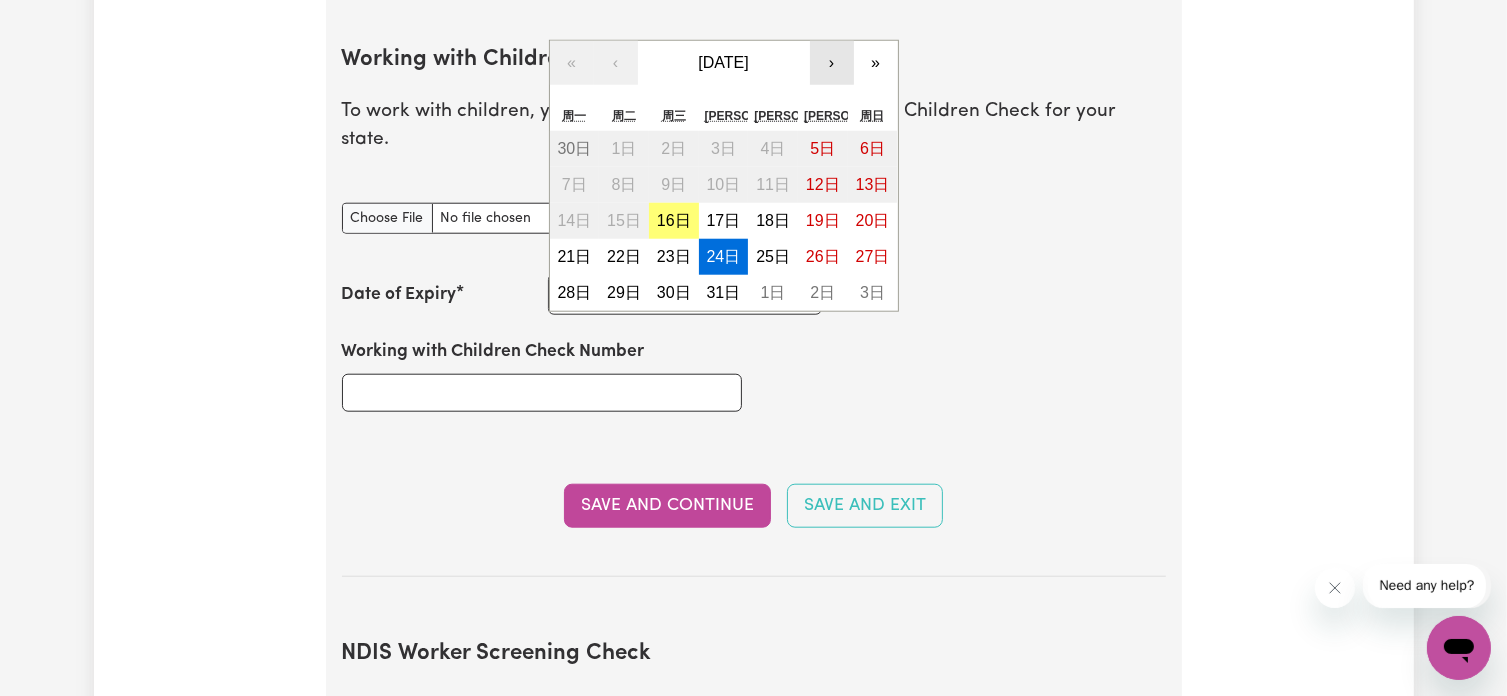 click on "›" at bounding box center (832, 63) 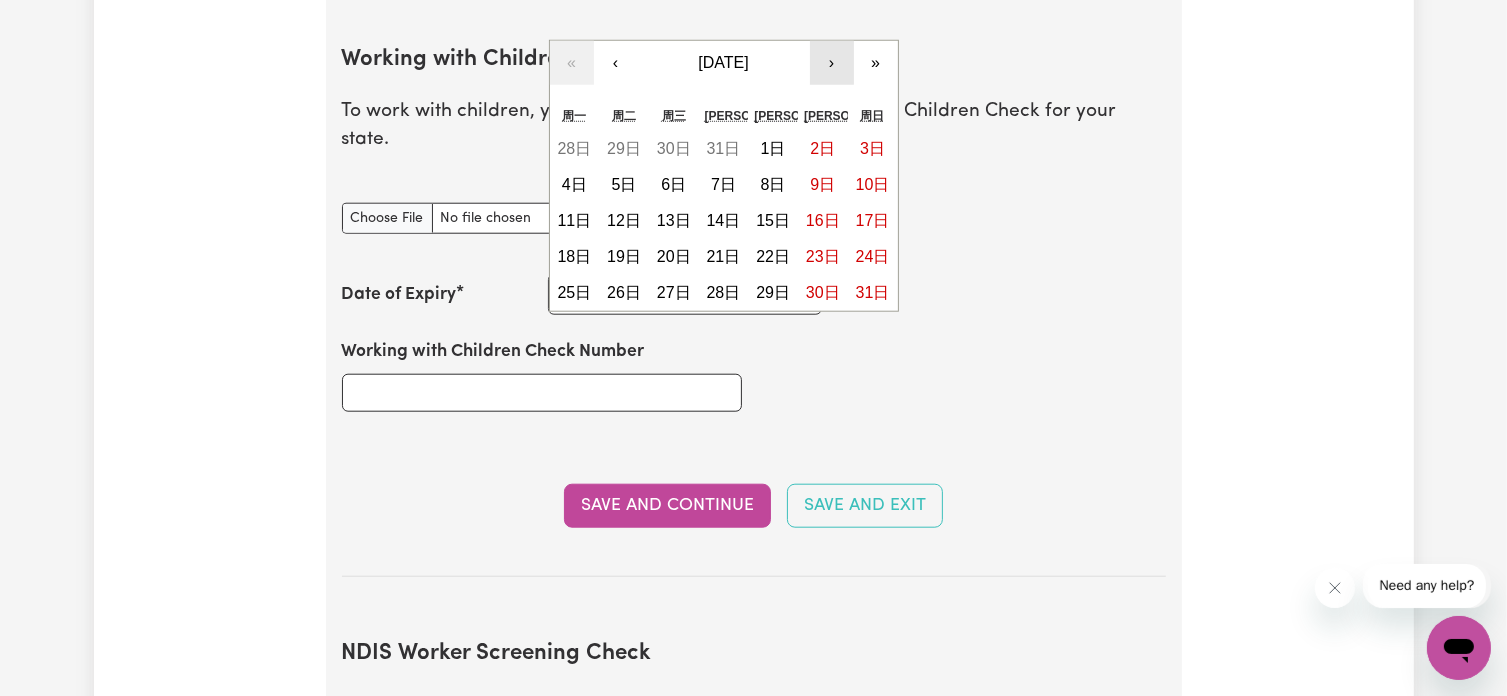 click on "›" at bounding box center [832, 63] 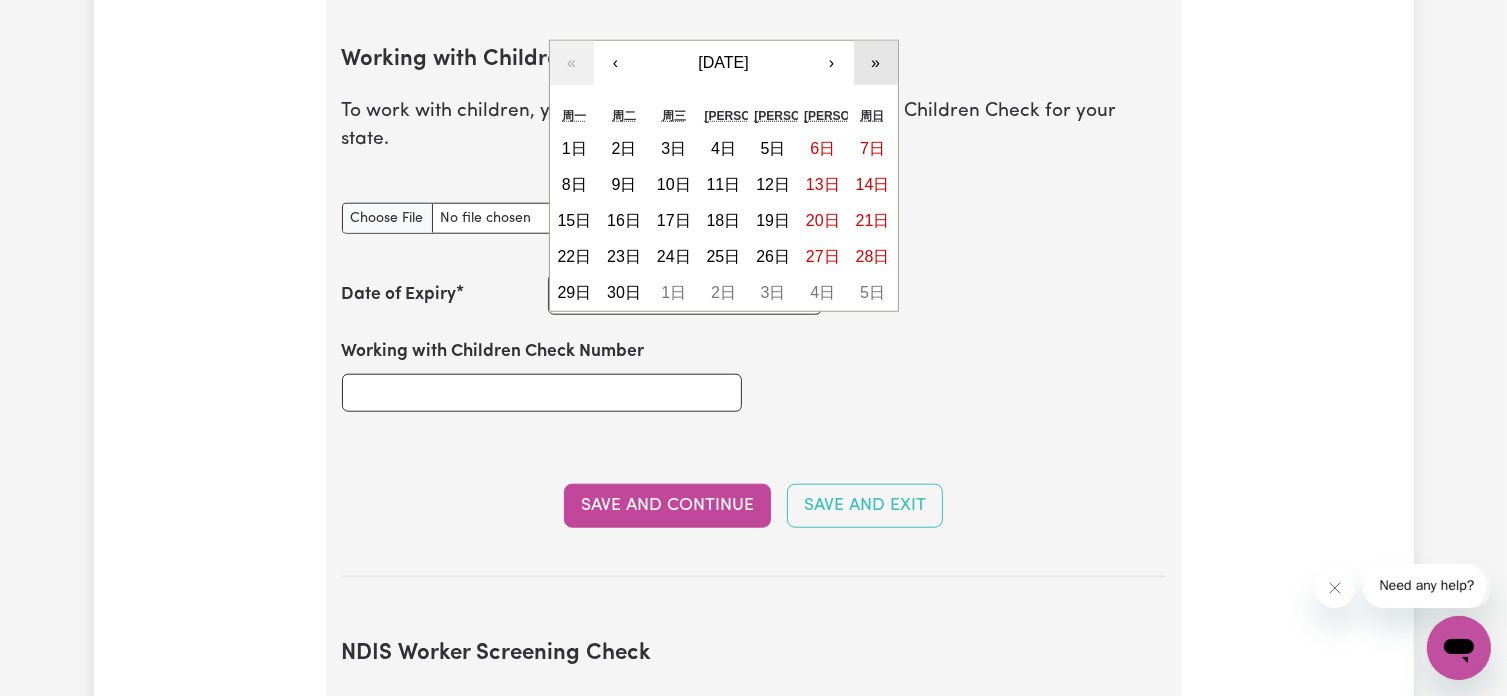 click on "»" at bounding box center [876, 63] 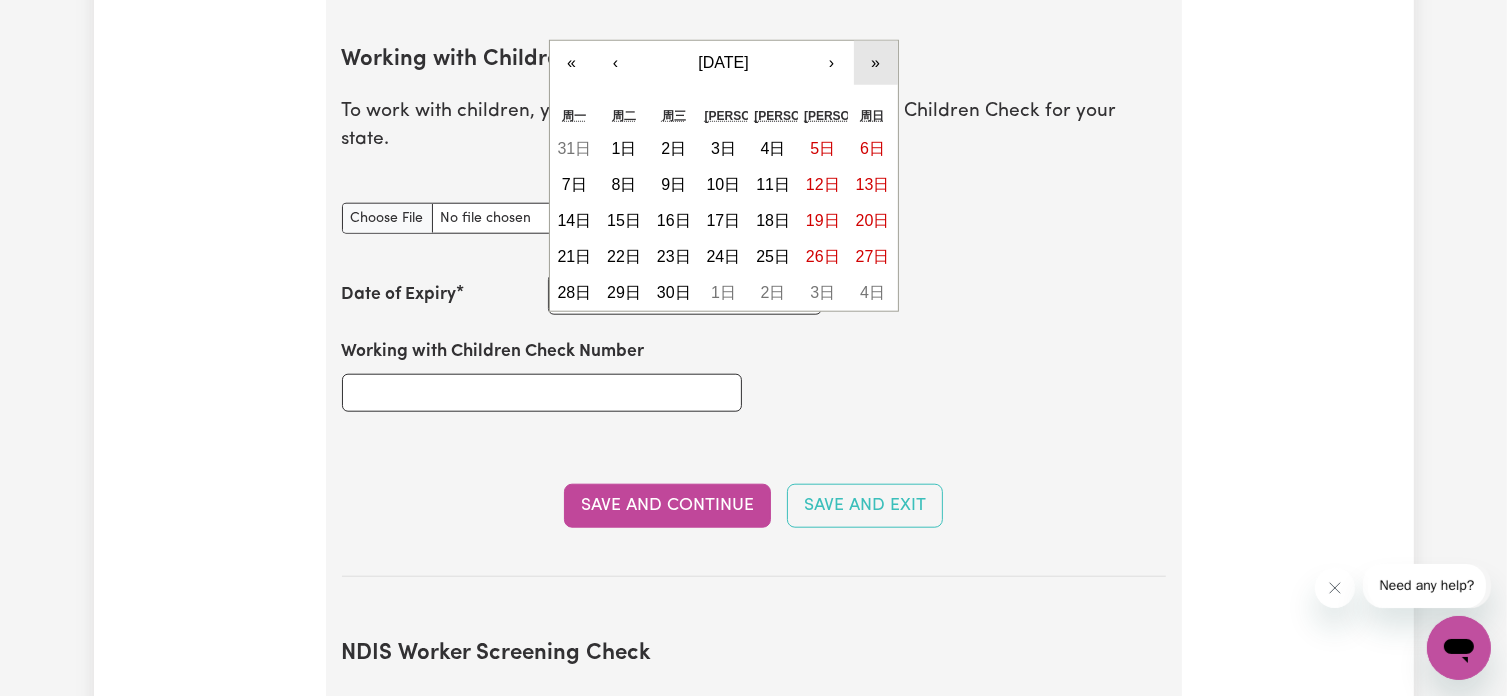 click on "»" at bounding box center (876, 63) 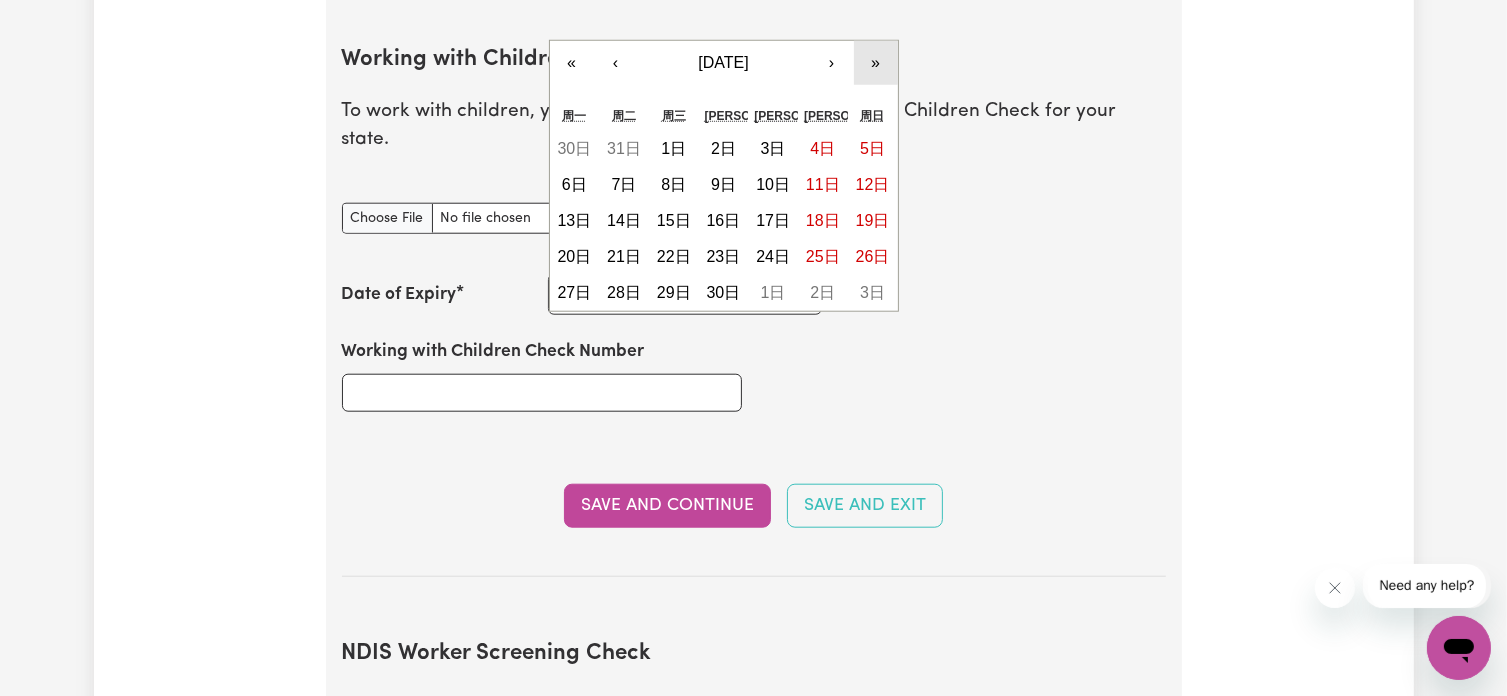 click on "»" at bounding box center [876, 63] 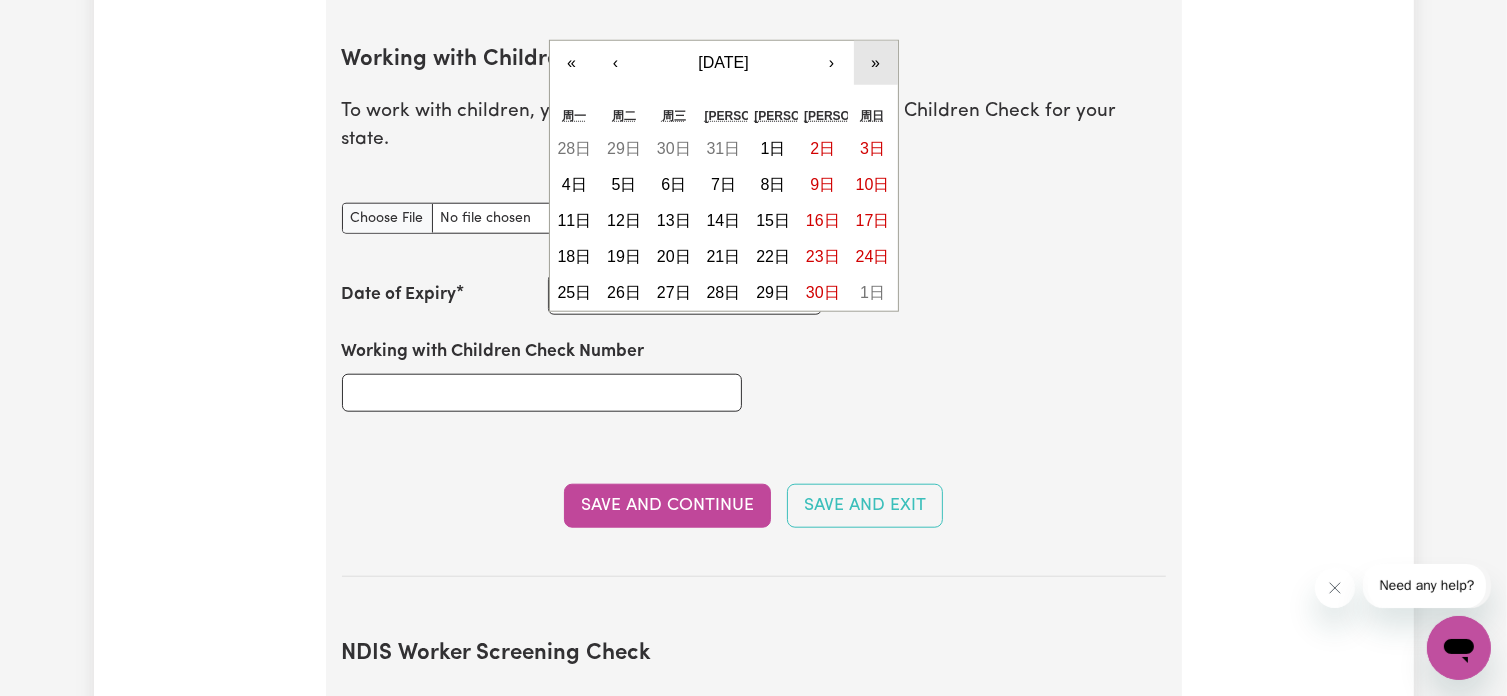 click on "»" at bounding box center (876, 63) 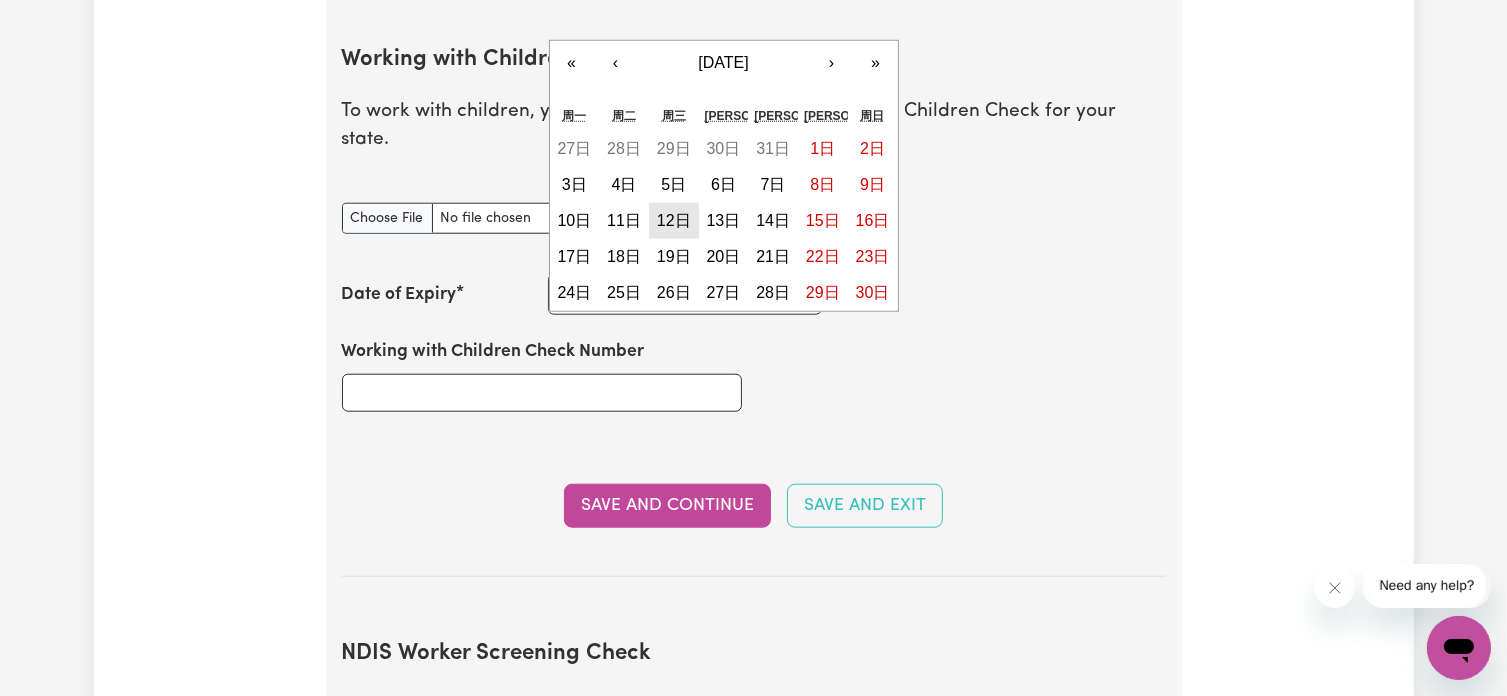 click on "12日" at bounding box center (674, 220) 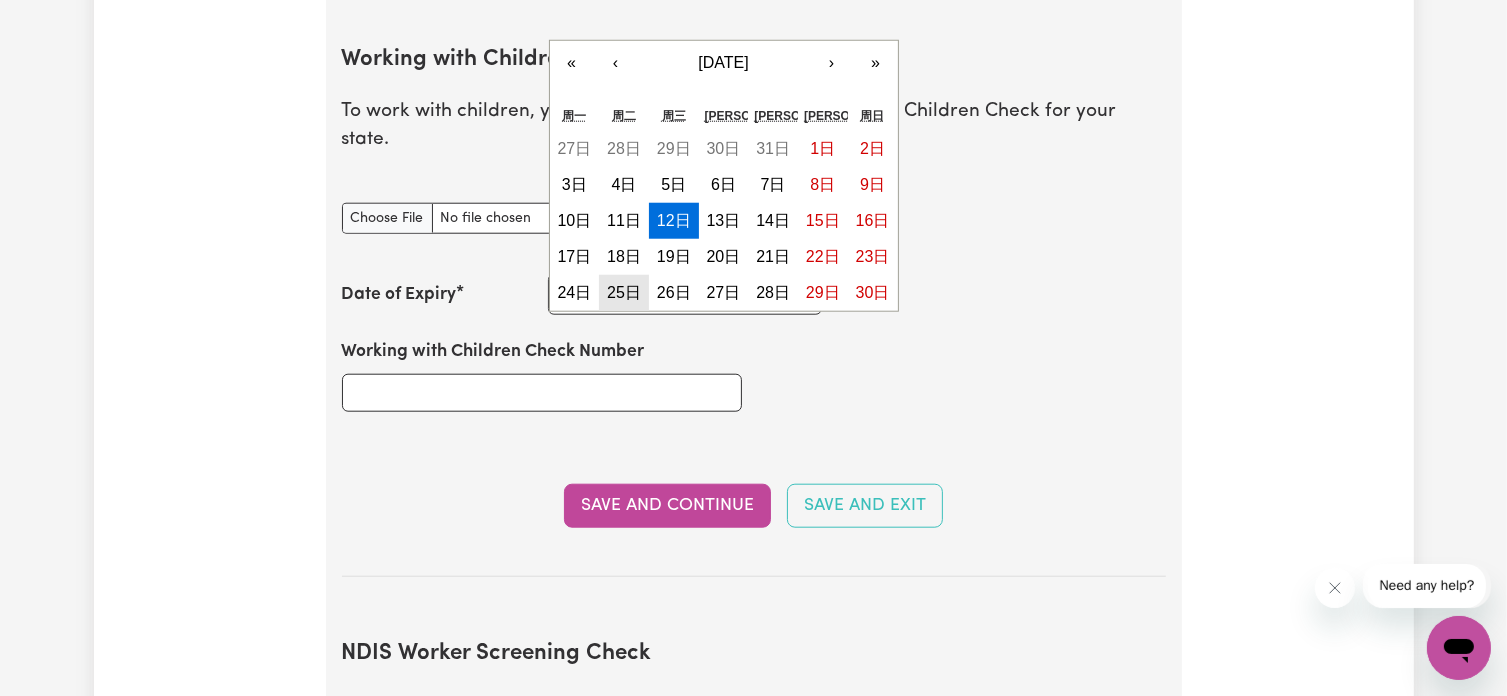 click on "[DATE] 12 / 0 9 / 2029 « ‹ [DATE] › » [PERSON_NAME] 周三 周四 周五 周六 周日 27日 28日 29日 30日 31日 1日 2日 3日 4日 5日 6日 7日 8日 9日 10日 11日 12日 13日 14日 15日 16日 17日 18日 19日 20日 21日 22日 23日 24日 25日 26日 27日 28日 29日 30日" at bounding box center (685, 294) 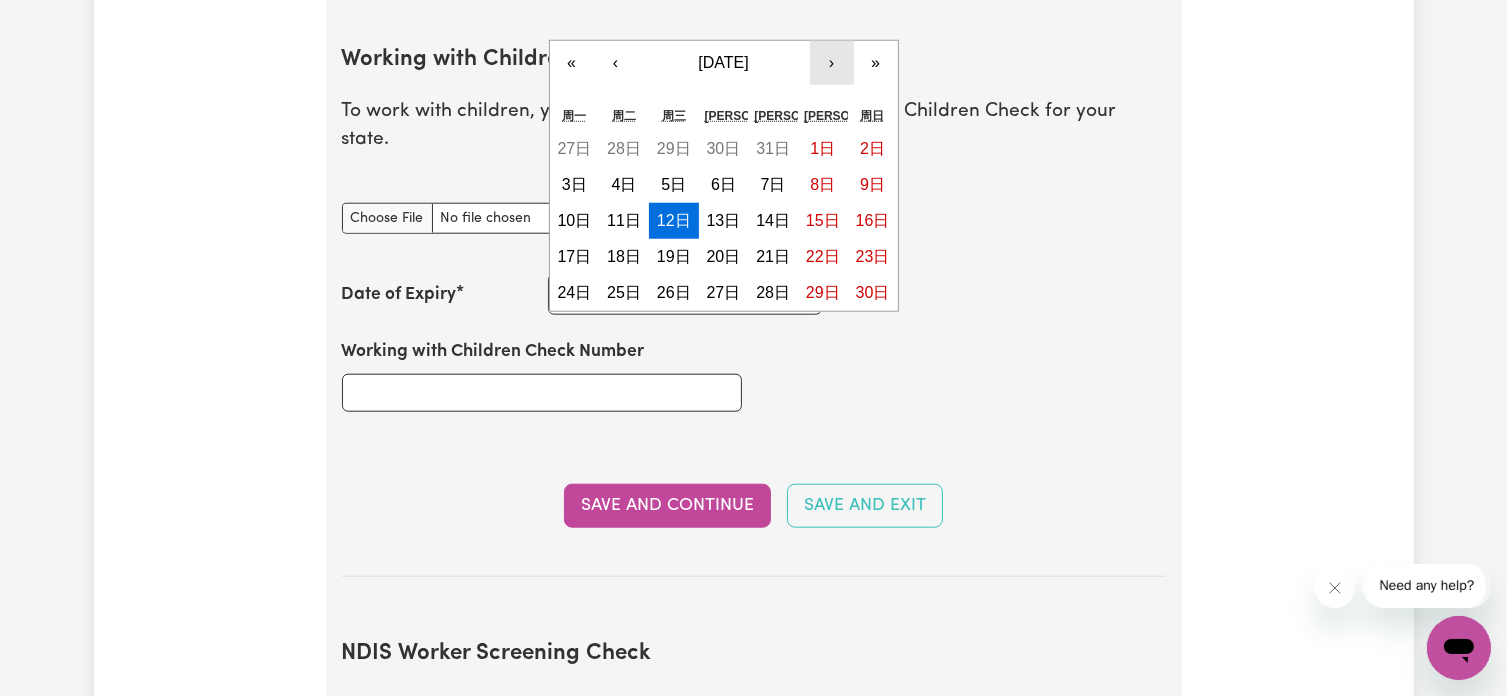 click on "›" at bounding box center [832, 63] 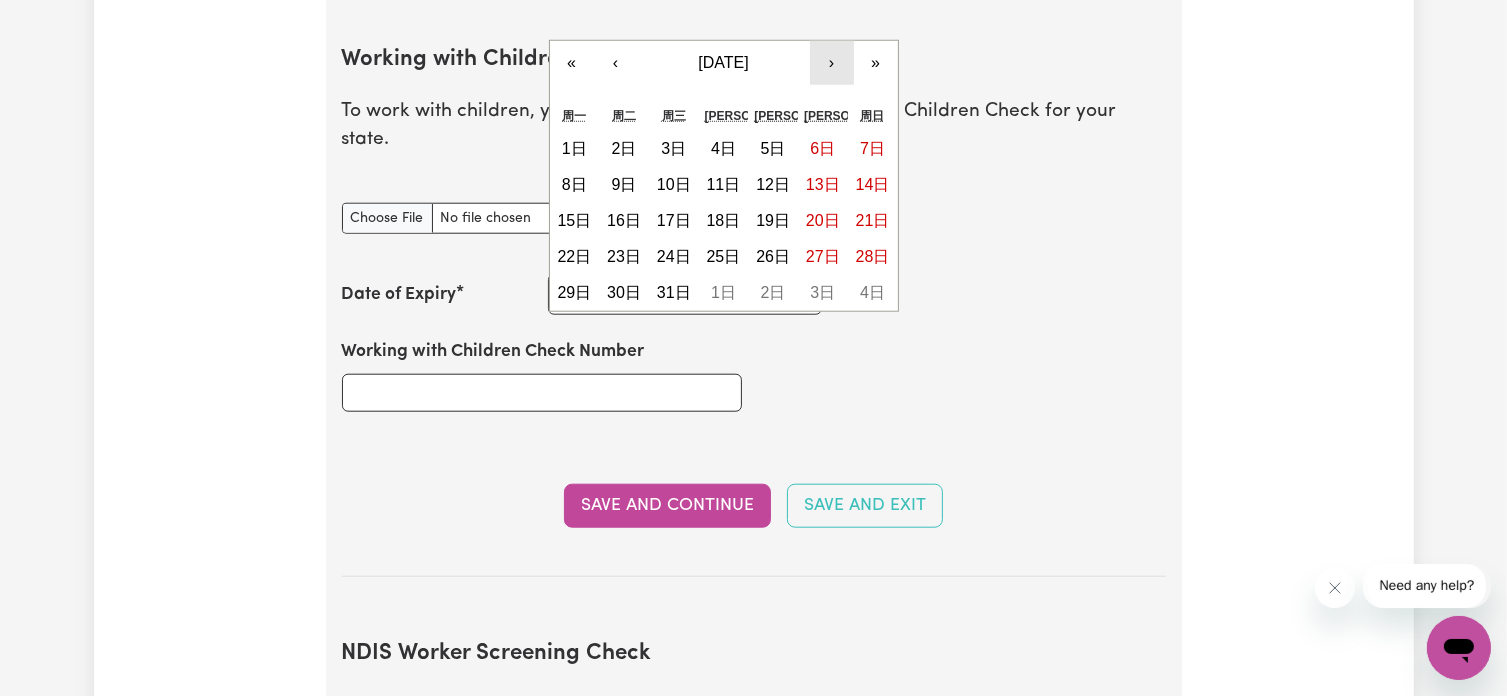 click on "›" at bounding box center [832, 63] 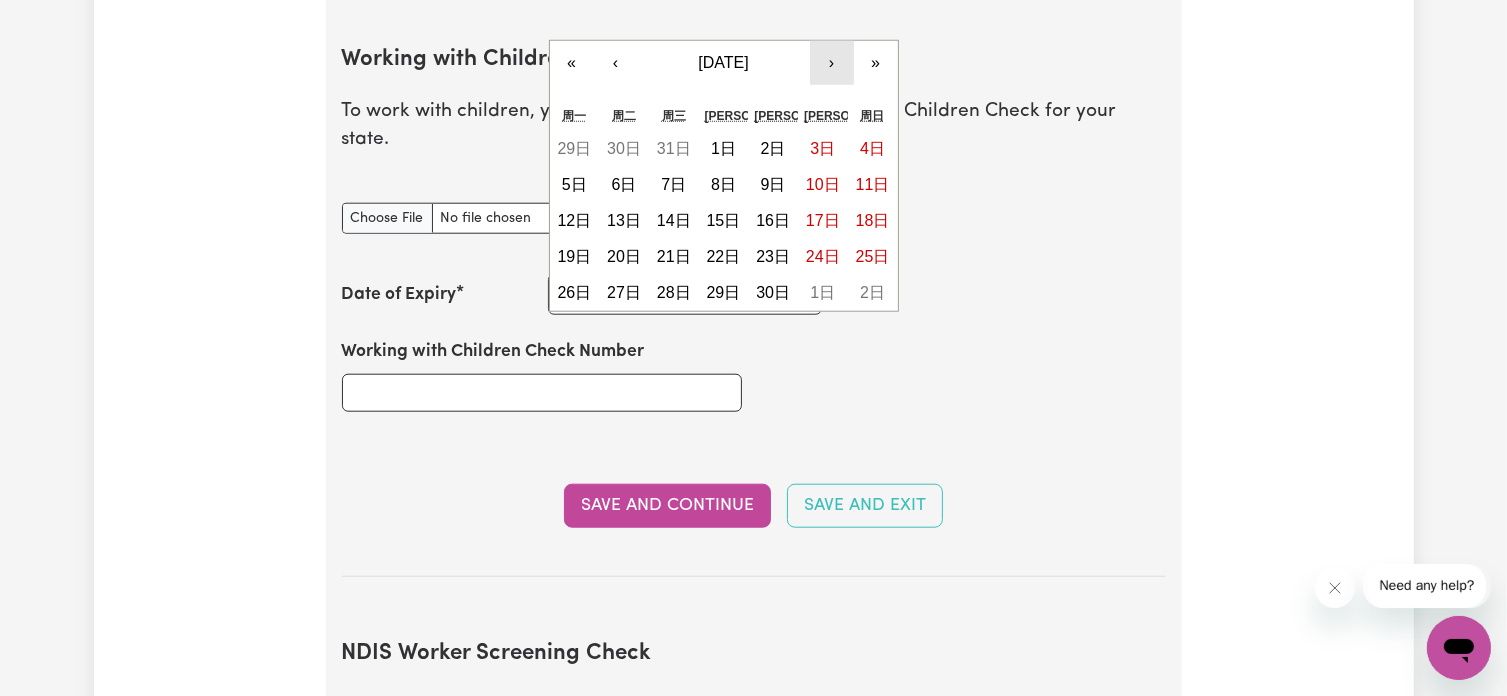 click on "›" at bounding box center [832, 63] 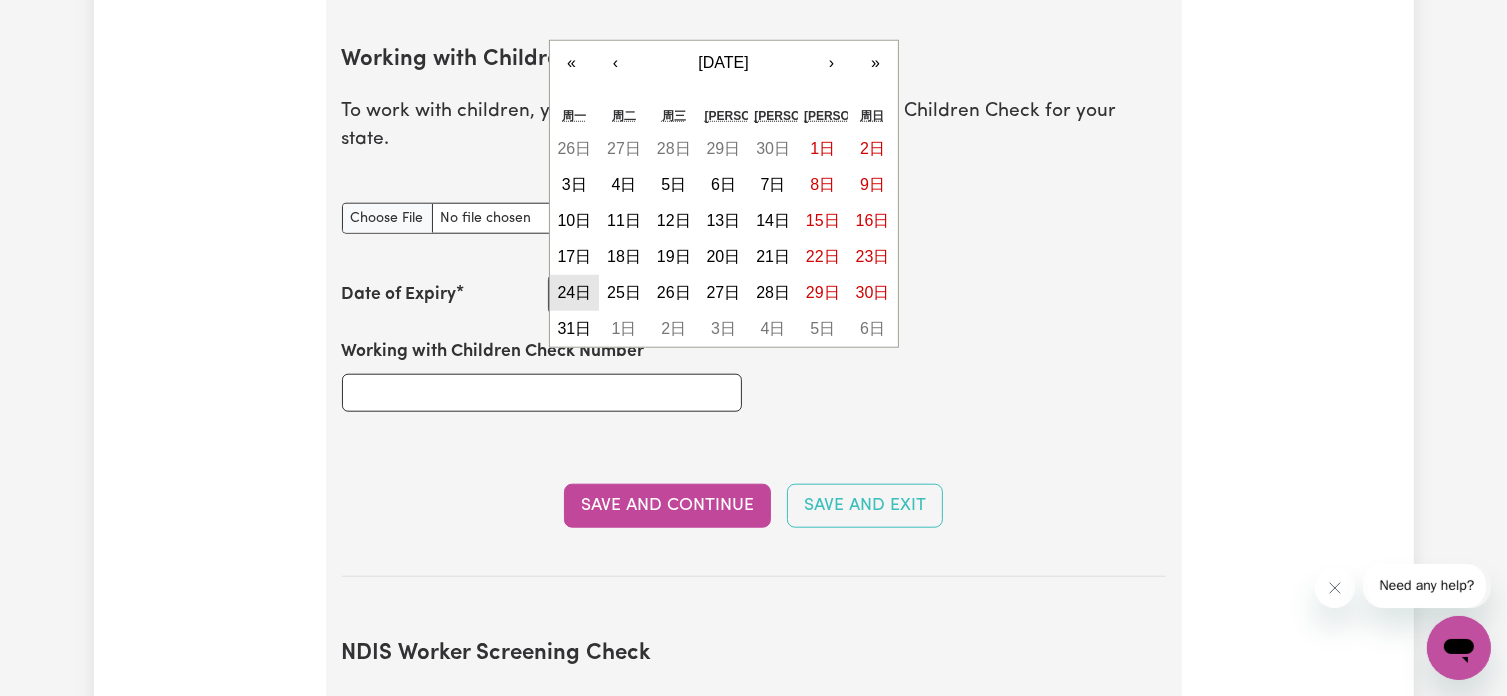 click on "24日" at bounding box center [574, 292] 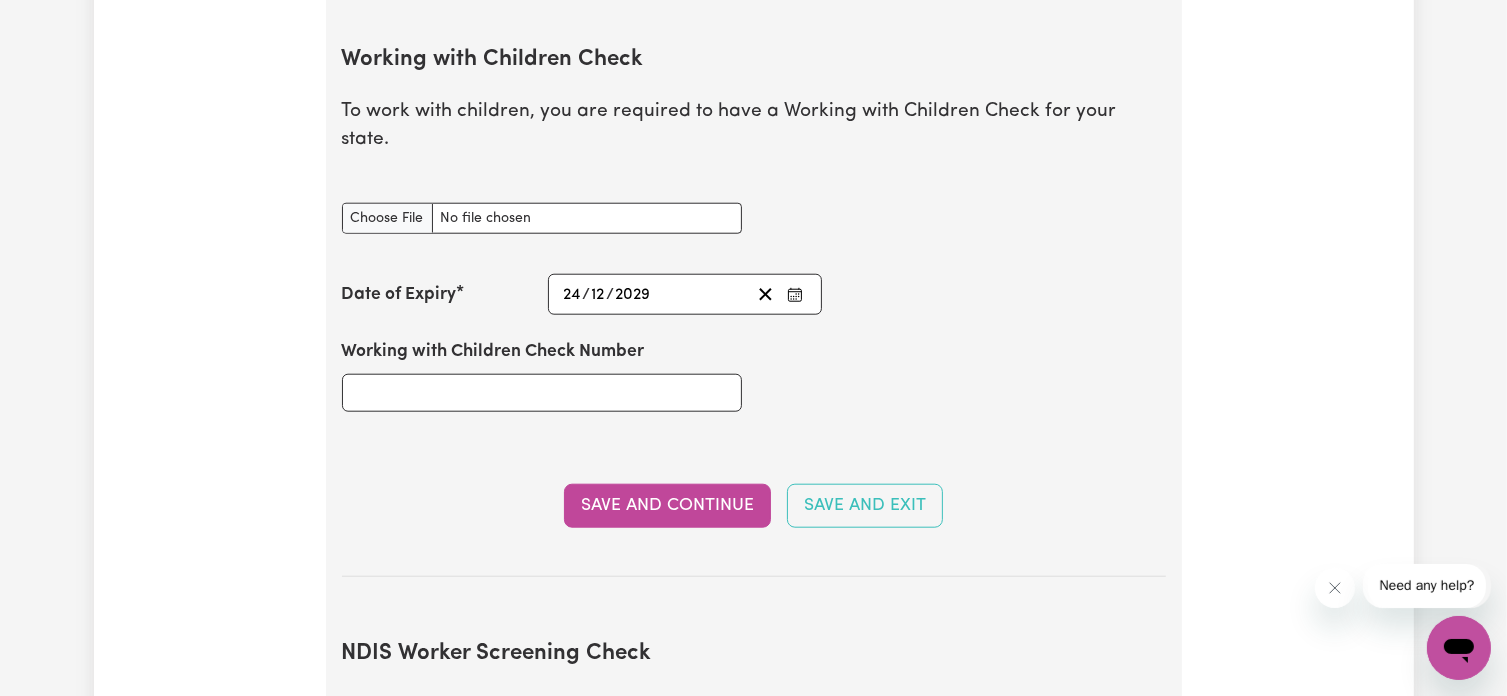 click on "Working with Children Check Number" at bounding box center [754, 375] 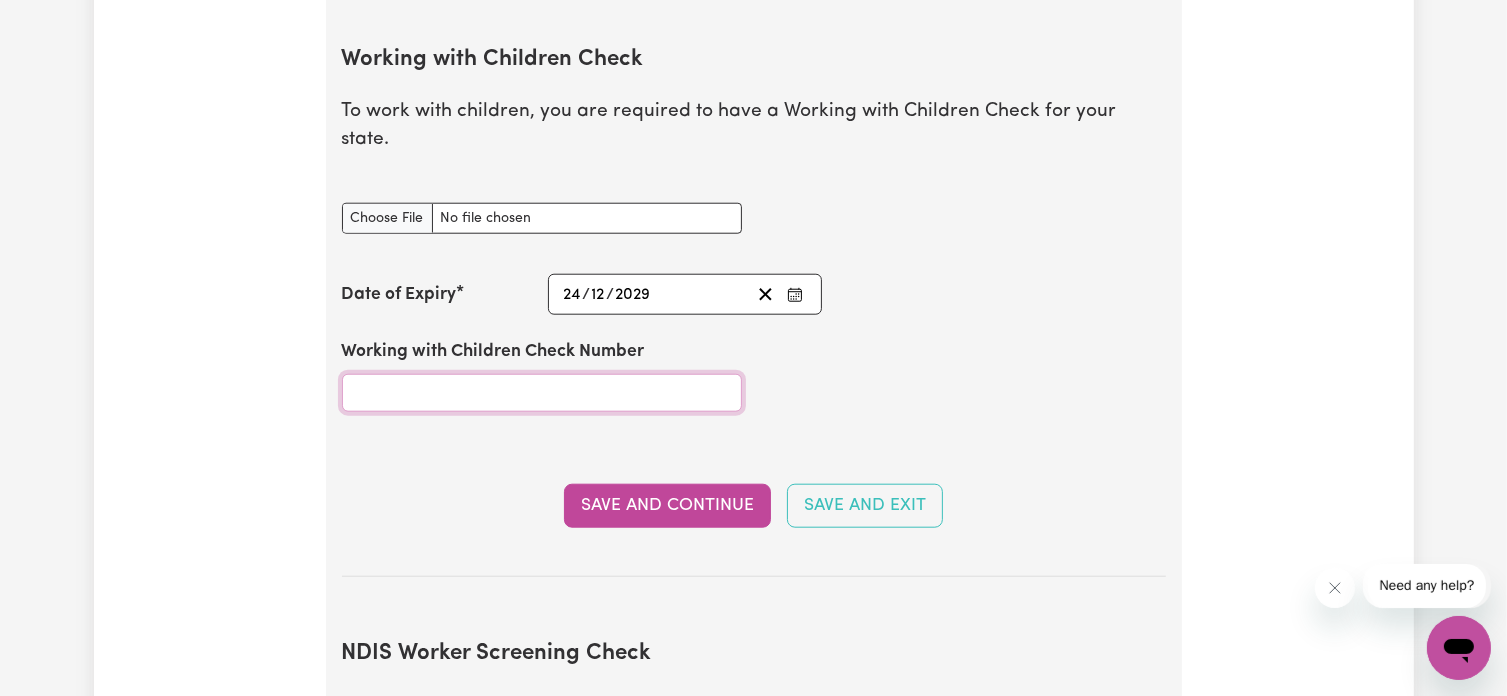 click on "Working with Children Check Number" at bounding box center (542, 393) 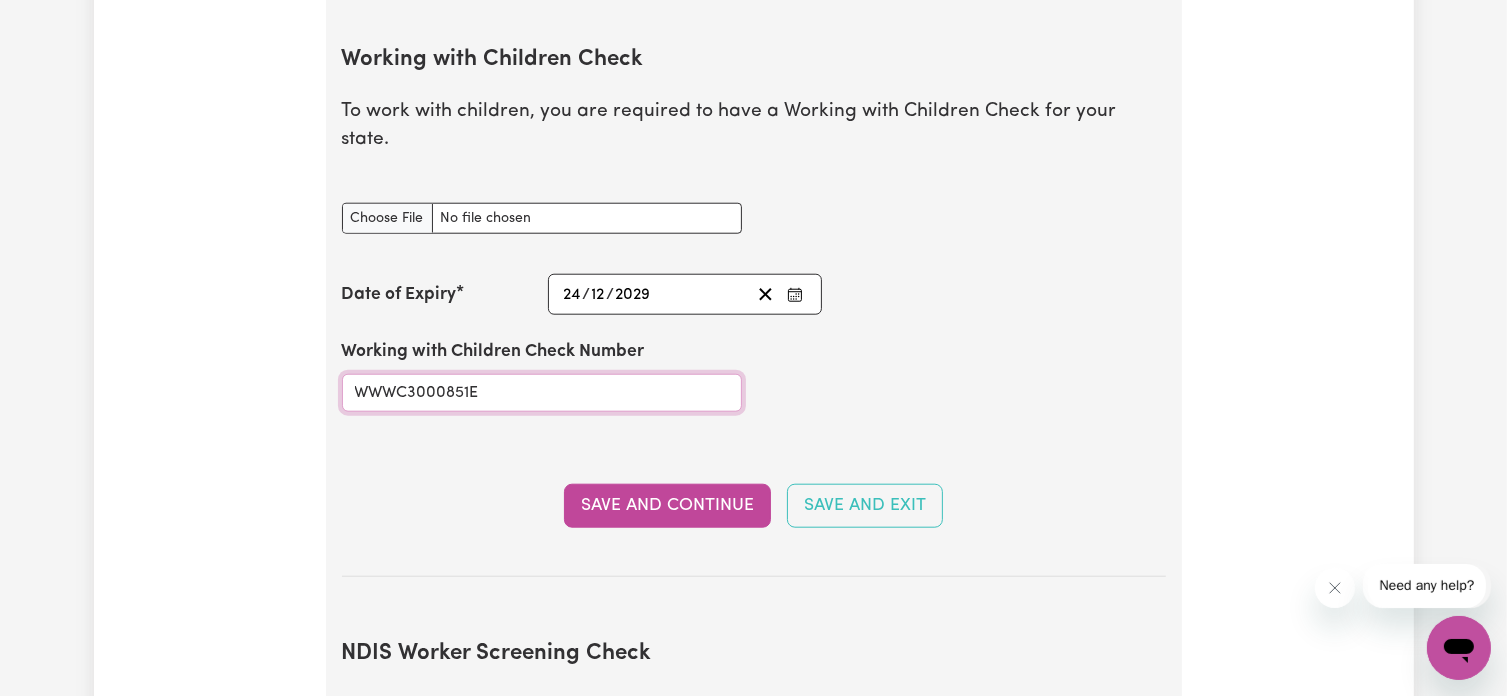 type on "WWWC3000851E" 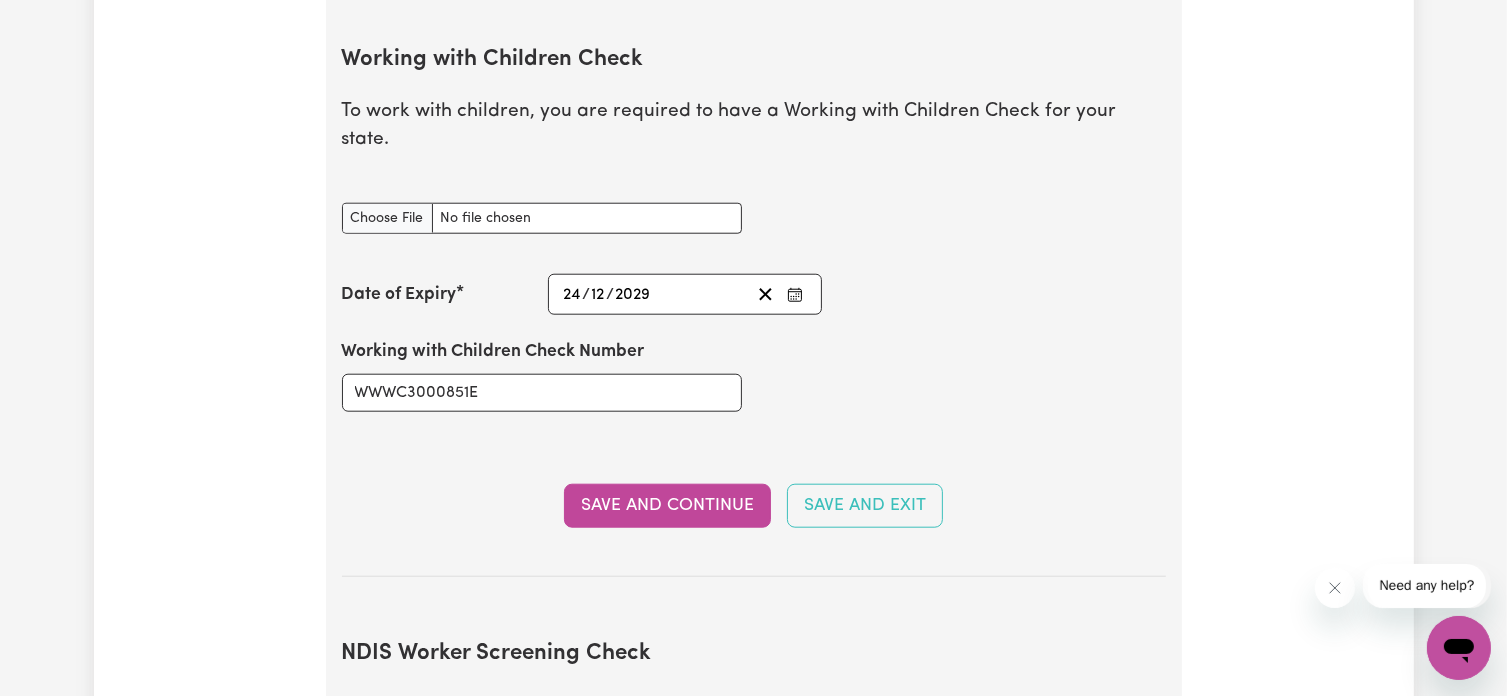 drag, startPoint x: 677, startPoint y: 468, endPoint x: 690, endPoint y: 457, distance: 17.029387 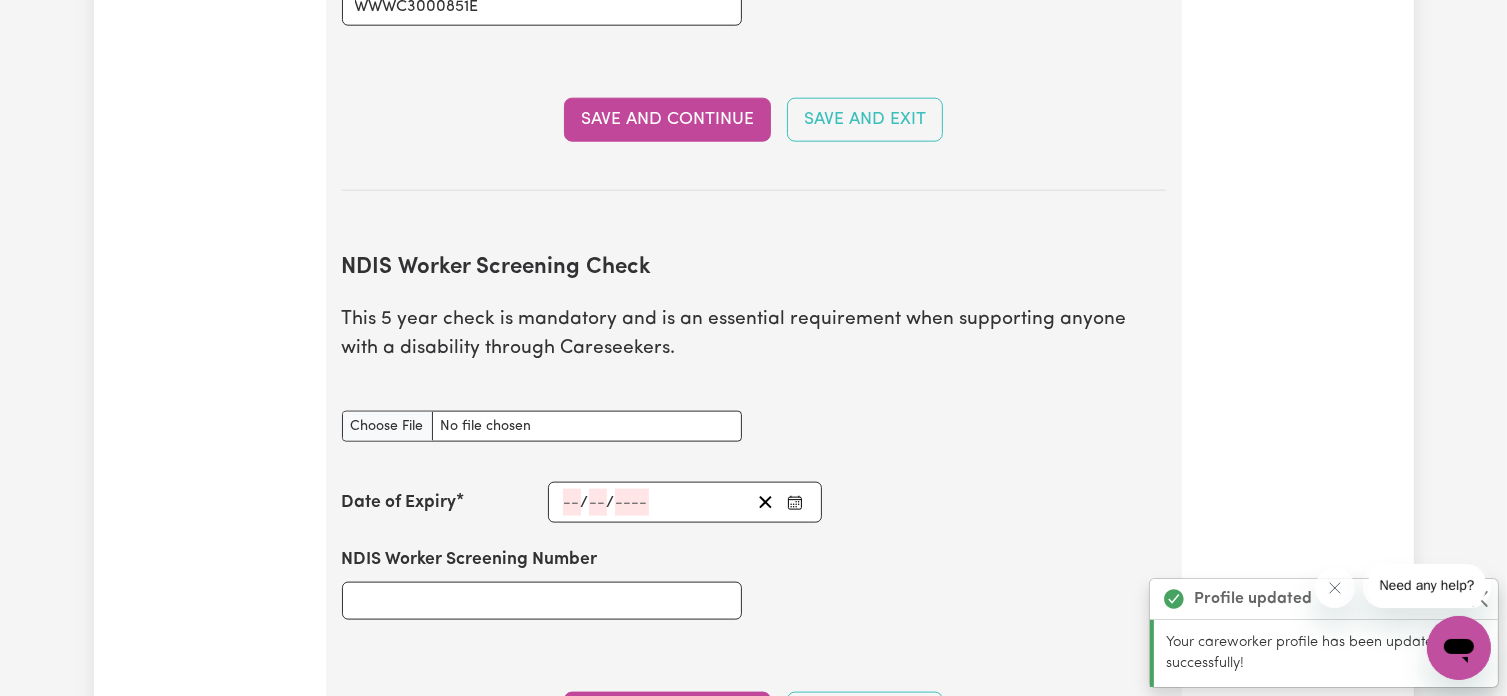 scroll, scrollTop: 2511, scrollLeft: 0, axis: vertical 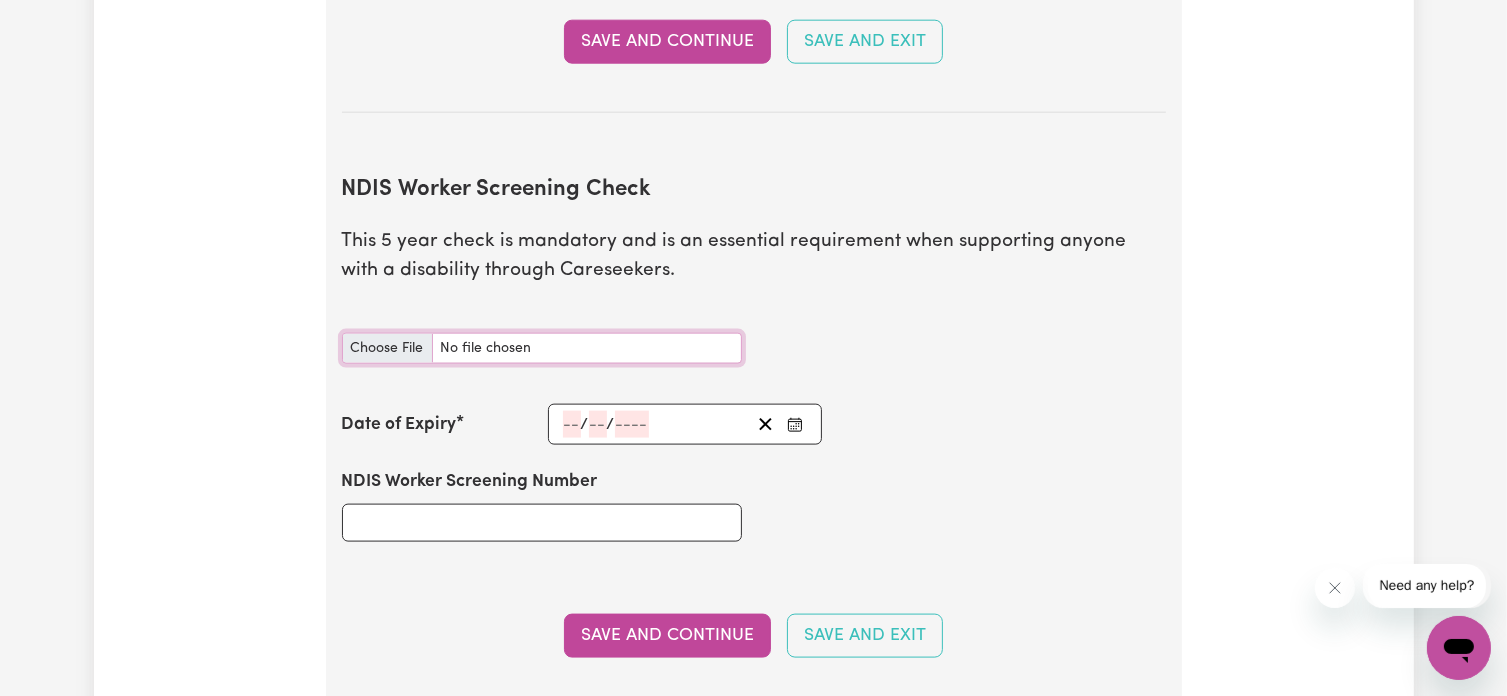 click on "NDIS Worker Screening Check  document" at bounding box center (542, 348) 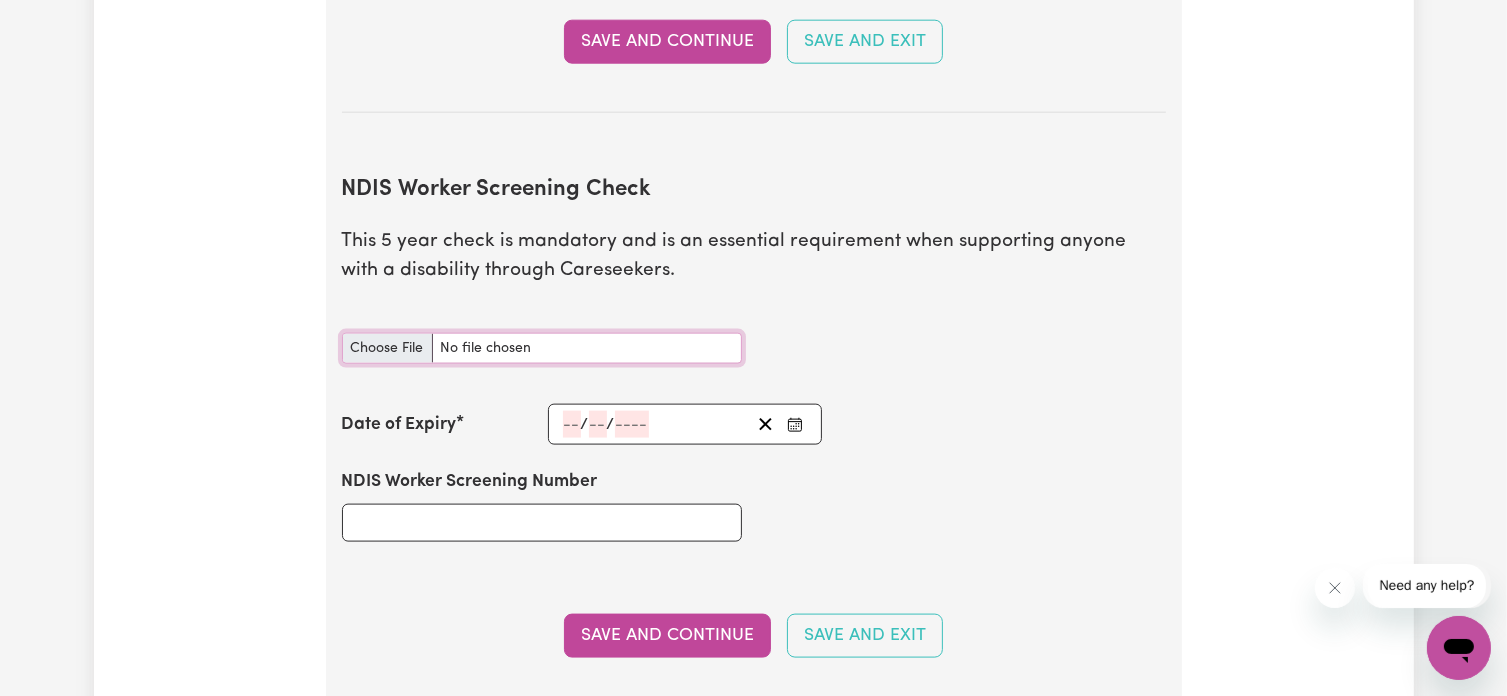 type on "C:\fakepath\Gmail - NDISWC – clearance.pdf" 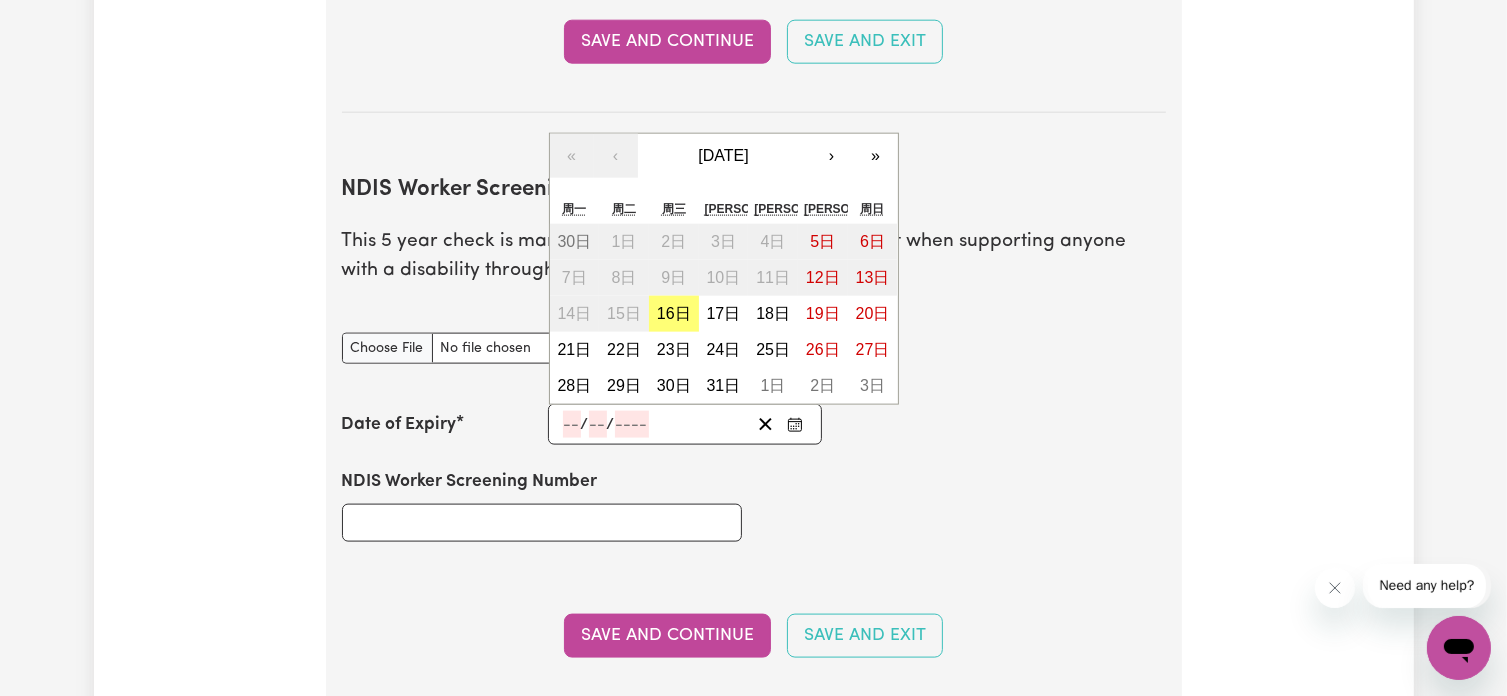 click 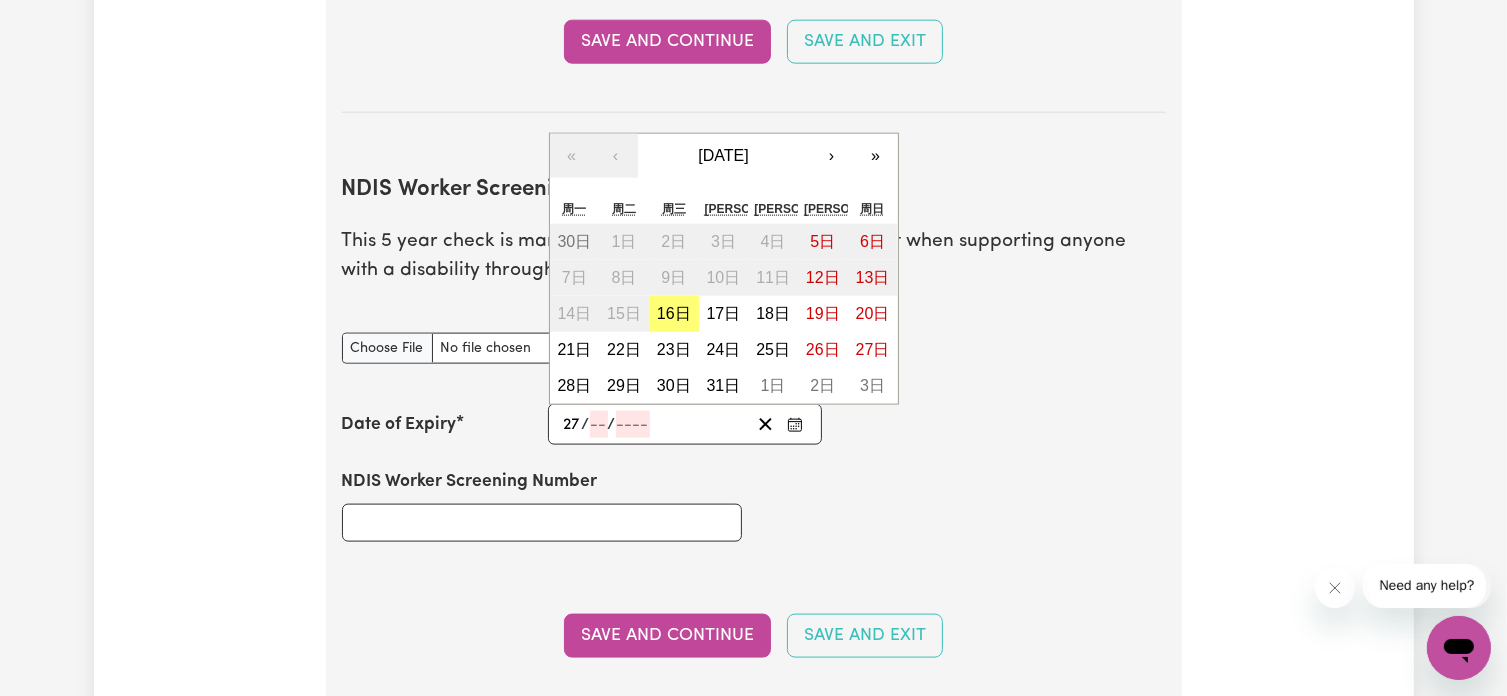 type on "27" 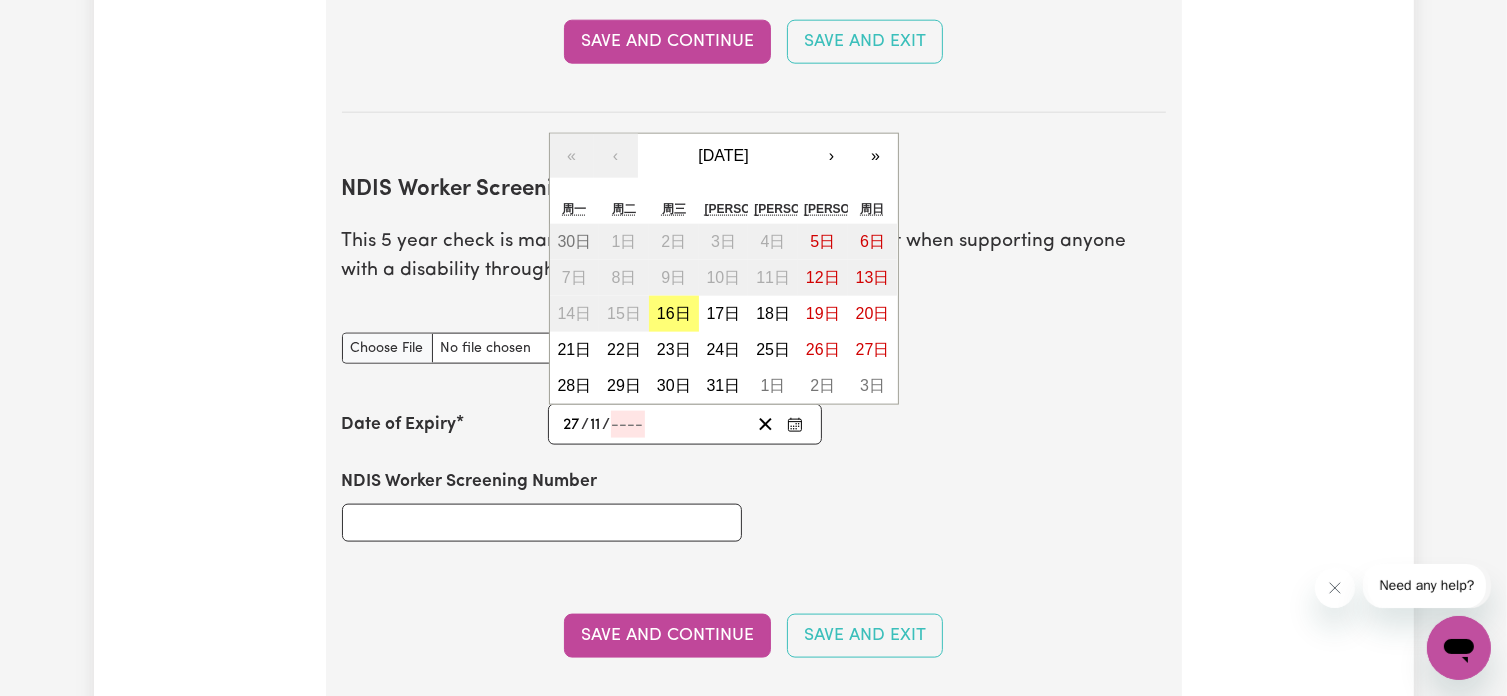 type on "11" 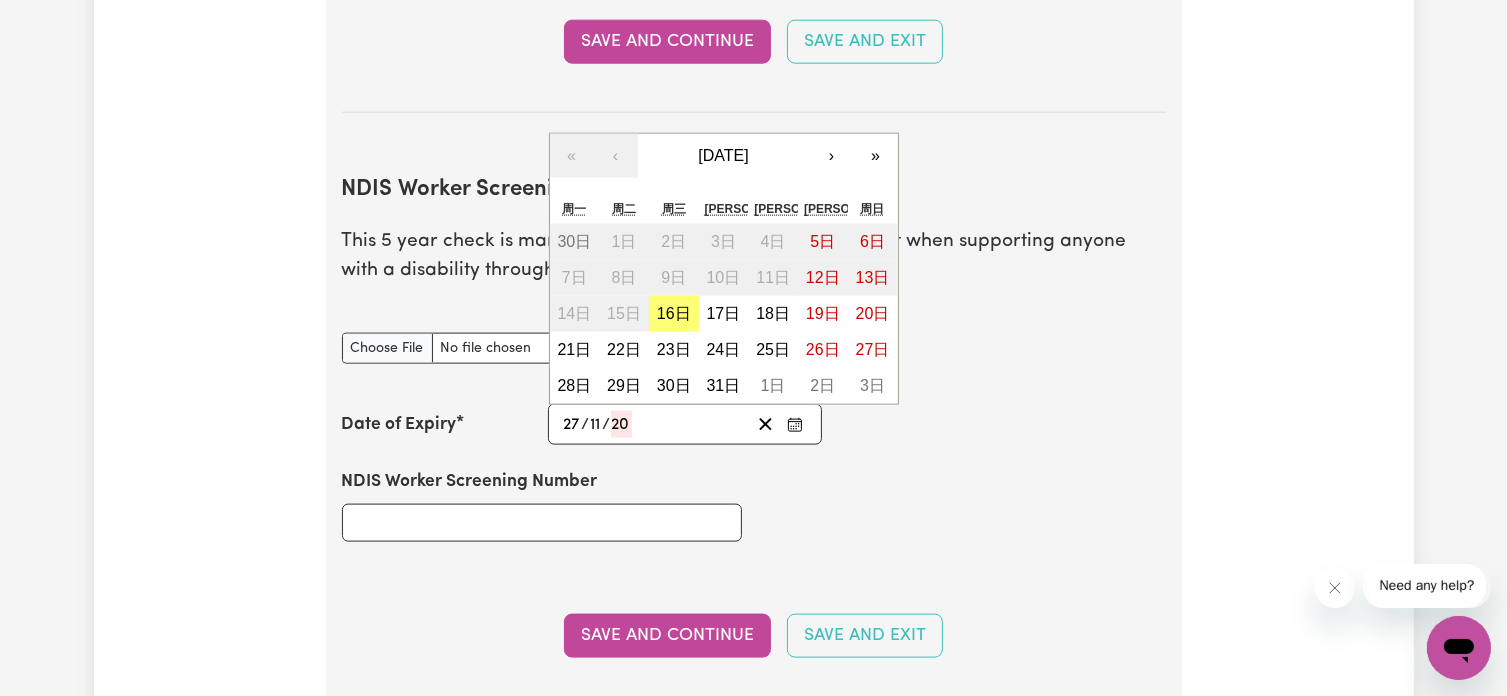 type on "202" 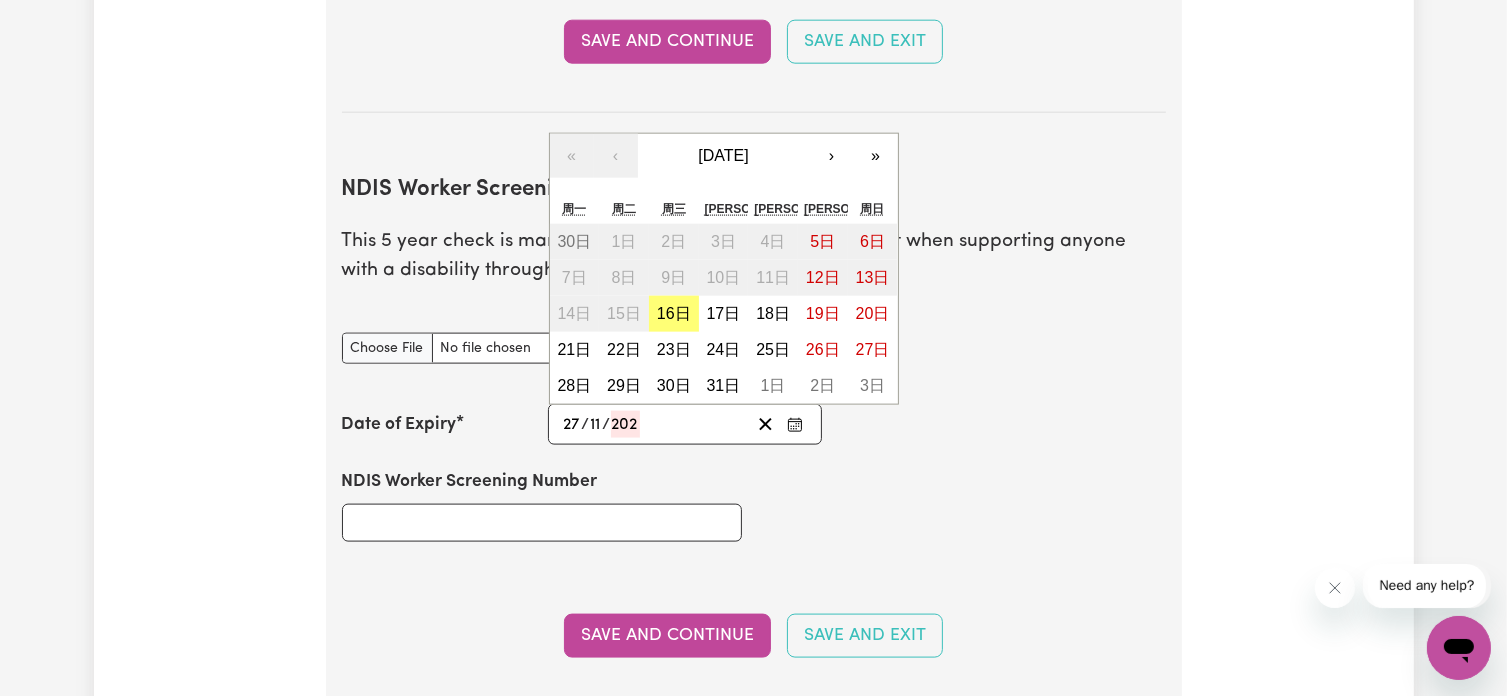 type on "[DATE]" 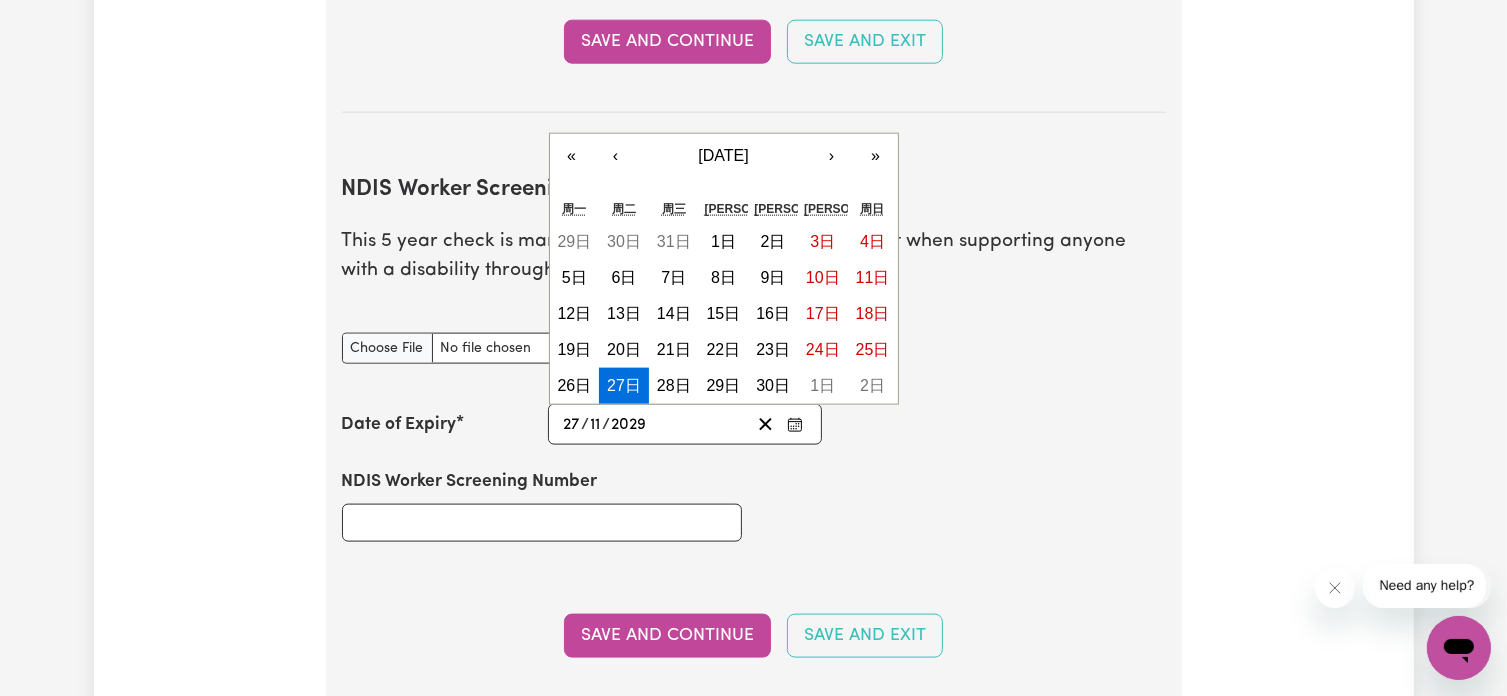type on "2029" 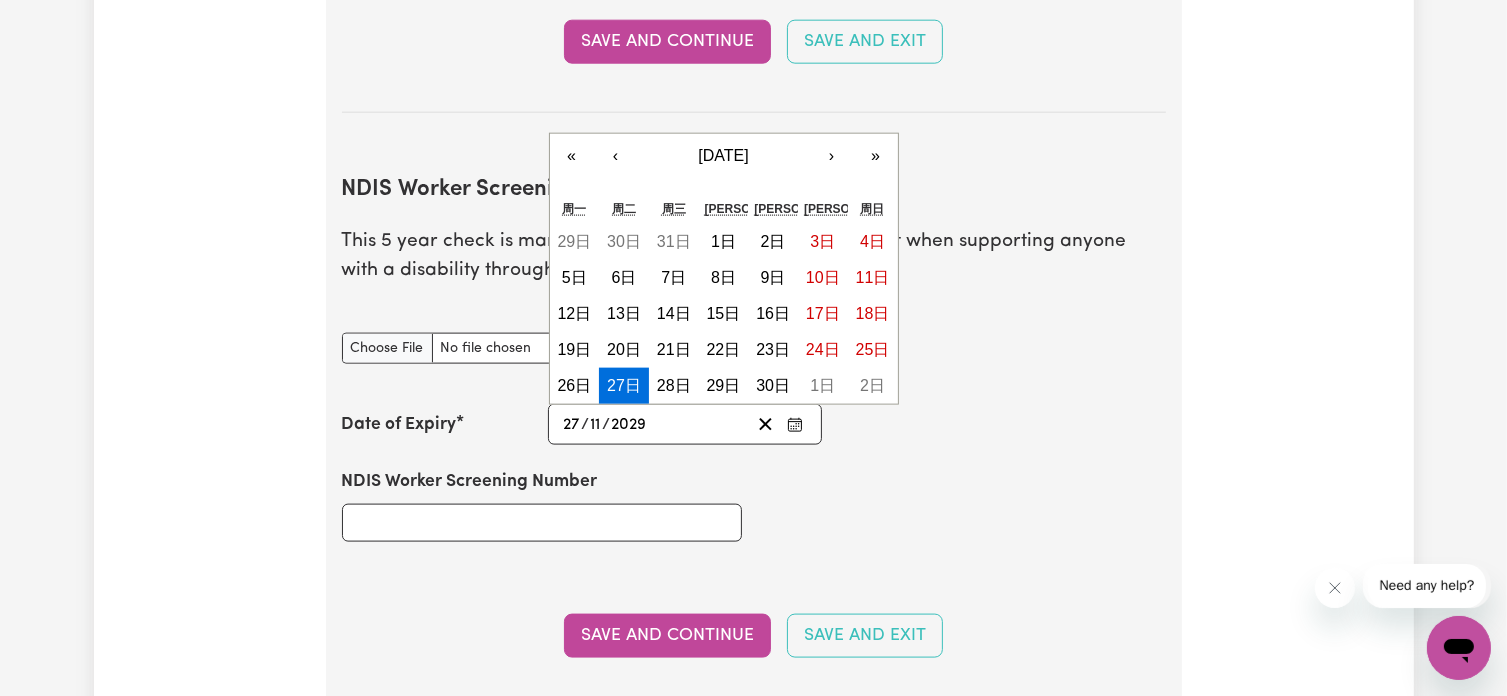 type on "[DATE]" 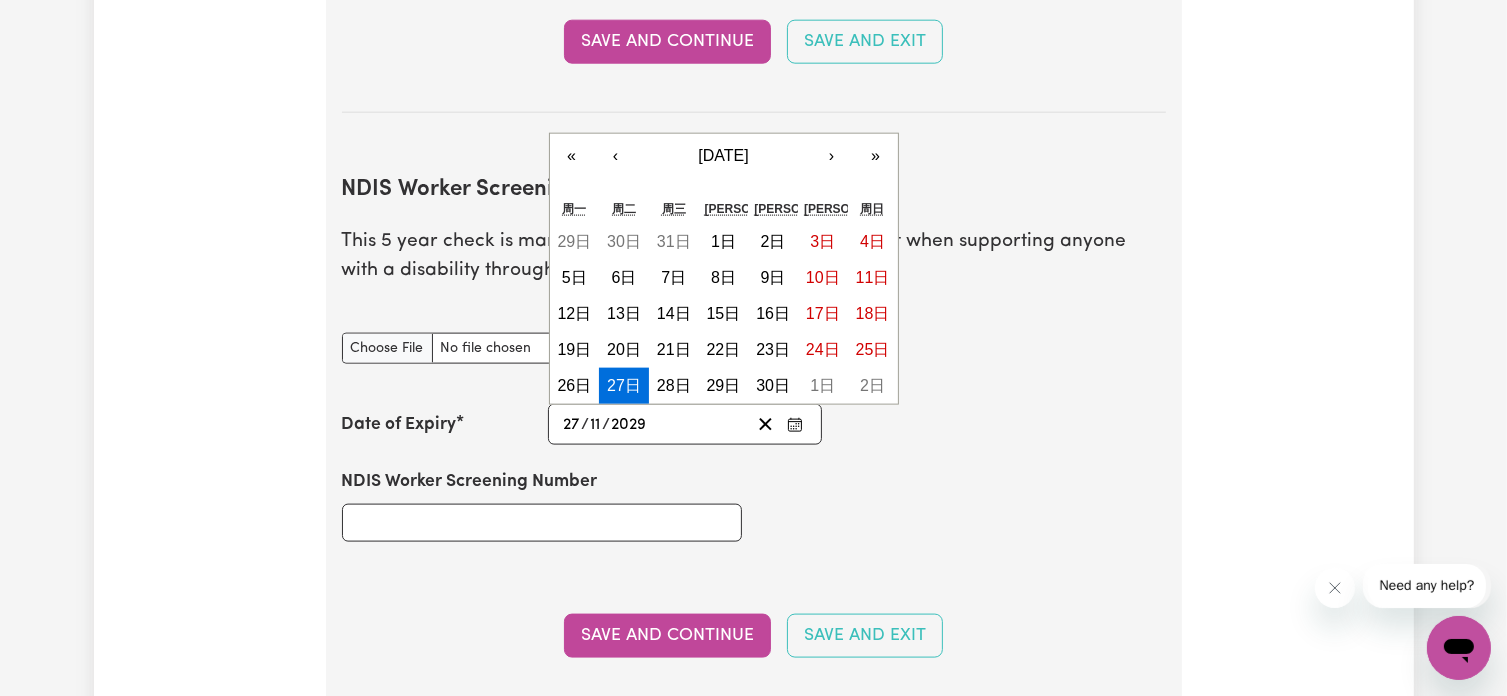 type on "2" 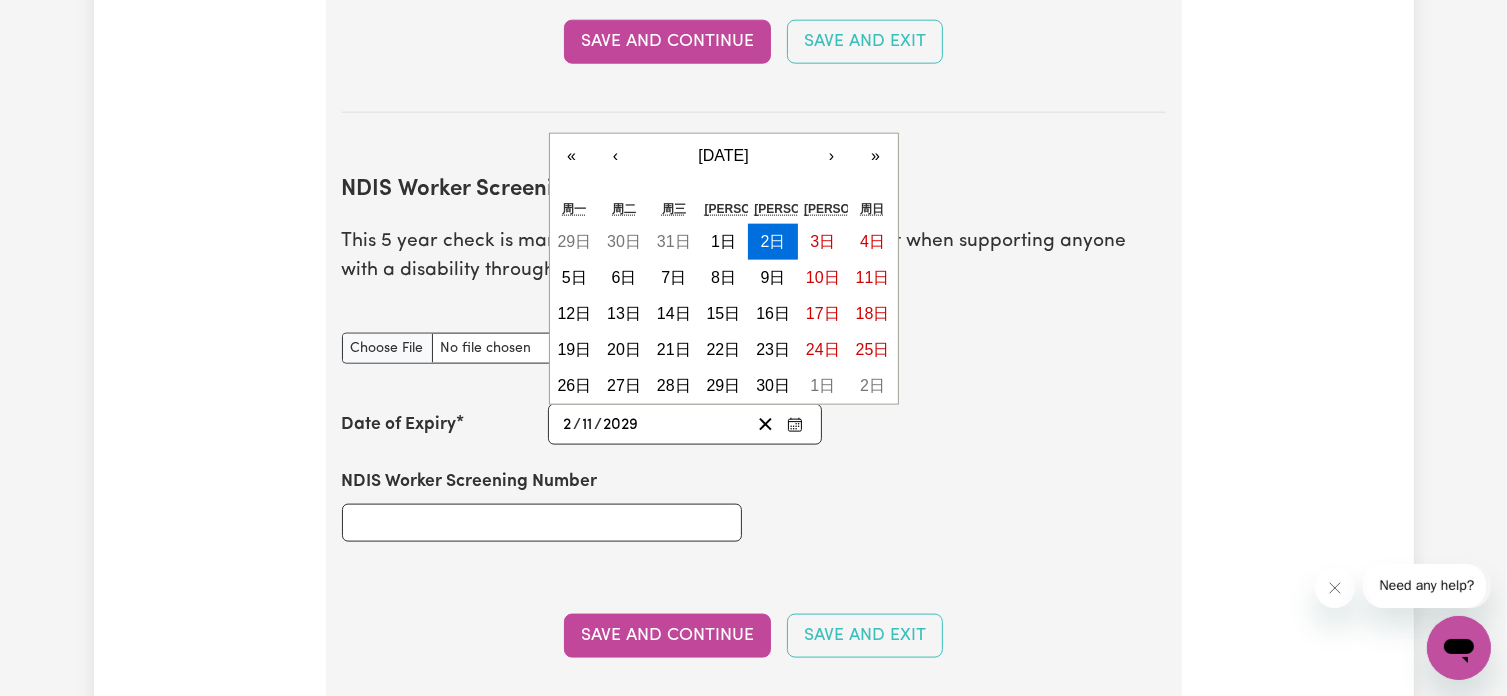 type on "[DATE]" 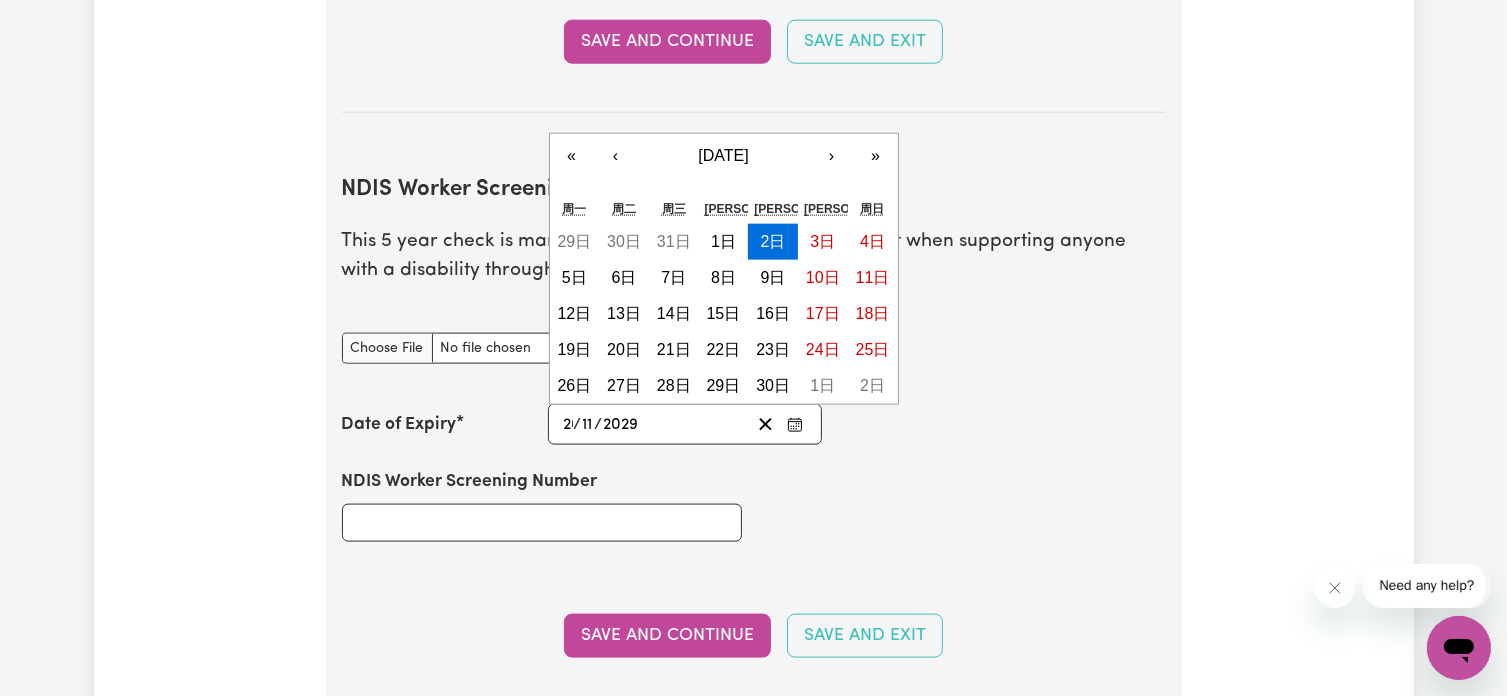 type on "26" 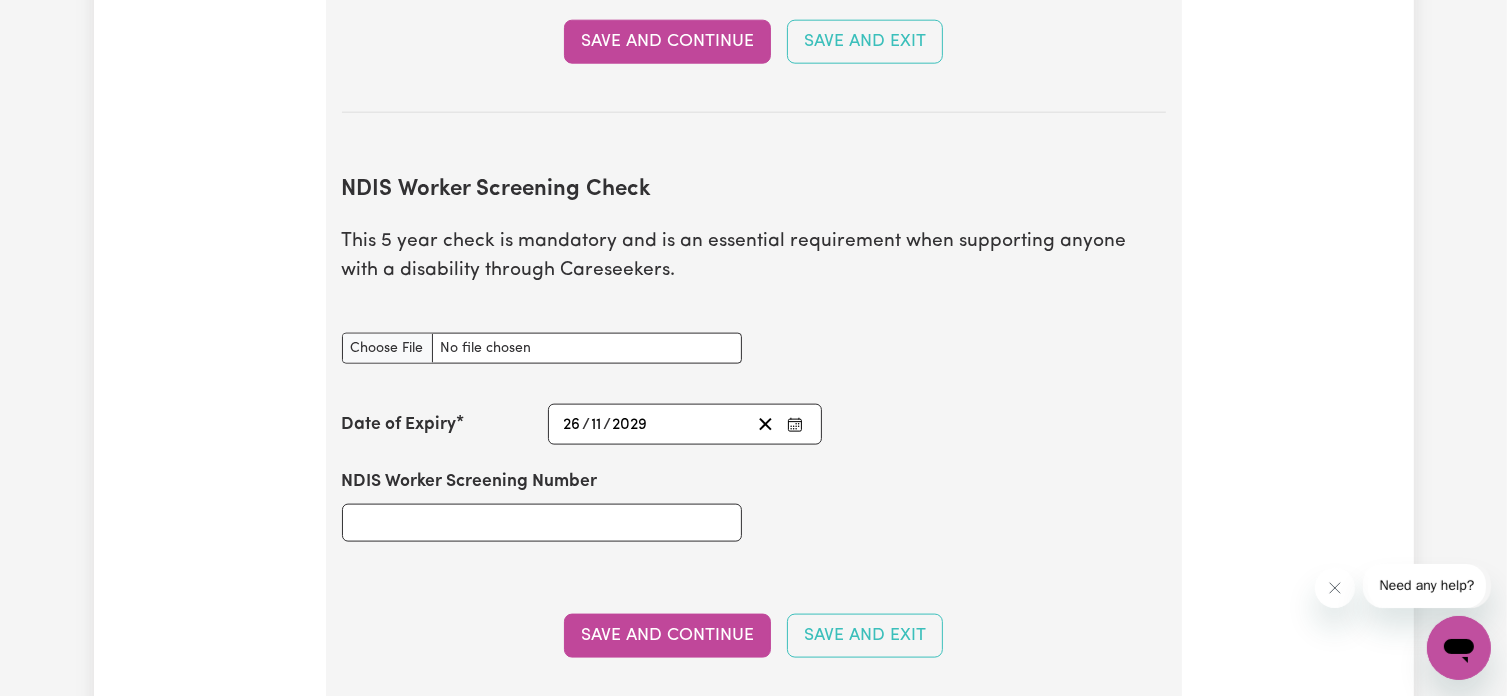 click on "NDIS Worker Screening Number" at bounding box center (754, 505) 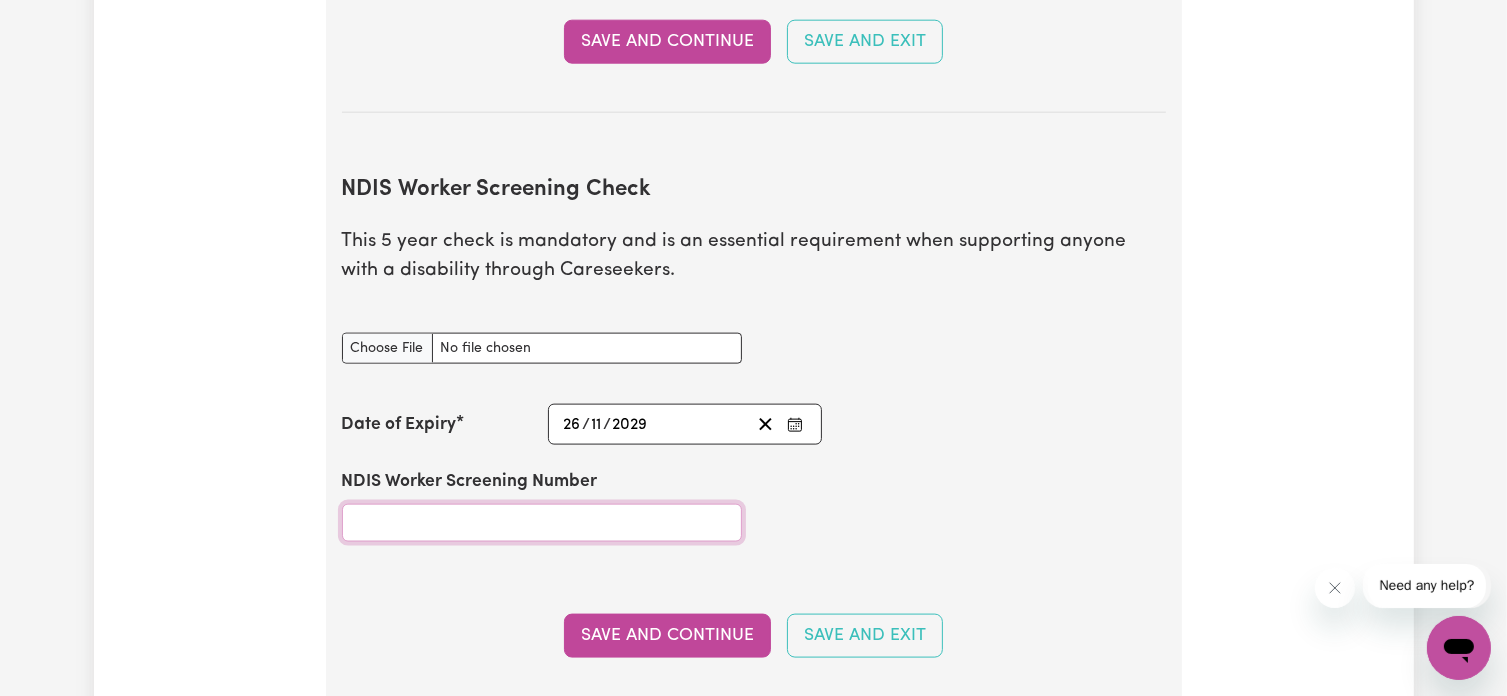 click on "NDIS Worker Screening Number" at bounding box center (542, 523) 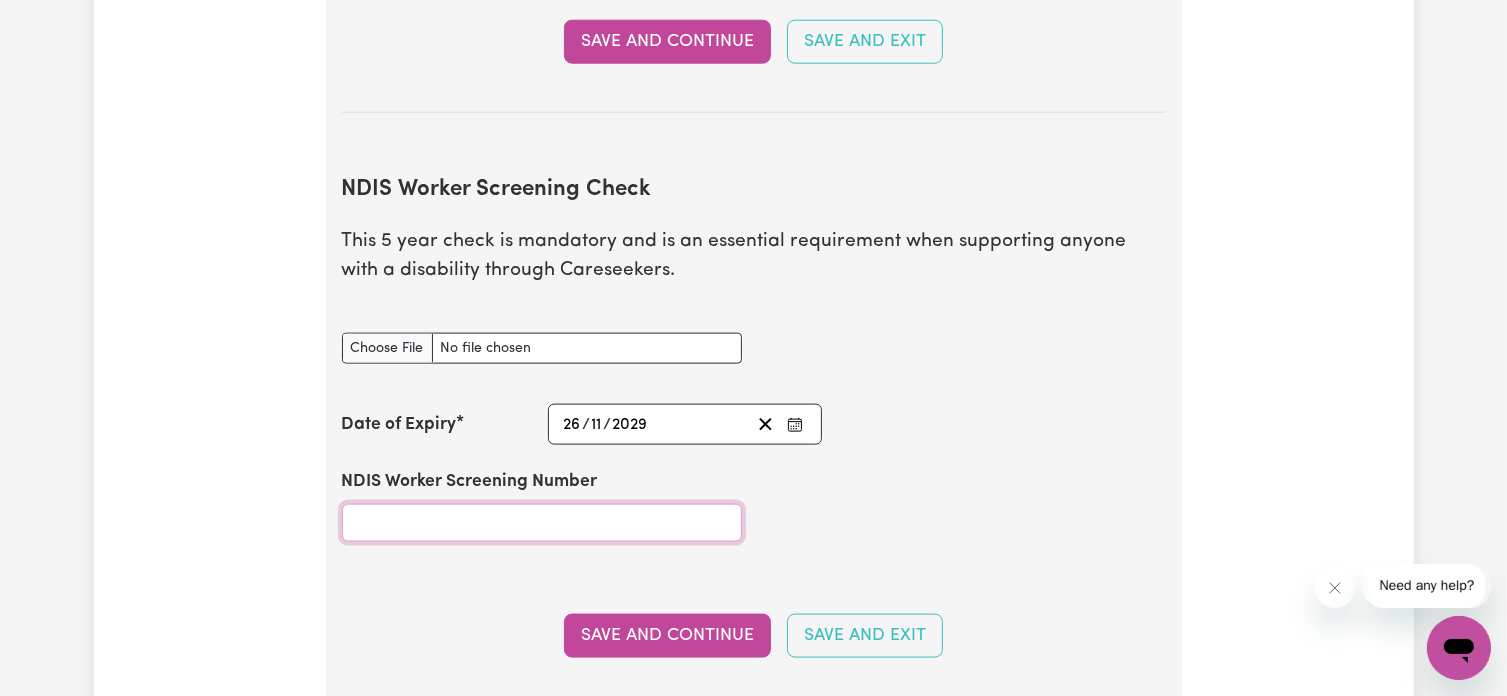paste on "22460280" 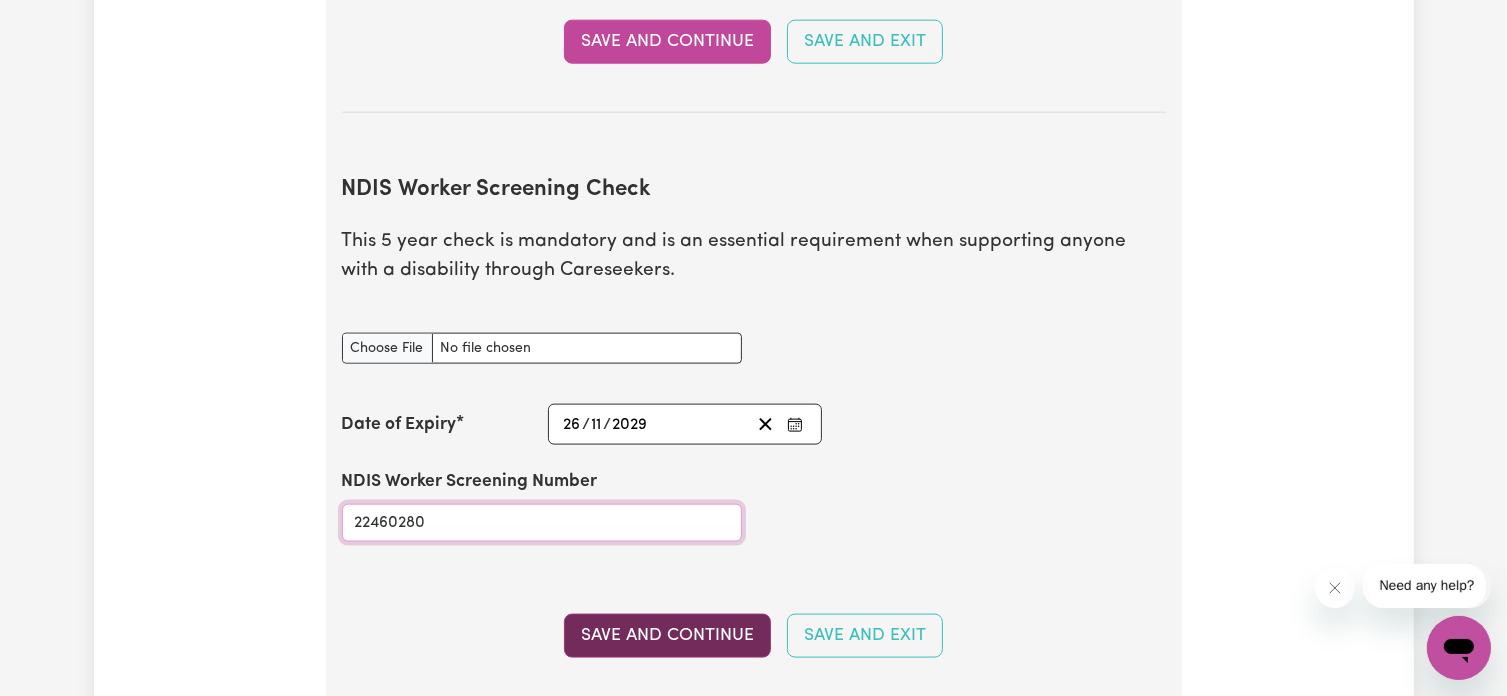 type on "22460280" 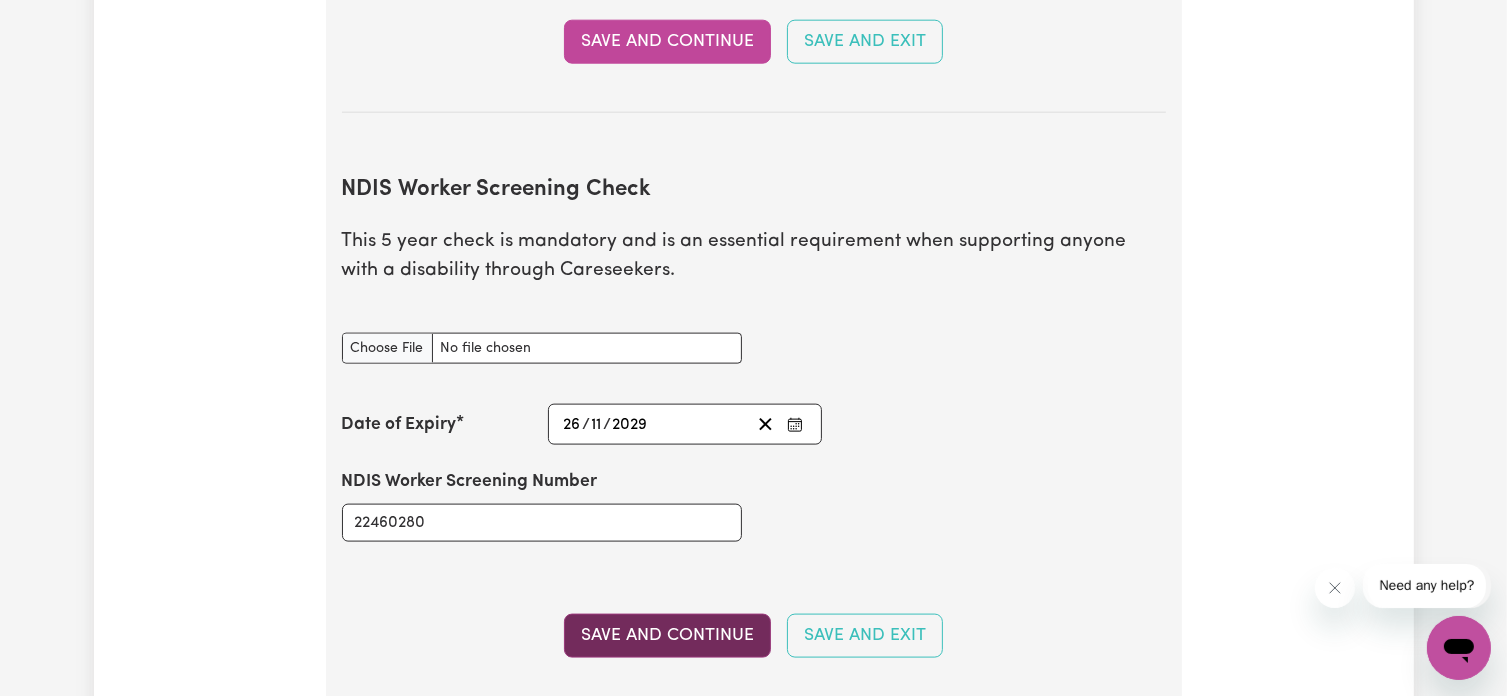 click on "Save and Continue" at bounding box center [667, 636] 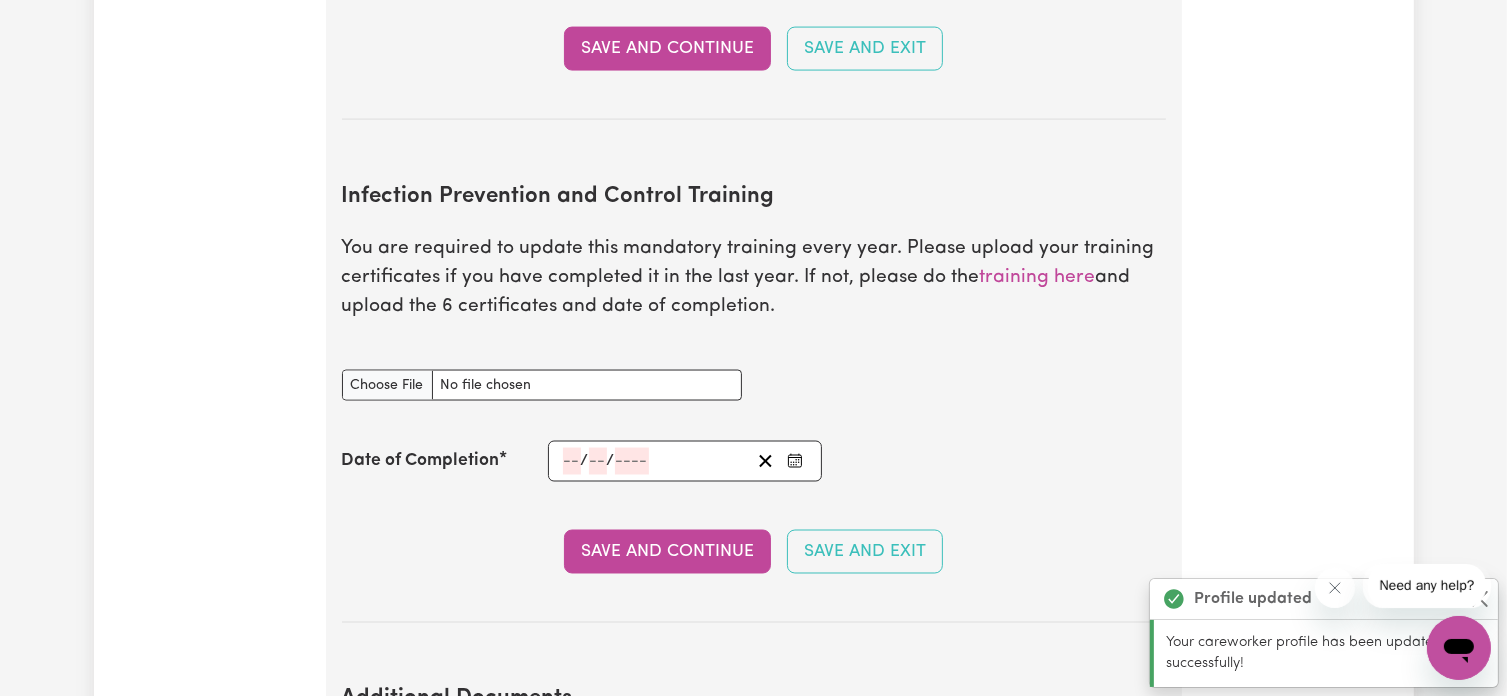 scroll, scrollTop: 3216, scrollLeft: 0, axis: vertical 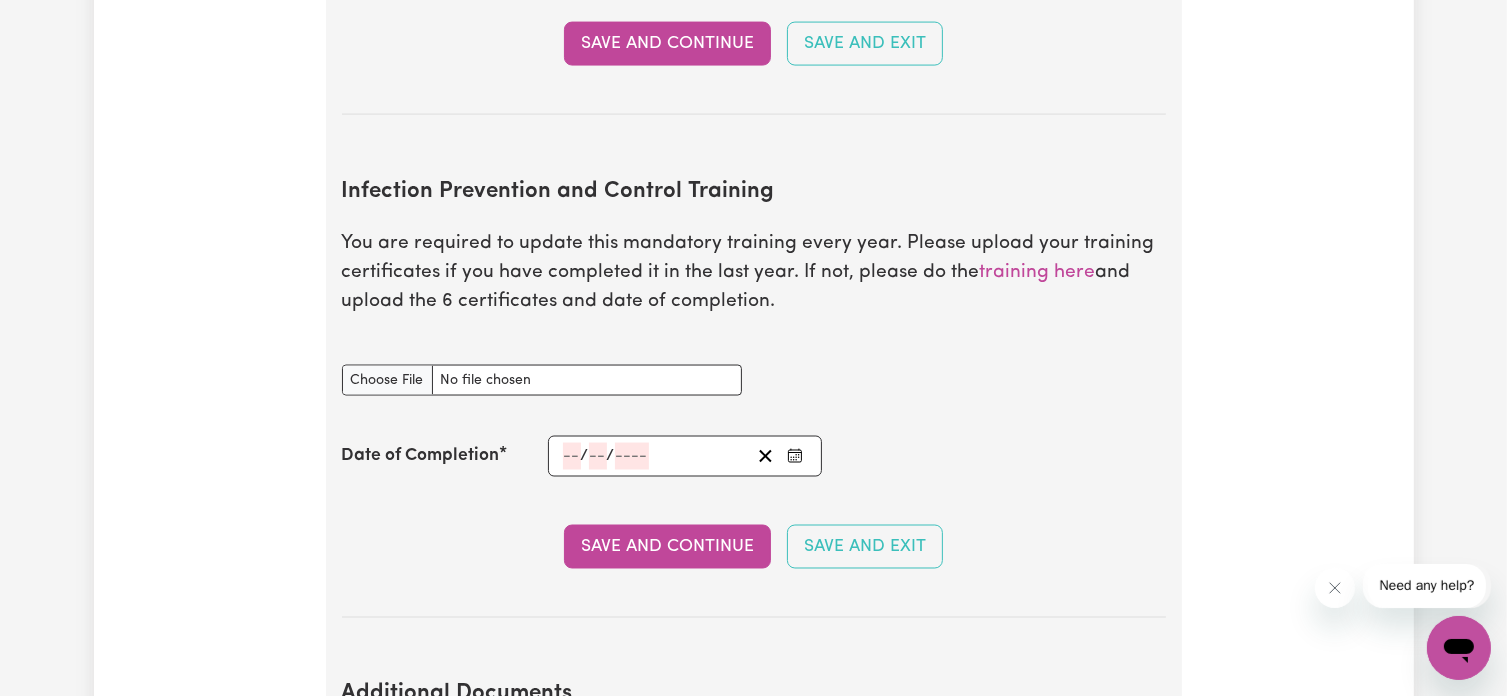 click on "Infection Prevention and Control Training  document" at bounding box center (754, 380) 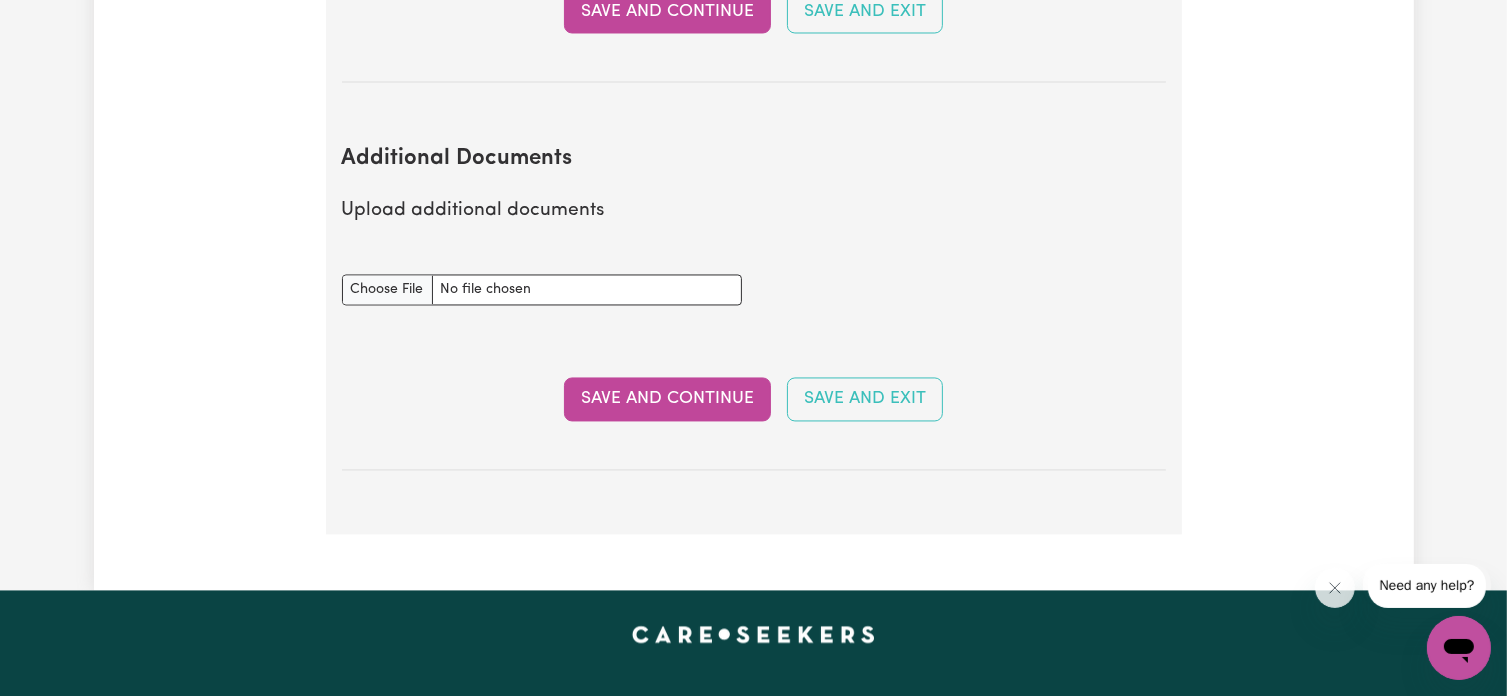scroll, scrollTop: 3716, scrollLeft: 0, axis: vertical 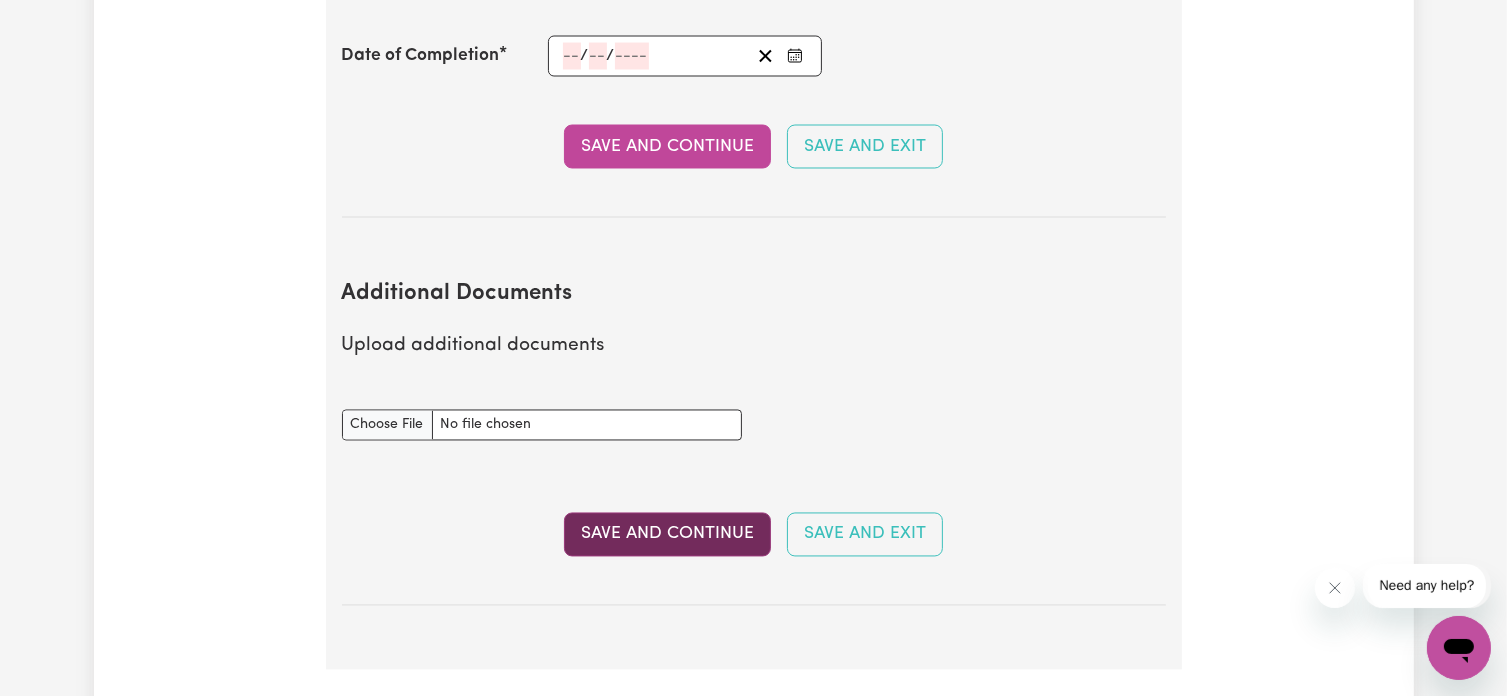click on "Save and Continue" at bounding box center [667, 535] 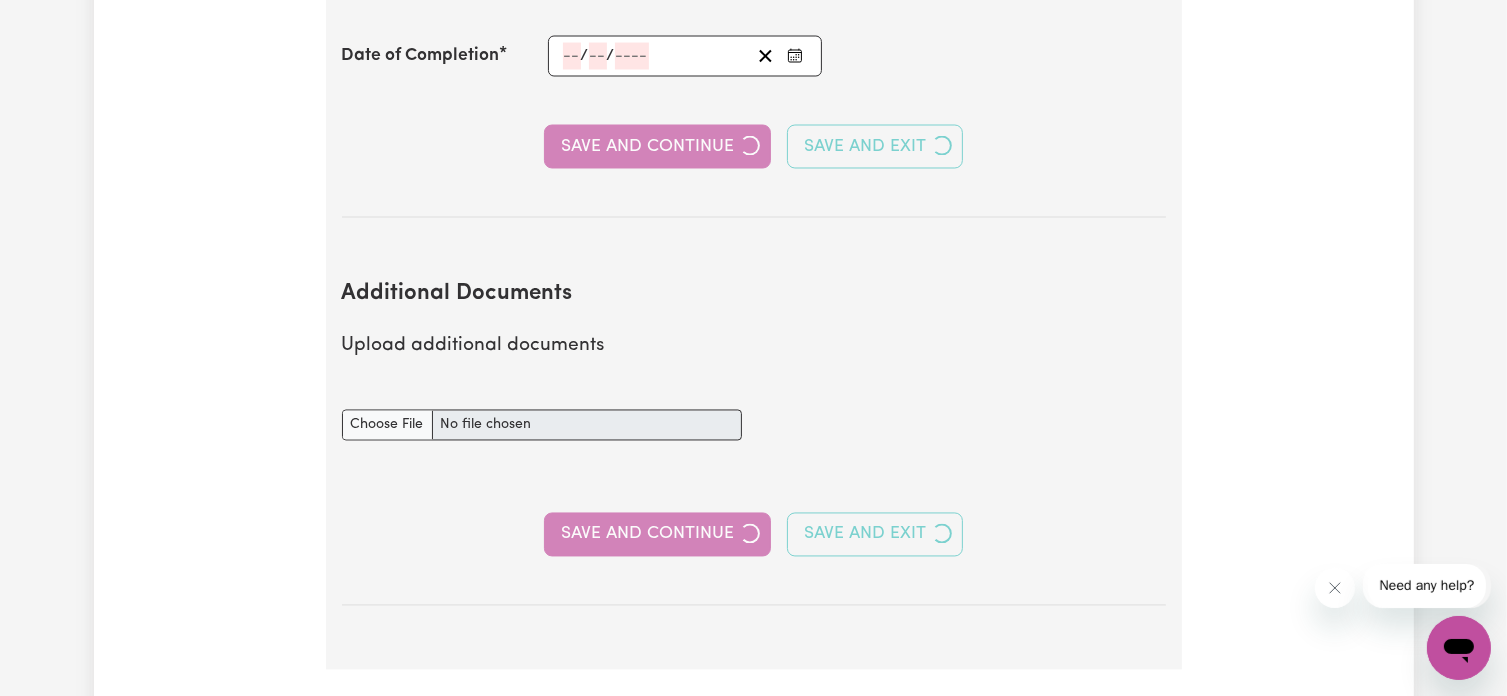 select on "Certificate III (Individual Support)" 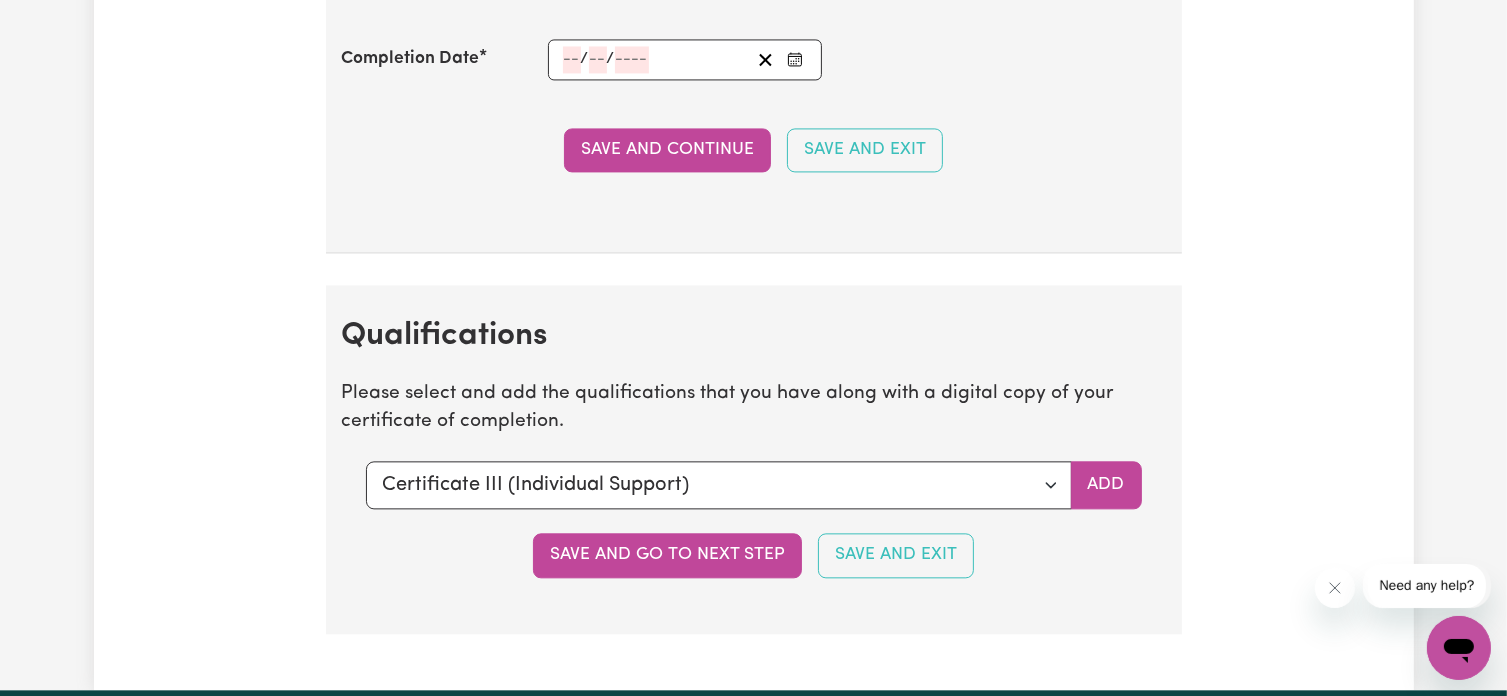 scroll, scrollTop: 4364, scrollLeft: 0, axis: vertical 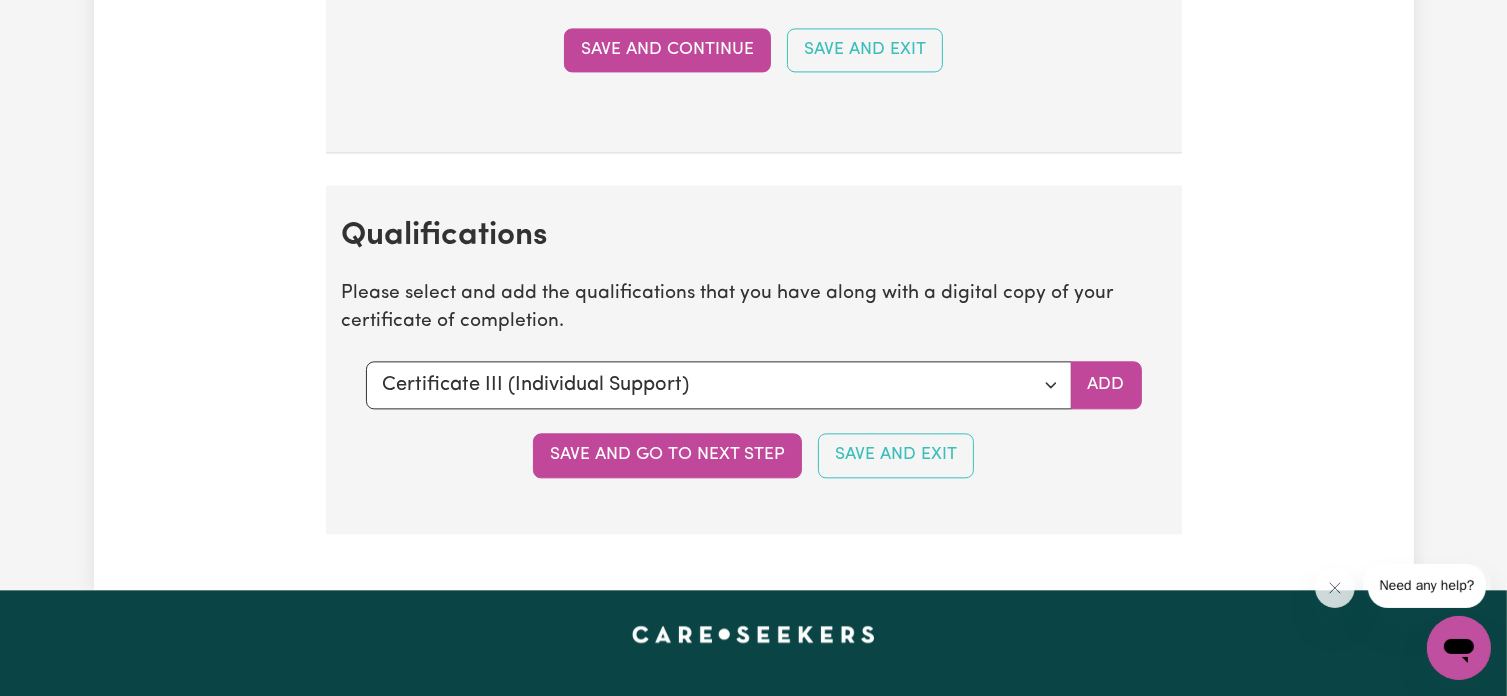 click on "Please select and add the qualifications that you have along with a digital copy of your certificate of completion." at bounding box center [754, 309] 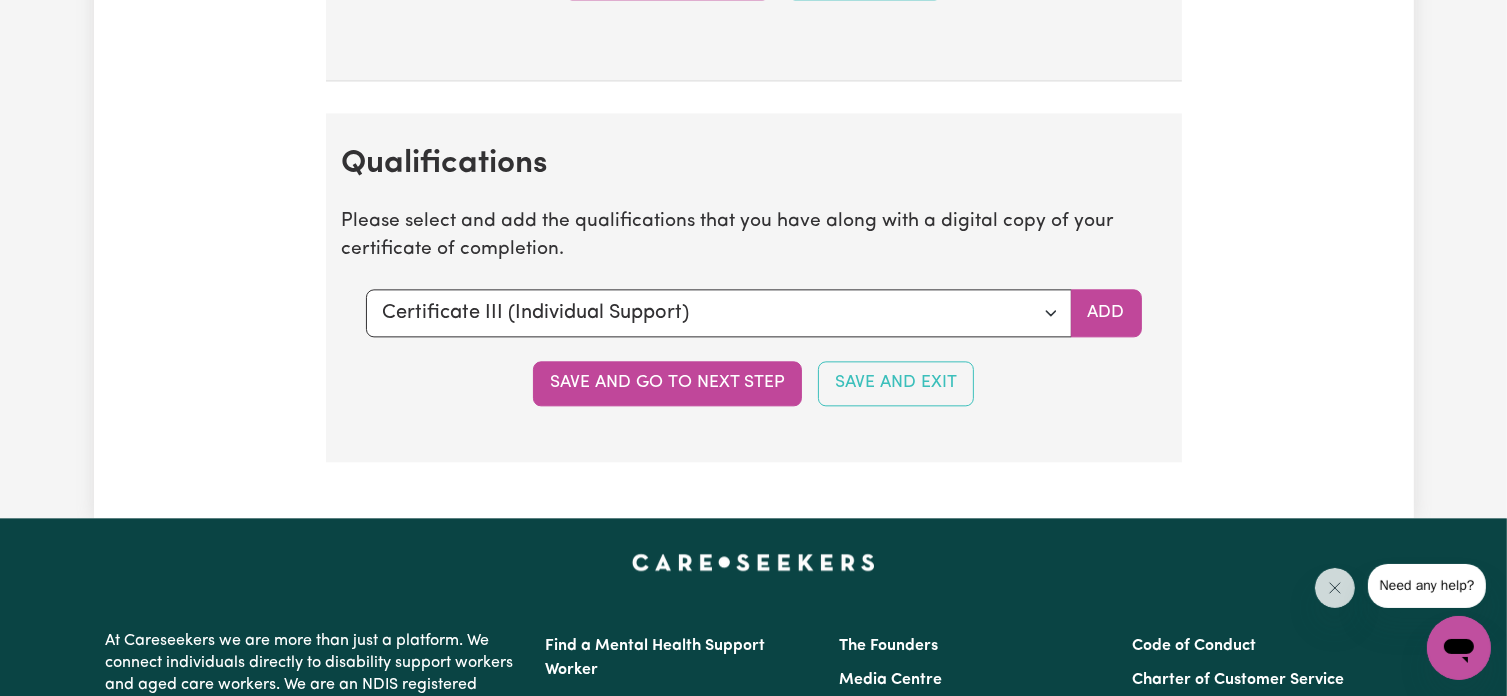 scroll, scrollTop: 4564, scrollLeft: 0, axis: vertical 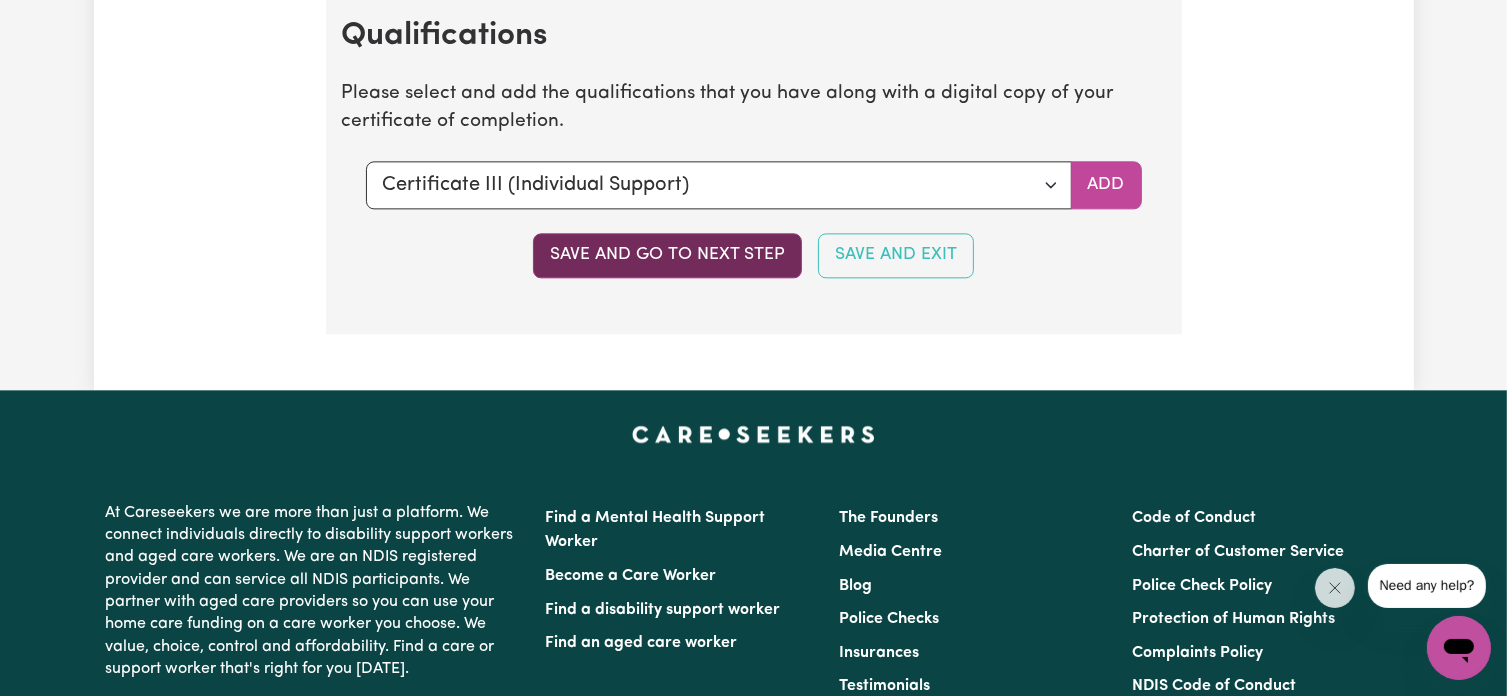 click on "Save and go to next step" at bounding box center (667, 255) 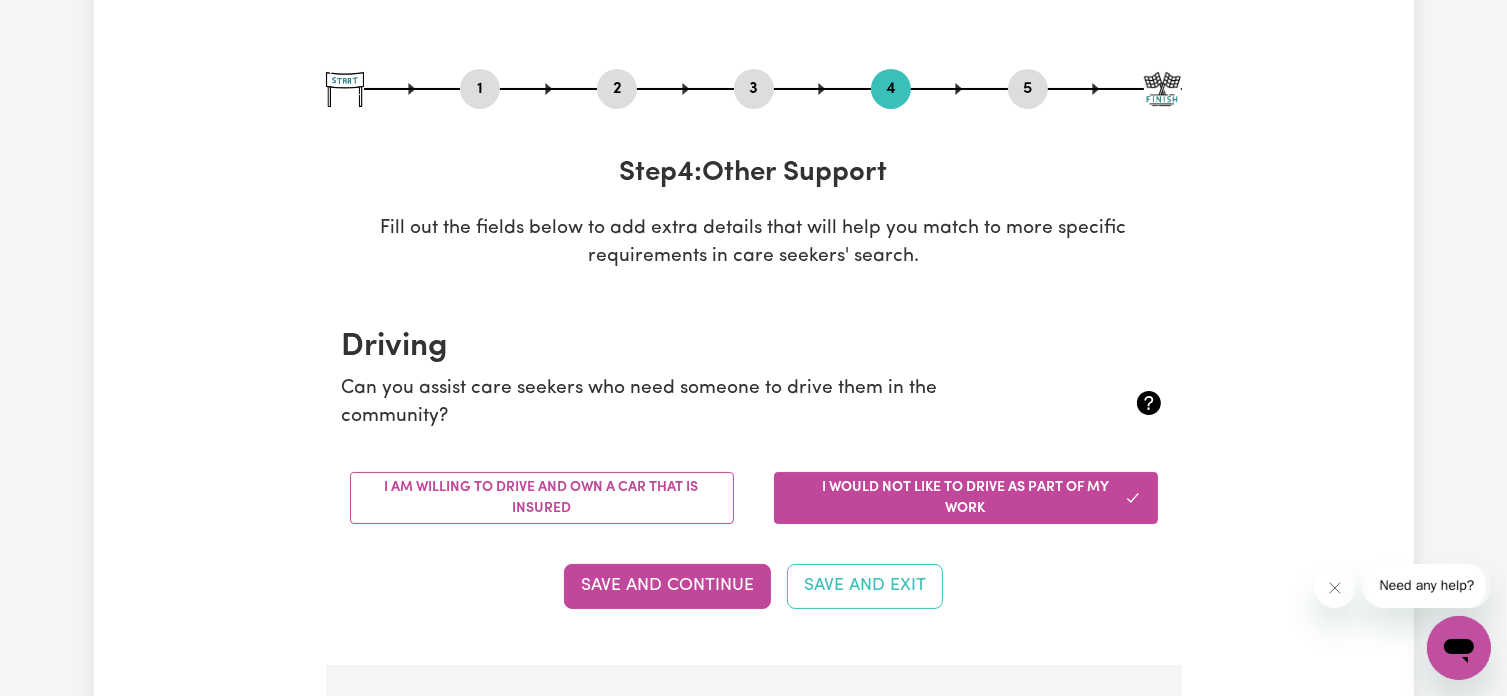 scroll, scrollTop: 0, scrollLeft: 0, axis: both 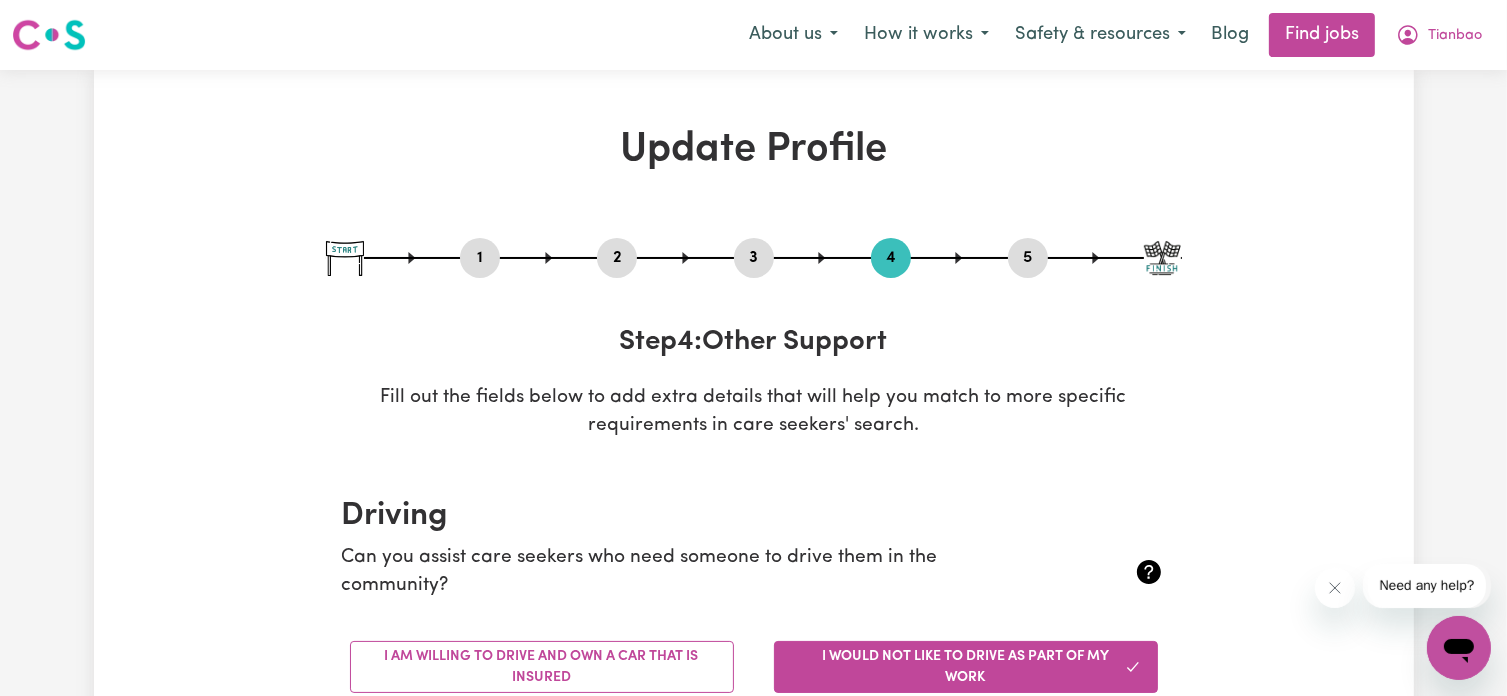 click on "5" at bounding box center [1028, 258] 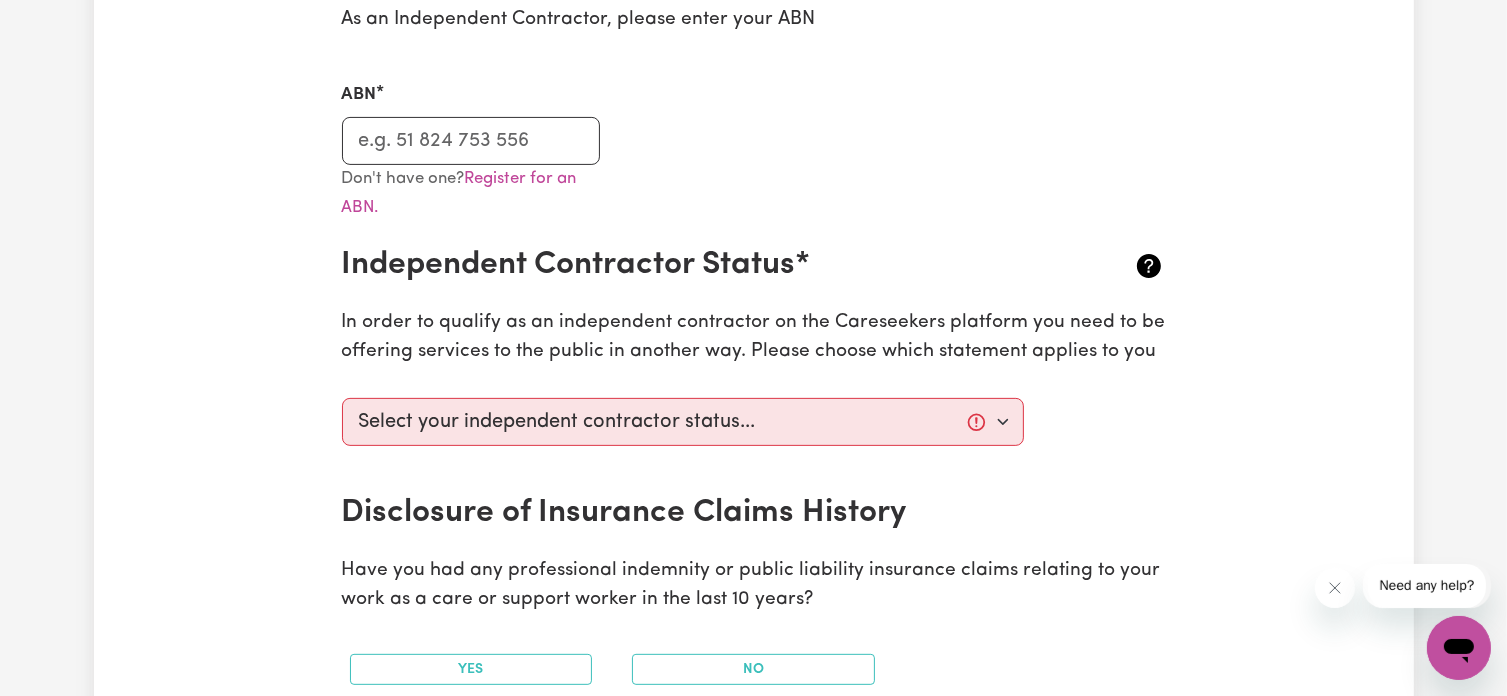 scroll, scrollTop: 600, scrollLeft: 0, axis: vertical 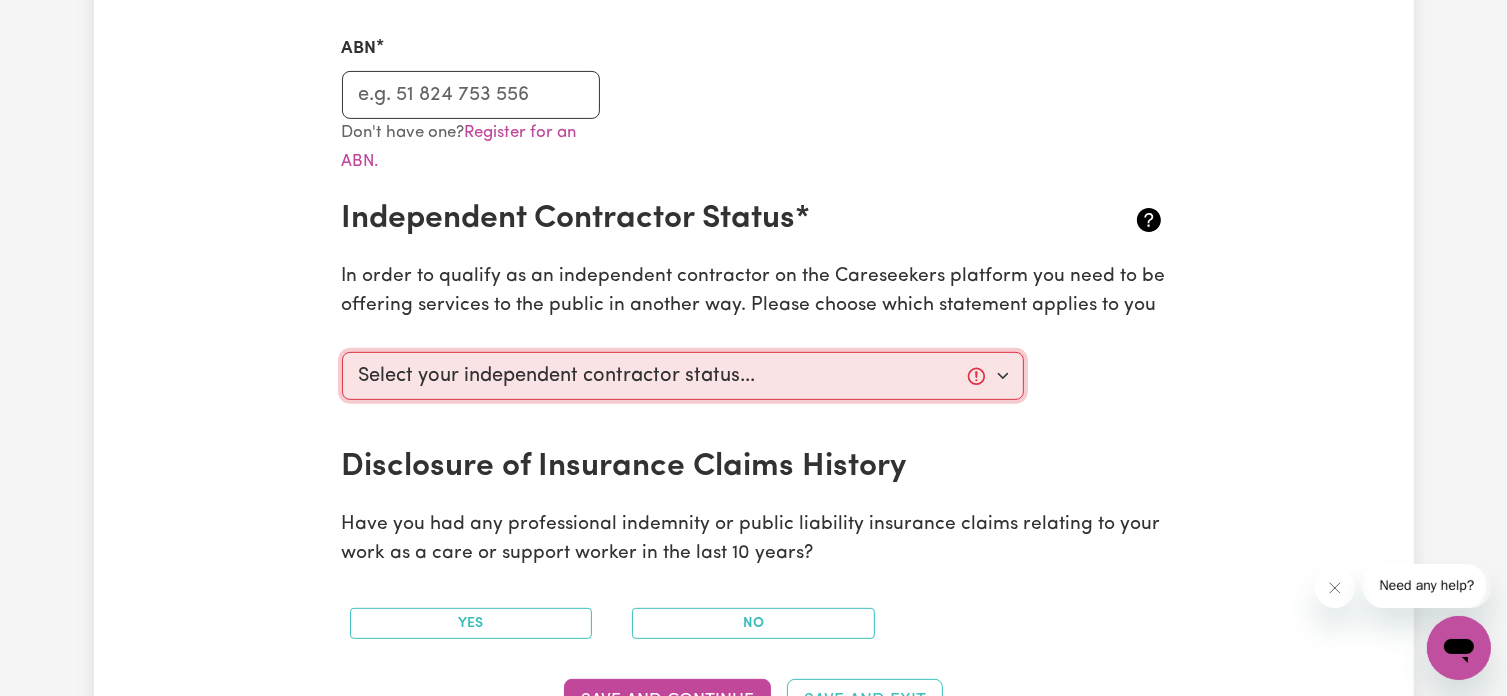 click on "Select your independent contractor status... I am providing services through another platform I am providing services privately on my own I am providing services by being employed by an organisation I am working in another industry" at bounding box center (683, 376) 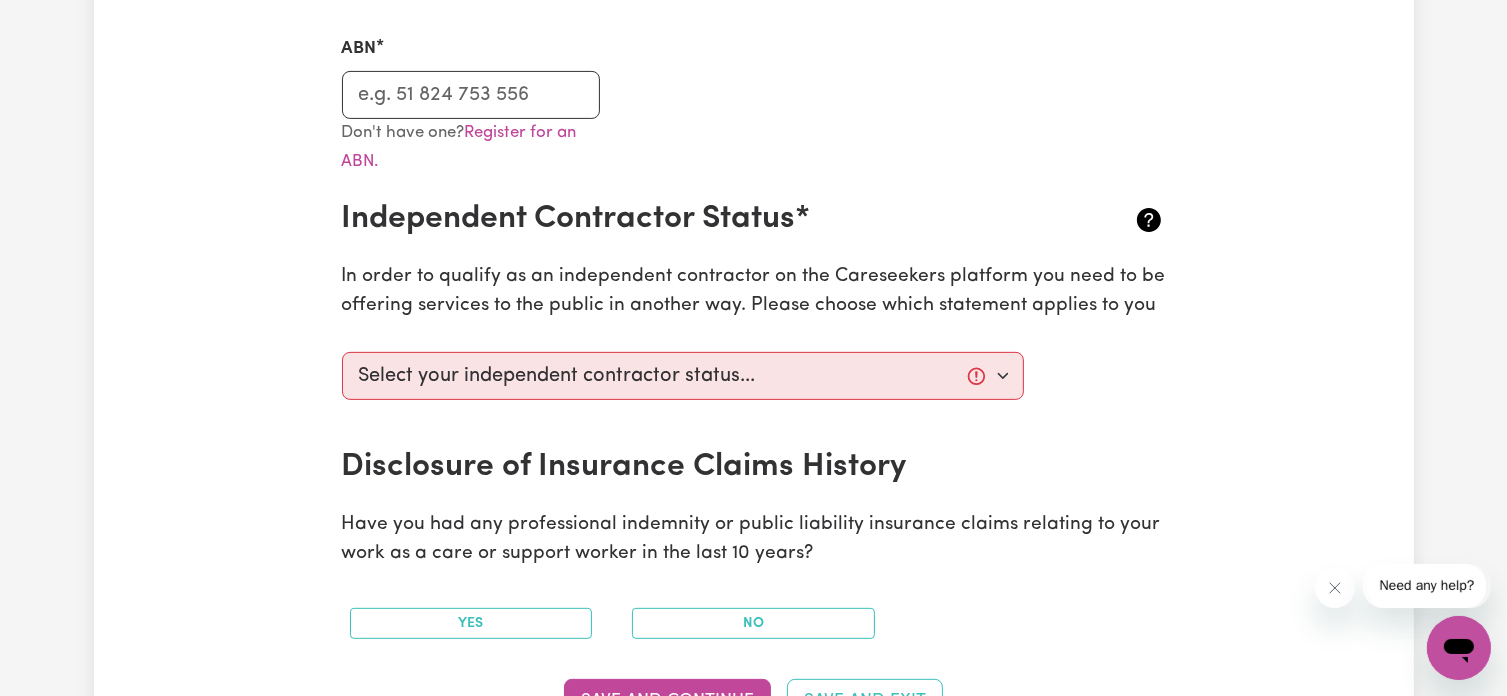 click on "Australian Business Number As an Independent Contractor, please enter your ABN ABN [PERSON_NAME]'t have one?  Register for an ABN. Independent Contractor Status* In order to qualify as an independent contractor on the Careseekers platform you need to be offering services to the public in another way. Please choose which statement applies to you Select your independent contractor status... I am providing services through another platform I am providing services privately on my own I am providing services by being employed by an organisation I am working in another industry Disclosure of Insurance Claims History Have you had any professional indemnity or public liability insurance claims relating to your work as a care or support worker in the last 10 years? Yes No Save and Continue Save and Exit" at bounding box center (754, 322) 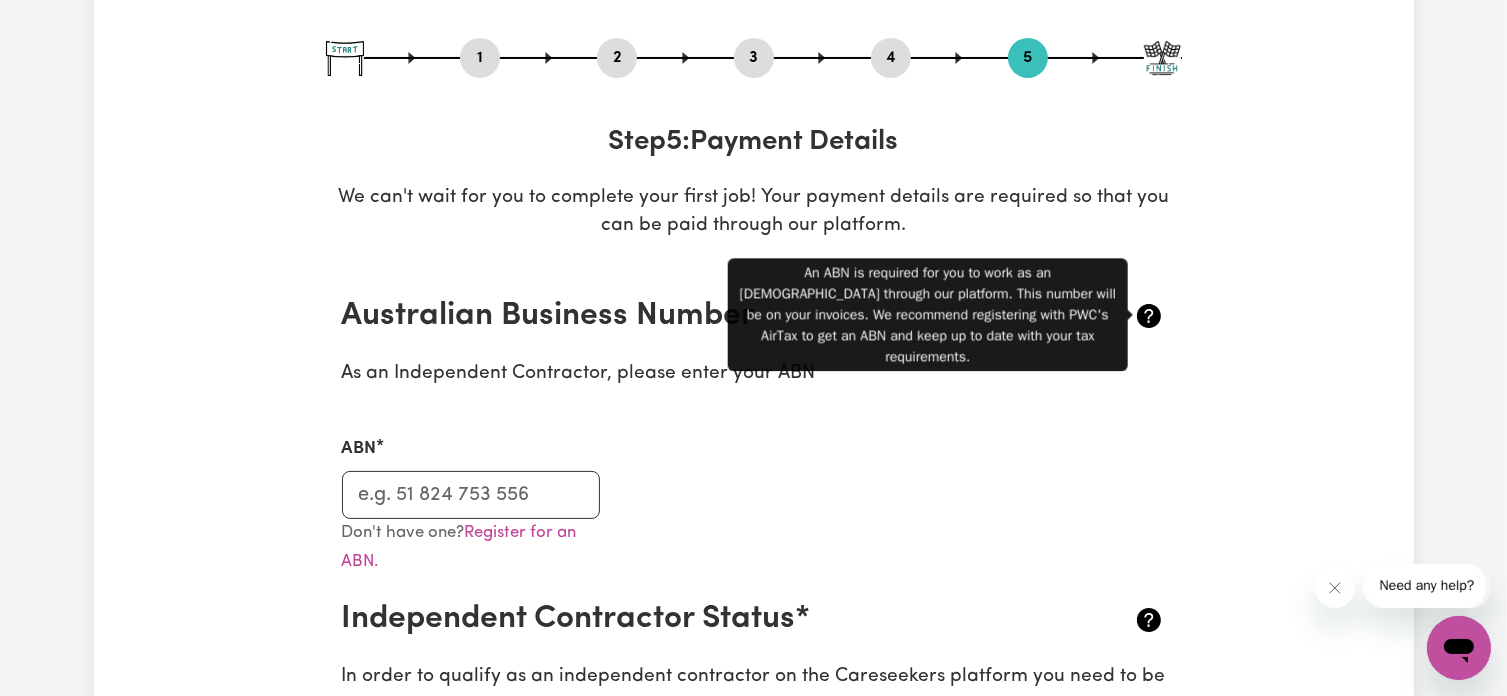 scroll, scrollTop: 0, scrollLeft: 0, axis: both 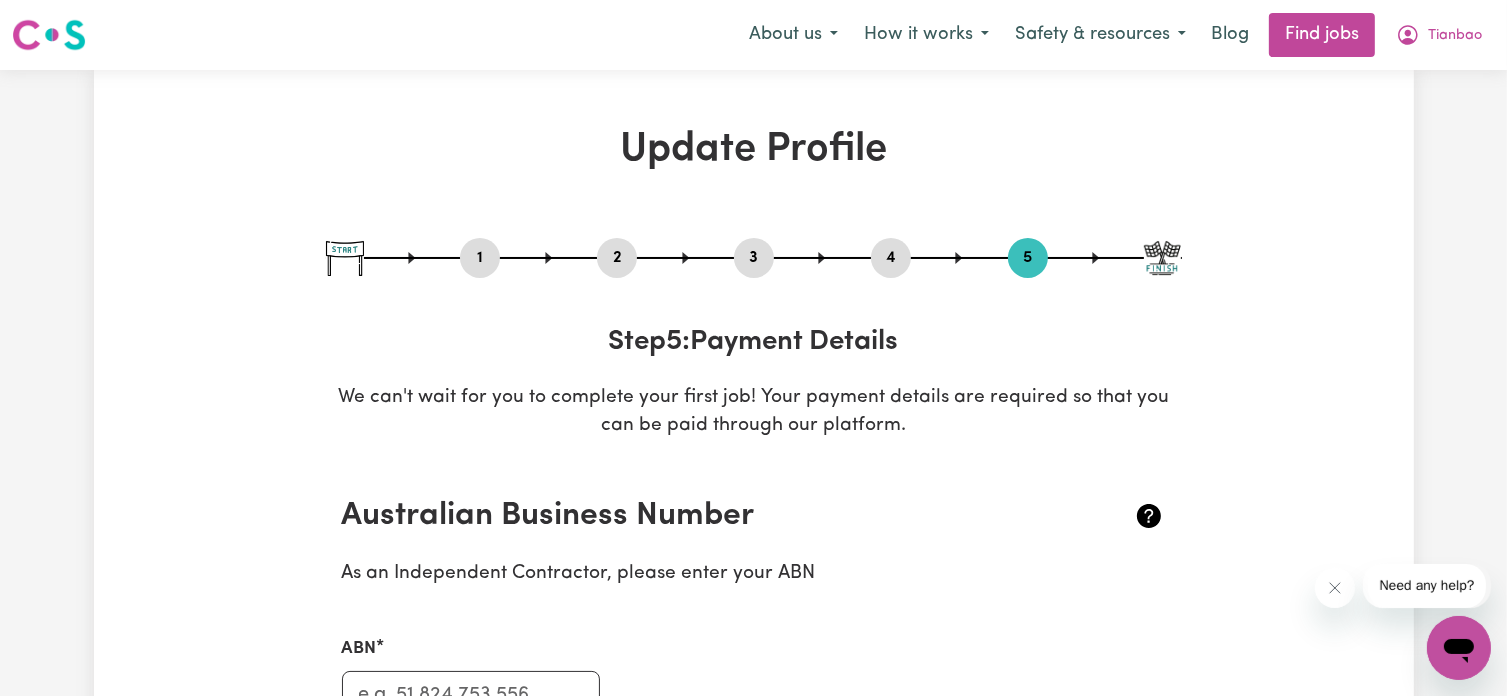 click at bounding box center [1162, 258] 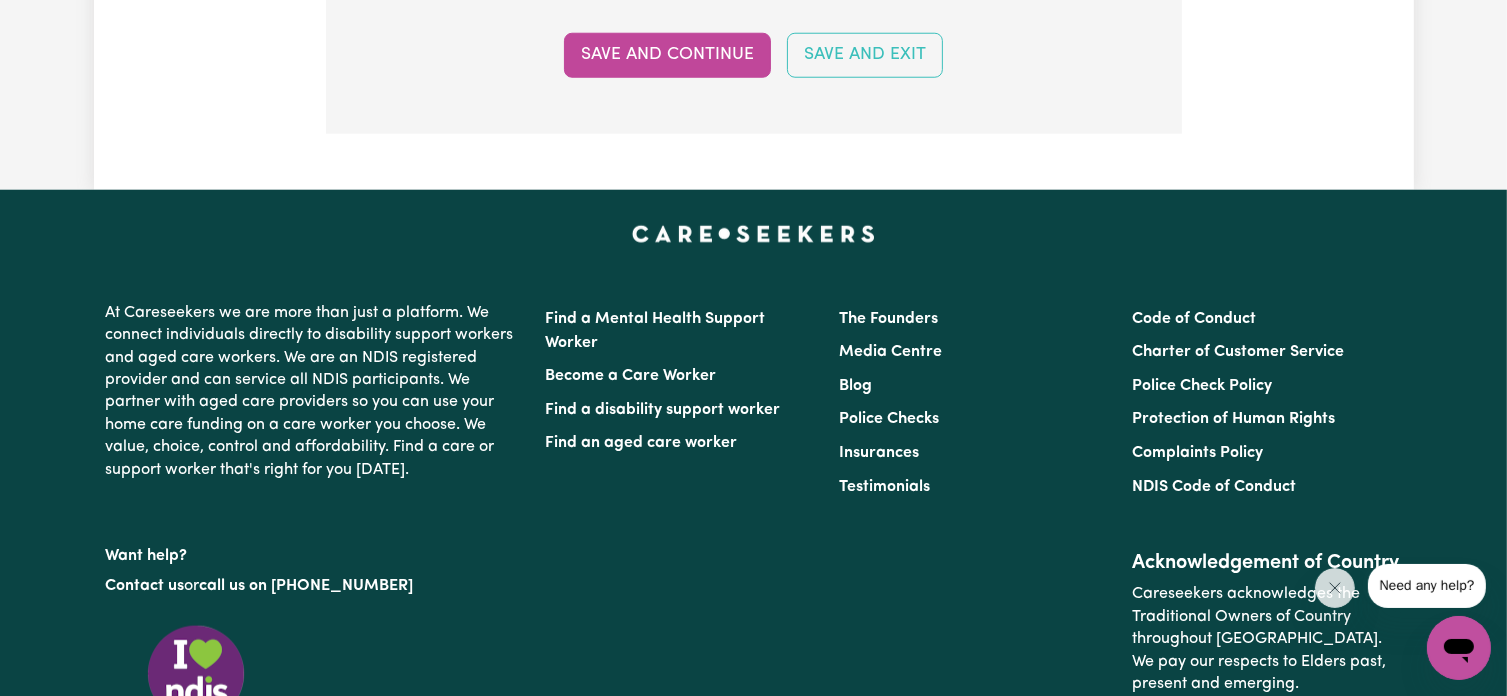 scroll, scrollTop: 2200, scrollLeft: 0, axis: vertical 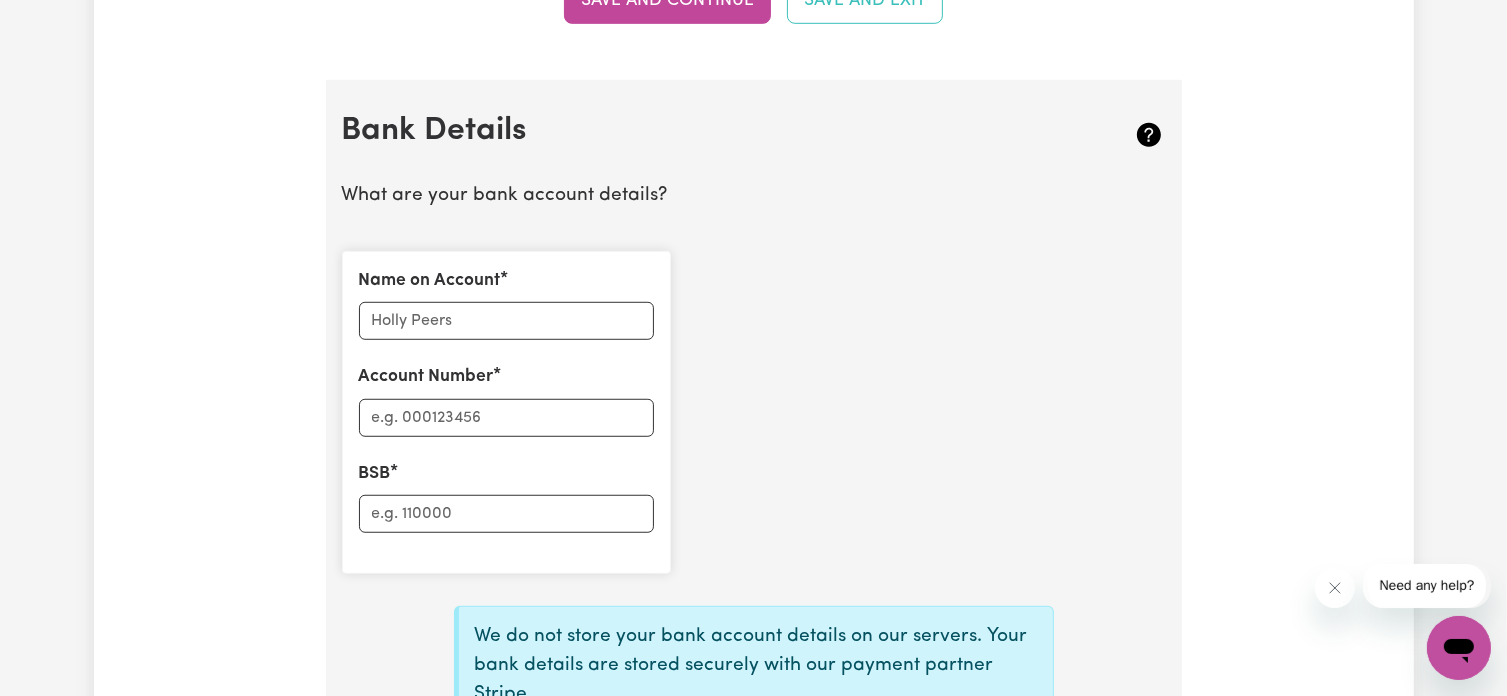 click on "Name on Account Account Number BSB" at bounding box center [754, 412] 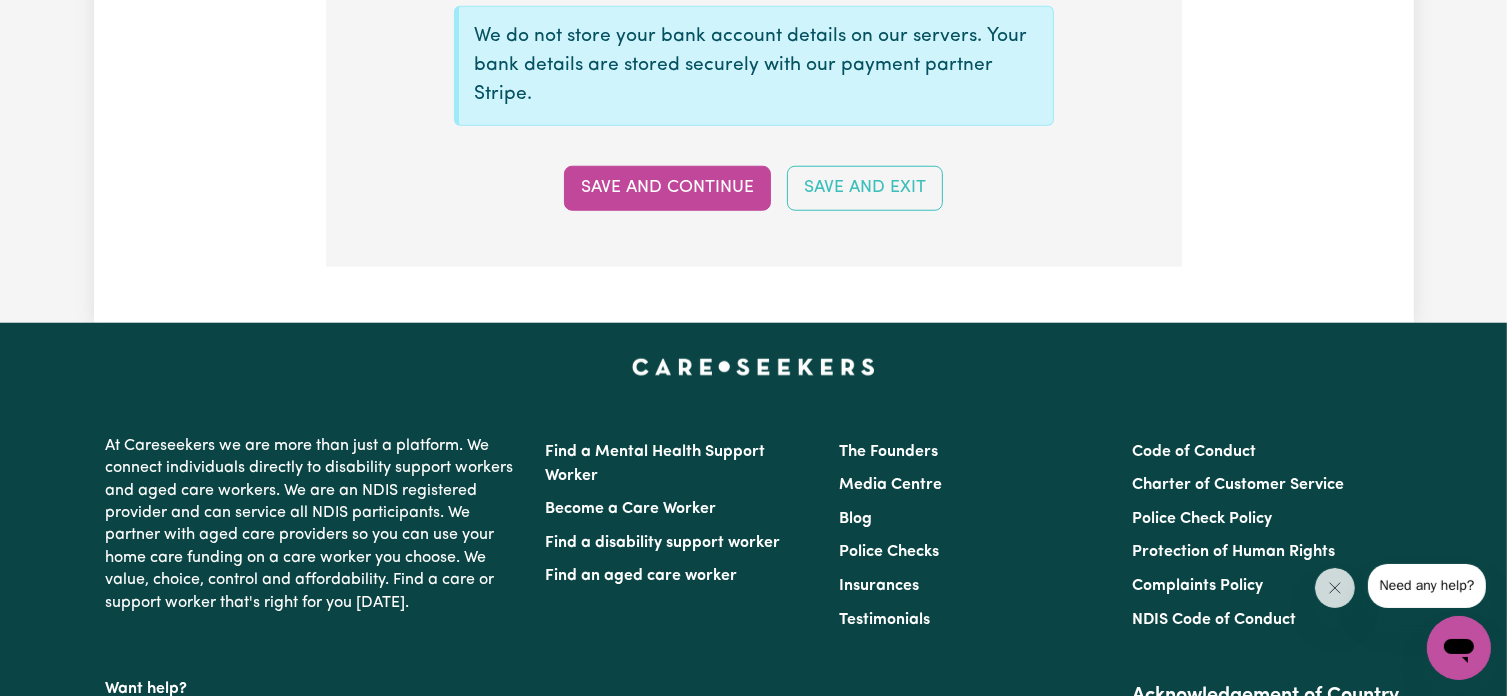 scroll, scrollTop: 1800, scrollLeft: 0, axis: vertical 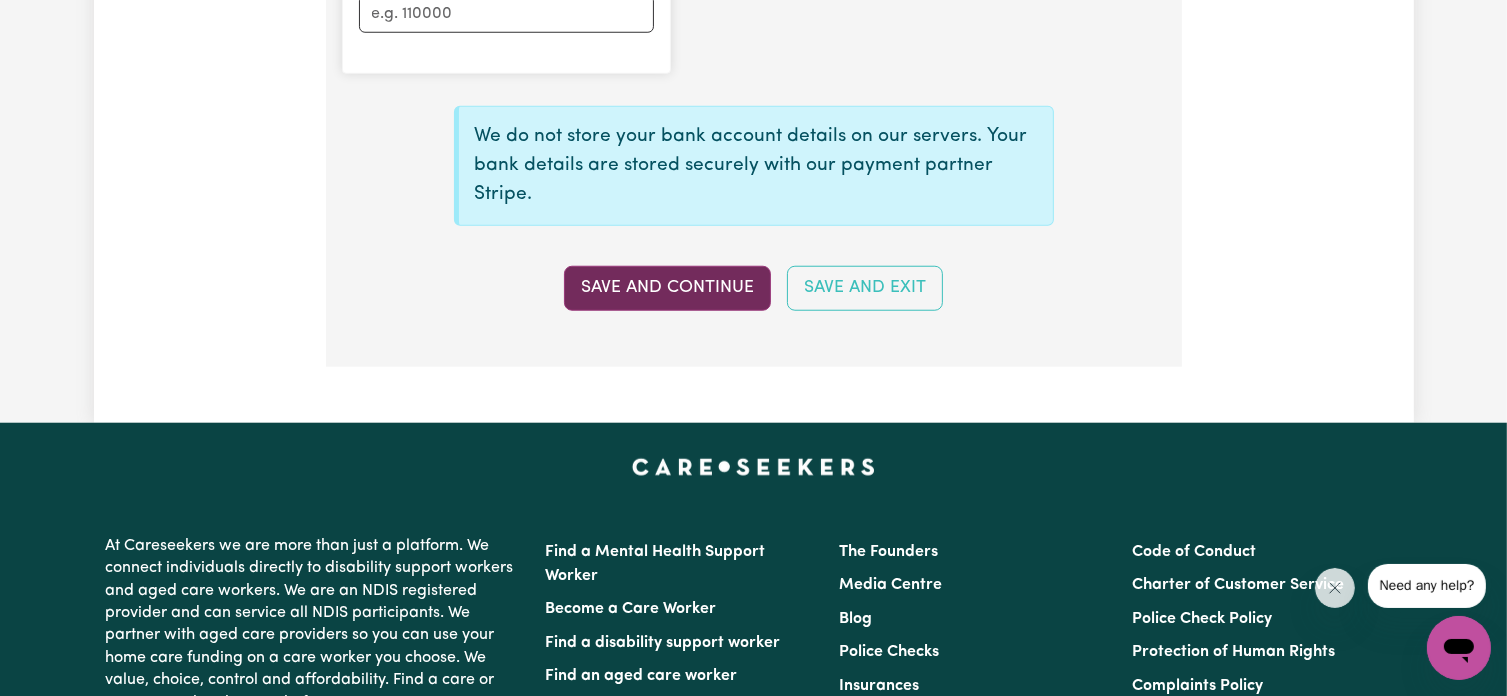 click on "Save and Continue" at bounding box center (667, 288) 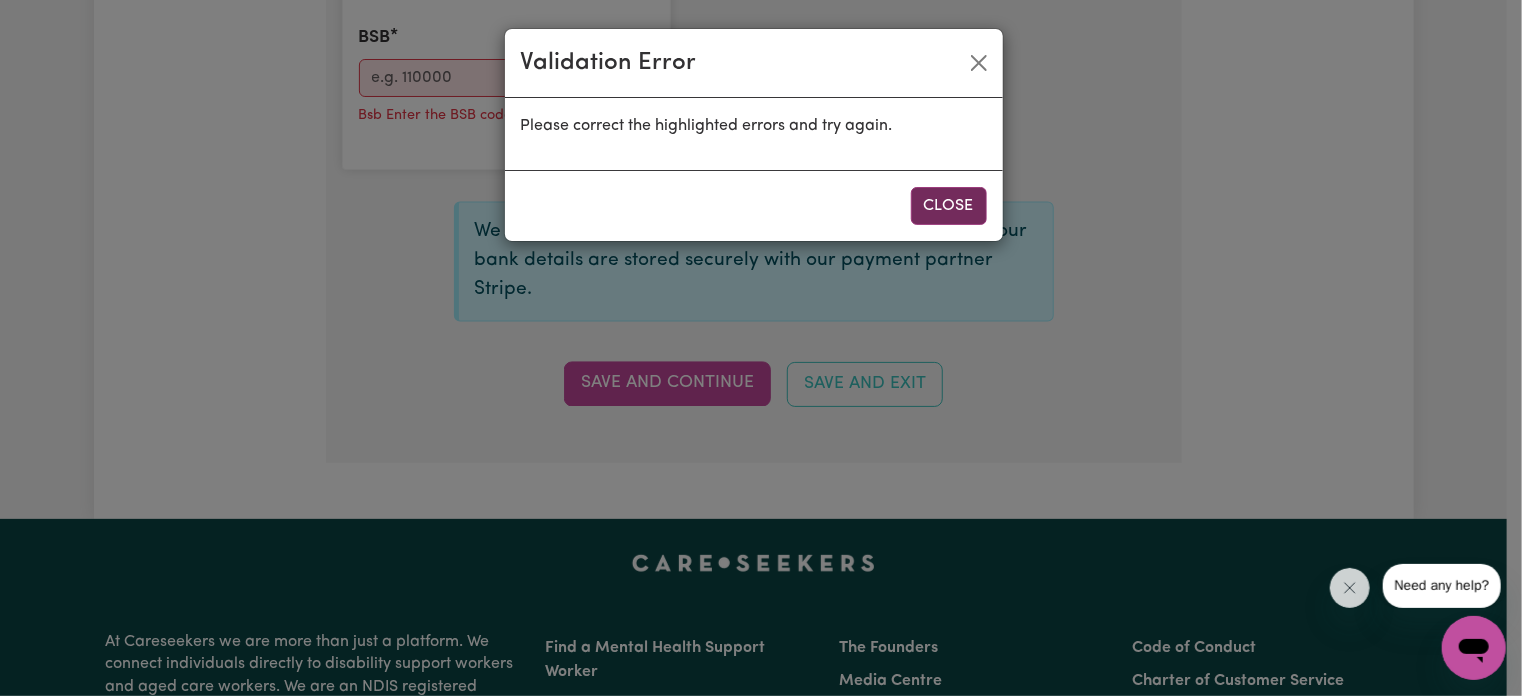 click on "Close" at bounding box center [949, 206] 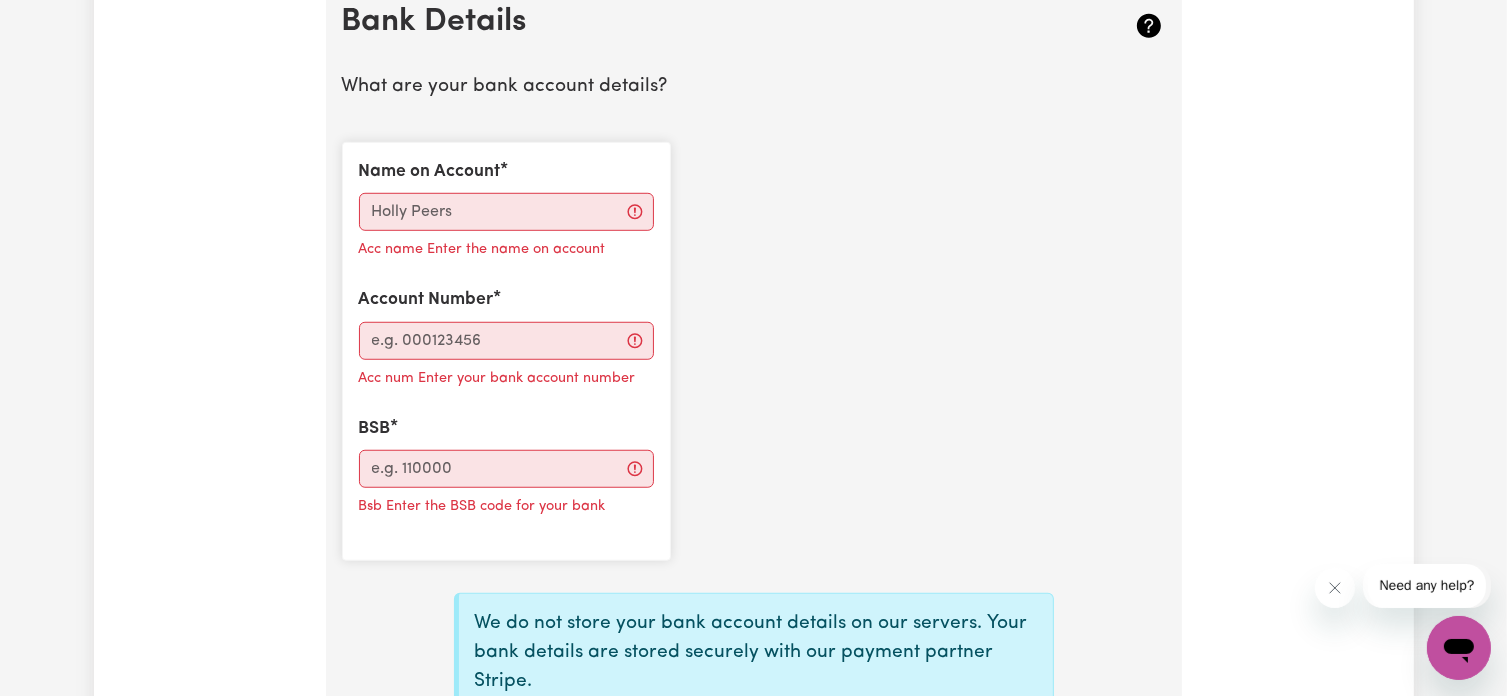scroll, scrollTop: 1400, scrollLeft: 0, axis: vertical 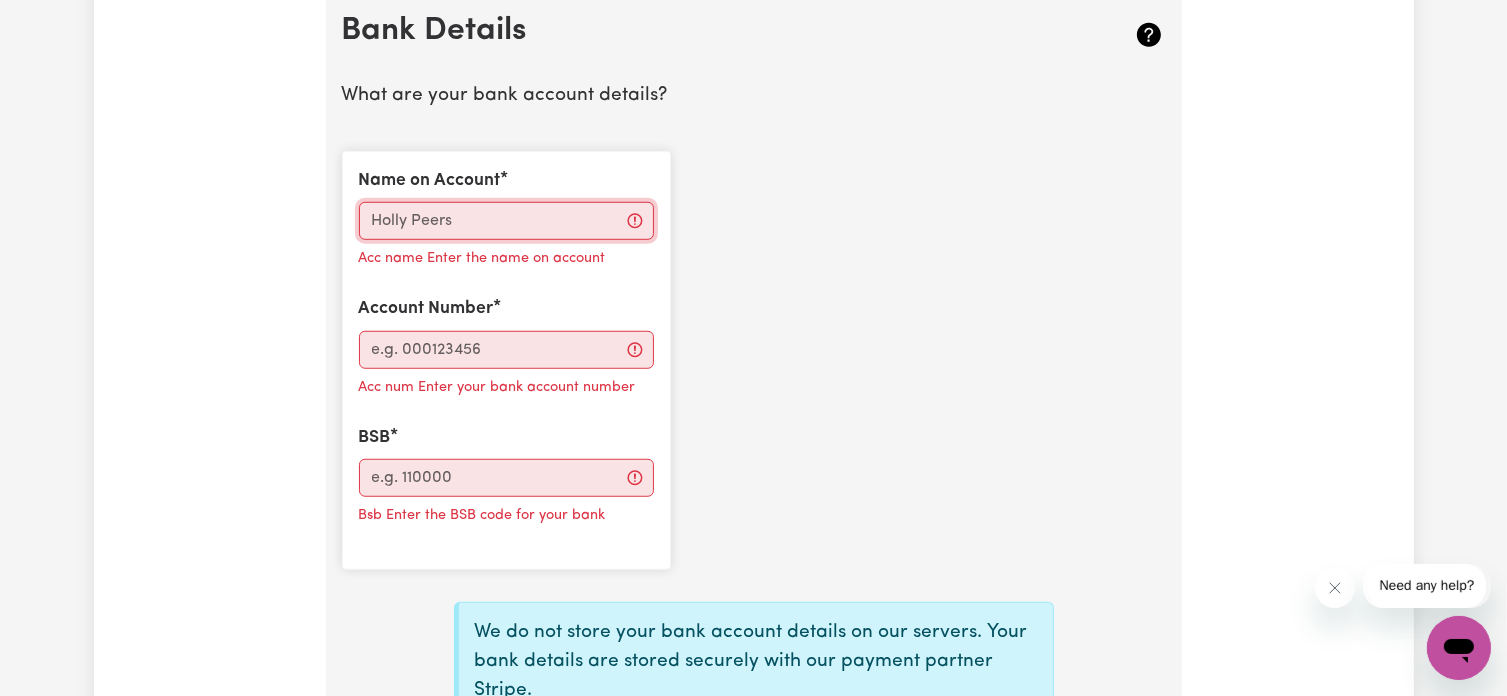 click on "Name on Account" at bounding box center (506, 221) 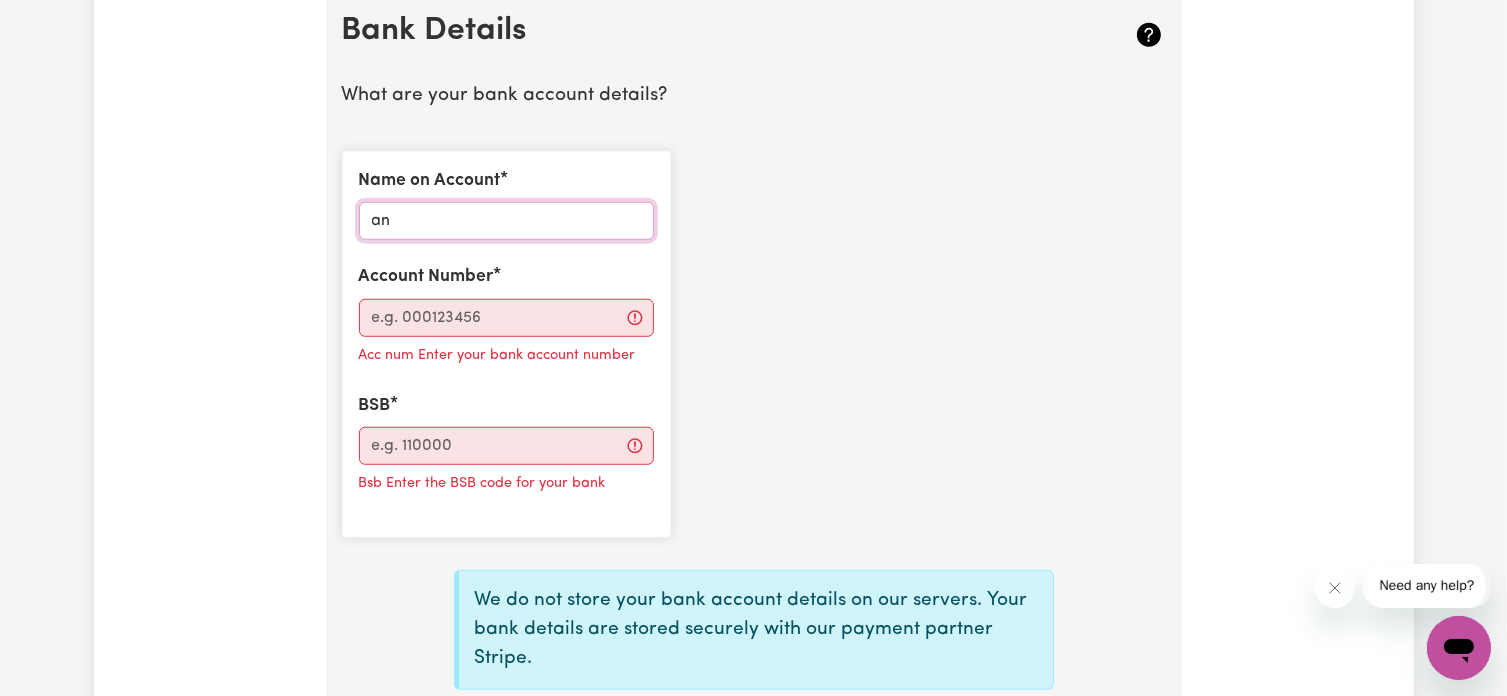 type on "a" 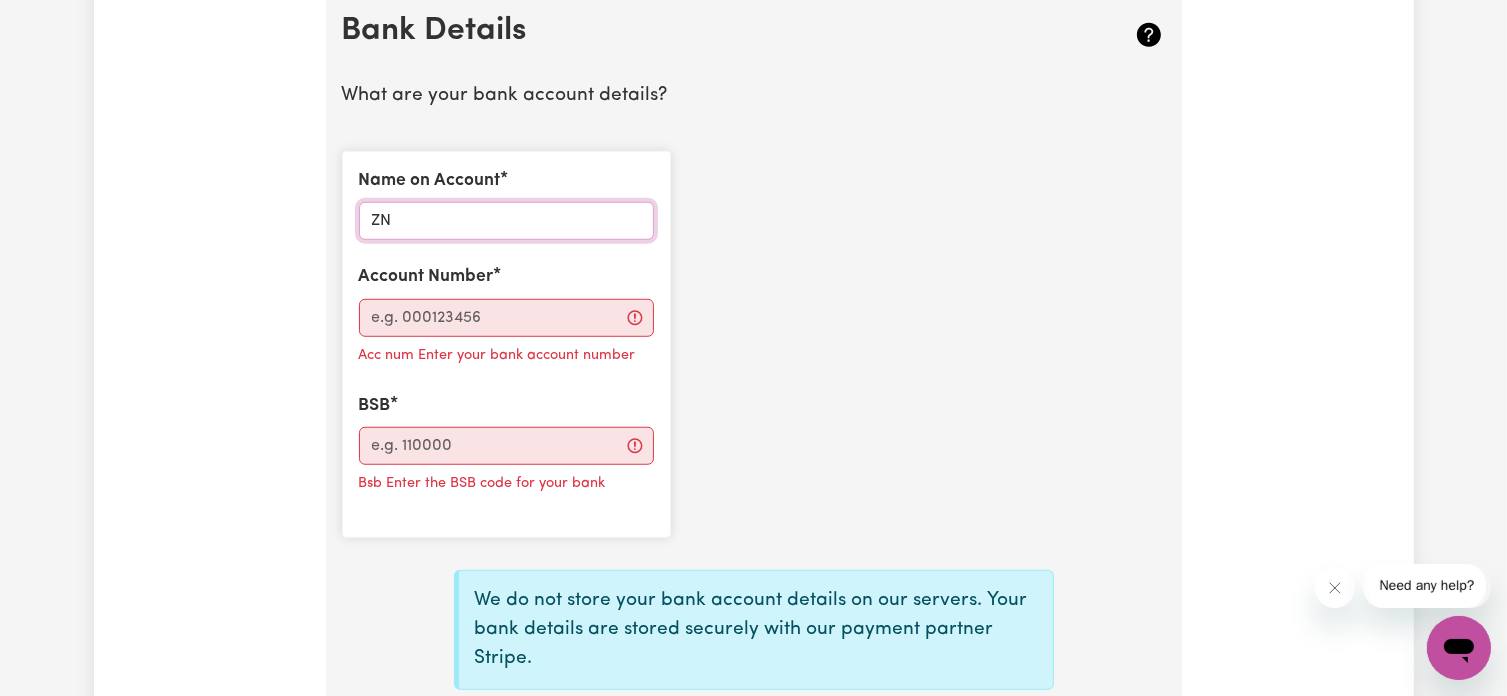 type on "Z" 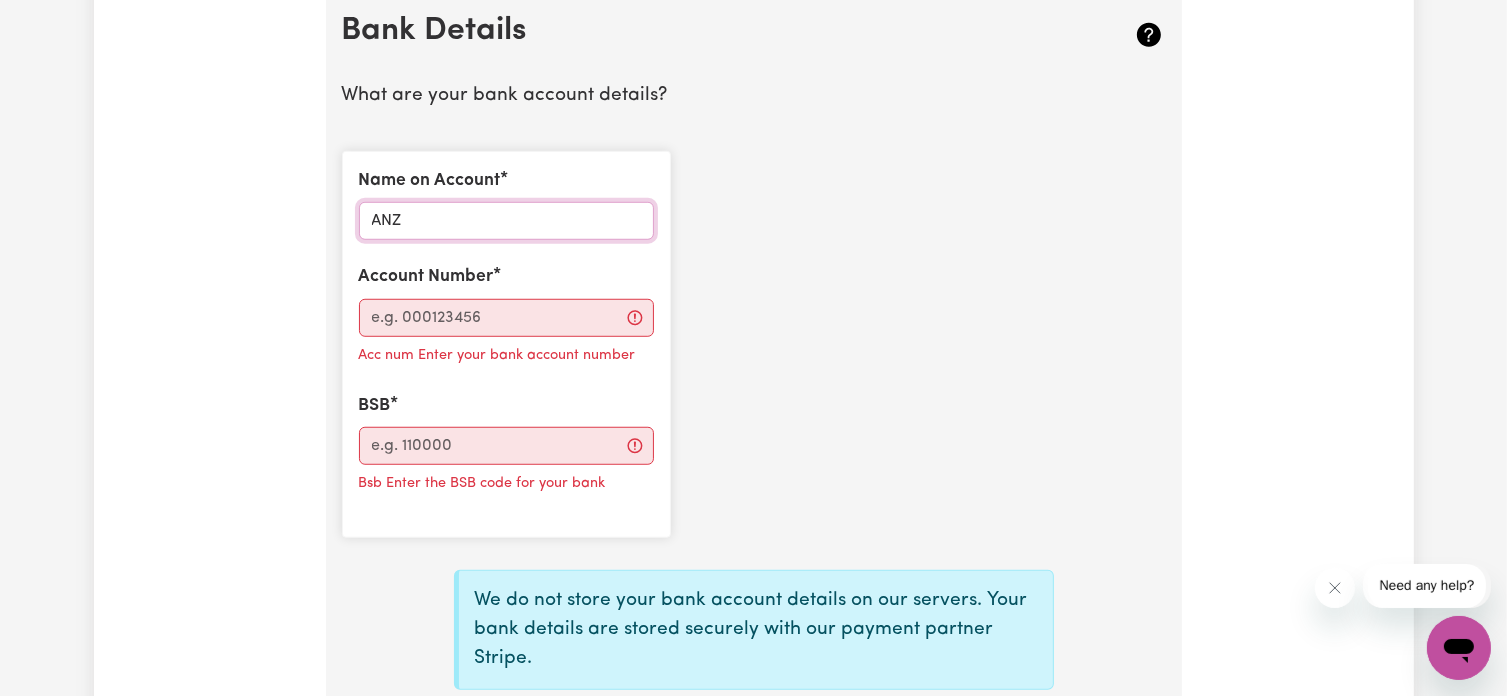 type on "ANZ" 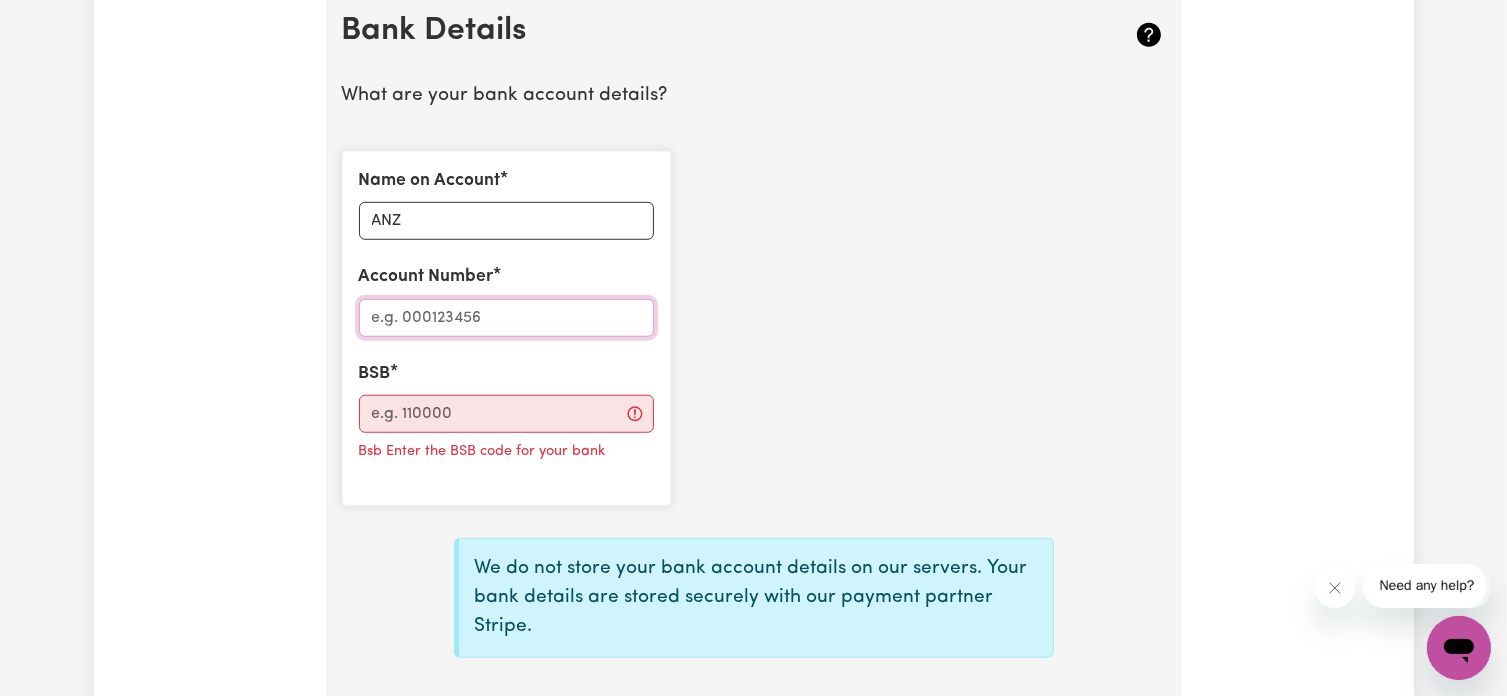 click on "Account Number" at bounding box center (506, 318) 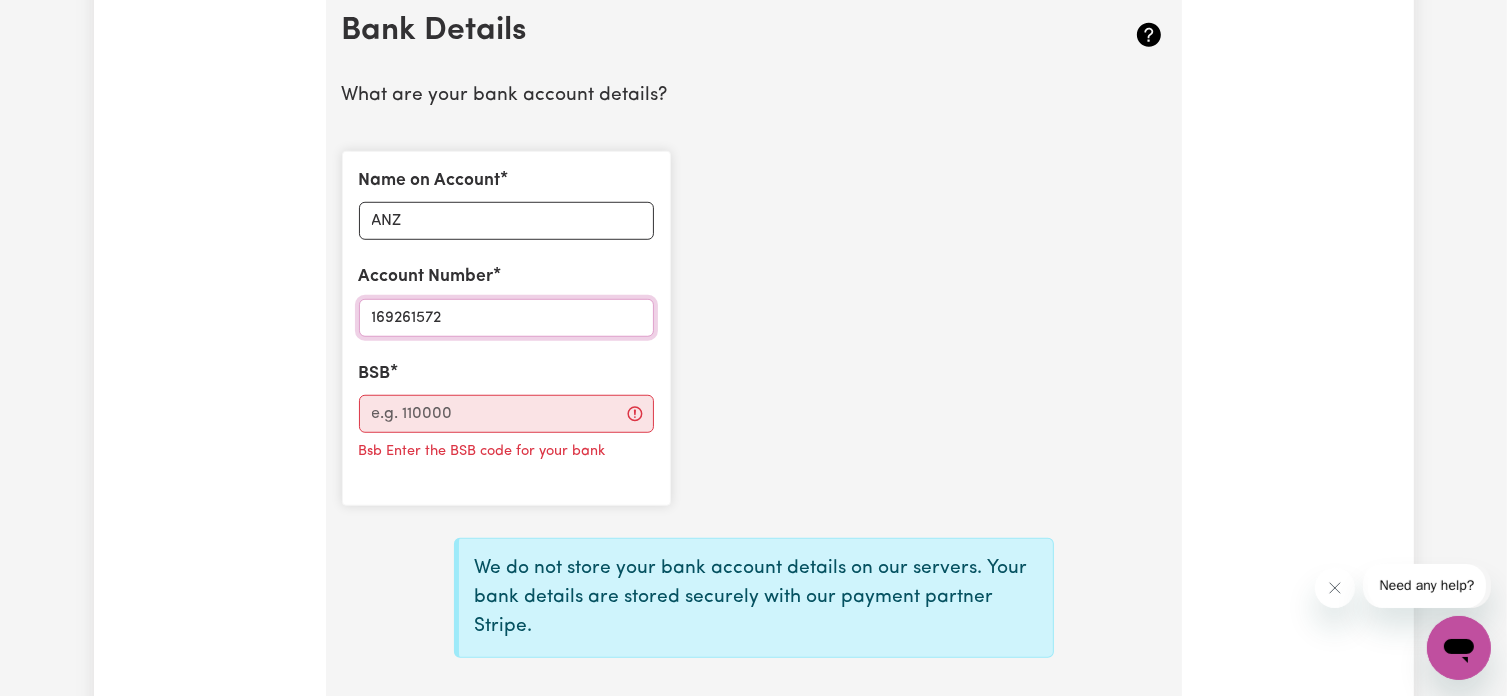 type on "169261572" 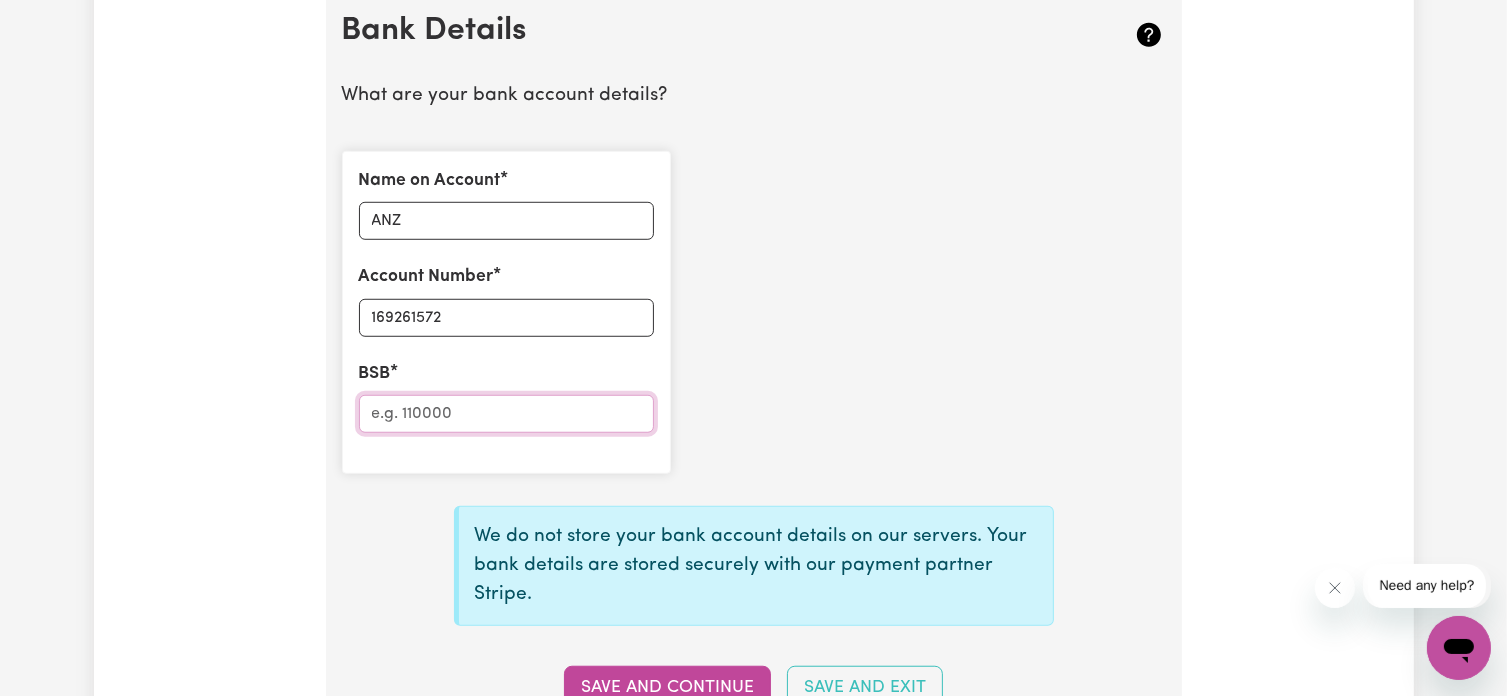 click on "BSB" at bounding box center (506, 414) 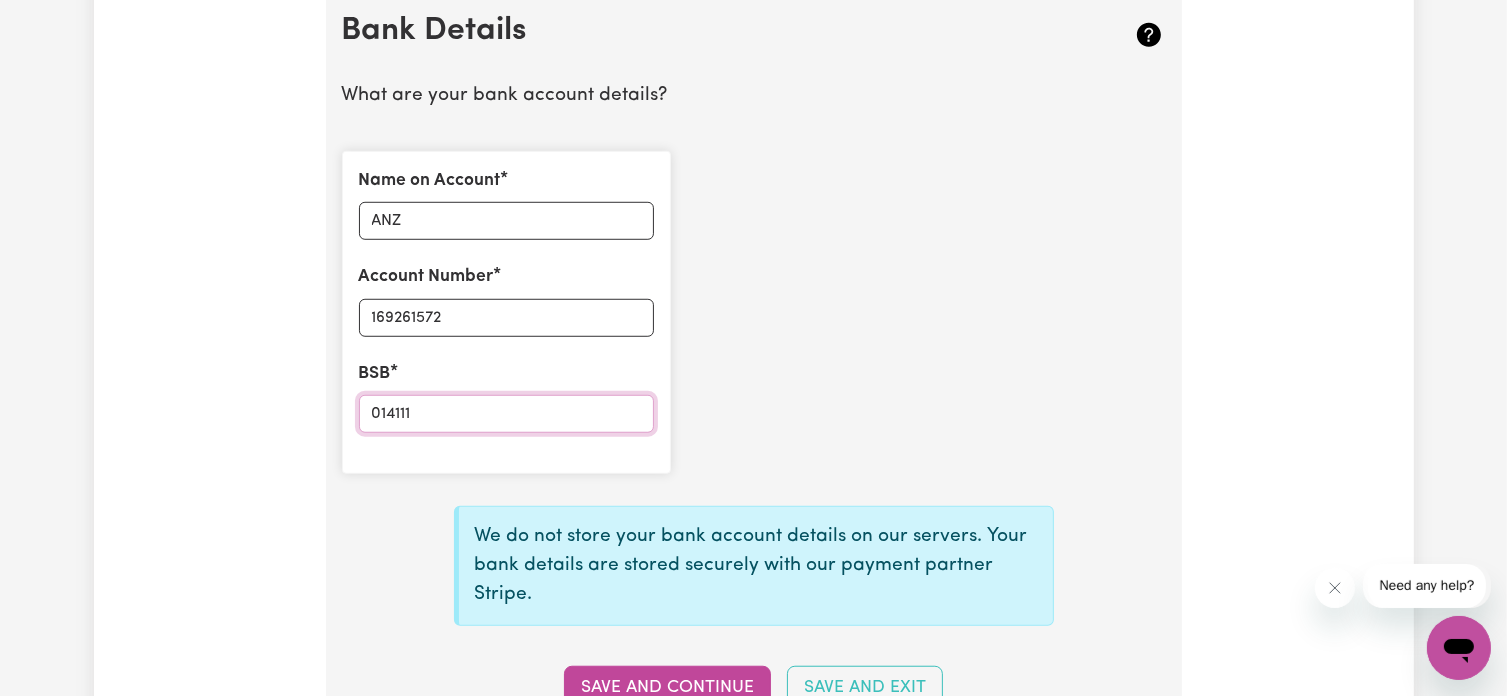 type on "014111" 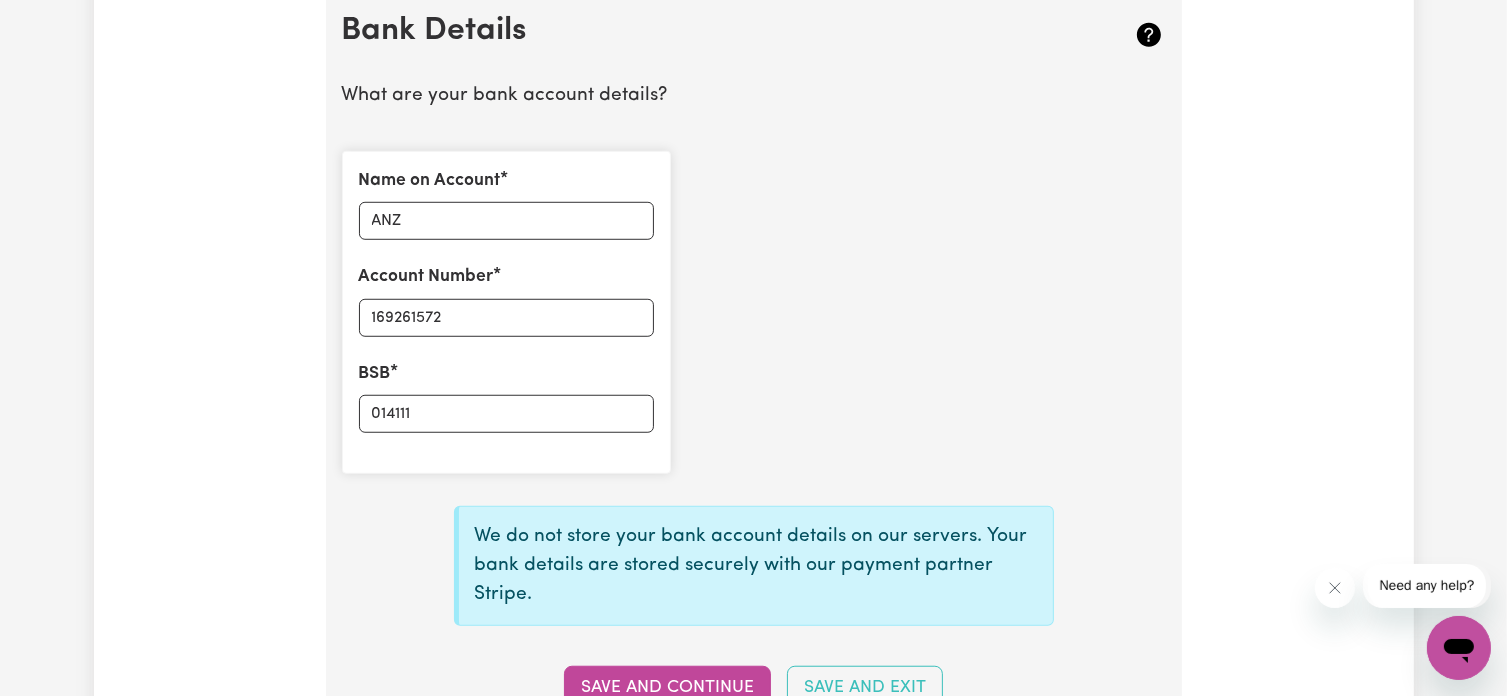 click on "Name on Account ANZ Account Number 169261572 BSB 014111" at bounding box center [754, 312] 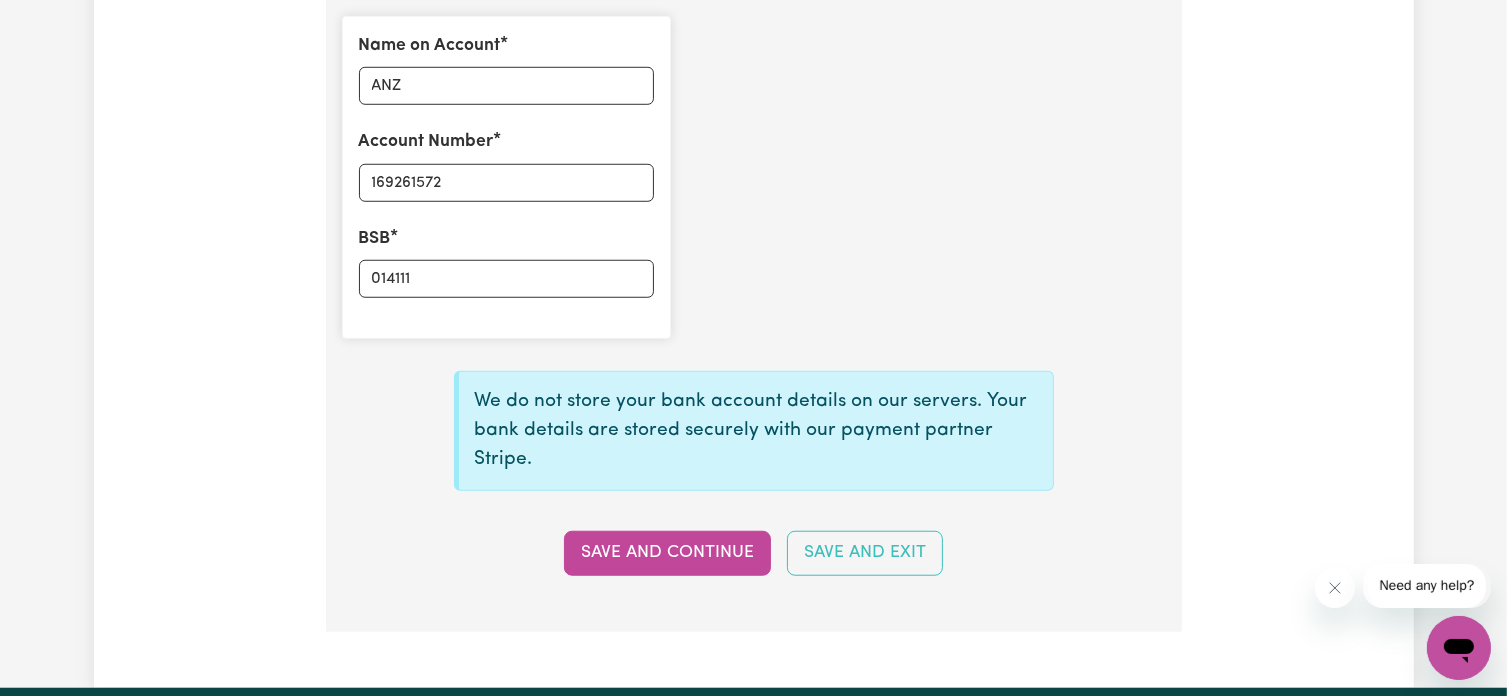 scroll, scrollTop: 1500, scrollLeft: 0, axis: vertical 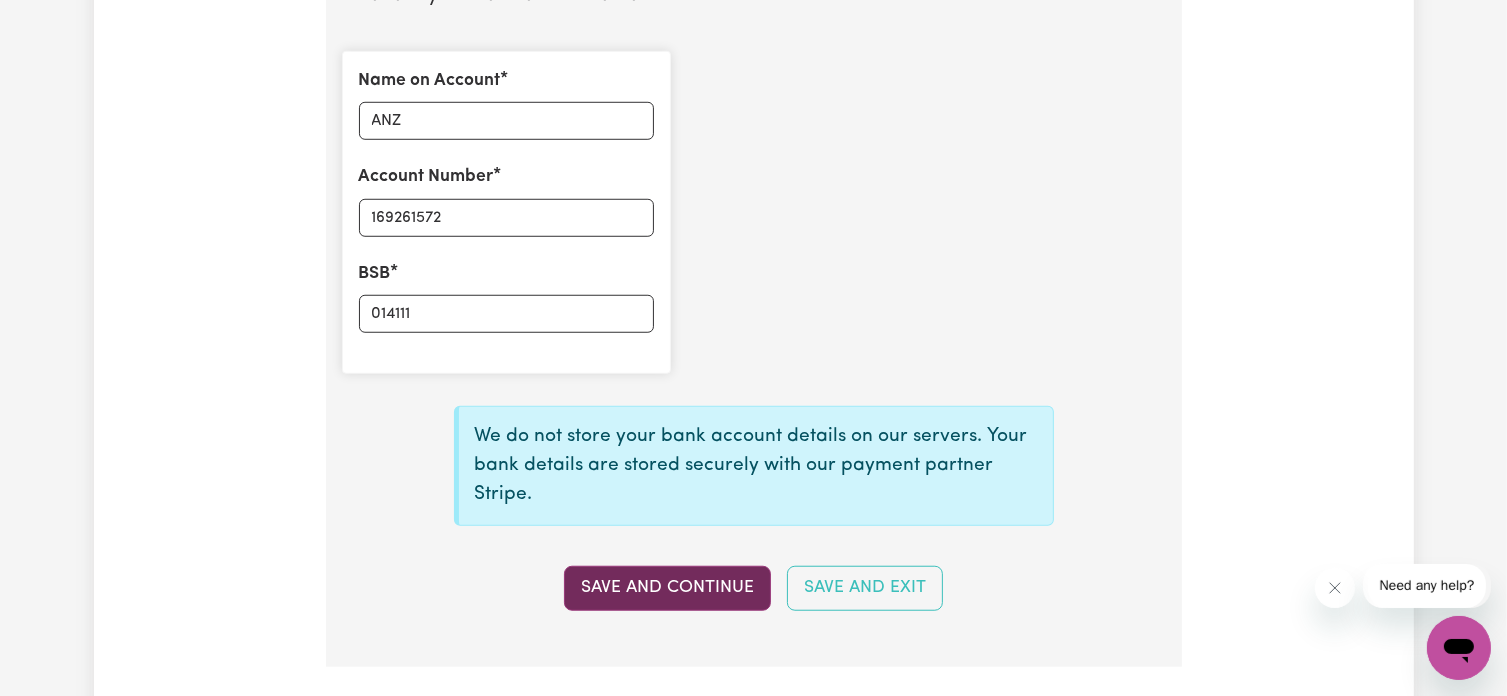 click on "Save and Continue" at bounding box center (667, 588) 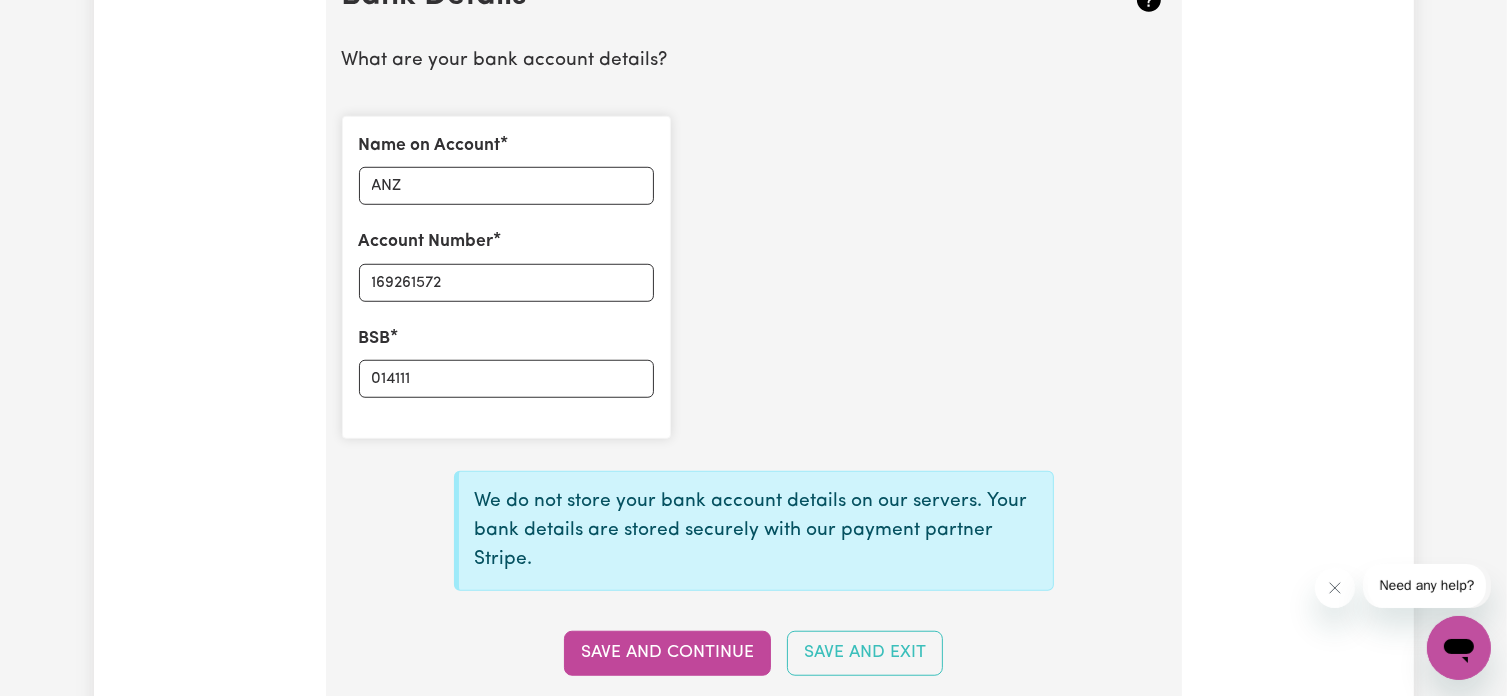 scroll, scrollTop: 1400, scrollLeft: 0, axis: vertical 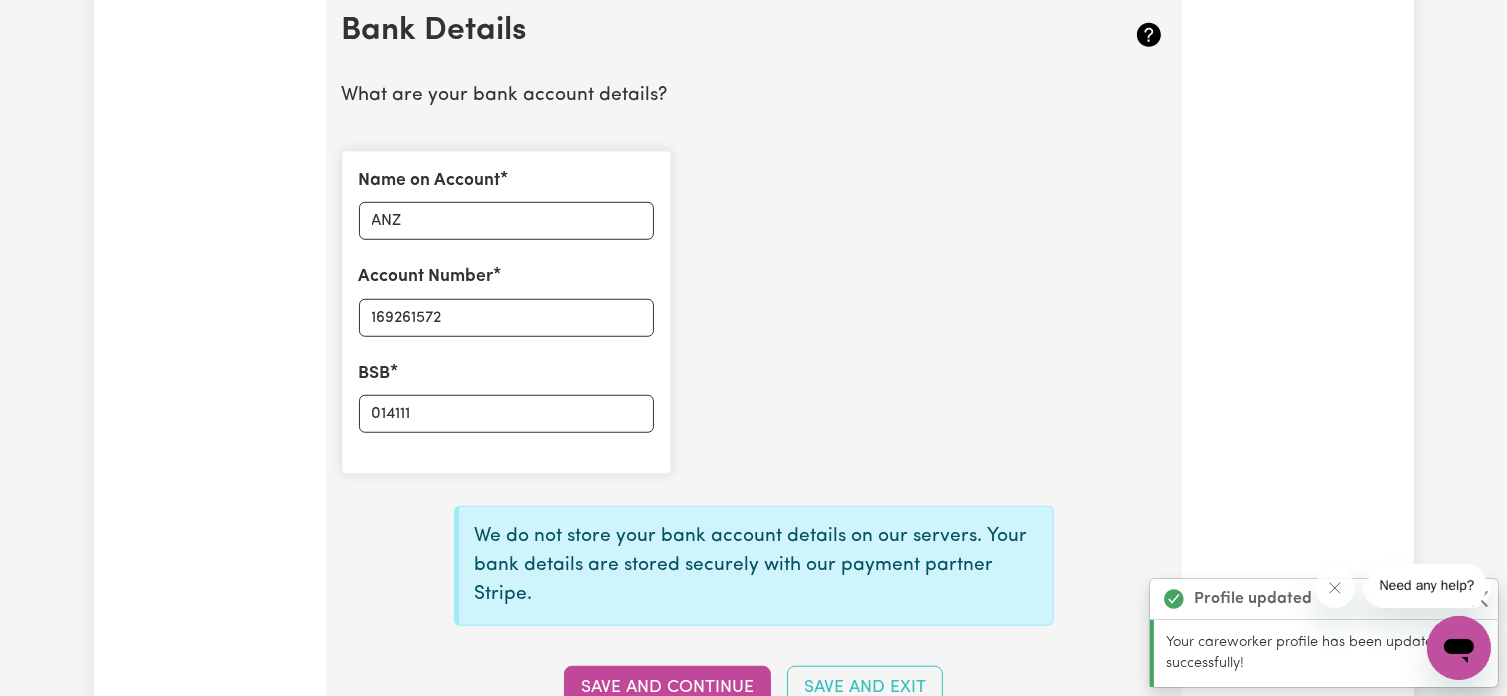 type on "****1572" 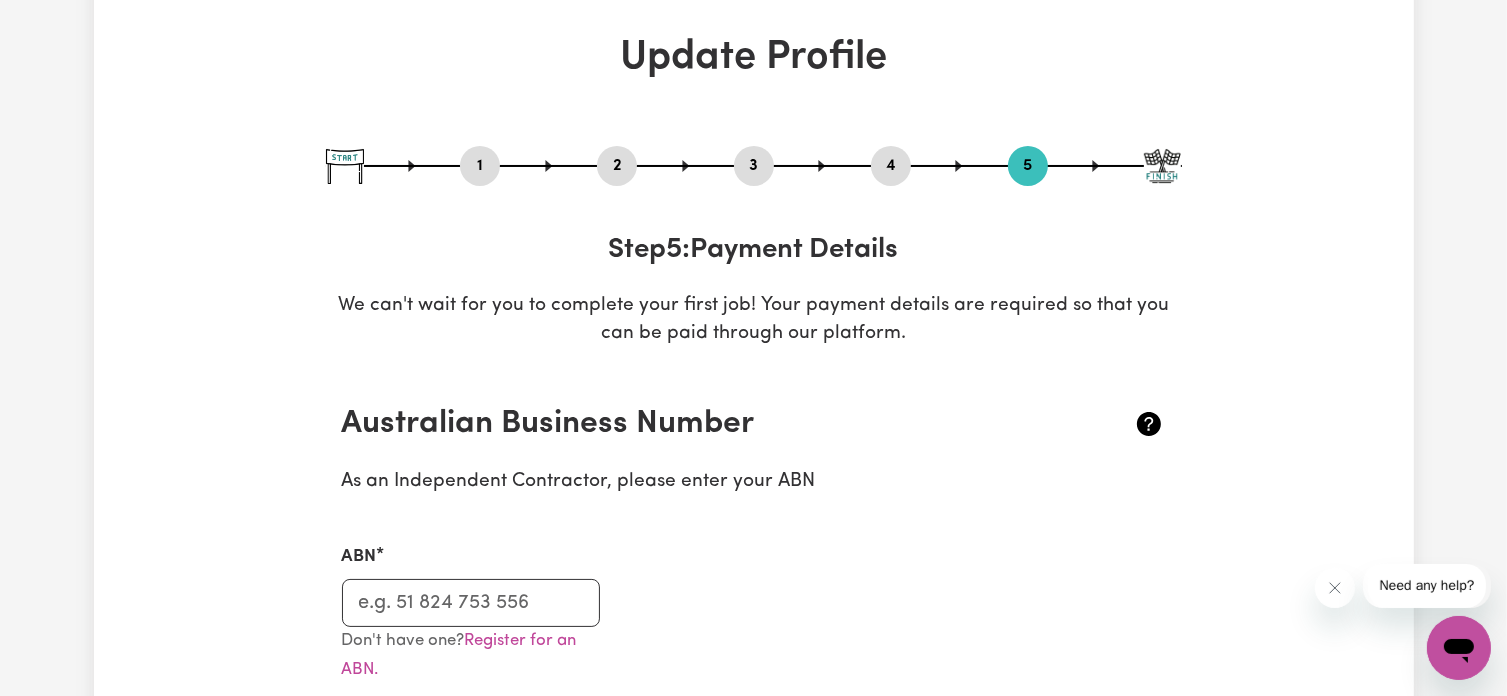 scroll, scrollTop: 300, scrollLeft: 0, axis: vertical 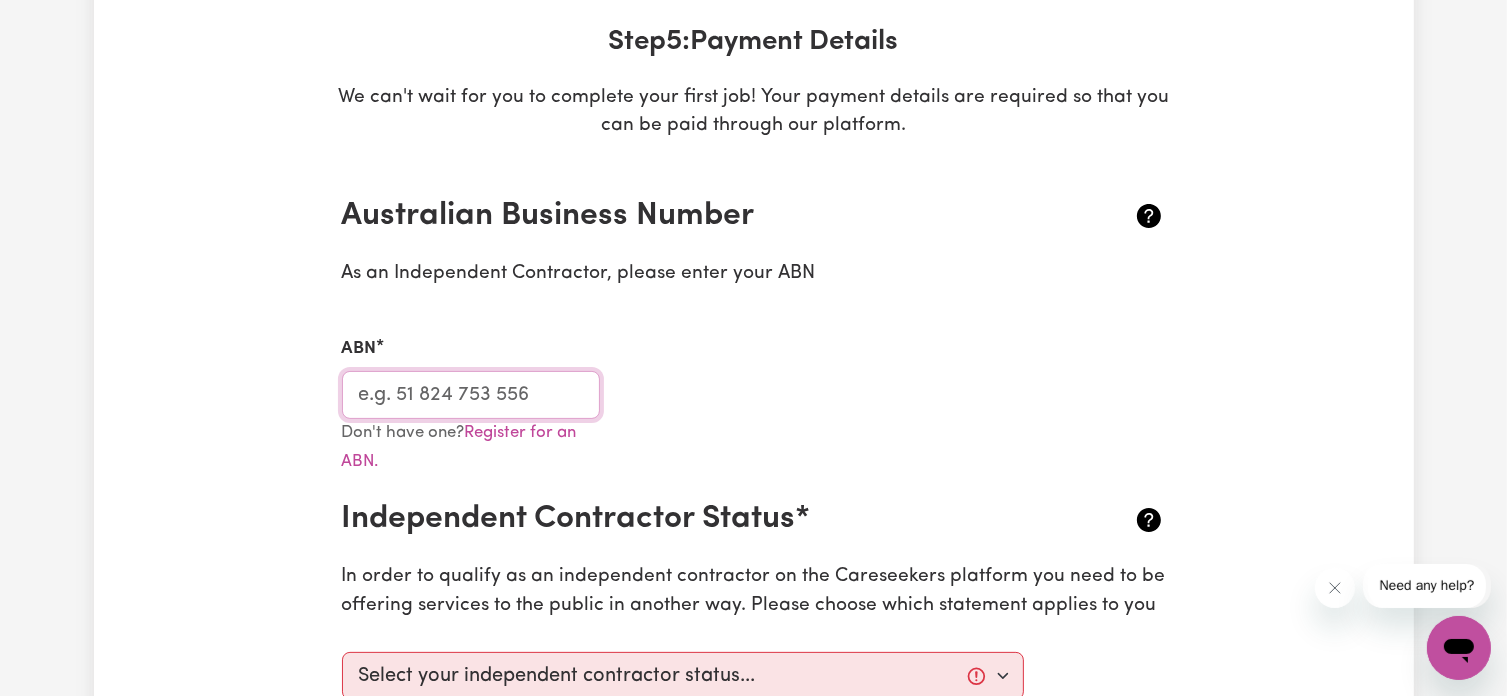 click on "ABN" at bounding box center [471, 395] 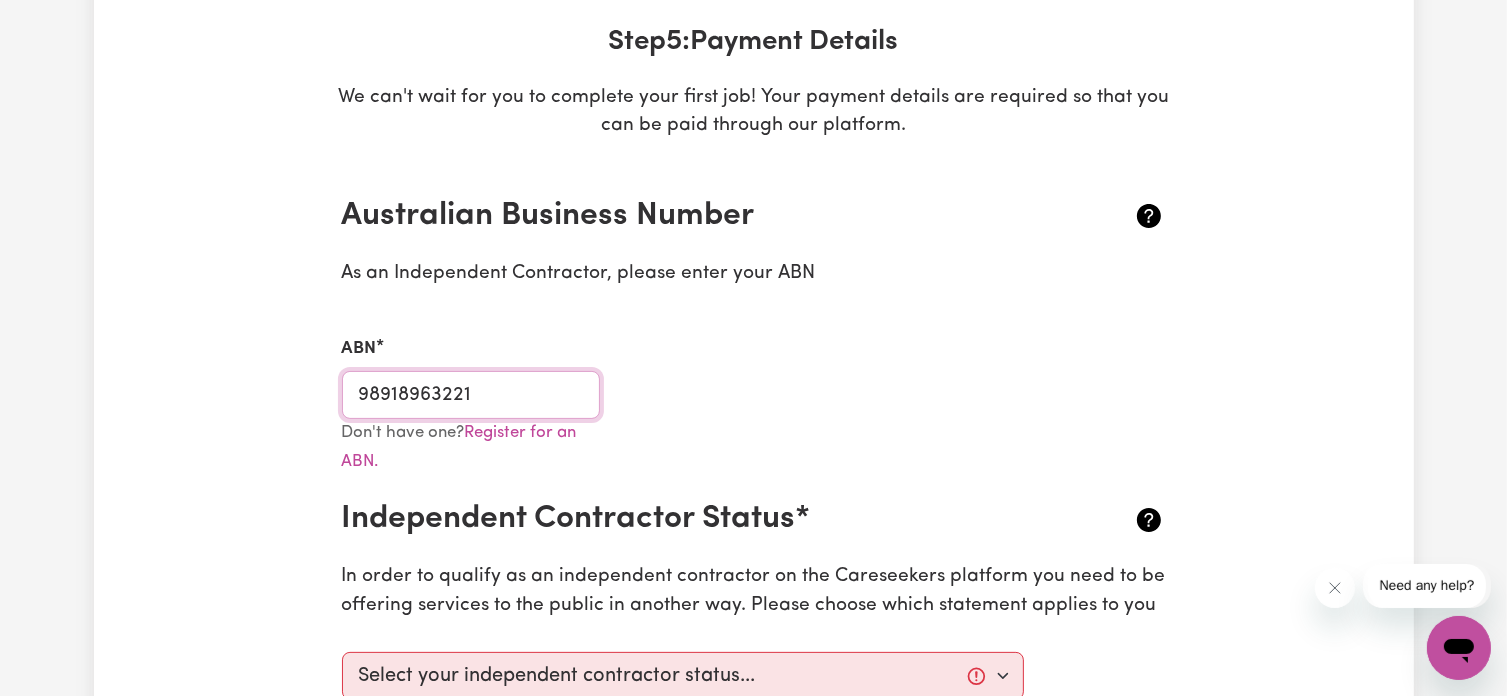 type on "98918963221" 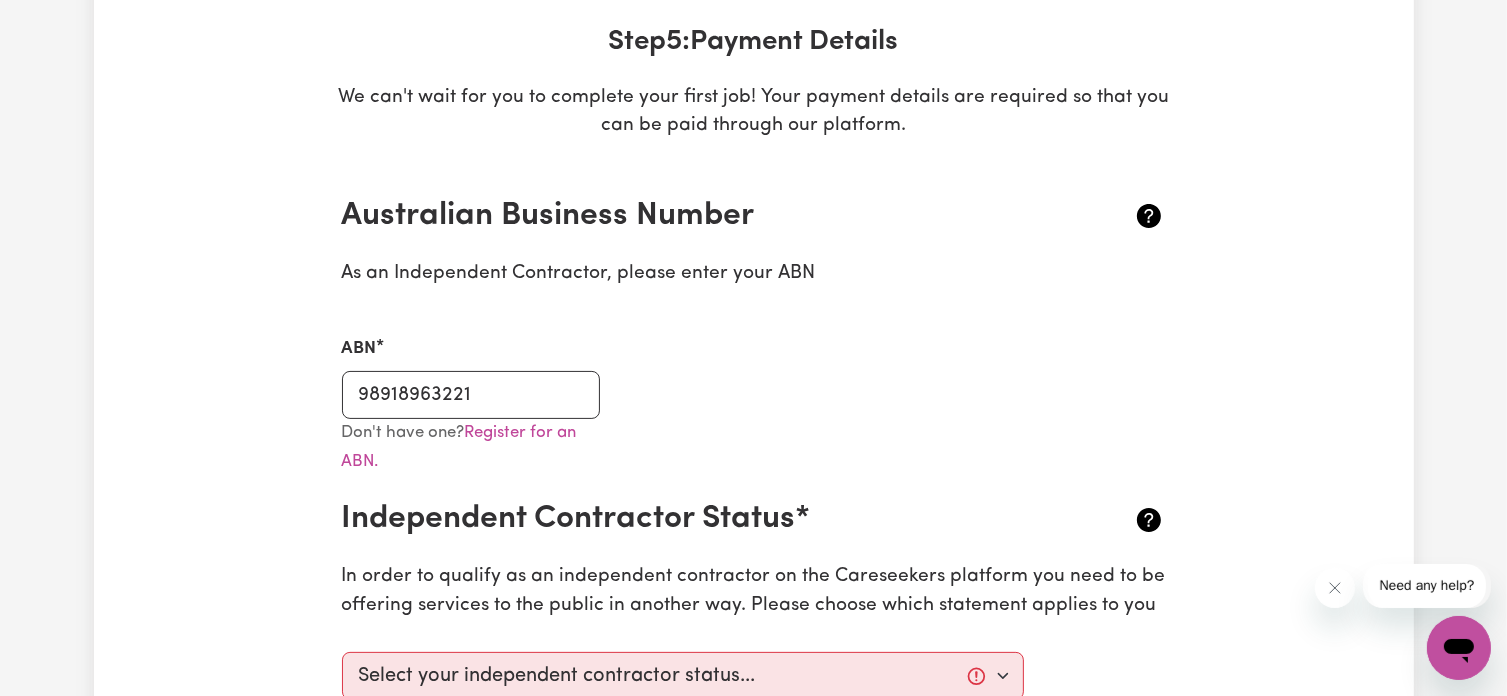 click on "ABN 98918963221" at bounding box center [471, 365] 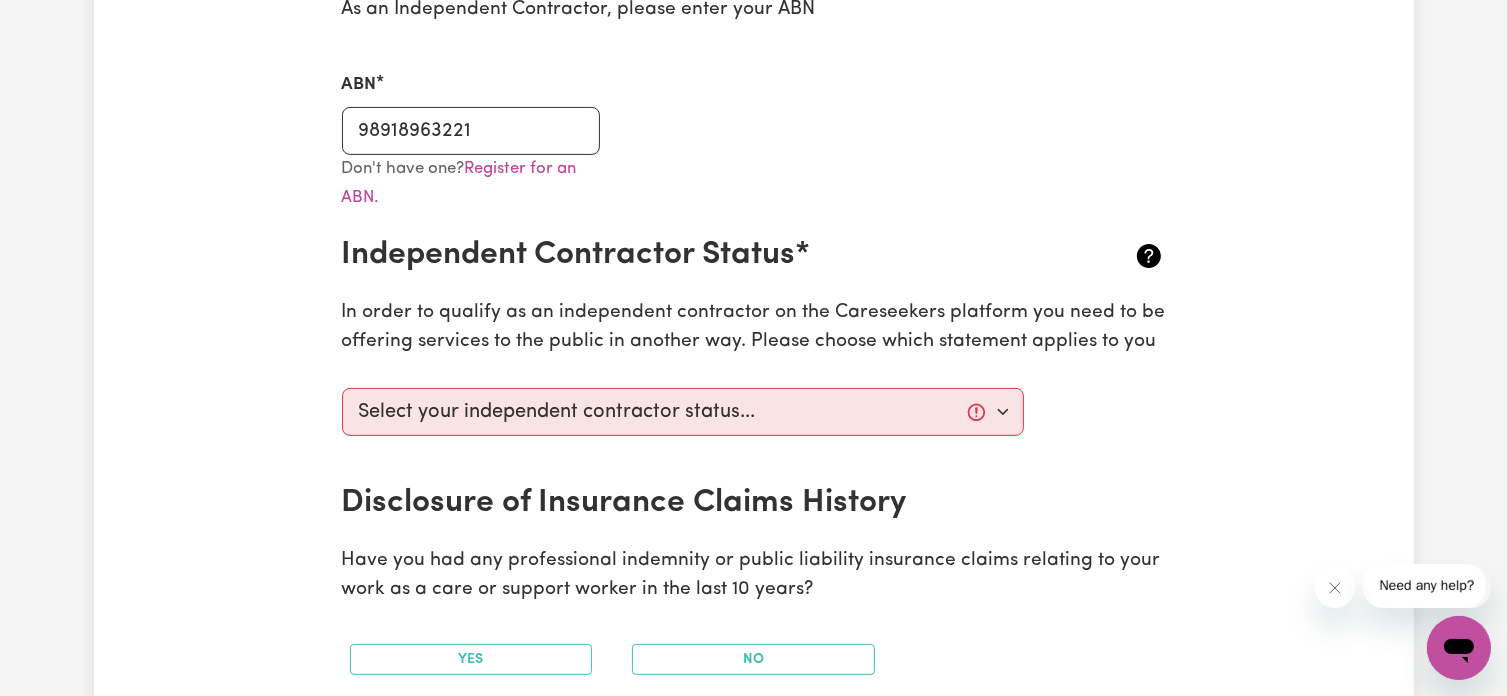scroll, scrollTop: 600, scrollLeft: 0, axis: vertical 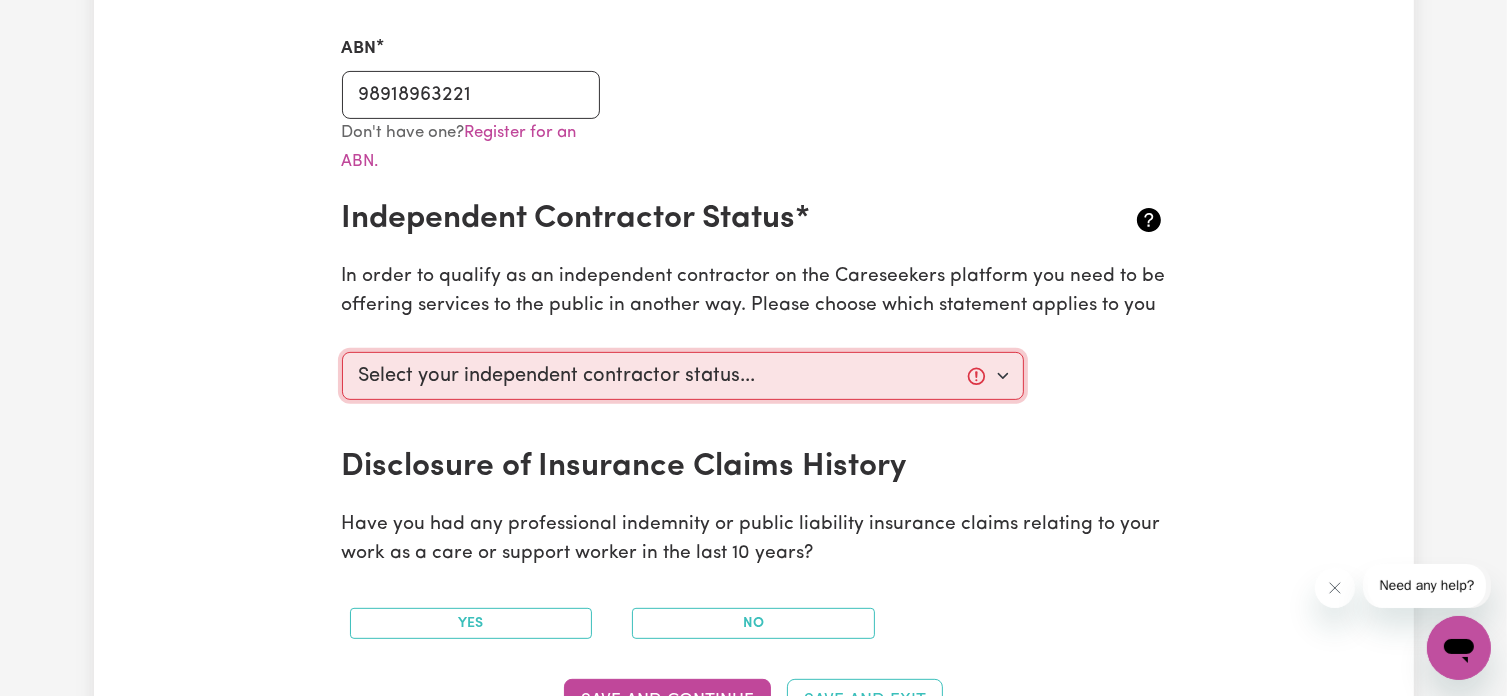 click on "Select your independent contractor status... I am providing services through another platform I am providing services privately on my own I am providing services by being employed by an organisation I am working in another industry" at bounding box center [683, 376] 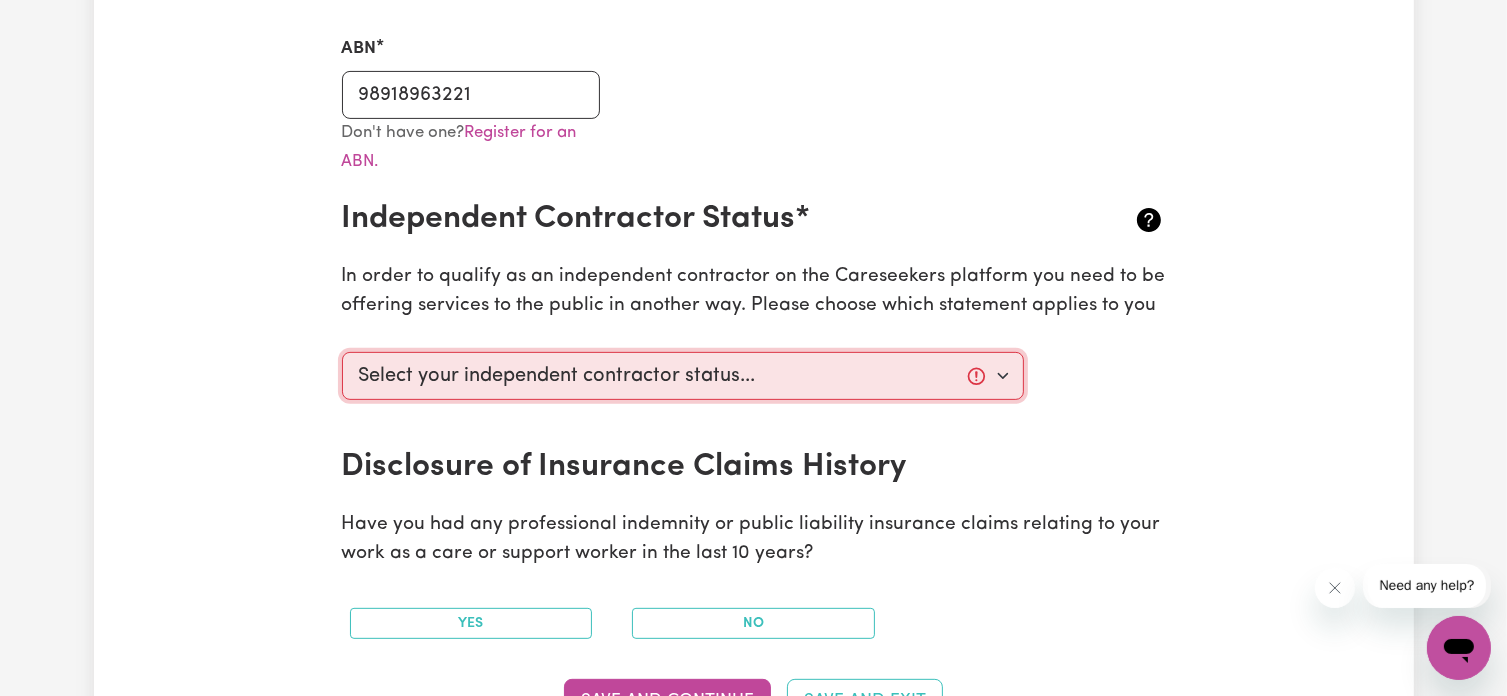 select on "I am providing services privately on my own" 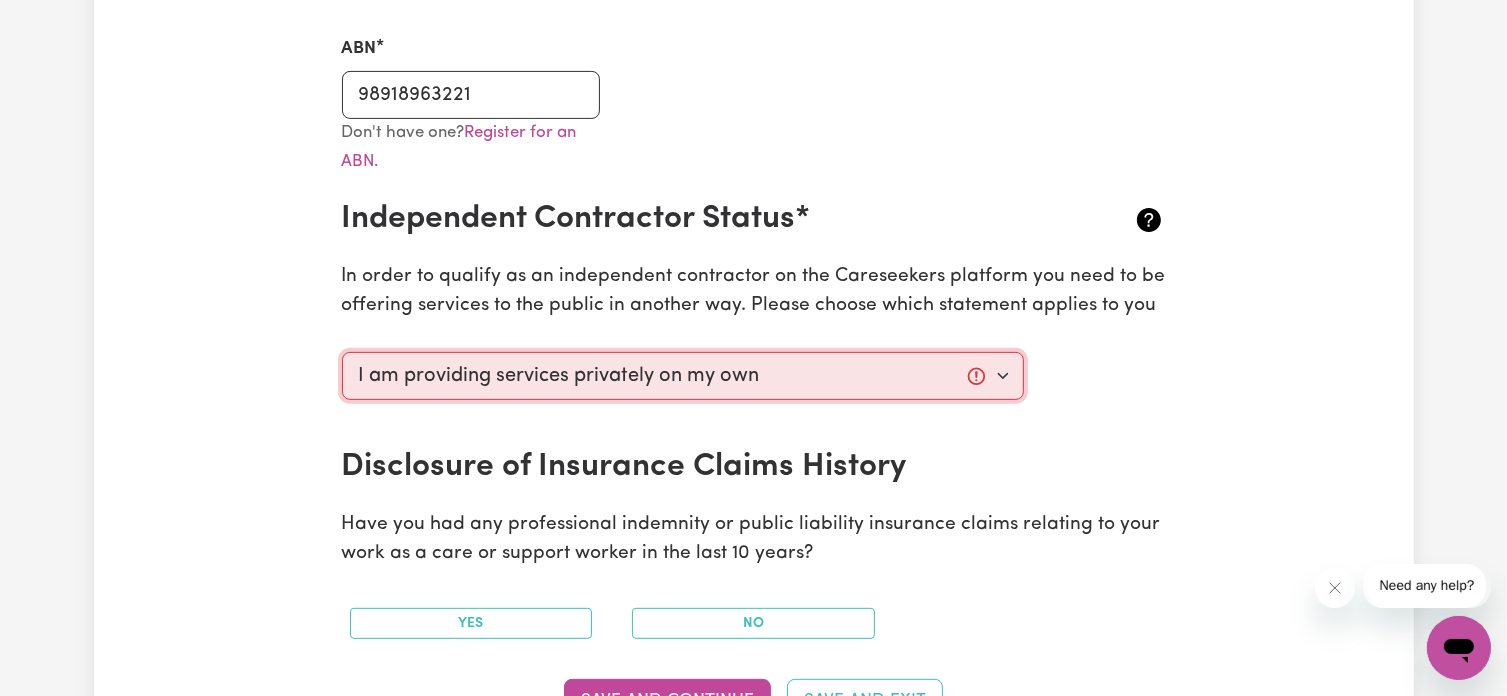 click on "Select your independent contractor status... I am providing services through another platform I am providing services privately on my own I am providing services by being employed by an organisation I am working in another industry" at bounding box center [683, 376] 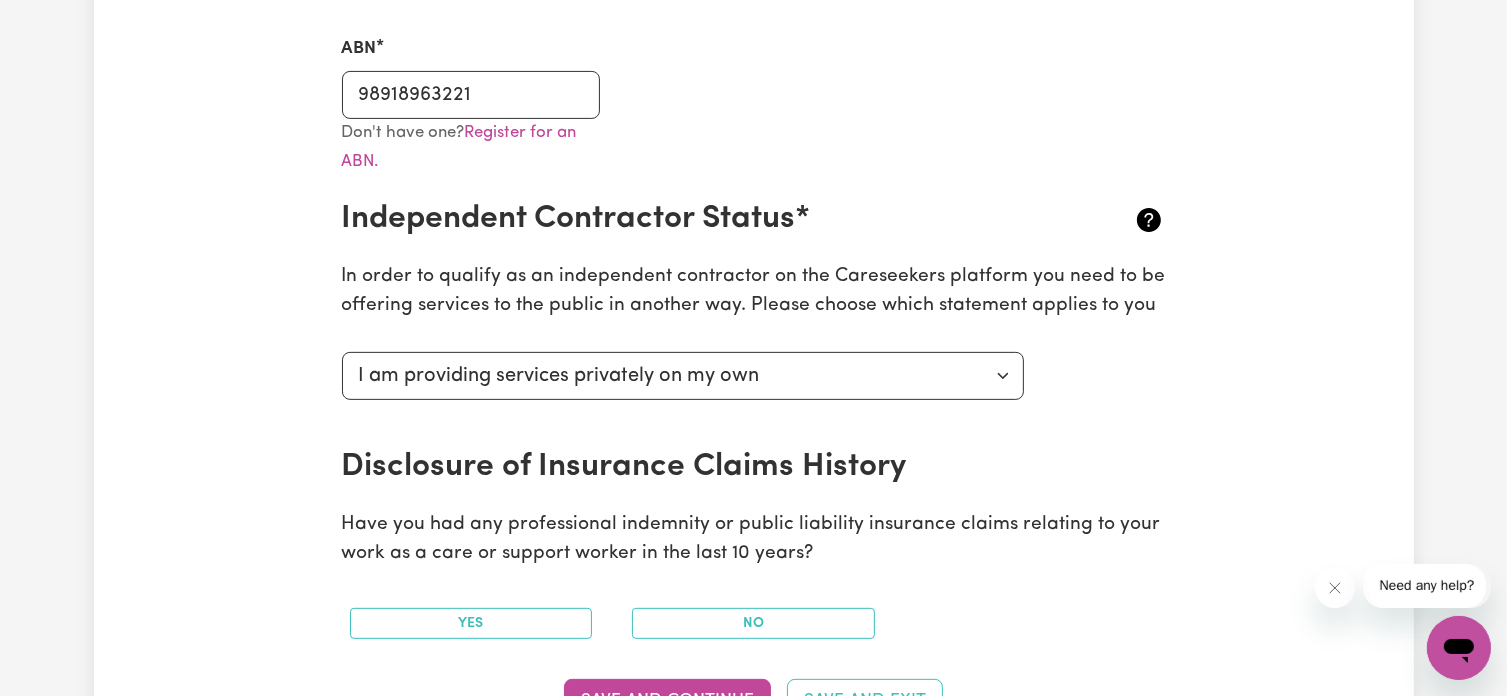 click on "Update Profile 1 2 3 4 5 Step  5 :  Payment Details We can't wait for you to complete your first job! Your payment details are required so that you can be paid through our platform. Australian Business Number As an Independent Contractor, please enter your ABN ABN 98918963221 [PERSON_NAME]'t have one?  Register for an ABN. Independent Contractor Status* In order to qualify as an independent contractor on the Careseekers platform you need to be offering services to the public in another way. Please choose which statement applies to you Select your independent contractor status... I am providing services through another platform I am providing services privately on my own I am providing services by being employed by an organisation I am working in another industry Disclosure of Insurance Claims History Have you had any professional indemnity or public liability insurance claims relating to your work as a care or support worker in the last 10 years? Yes No Save and Continue Save and Exit Bank Details Name on Account ANZ" at bounding box center [754, 507] 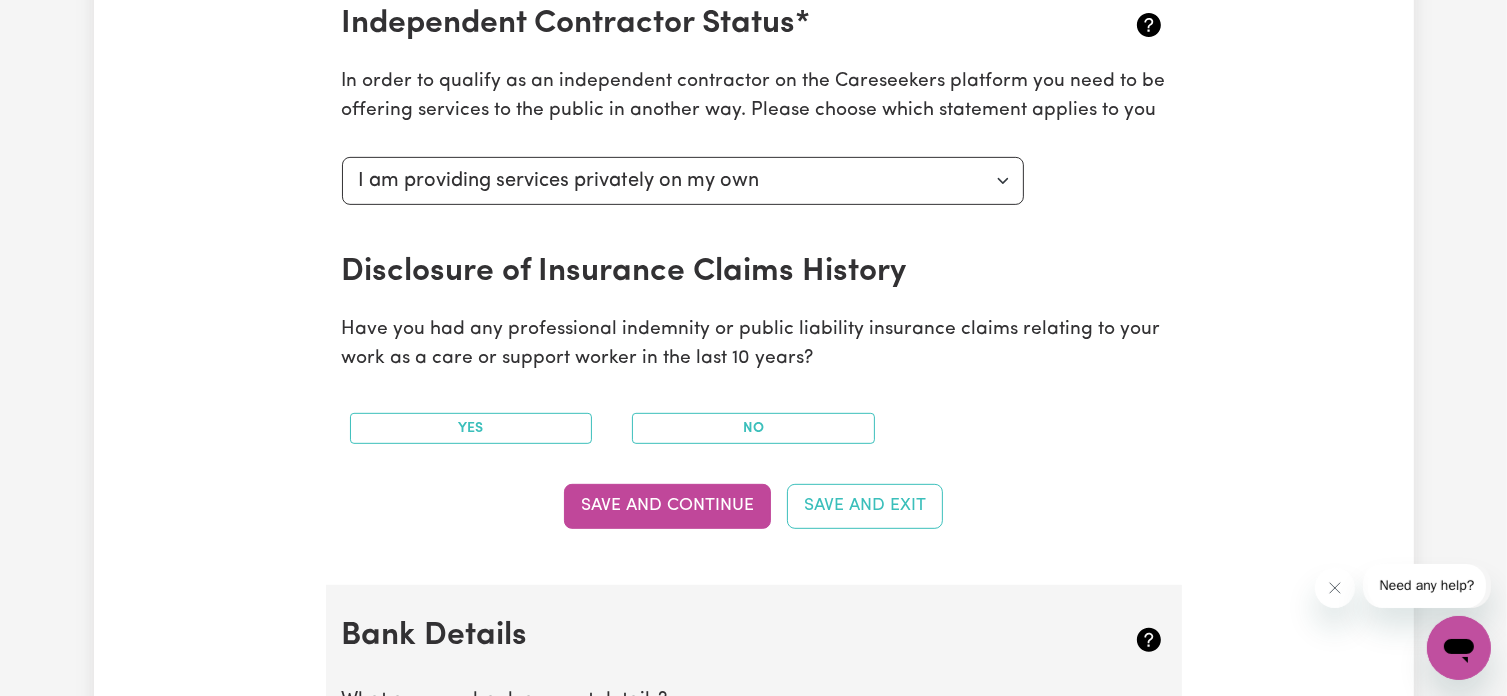 scroll, scrollTop: 800, scrollLeft: 0, axis: vertical 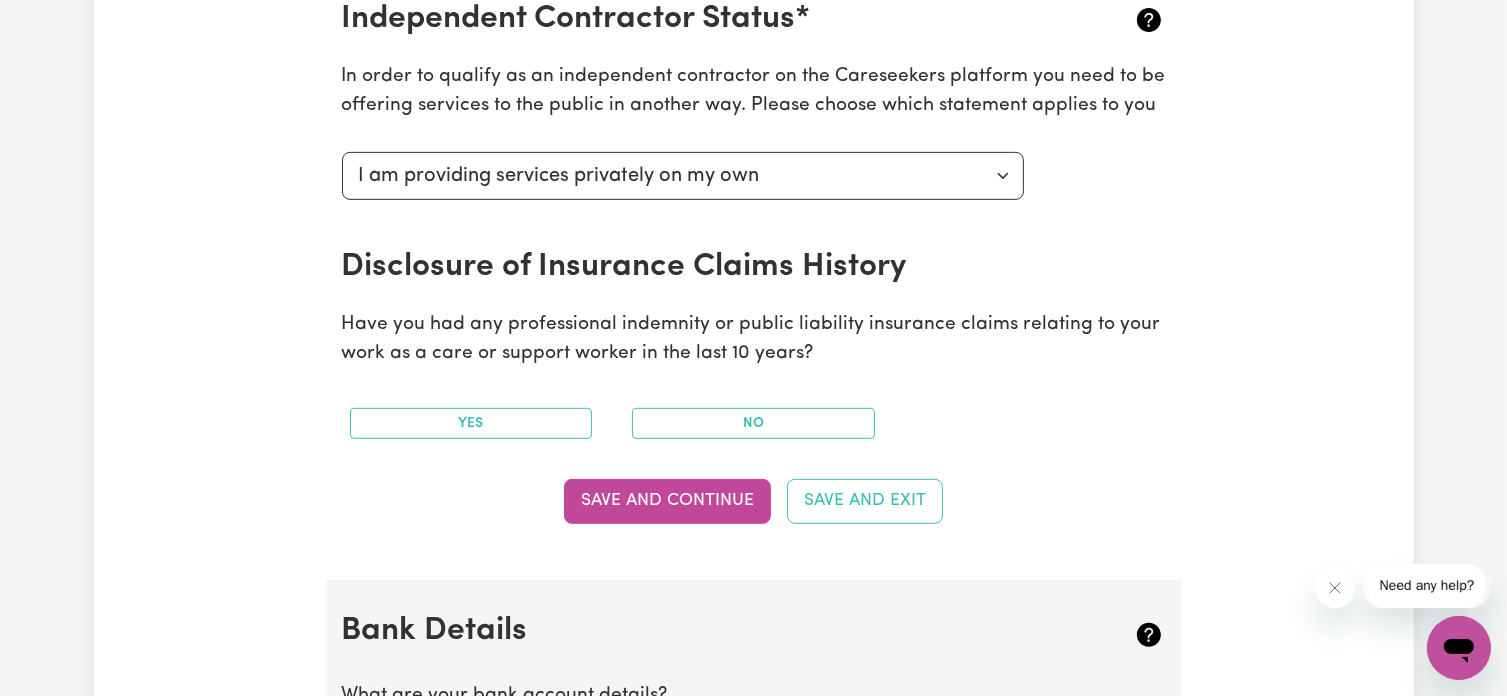 click on "Have you had any professional indemnity or public liability insurance claims relating to your work as a care or support worker in the last 10 years?" at bounding box center [754, 340] 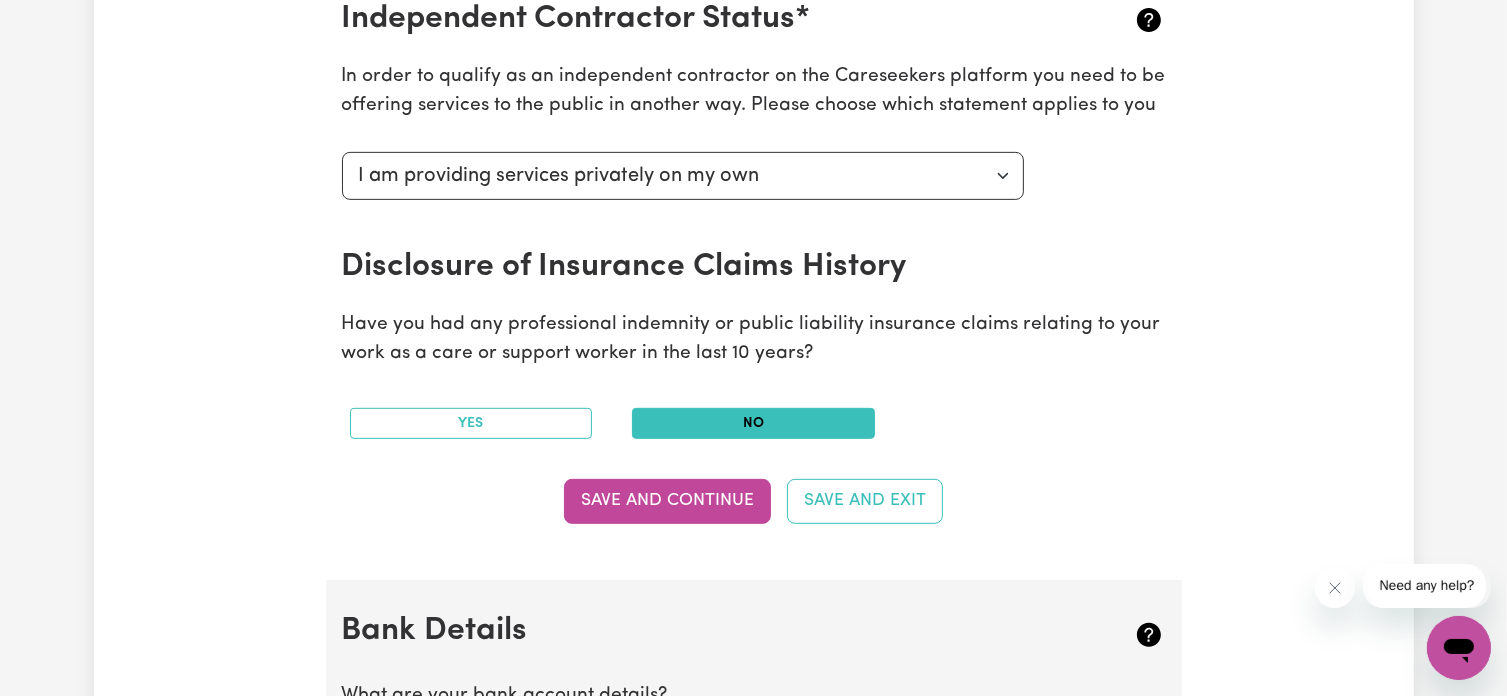 click on "No" at bounding box center [753, 423] 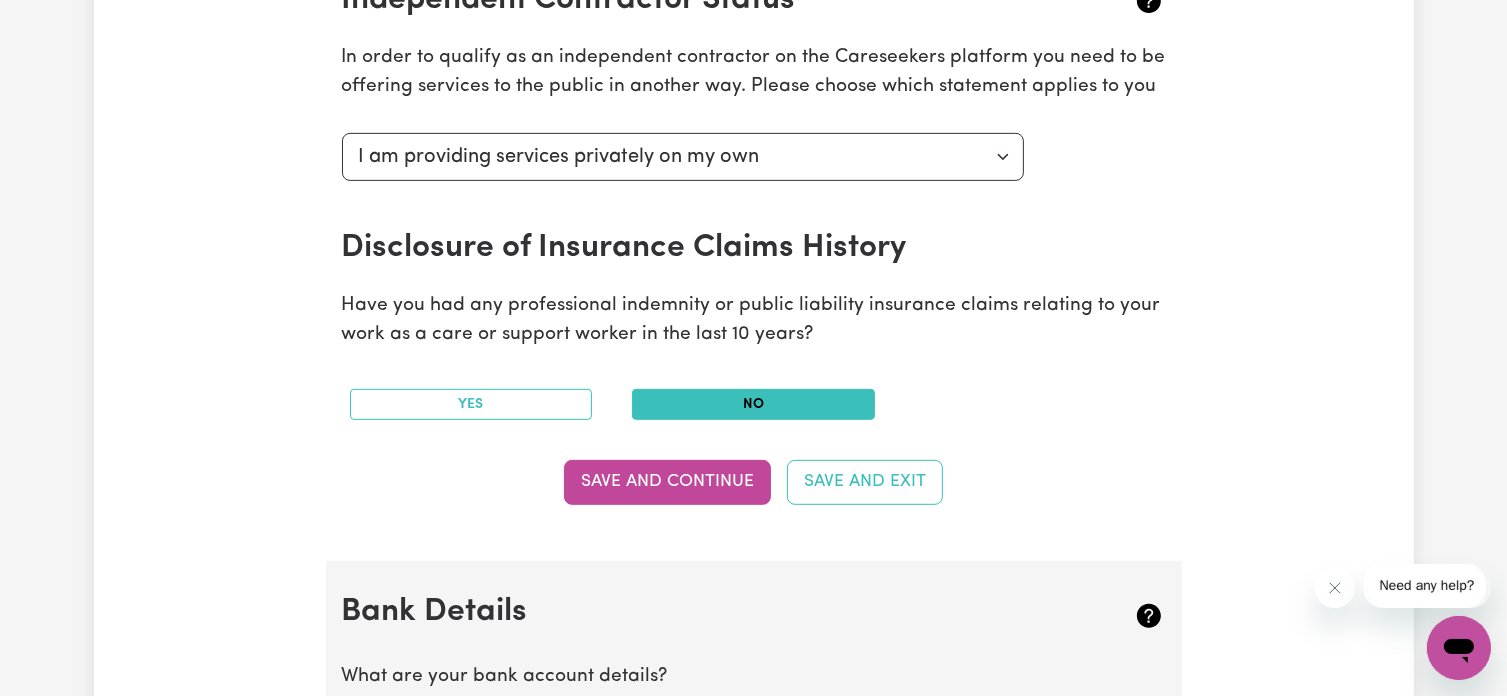 scroll, scrollTop: 900, scrollLeft: 0, axis: vertical 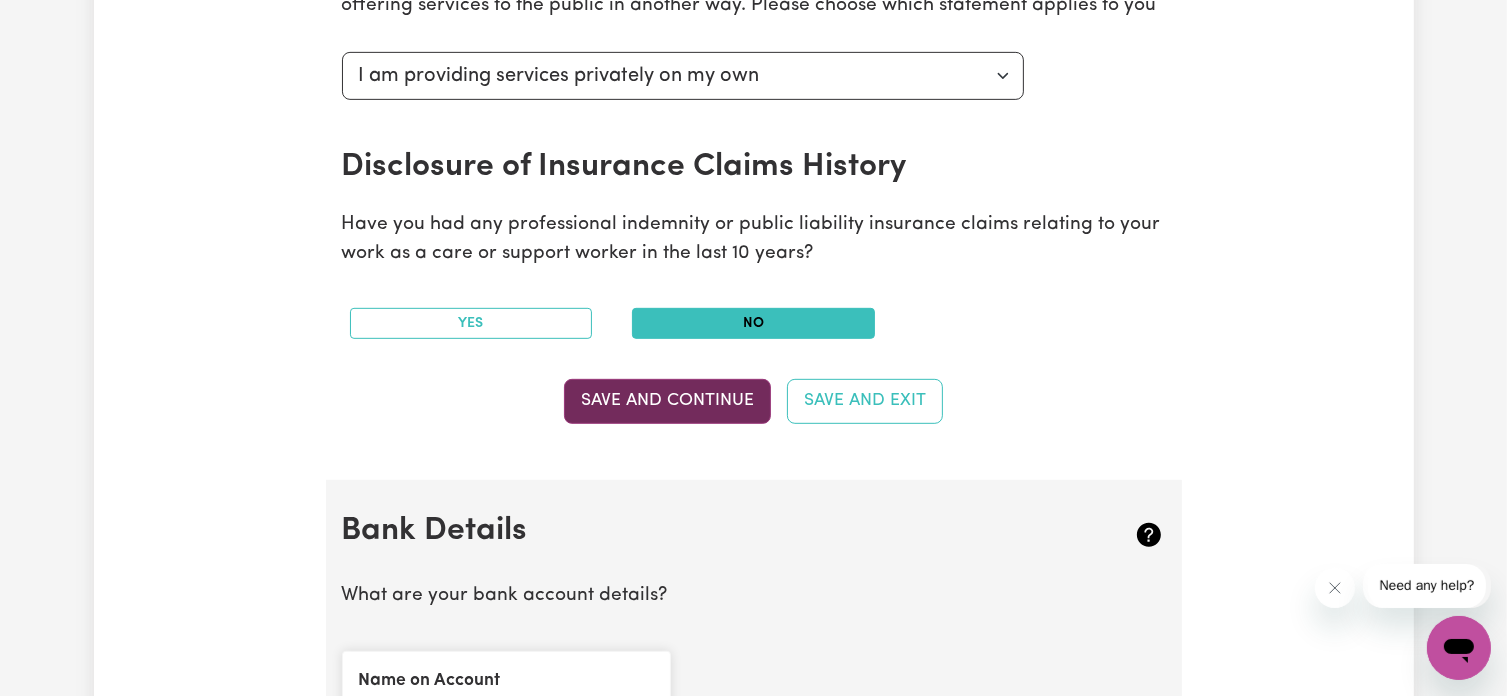 click on "Save and Continue" at bounding box center [667, 401] 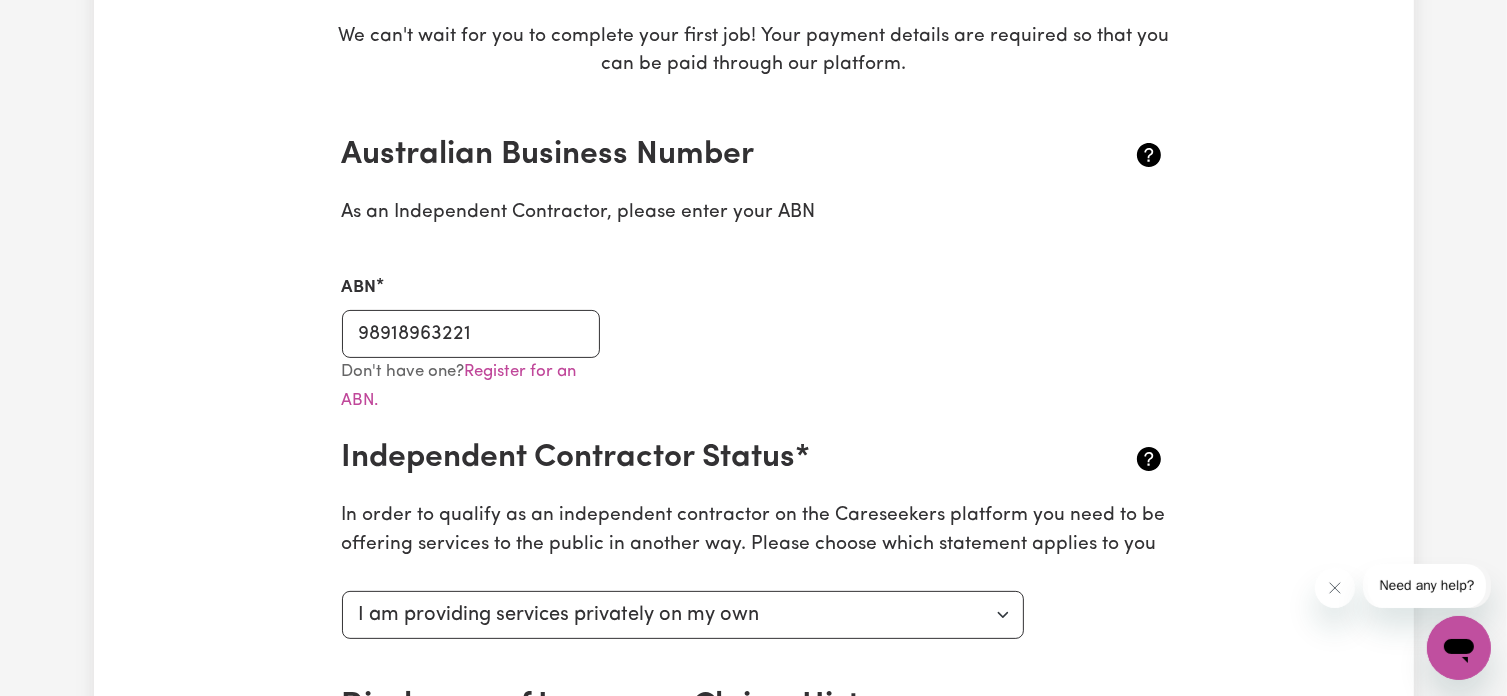 scroll, scrollTop: 179, scrollLeft: 0, axis: vertical 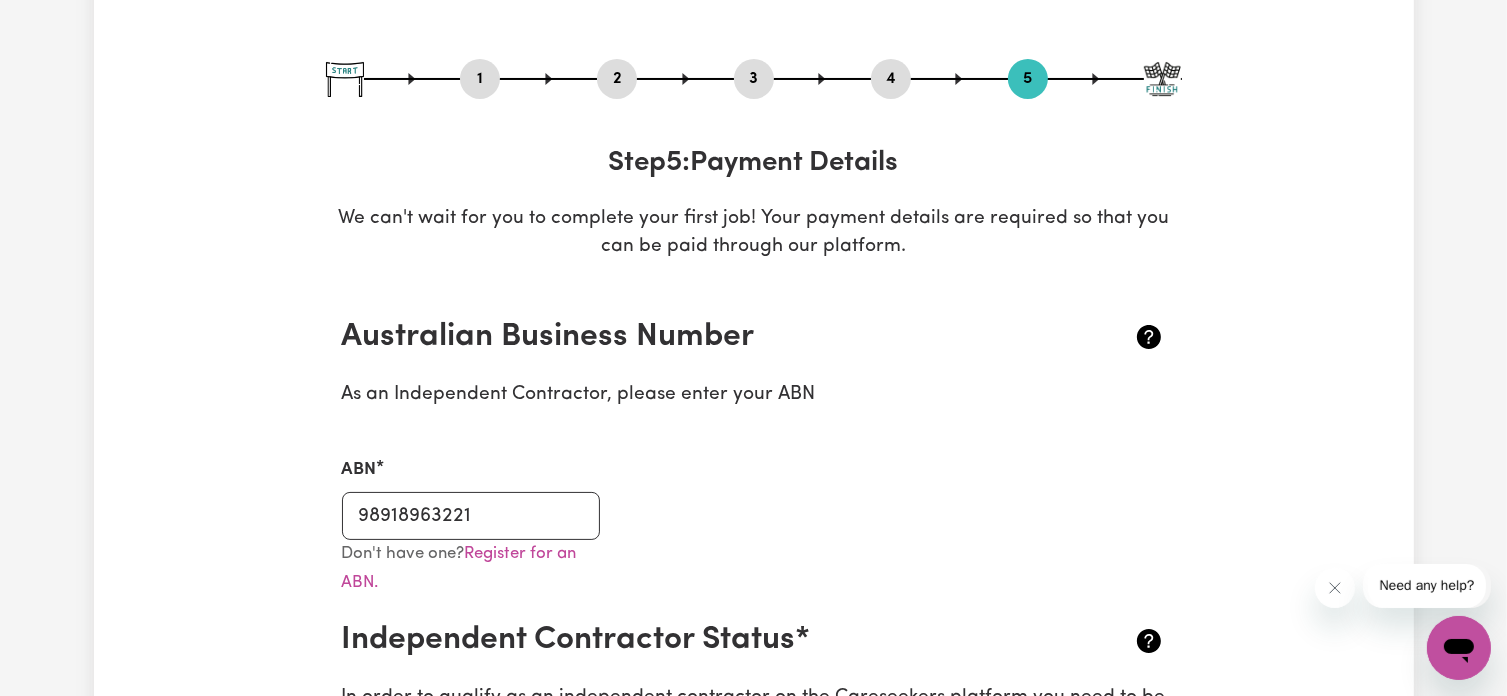 click on "4" at bounding box center (891, 79) 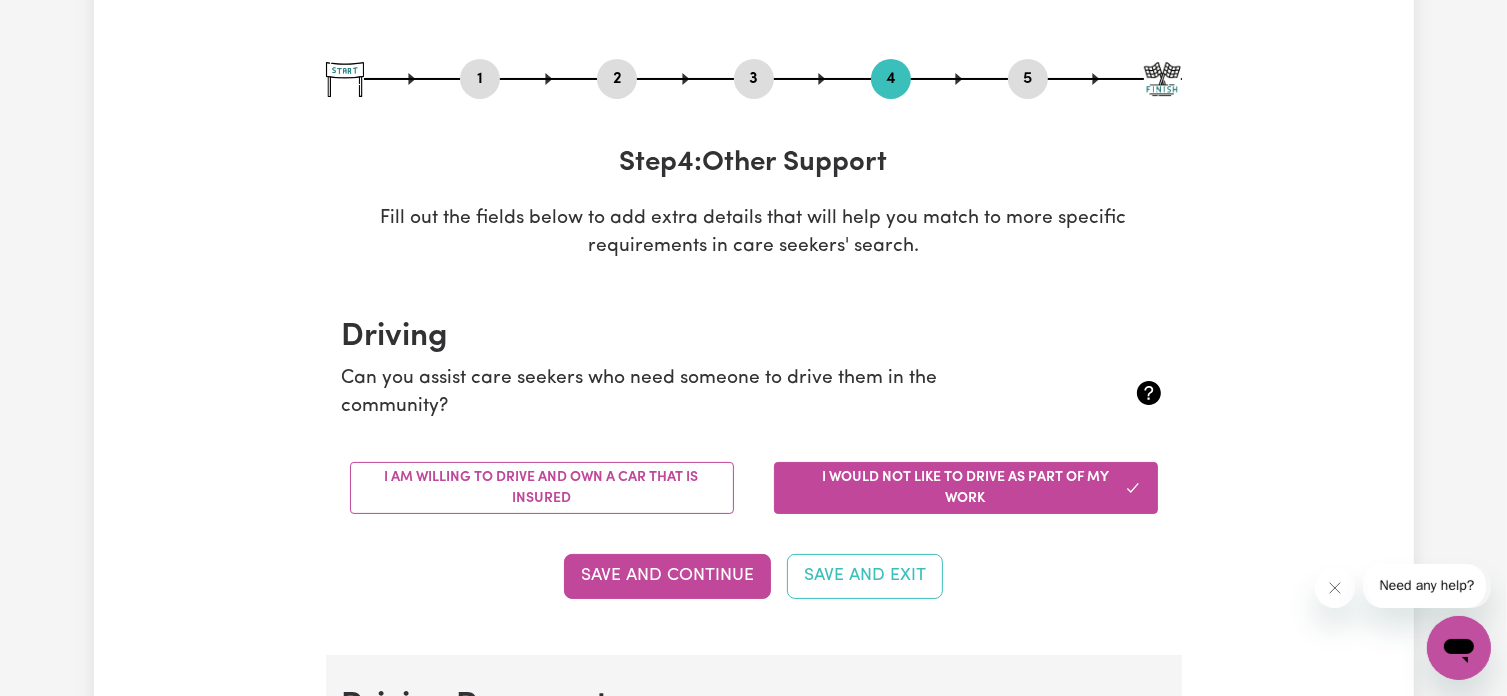 scroll, scrollTop: 279, scrollLeft: 0, axis: vertical 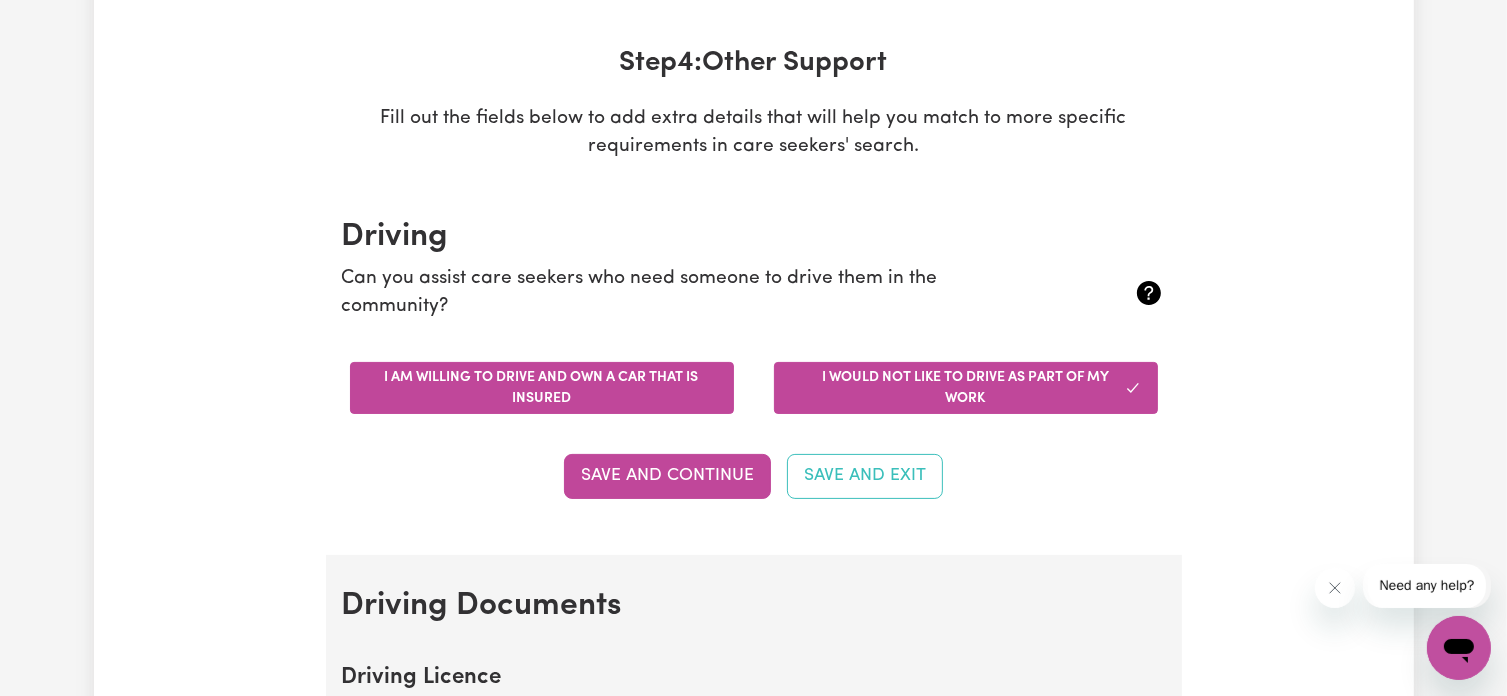 click on "I am willing to drive and own a car that is insured" at bounding box center (542, 388) 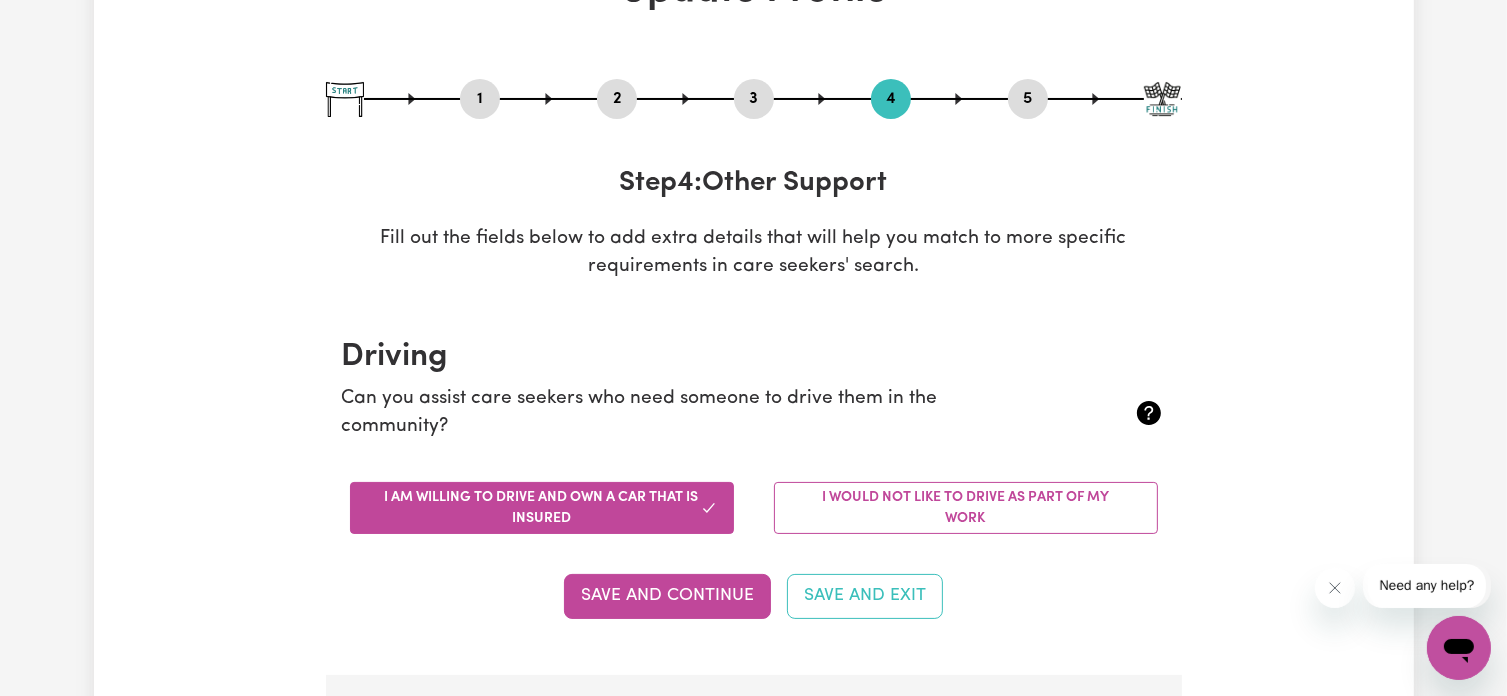scroll, scrollTop: 379, scrollLeft: 0, axis: vertical 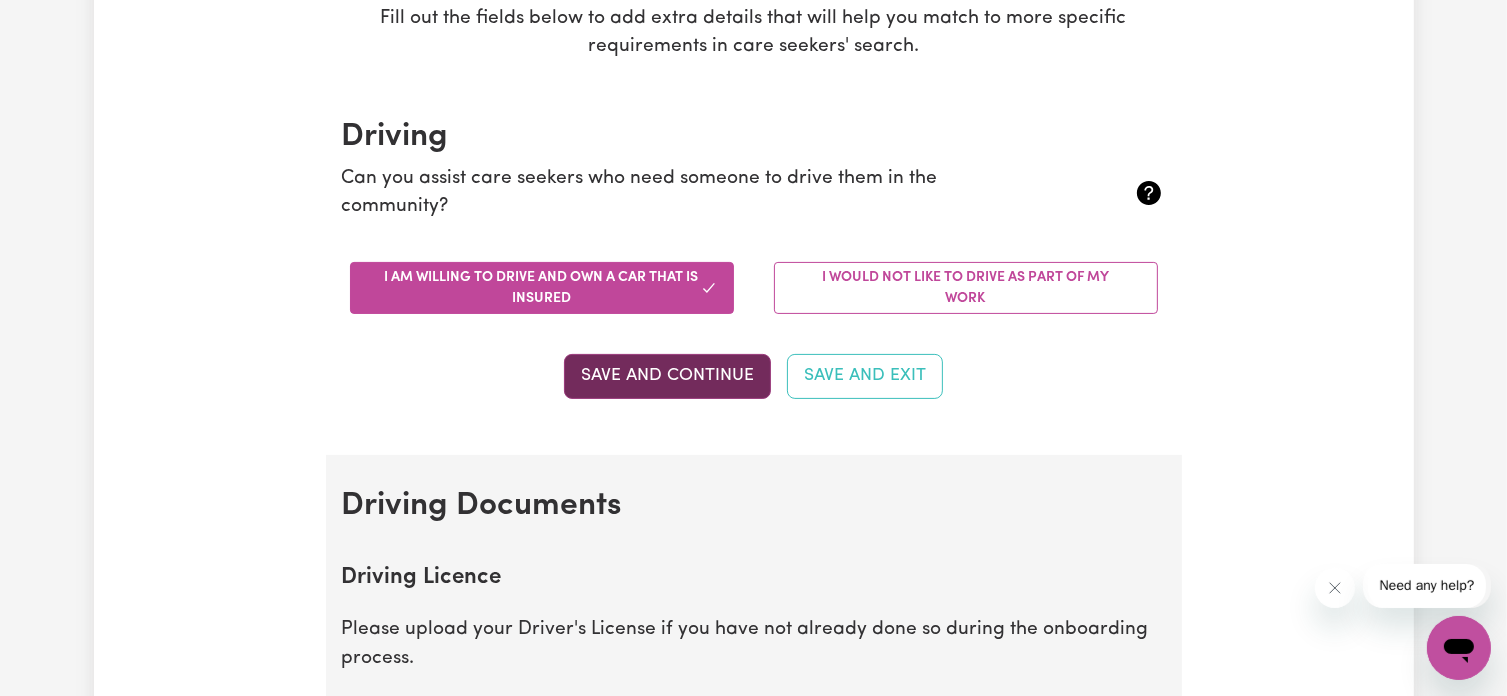 click on "Save and Continue" at bounding box center [667, 376] 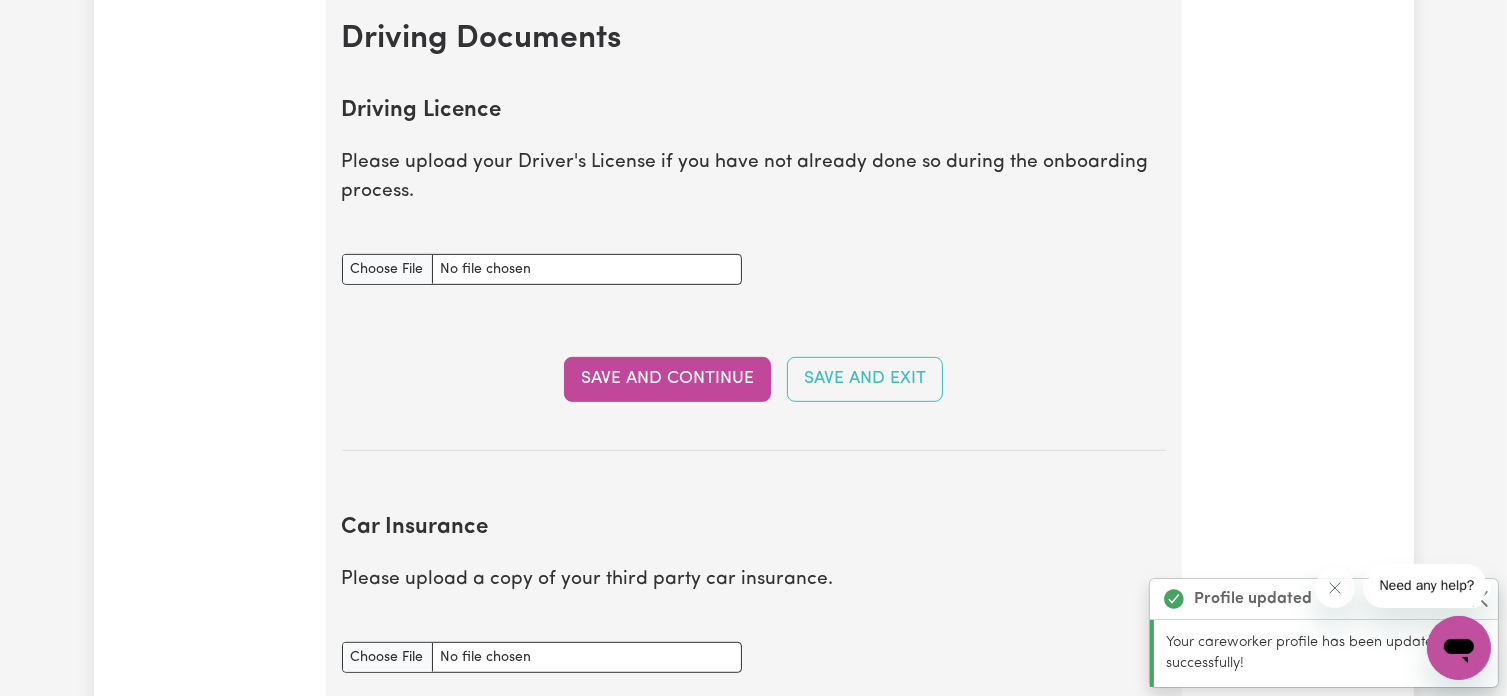 scroll, scrollTop: 812, scrollLeft: 0, axis: vertical 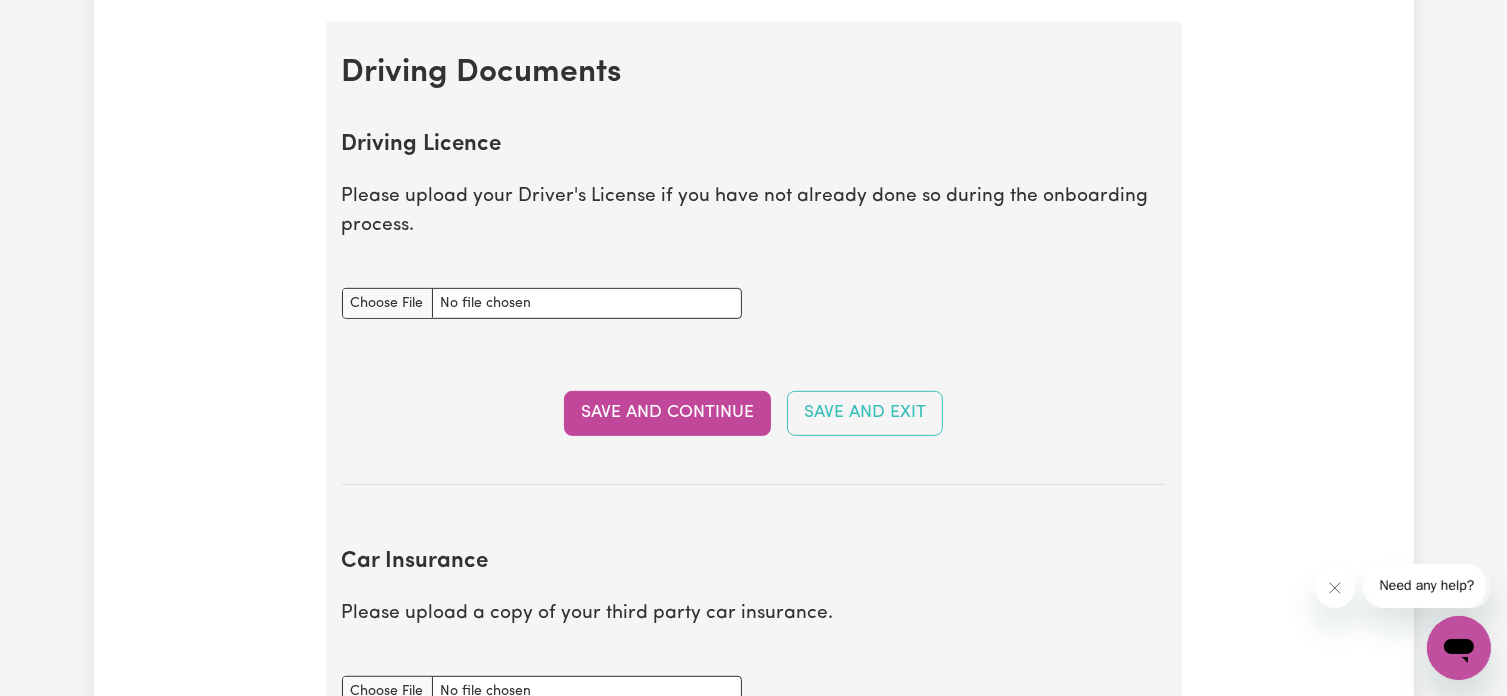click on "Please upload your Driver's License if you have not already done so during the onboarding process." at bounding box center (754, 212) 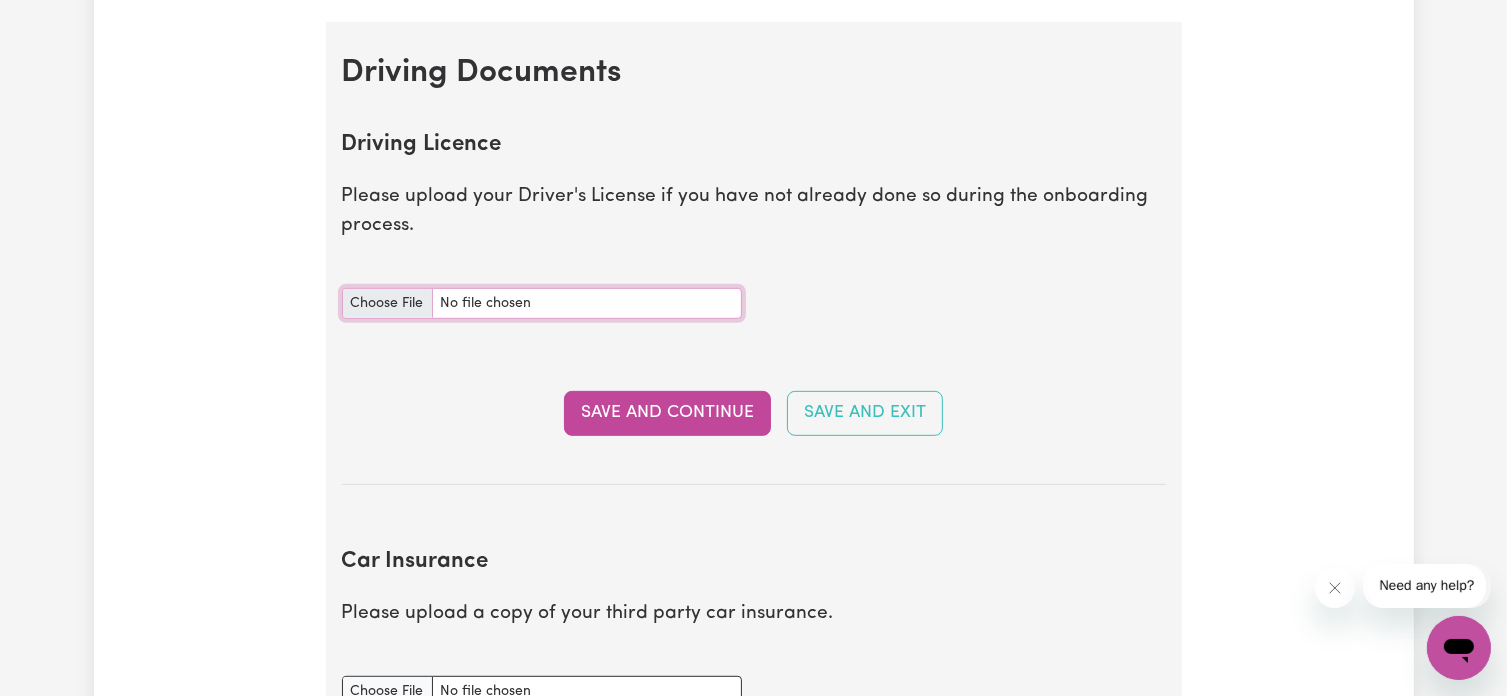 click on "Driving Licence  document" at bounding box center (542, 303) 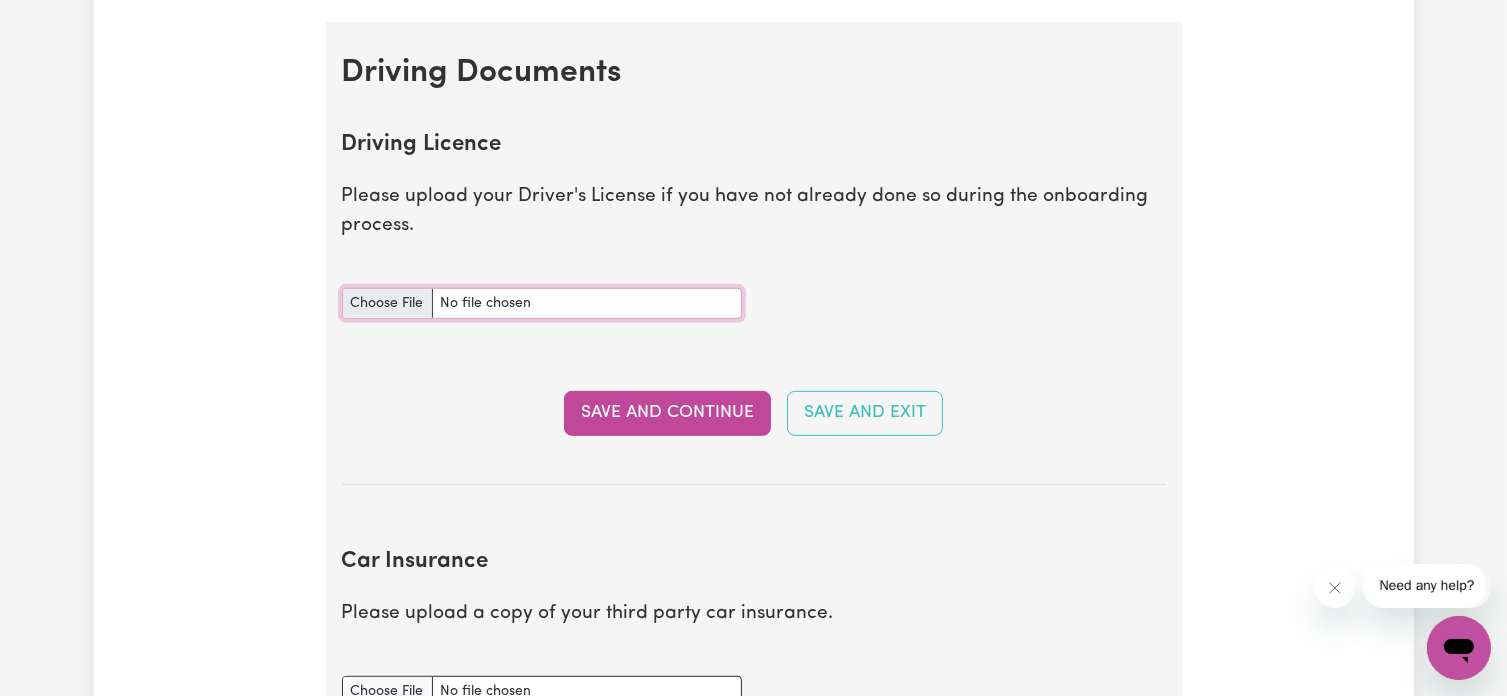 type on "C:\fakepath\L1.jpg" 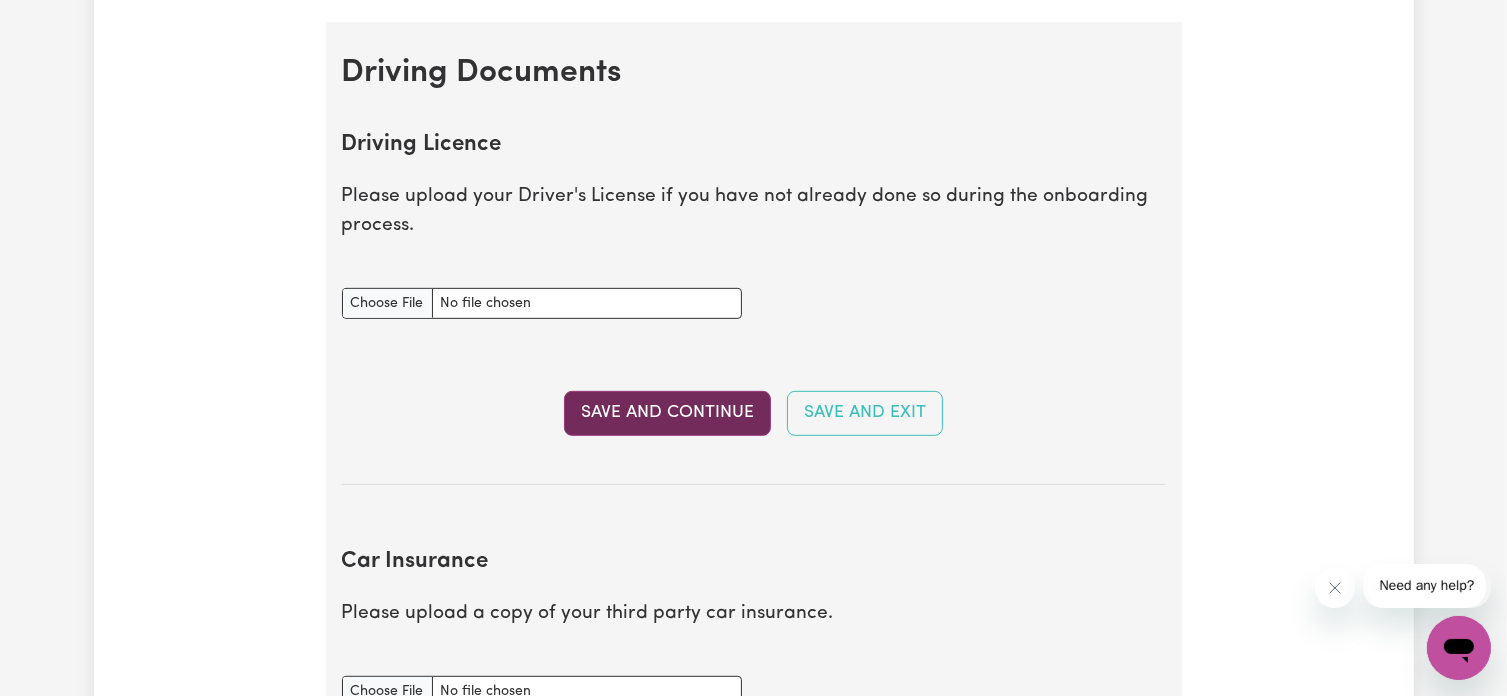 click on "Save and Continue" at bounding box center [667, 413] 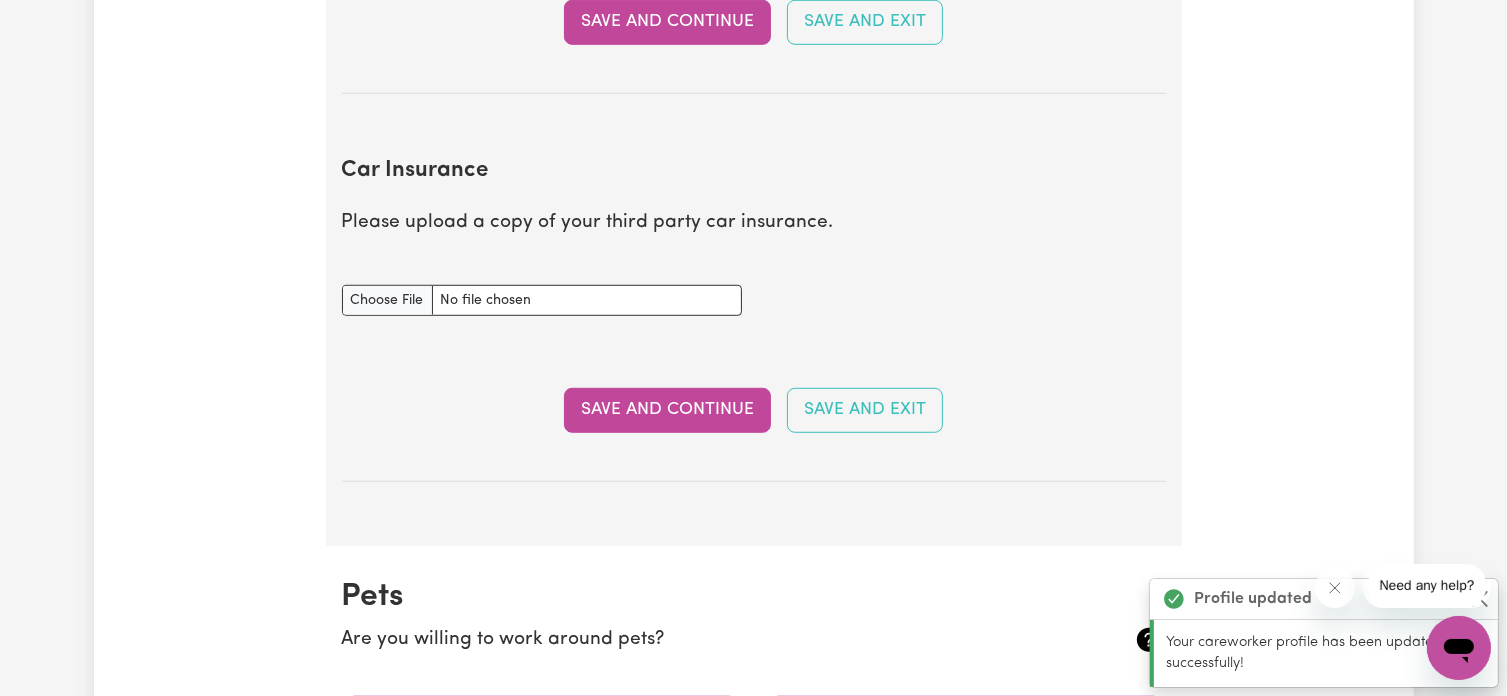 scroll, scrollTop: 1327, scrollLeft: 0, axis: vertical 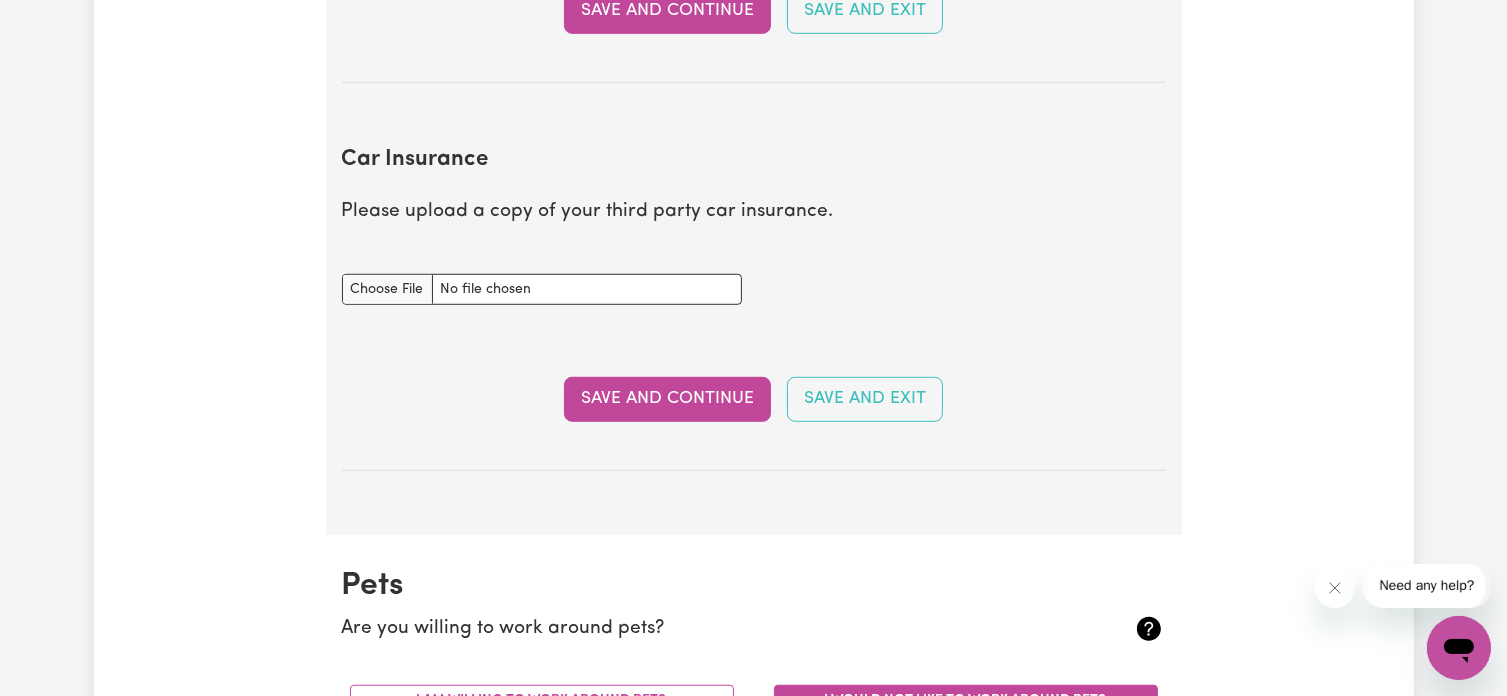 drag, startPoint x: 283, startPoint y: 381, endPoint x: 336, endPoint y: 355, distance: 59.03389 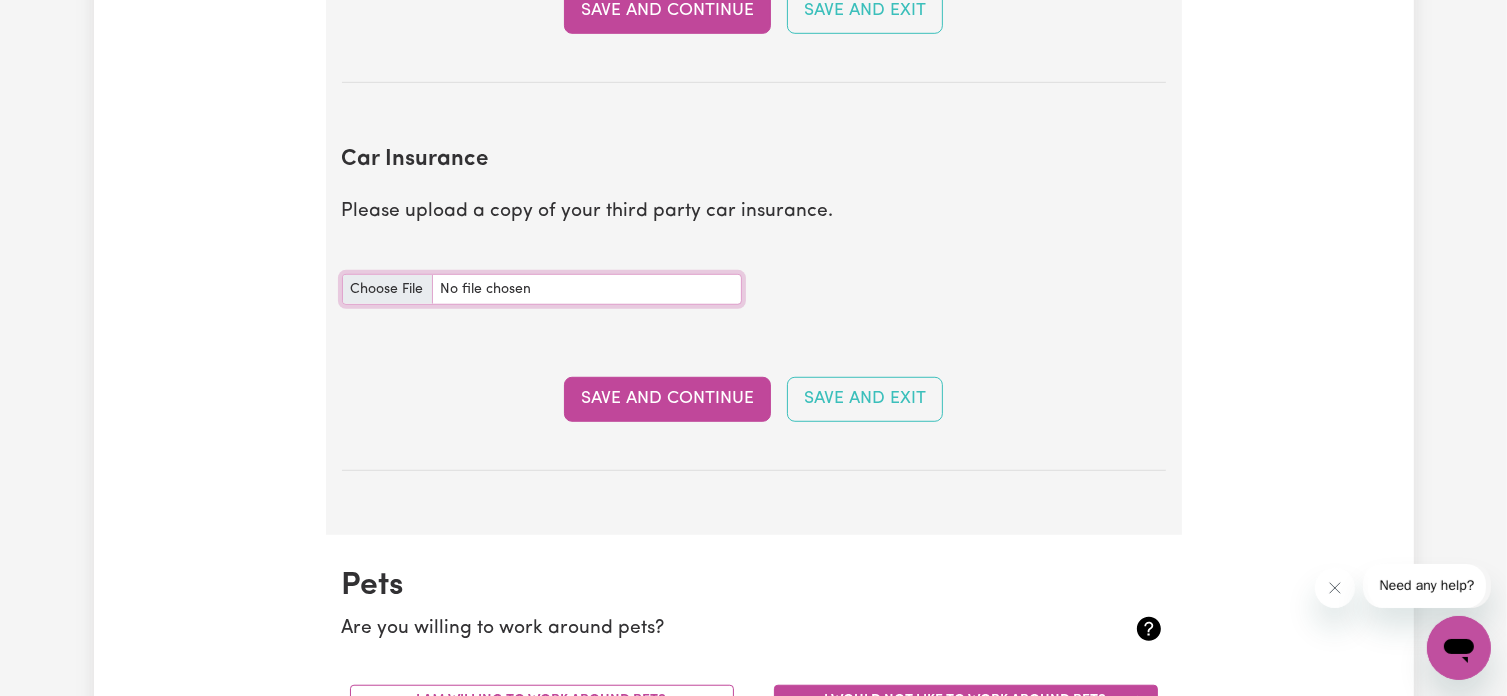 click on "Car Insurance  document" at bounding box center (542, 289) 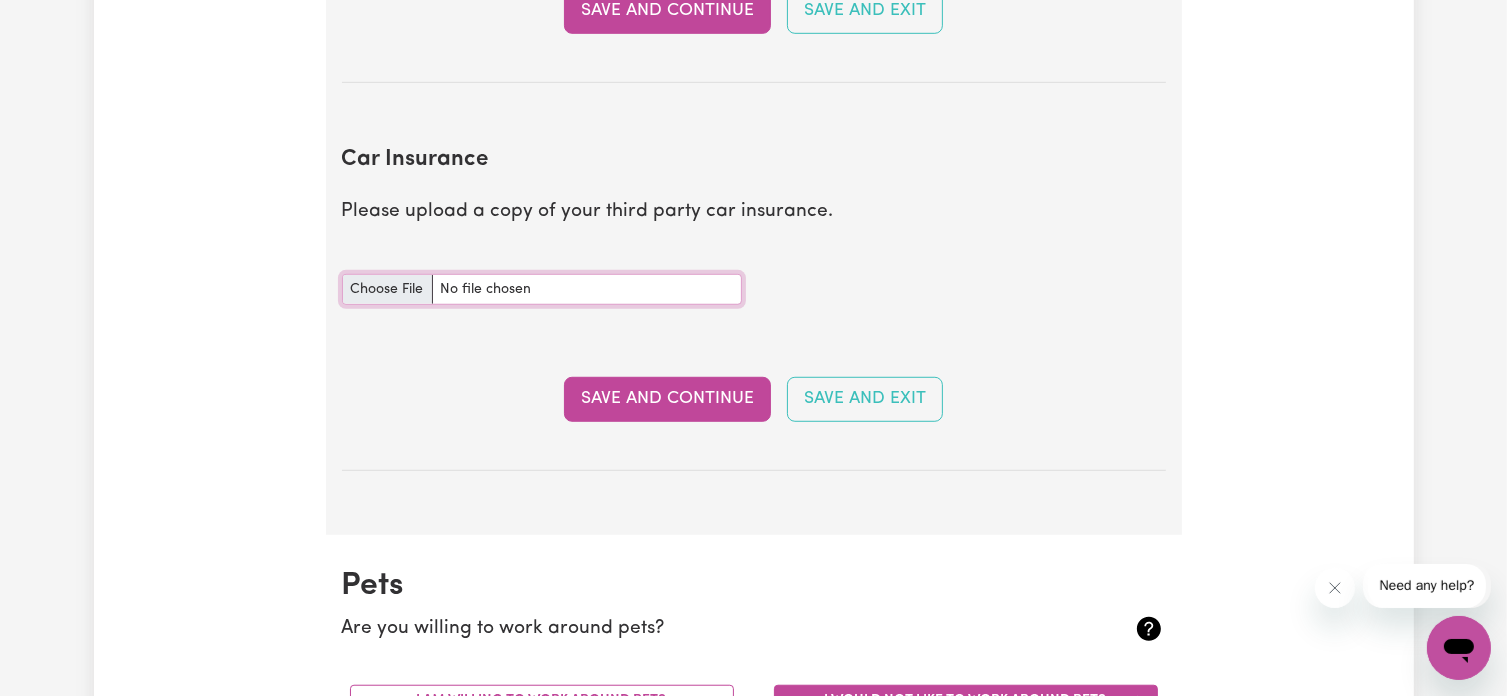 type on "C:\fakepath\TPP.jpg" 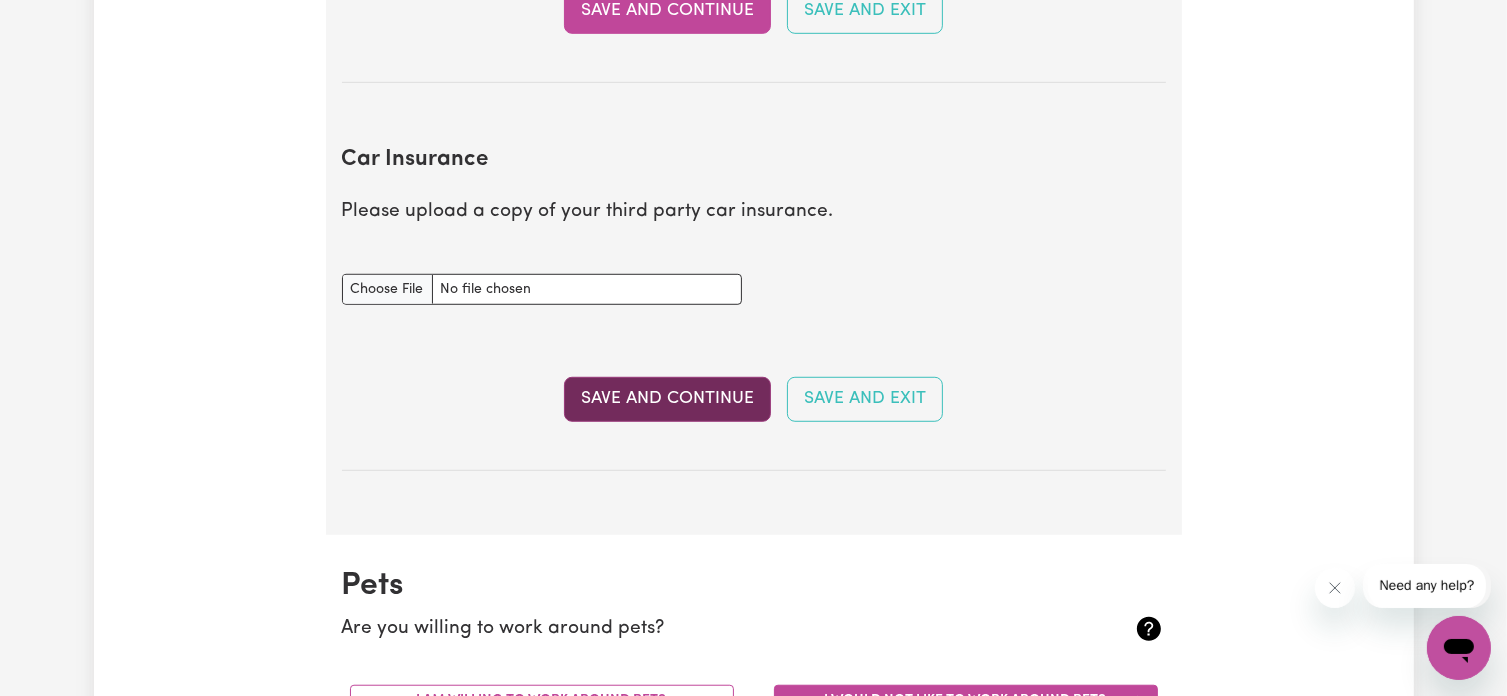 click on "Save and Continue" at bounding box center [667, 399] 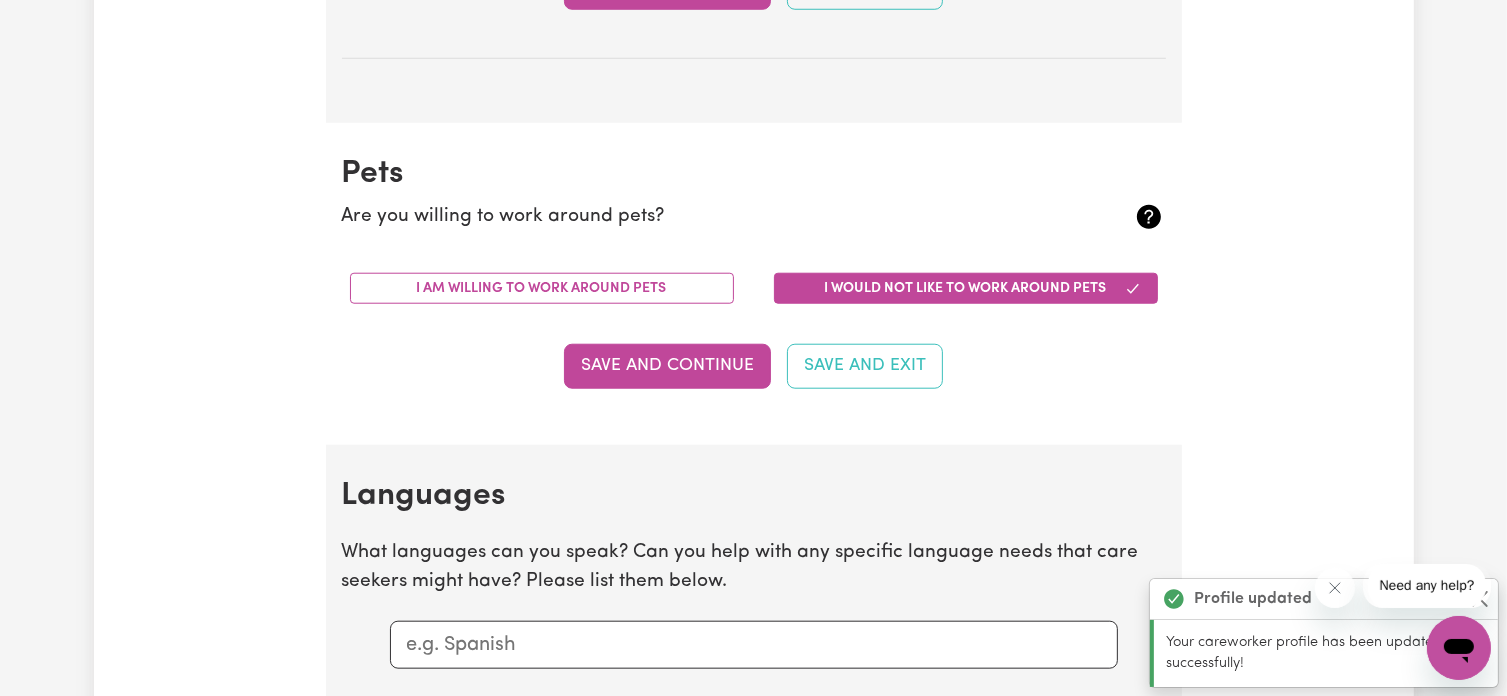 scroll, scrollTop: 1860, scrollLeft: 0, axis: vertical 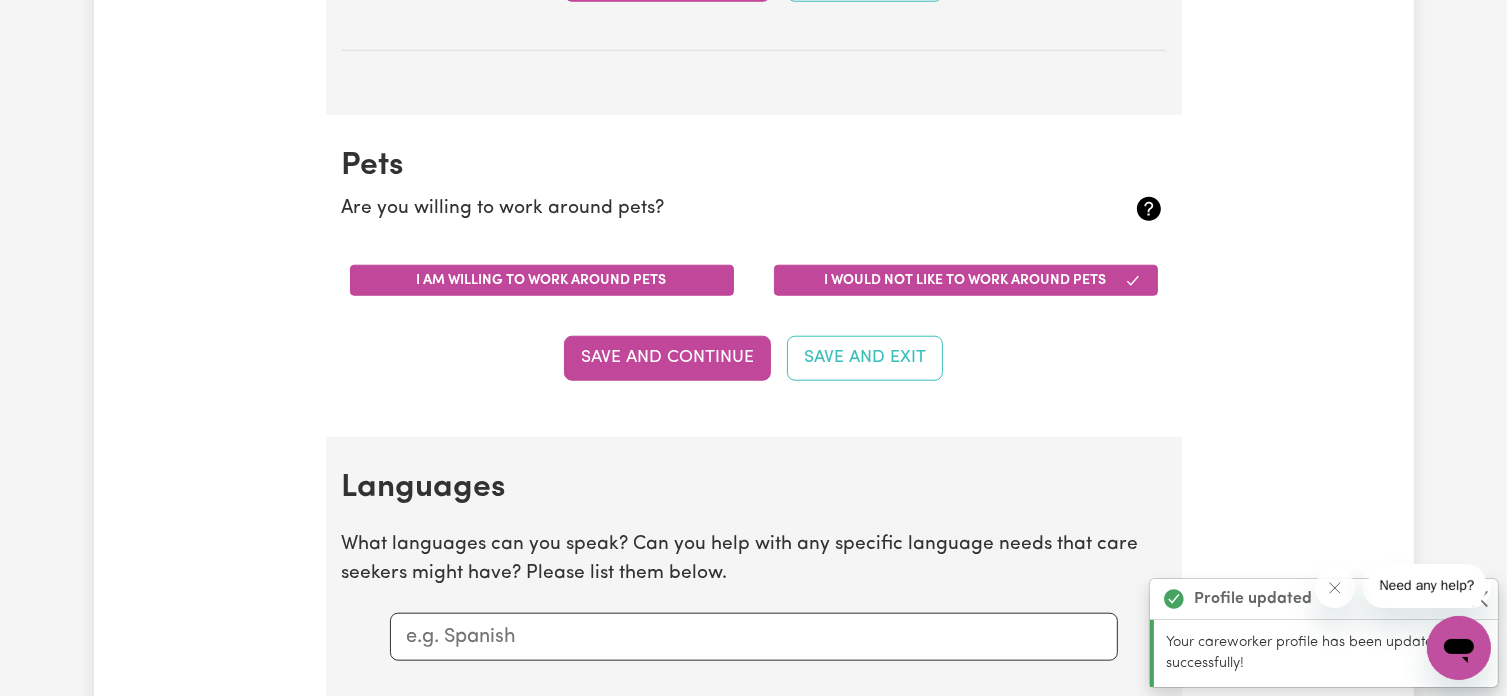 click on "I am willing to work around pets" at bounding box center [542, 280] 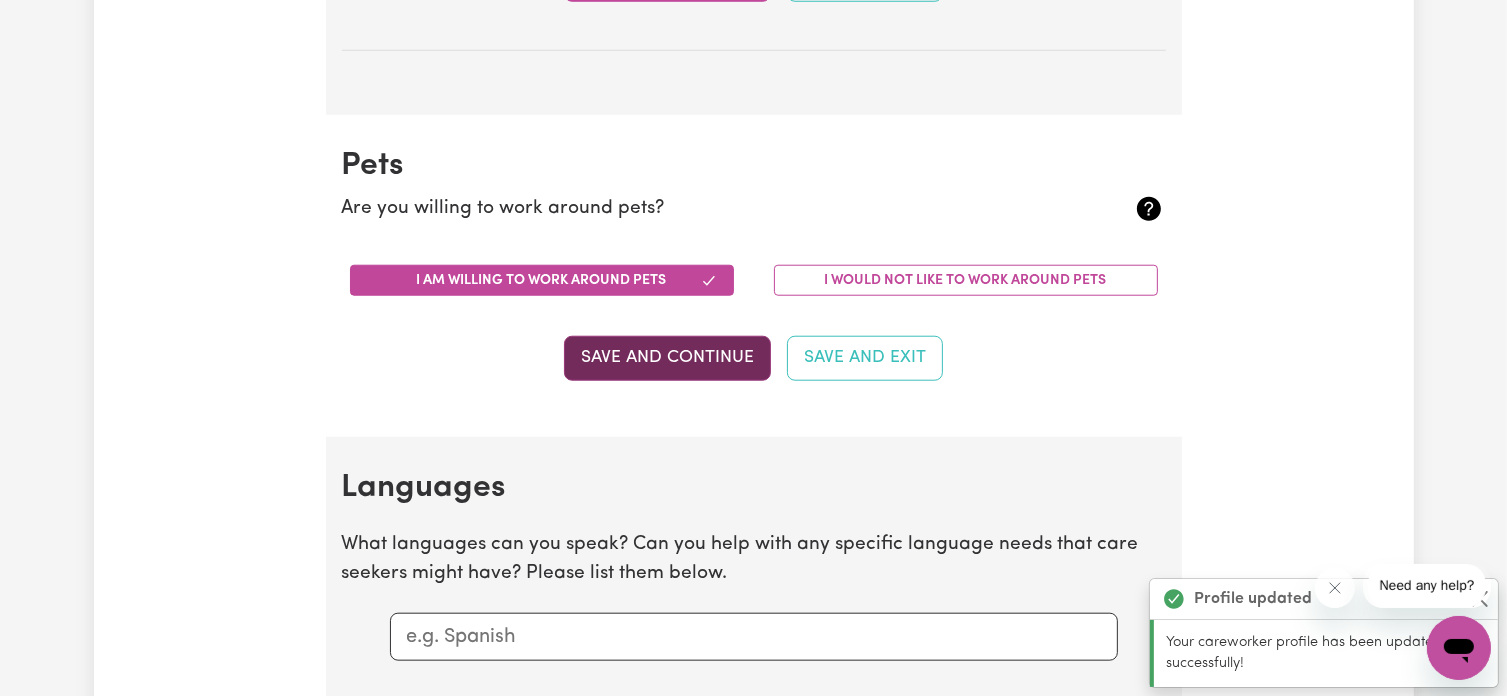 click on "Save and Continue" at bounding box center [667, 358] 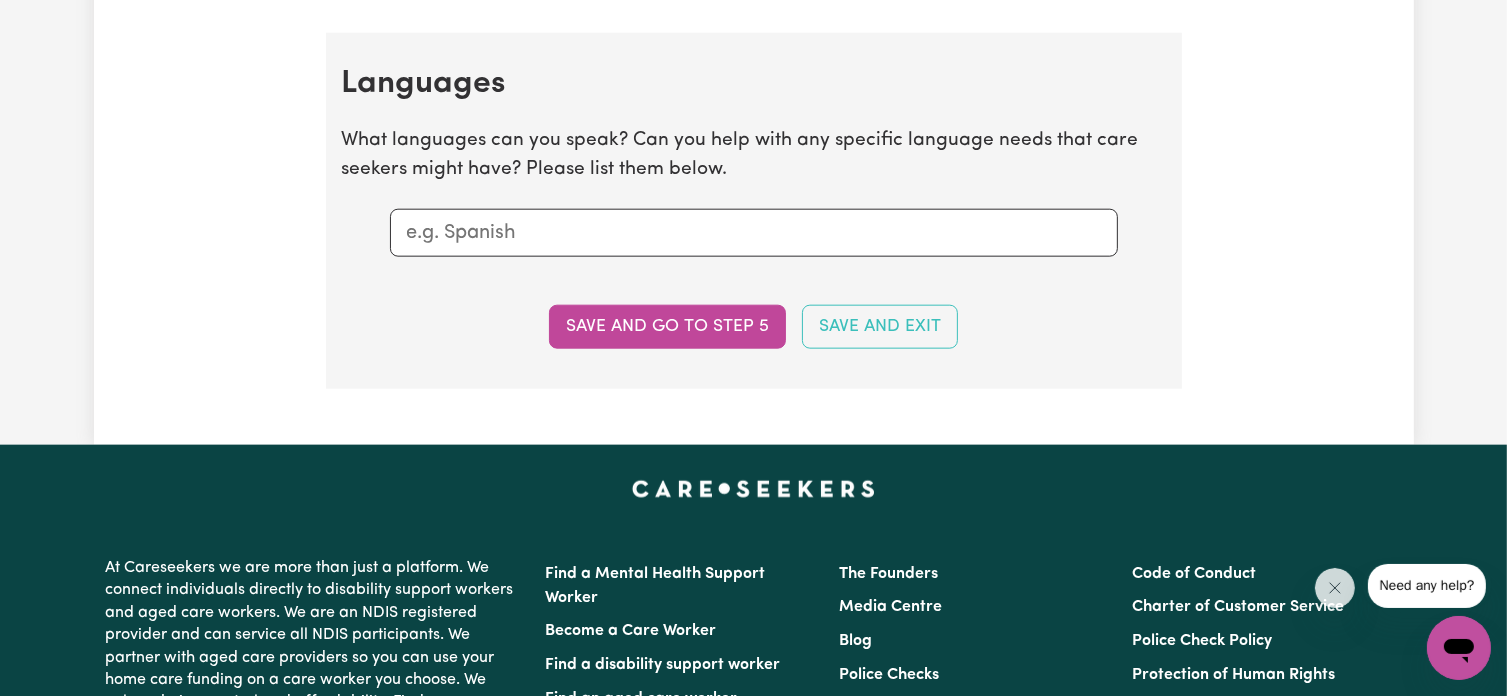 scroll, scrollTop: 2294, scrollLeft: 0, axis: vertical 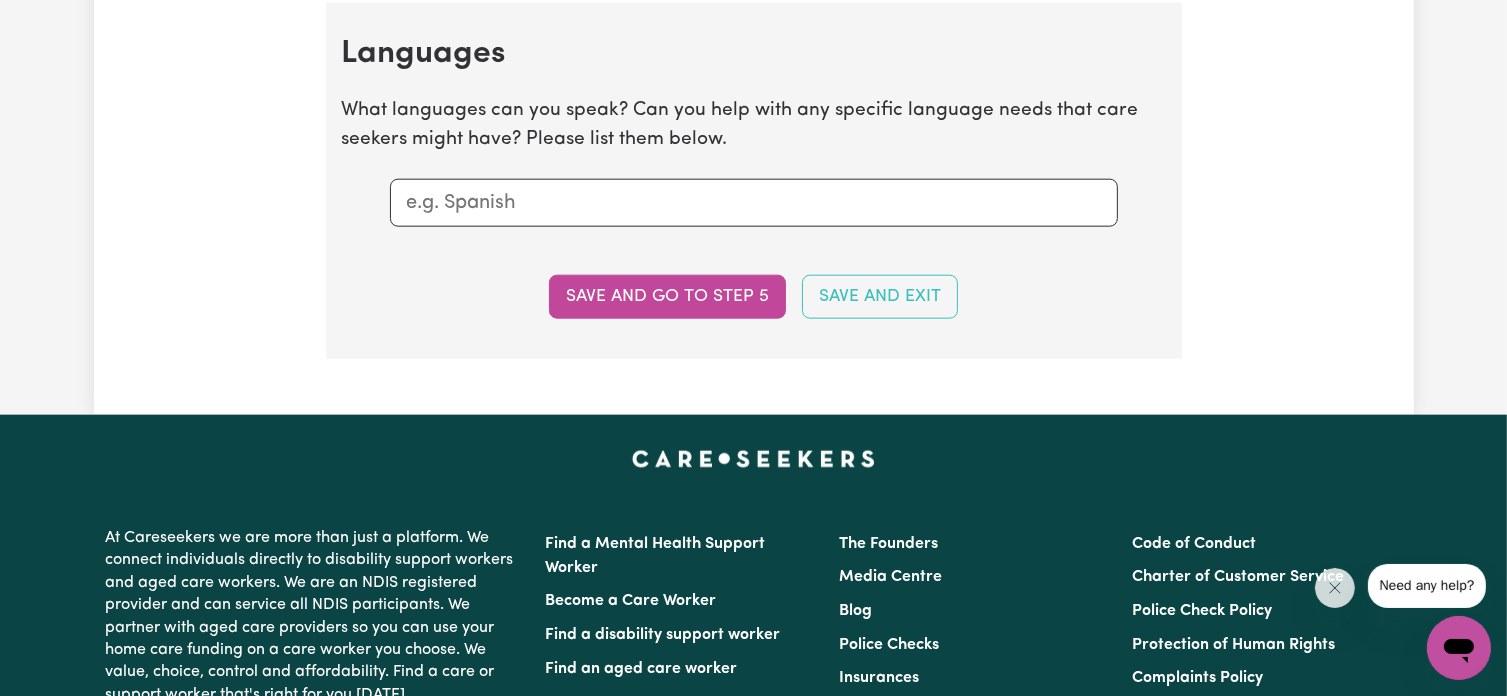 click on "What languages can you speak? Can you help with any specific language needs that care seekers might have? Please list them below." at bounding box center [754, 126] 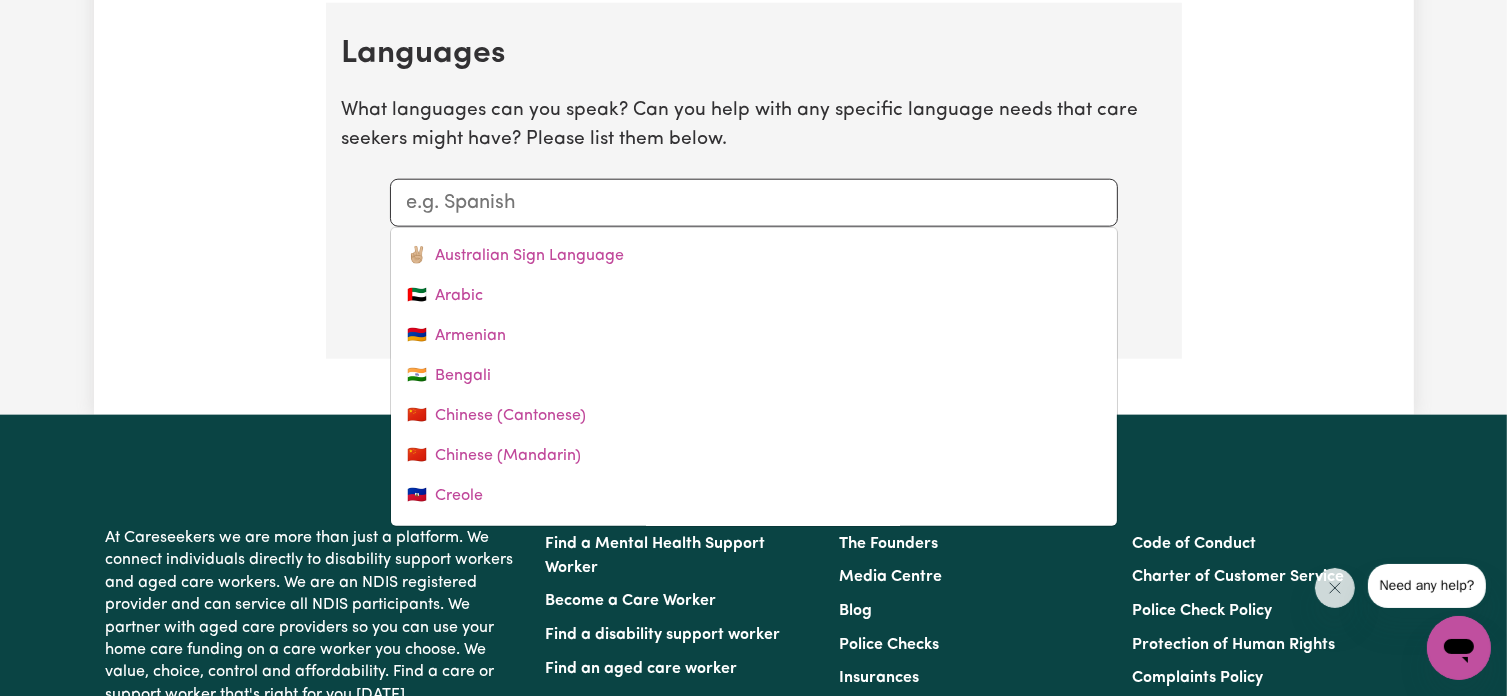 click at bounding box center [754, 203] 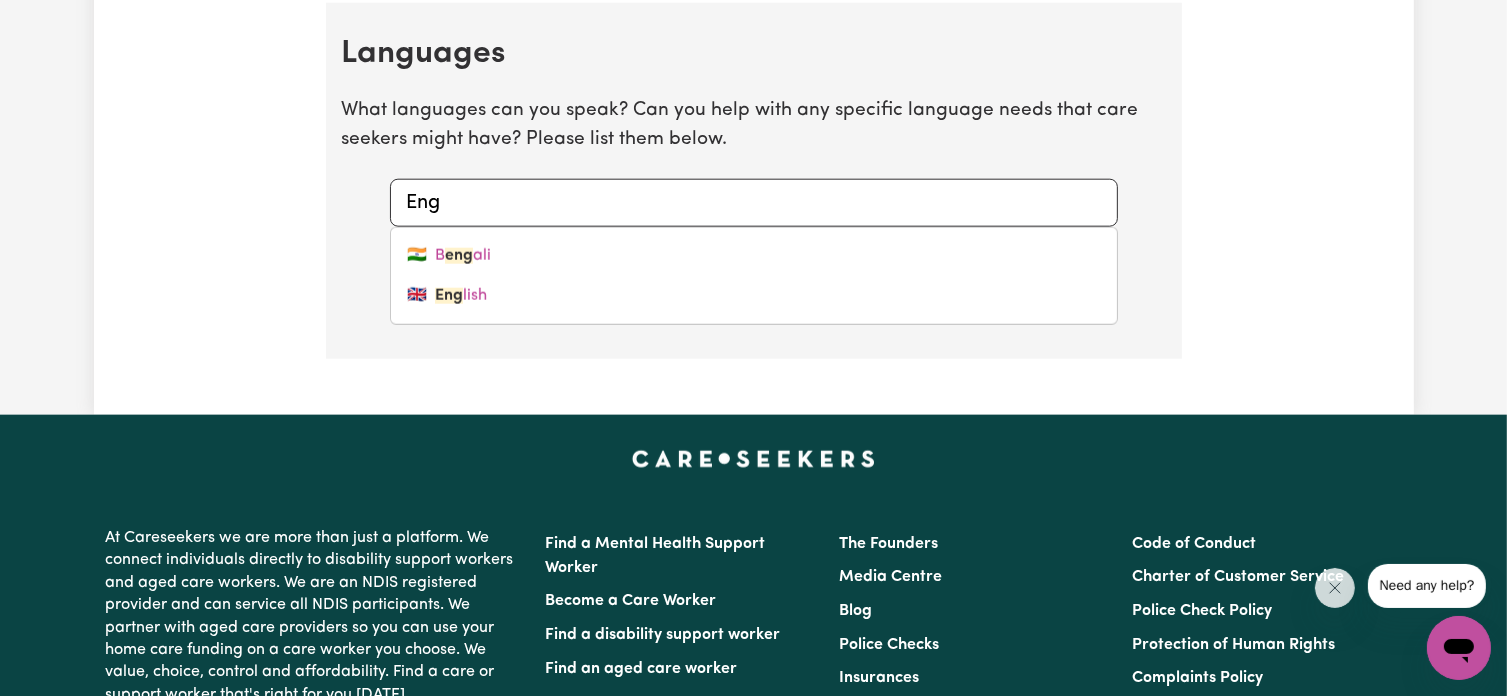 type on "Engl" 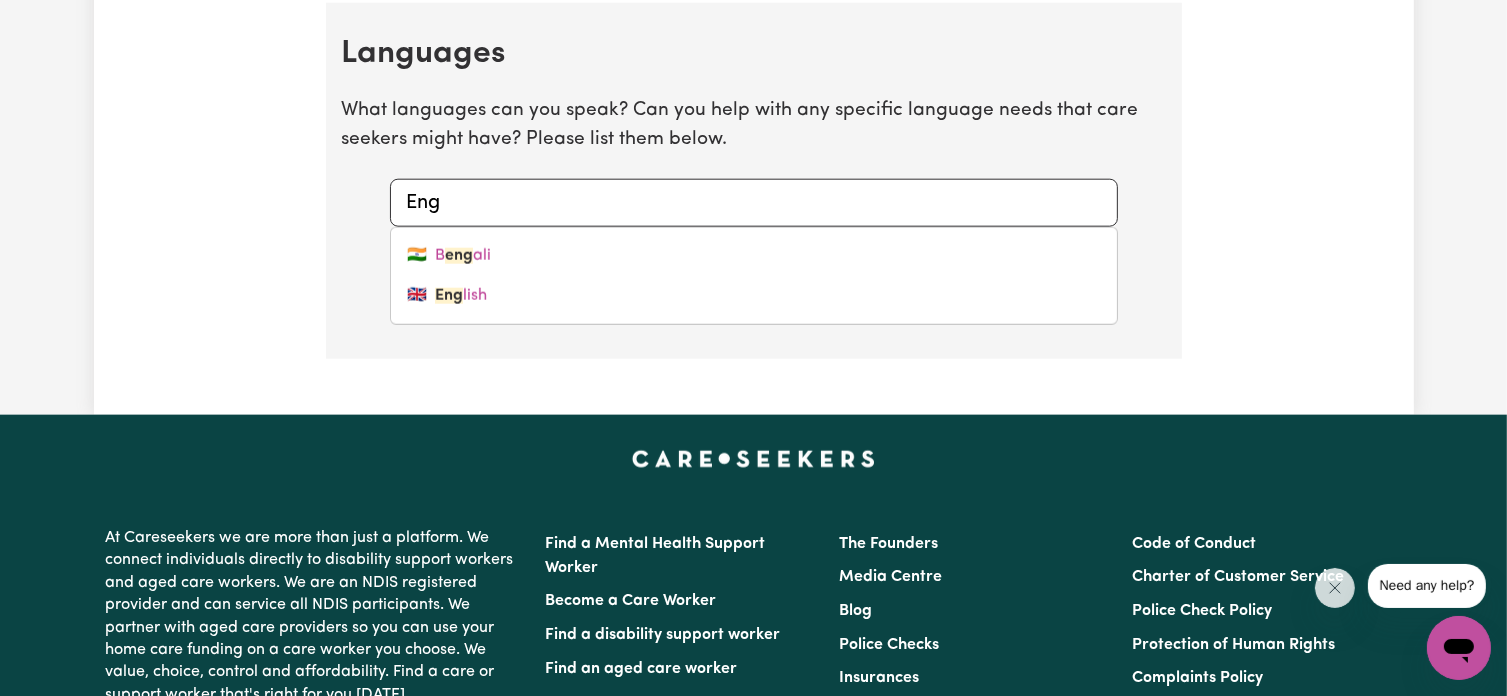 type on "English" 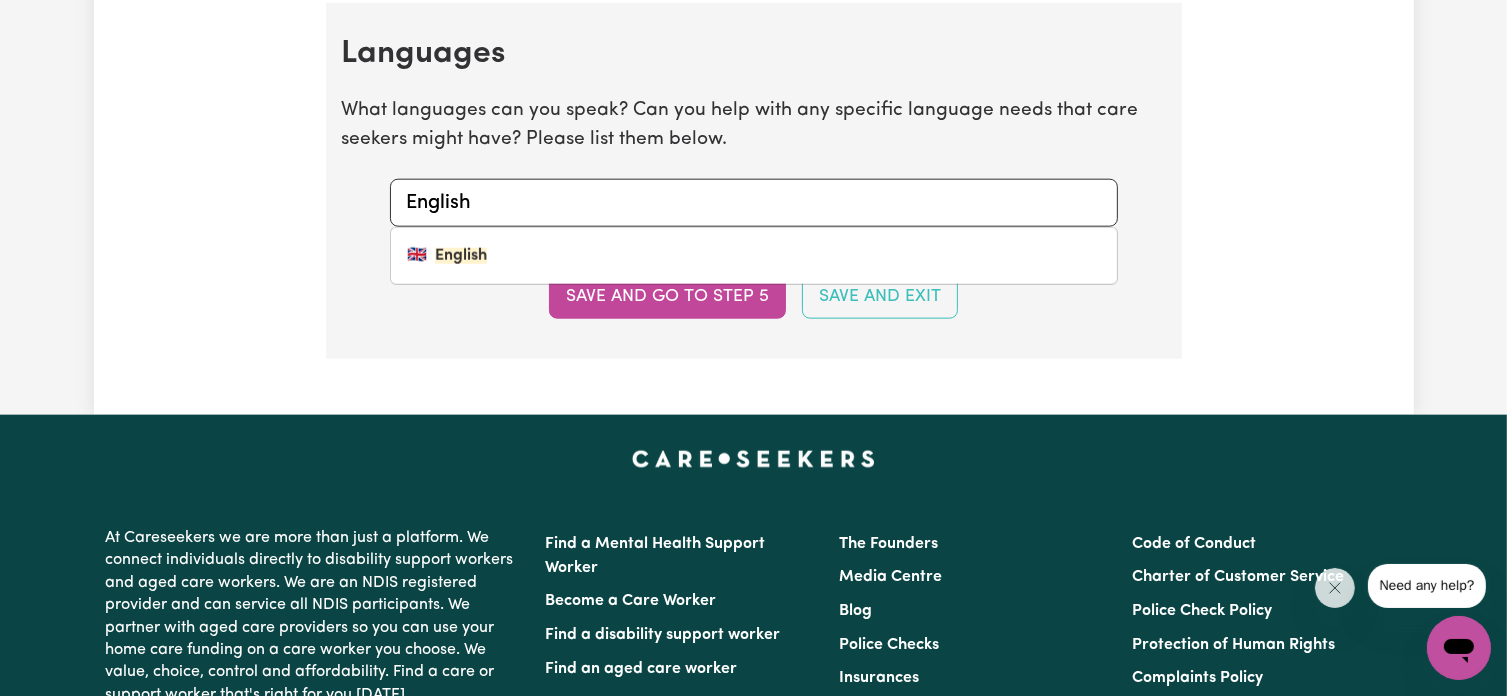 type on "English" 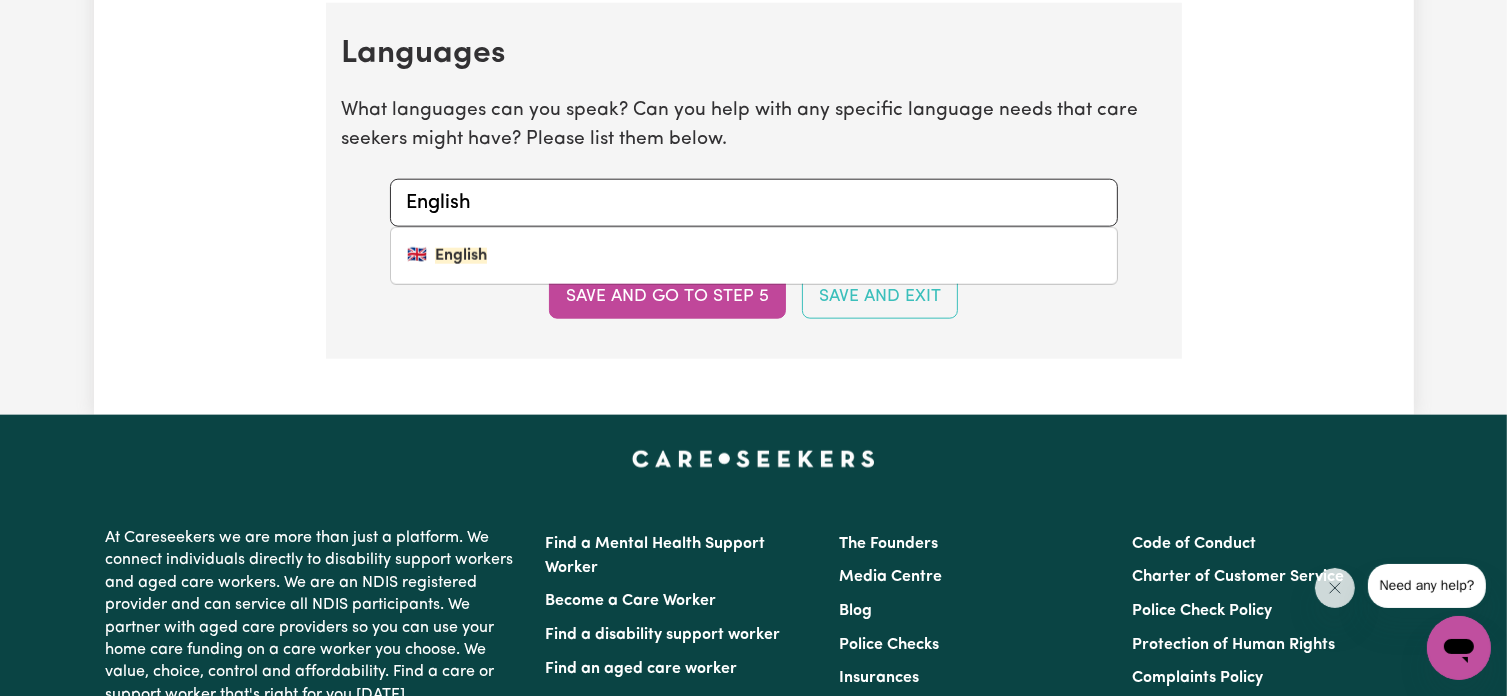 type 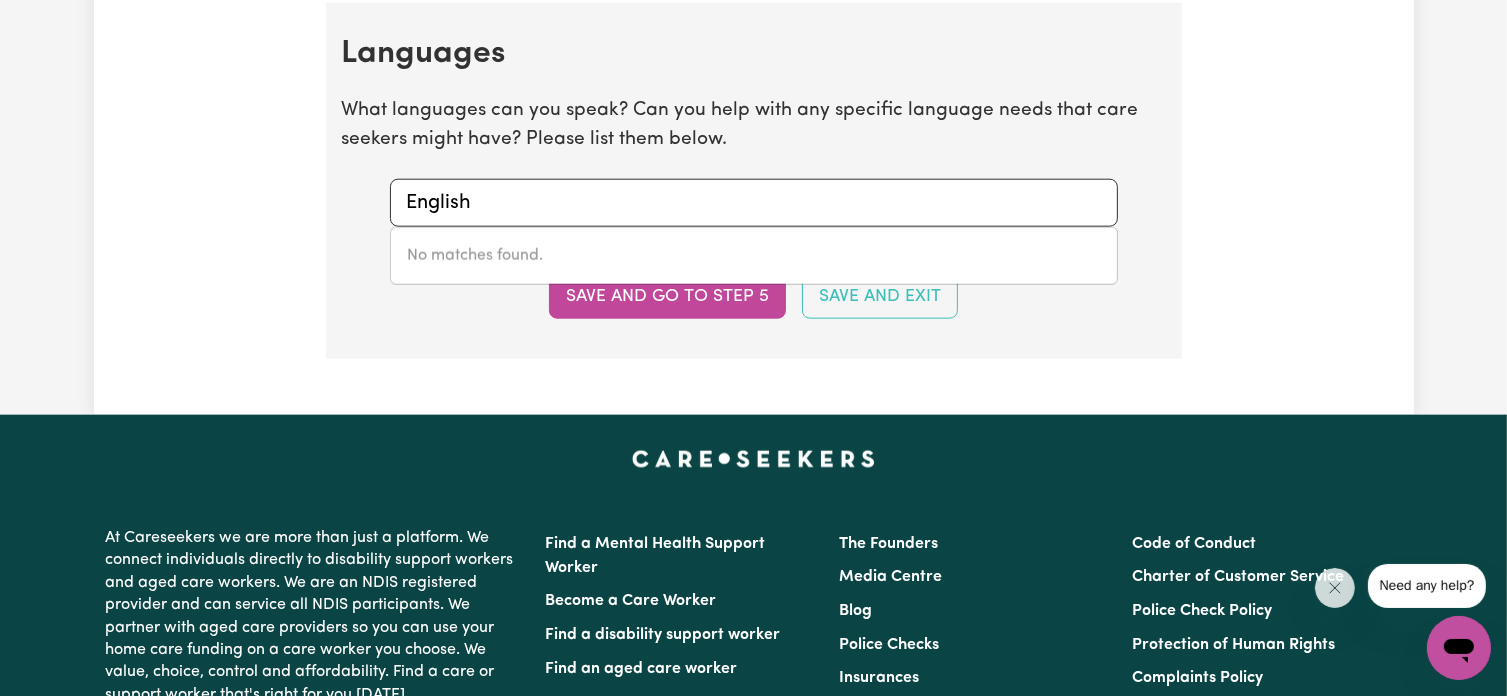 type on "English" 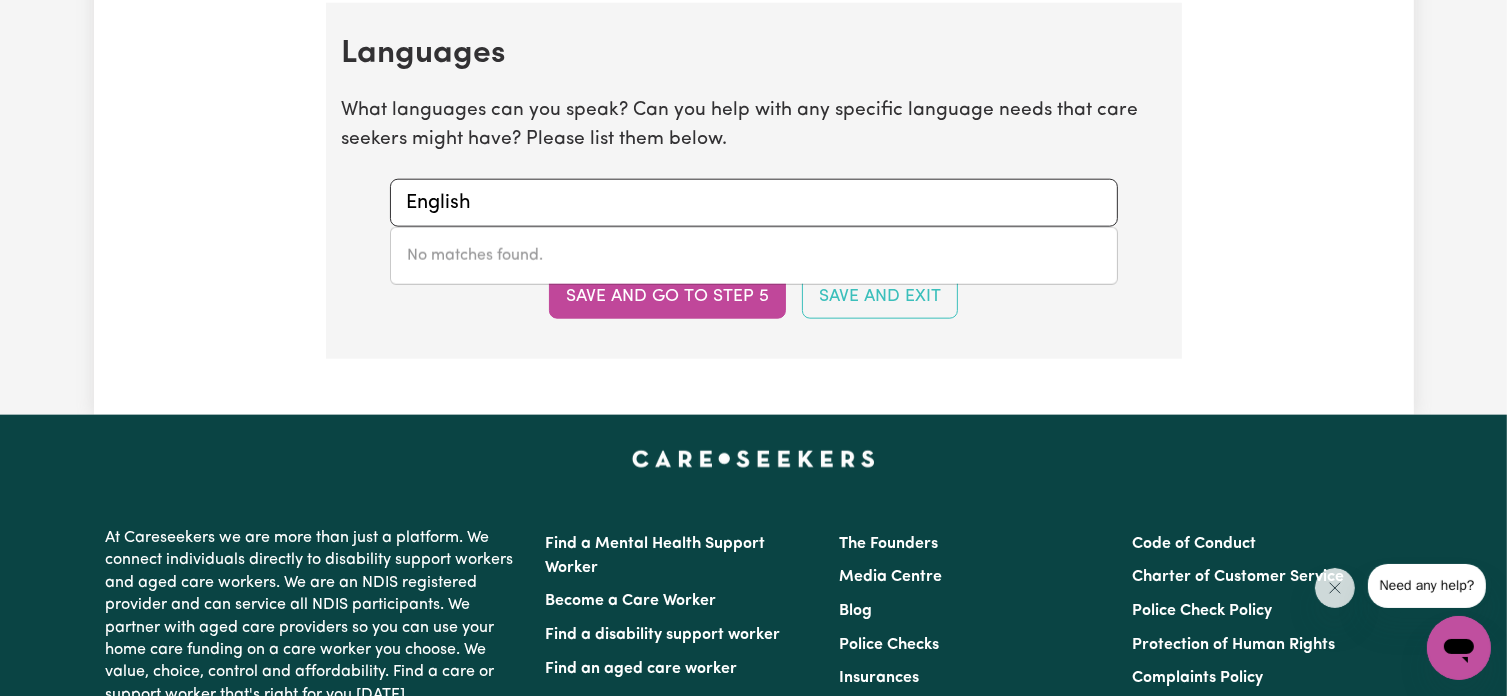 type on "English" 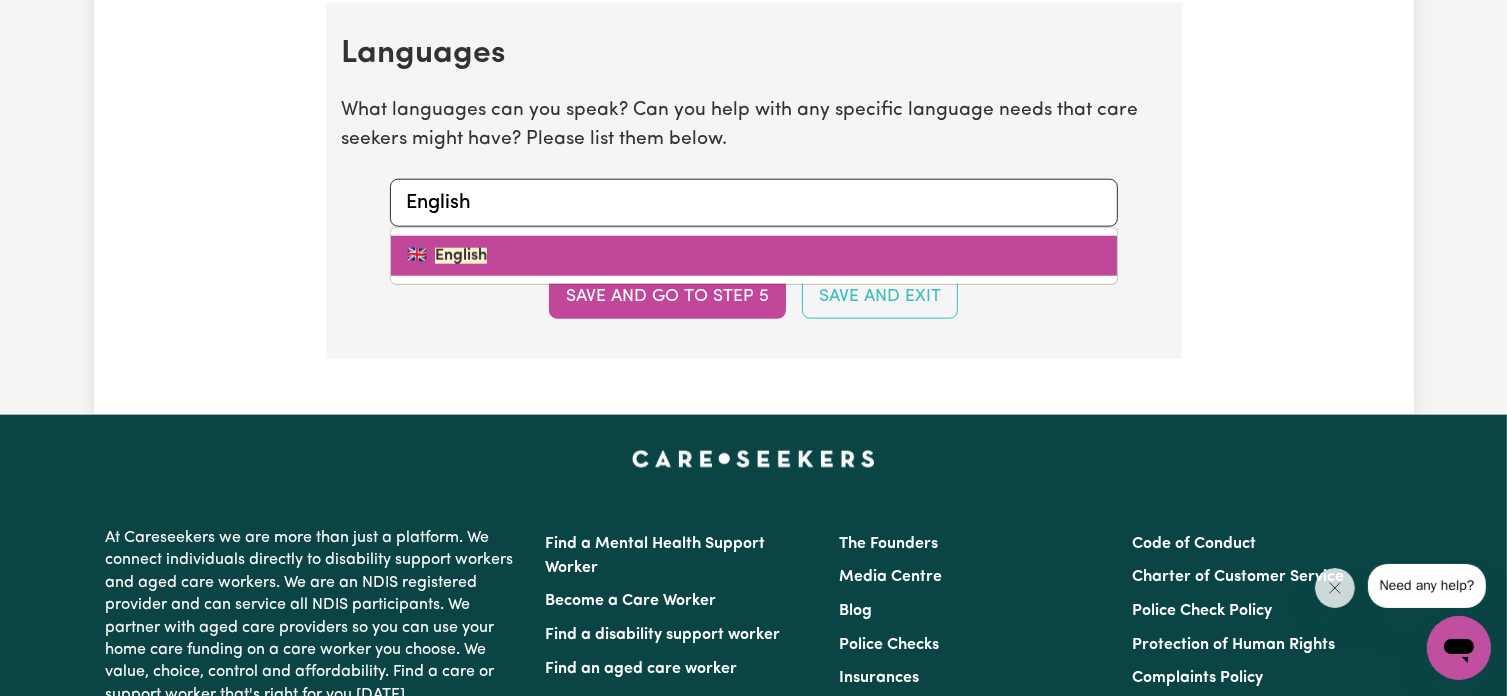 click on "🇬🇧 English" at bounding box center (754, 256) 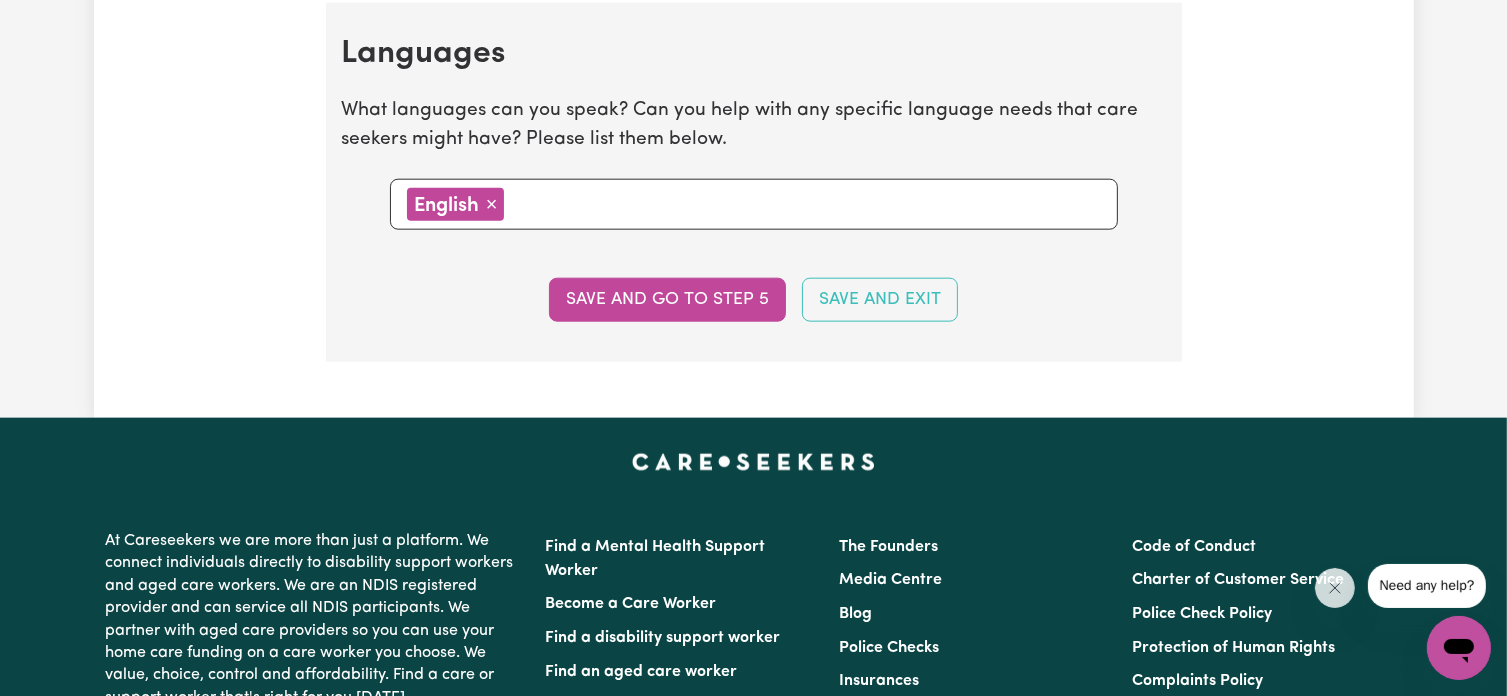 click at bounding box center (805, 203) 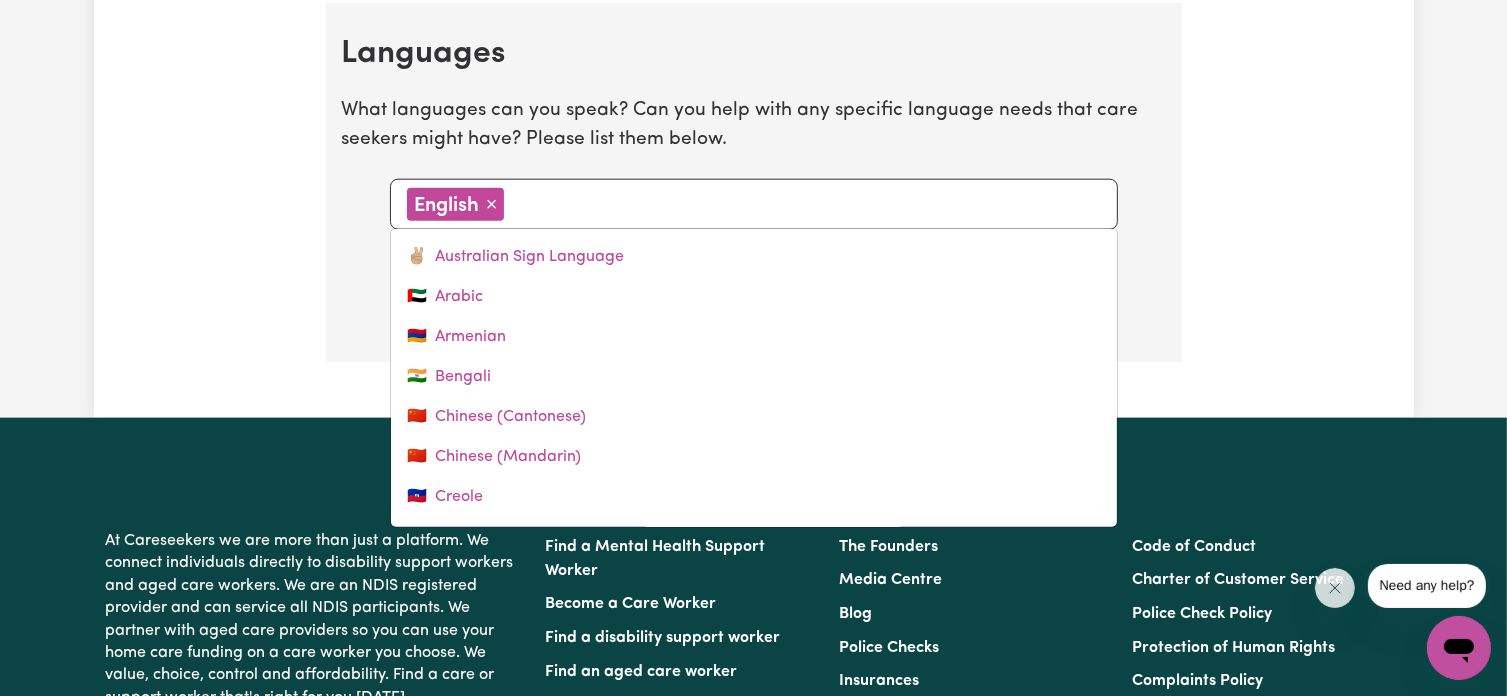 type on "M" 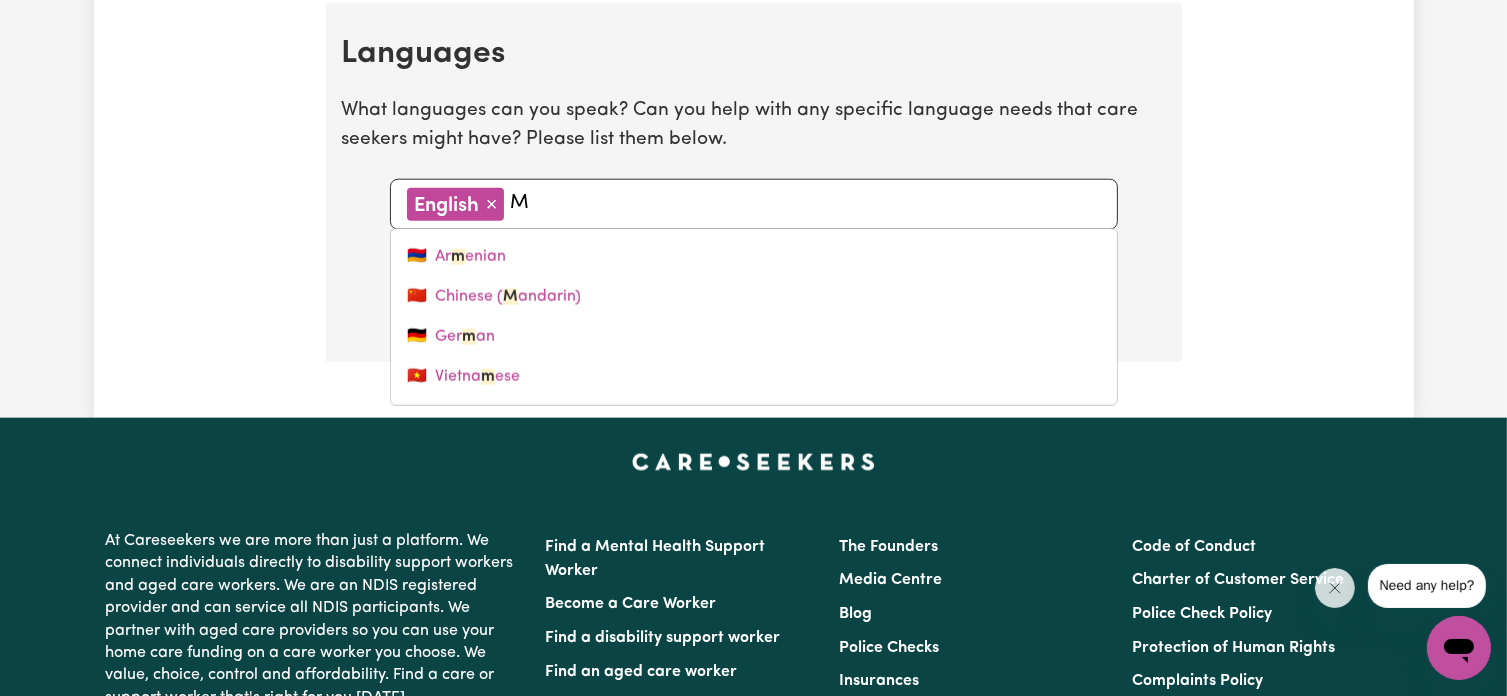type 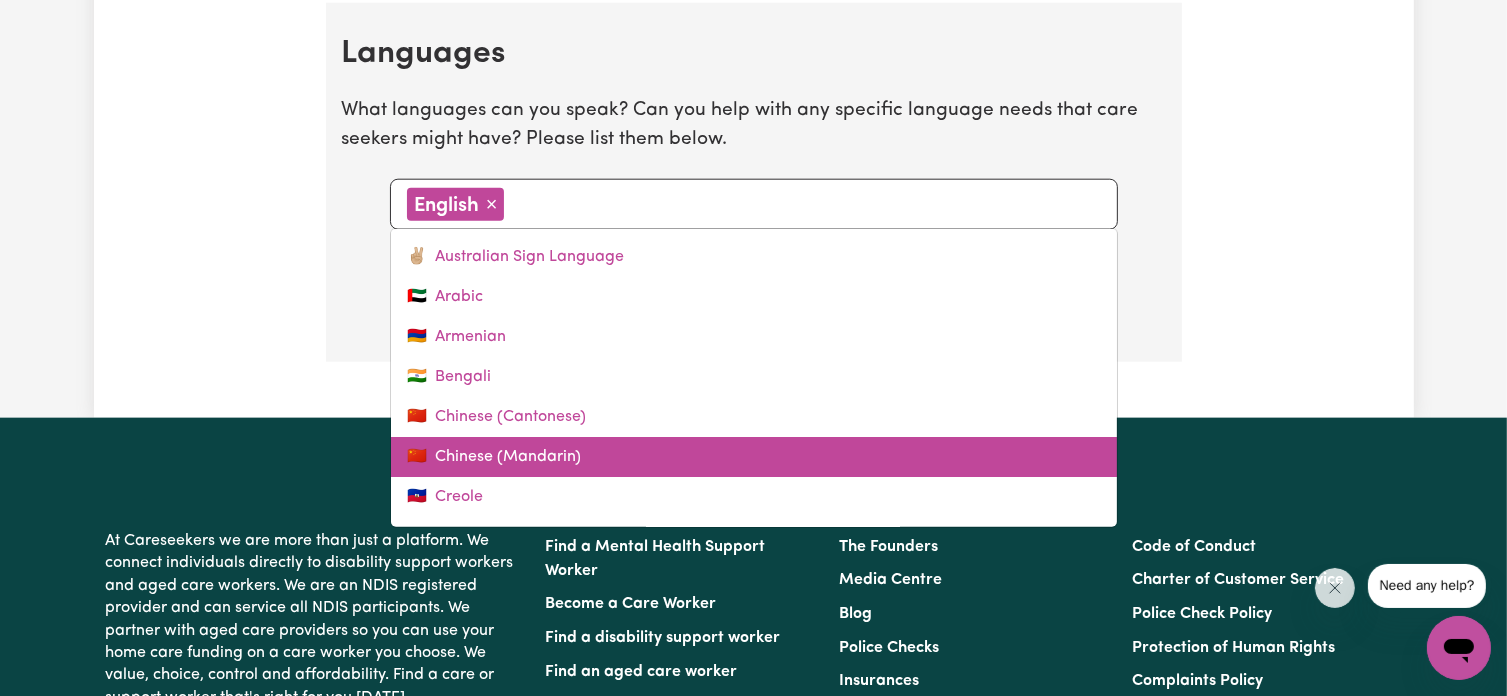 click on "🇨🇳 Chinese (Mandarin)" at bounding box center (754, 457) 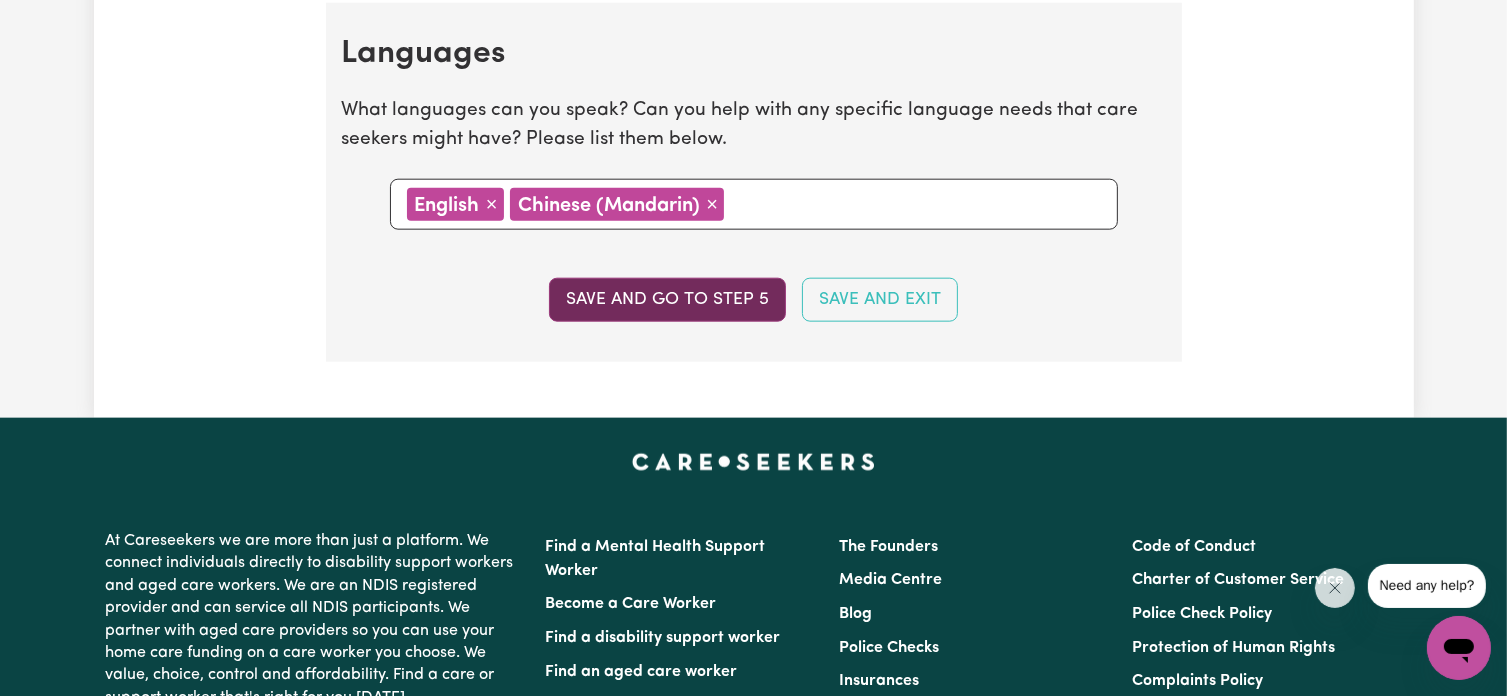 click on "Save and go to step 5" at bounding box center (667, 300) 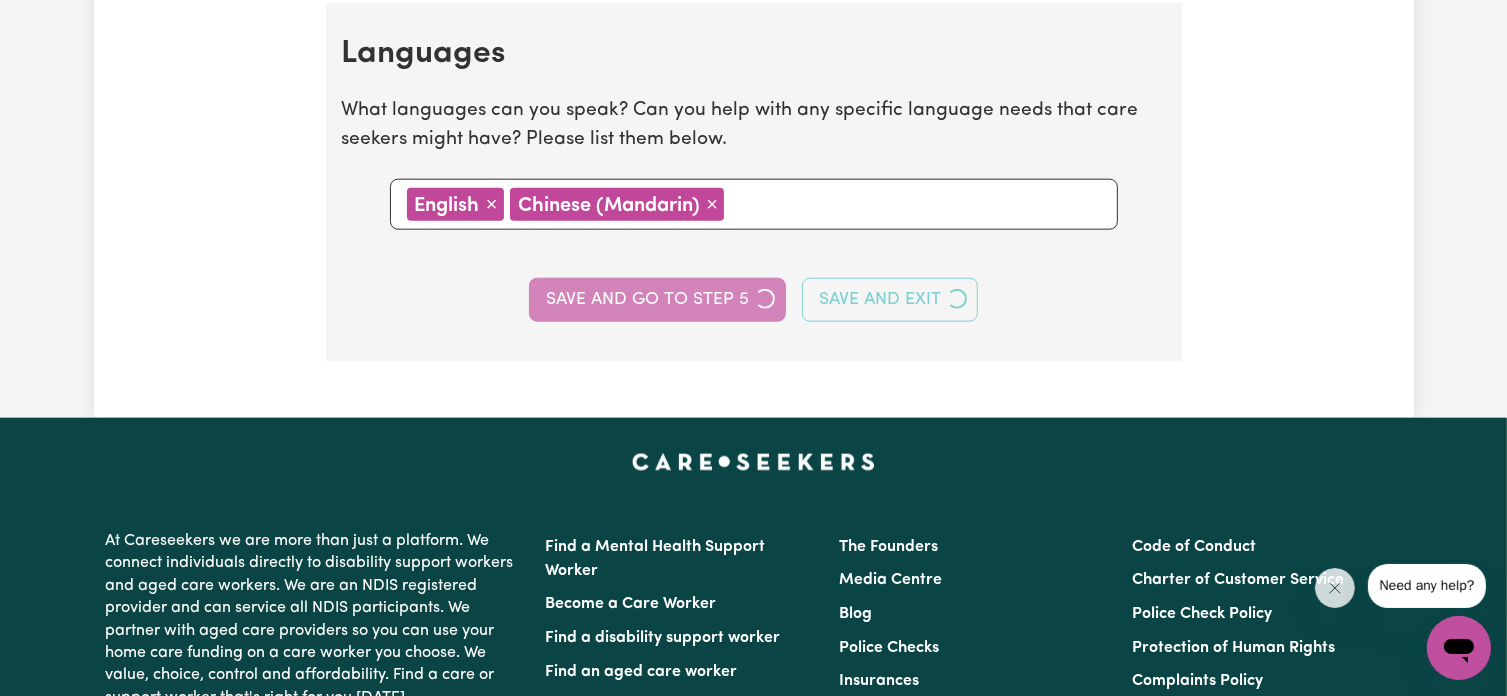 select on "I am providing services privately on my own" 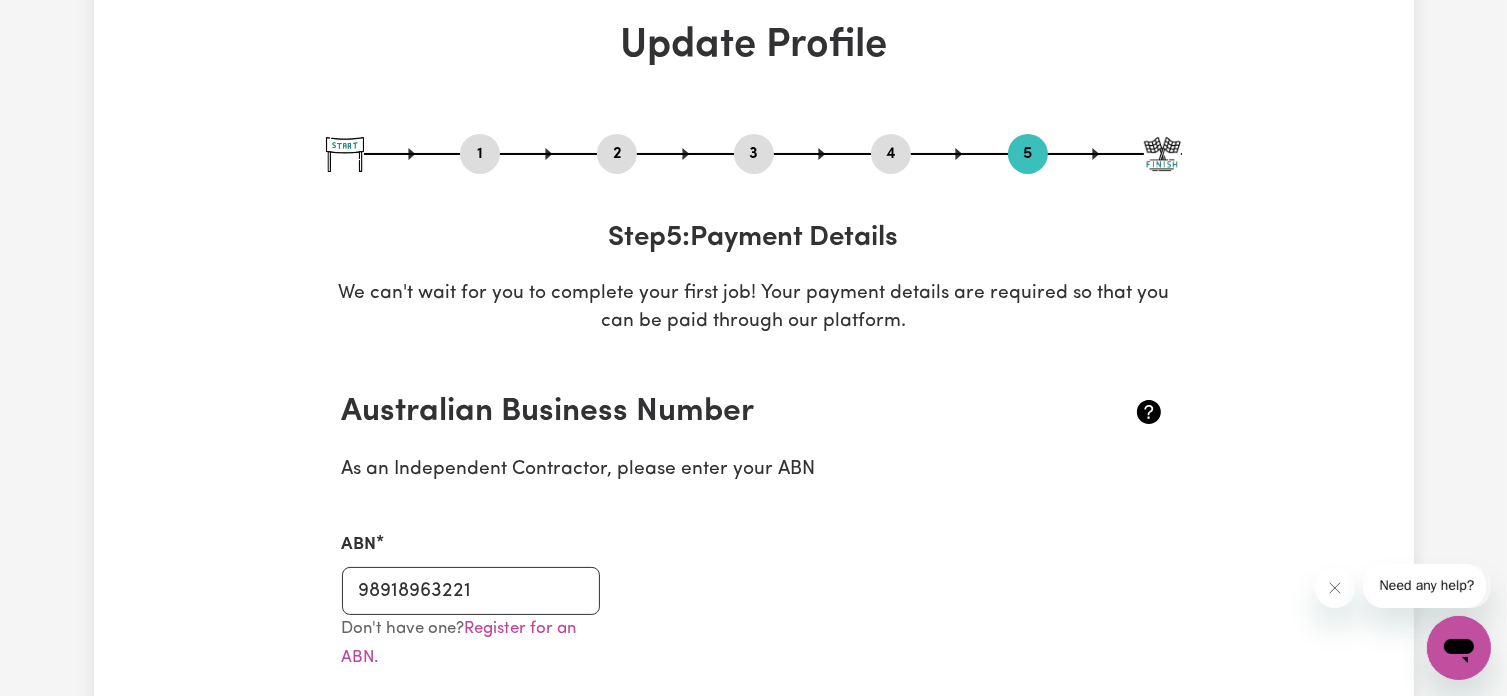 scroll, scrollTop: 0, scrollLeft: 0, axis: both 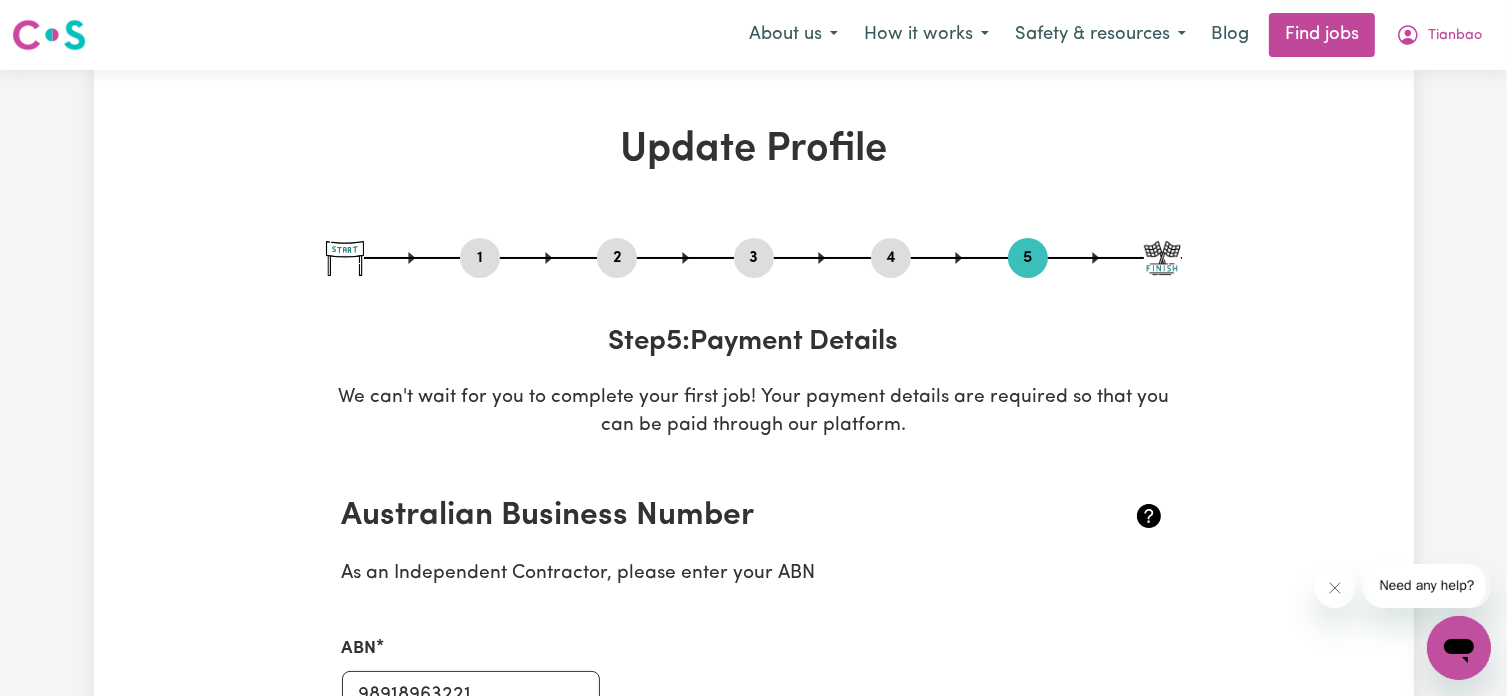 click on "4" at bounding box center (891, 258) 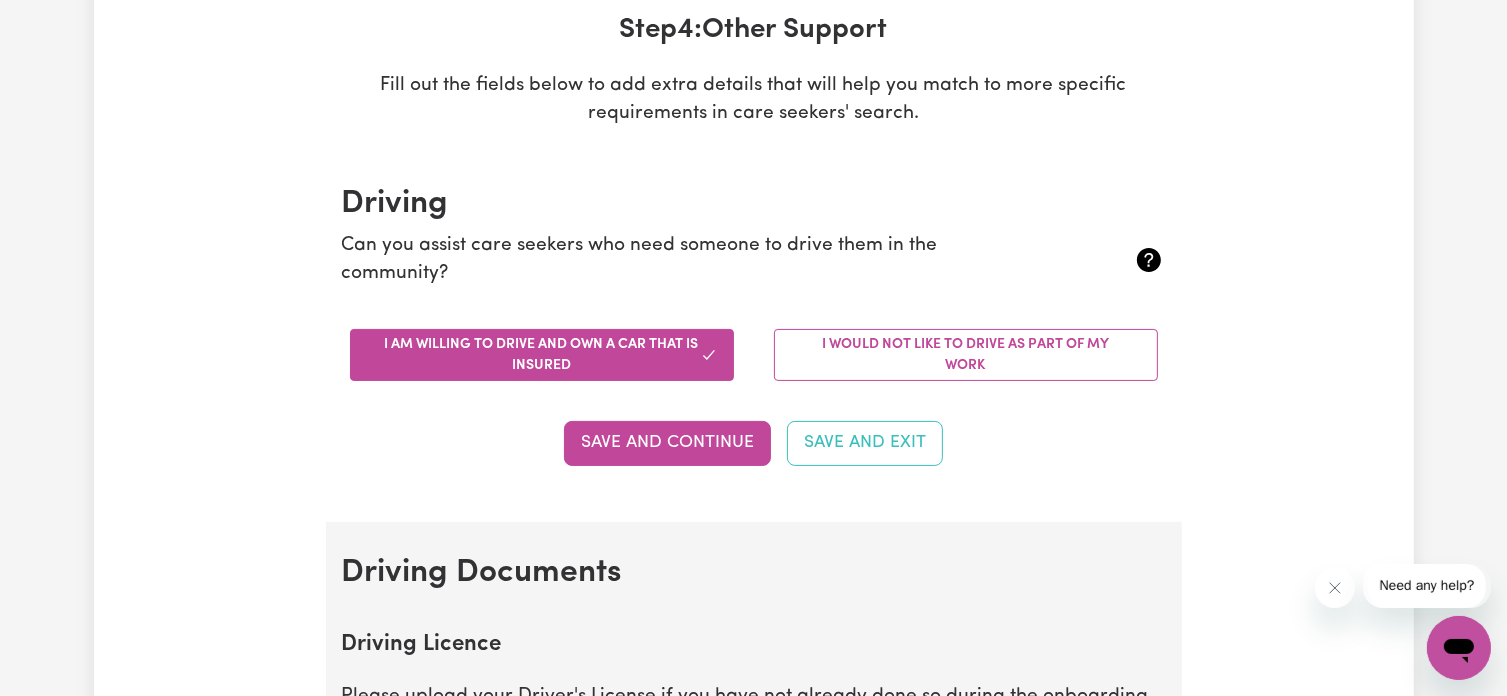 scroll, scrollTop: 0, scrollLeft: 0, axis: both 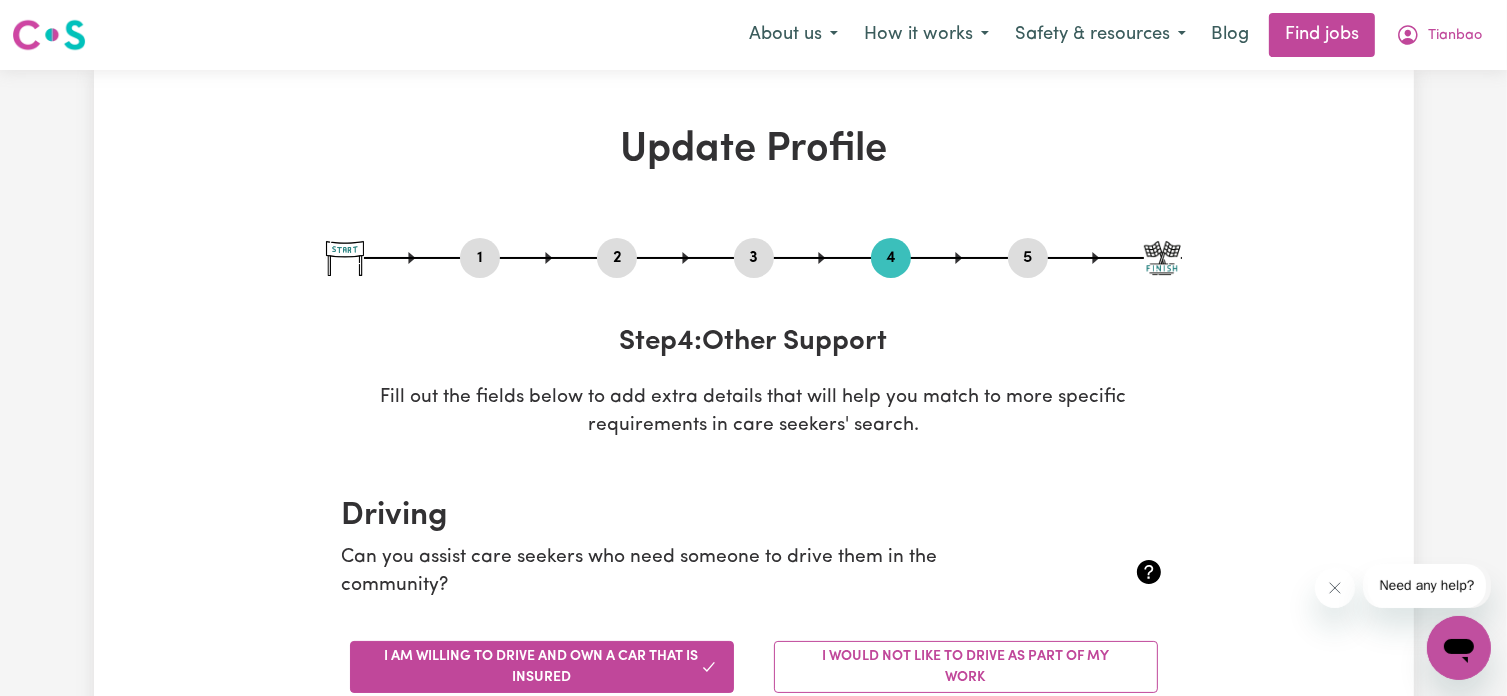 click on "3" at bounding box center (754, 258) 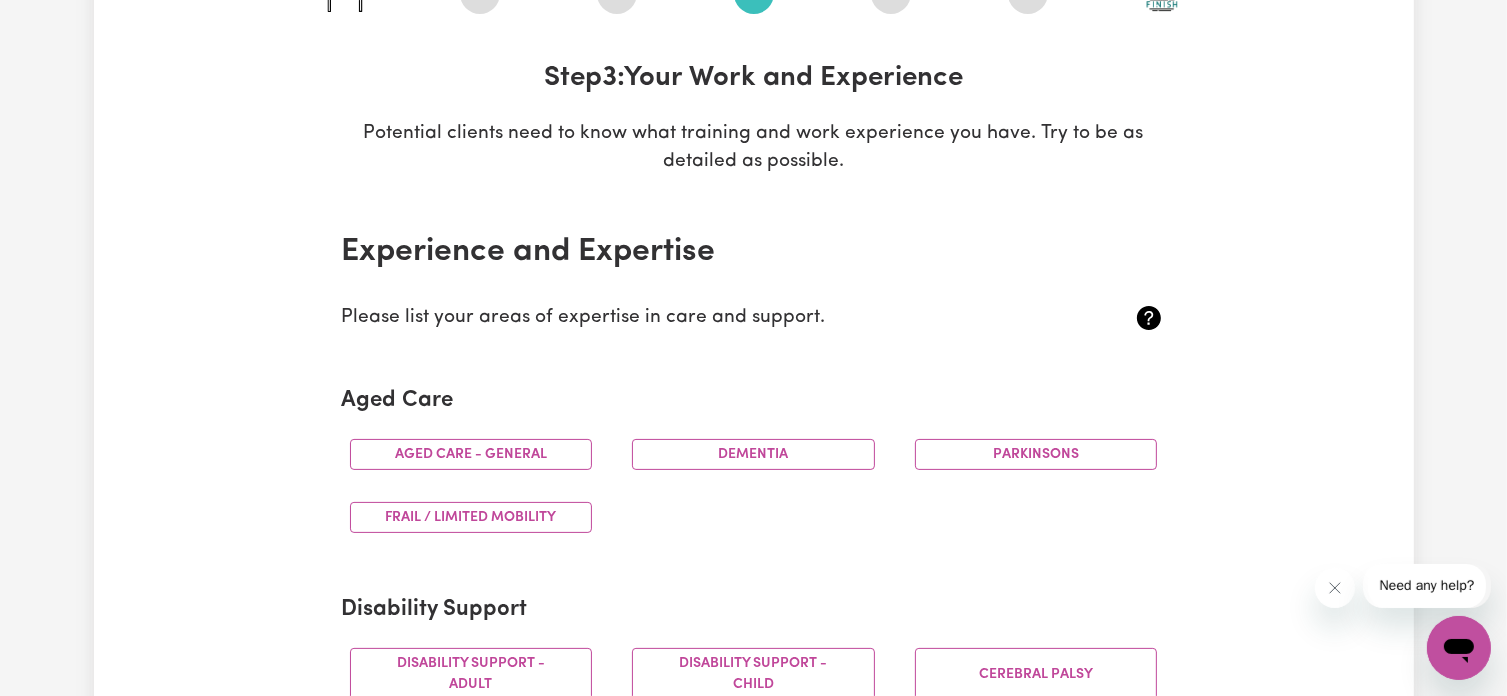 scroll, scrollTop: 300, scrollLeft: 0, axis: vertical 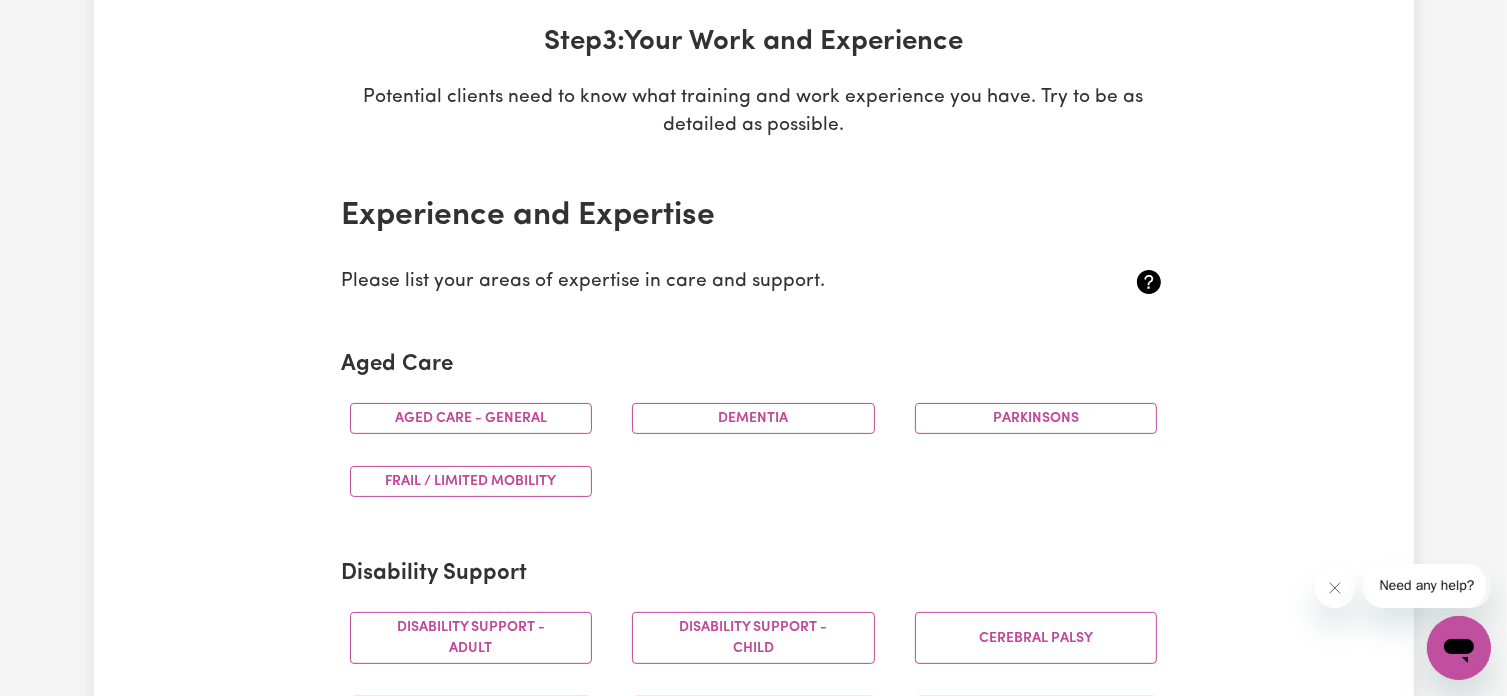 drag, startPoint x: 668, startPoint y: 492, endPoint x: 579, endPoint y: 358, distance: 160.8633 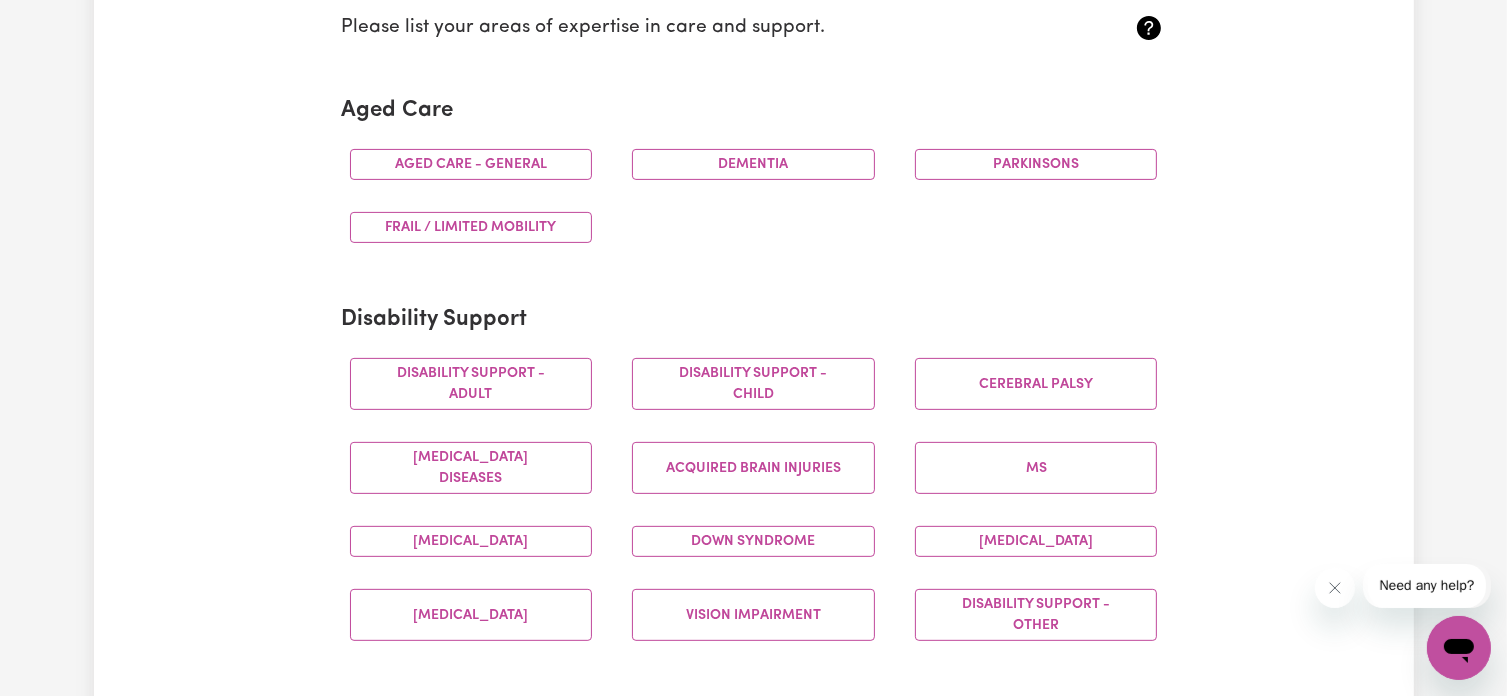 scroll, scrollTop: 600, scrollLeft: 0, axis: vertical 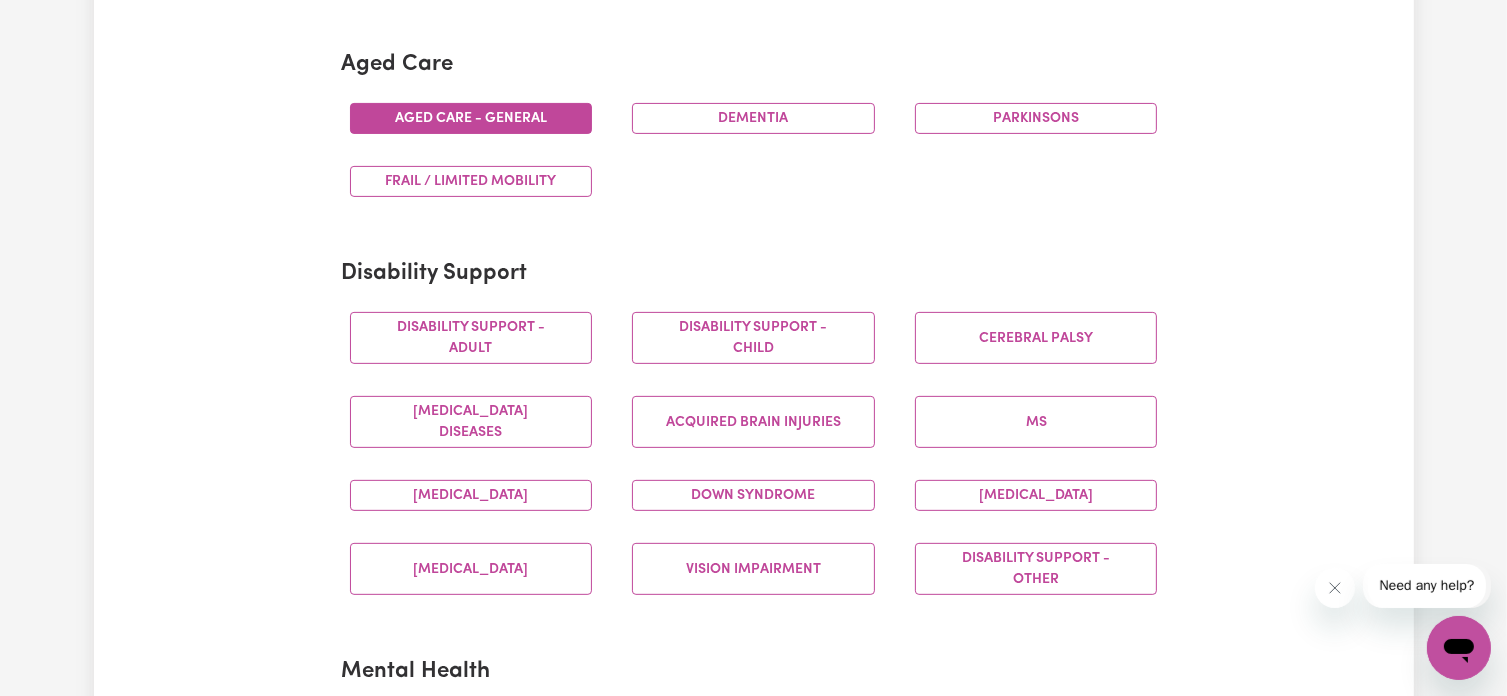 click on "Aged care - General" at bounding box center [471, 118] 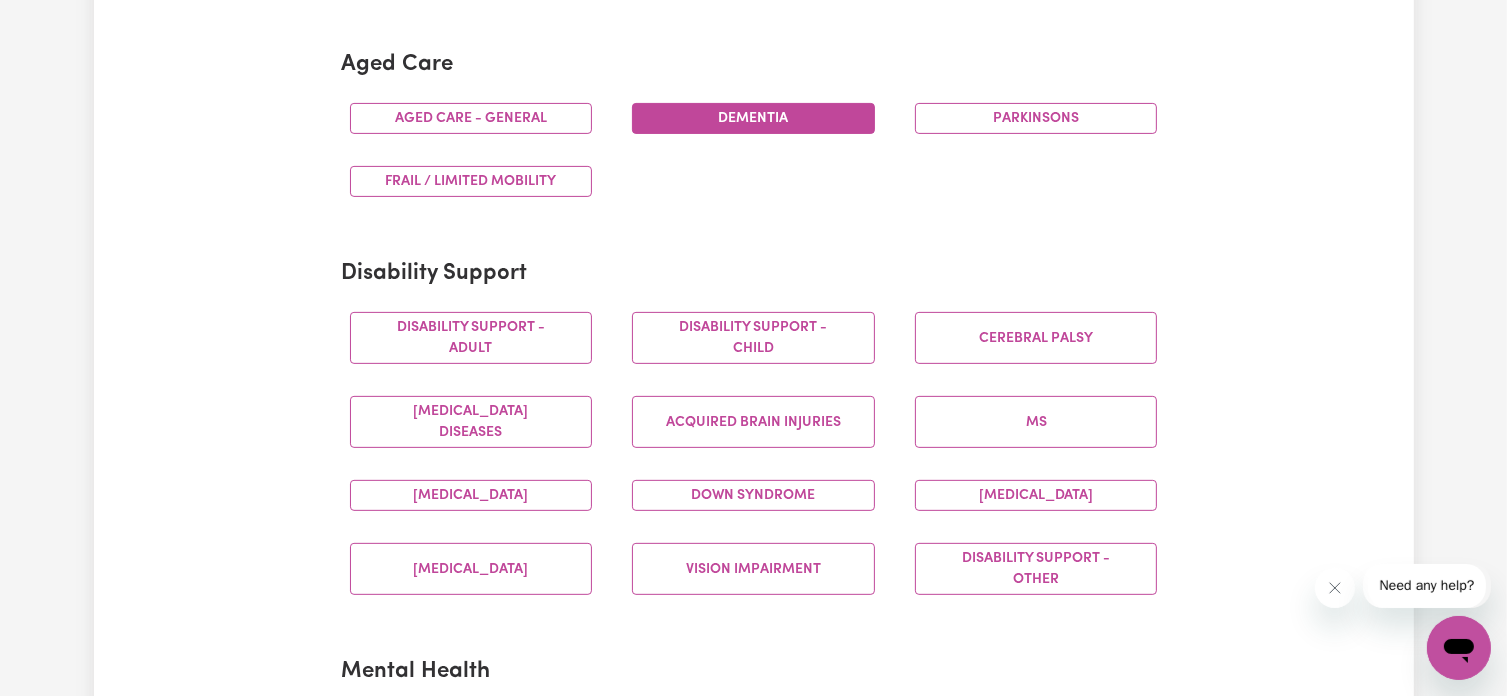 click on "Dementia" at bounding box center (753, 118) 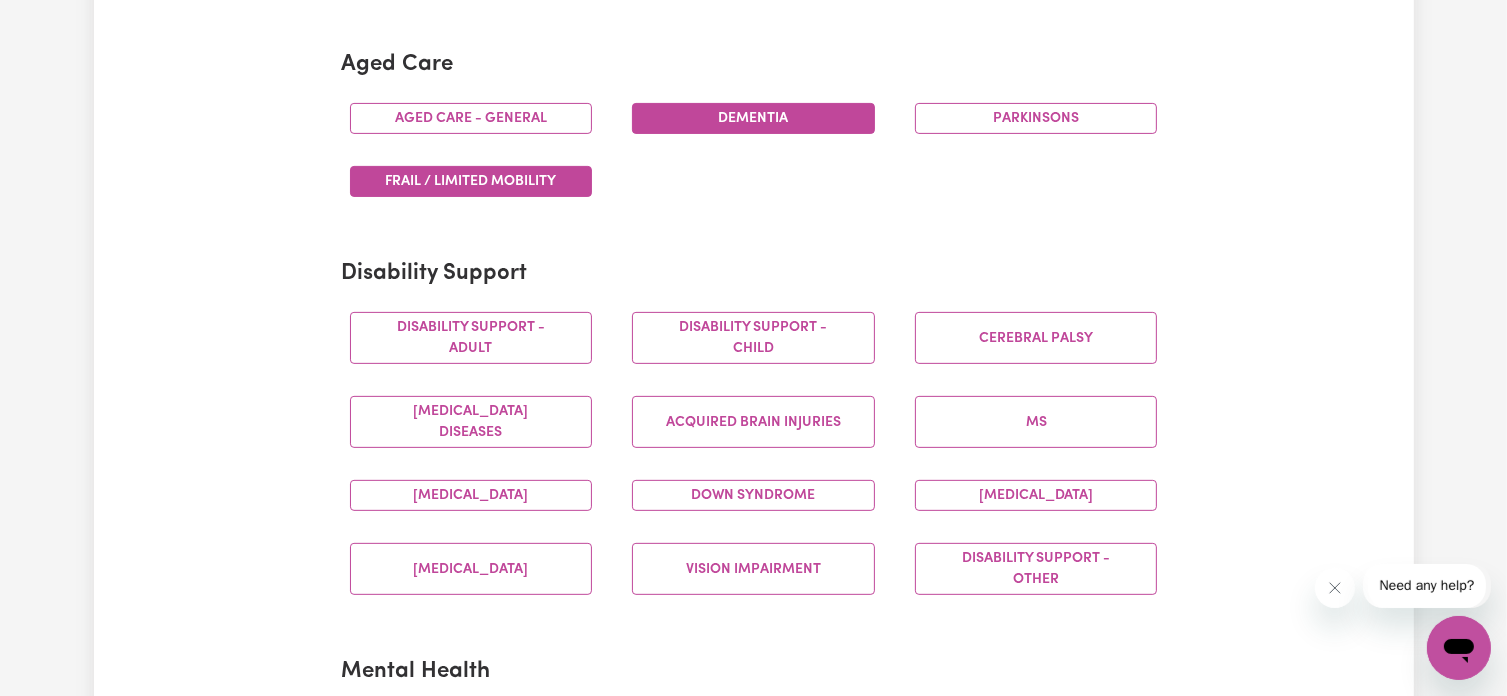click on "Frail / limited mobility" at bounding box center (471, 181) 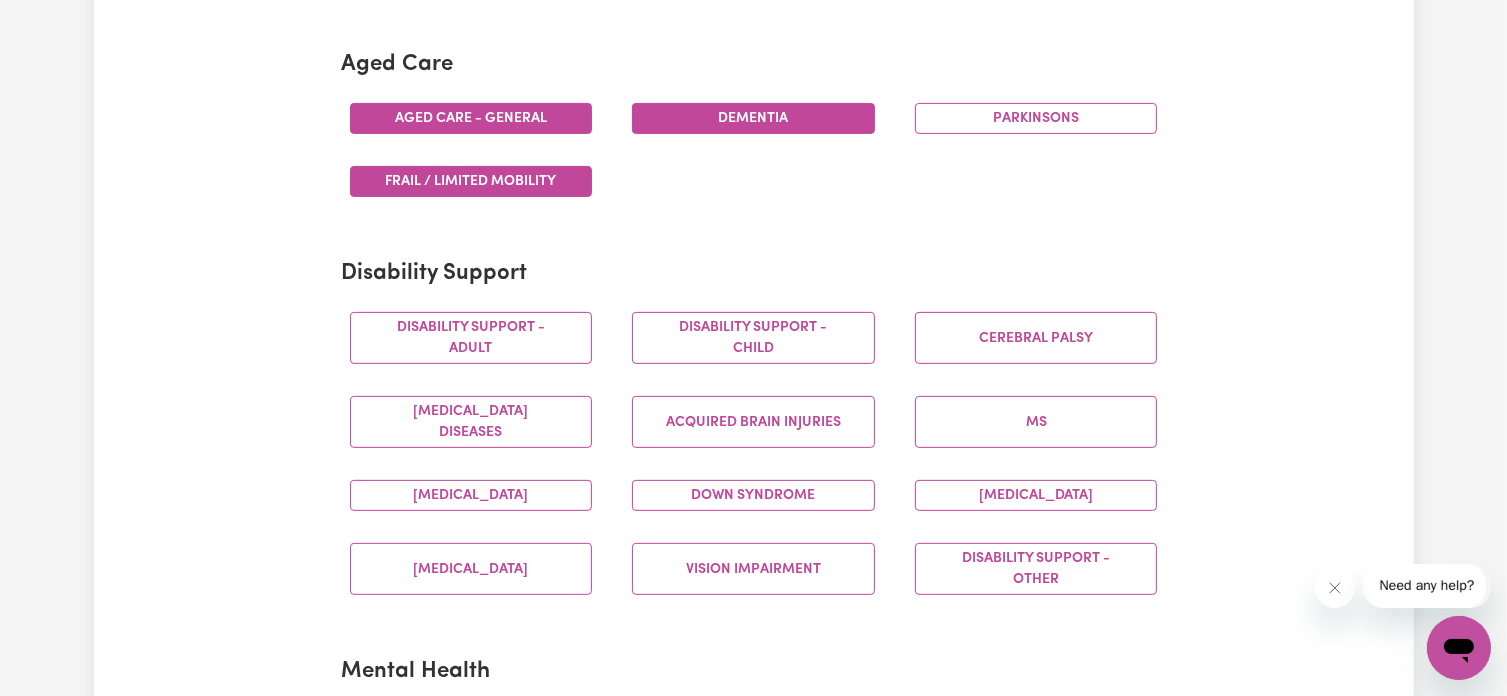 click on "Aged care - General" at bounding box center [471, 118] 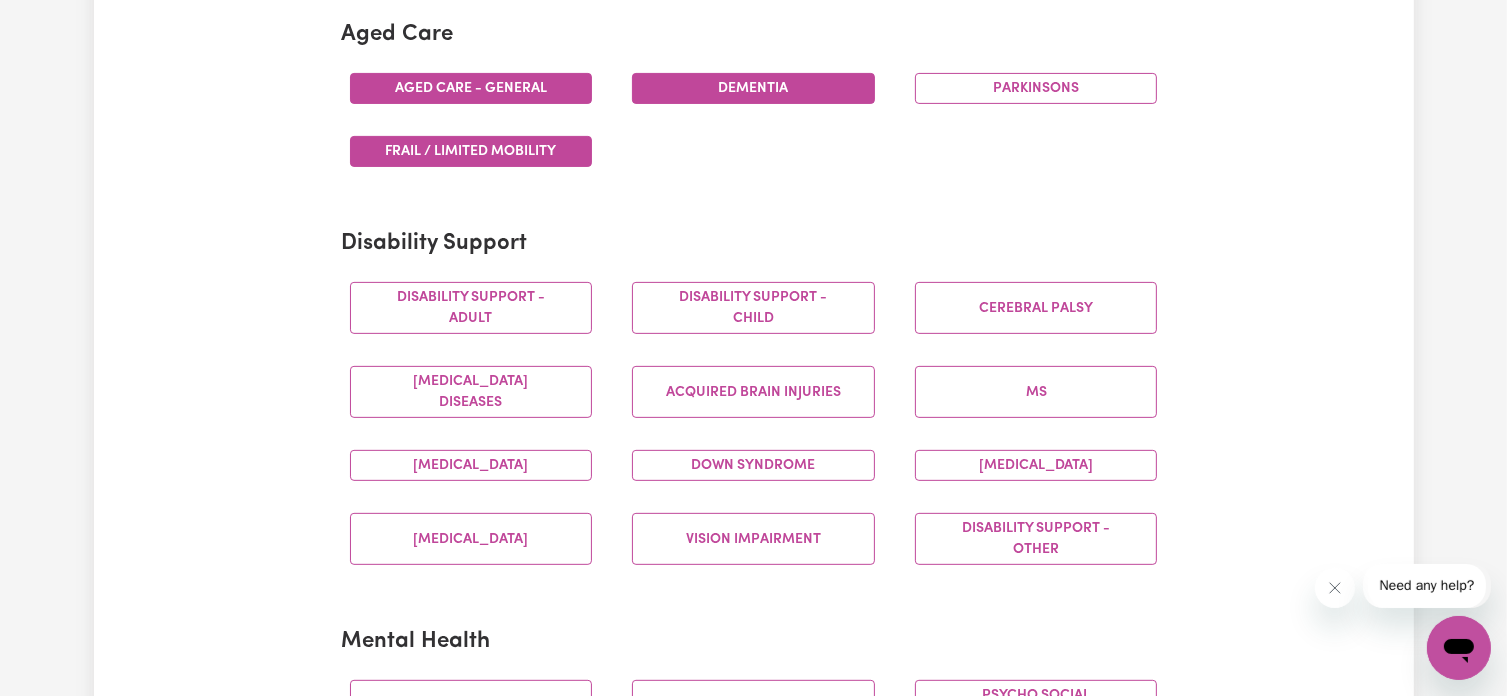 scroll, scrollTop: 600, scrollLeft: 0, axis: vertical 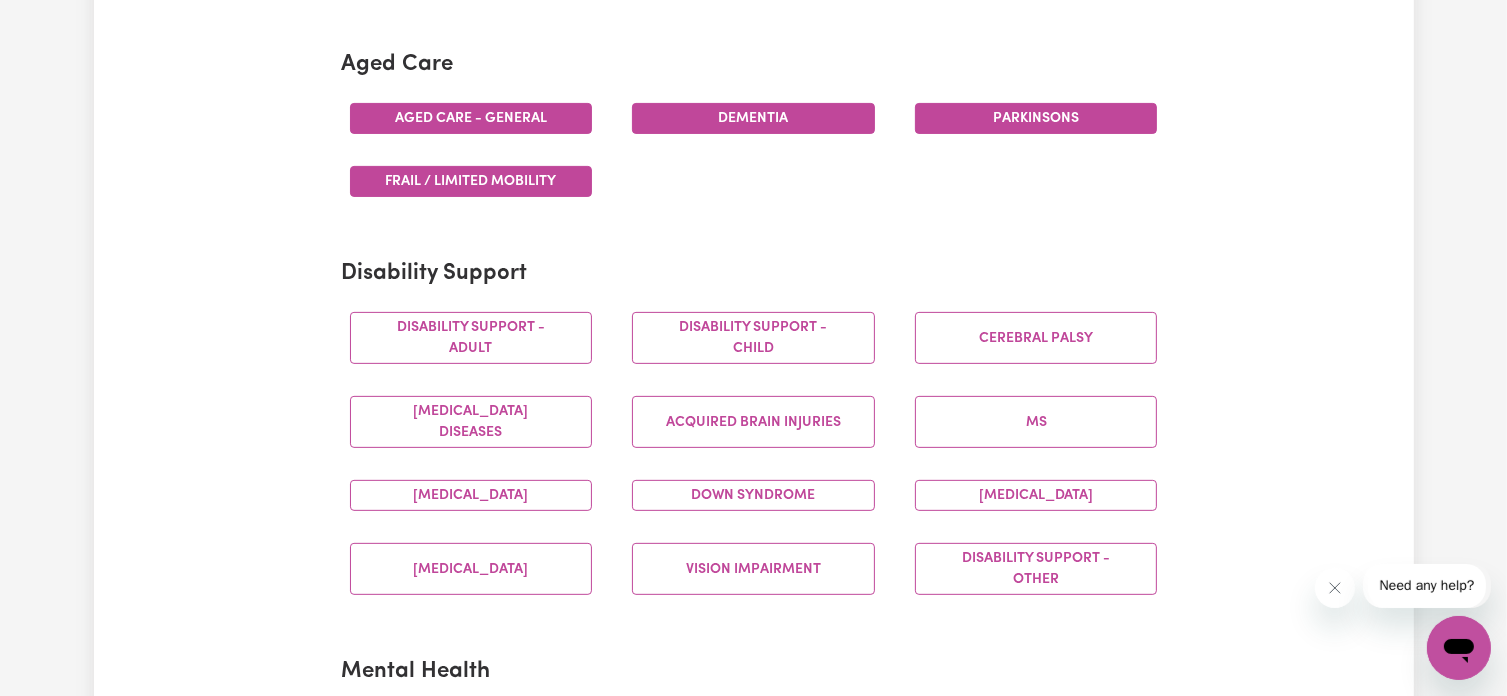 click on "Parkinsons" at bounding box center [1036, 118] 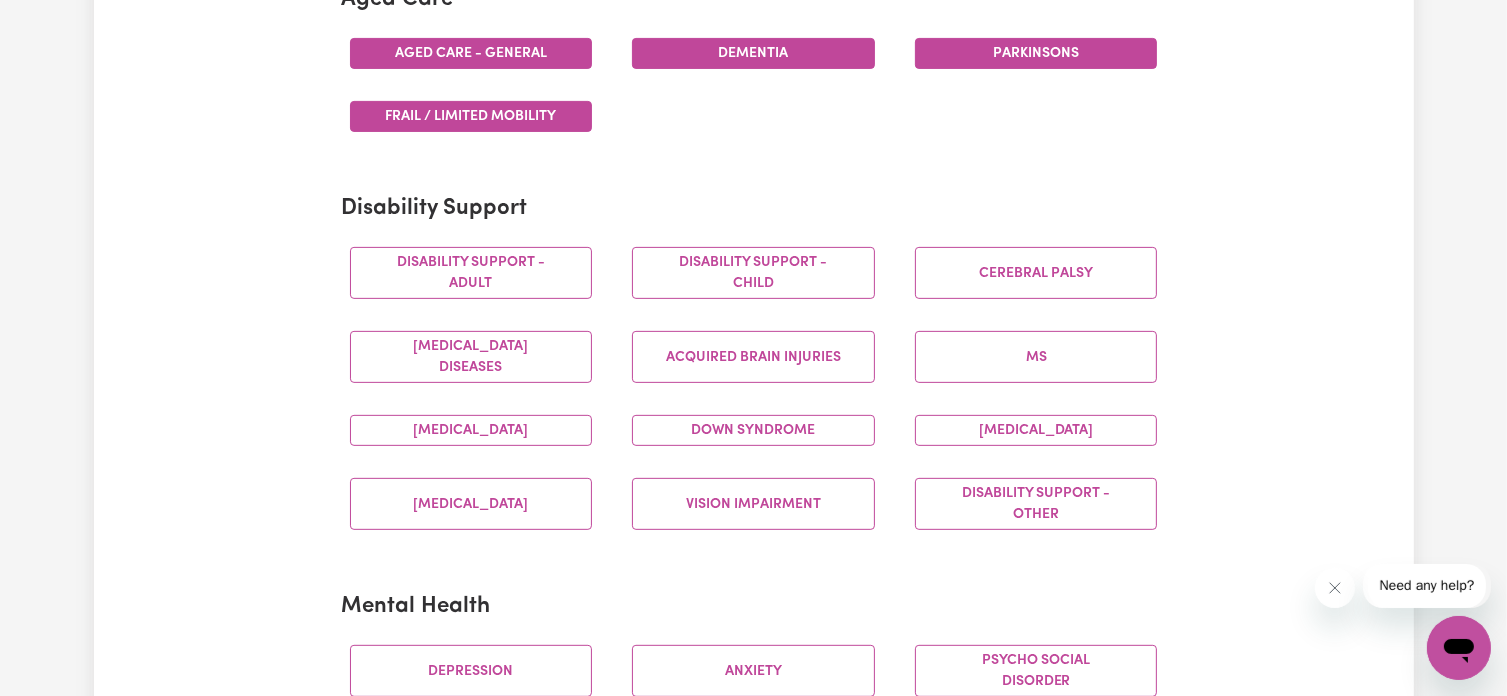 scroll, scrollTop: 700, scrollLeft: 0, axis: vertical 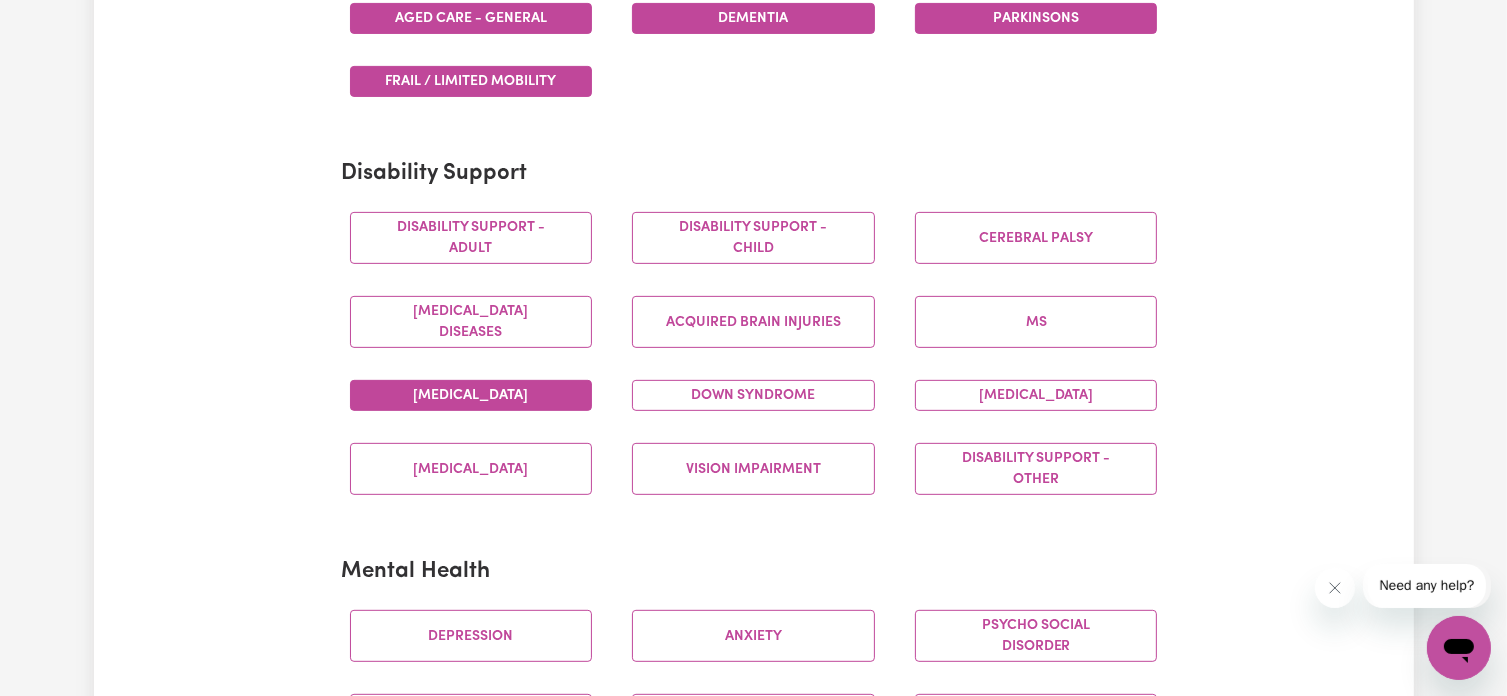 click on "[MEDICAL_DATA]" at bounding box center [471, 395] 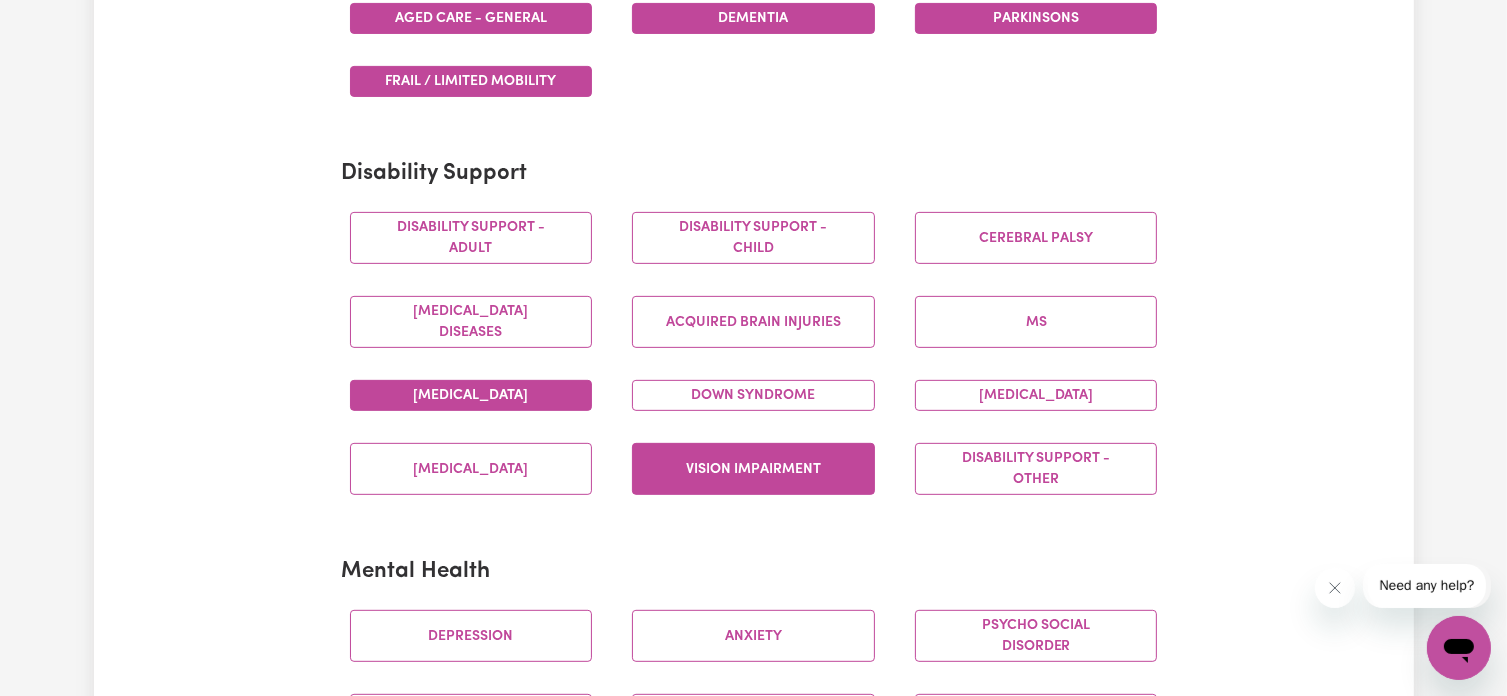 click on "Vision impairment" at bounding box center [753, 469] 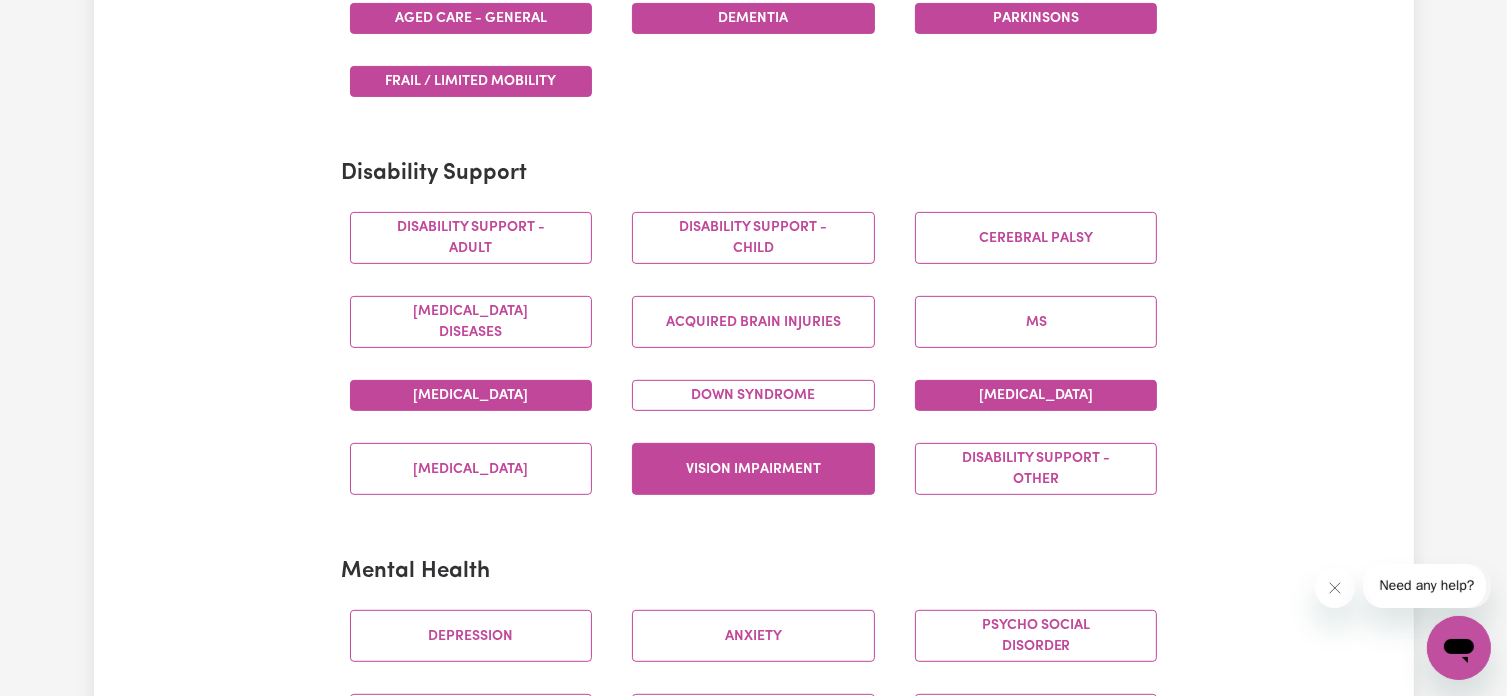 click on "[MEDICAL_DATA]" at bounding box center [1036, 395] 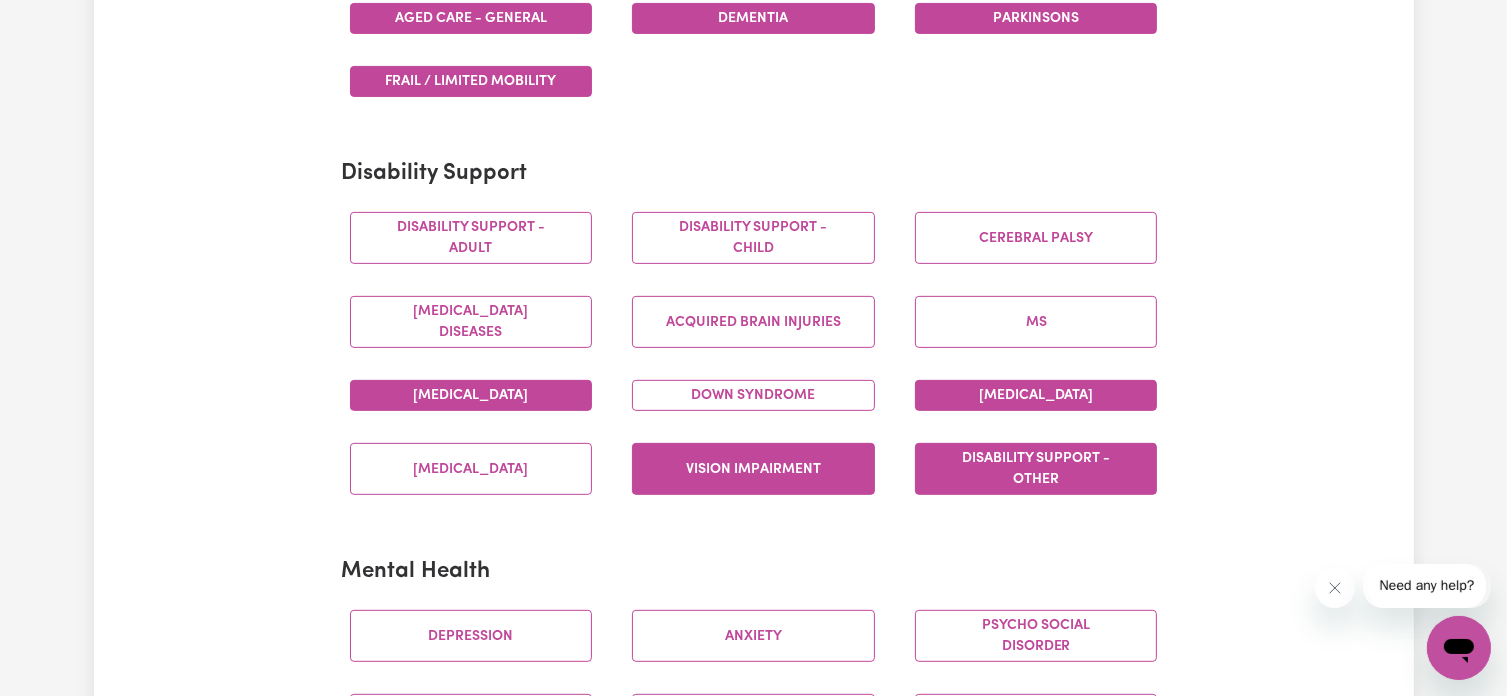 click on "Disability support - Other" at bounding box center (1036, 469) 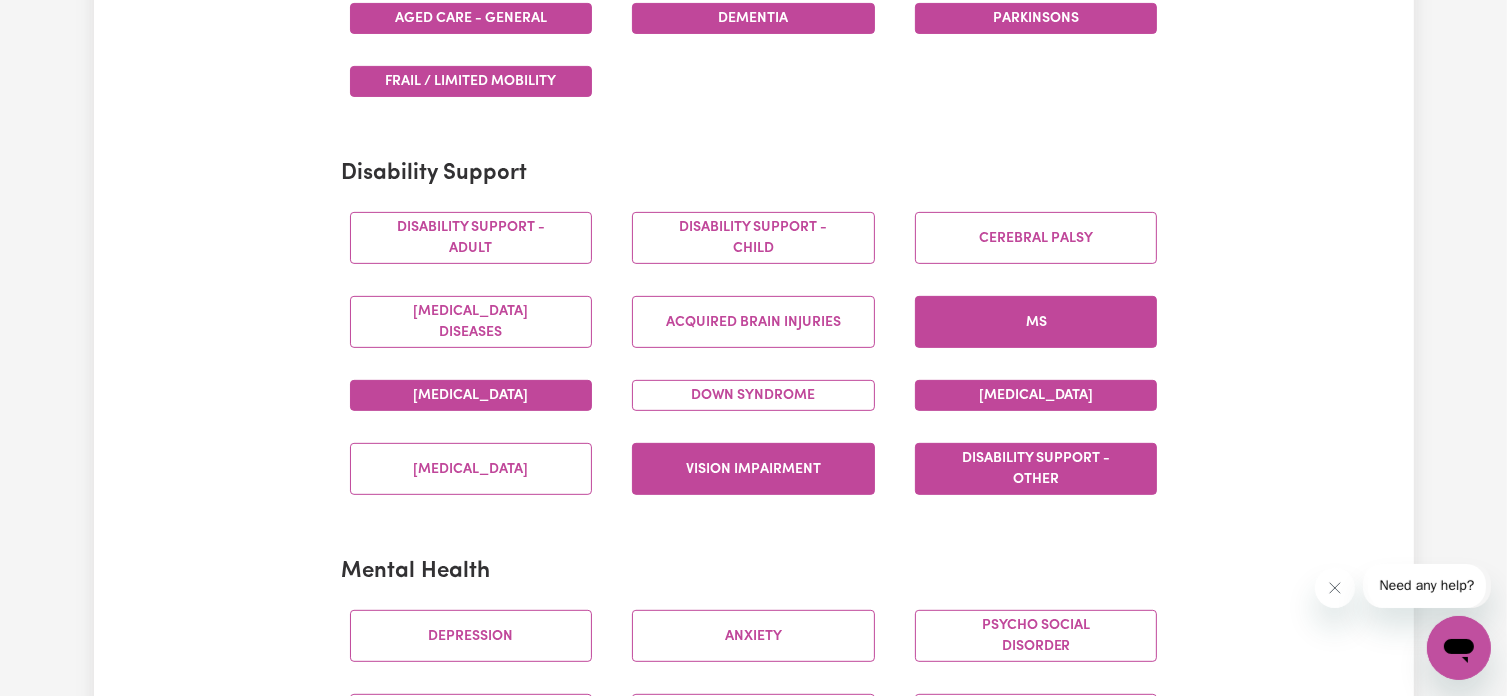 click on "MS" at bounding box center (1036, 322) 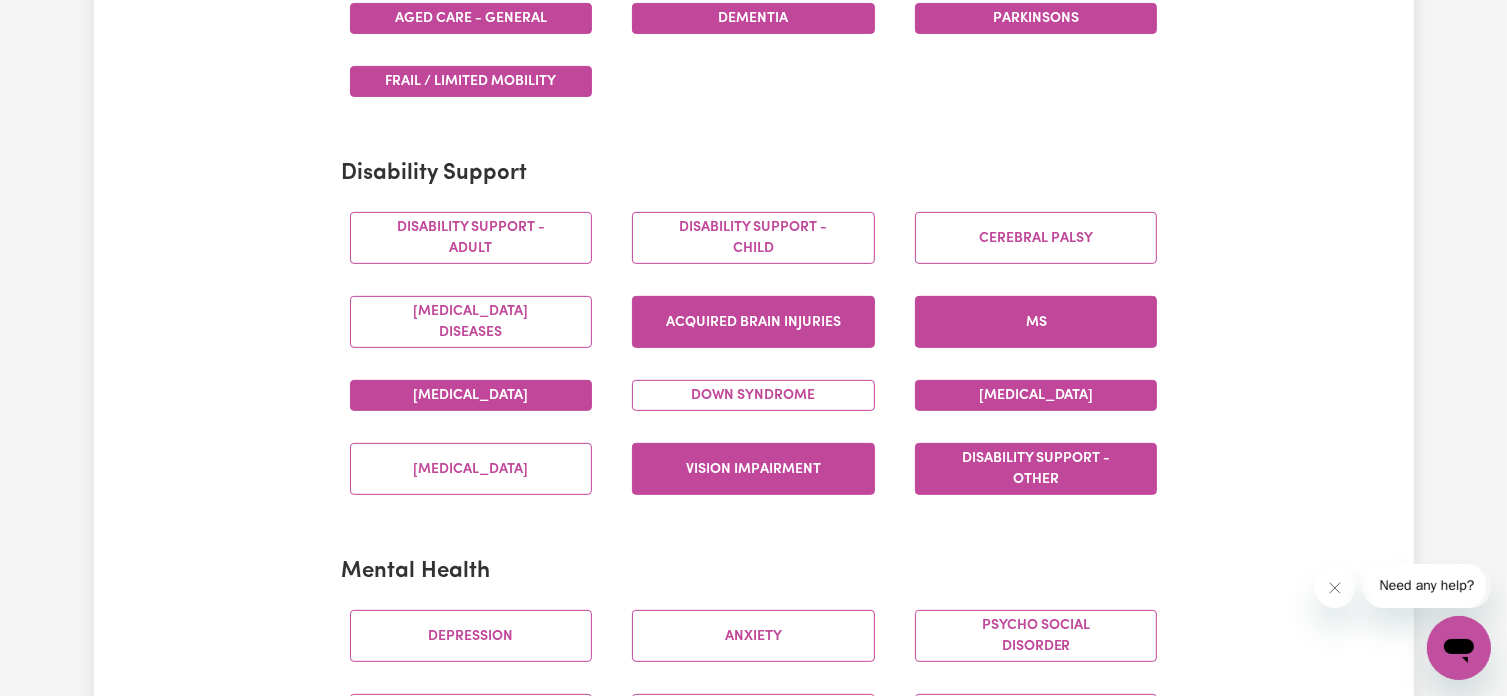 click on "Acquired Brain Injuries" at bounding box center (753, 322) 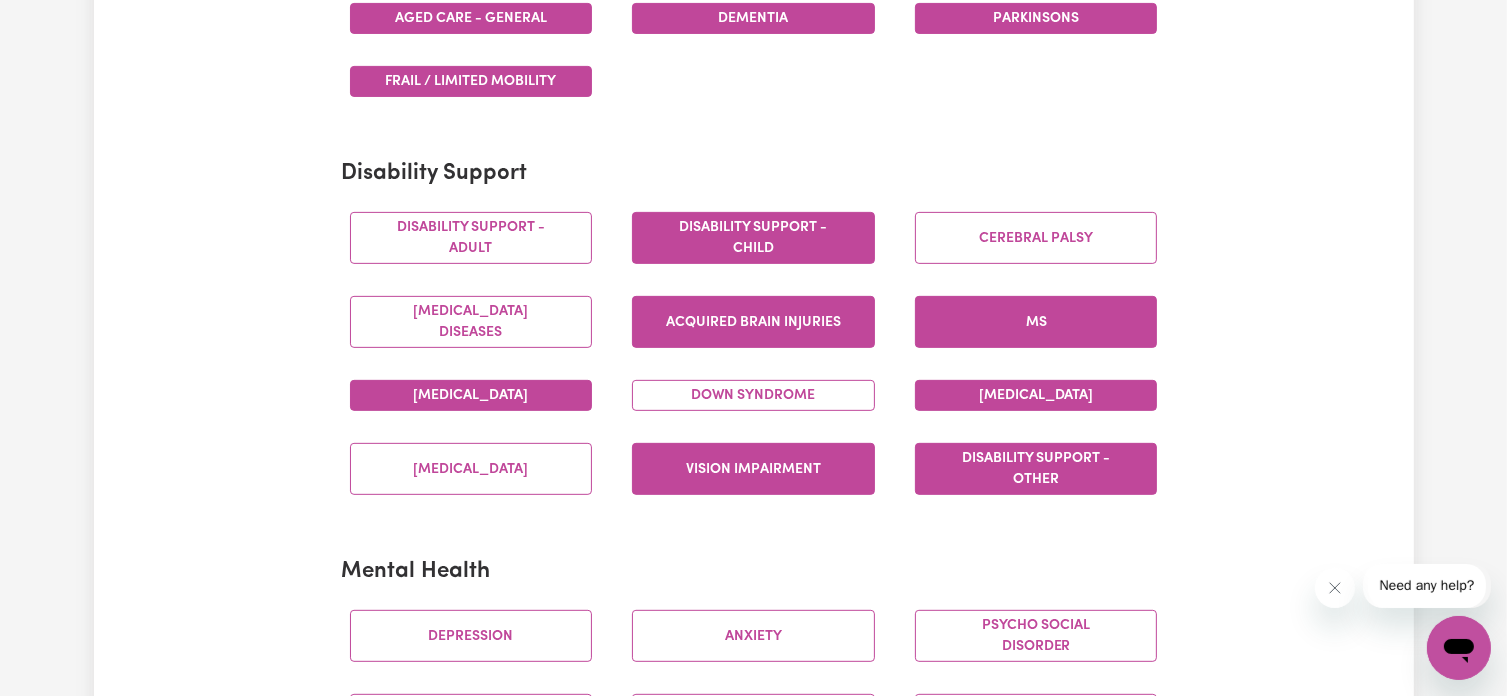 click on "Disability support - Child" at bounding box center [753, 238] 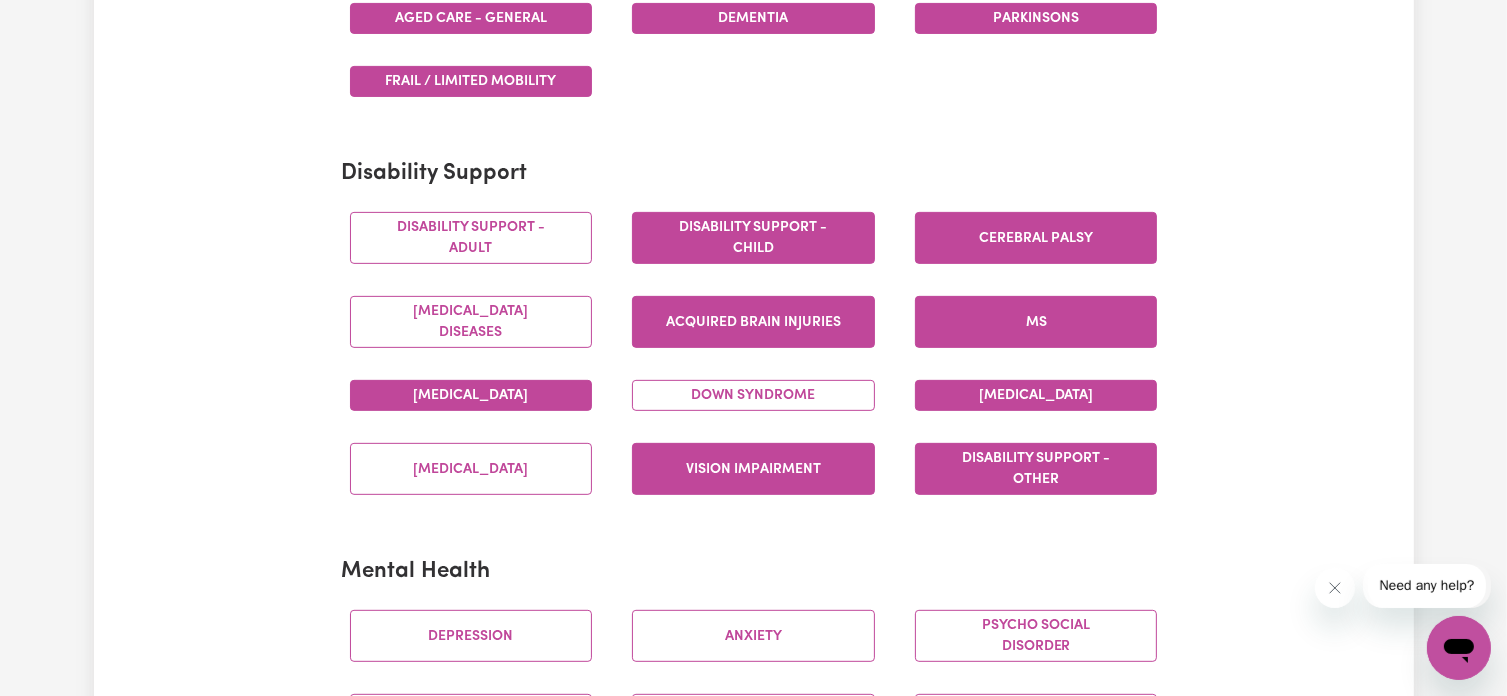 click on "Cerebral Palsy" at bounding box center [1036, 238] 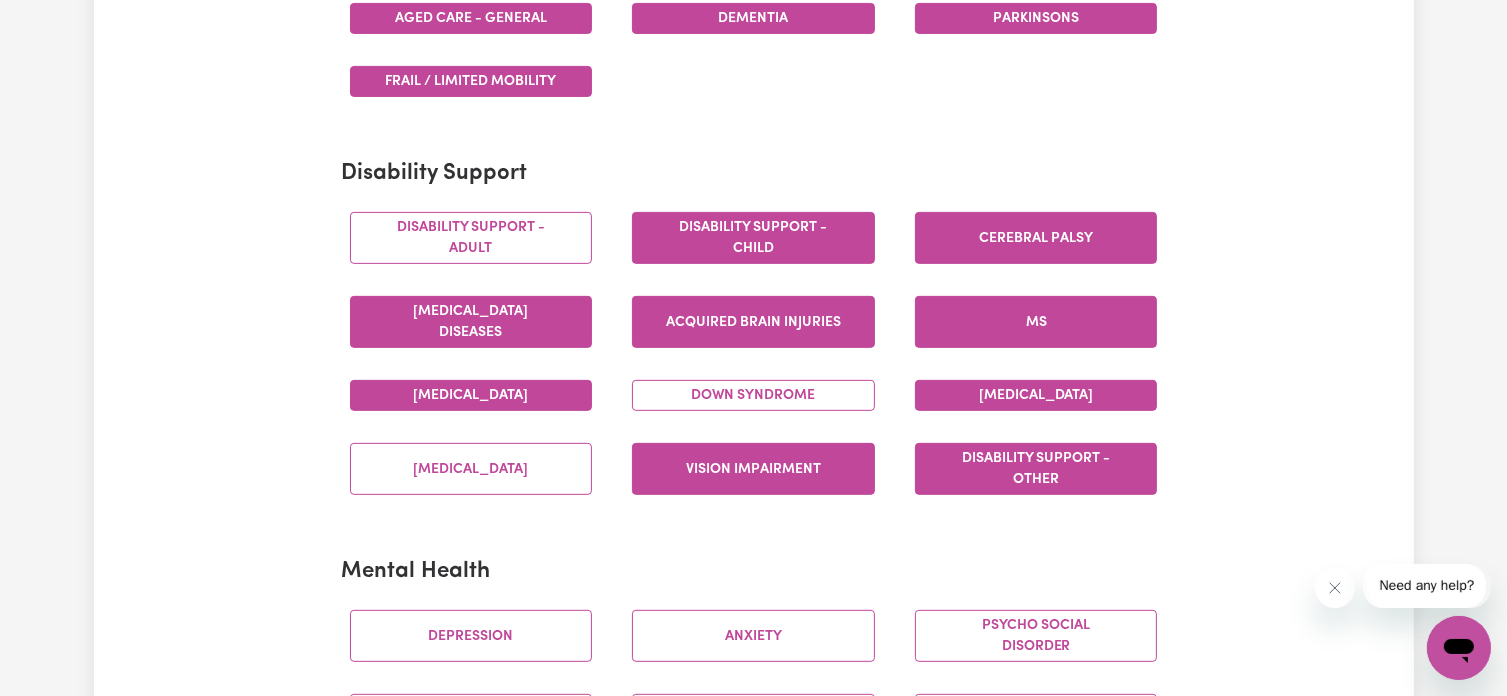 click on "[MEDICAL_DATA] Diseases" at bounding box center (471, 322) 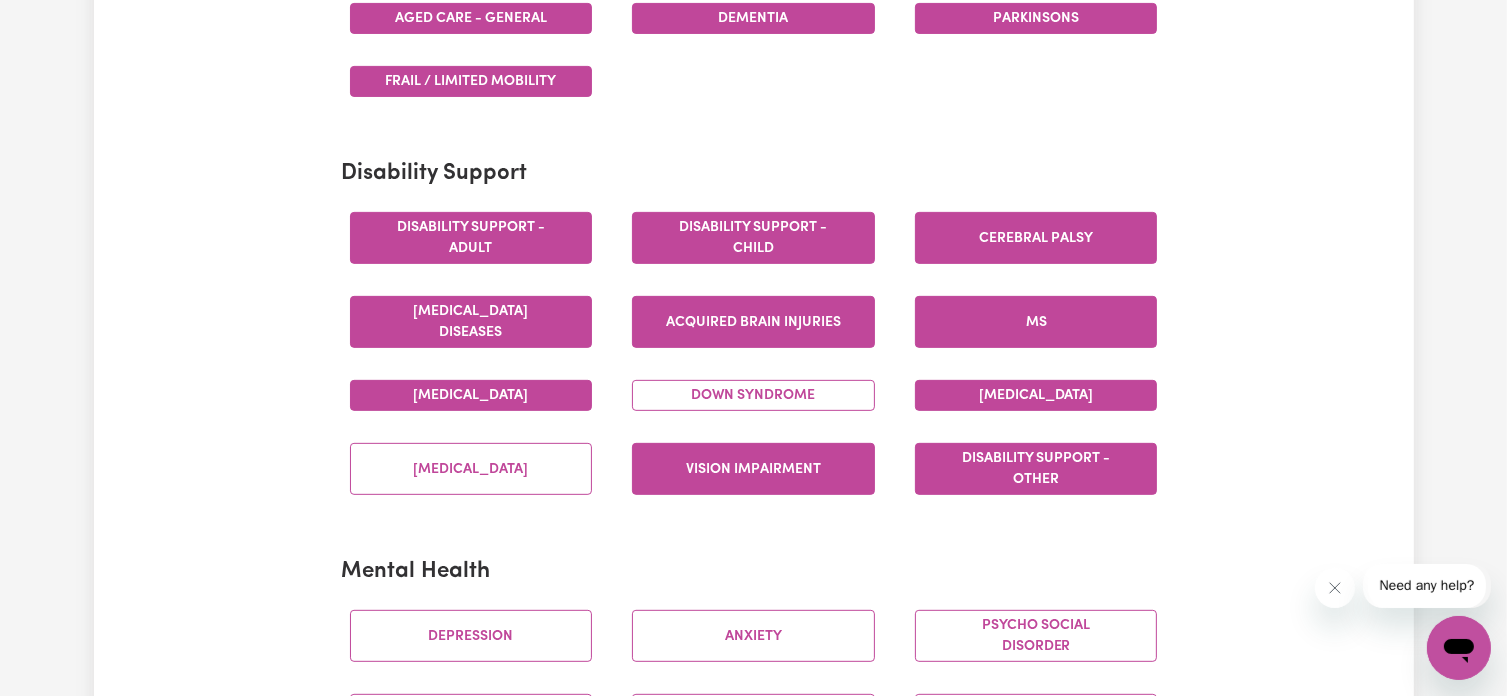 click on "Disability support - Adult" at bounding box center (471, 238) 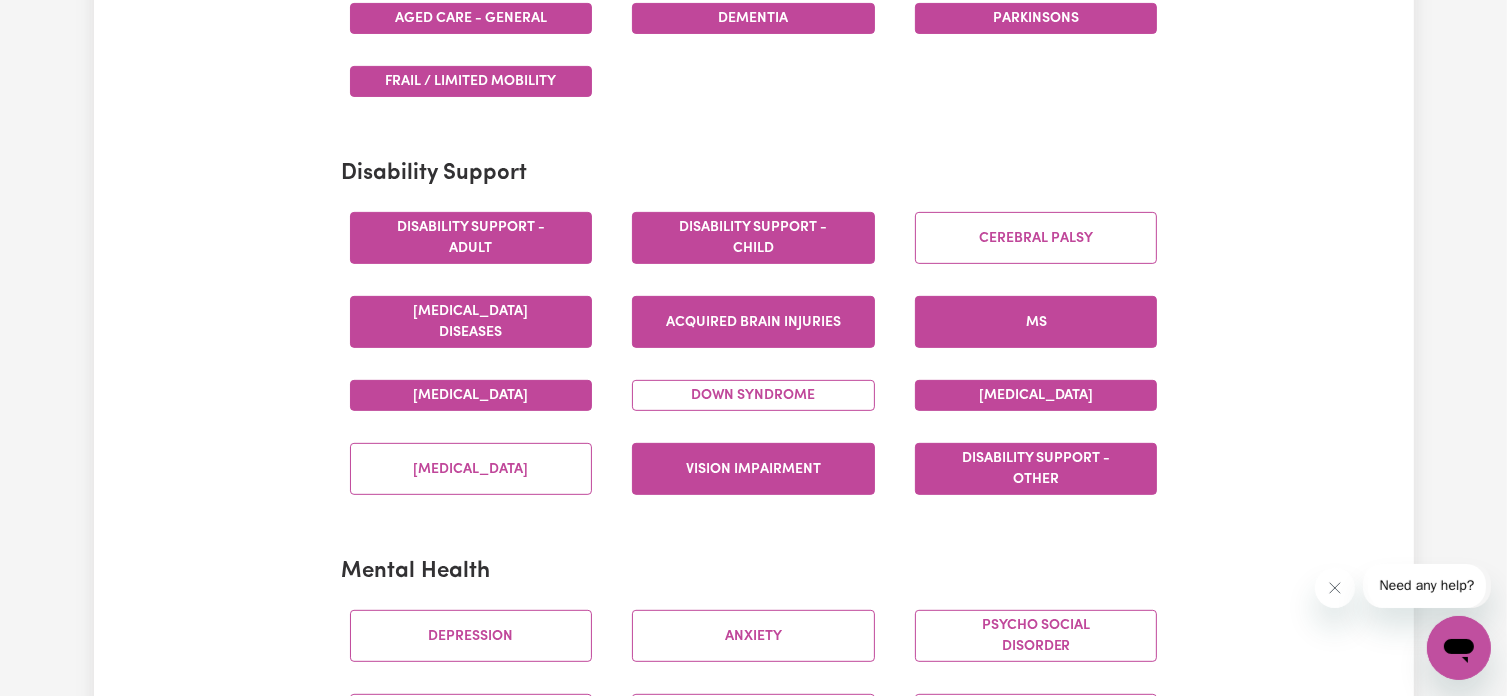 click on "Update Profile 1 2 3 4 5 Step  3 :  Your Work and Experience Potential clients need to know what training and work experience you have. Try to be as detailed as possible. Experience and Expertise Please list your areas of expertise in care and support. Aged Care Aged care - General Dementia Parkinsons Frail / limited mobility Disability Support Disability support - Adult Disability support - Child [MEDICAL_DATA] [MEDICAL_DATA] Diseases Acquired Brain Injuries MS [MEDICAL_DATA] [MEDICAL_DATA] [MEDICAL_DATA] [MEDICAL_DATA] Vision impairment Disability support - Other Mental Health [MEDICAL_DATA] Psycho social disorder [MEDICAL_DATA] [MEDICAL_DATA] OCD Mental Health - Other Other Care Post-operative care [MEDICAL_DATA] Child care Save and Continue Save and Exit Support I can offer Select the areas of support that you can offer. Around the House Cleaning services Domestic assistance (light duties only) Cooking Meal prep Admin Computer & IT Support One to One Support Personal care Social companionship / /" at bounding box center [754, 1812] 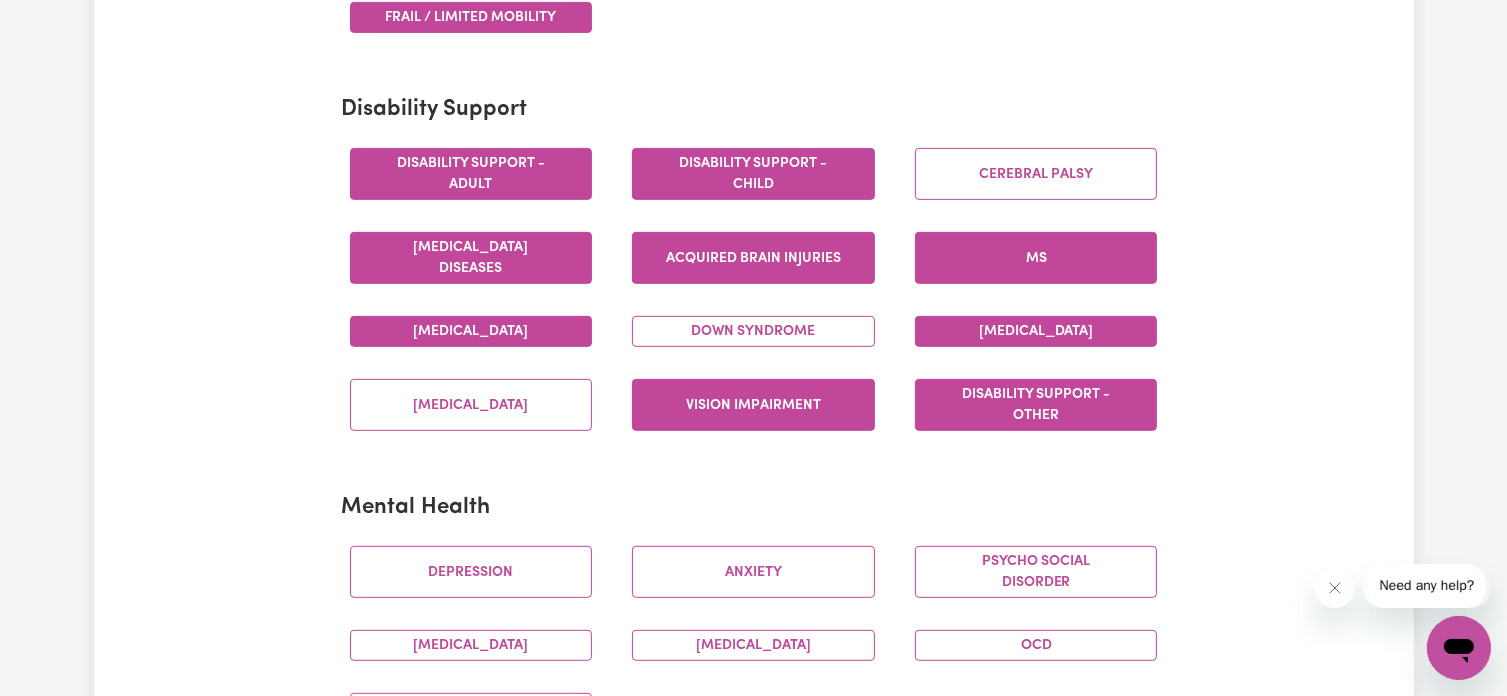 scroll, scrollTop: 800, scrollLeft: 0, axis: vertical 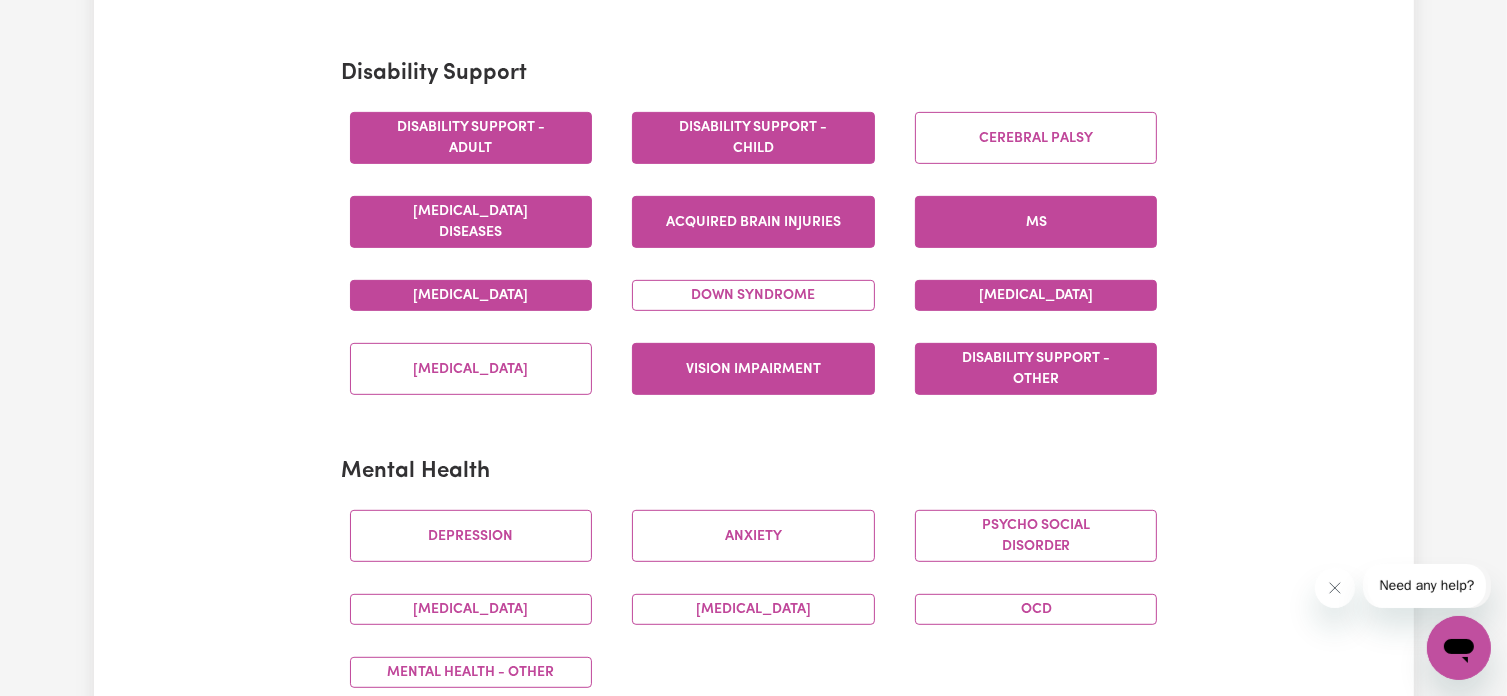 click on "Mental Health [MEDICAL_DATA] Psycho social disorder [MEDICAL_DATA] [MEDICAL_DATA] OCD Mental Health - Other" at bounding box center [754, 581] 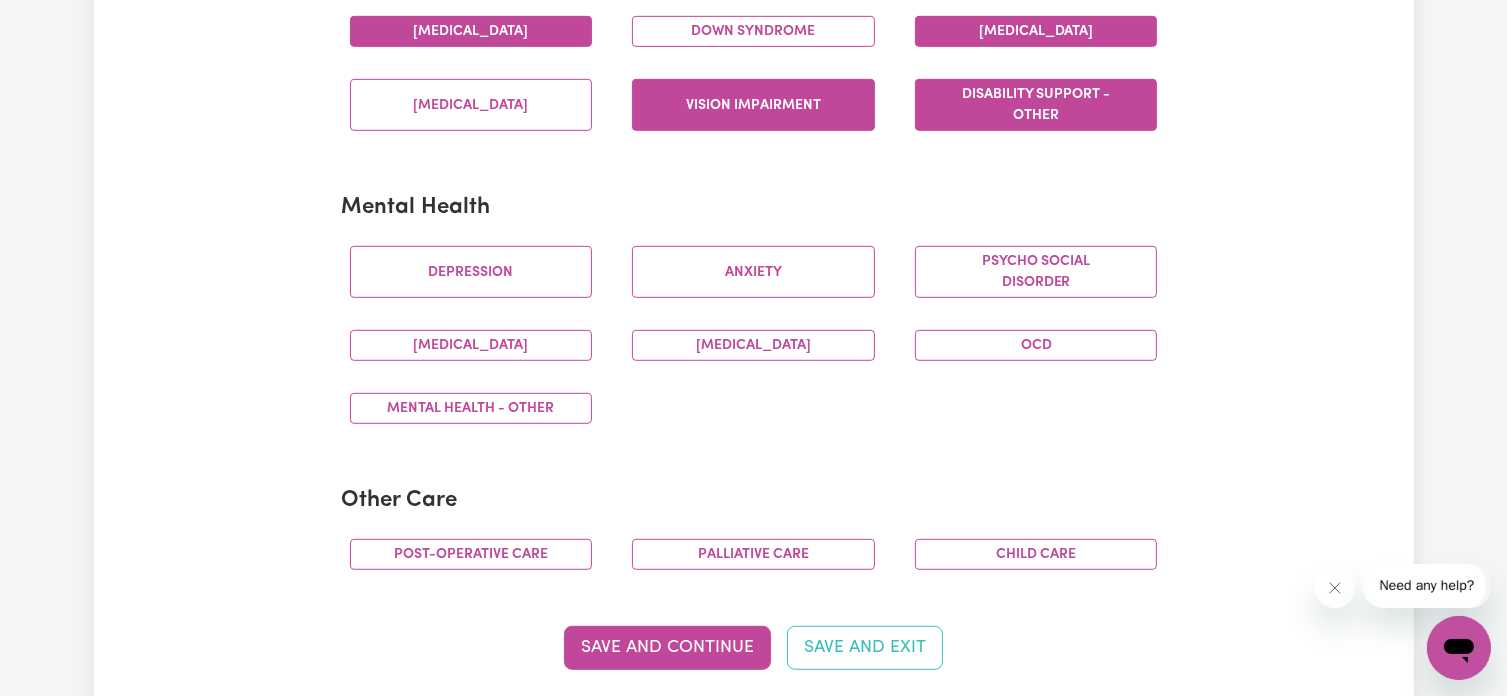 scroll, scrollTop: 1100, scrollLeft: 0, axis: vertical 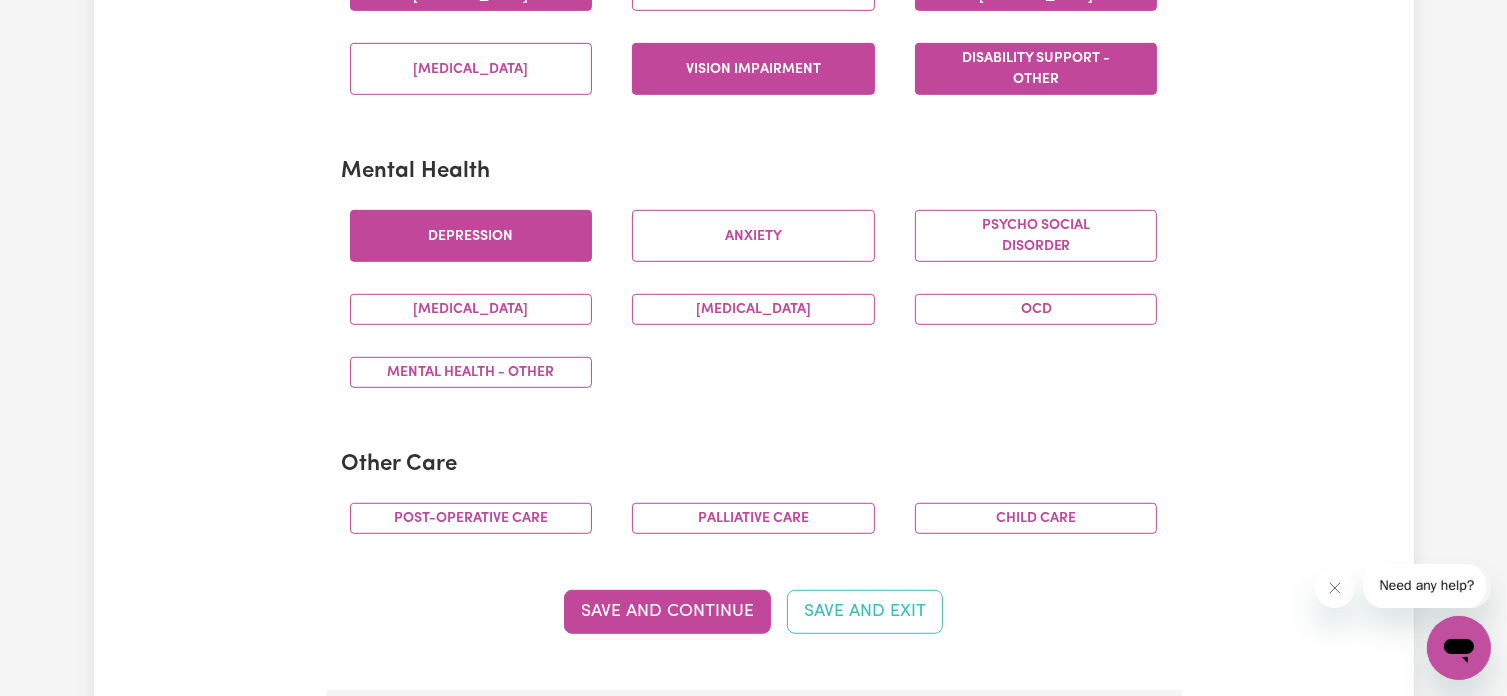 click on "Depression" at bounding box center (471, 236) 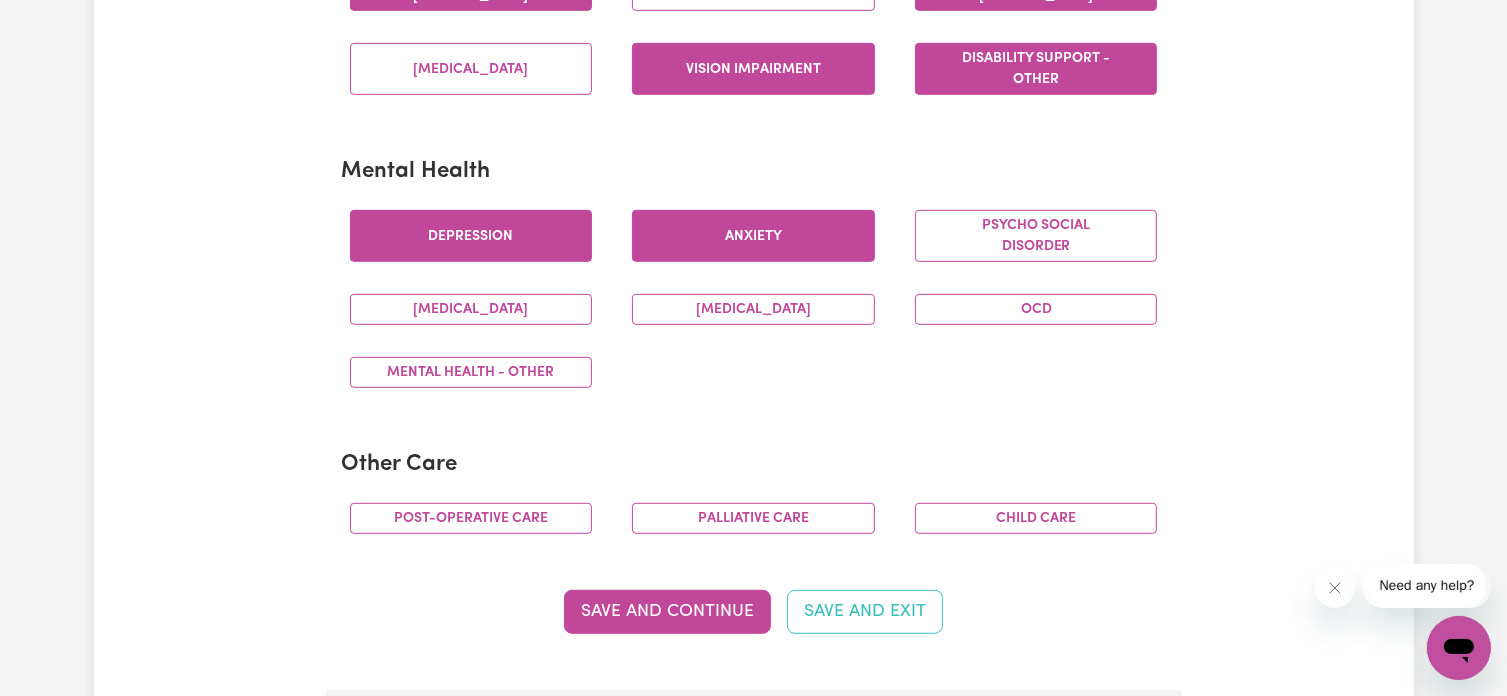 click on "Anxiety" at bounding box center [753, 236] 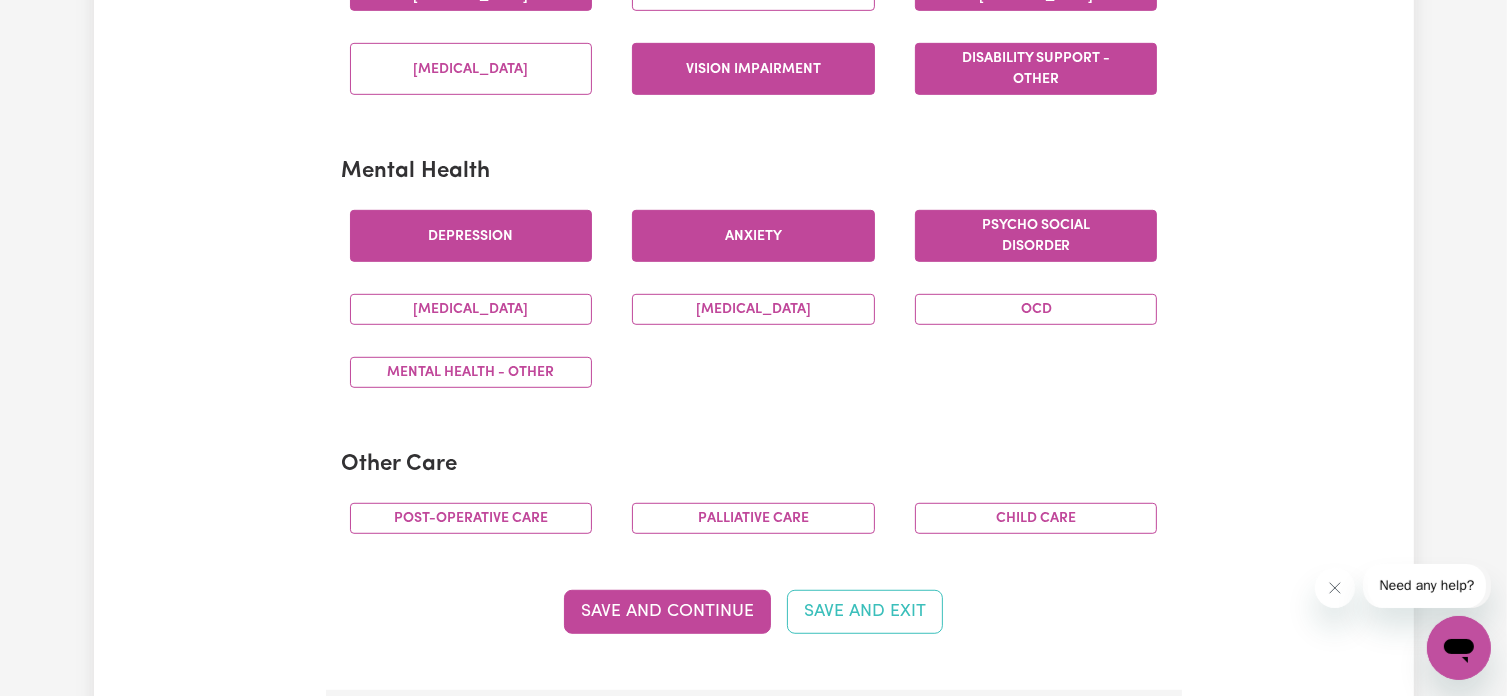 click on "Psycho social disorder" at bounding box center [1036, 236] 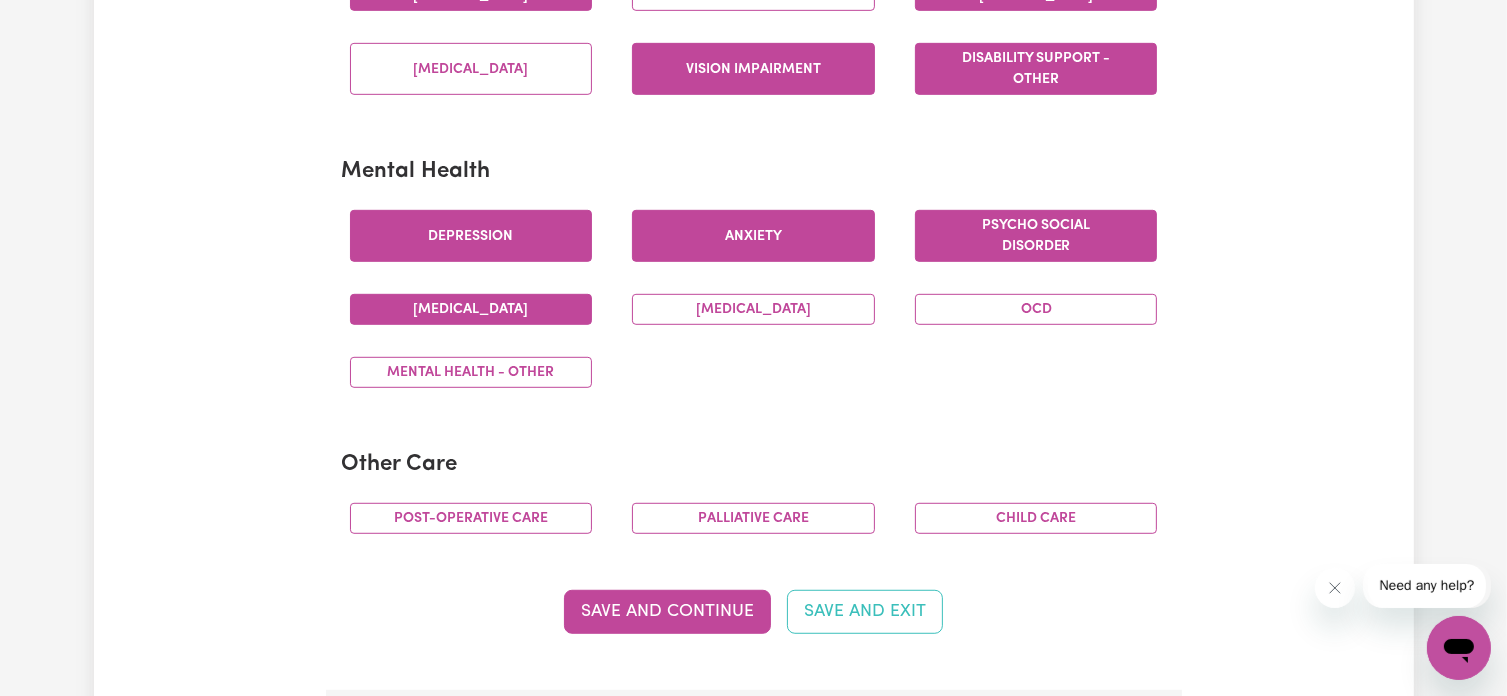 click on "[MEDICAL_DATA]" at bounding box center [471, 309] 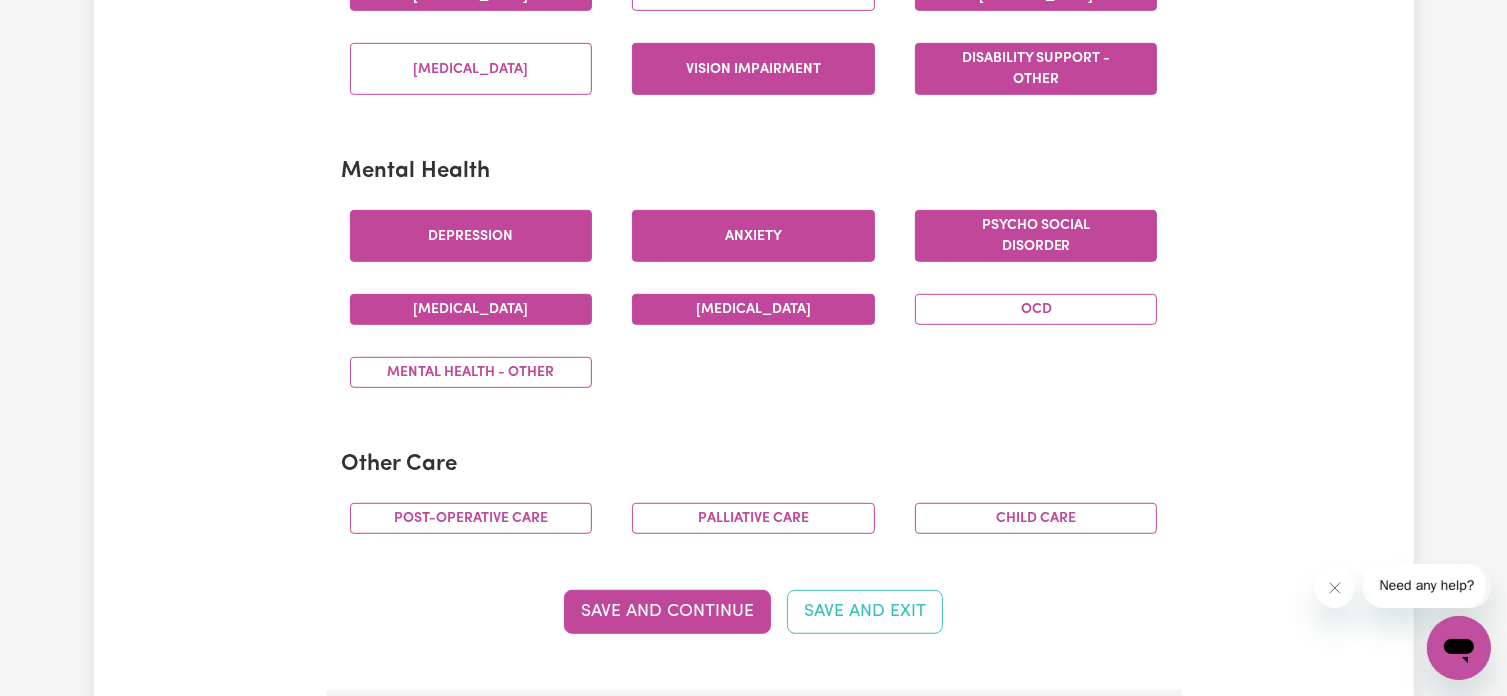 click on "[MEDICAL_DATA]" at bounding box center [753, 309] 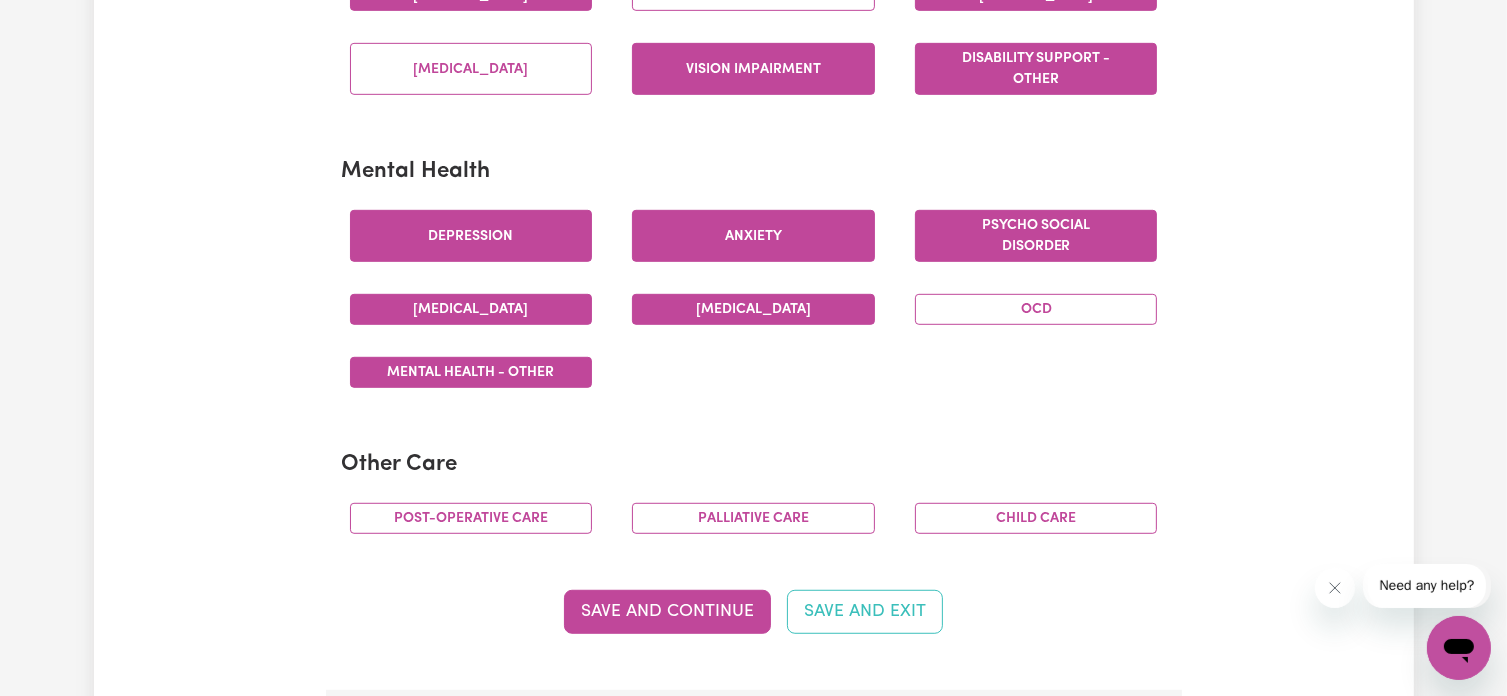 click on "Mental Health - Other" at bounding box center [471, 372] 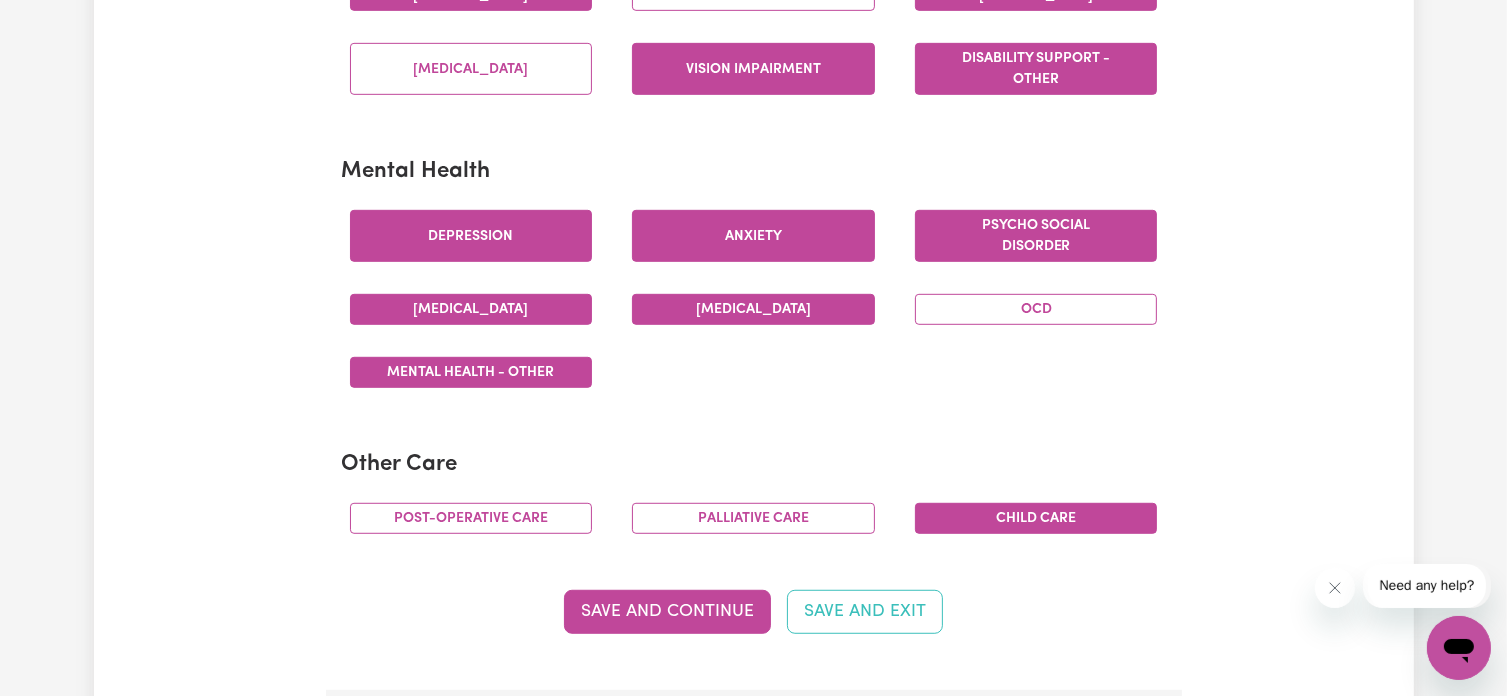 click on "Child care" at bounding box center (1036, 518) 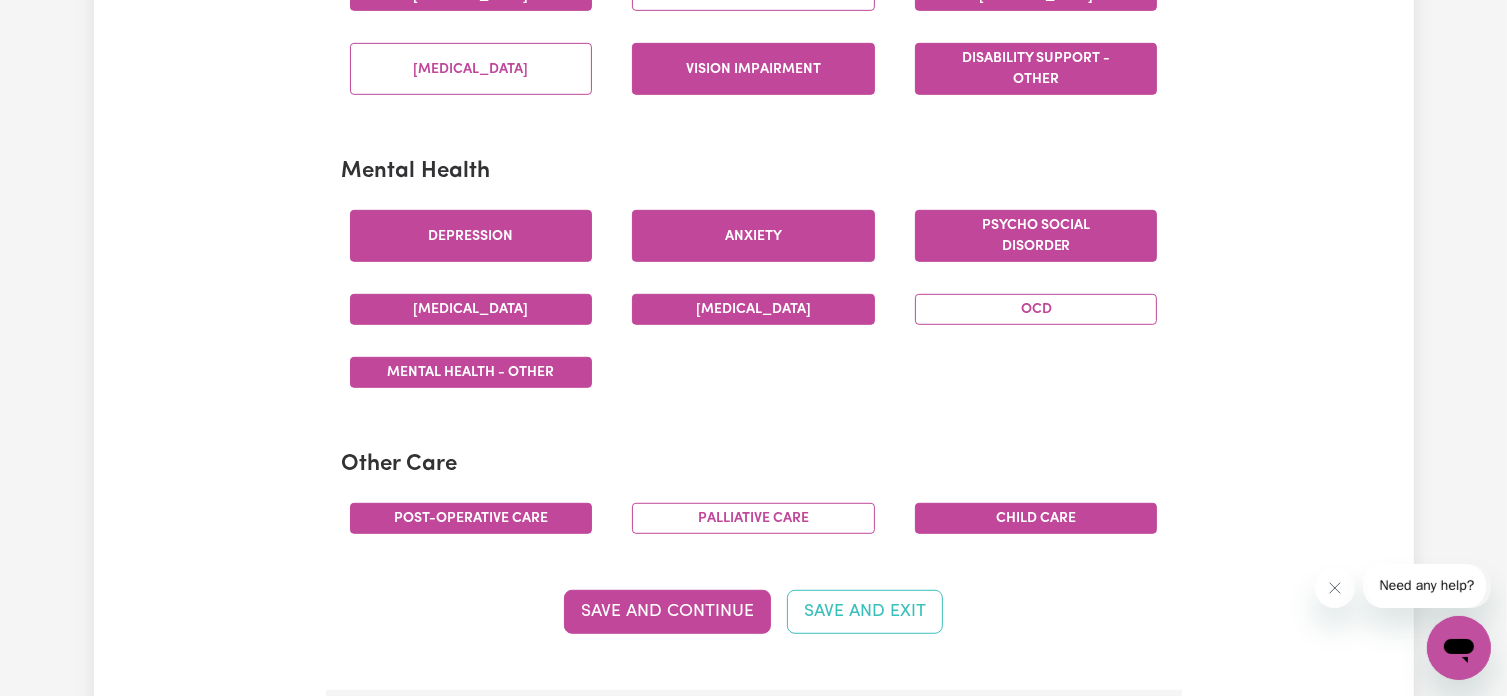 click on "Post-operative care" at bounding box center [471, 518] 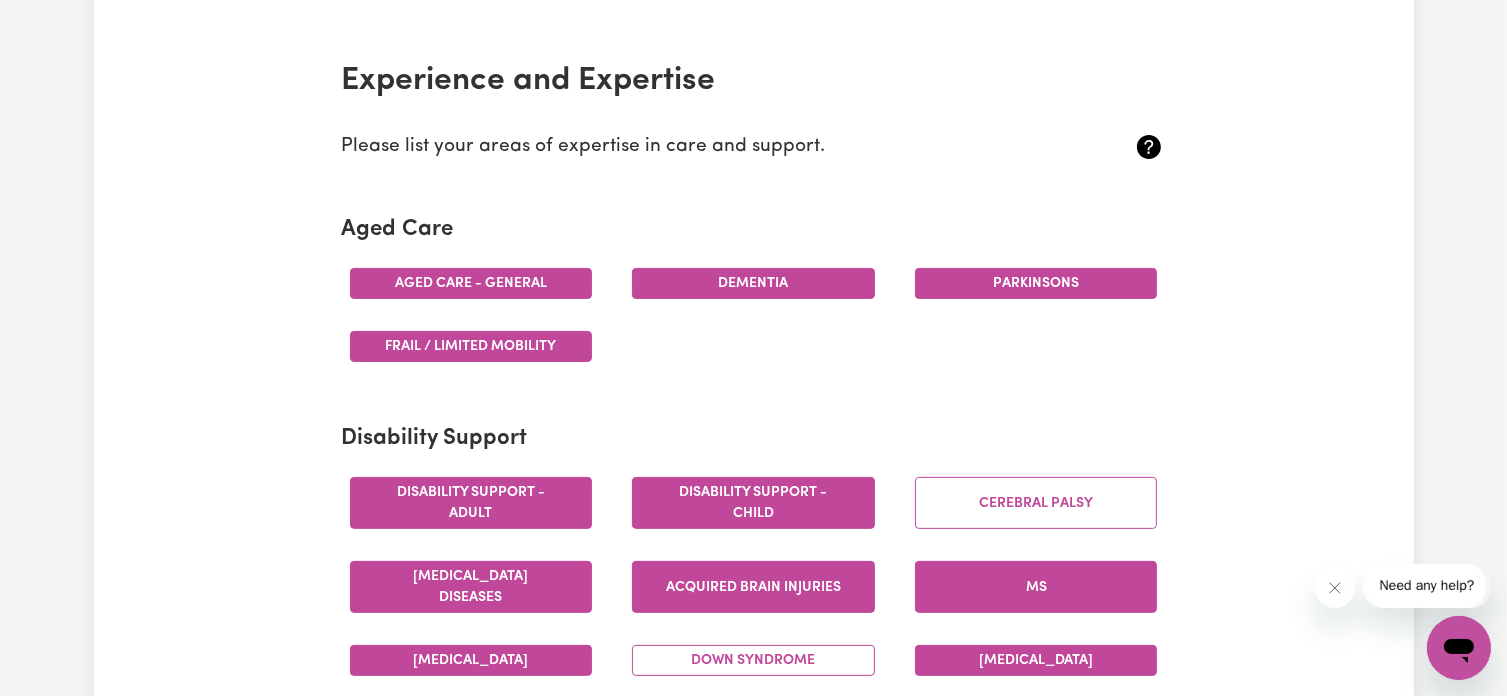 scroll, scrollTop: 400, scrollLeft: 0, axis: vertical 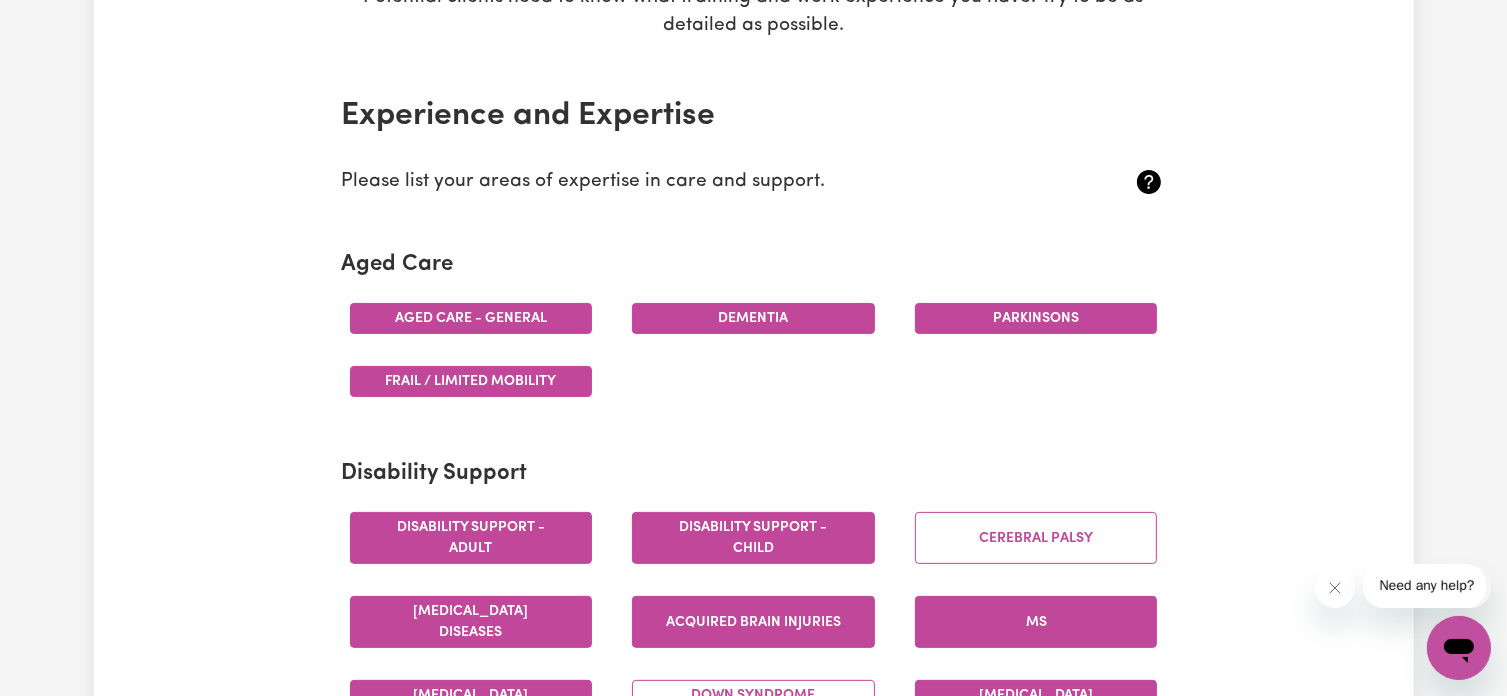 click on "Disability Support Disability support - Adult Disability support - Child [MEDICAL_DATA] [MEDICAL_DATA] Diseases Acquired Brain Injuries MS [MEDICAL_DATA] [MEDICAL_DATA] [MEDICAL_DATA] [MEDICAL_DATA] Vision impairment Disability support - Other" at bounding box center (754, 636) 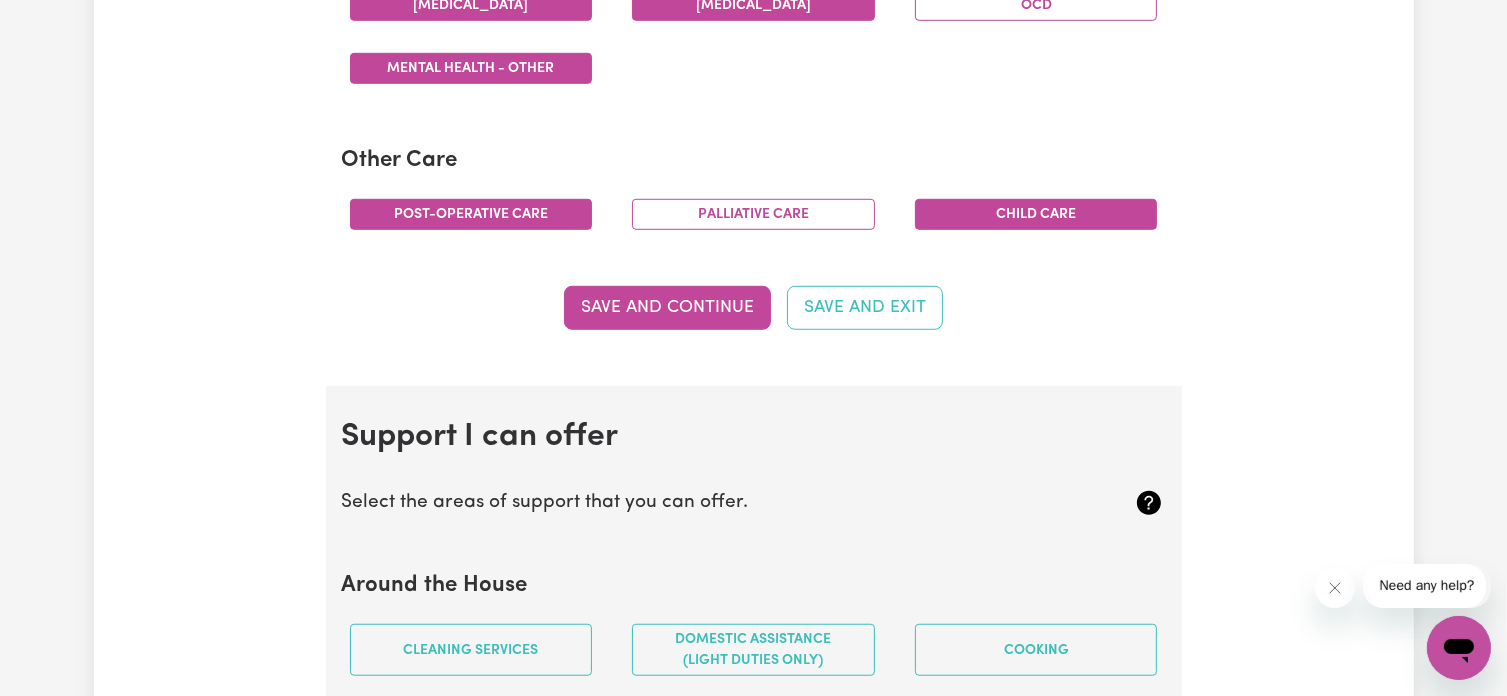 scroll, scrollTop: 1500, scrollLeft: 0, axis: vertical 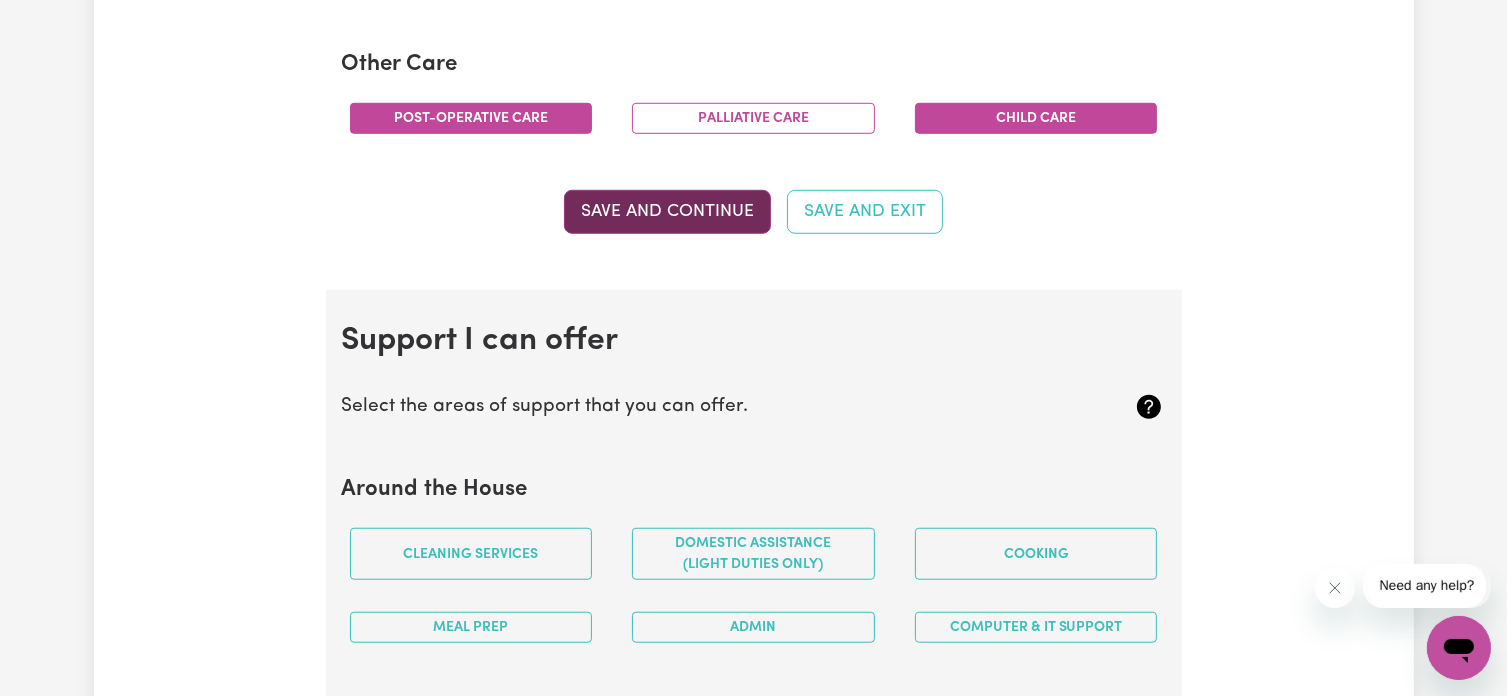 click on "Save and Continue" at bounding box center (667, 212) 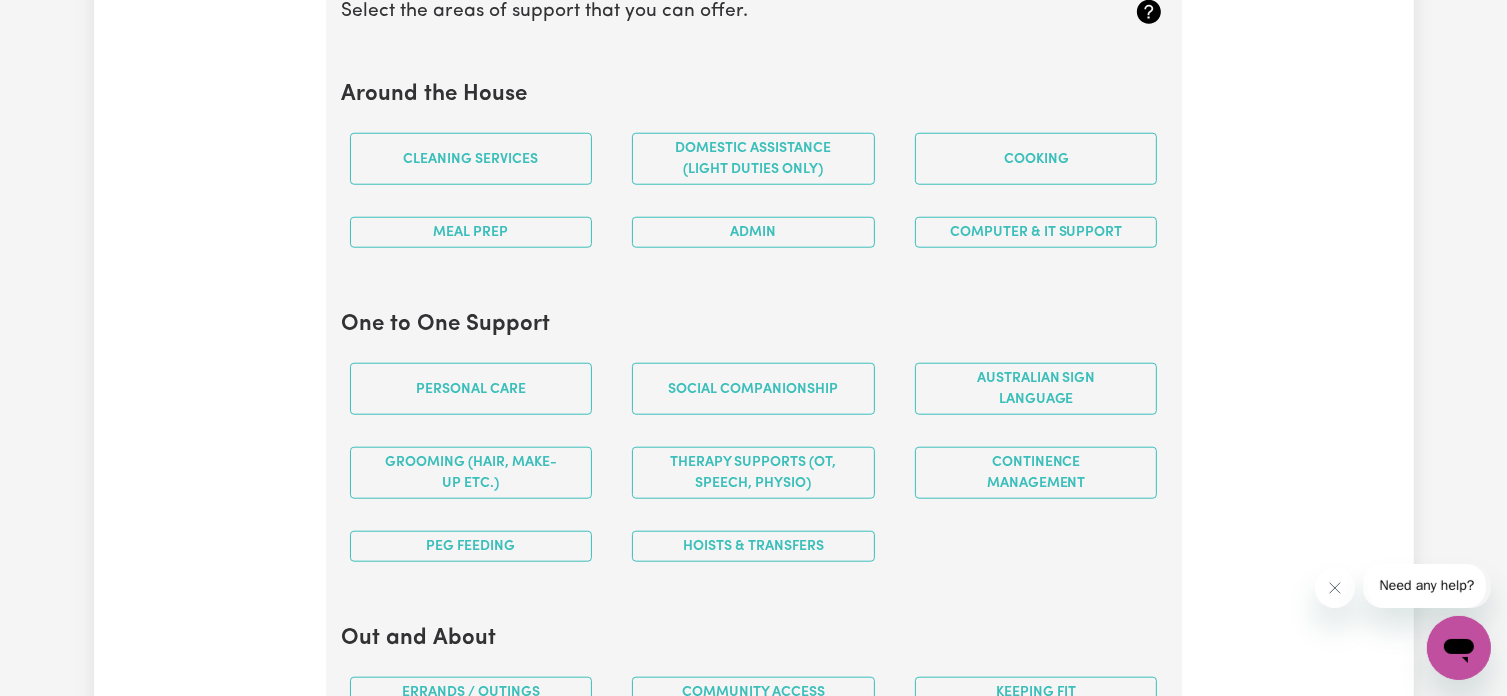 scroll, scrollTop: 1886, scrollLeft: 0, axis: vertical 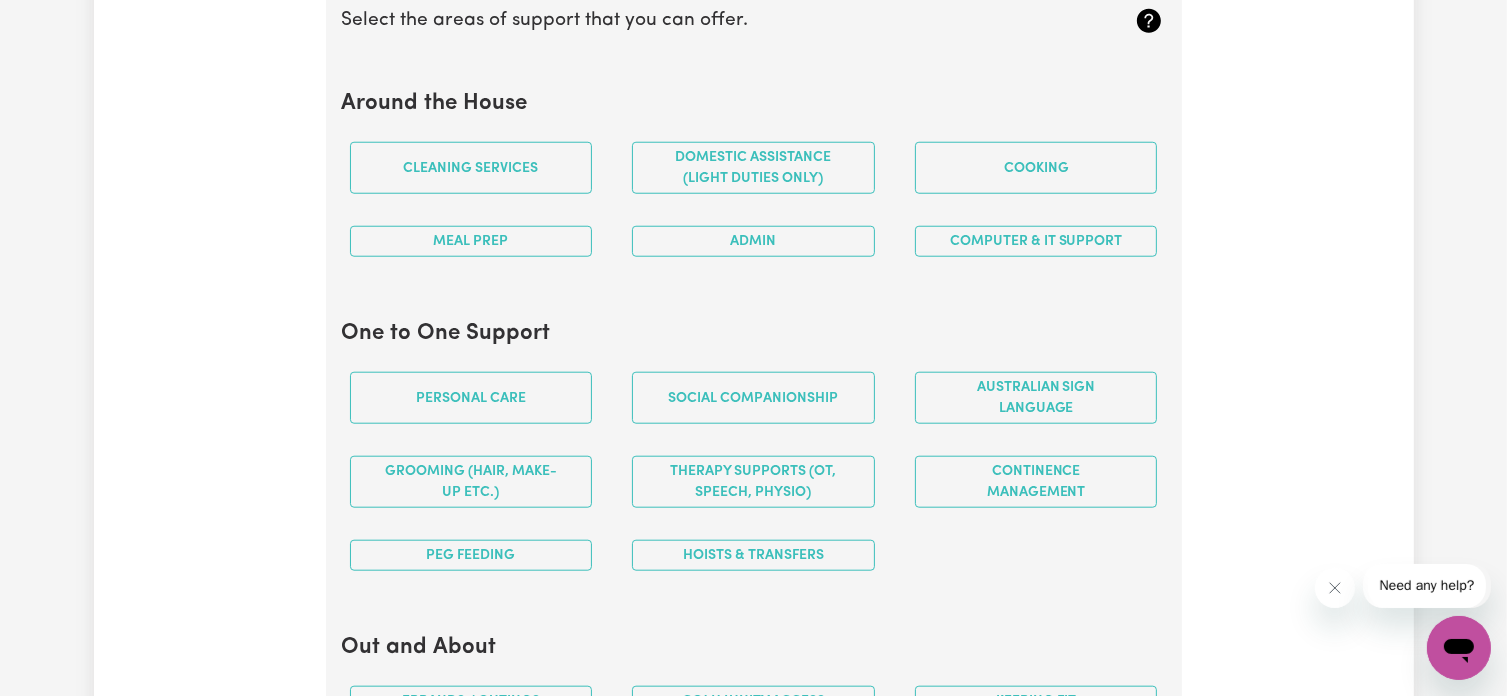 drag, startPoint x: 1463, startPoint y: 0, endPoint x: 781, endPoint y: 79, distance: 686.56024 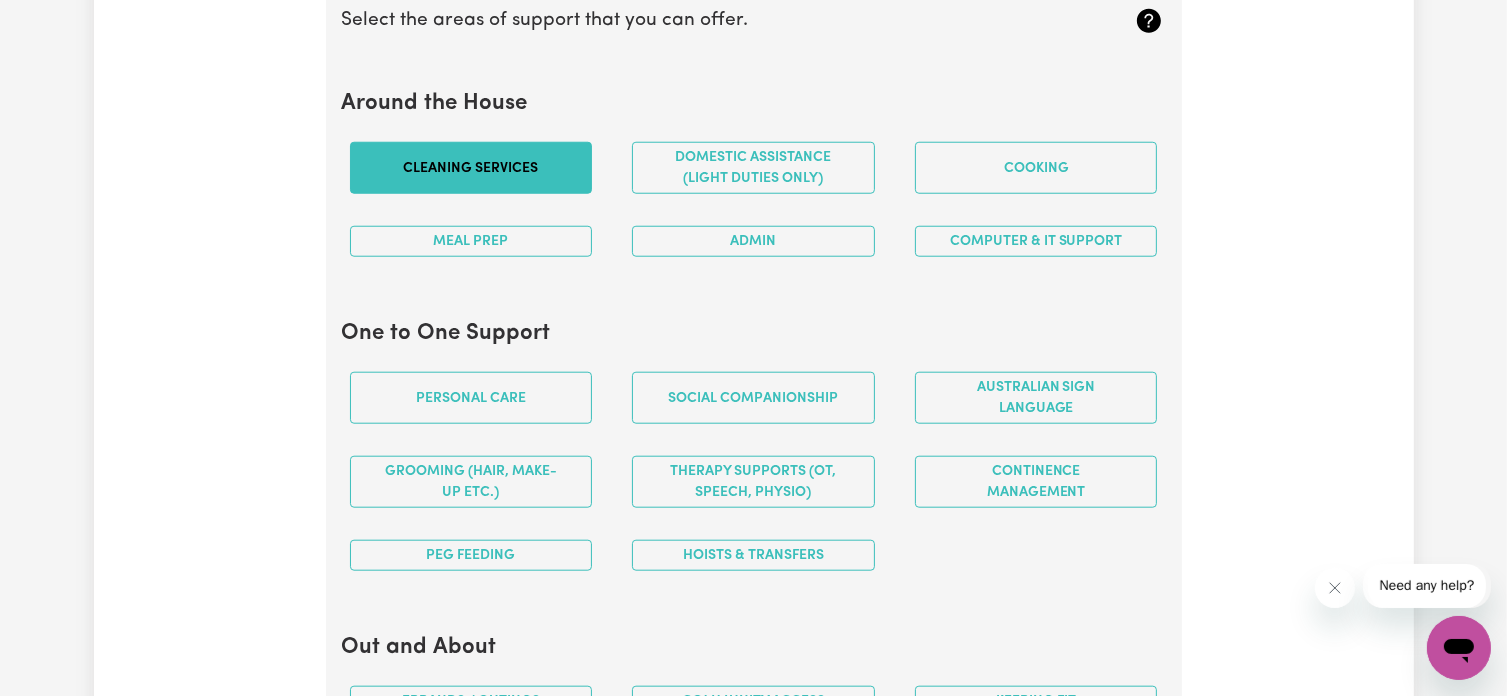 click on "Cleaning services" at bounding box center (471, 168) 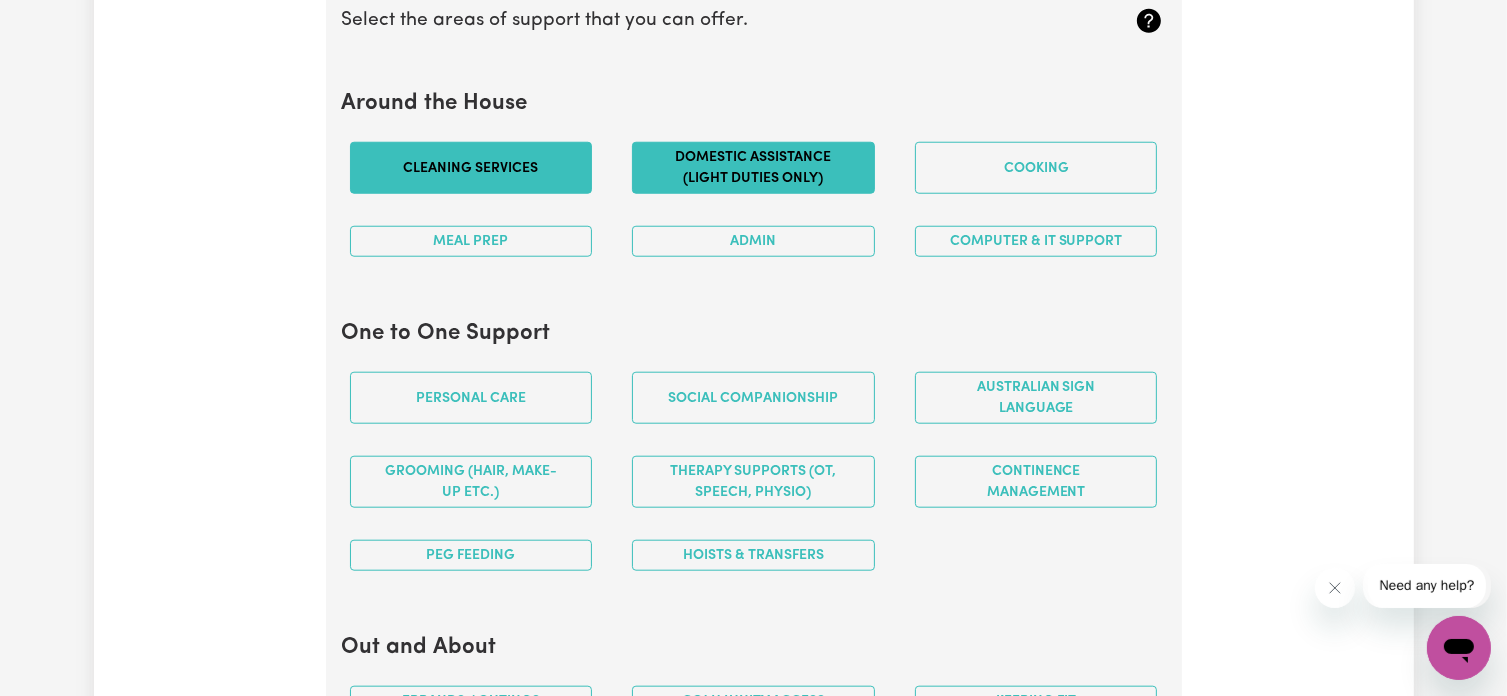 click on "Domestic assistance (light duties only)" at bounding box center [753, 168] 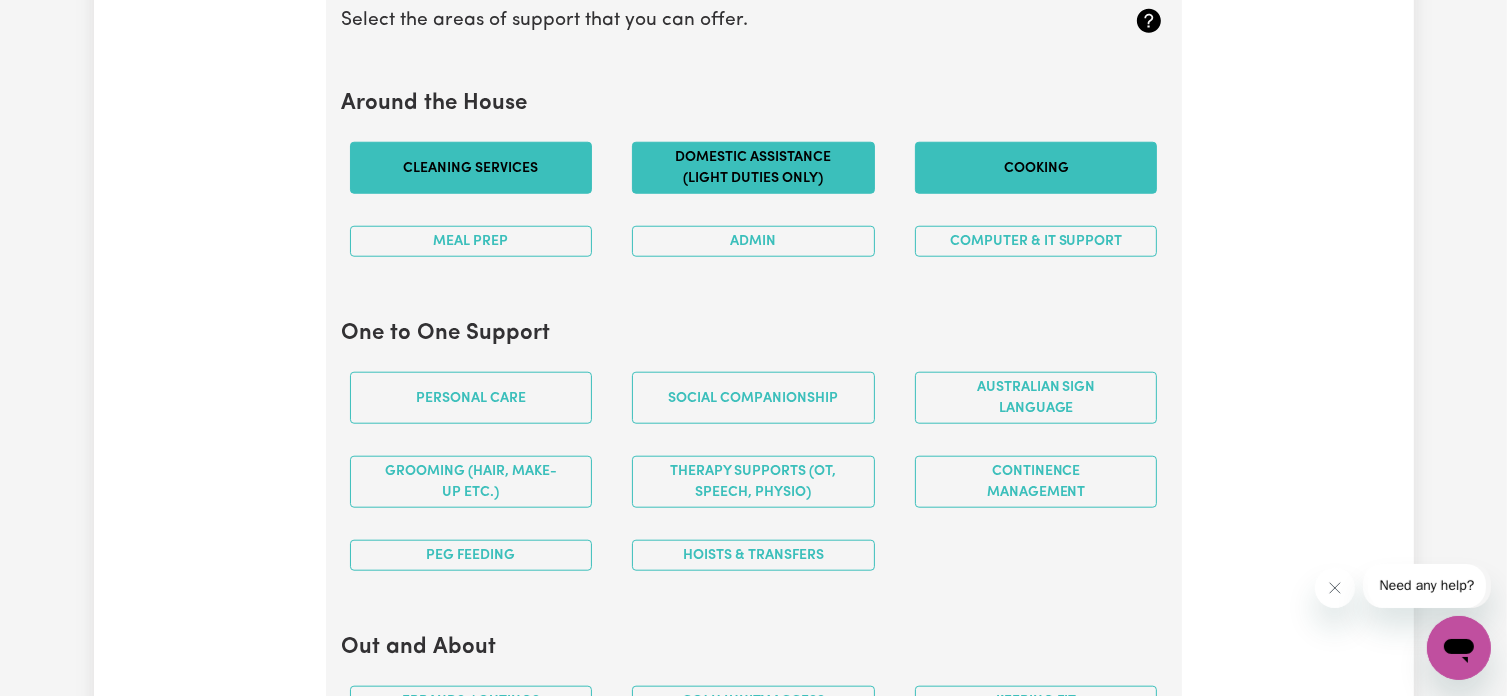 click on "Cooking" at bounding box center (1036, 168) 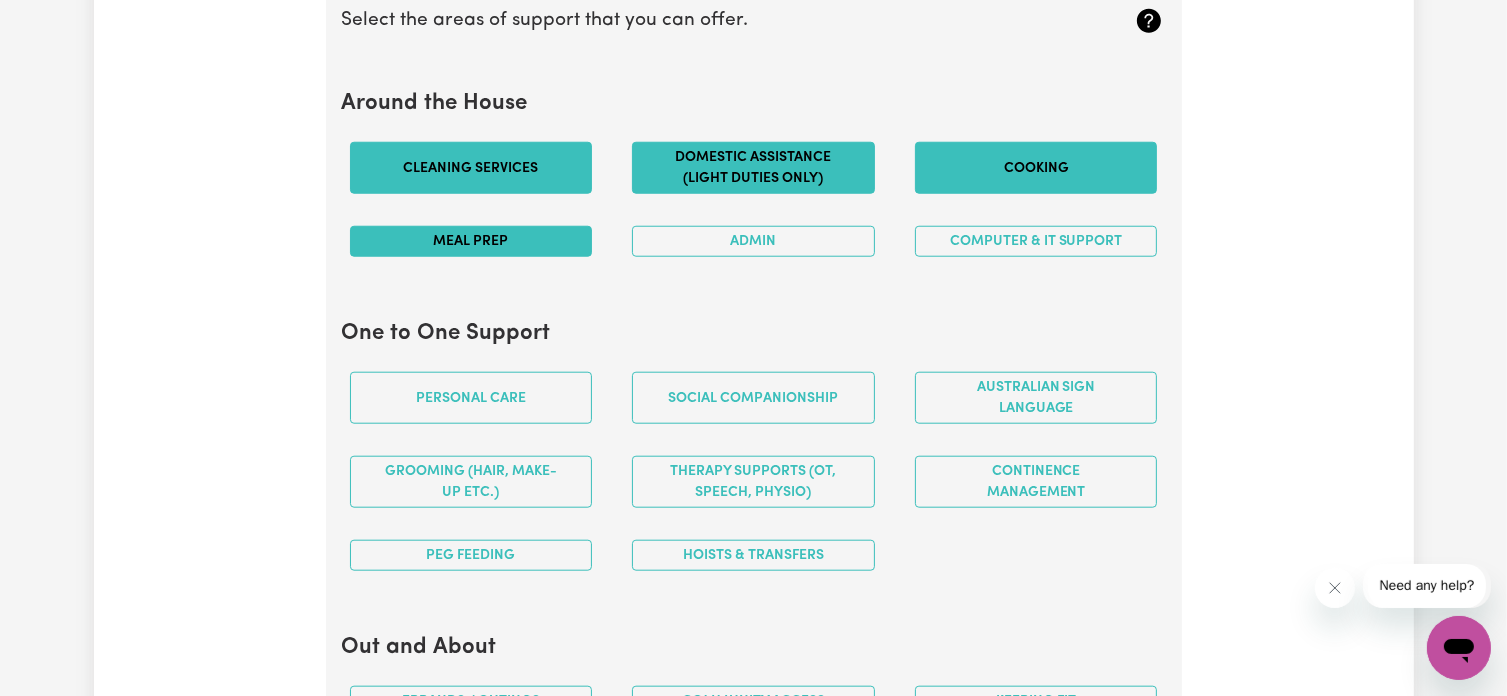 click on "Meal prep" at bounding box center (471, 241) 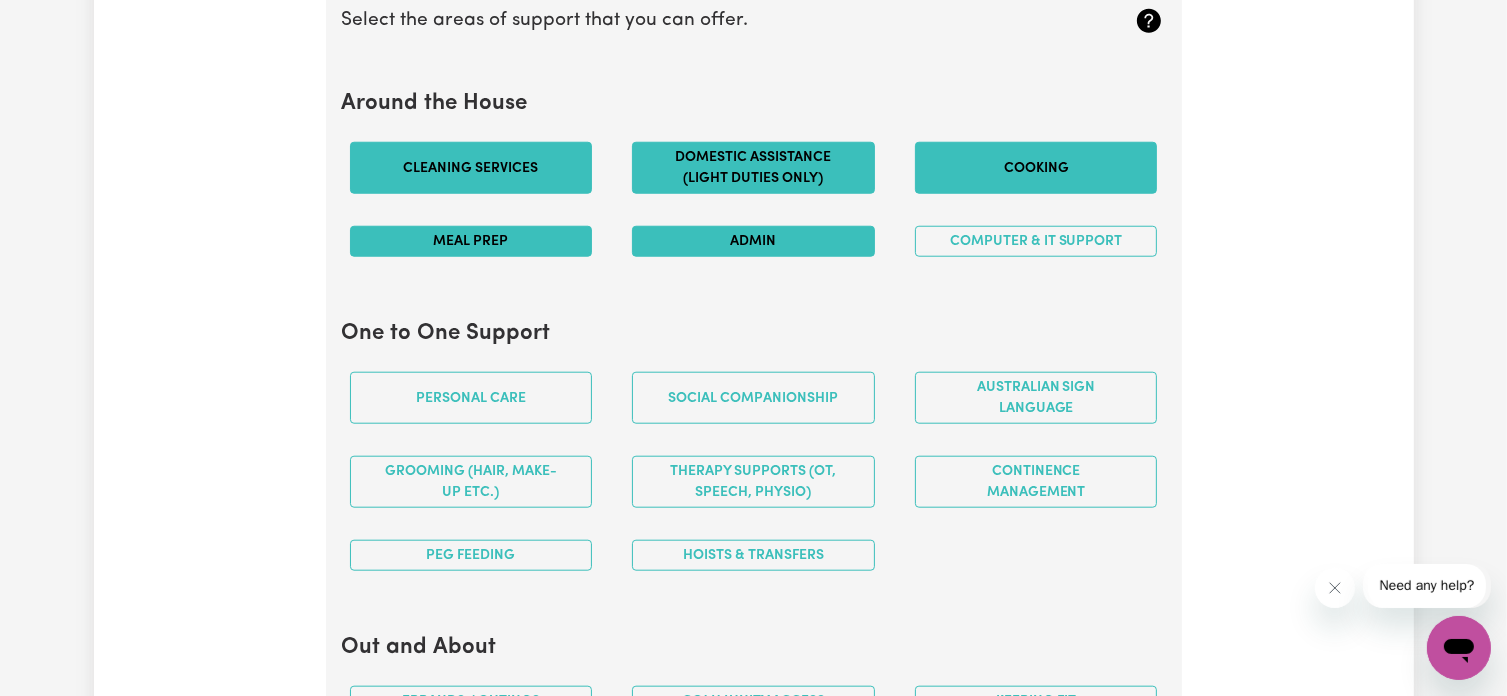 click on "Admin" at bounding box center [753, 241] 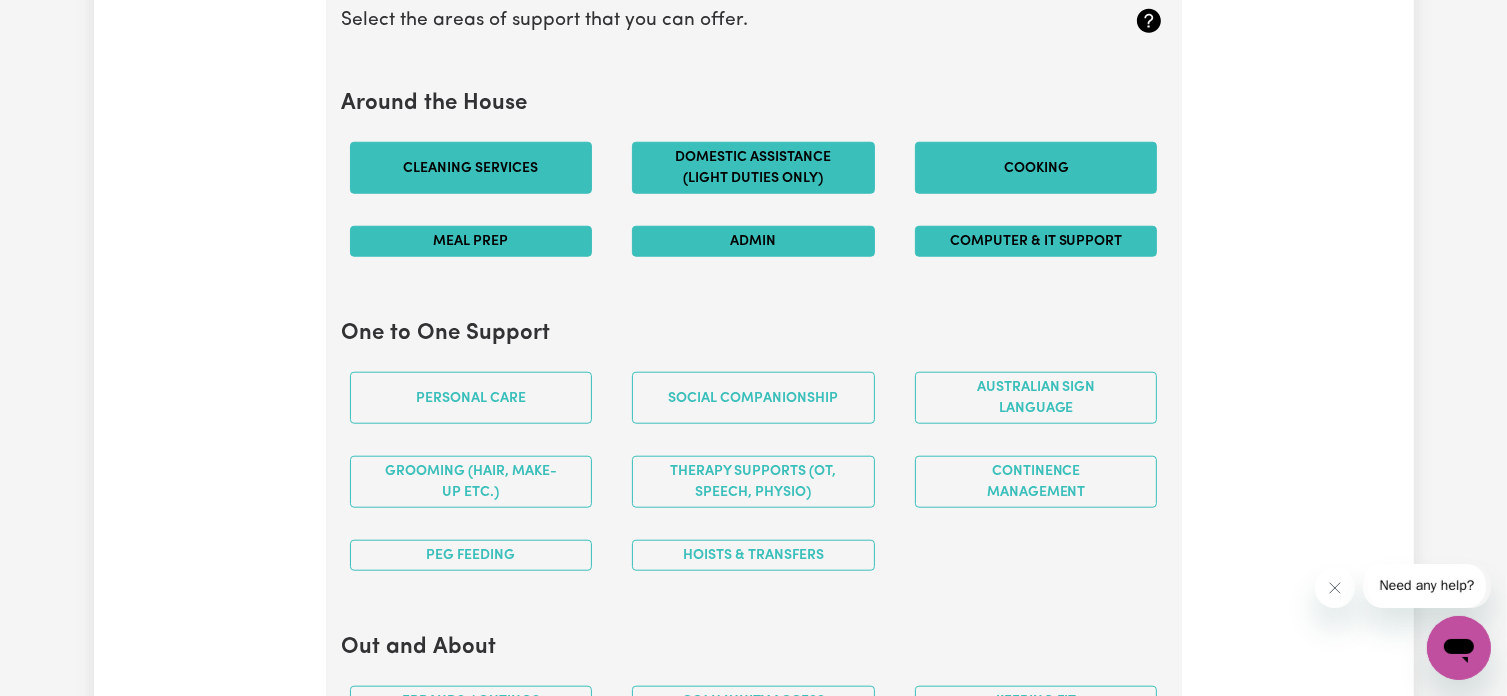 click on "Computer & IT Support" at bounding box center (1036, 241) 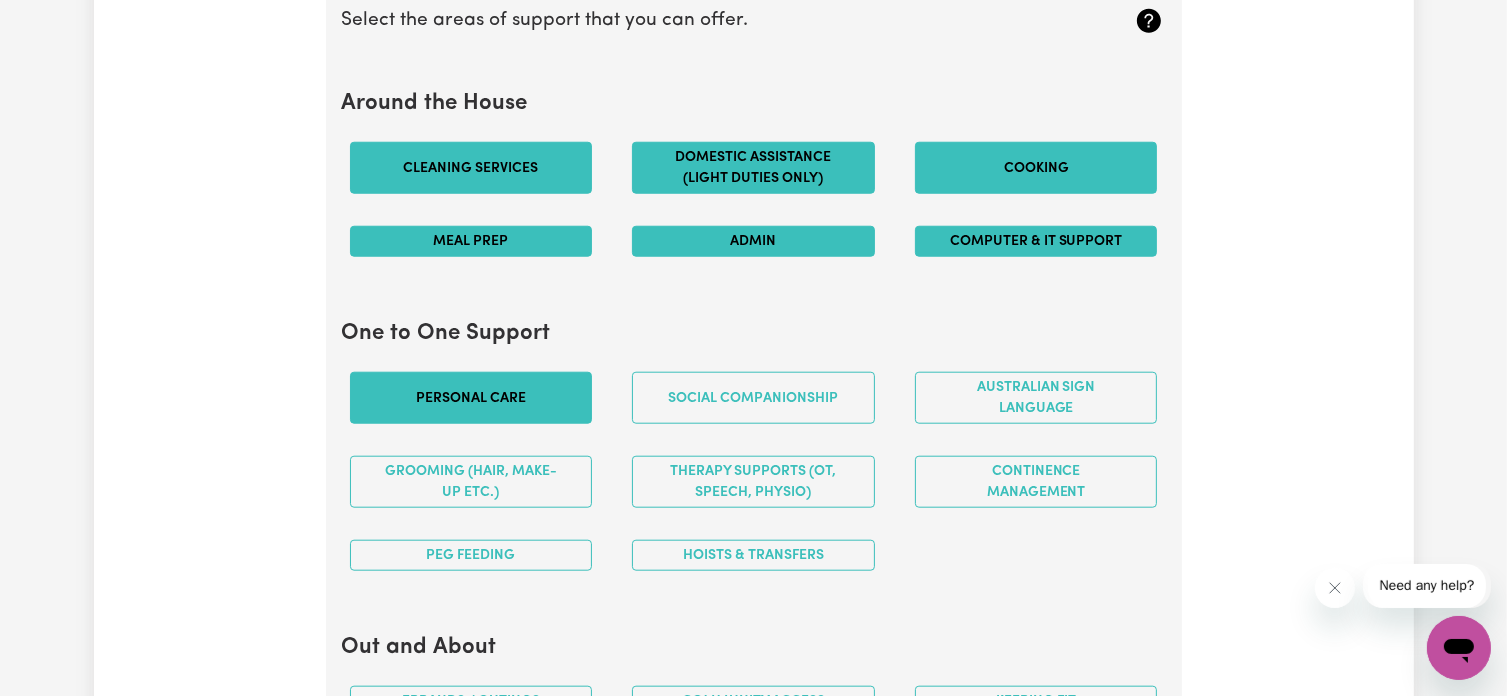 click on "Personal care" at bounding box center [471, 398] 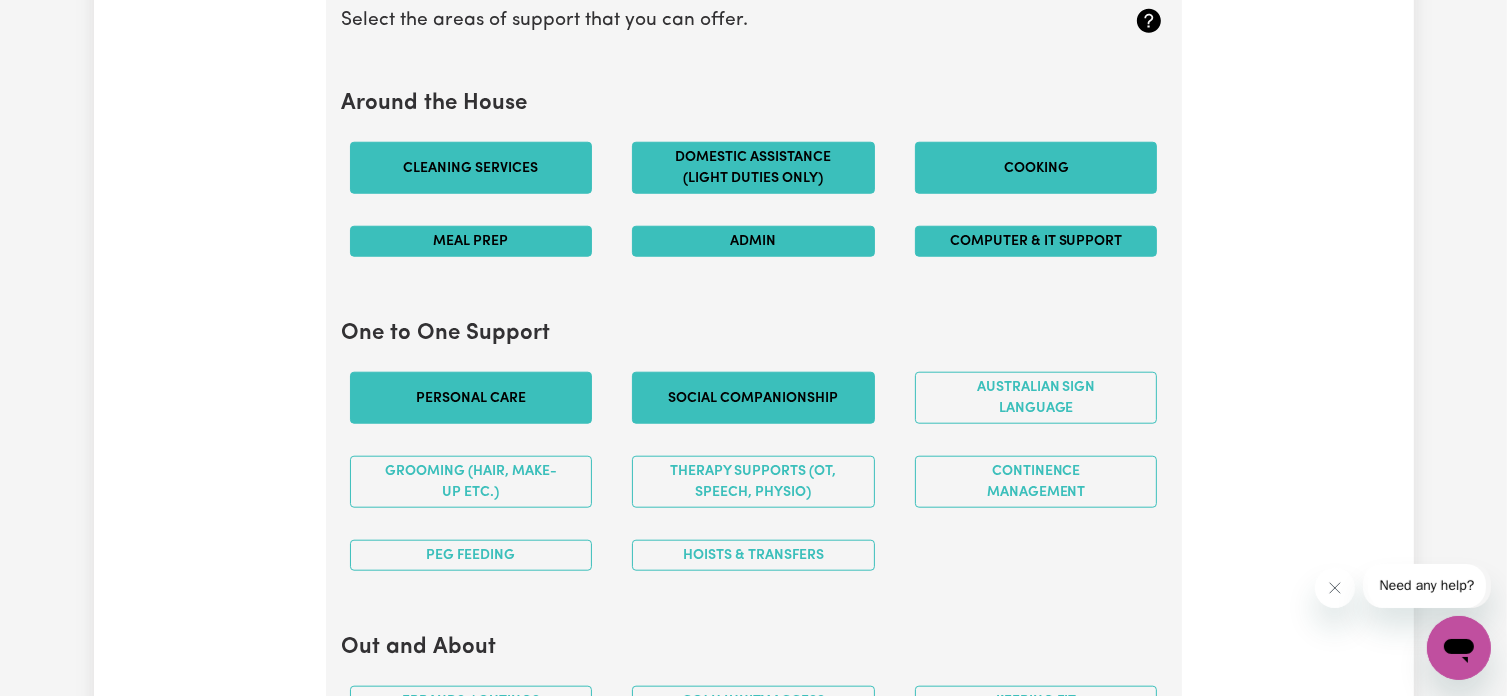 click on "Social companionship" at bounding box center [753, 398] 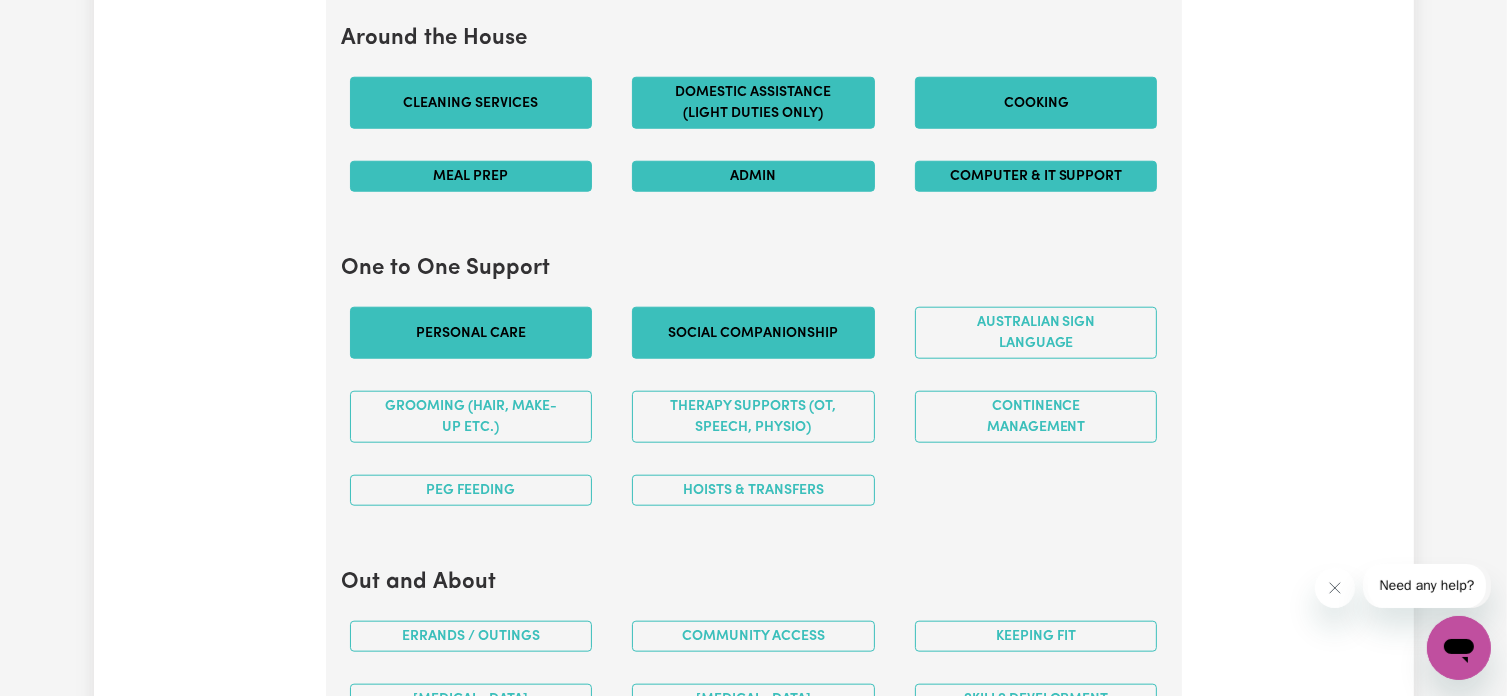 scroll, scrollTop: 1986, scrollLeft: 0, axis: vertical 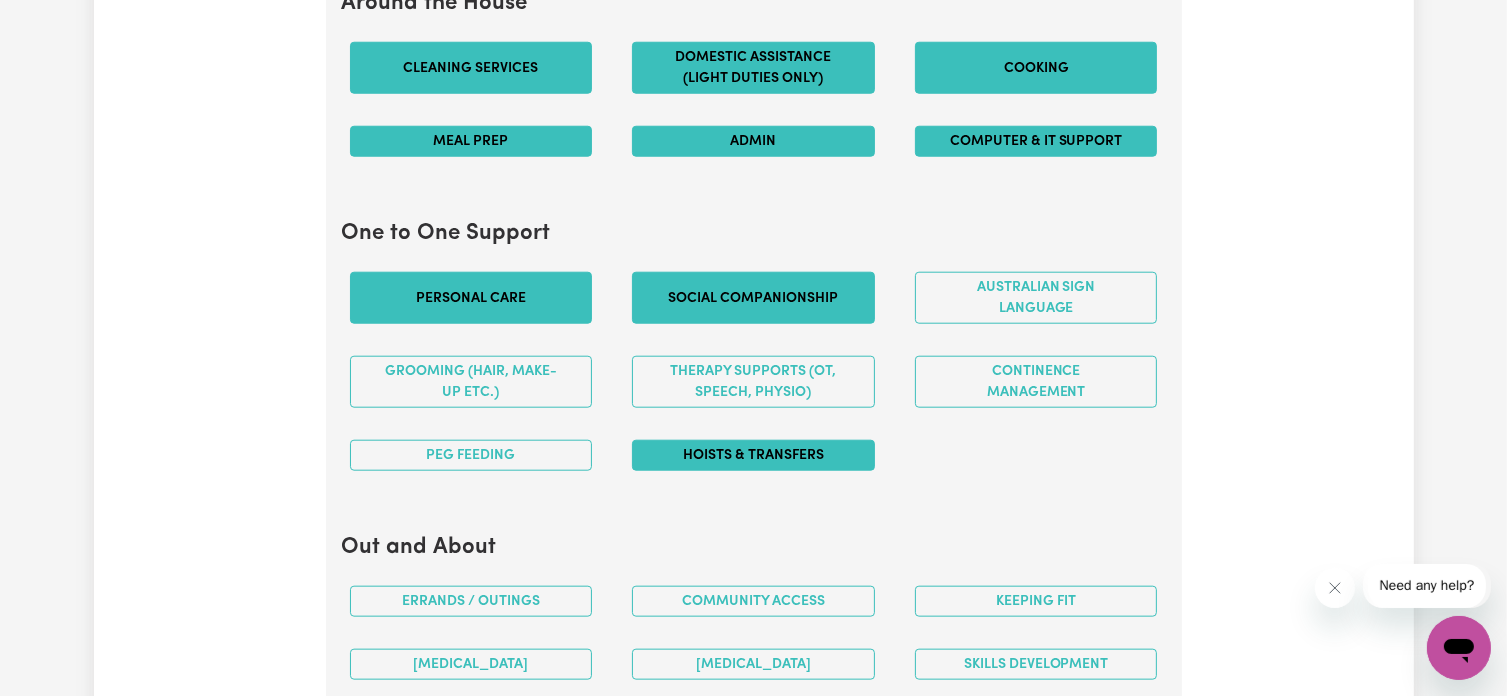 click on "Hoists & transfers" at bounding box center (753, 455) 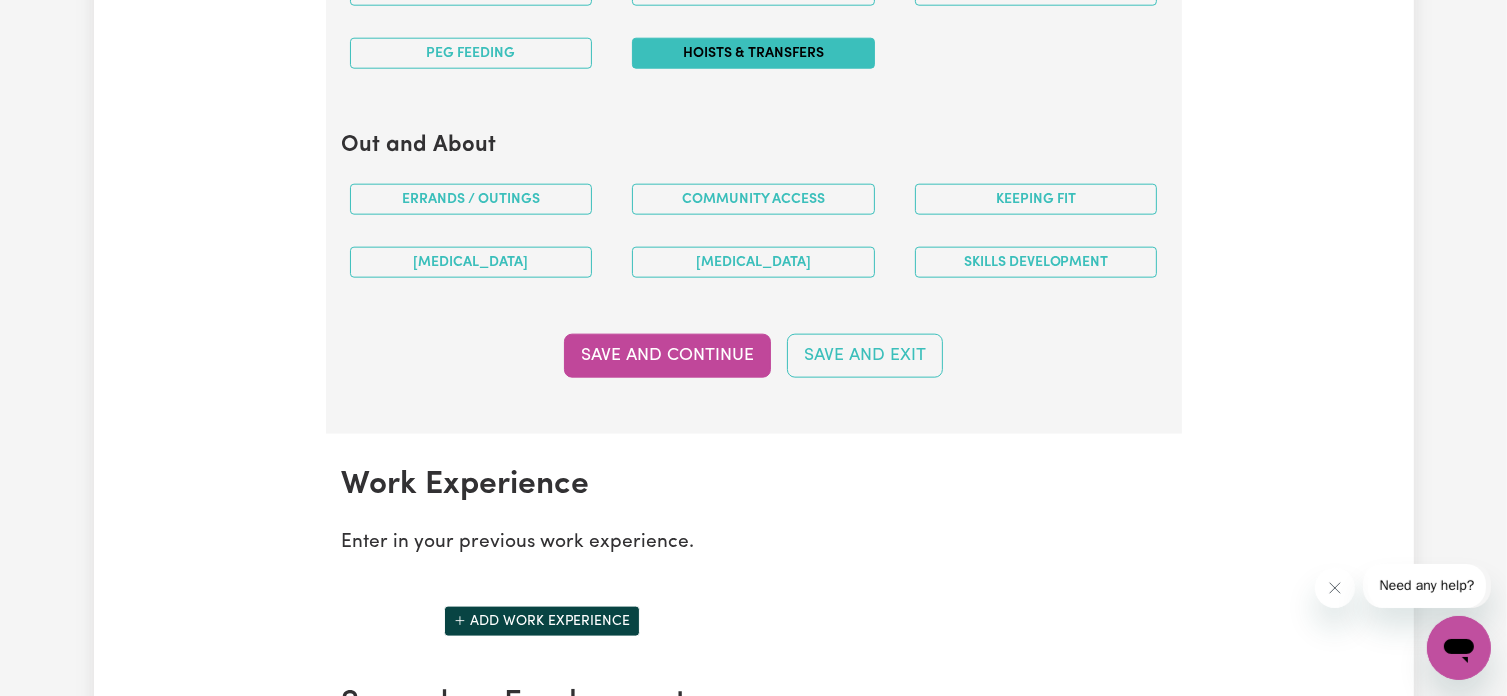scroll, scrollTop: 2386, scrollLeft: 0, axis: vertical 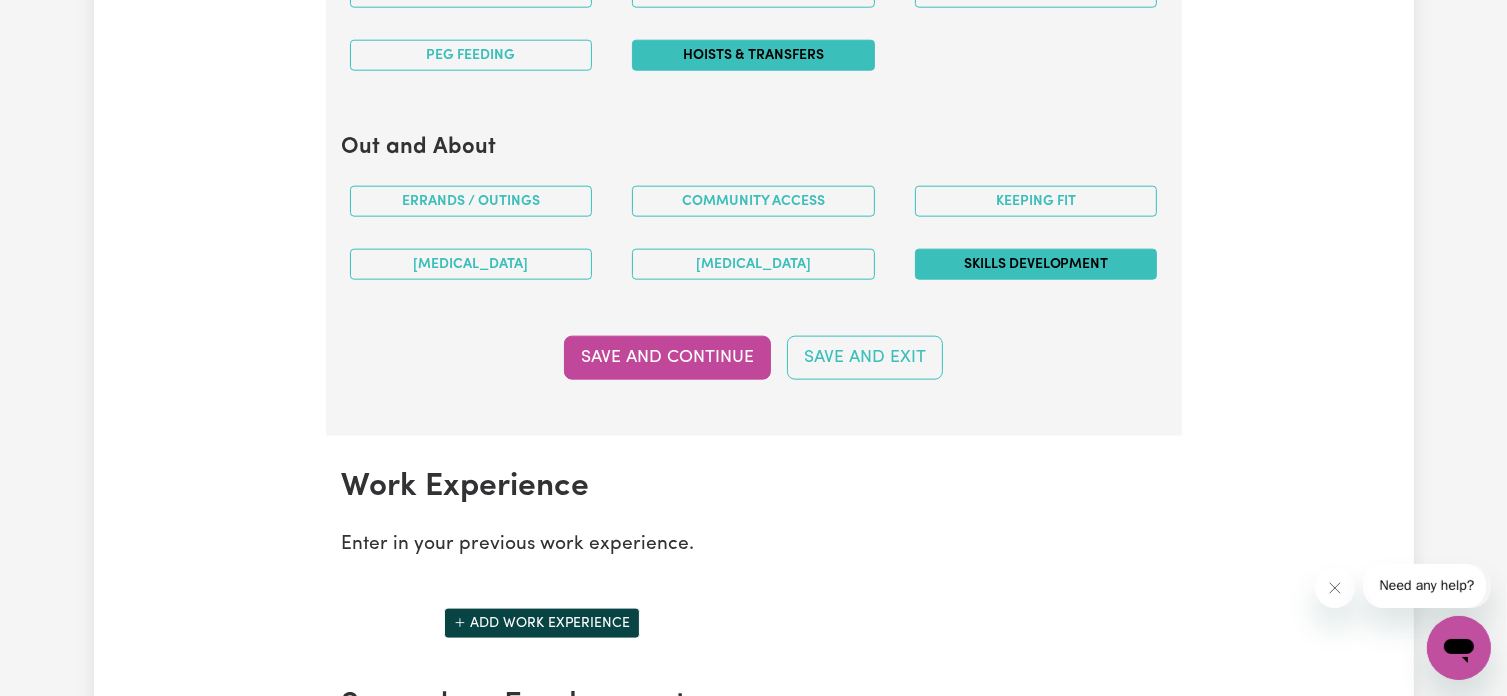 click on "Skills Development" at bounding box center (1036, 264) 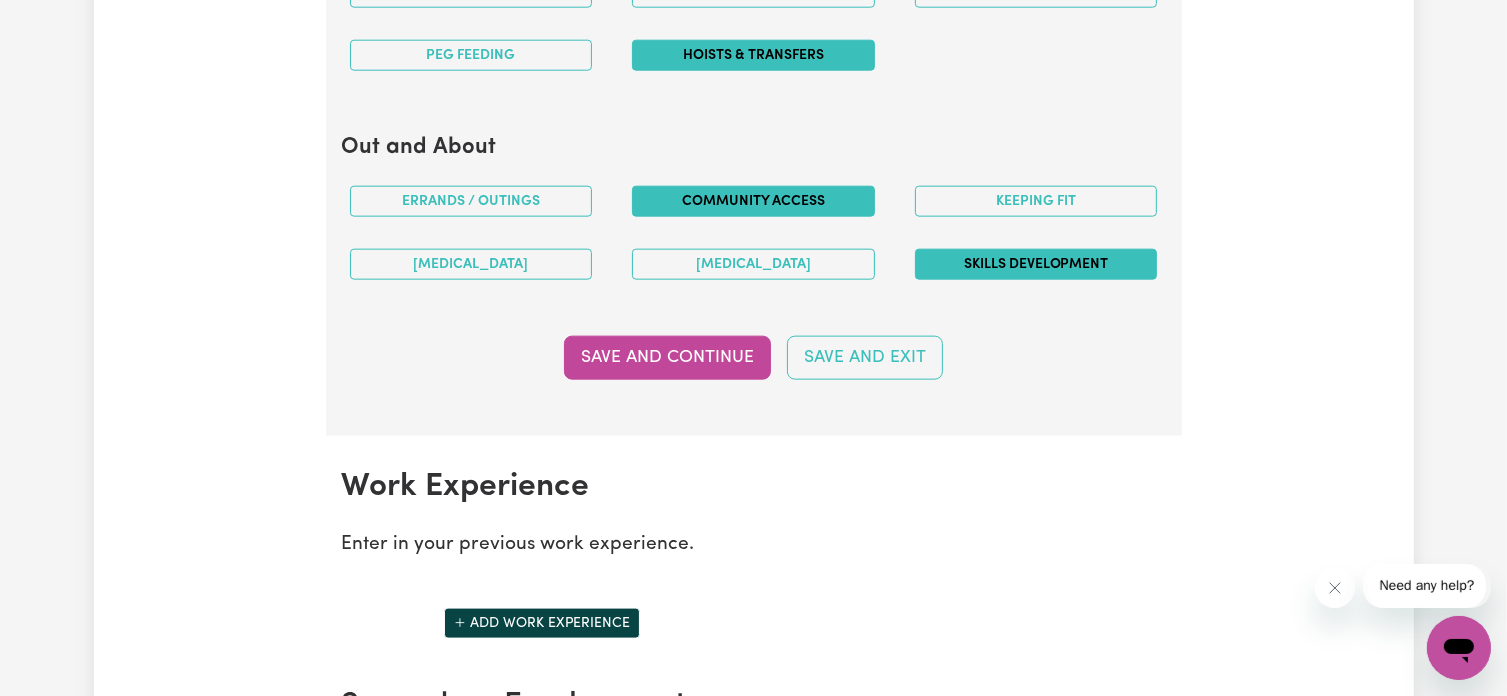click on "Community access" at bounding box center (753, 201) 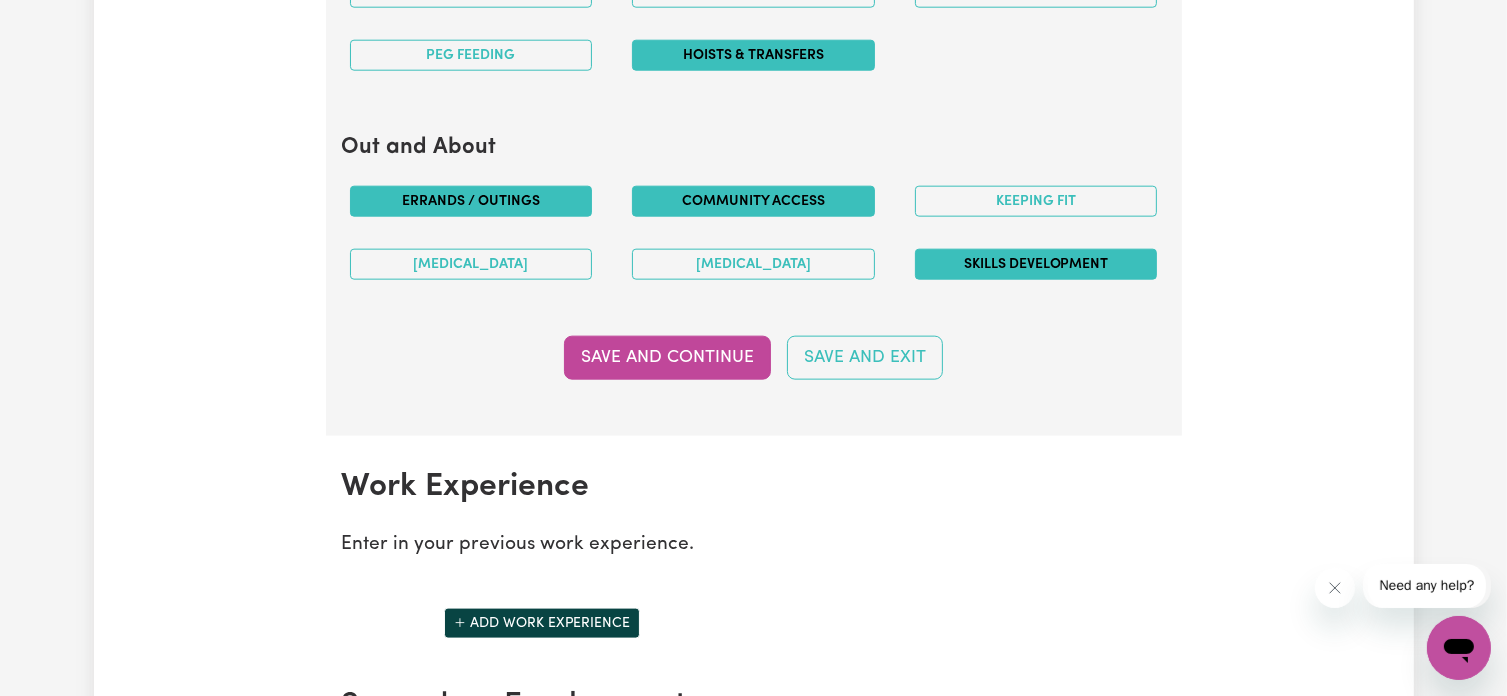 click on "Errands / Outings" at bounding box center [471, 201] 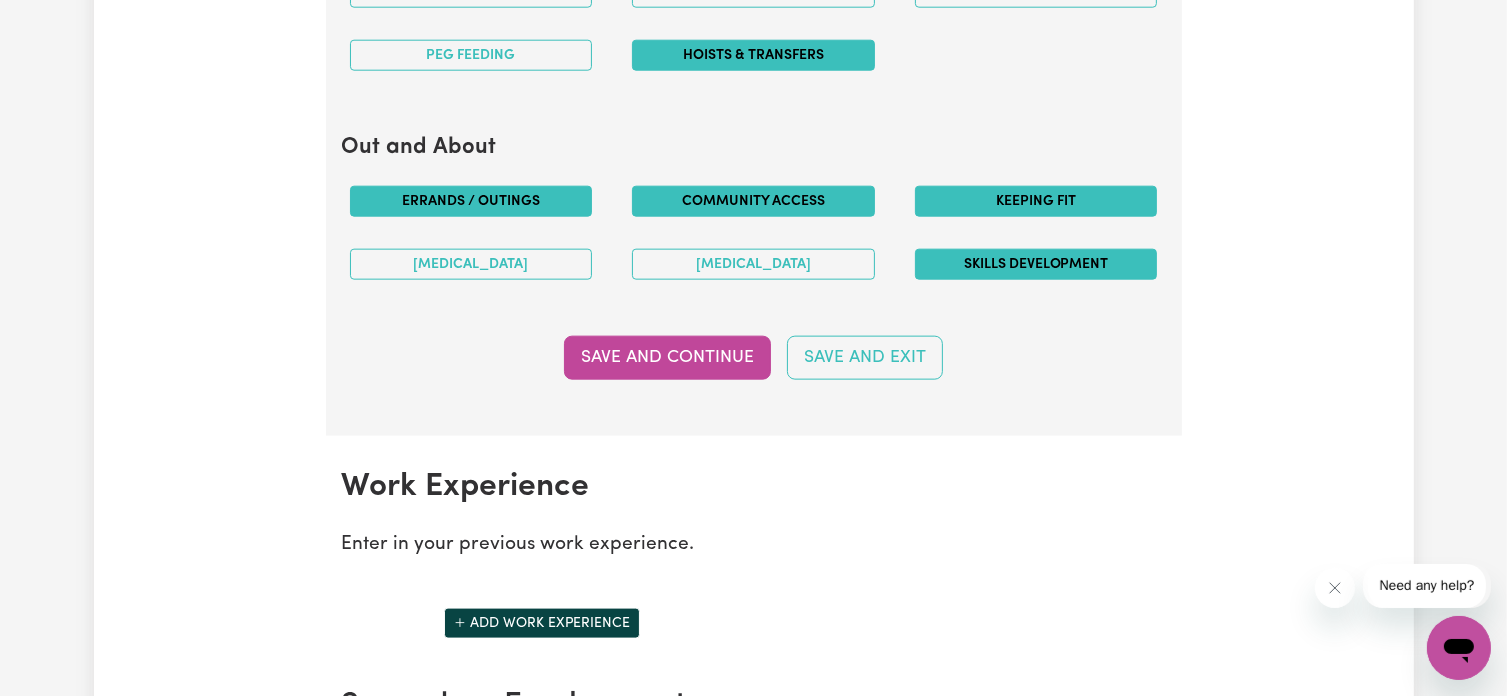 click on "Keeping fit" at bounding box center (1036, 201) 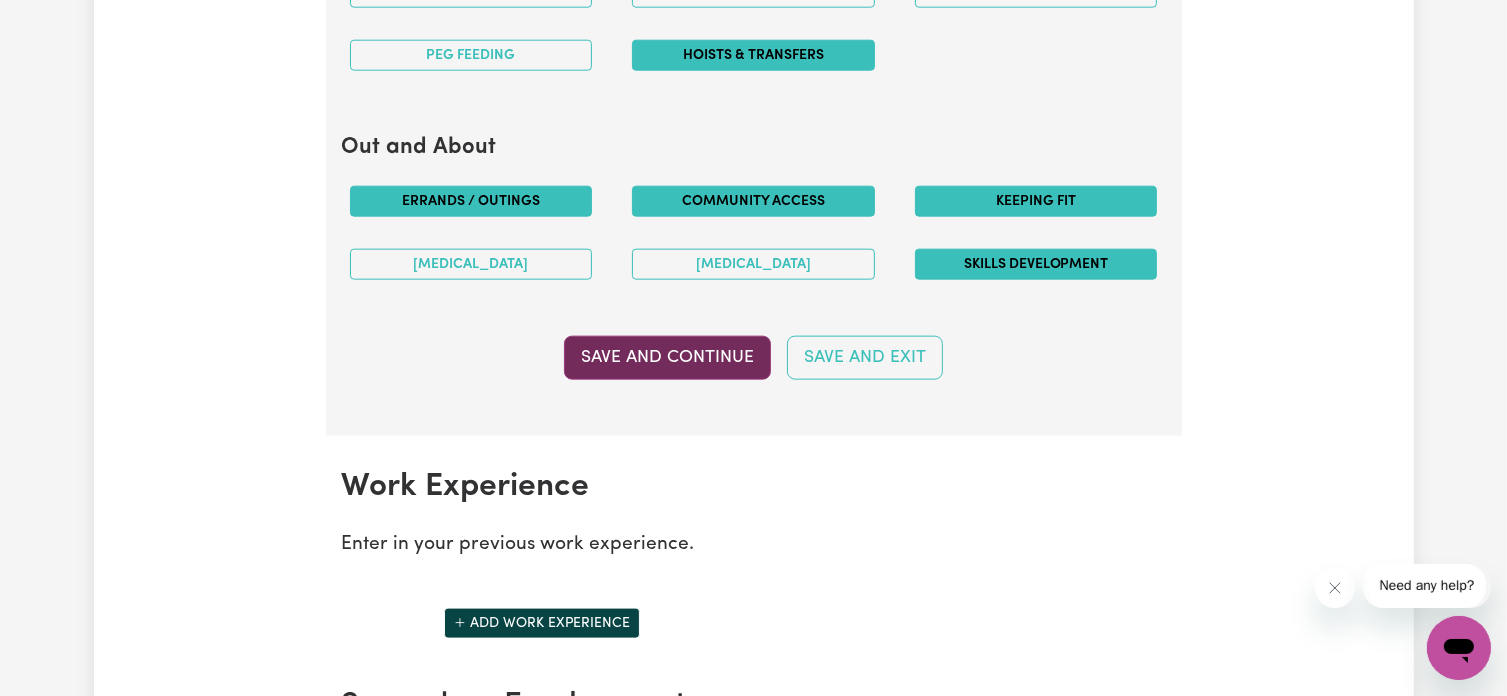 click on "Save and Continue" at bounding box center (667, 358) 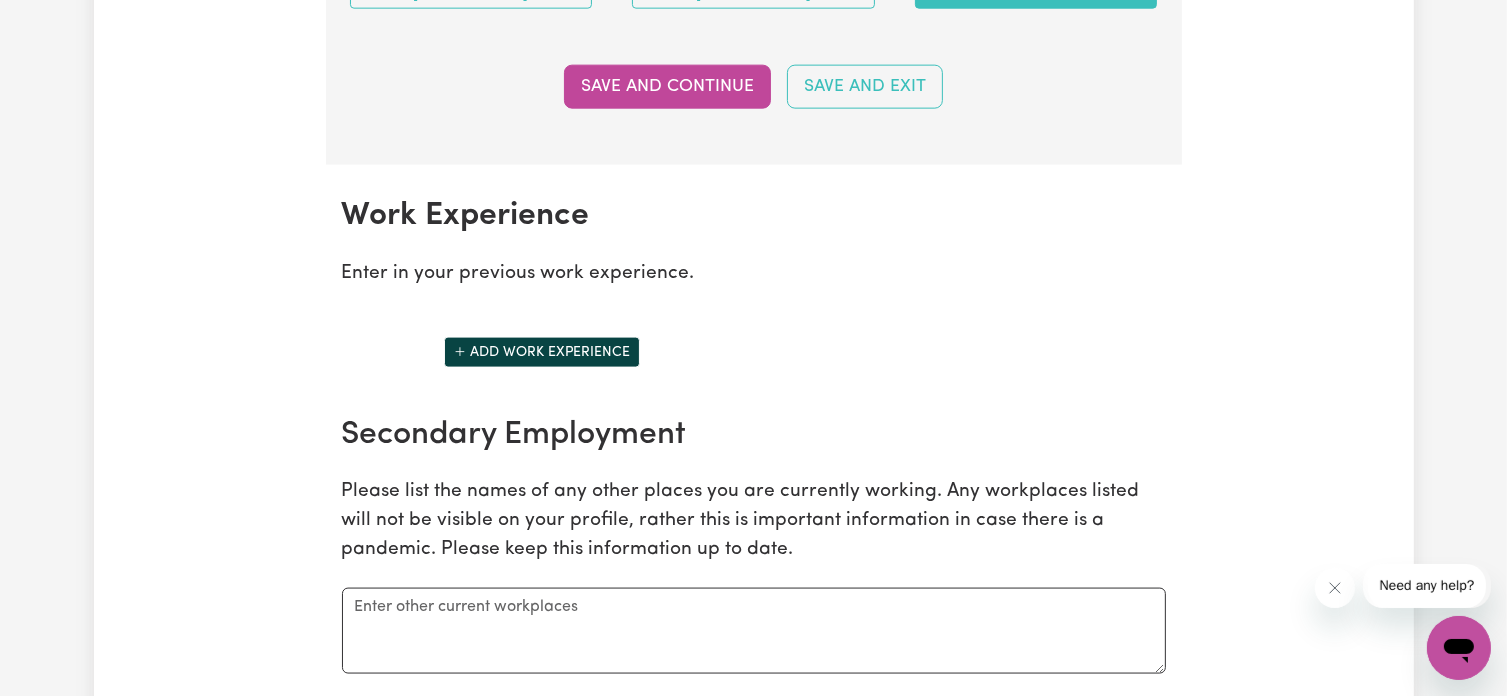 scroll, scrollTop: 2815, scrollLeft: 0, axis: vertical 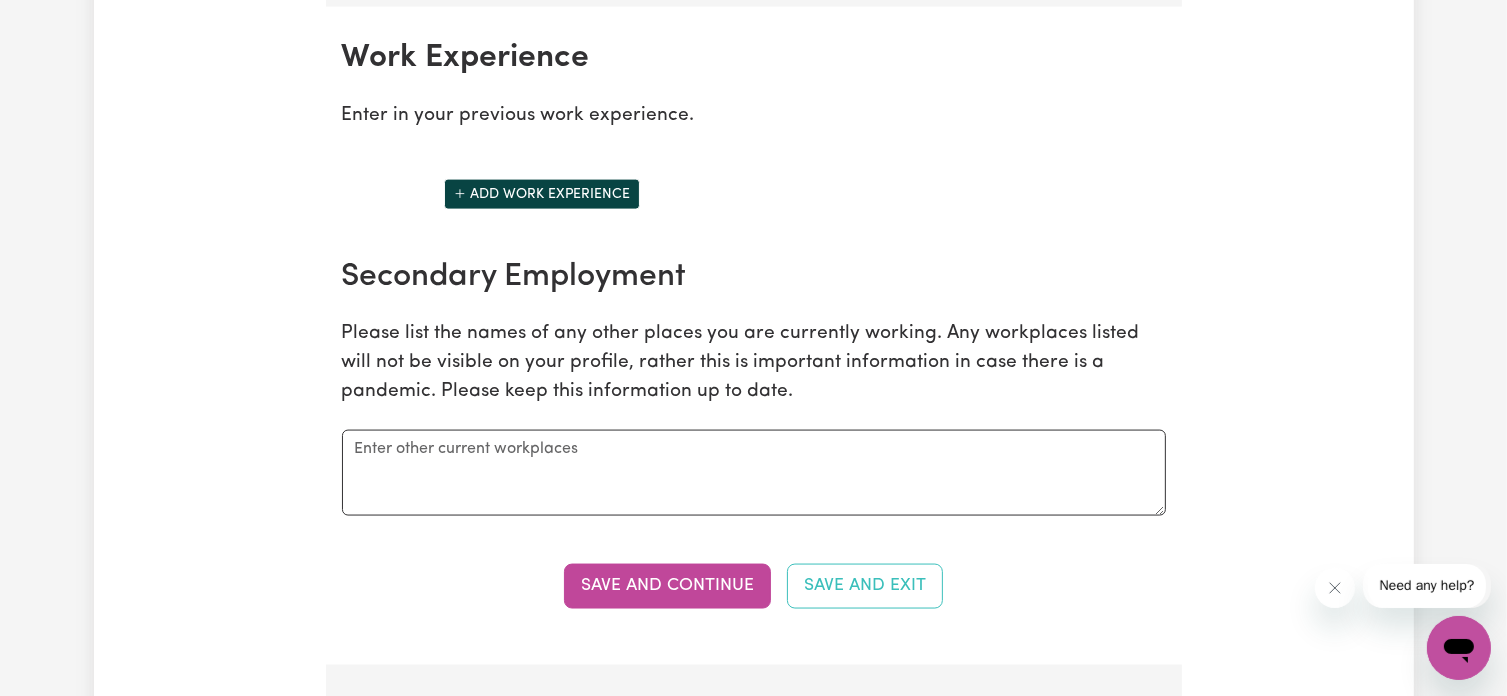 click on "Please list the names of any other places you are currently working. Any workplaces listed will not be visible on your profile, rather this is important information in case there is a pandemic. Please keep this information up to date." at bounding box center [754, 363] 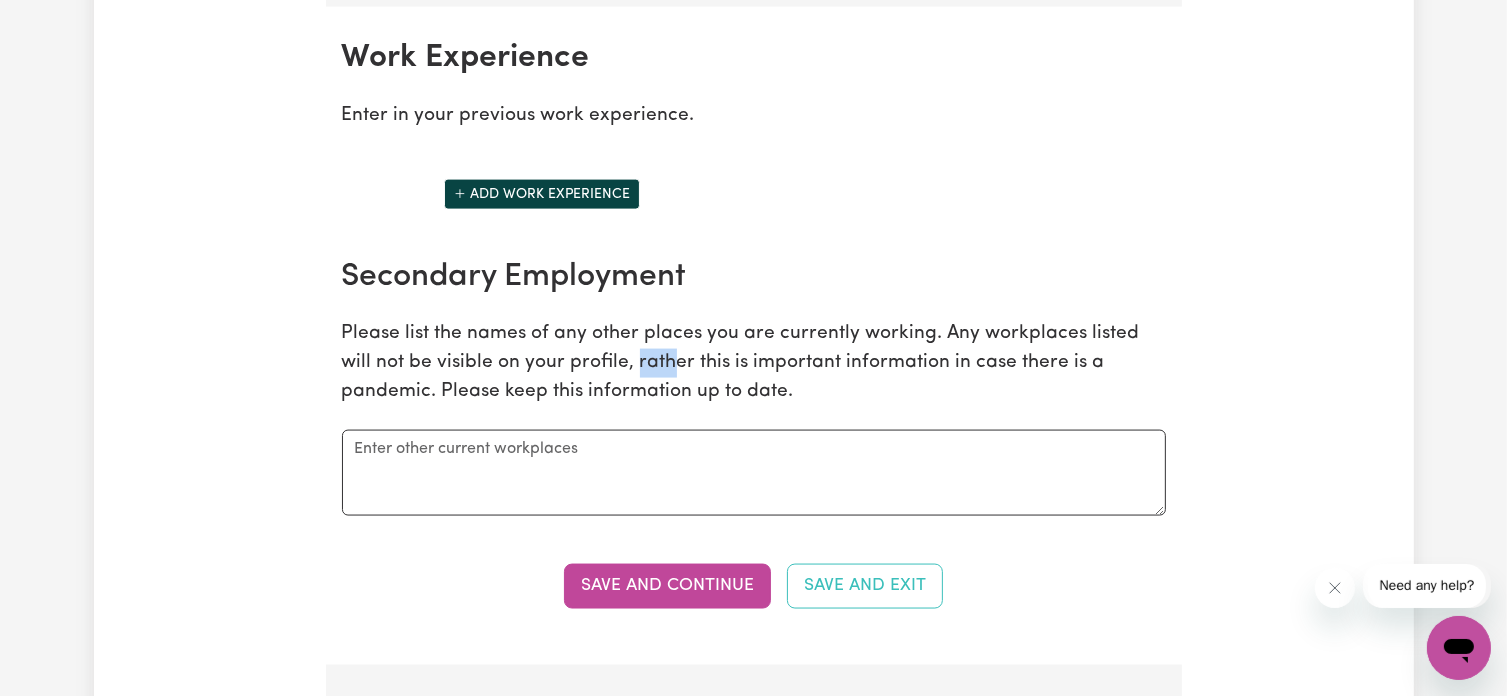 drag, startPoint x: 596, startPoint y: 358, endPoint x: 630, endPoint y: 355, distance: 34.132095 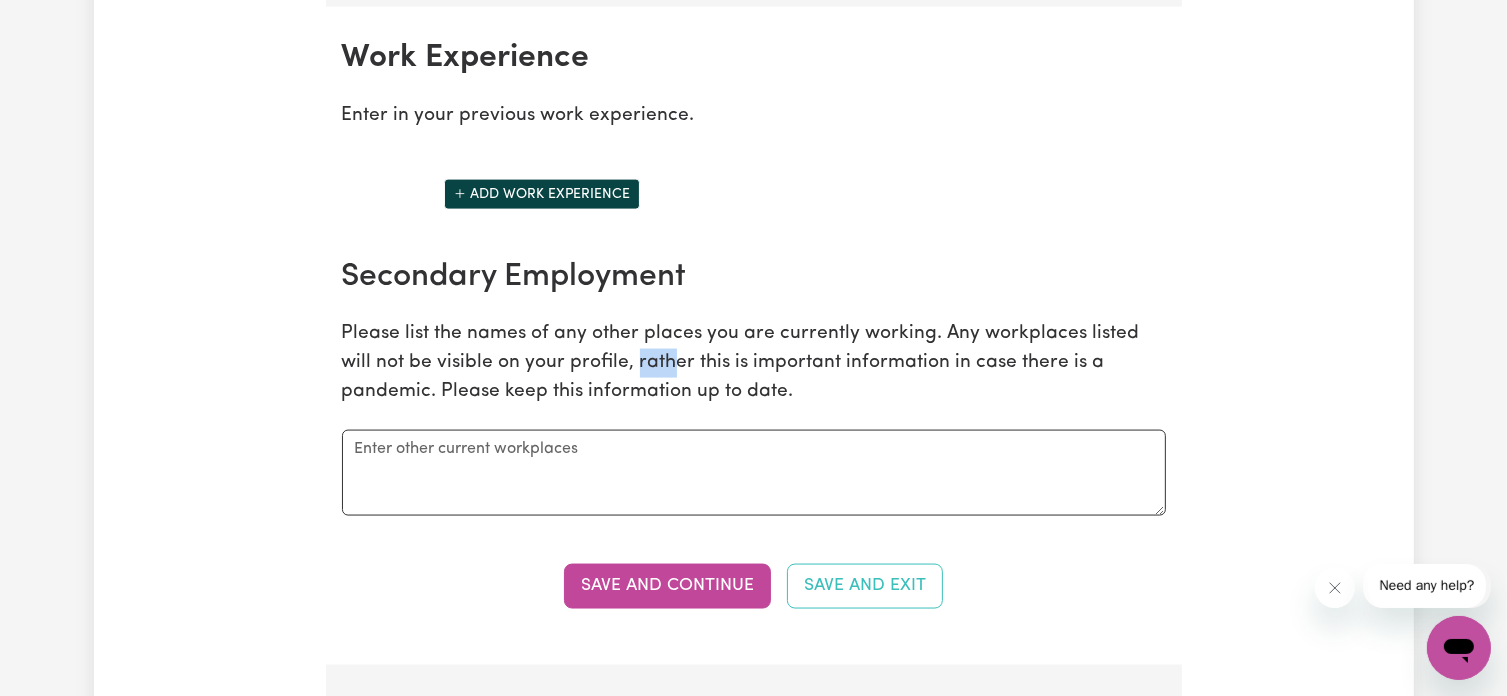 click on "Please list the names of any other places you are currently working. Any workplaces listed will not be visible on your profile, rather this is important information in case there is a pandemic. Please keep this information up to date." at bounding box center (754, 363) 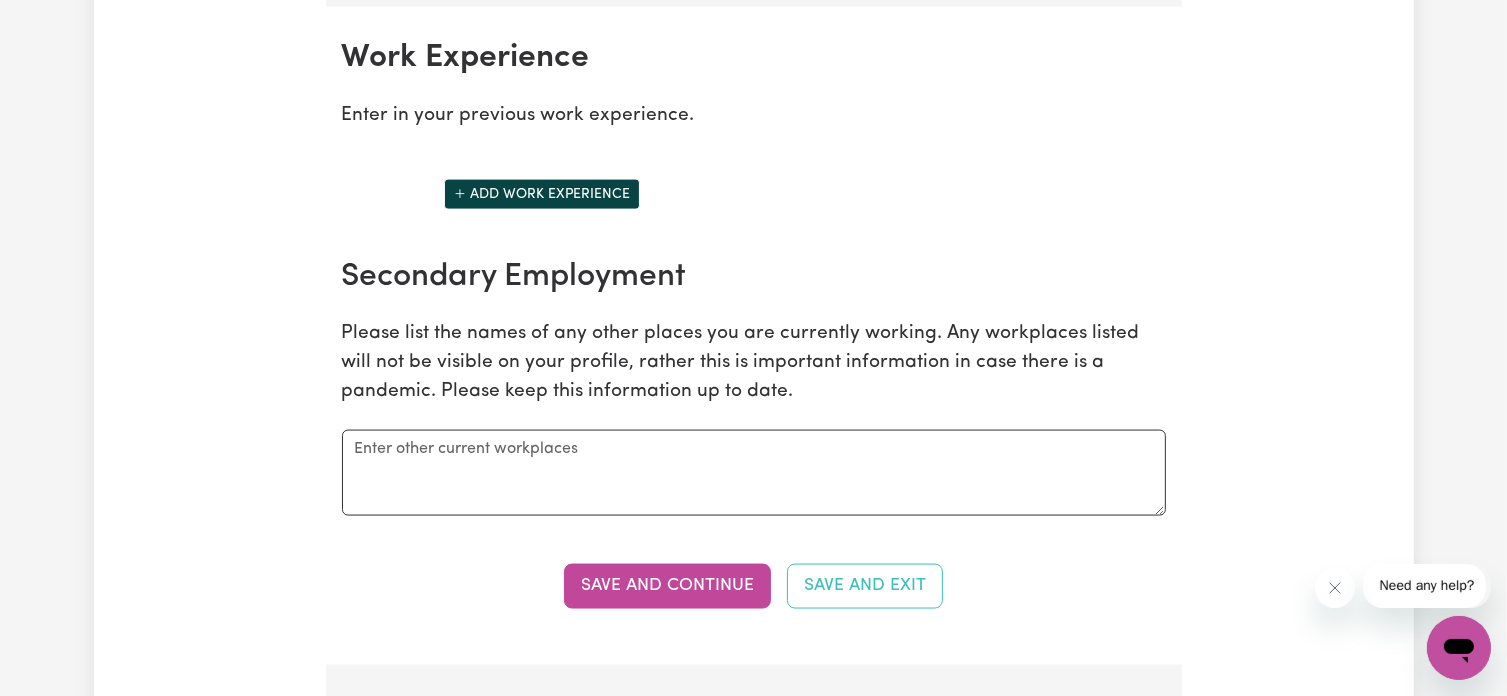 click on "Please list the names of any other places you are currently working. Any workplaces listed will not be visible on your profile, rather this is important information in case there is a pandemic. Please keep this information up to date." at bounding box center [754, 363] 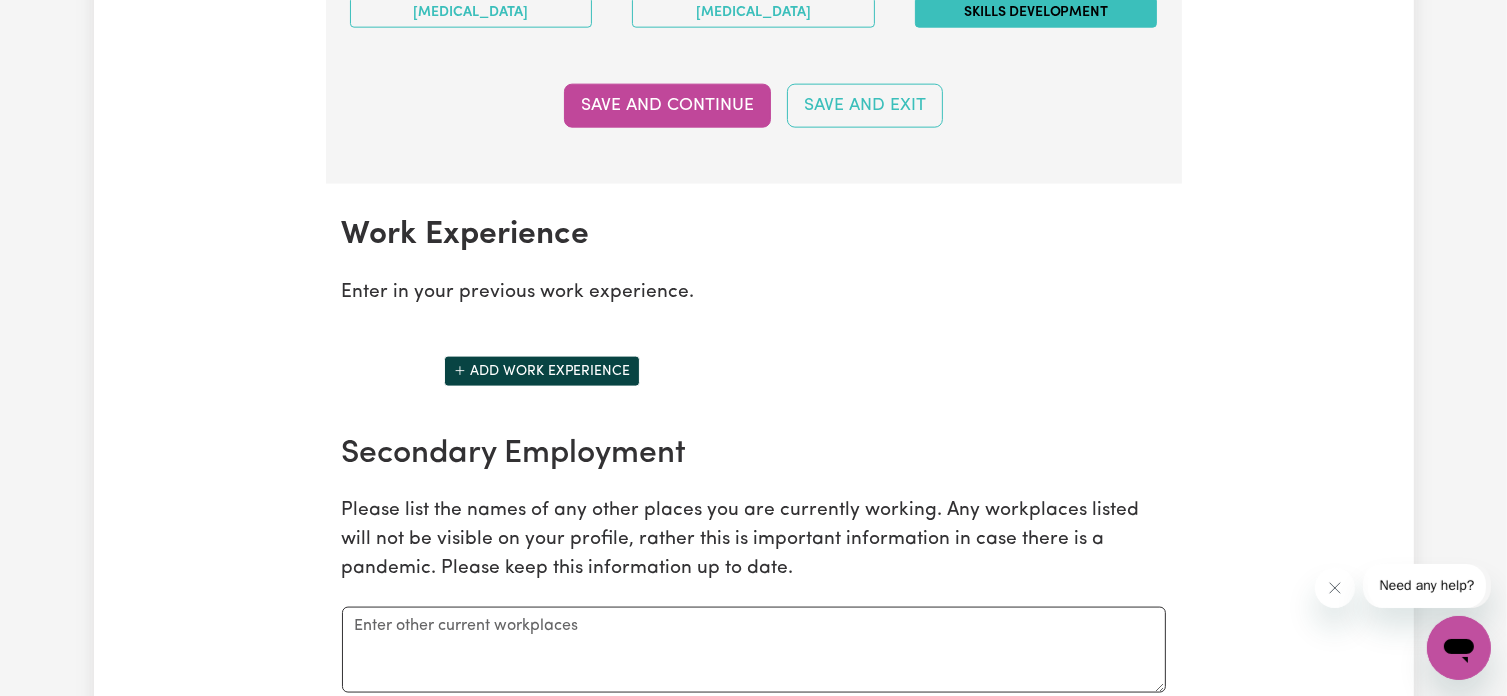 scroll, scrollTop: 2615, scrollLeft: 0, axis: vertical 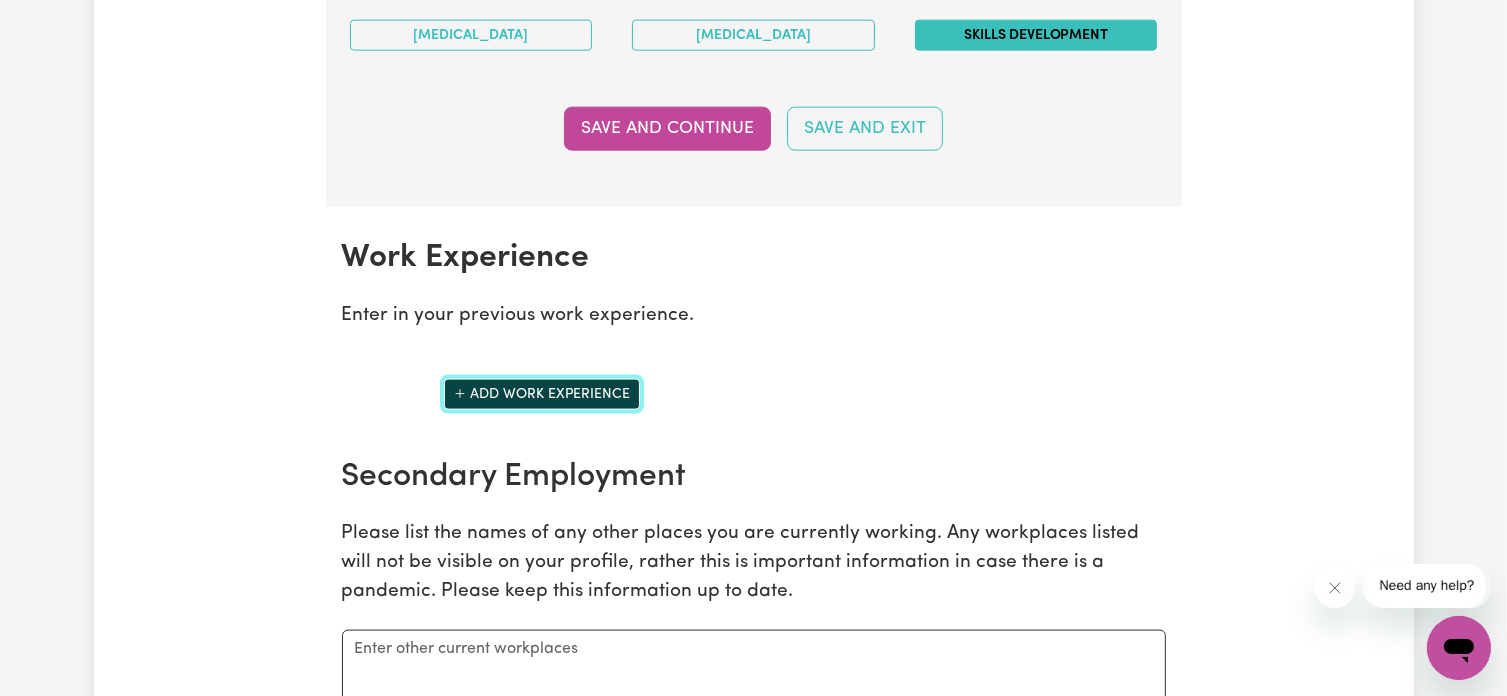 click on "Add work experience" at bounding box center [542, 394] 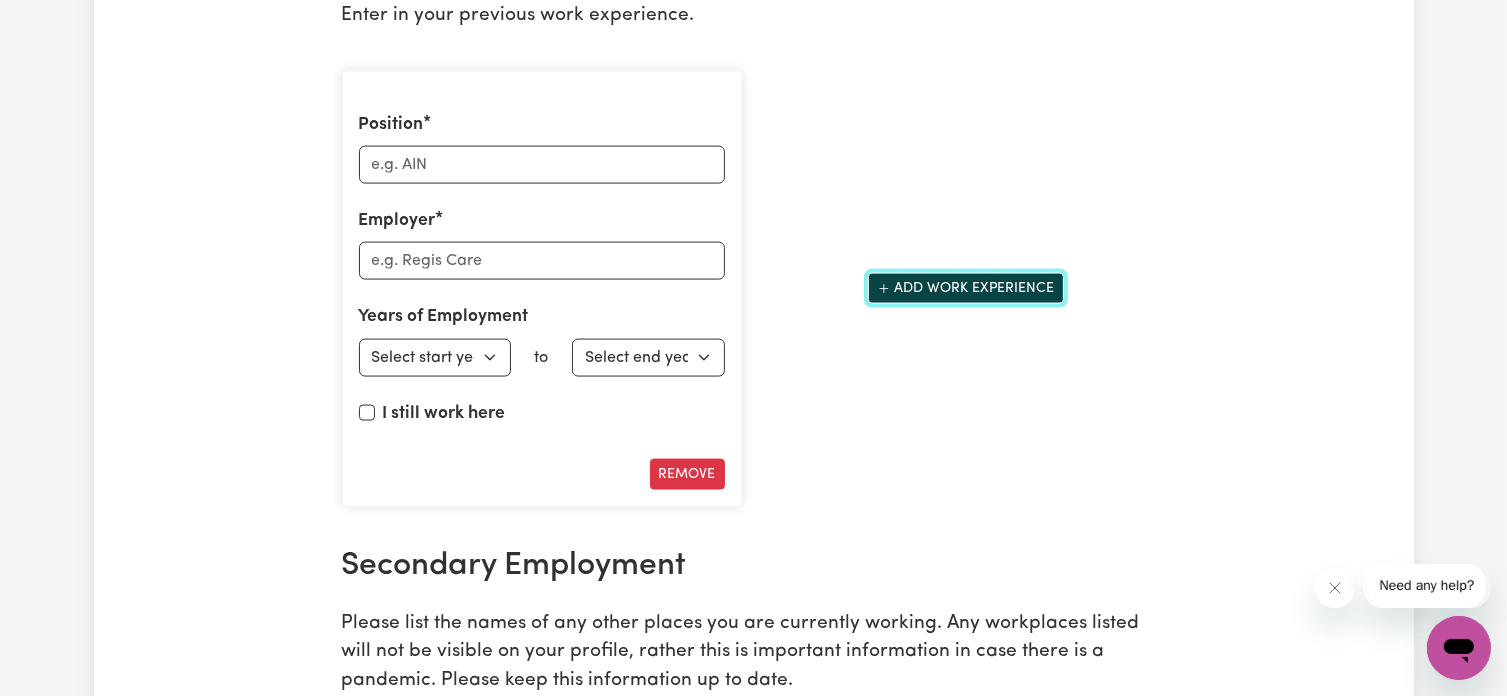 scroll, scrollTop: 2815, scrollLeft: 0, axis: vertical 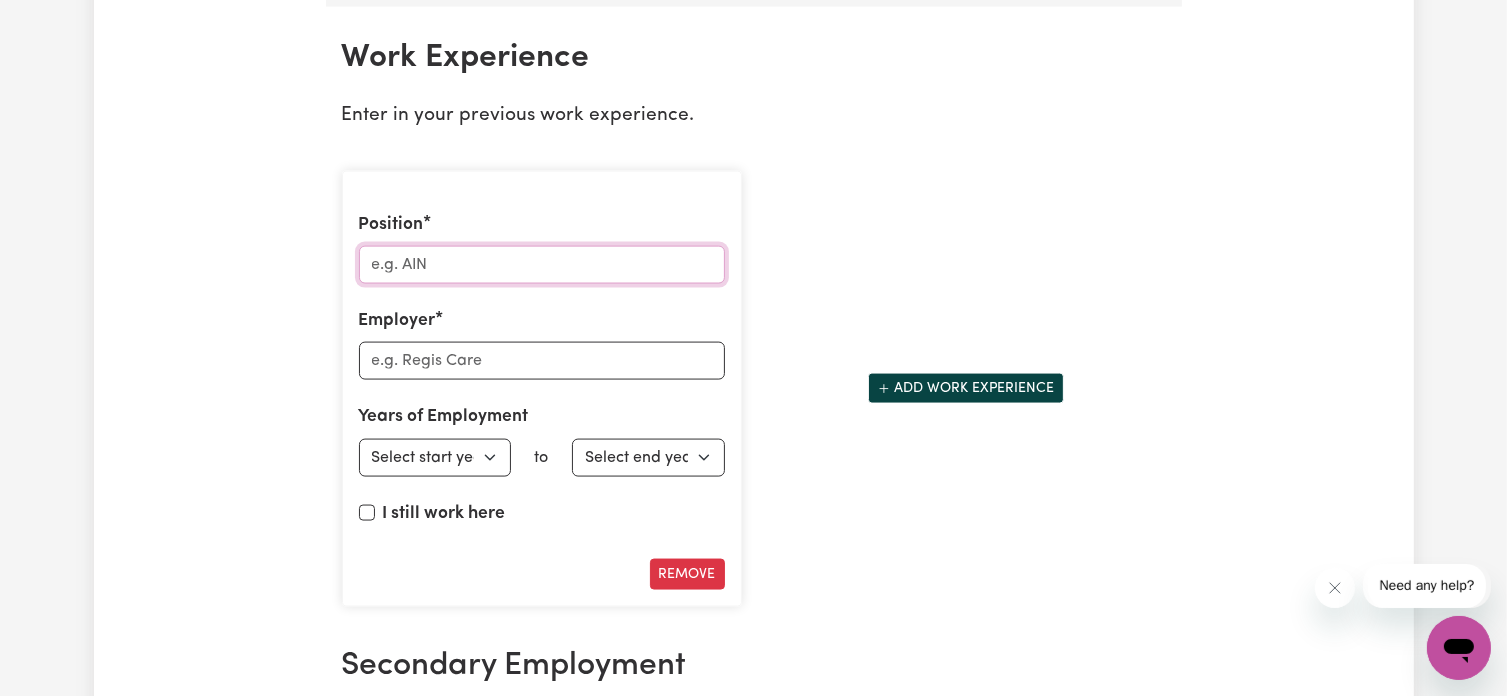 click on "Position" at bounding box center (542, 265) 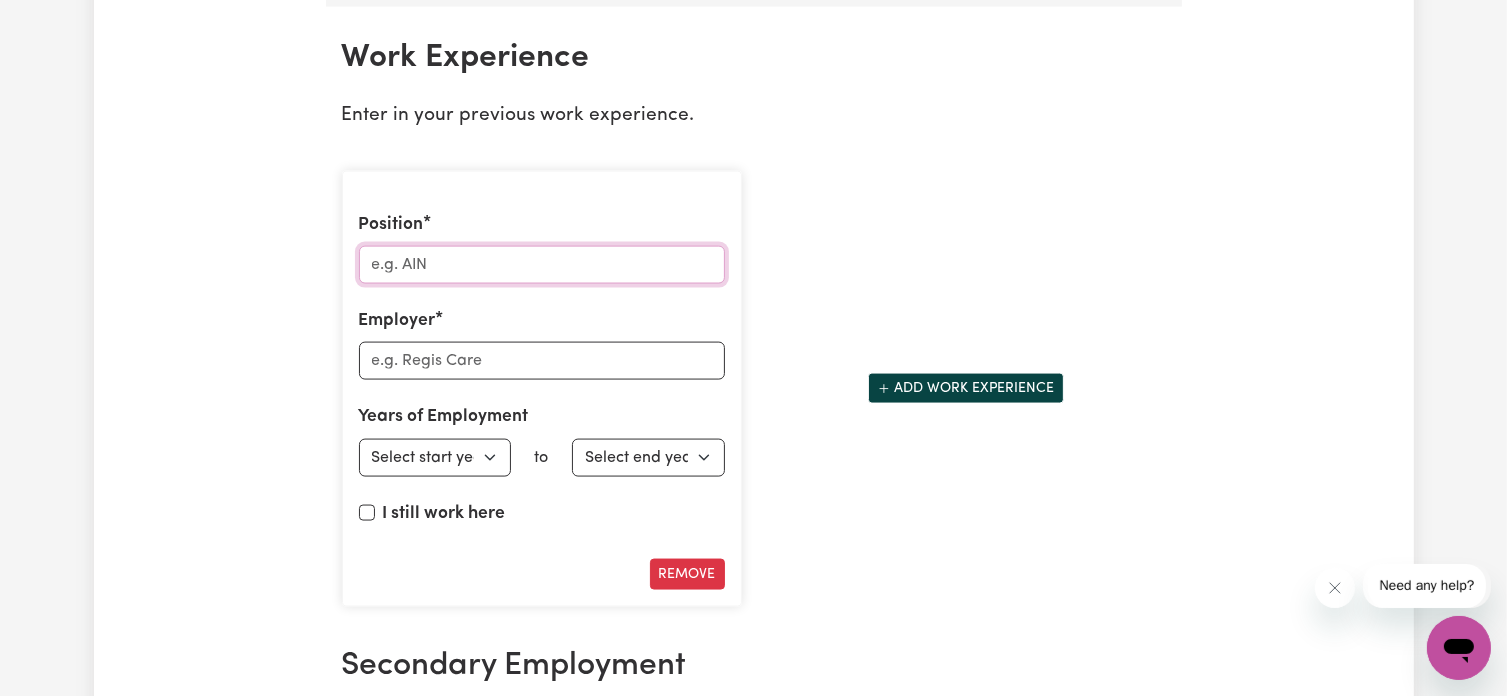 paste on "Psychological Counselor" 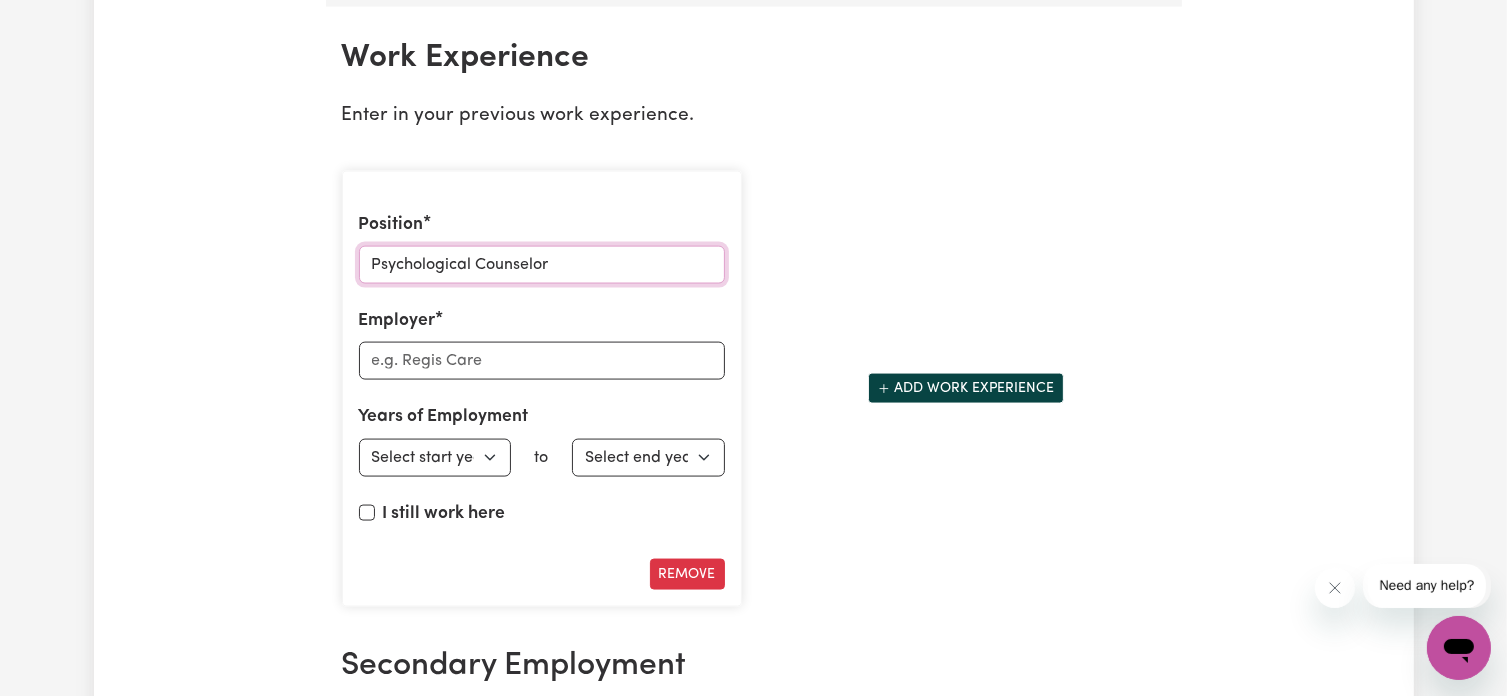 type on "Psychological Counselor" 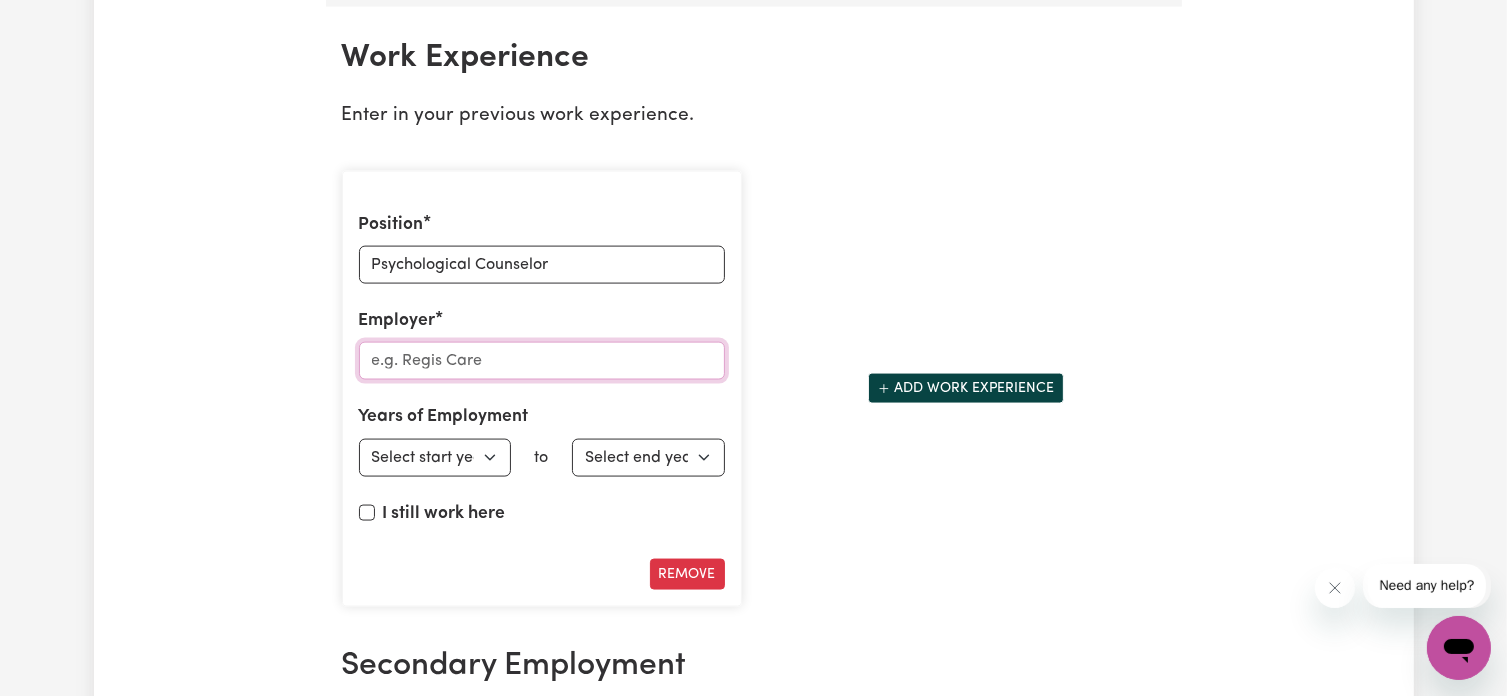 click on "Employer" at bounding box center [542, 361] 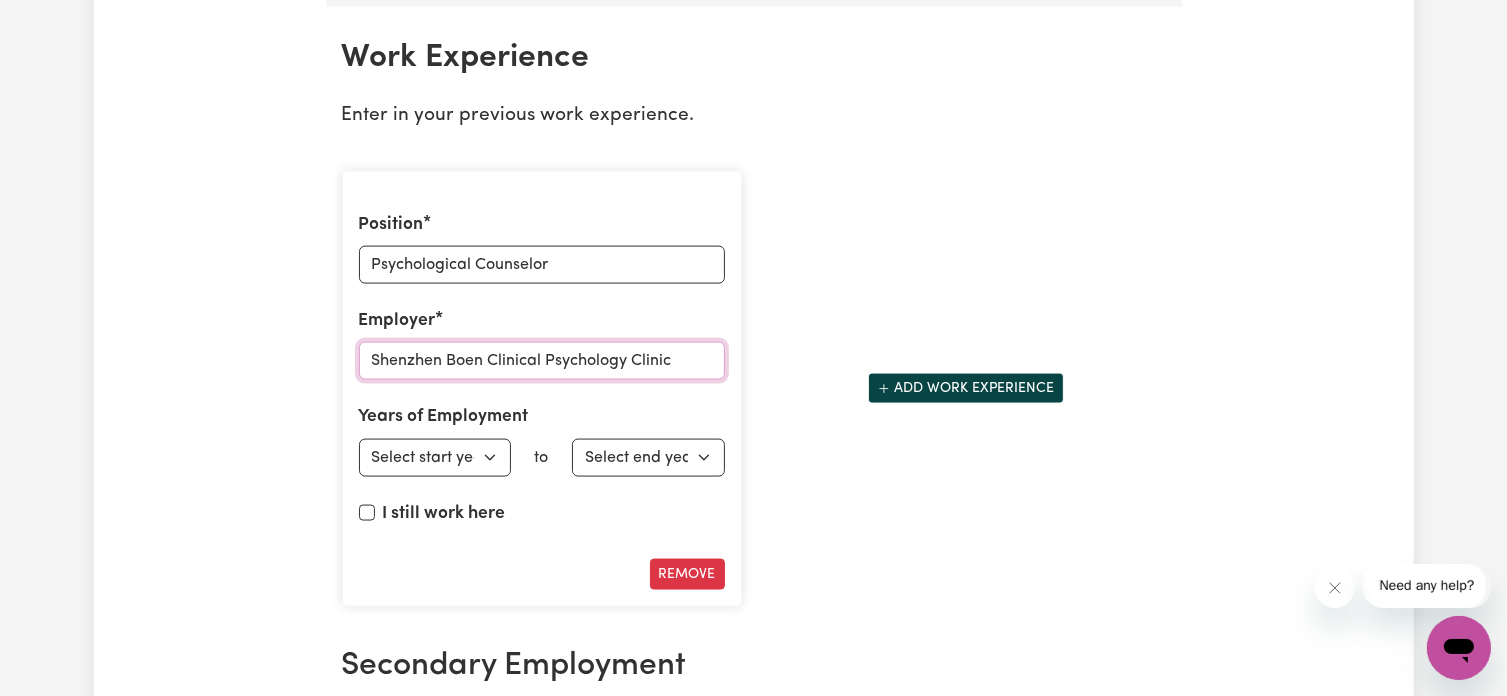 type on "Shenzhen Boen Clinical Psychology Clinic" 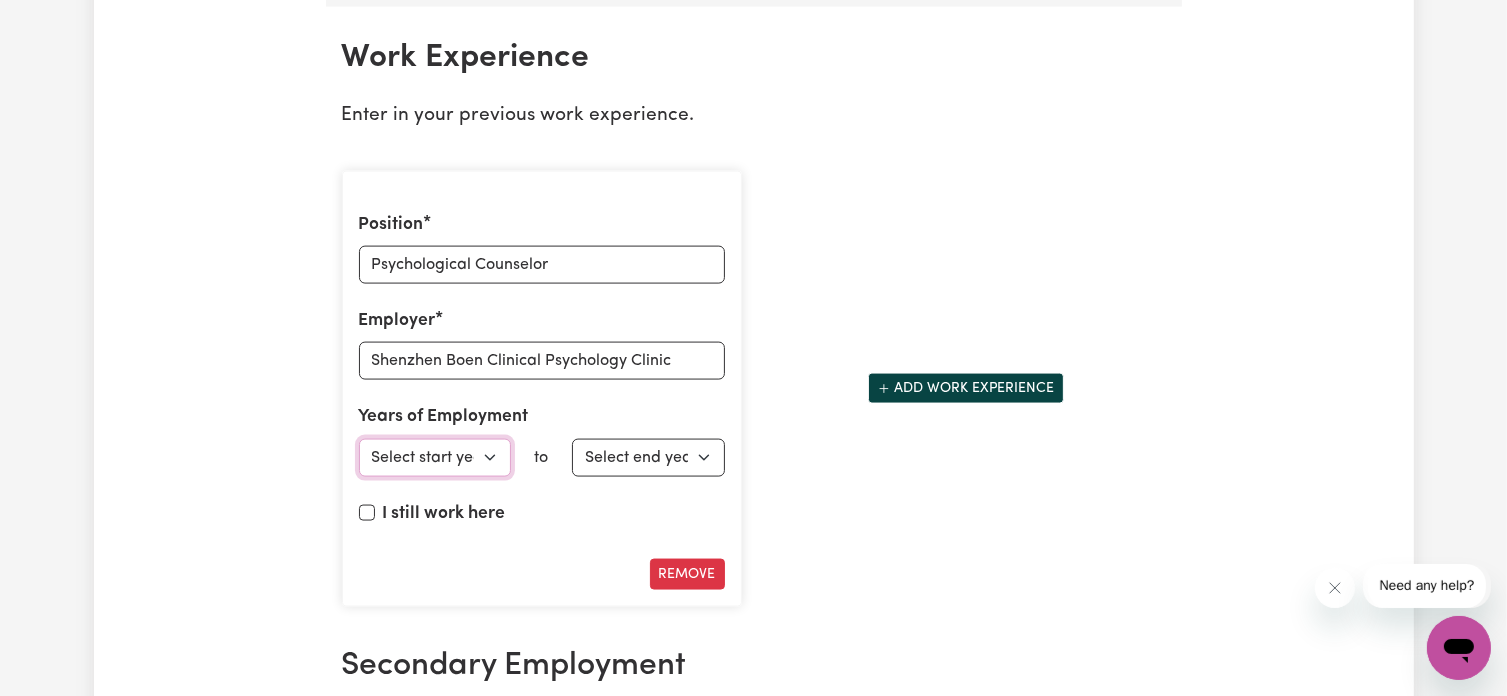 click on "Select start year [DATE] 1952 1953 1954 1955 1956 1957 1958 1959 1960 1961 1962 1963 1964 1965 1966 1967 1968 1969 1970 1971 1972 1973 1974 1975 1976 1977 1978 1979 1980 1981 1982 1983 1984 1985 1986 1987 1988 1989 1990 1991 1992 1993 1994 1995 1996 1997 1998 1999 2000 2001 2002 2003 2004 2005 2006 2007 2008 2009 2010 2011 2012 2013 2014 2015 2016 2017 2018 2019 2020 2021 2022 2023 2024 2025" at bounding box center (435, 458) 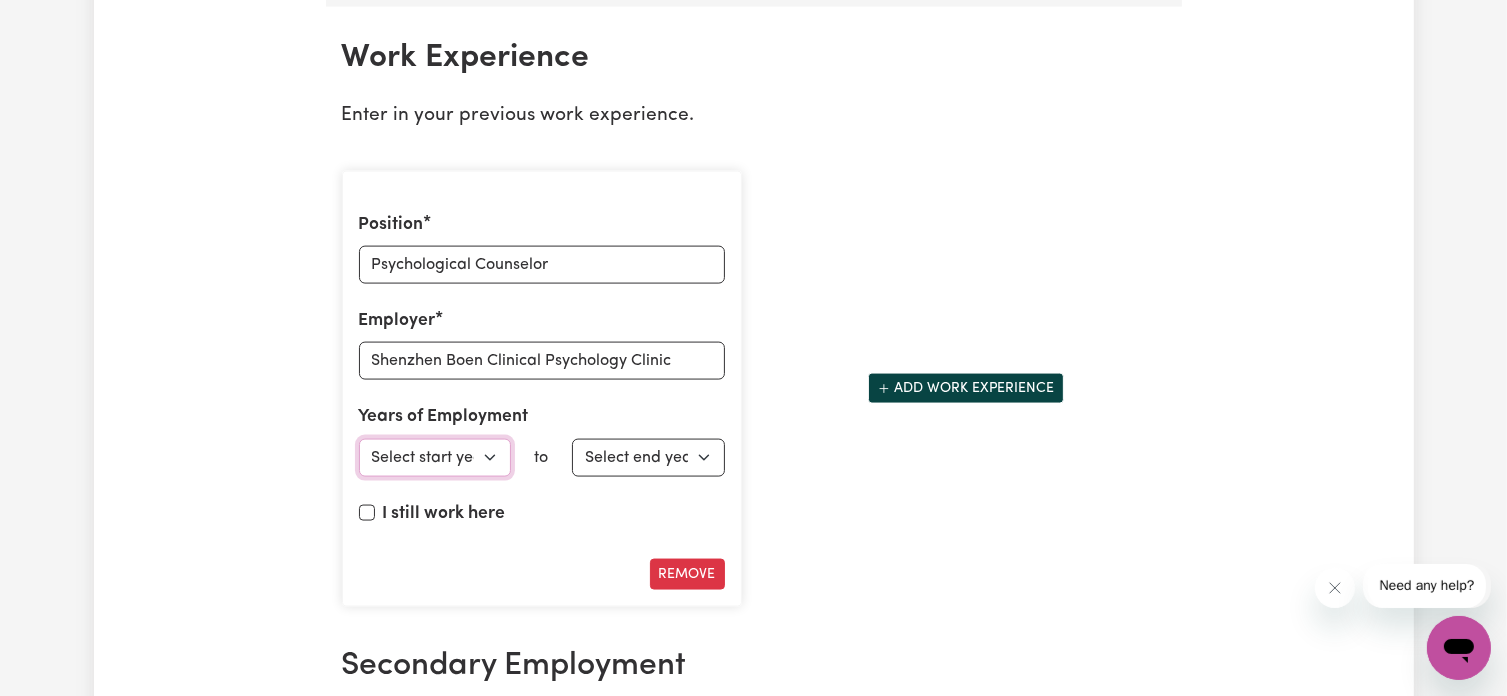 select on "2021" 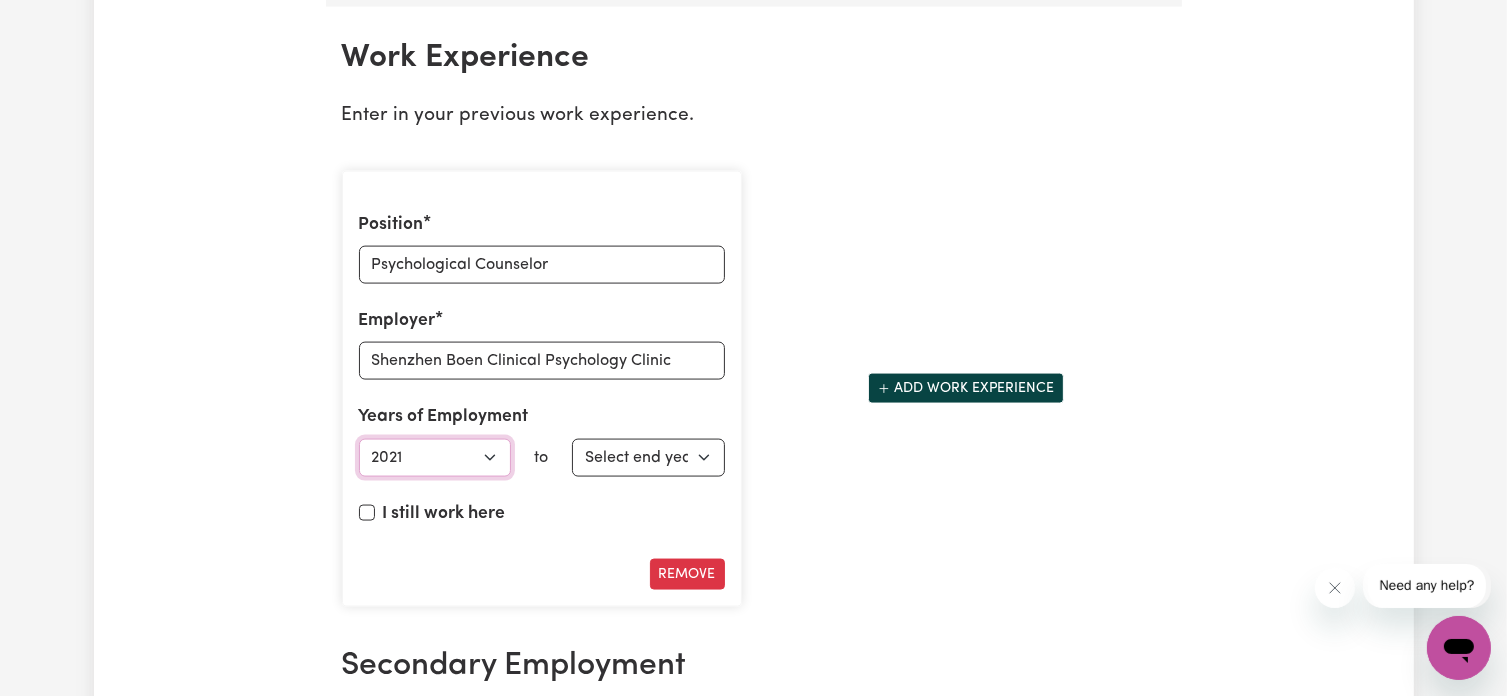 click on "Select start year [DATE] 1952 1953 1954 1955 1956 1957 1958 1959 1960 1961 1962 1963 1964 1965 1966 1967 1968 1969 1970 1971 1972 1973 1974 1975 1976 1977 1978 1979 1980 1981 1982 1983 1984 1985 1986 1987 1988 1989 1990 1991 1992 1993 1994 1995 1996 1997 1998 1999 2000 2001 2002 2003 2004 2005 2006 2007 2008 2009 2010 2011 2012 2013 2014 2015 2016 2017 2018 2019 2020 2021 2022 2023 2024 2025" at bounding box center (435, 458) 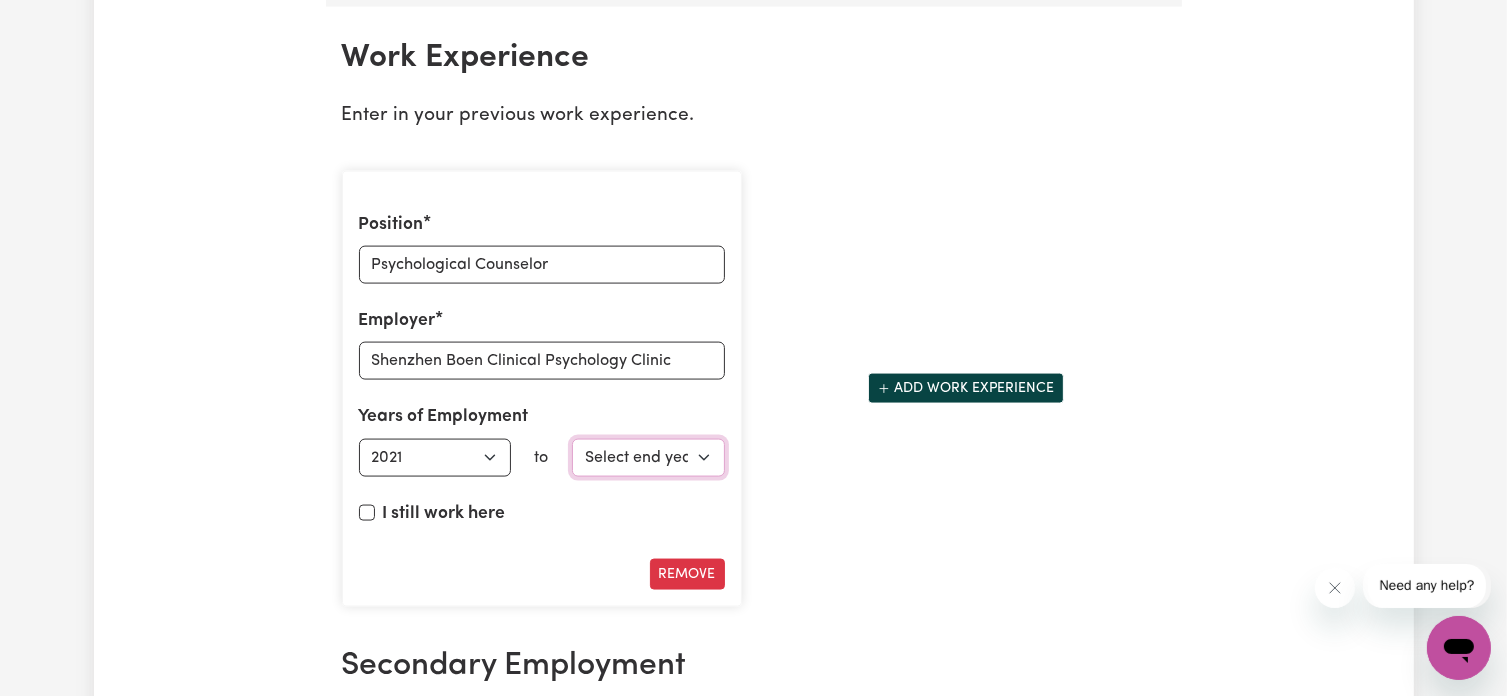 click on "Select end year [DATE] 1952 1953 1954 1955 1956 1957 1958 1959 1960 1961 1962 1963 1964 1965 1966 1967 1968 1969 1970 1971 1972 1973 1974 1975 1976 1977 1978 1979 1980 1981 1982 1983 1984 1985 1986 1987 1988 1989 1990 1991 1992 1993 1994 1995 1996 1997 1998 1999 2000 2001 2002 2003 2004 2005 2006 2007 2008 2009 2010 2011 2012 2013 2014 2015 2016 2017 2018 2019 2020 2021 2022 2023 2024 2025" at bounding box center (648, 458) 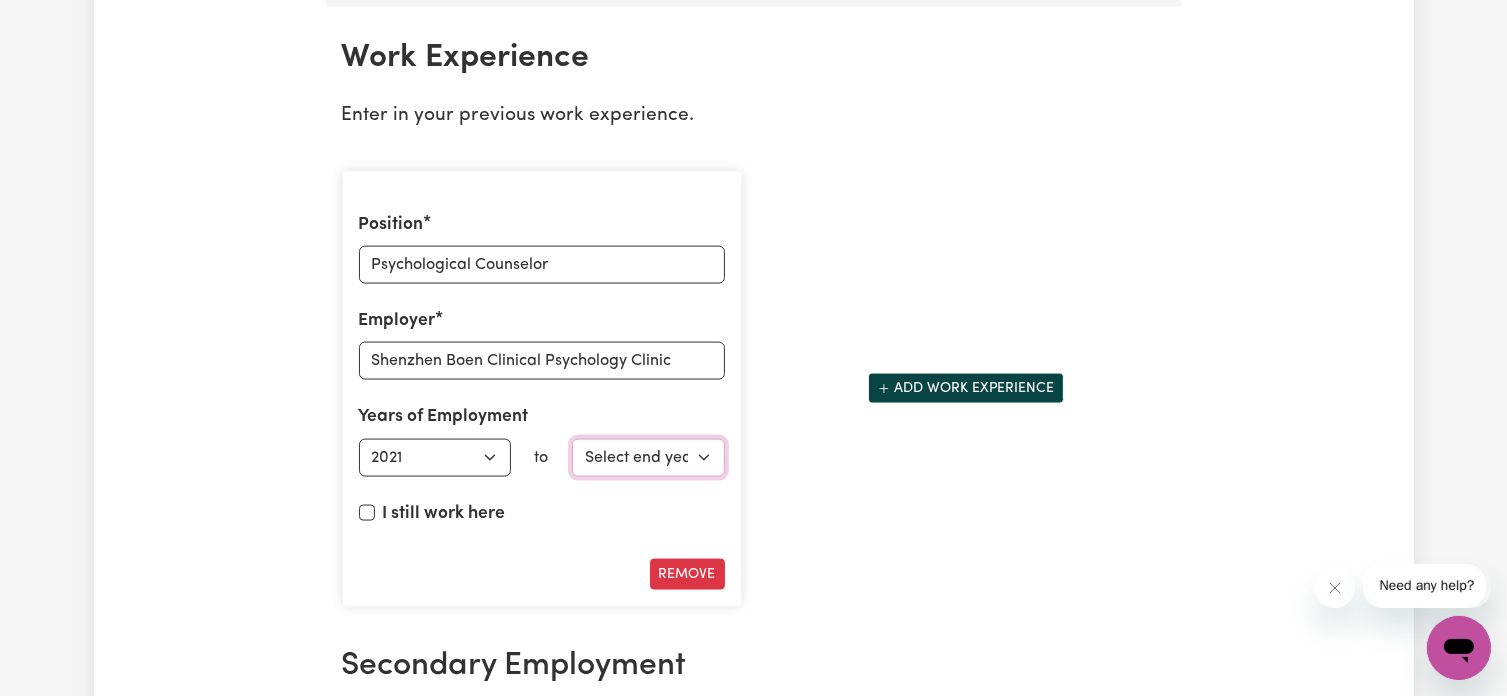 select on "2024" 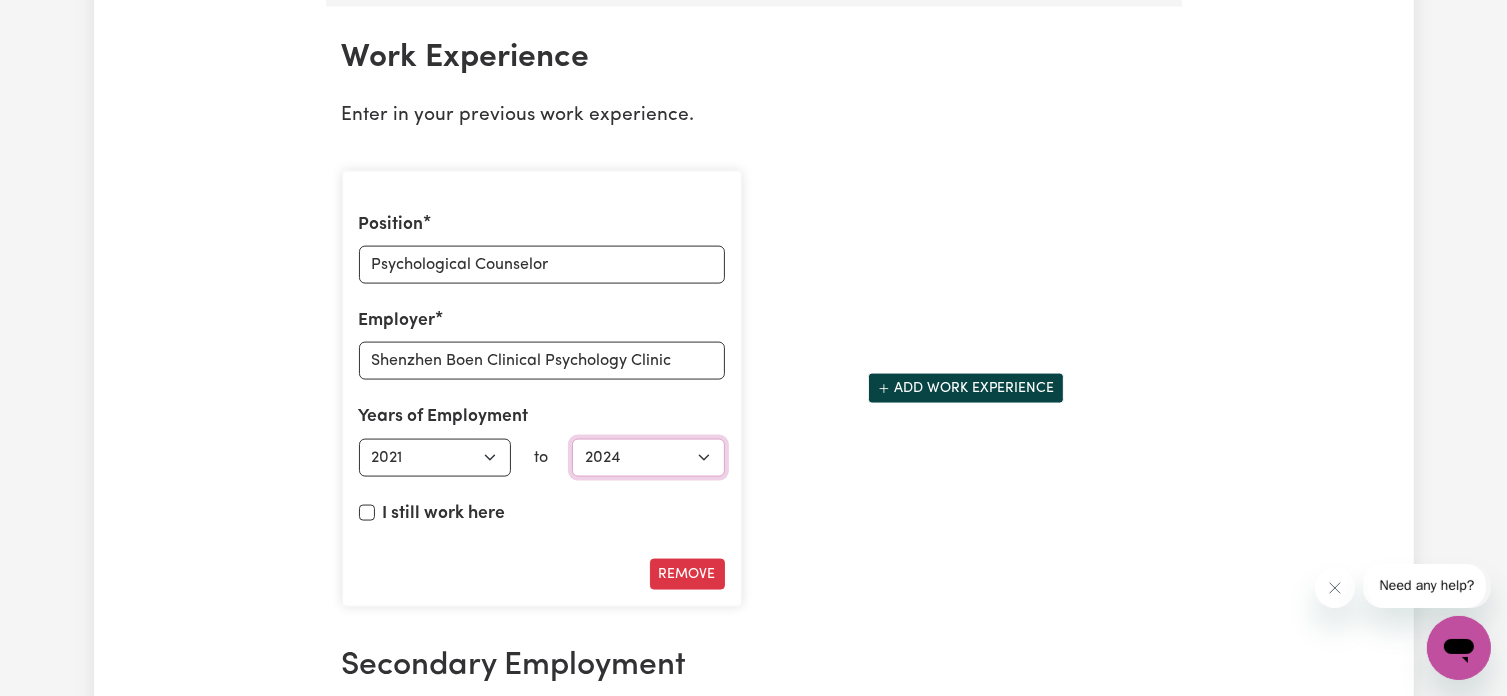 click on "Select end year [DATE] 1952 1953 1954 1955 1956 1957 1958 1959 1960 1961 1962 1963 1964 1965 1966 1967 1968 1969 1970 1971 1972 1973 1974 1975 1976 1977 1978 1979 1980 1981 1982 1983 1984 1985 1986 1987 1988 1989 1990 1991 1992 1993 1994 1995 1996 1997 1998 1999 2000 2001 2002 2003 2004 2005 2006 2007 2008 2009 2010 2011 2012 2013 2014 2015 2016 2017 2018 2019 2020 2021 2022 2023 2024 2025" at bounding box center (648, 458) 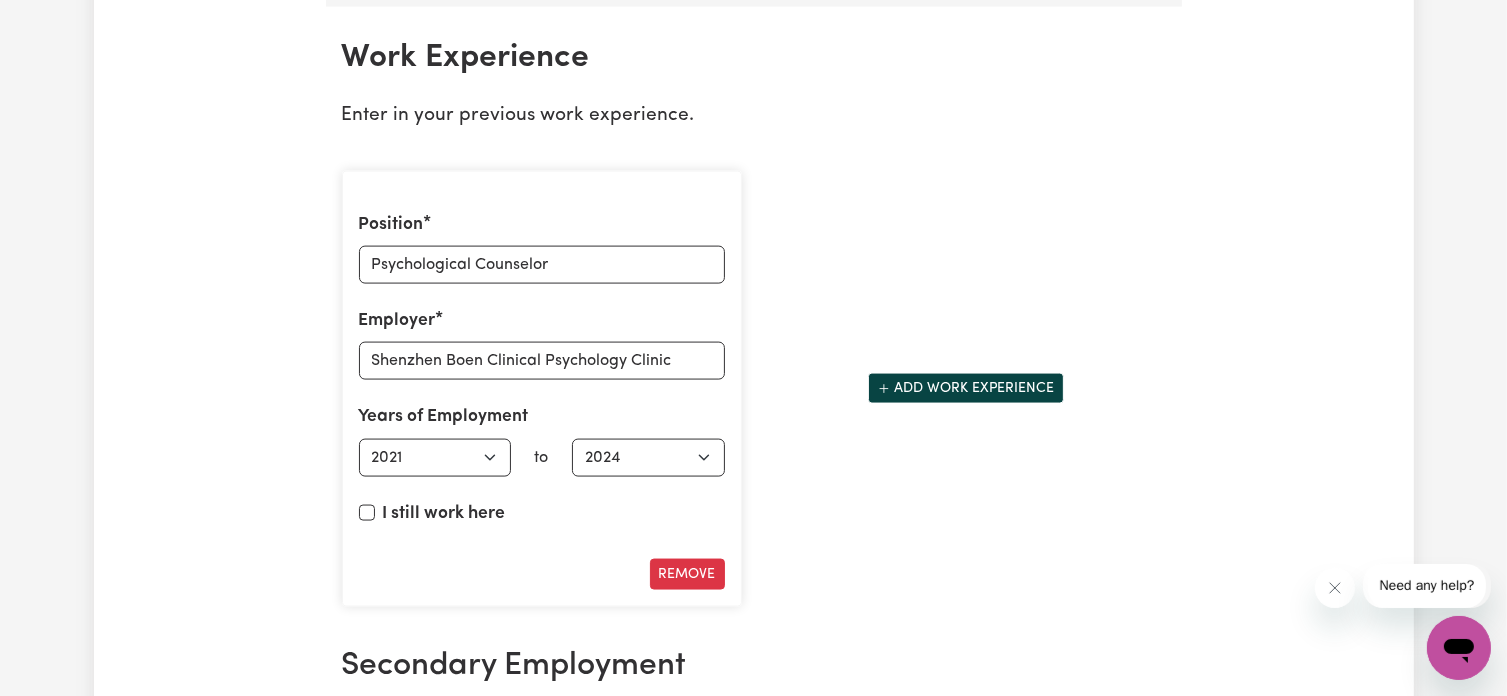 click on "Position Psychological Counselor Employer Shenzhen Boen Clinical Psychology Clinic Years of Employment Employed from Select start year [DATE] 1952 1953 1954 1955 1956 1957 1958 1959 1960 1961 1962 1963 1964 1965 1966 1967 1968 1969 1970 1971 1972 1973 1974 1975 1976 1977 1978 1979 1980 1981 1982 1983 1984 1985 1986 1987 1988 1989 1990 1991 1992 1993 1994 1995 1996 1997 1998 1999 2000 2001 2002 2003 2004 2005 2006 2007 2008 2009 2010 2011 2012 2013 2014 2015 2016 2017 2018 2019 2020 2021 2022 2023 2024 2025 to Employed until Select end year [DATE] 1952 1953 1954 1955 1956 1957 1958 1959 1960 1961 1962 1963 1964 1965 1966 1967 1968 1969 1970 1971 1972 1973 1974 1975 1976 1977 1978 1979 1980 1981 1982 1983 1984 1985 1986 1987 1988 1989 1990 1991 1992 1993 1994 1995 1996 1997 1998 1999 2000 2001 2002 2003 2004 2005 2006 2007 2008 2009 2010 2011 2012 2013 2014 2015 2016 2017 2018 2019 2020 2021 2022 2023 2024 2025 I still work here Remove Add work experience" at bounding box center [754, 389] 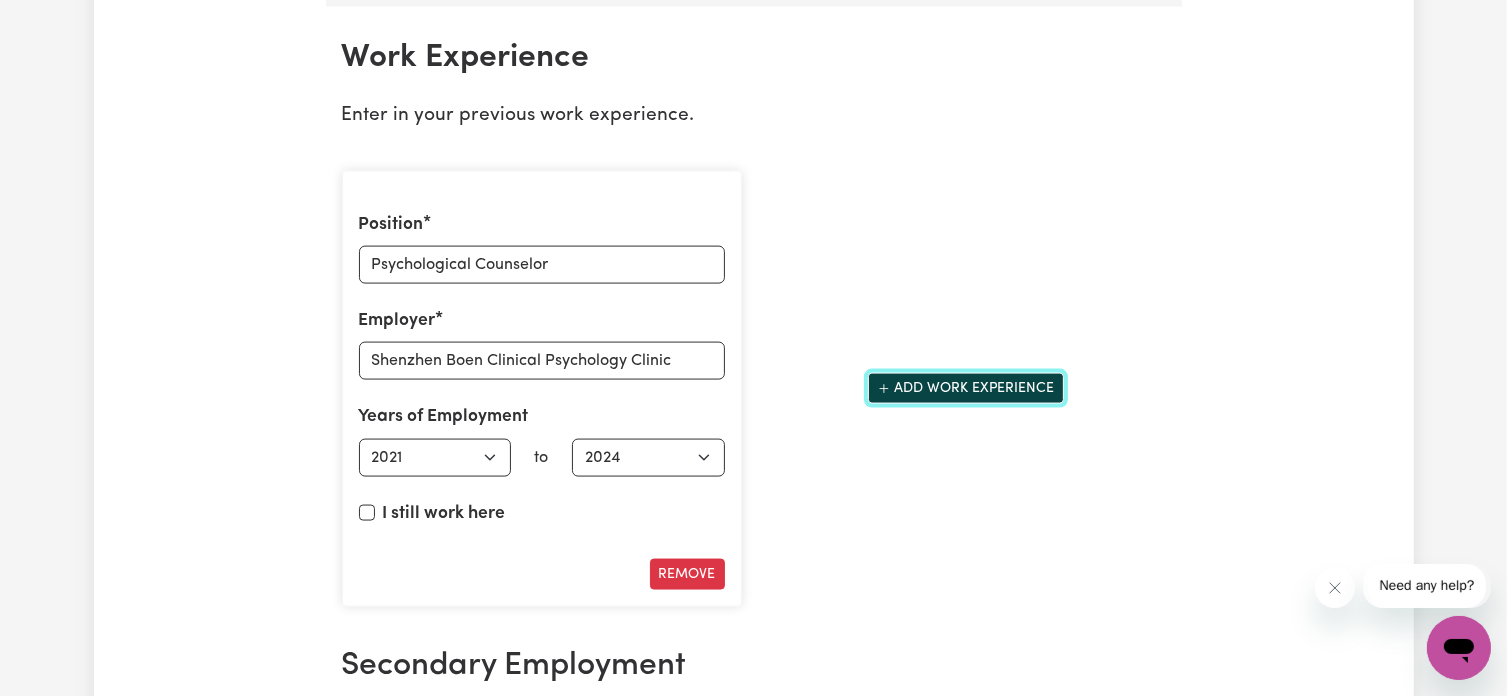 click on "Add work experience" at bounding box center (966, 388) 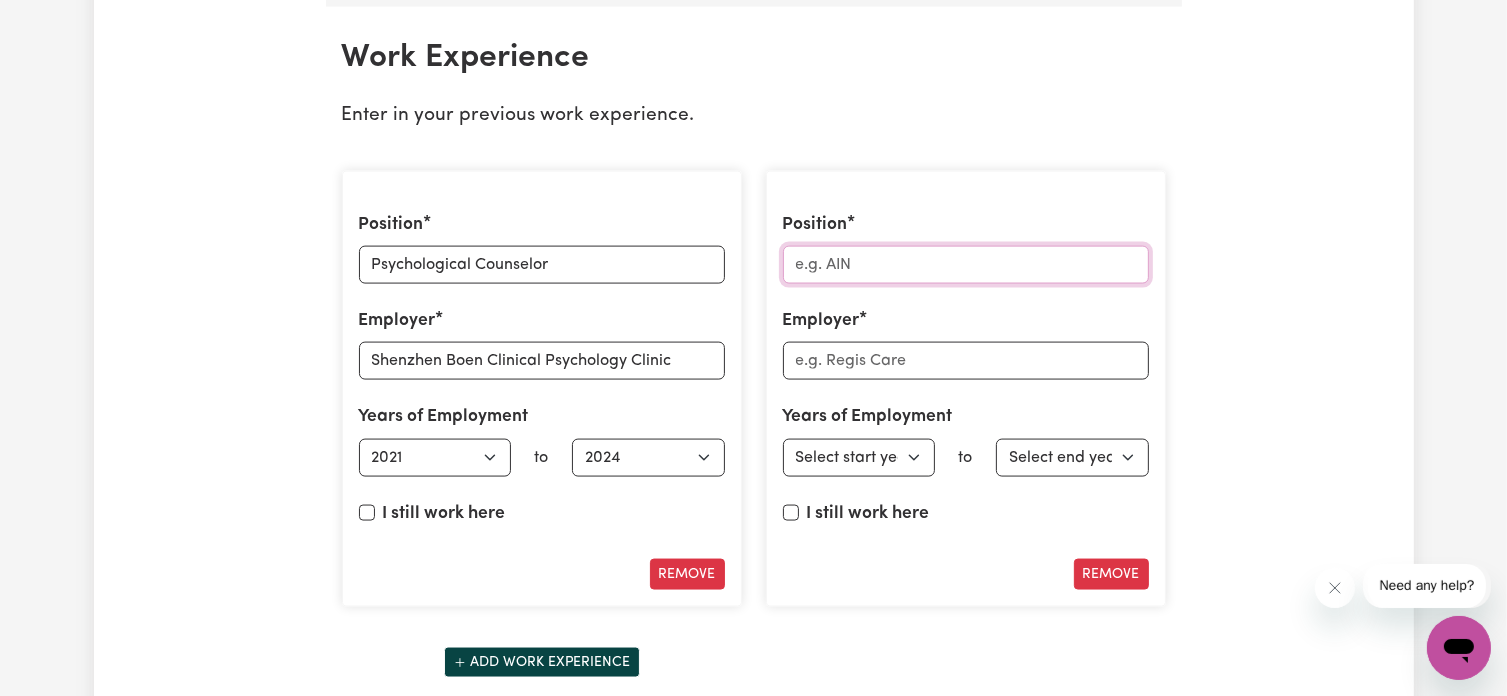 click on "Position" at bounding box center (966, 265) 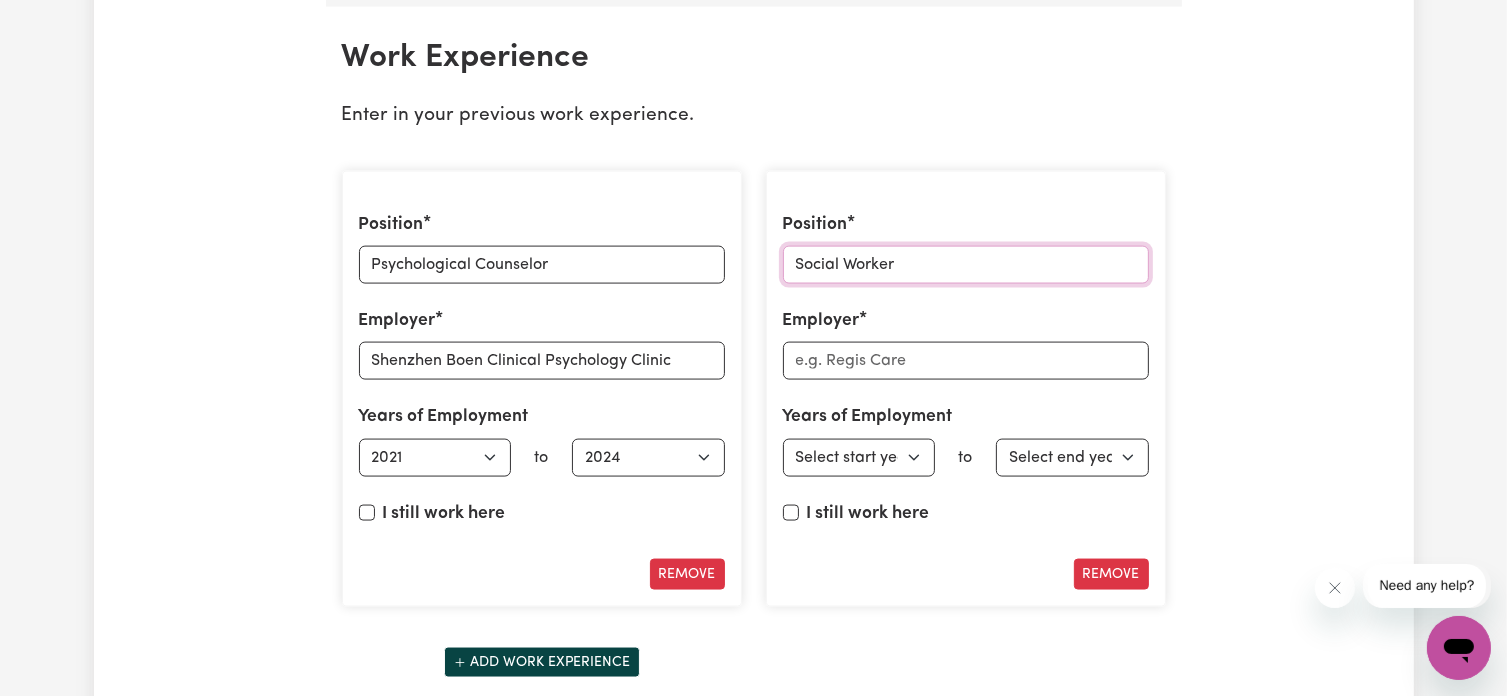 type on "Social Worker" 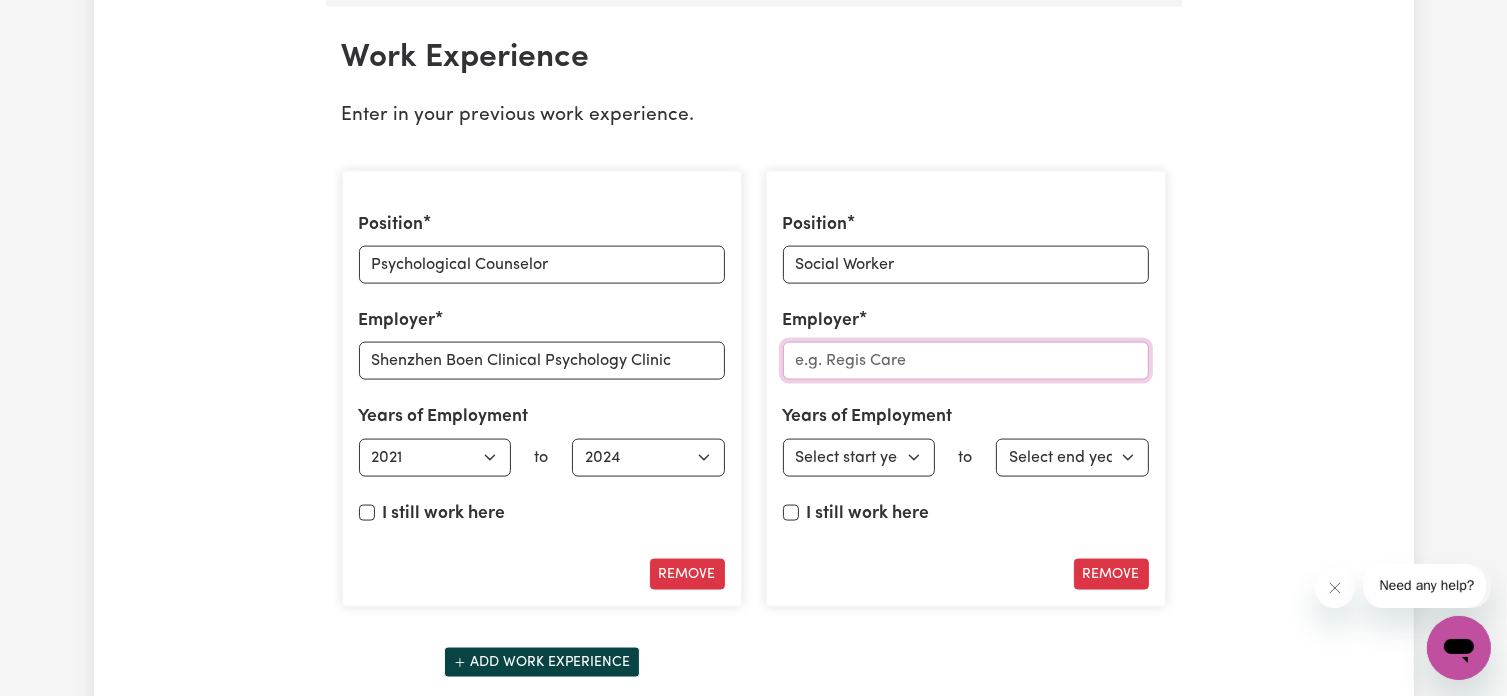 click on "Employer" at bounding box center [966, 361] 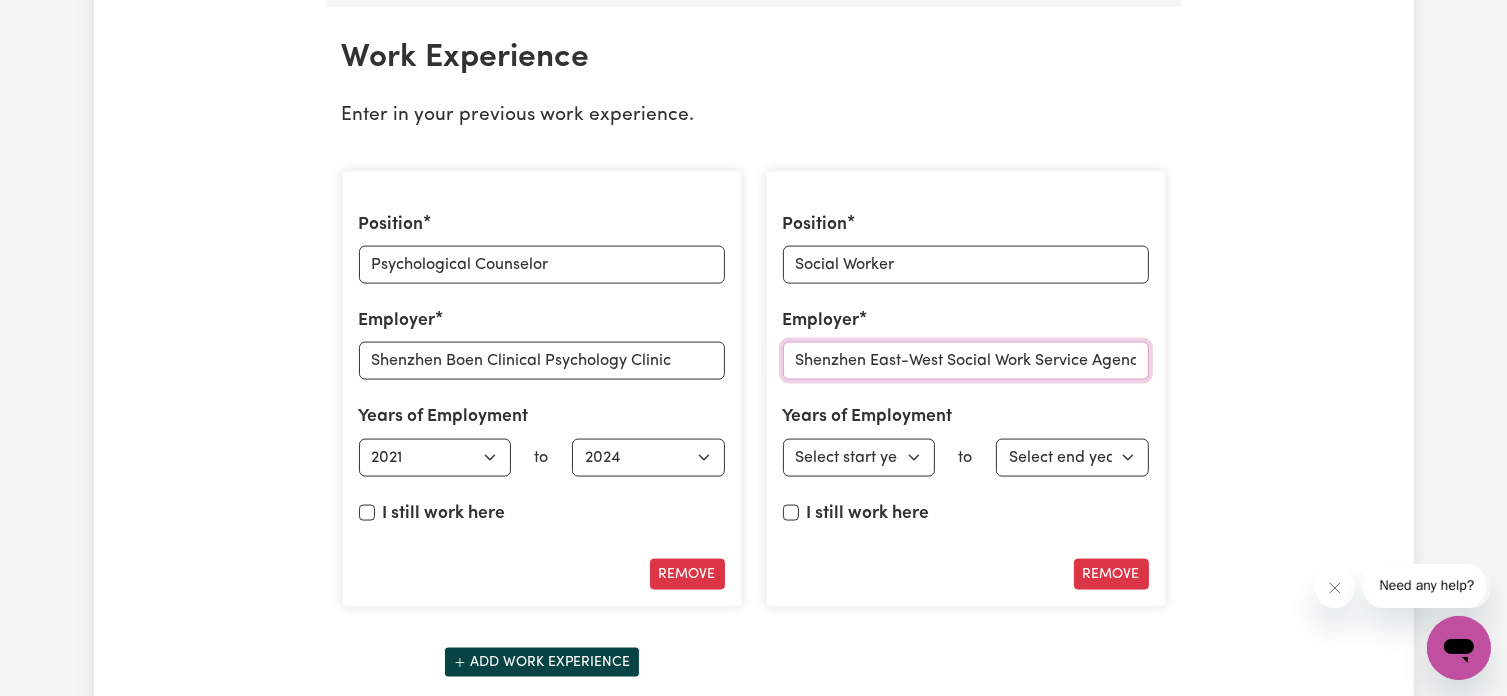 scroll, scrollTop: 0, scrollLeft: 12, axis: horizontal 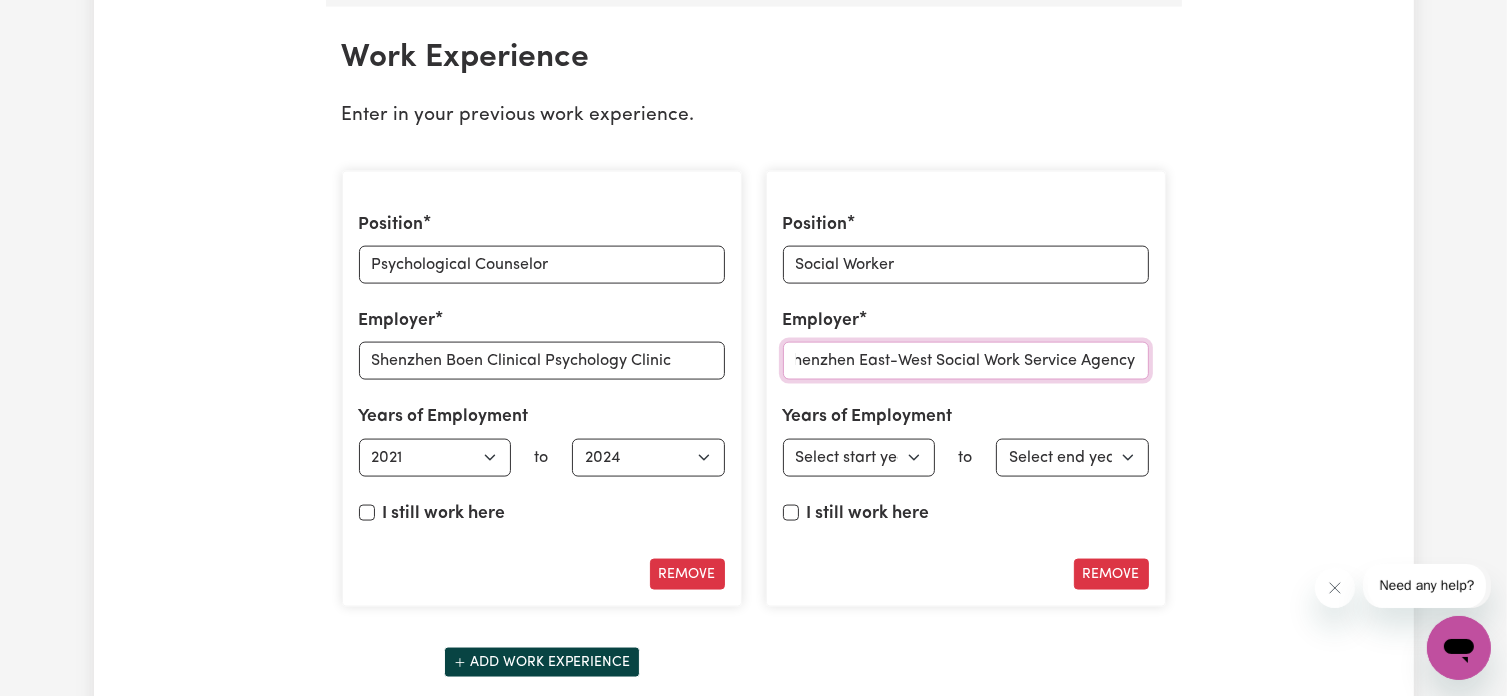 type on "Shenzhen East-West Social Work Service Agency" 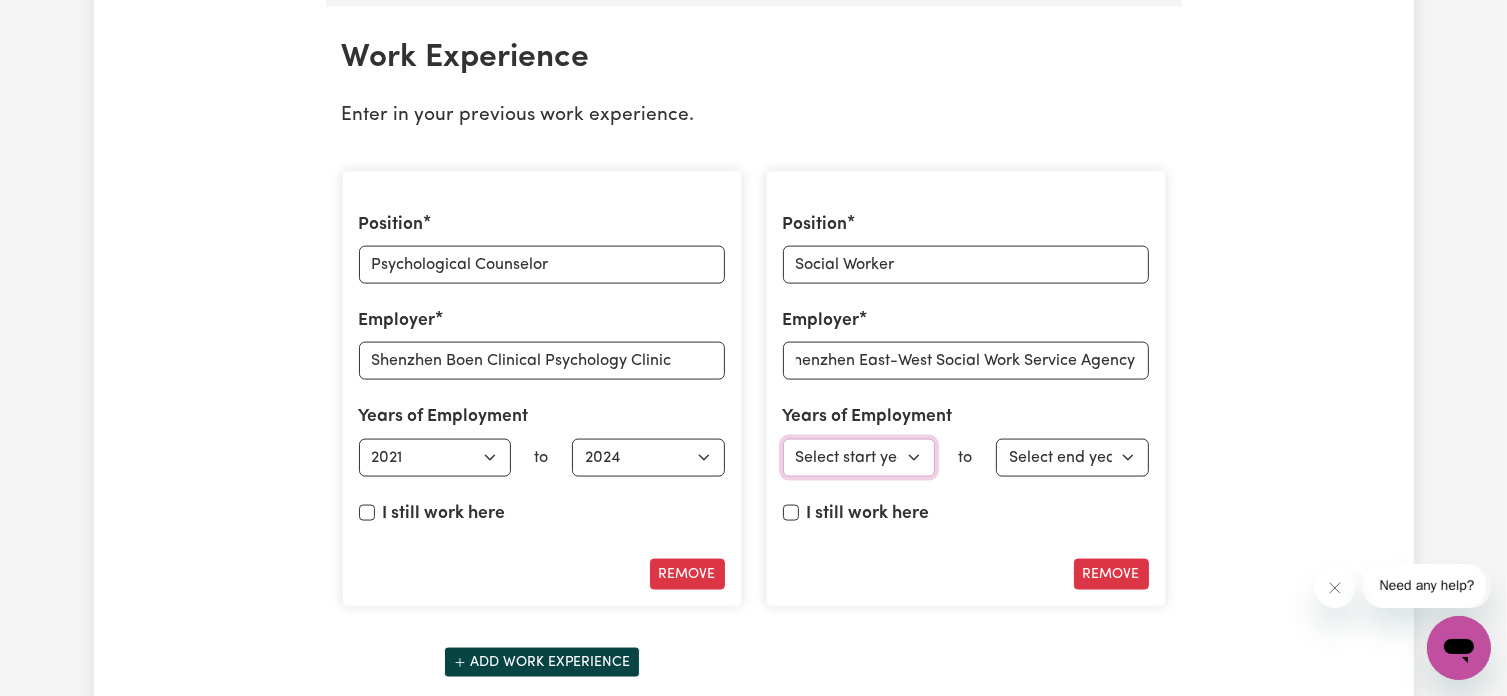 scroll, scrollTop: 0, scrollLeft: 0, axis: both 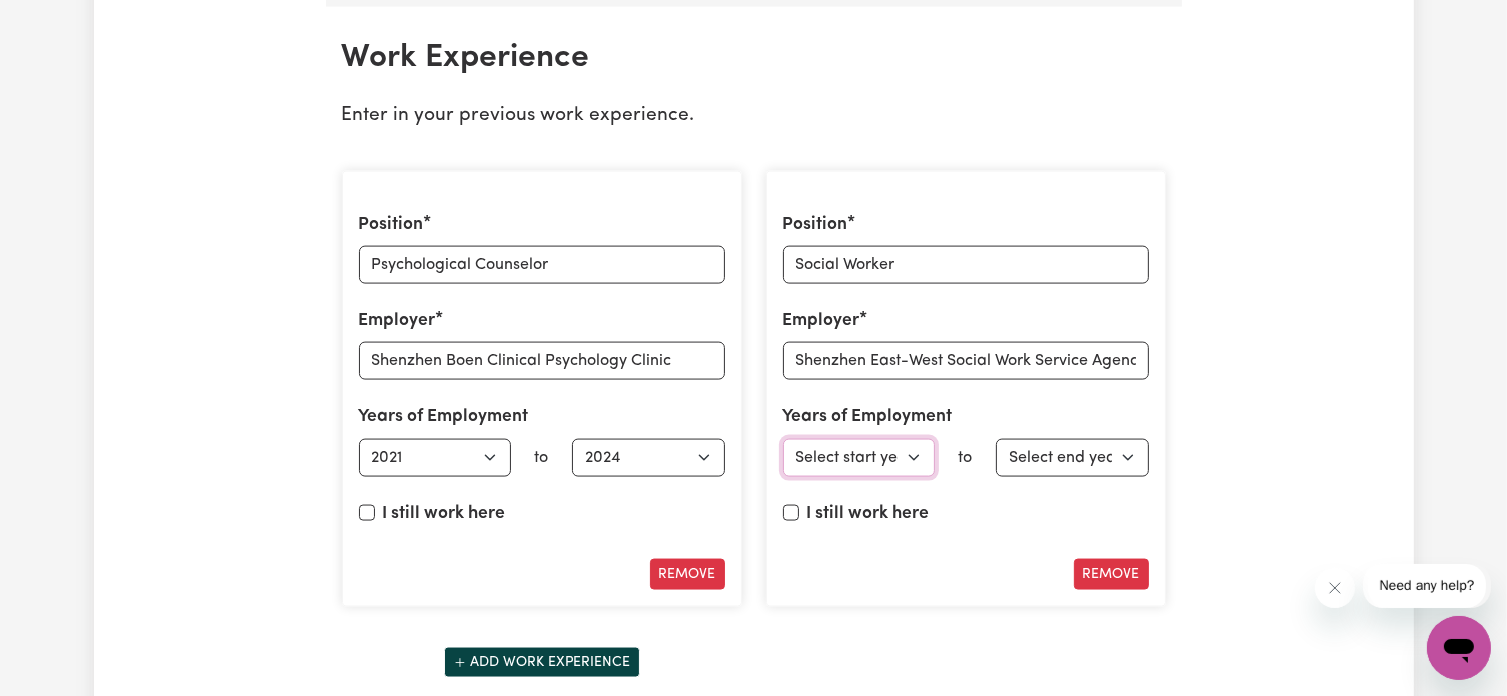 click on "Select start year [DATE] 1952 1953 1954 1955 1956 1957 1958 1959 1960 1961 1962 1963 1964 1965 1966 1967 1968 1969 1970 1971 1972 1973 1974 1975 1976 1977 1978 1979 1980 1981 1982 1983 1984 1985 1986 1987 1988 1989 1990 1991 1992 1993 1994 1995 1996 1997 1998 1999 2000 2001 2002 2003 2004 2005 2006 2007 2008 2009 2010 2011 2012 2013 2014 2015 2016 2017 2018 2019 2020 2021 2022 2023 2024 2025" at bounding box center (859, 458) 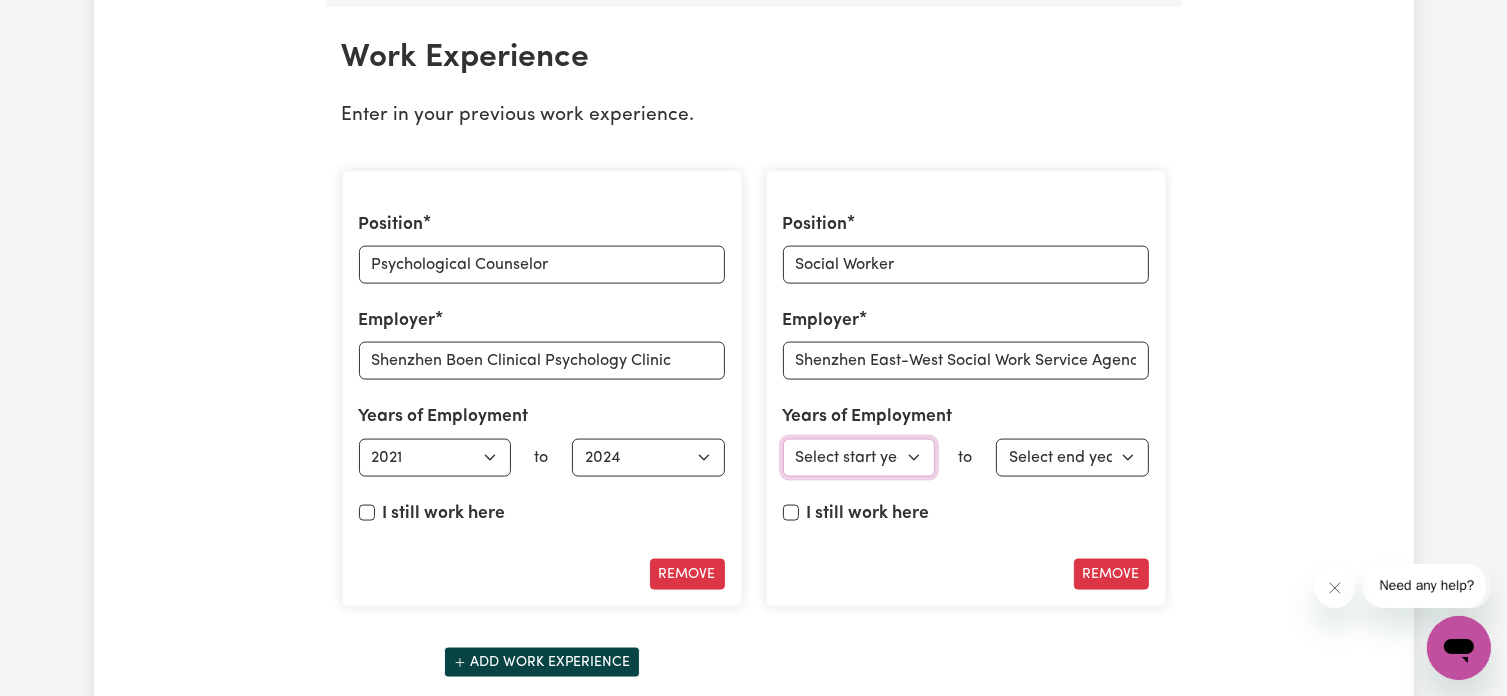 select on "2019" 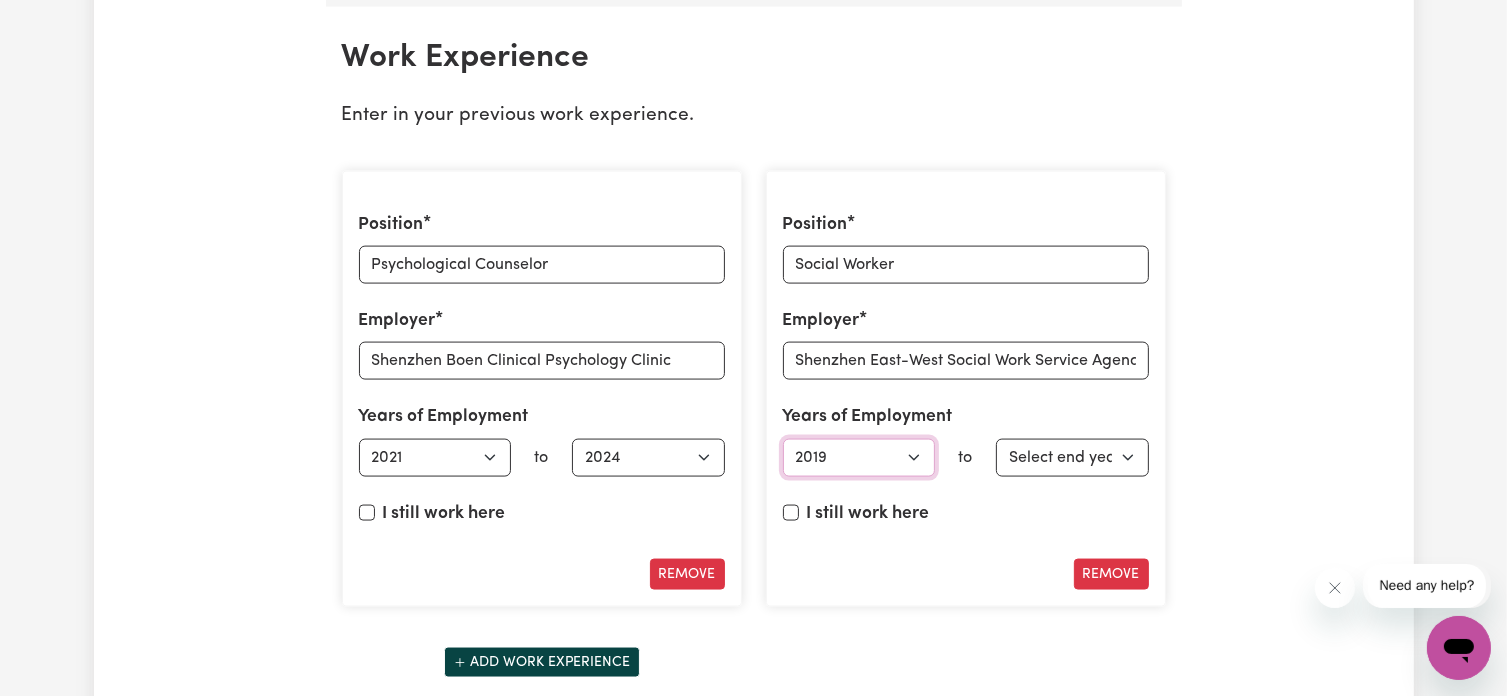click on "Select start year [DATE] 1952 1953 1954 1955 1956 1957 1958 1959 1960 1961 1962 1963 1964 1965 1966 1967 1968 1969 1970 1971 1972 1973 1974 1975 1976 1977 1978 1979 1980 1981 1982 1983 1984 1985 1986 1987 1988 1989 1990 1991 1992 1993 1994 1995 1996 1997 1998 1999 2000 2001 2002 2003 2004 2005 2006 2007 2008 2009 2010 2011 2012 2013 2014 2015 2016 2017 2018 2019 2020 2021 2022 2023 2024 2025" at bounding box center (859, 458) 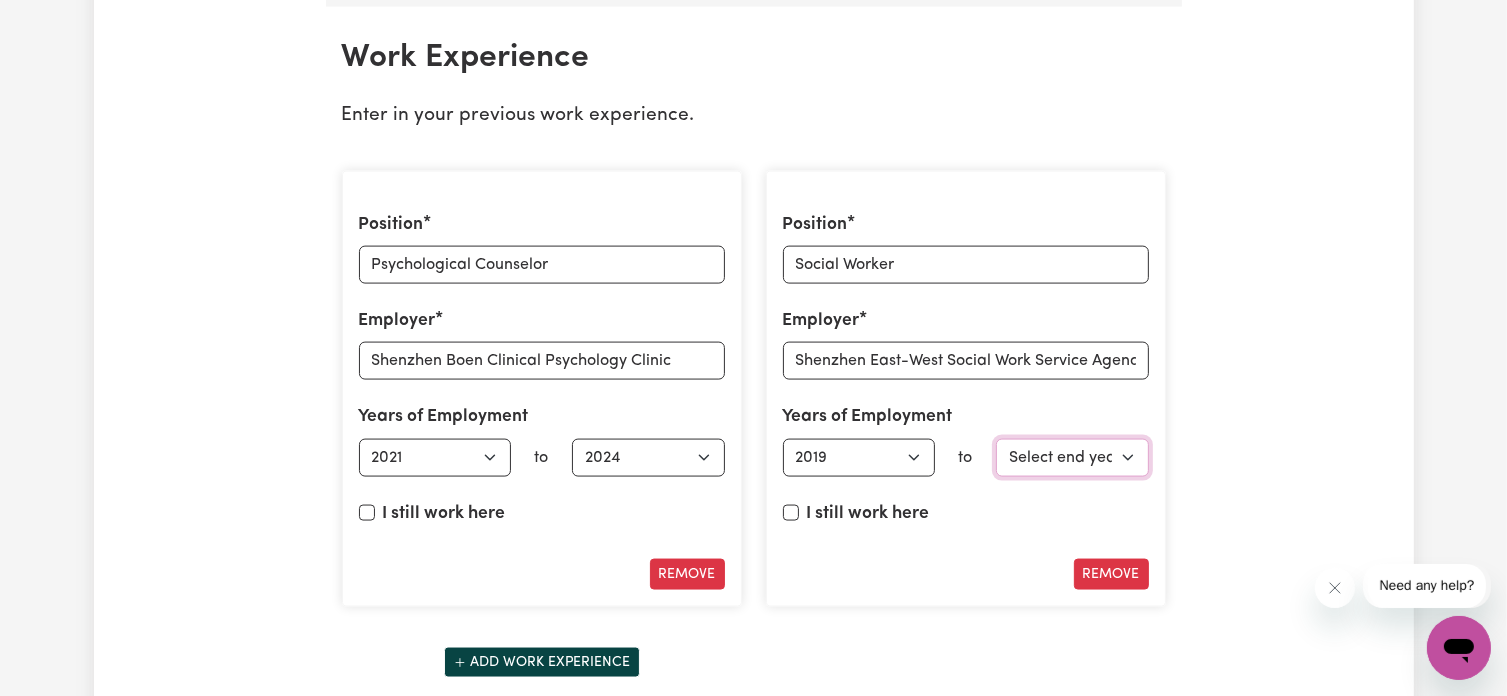 click on "Select end year [DATE] 1952 1953 1954 1955 1956 1957 1958 1959 1960 1961 1962 1963 1964 1965 1966 1967 1968 1969 1970 1971 1972 1973 1974 1975 1976 1977 1978 1979 1980 1981 1982 1983 1984 1985 1986 1987 1988 1989 1990 1991 1992 1993 1994 1995 1996 1997 1998 1999 2000 2001 2002 2003 2004 2005 2006 2007 2008 2009 2010 2011 2012 2013 2014 2015 2016 2017 2018 2019 2020 2021 2022 2023 2024 2025" at bounding box center [1072, 458] 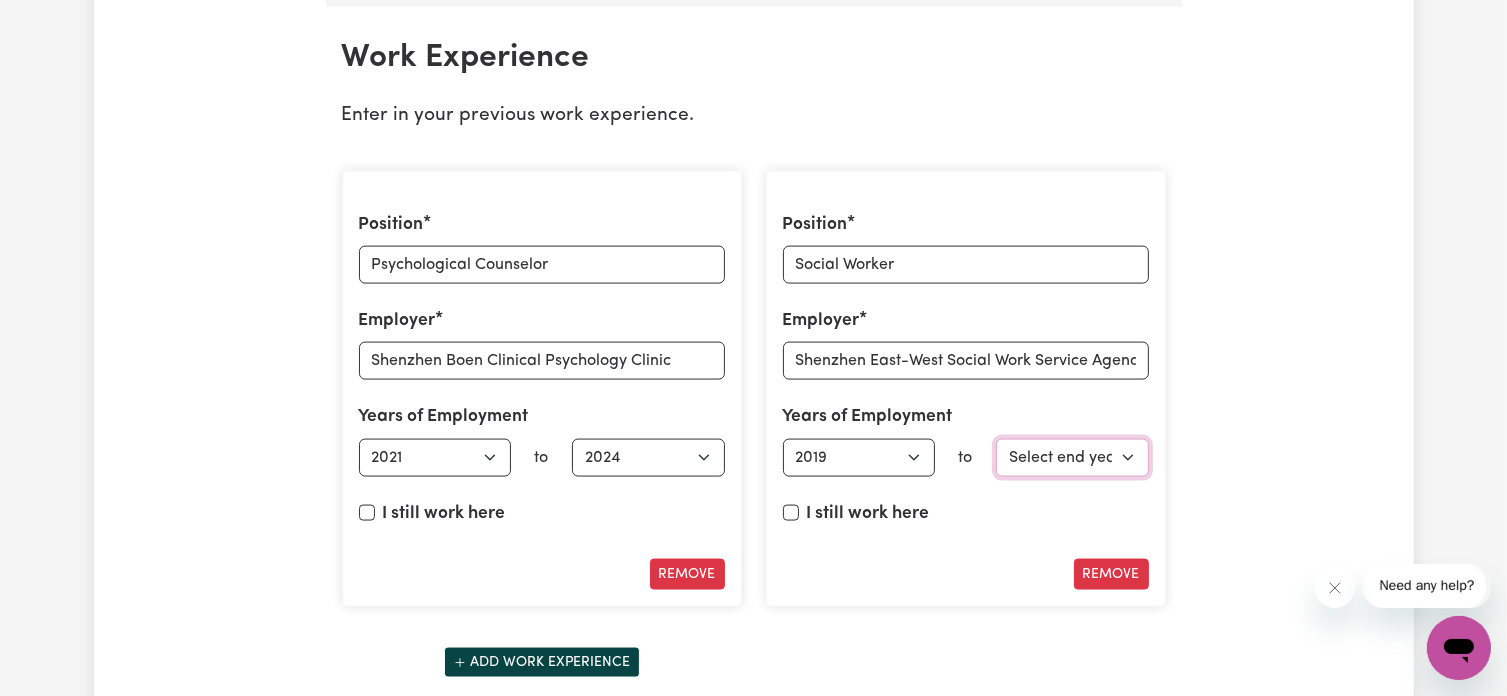 select on "2020" 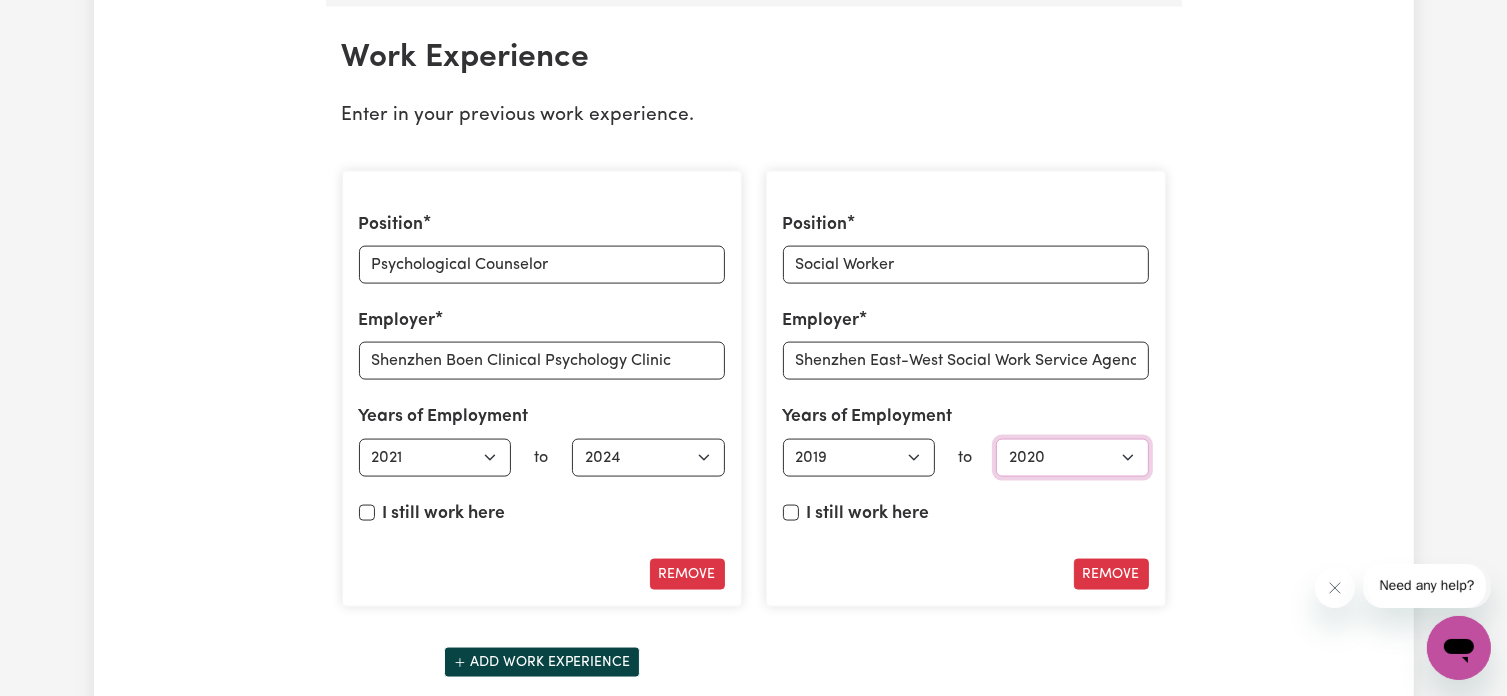 click on "Select end year [DATE] 1952 1953 1954 1955 1956 1957 1958 1959 1960 1961 1962 1963 1964 1965 1966 1967 1968 1969 1970 1971 1972 1973 1974 1975 1976 1977 1978 1979 1980 1981 1982 1983 1984 1985 1986 1987 1988 1989 1990 1991 1992 1993 1994 1995 1996 1997 1998 1999 2000 2001 2002 2003 2004 2005 2006 2007 2008 2009 2010 2011 2012 2013 2014 2015 2016 2017 2018 2019 2020 2021 2022 2023 2024 2025" at bounding box center [1072, 458] 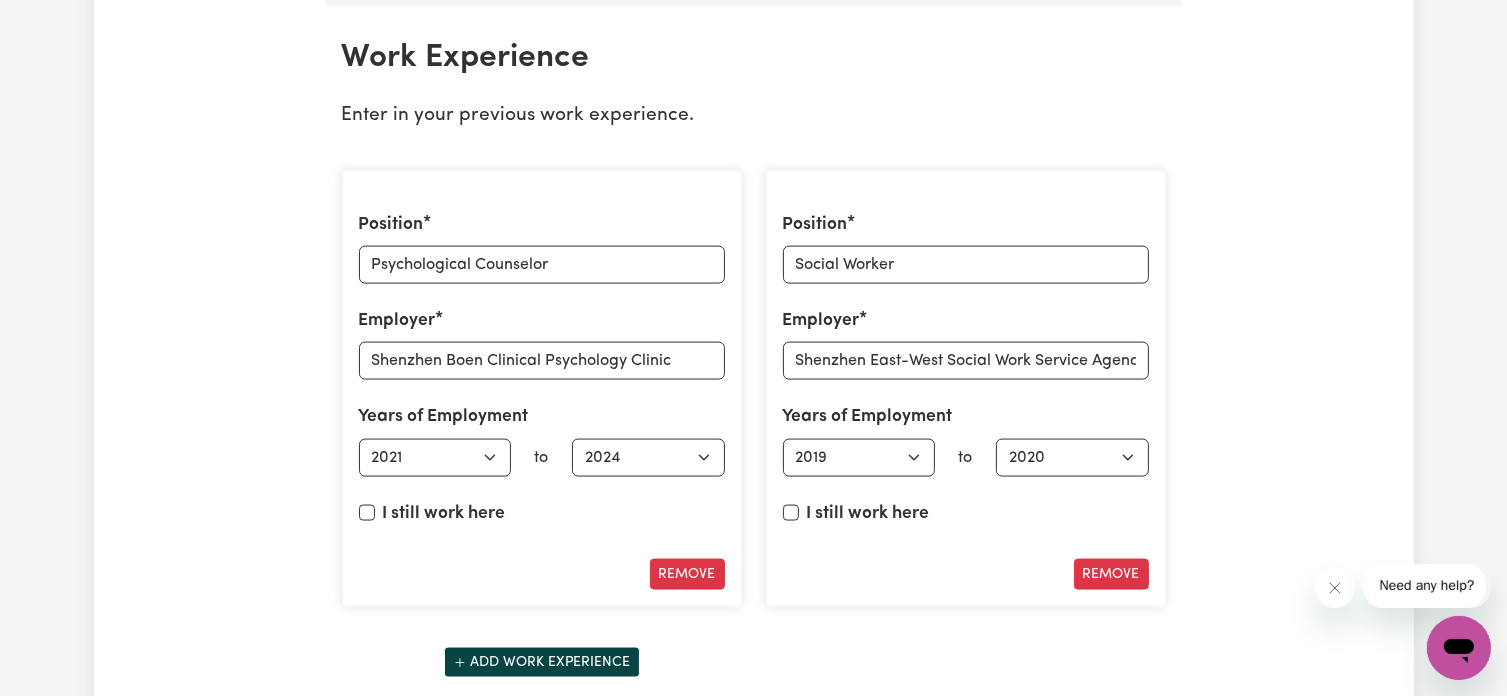 click on "Update Profile 1 2 3 4 5 Step  3 :  Your Work and Experience Potential clients need to know what training and work experience you have. Try to be as detailed as possible. Experience and Expertise Please list your areas of expertise in care and support. Aged Care Aged care - General Dementia Parkinsons Frail / limited mobility Disability Support Disability support - Adult Disability support - Child [MEDICAL_DATA] [MEDICAL_DATA] Diseases Acquired Brain Injuries MS [MEDICAL_DATA] [MEDICAL_DATA] [MEDICAL_DATA] [MEDICAL_DATA] Vision impairment Disability support - Other Mental Health [MEDICAL_DATA] Psycho social disorder [MEDICAL_DATA] [MEDICAL_DATA] OCD Mental Health - Other Other Care Post-operative care [MEDICAL_DATA] Child care Save and Continue Save and Exit Support I can offer Select the areas of support that you can offer. Around the House Cleaning services Domestic assistance (light duties only) Cooking Meal prep Admin Computer & IT Support One to One Support Personal care Social companionship 1951" at bounding box center (754, -69) 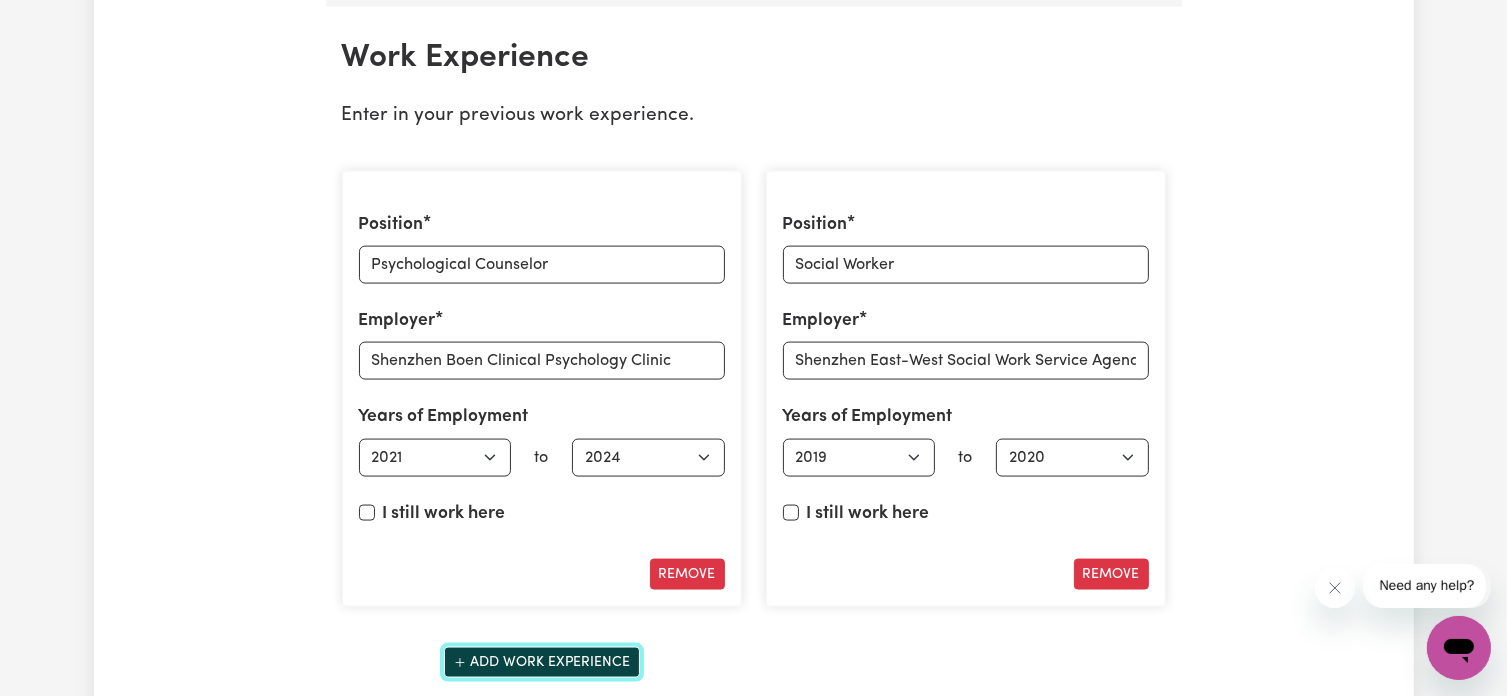 click on "Add work experience" at bounding box center (542, 662) 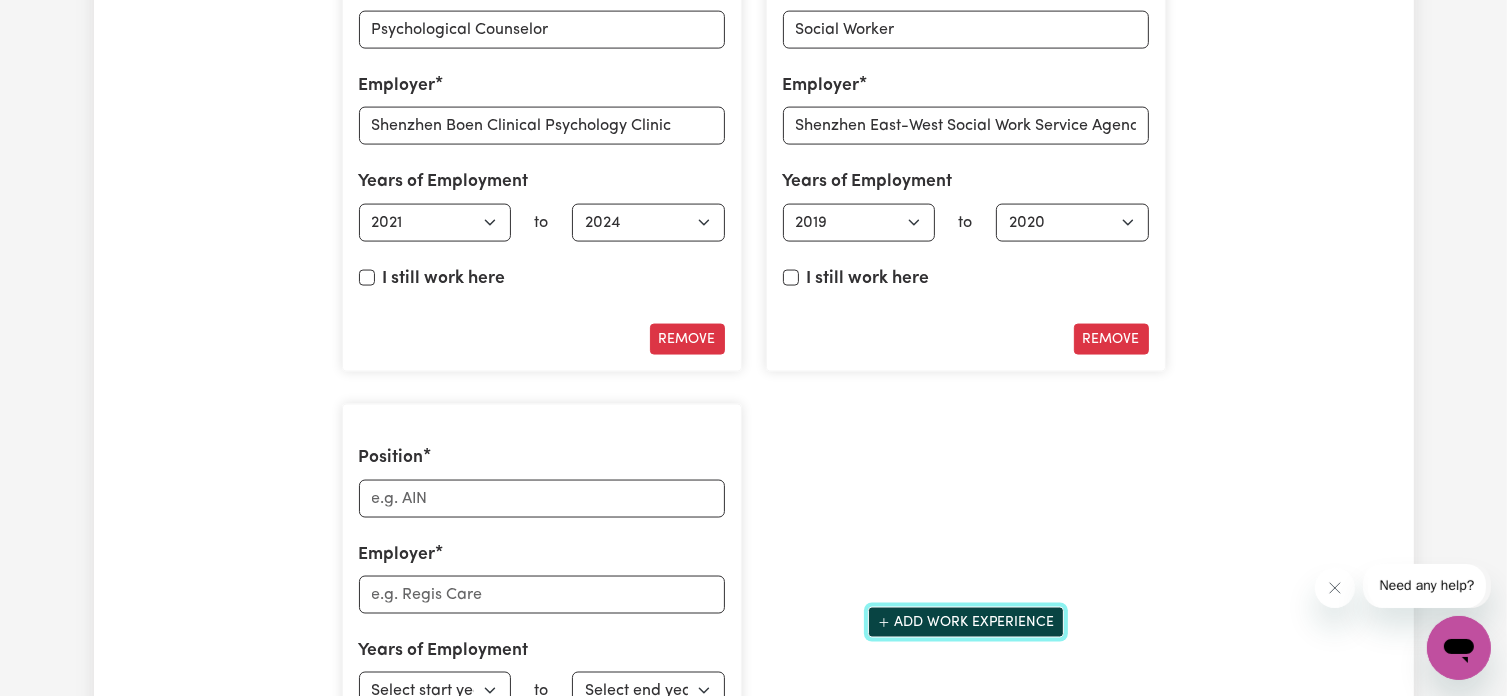 scroll, scrollTop: 3015, scrollLeft: 0, axis: vertical 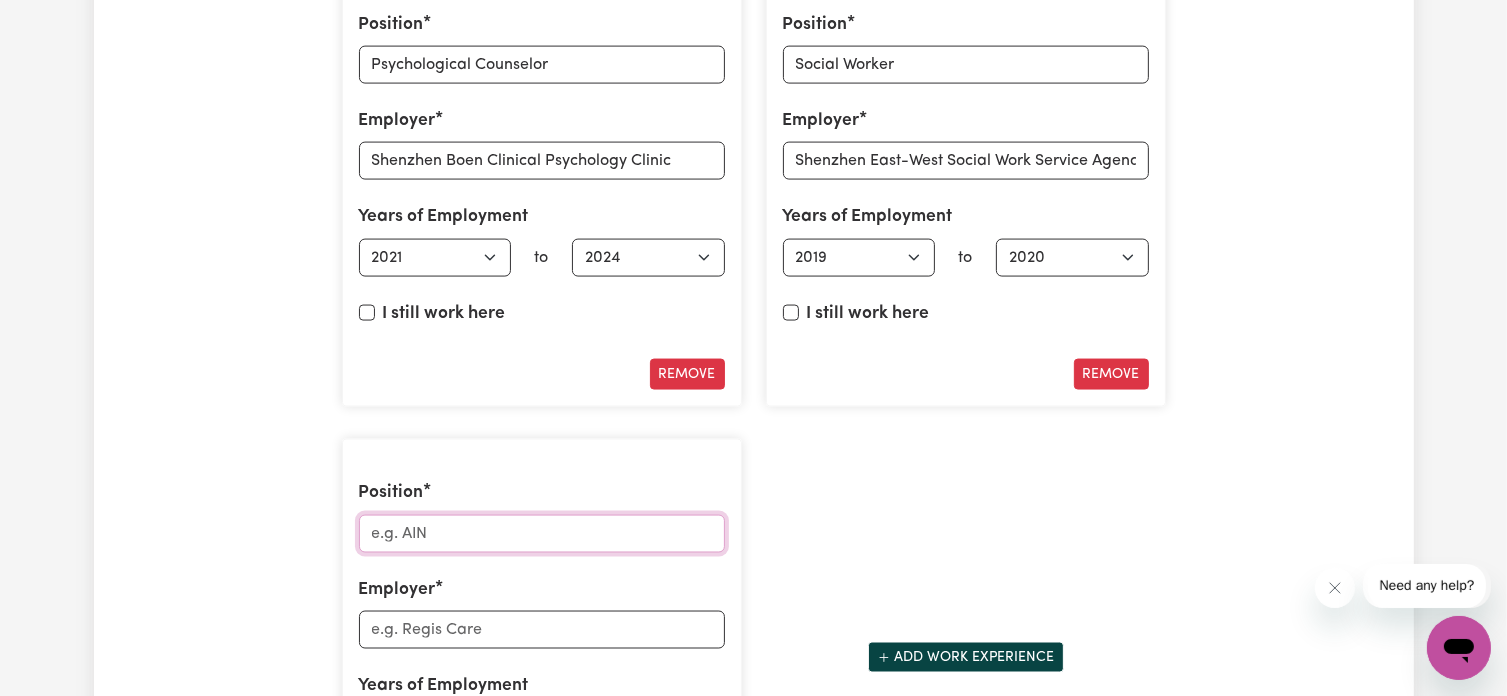 click on "Position" at bounding box center (542, 534) 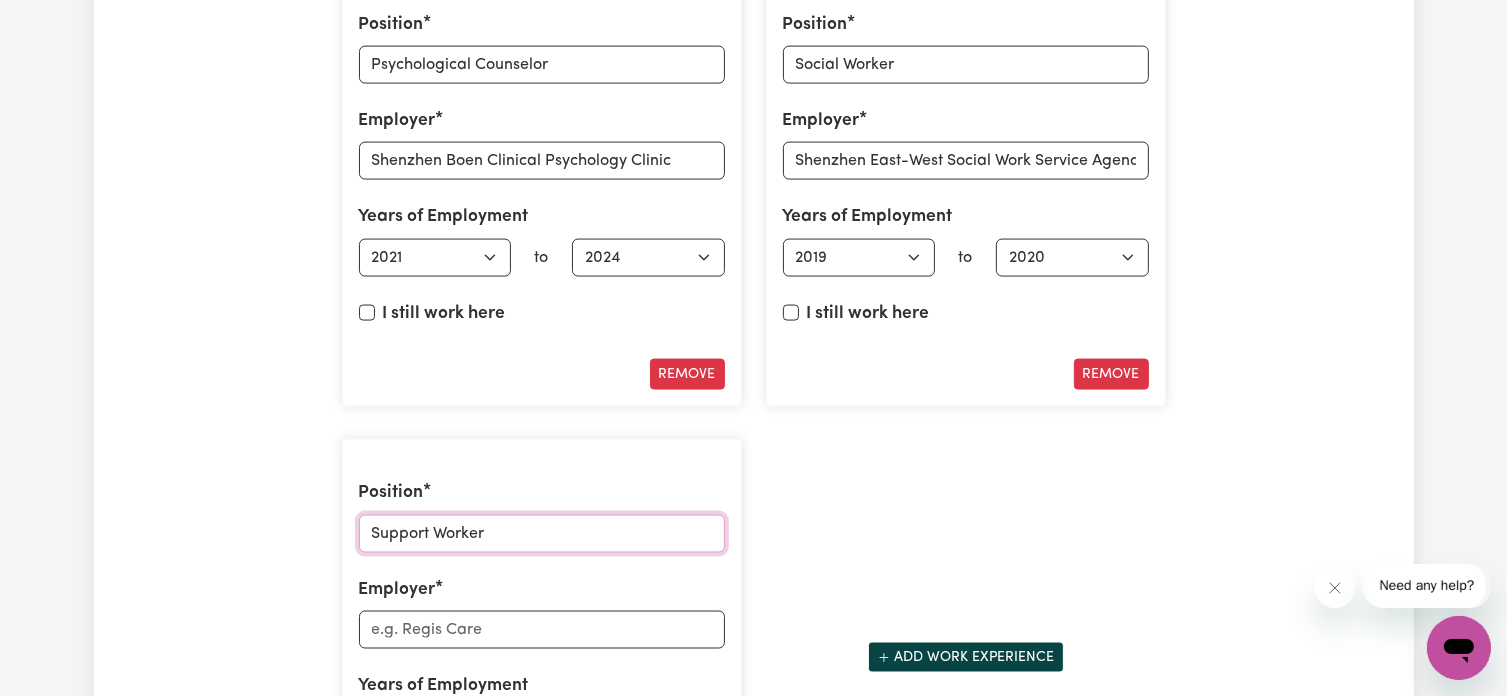 type on "Support Worker" 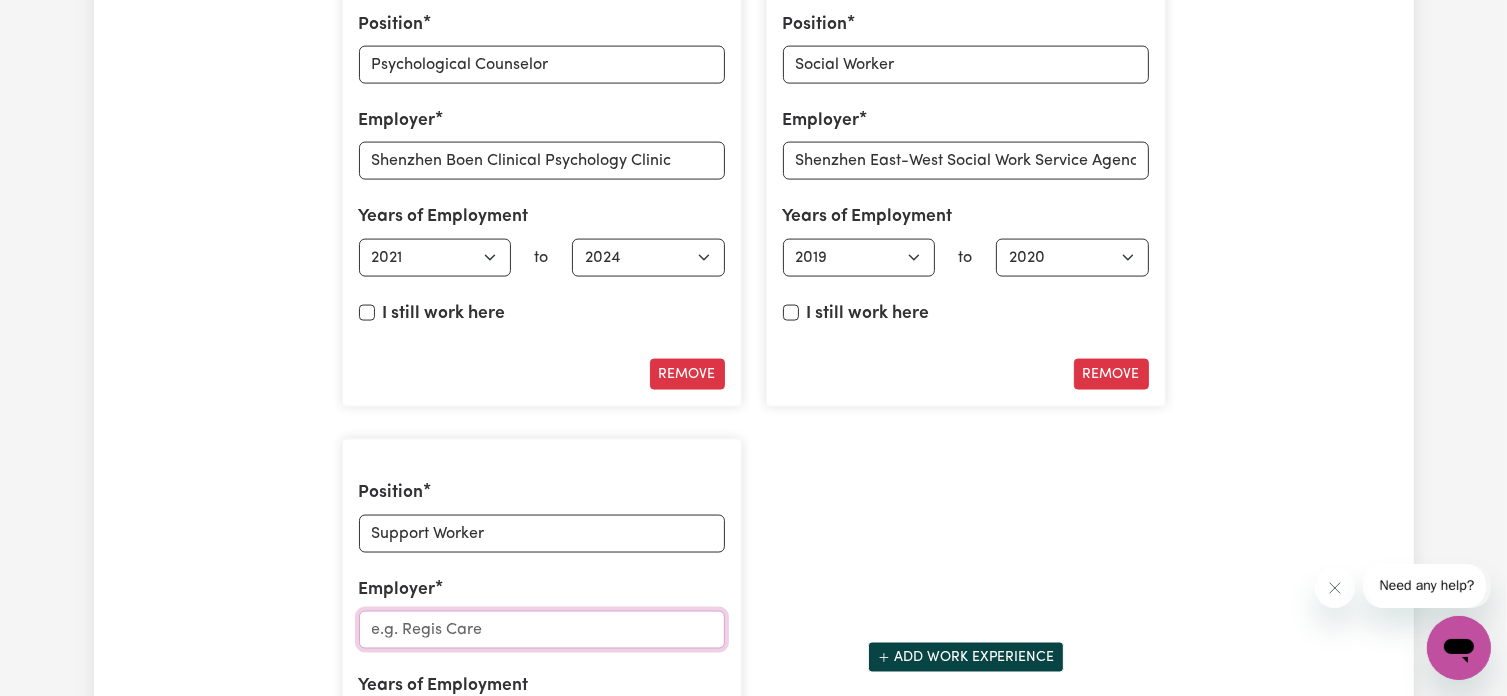 click on "Employer" at bounding box center (542, 630) 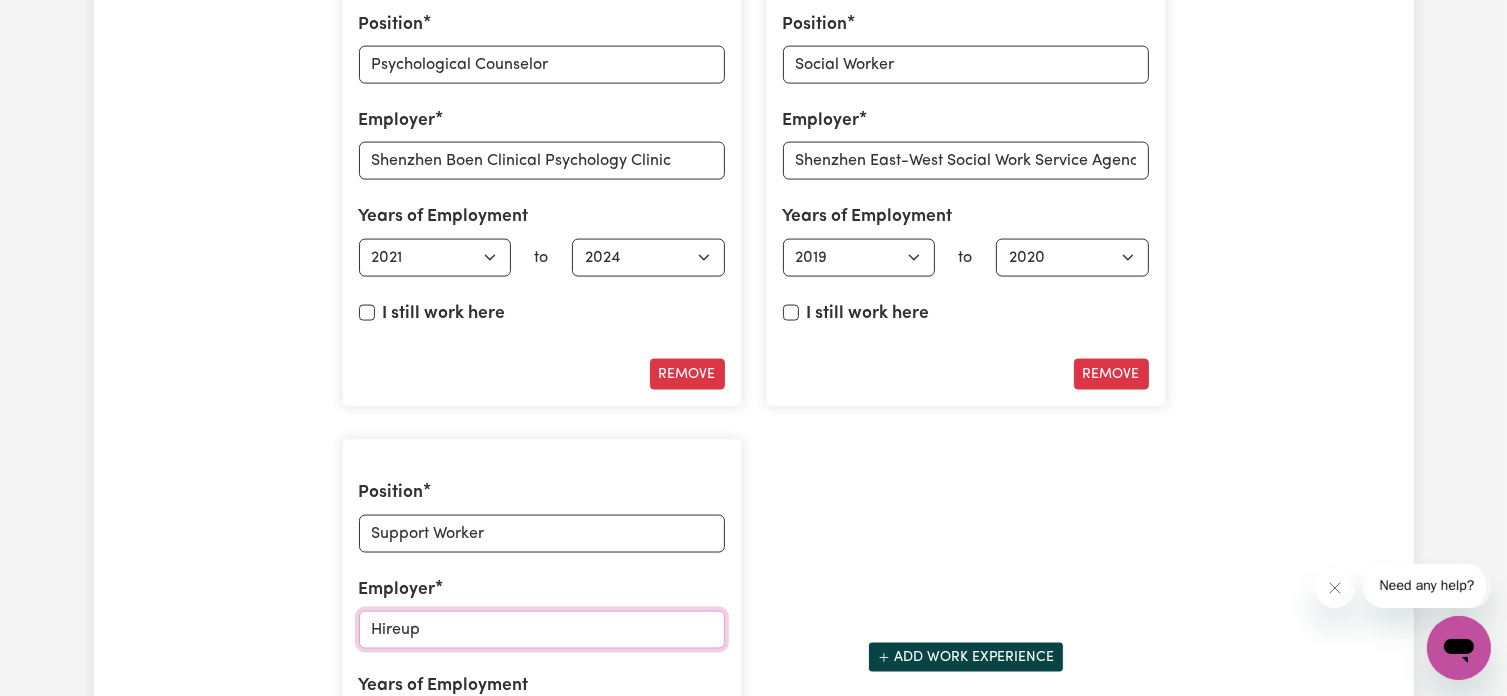 scroll, scrollTop: 3115, scrollLeft: 0, axis: vertical 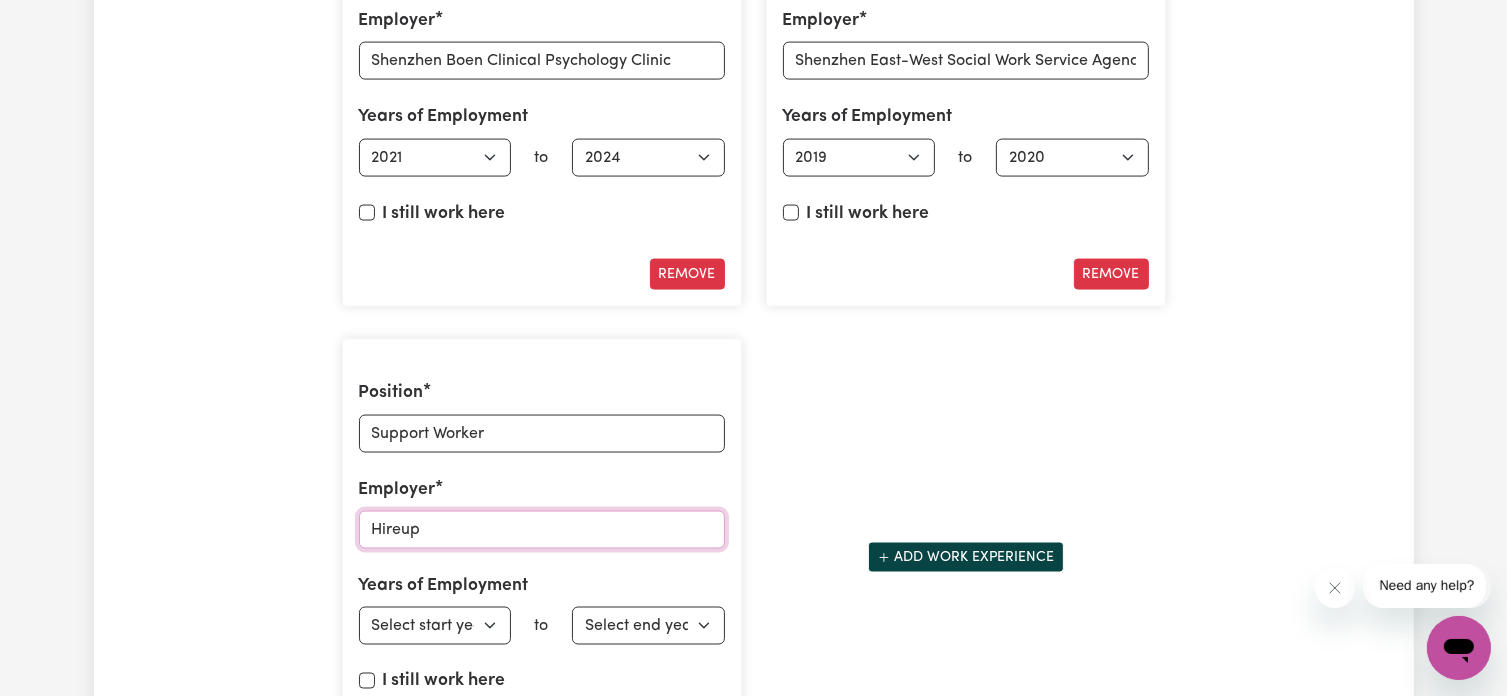 type on "Hireup" 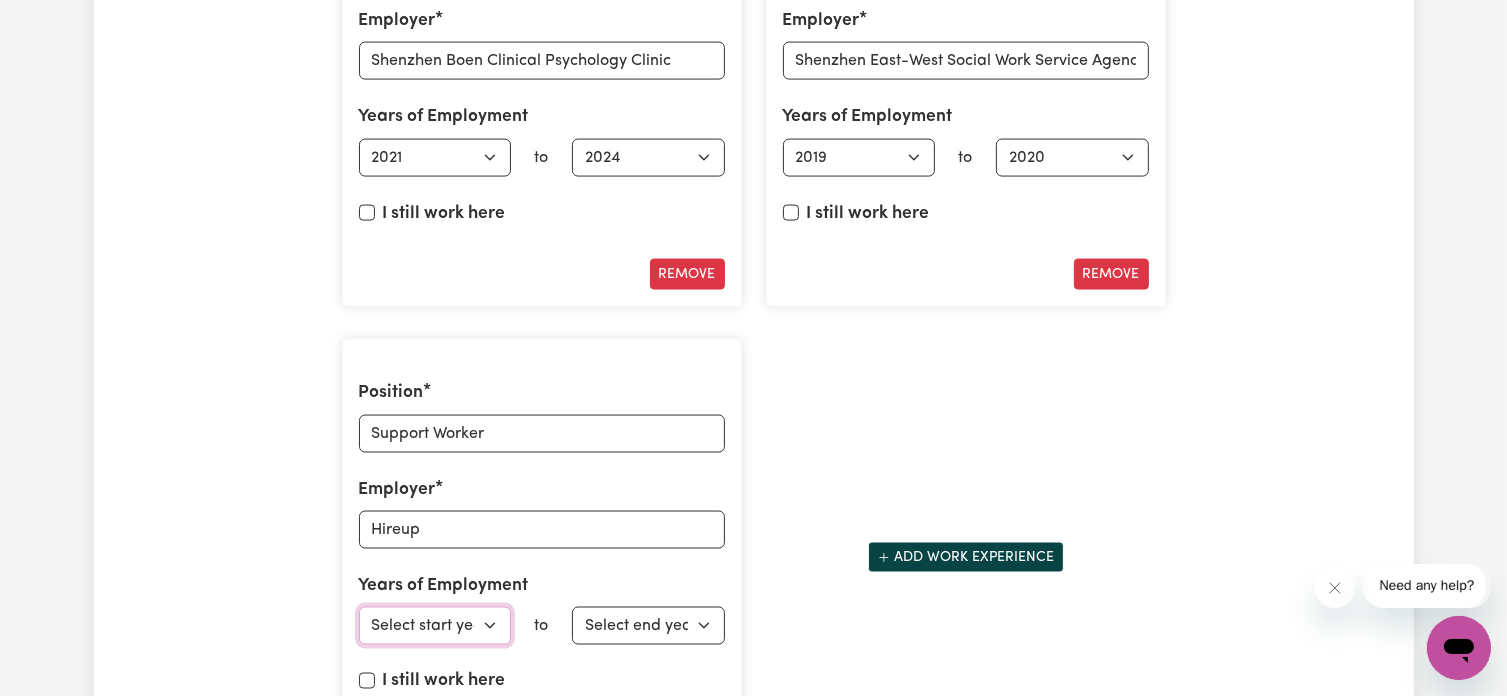 click on "Select start year [DATE] 1952 1953 1954 1955 1956 1957 1958 1959 1960 1961 1962 1963 1964 1965 1966 1967 1968 1969 1970 1971 1972 1973 1974 1975 1976 1977 1978 1979 1980 1981 1982 1983 1984 1985 1986 1987 1988 1989 1990 1991 1992 1993 1994 1995 1996 1997 1998 1999 2000 2001 2002 2003 2004 2005 2006 2007 2008 2009 2010 2011 2012 2013 2014 2015 2016 2017 2018 2019 2020 2021 2022 2023 2024 2025" at bounding box center (435, 626) 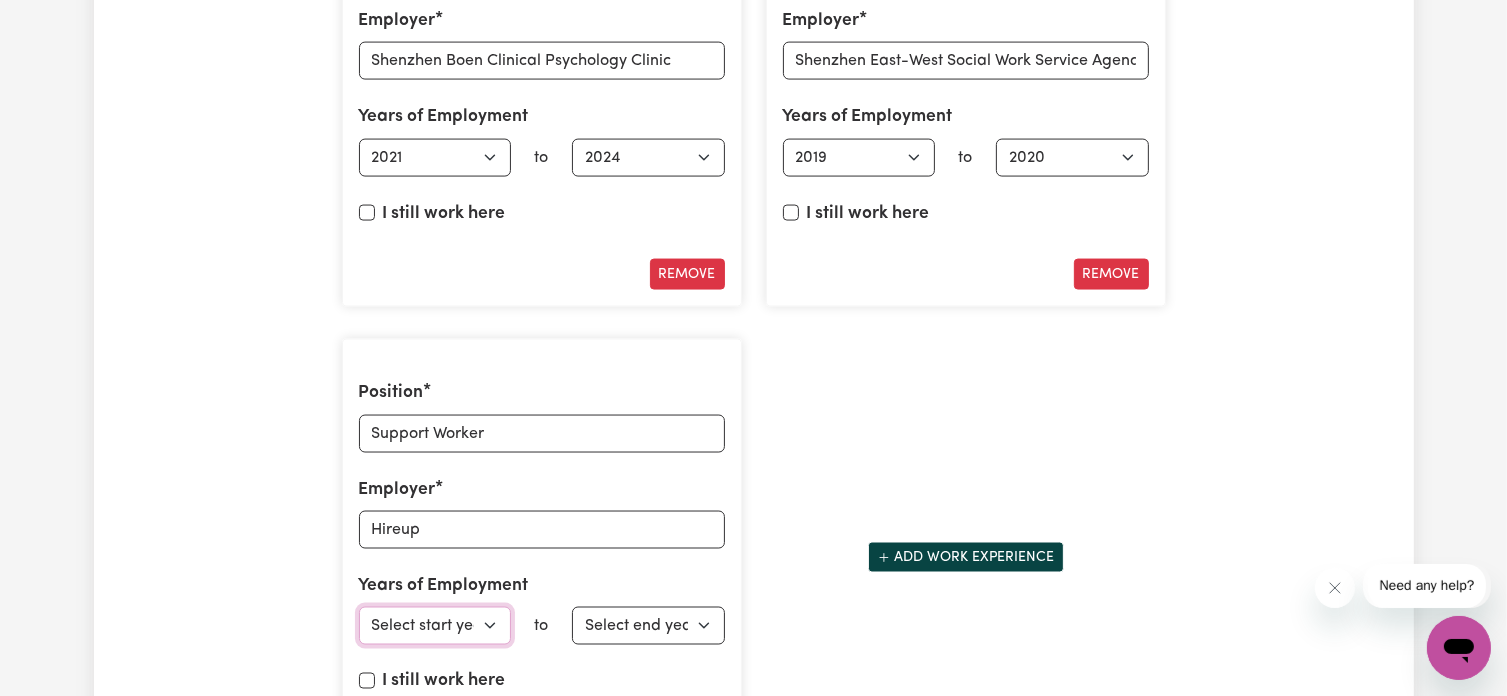 scroll, scrollTop: 3315, scrollLeft: 0, axis: vertical 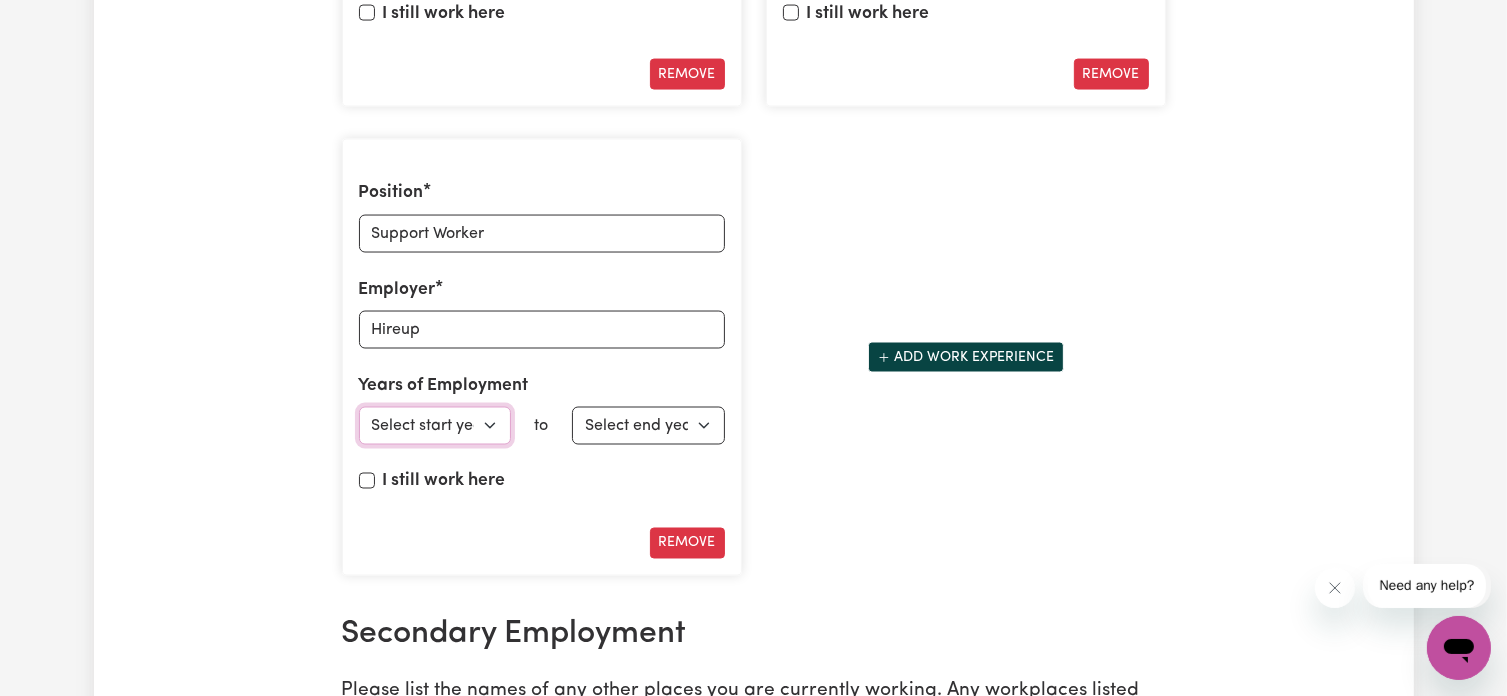 click on "Select start year [DATE] 1952 1953 1954 1955 1956 1957 1958 1959 1960 1961 1962 1963 1964 1965 1966 1967 1968 1969 1970 1971 1972 1973 1974 1975 1976 1977 1978 1979 1980 1981 1982 1983 1984 1985 1986 1987 1988 1989 1990 1991 1992 1993 1994 1995 1996 1997 1998 1999 2000 2001 2002 2003 2004 2005 2006 2007 2008 2009 2010 2011 2012 2013 2014 2015 2016 2017 2018 2019 2020 2021 2022 2023 2024 2025" at bounding box center [435, 426] 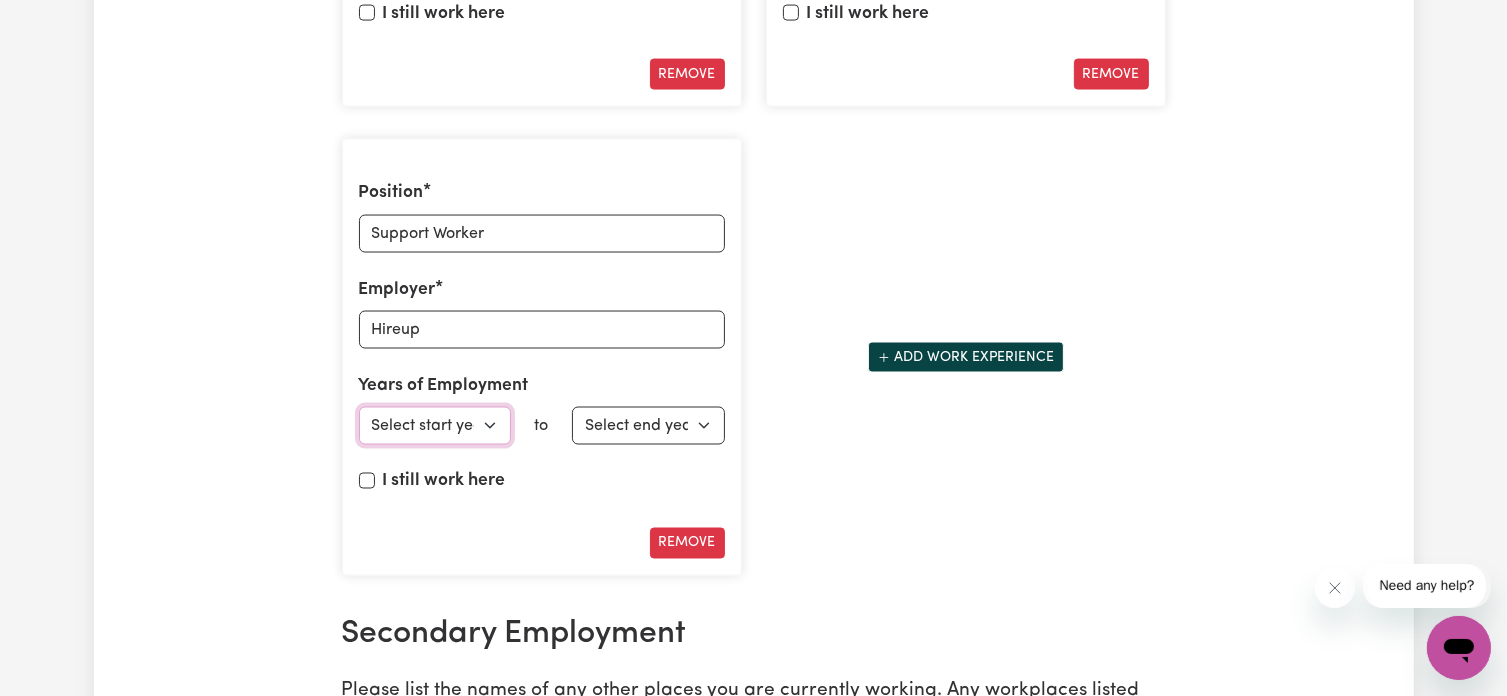 select on "2024" 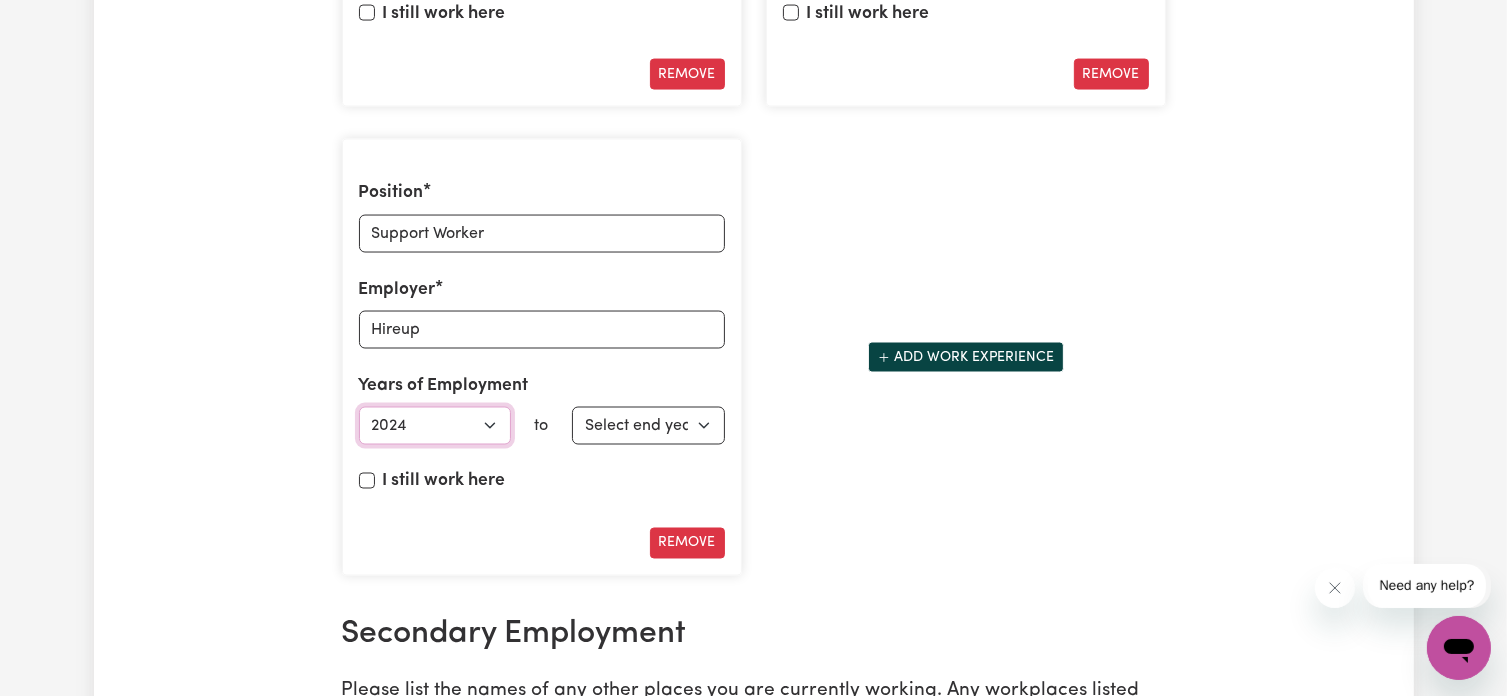 click on "Select start year [DATE] 1952 1953 1954 1955 1956 1957 1958 1959 1960 1961 1962 1963 1964 1965 1966 1967 1968 1969 1970 1971 1972 1973 1974 1975 1976 1977 1978 1979 1980 1981 1982 1983 1984 1985 1986 1987 1988 1989 1990 1991 1992 1993 1994 1995 1996 1997 1998 1999 2000 2001 2002 2003 2004 2005 2006 2007 2008 2009 2010 2011 2012 2013 2014 2015 2016 2017 2018 2019 2020 2021 2022 2023 2024 2025" at bounding box center [435, 426] 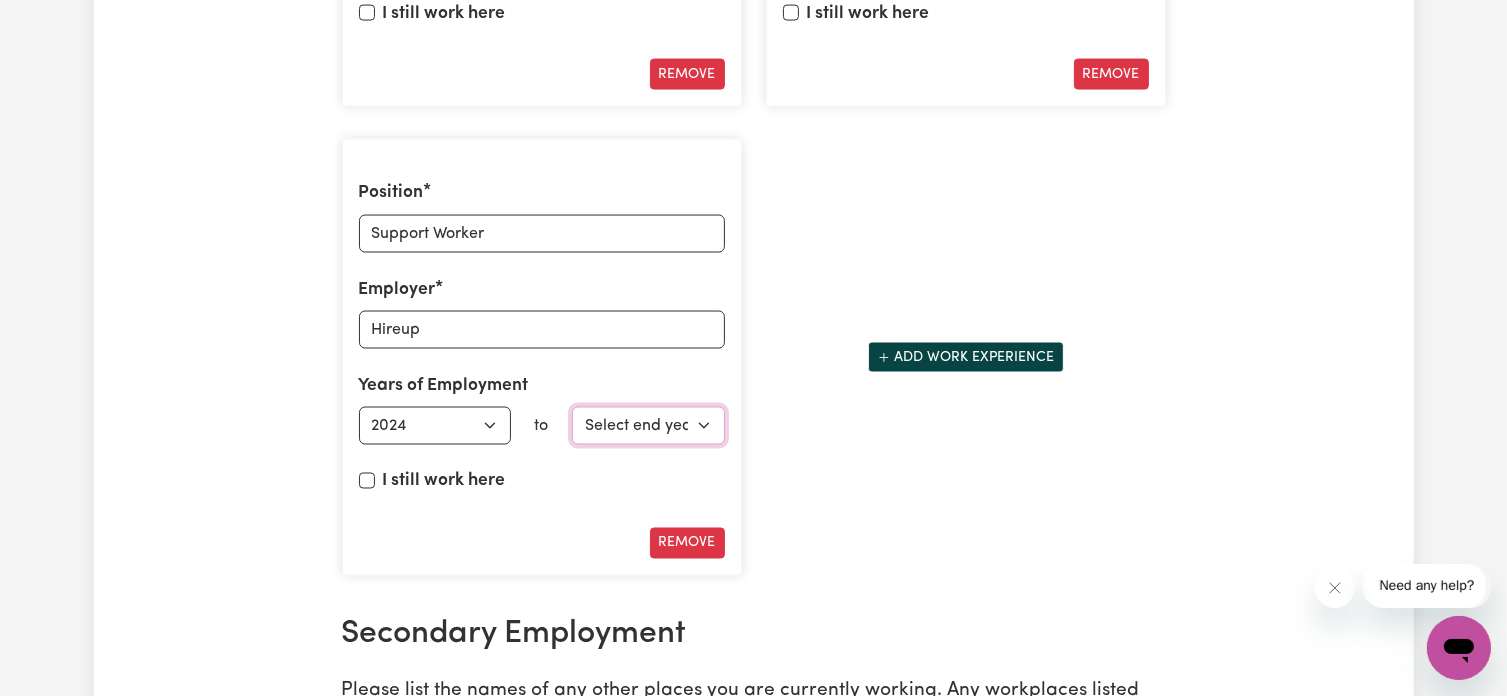 click on "Select end year [DATE] 1952 1953 1954 1955 1956 1957 1958 1959 1960 1961 1962 1963 1964 1965 1966 1967 1968 1969 1970 1971 1972 1973 1974 1975 1976 1977 1978 1979 1980 1981 1982 1983 1984 1985 1986 1987 1988 1989 1990 1991 1992 1993 1994 1995 1996 1997 1998 1999 2000 2001 2002 2003 2004 2005 2006 2007 2008 2009 2010 2011 2012 2013 2014 2015 2016 2017 2018 2019 2020 2021 2022 2023 2024 2025" at bounding box center (648, 426) 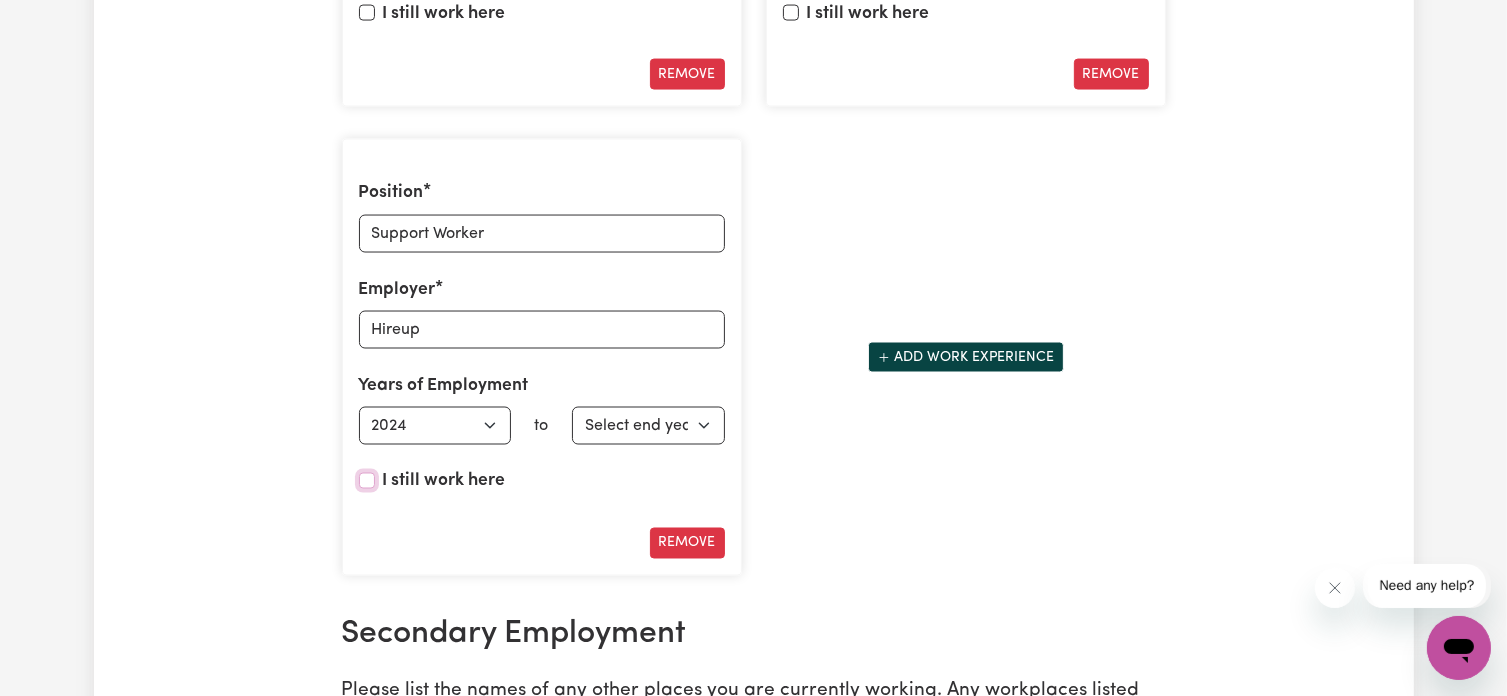 click on "I still work here" at bounding box center [367, 481] 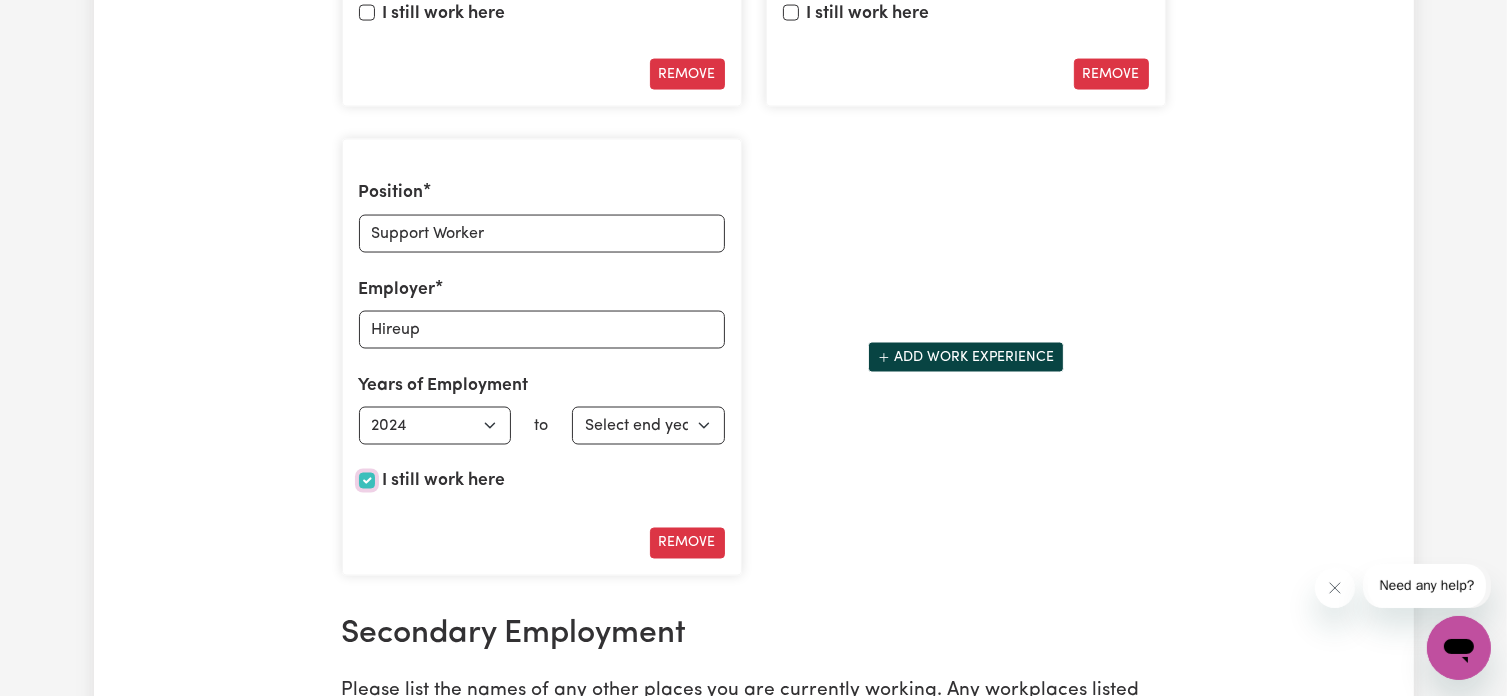 checkbox on "true" 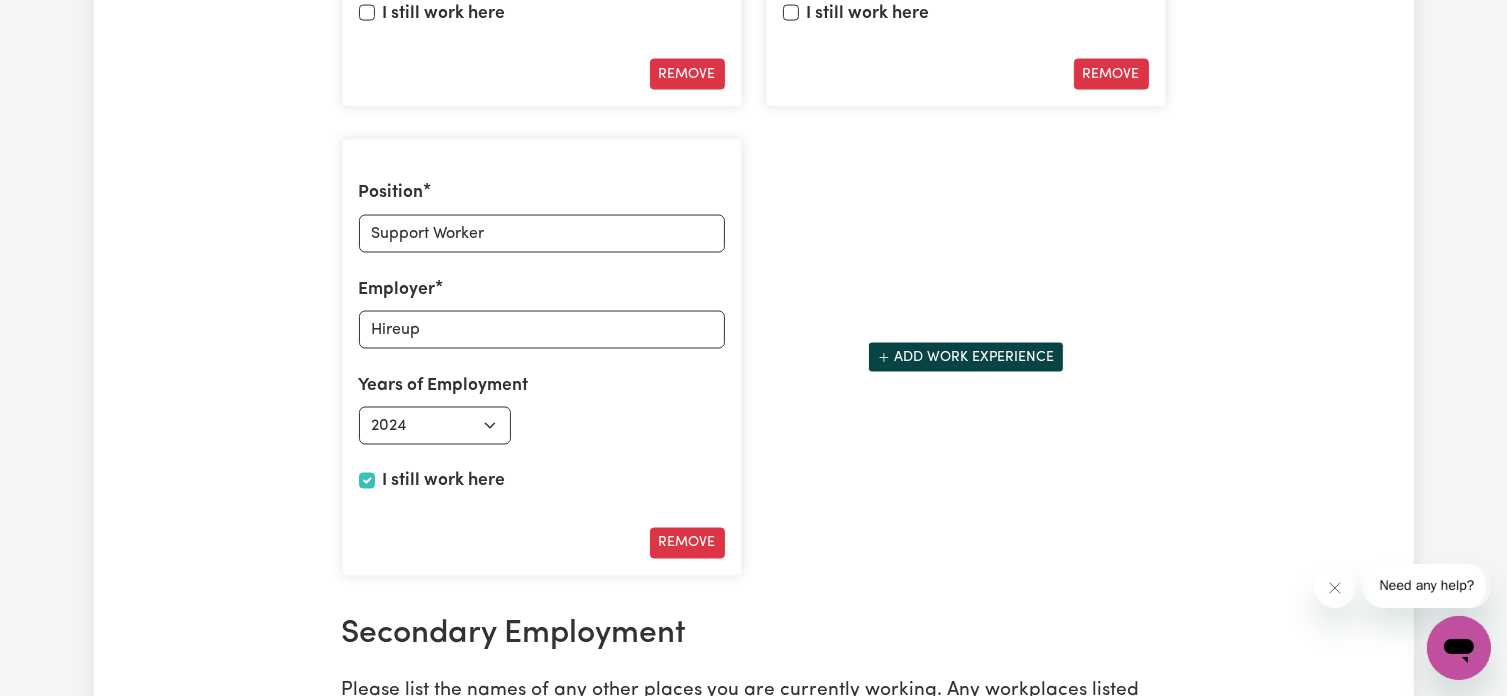 click on "Position Psychological Counselor Employer Shenzhen Boen Clinical Psychology Clinic Years of Employment Employed from Select start year [DATE] 1952 1953 1954 1955 1956 1957 1958 1959 1960 1961 1962 1963 1964 1965 1966 1967 1968 1969 1970 1971 1972 1973 1974 1975 1976 1977 1978 1979 1980 1981 1982 1983 1984 1985 1986 1987 1988 1989 1990 1991 1992 1993 1994 1995 1996 1997 1998 1999 2000 2001 2002 2003 2004 2005 2006 2007 2008 2009 2010 2011 2012 2013 2014 2015 2016 2017 2018 2019 2020 2021 2022 2023 2024 2025 to Employed until Select end year [DATE] 1952 1953 1954 1955 1956 1957 1958 1959 1960 1961 1962 1963 1964 1965 1966 1967 1968 1969 1970 1971 1972 1973 1974 1975 1976 1977 1978 1979 1980 1981 1982 1983 1984 1985 1986 1987 1988 1989 1990 1991 1992 1993 1994 1995 1996 1997 1998 1999 2000 2001 2002 2003 2004 2005 2006 2007 2008 2009 2010 2011 2012 2013 2014 2015 2016 2017 2018 2019 2020 2021 2022 2023 2024 2025 I still work here Remove Position Social Worker Employer [GEOGRAPHIC_DATA] East-West Social Work Service Agency to" at bounding box center (754, 123) 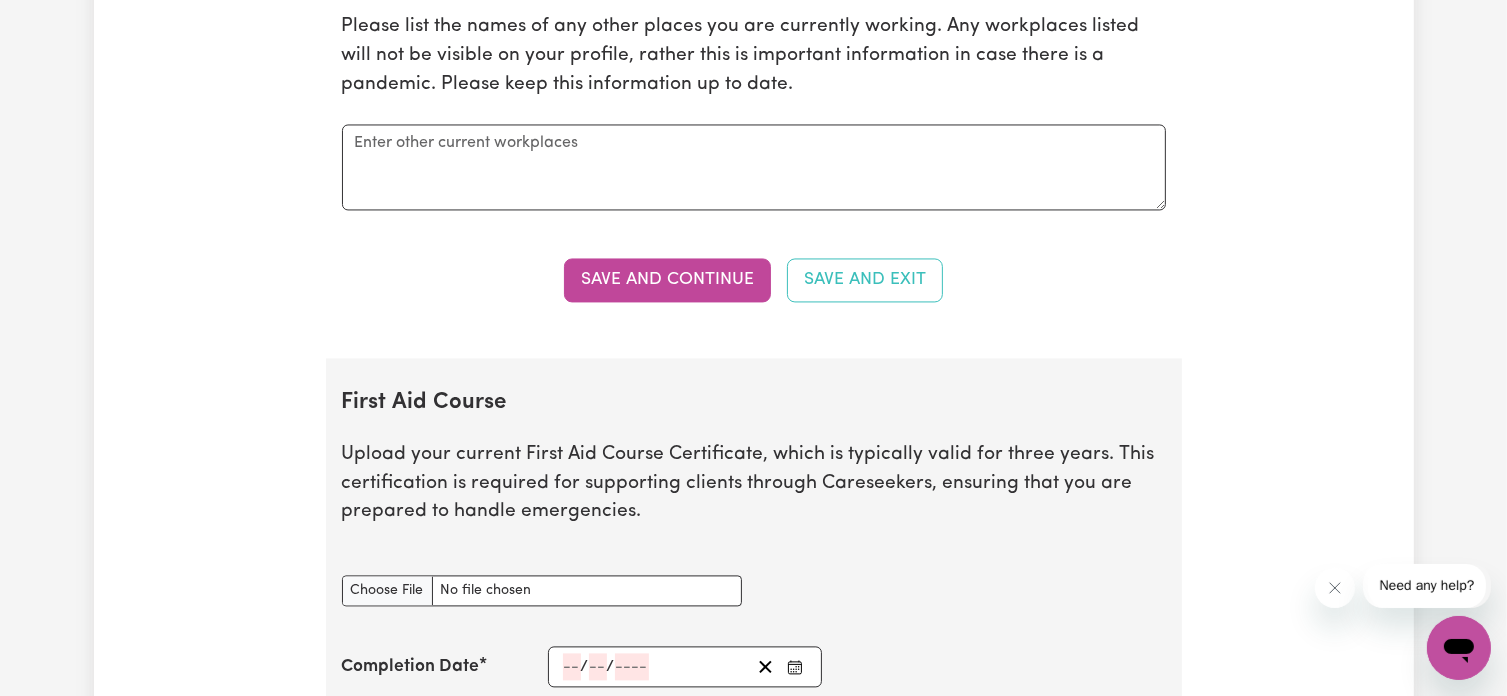 scroll, scrollTop: 4015, scrollLeft: 0, axis: vertical 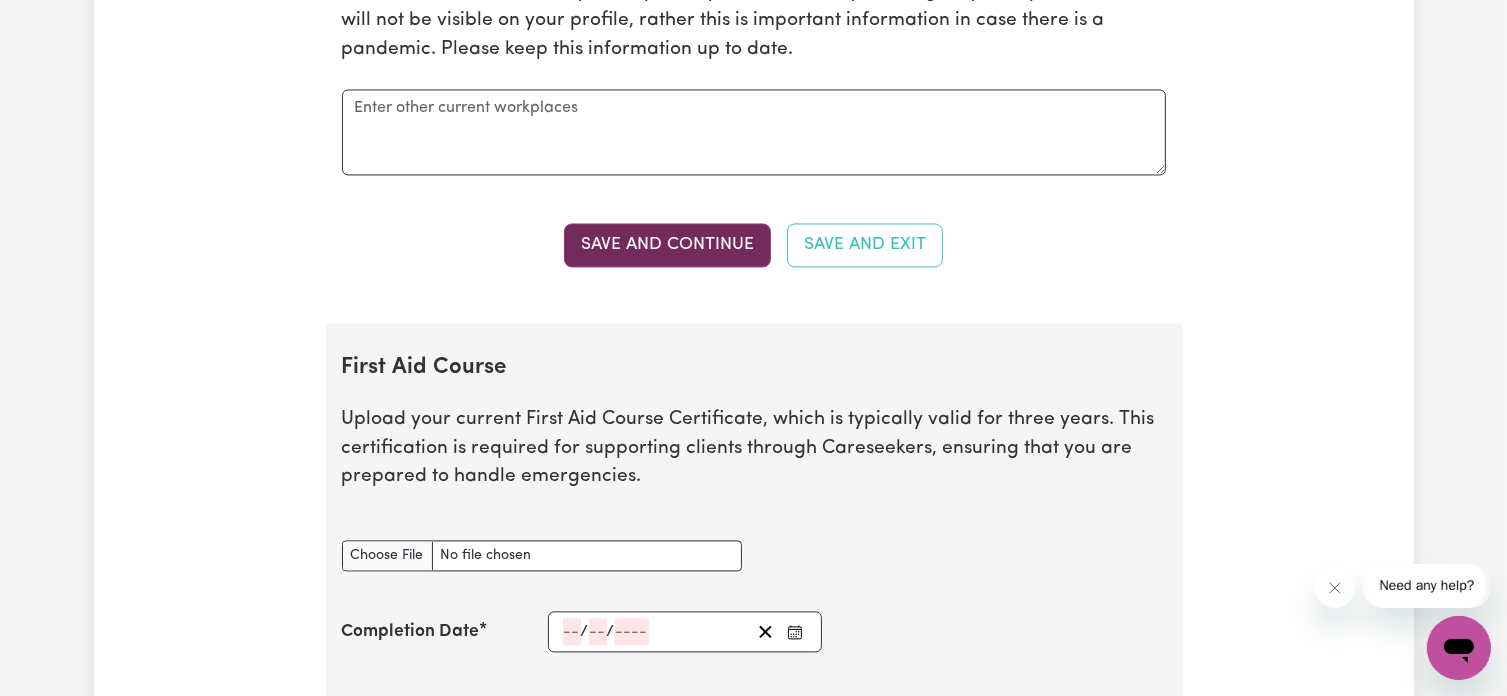 click on "Save and Continue" at bounding box center [667, 245] 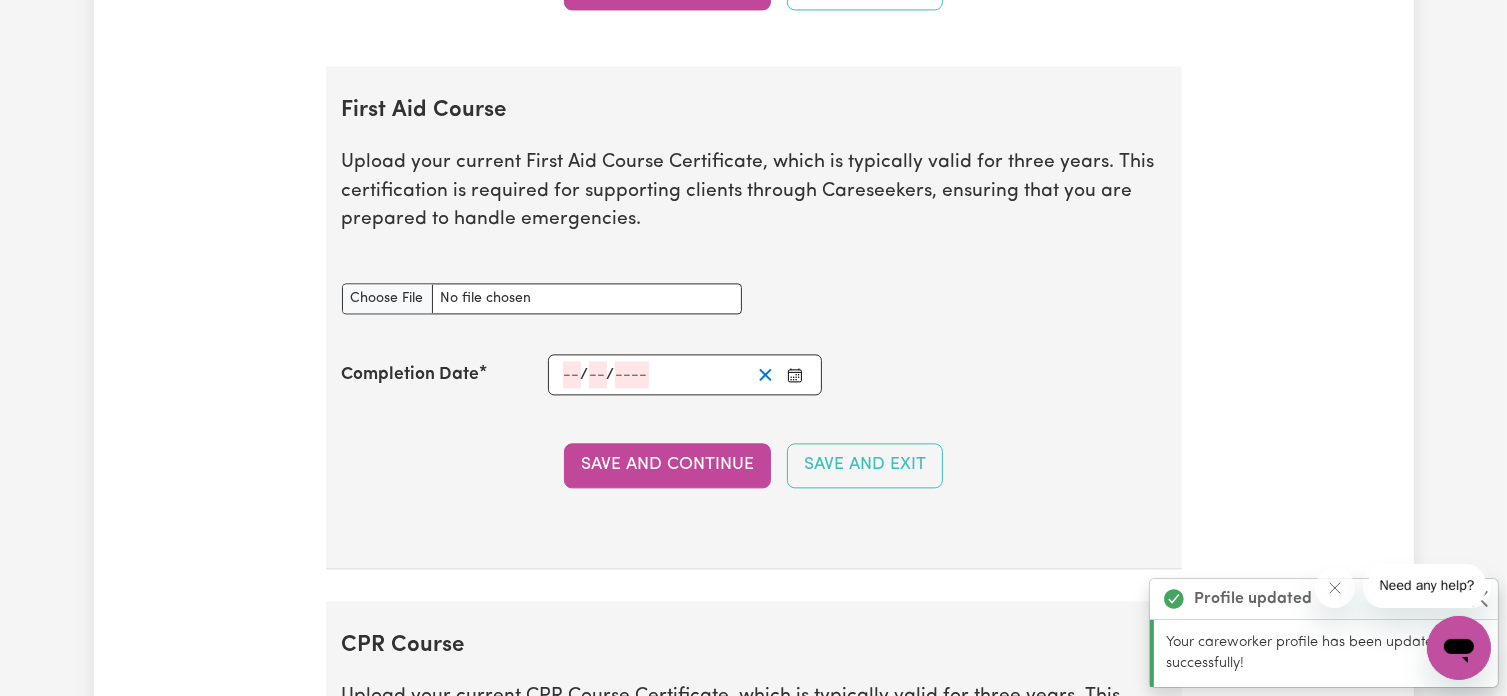 scroll, scrollTop: 4326, scrollLeft: 0, axis: vertical 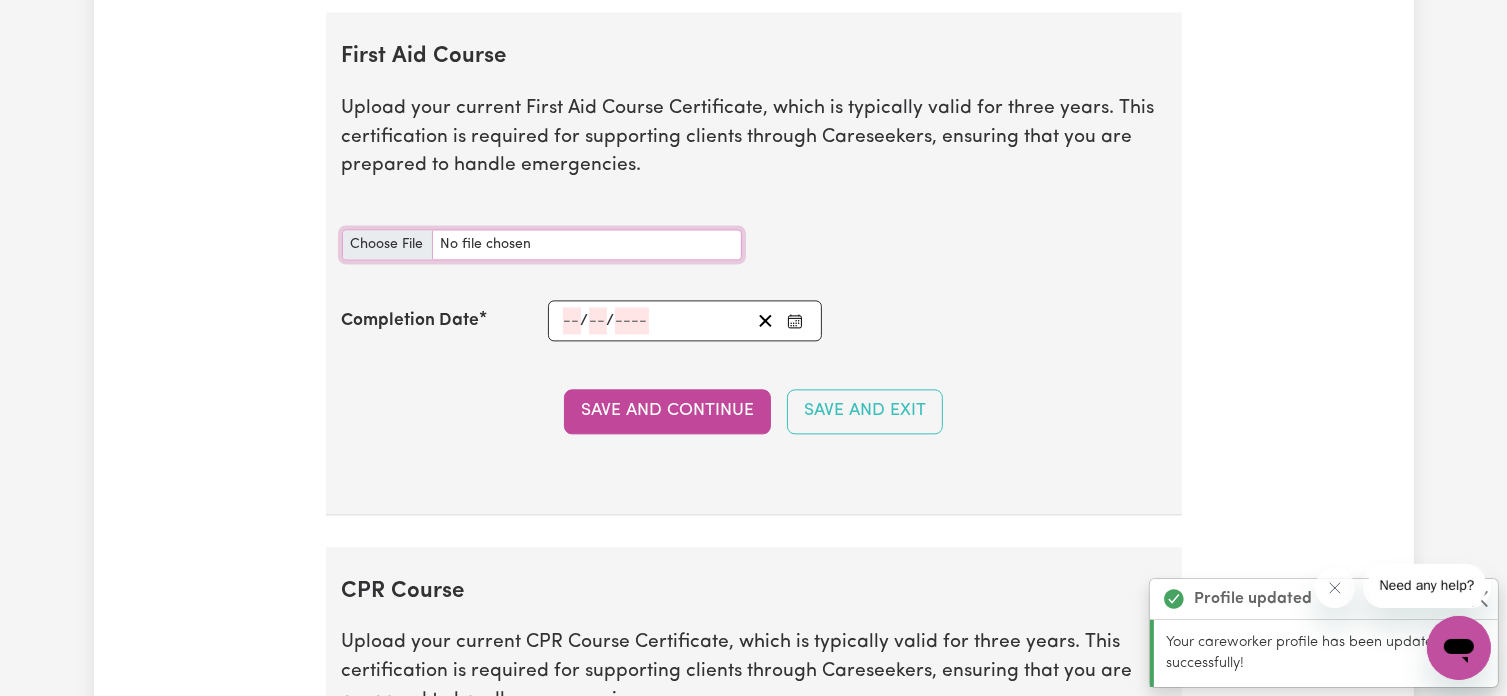 click on "First Aid Course  document" at bounding box center [542, 244] 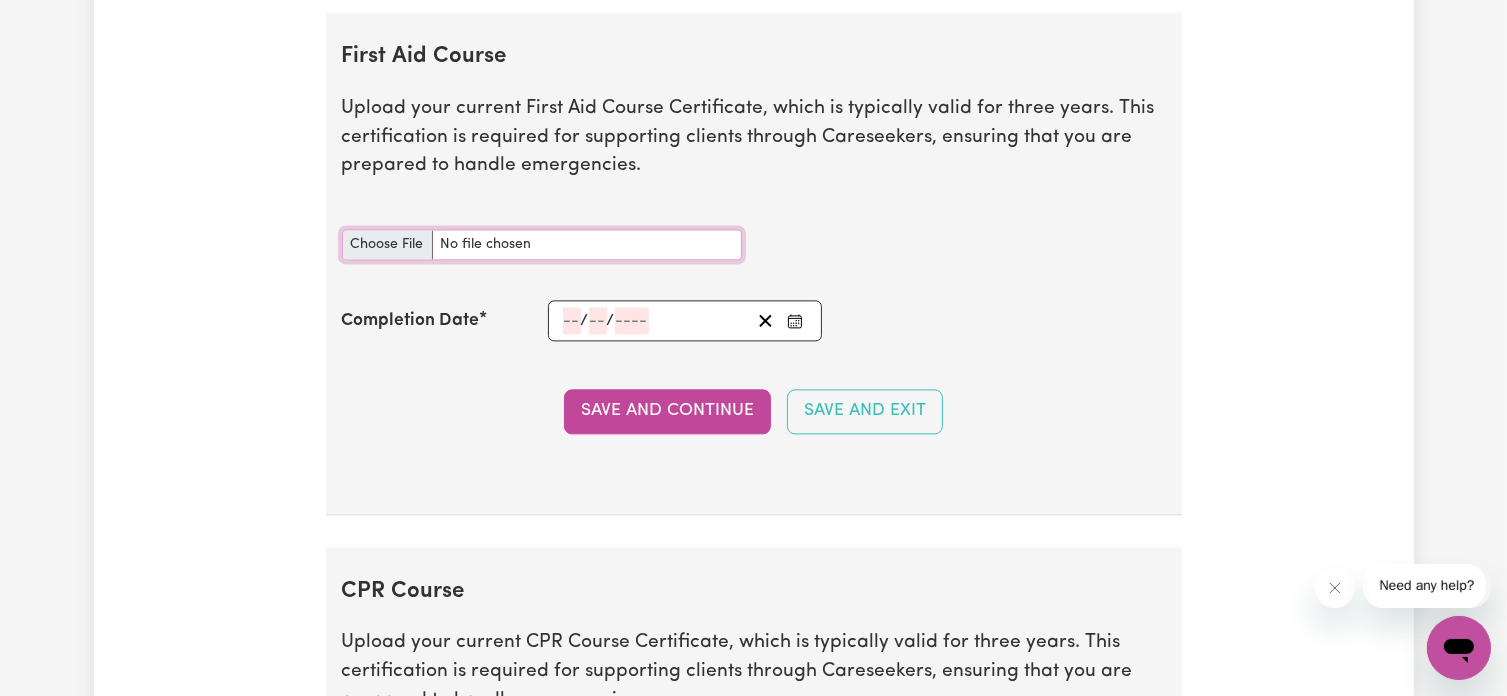 type on "C:\fakepath\First Aid-[PERSON_NAME](1).pdf" 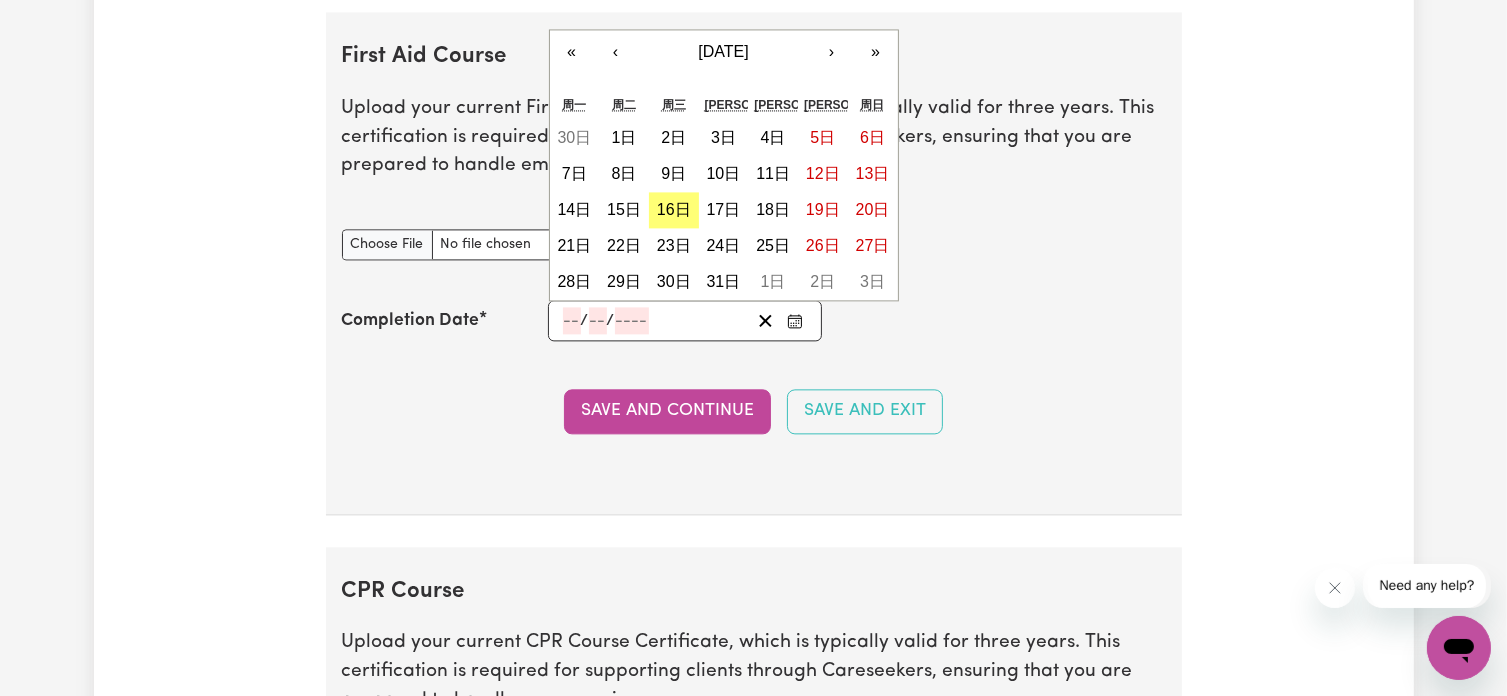 click 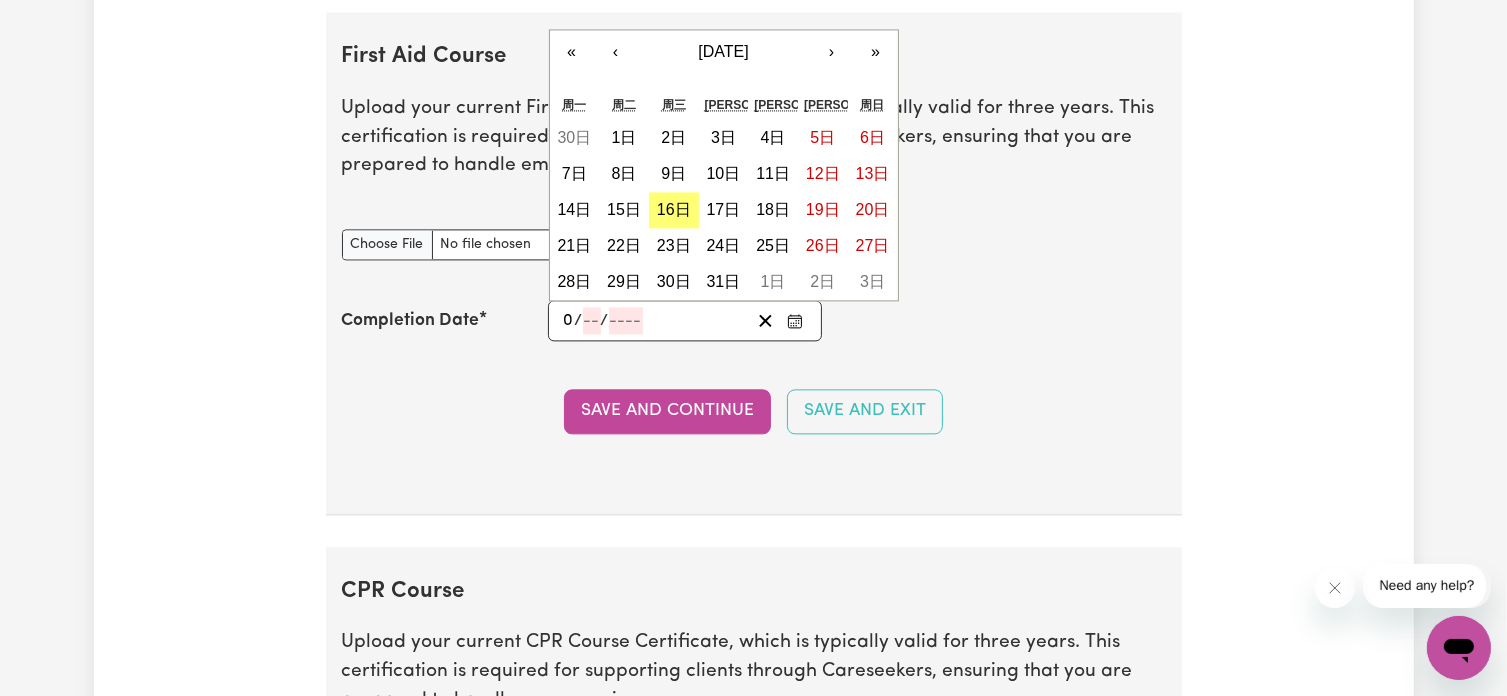type on "08" 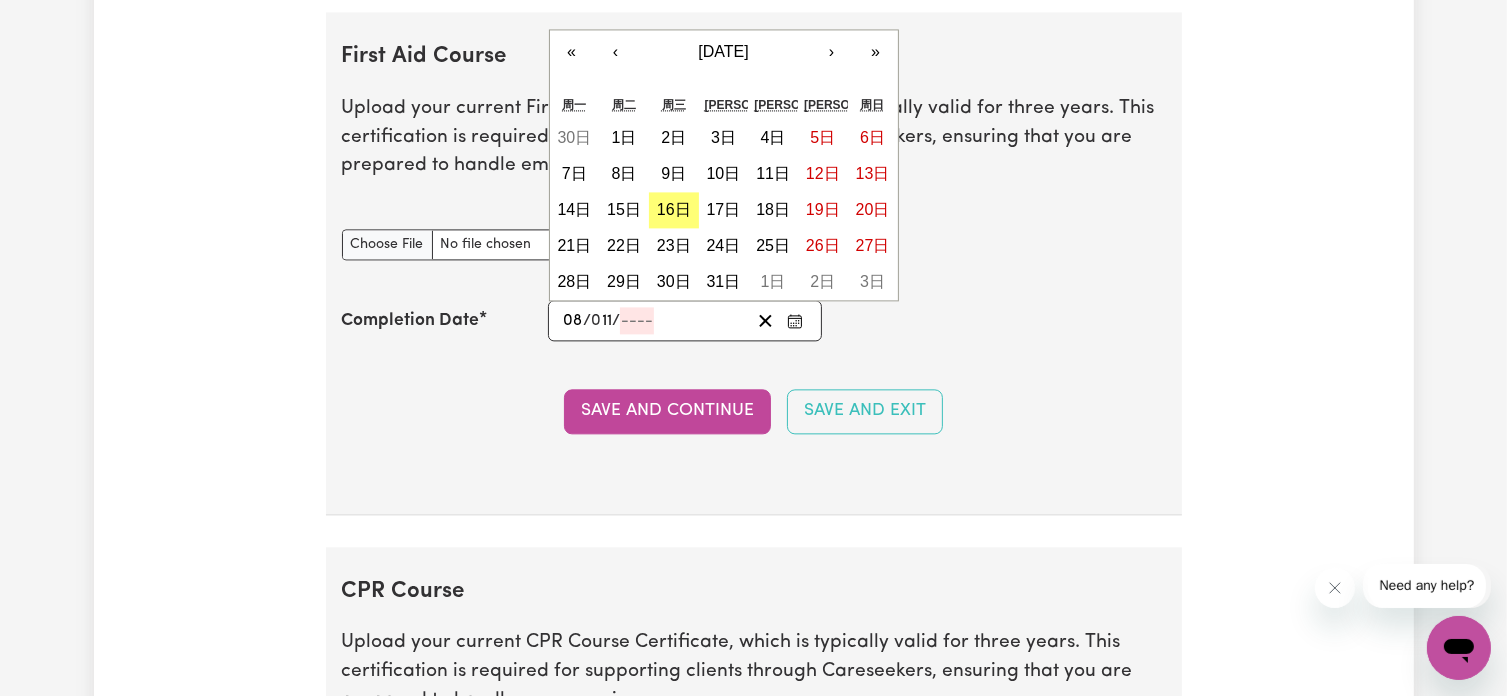 type on "11" 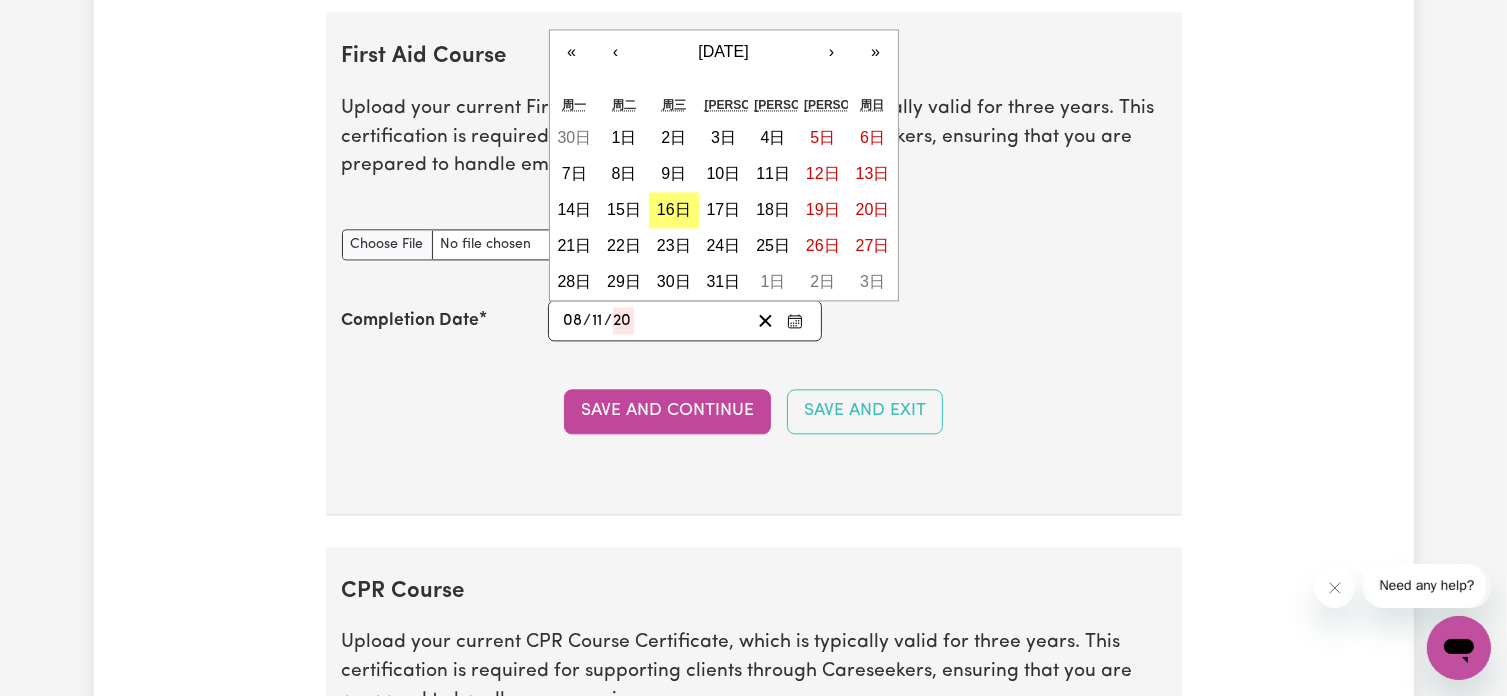 type on "202" 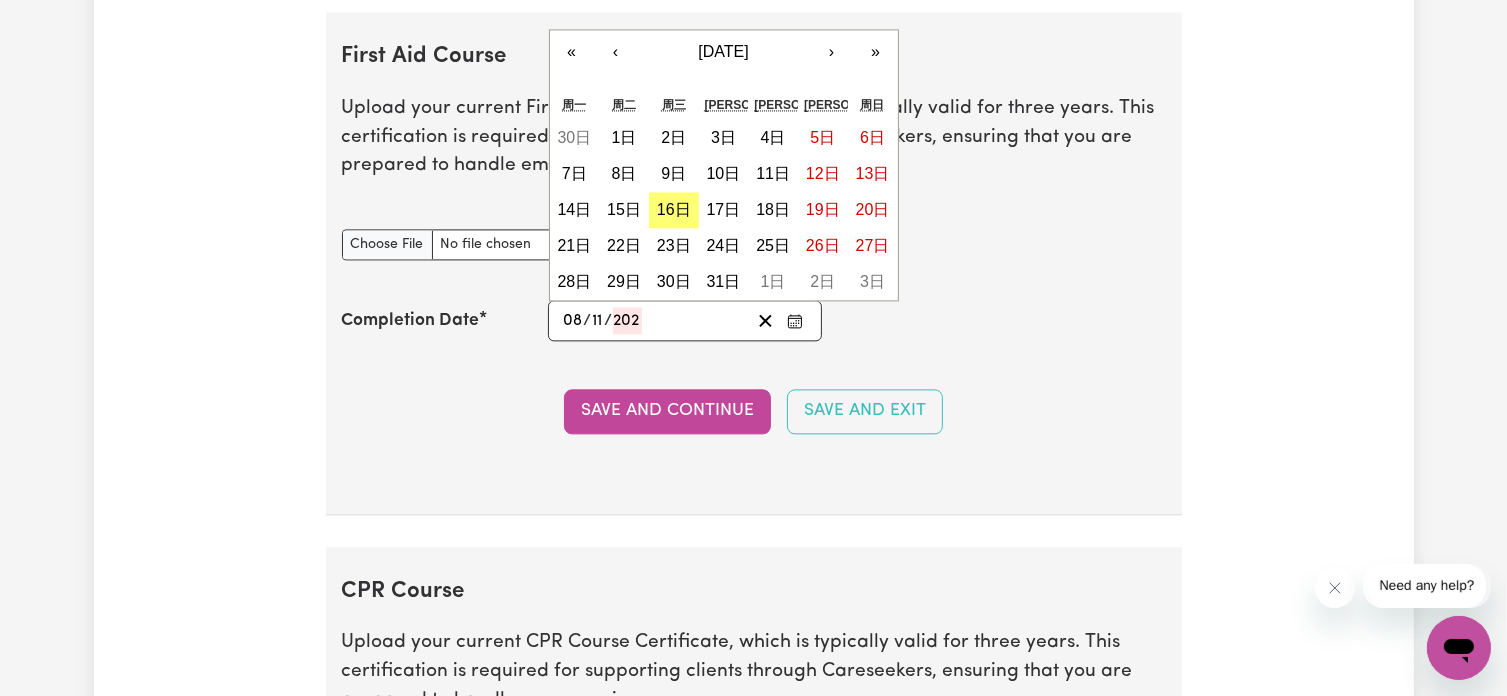 type on "[DATE]" 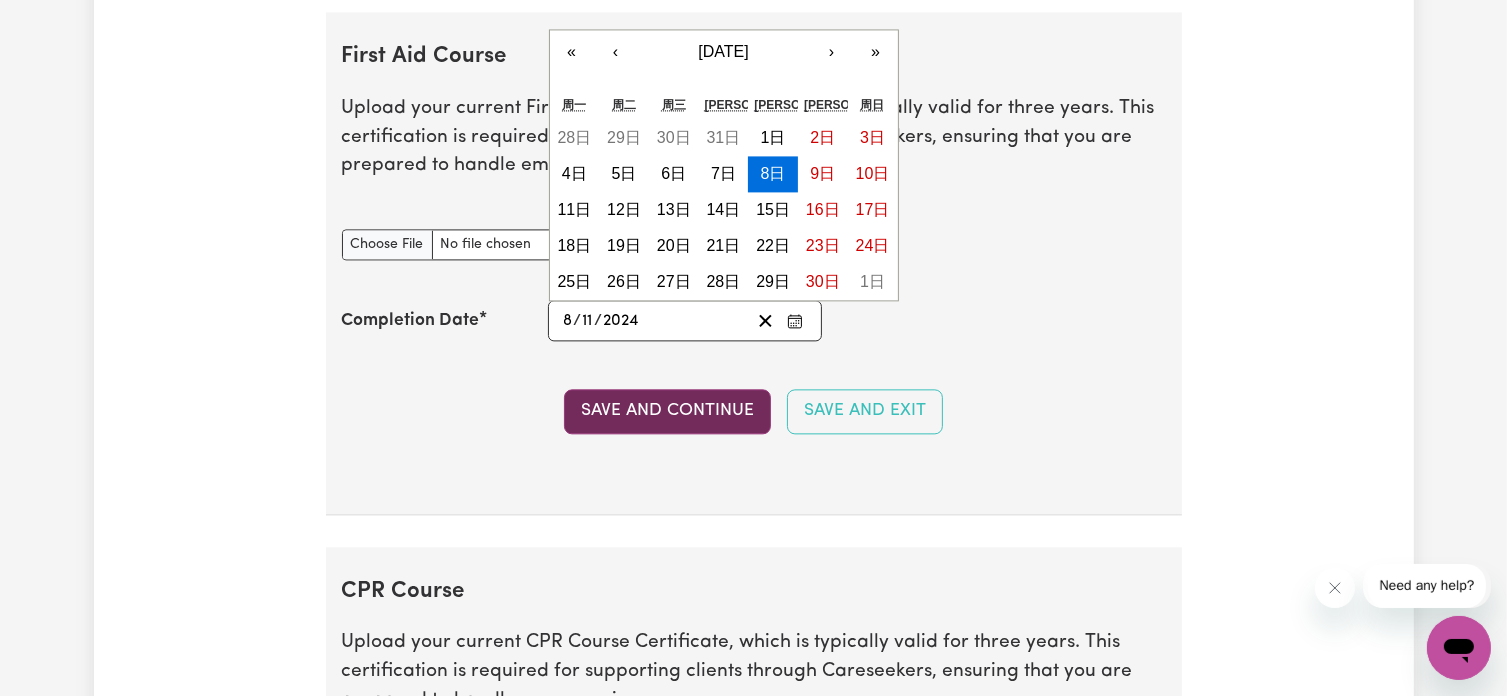 type on "2024" 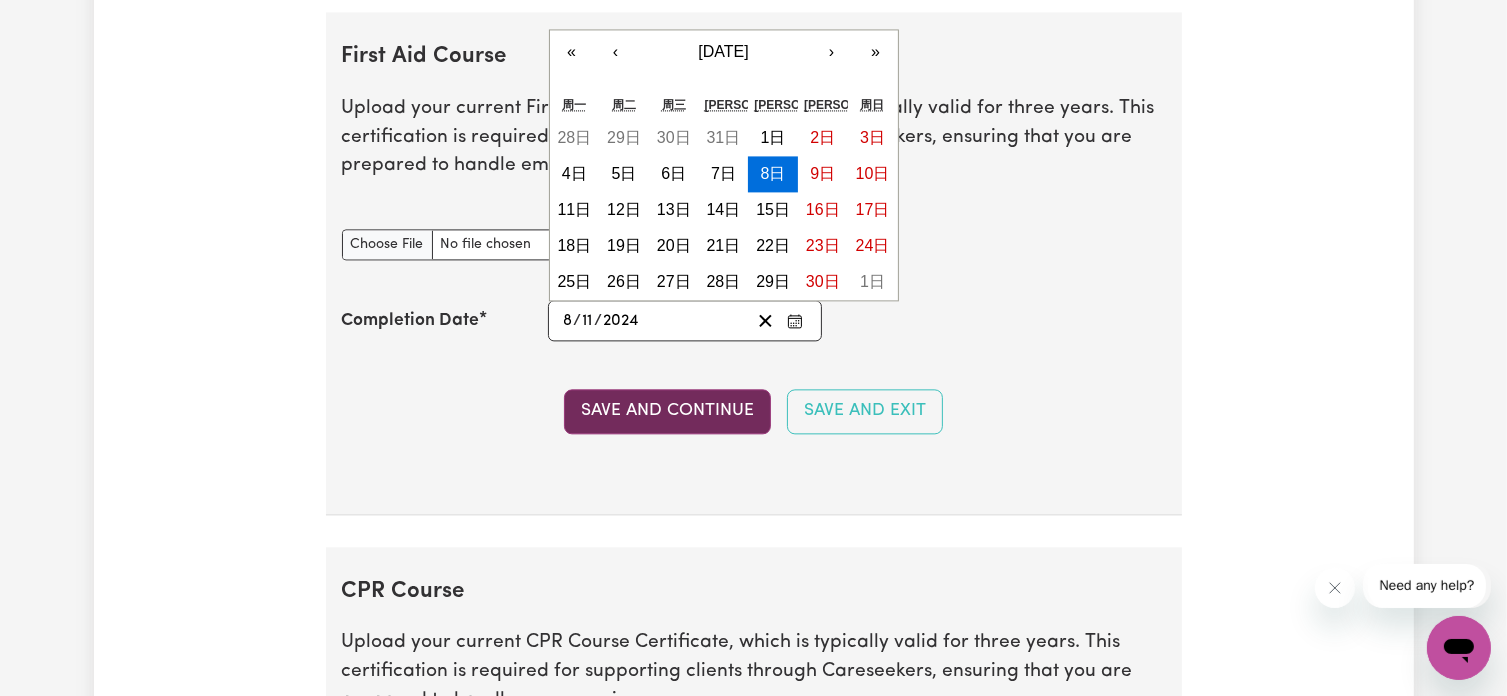 type 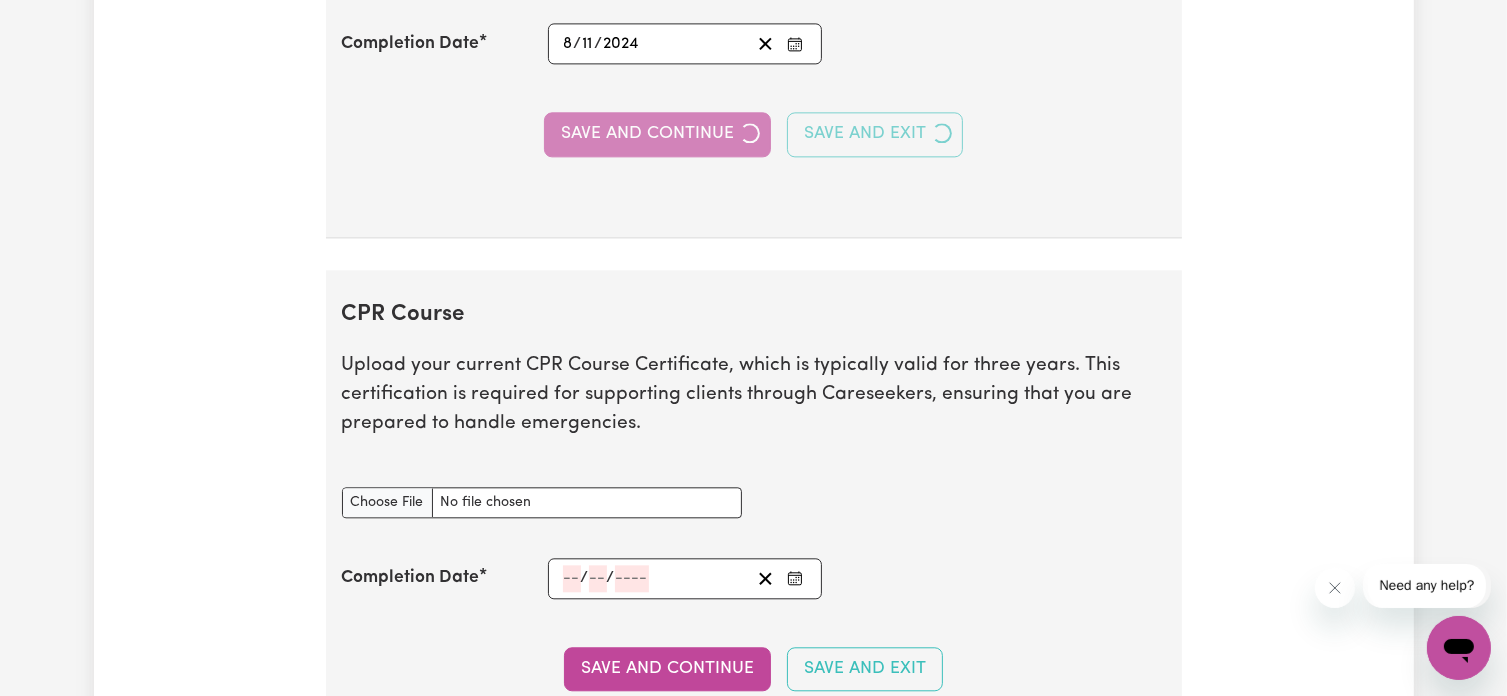 scroll, scrollTop: 4626, scrollLeft: 0, axis: vertical 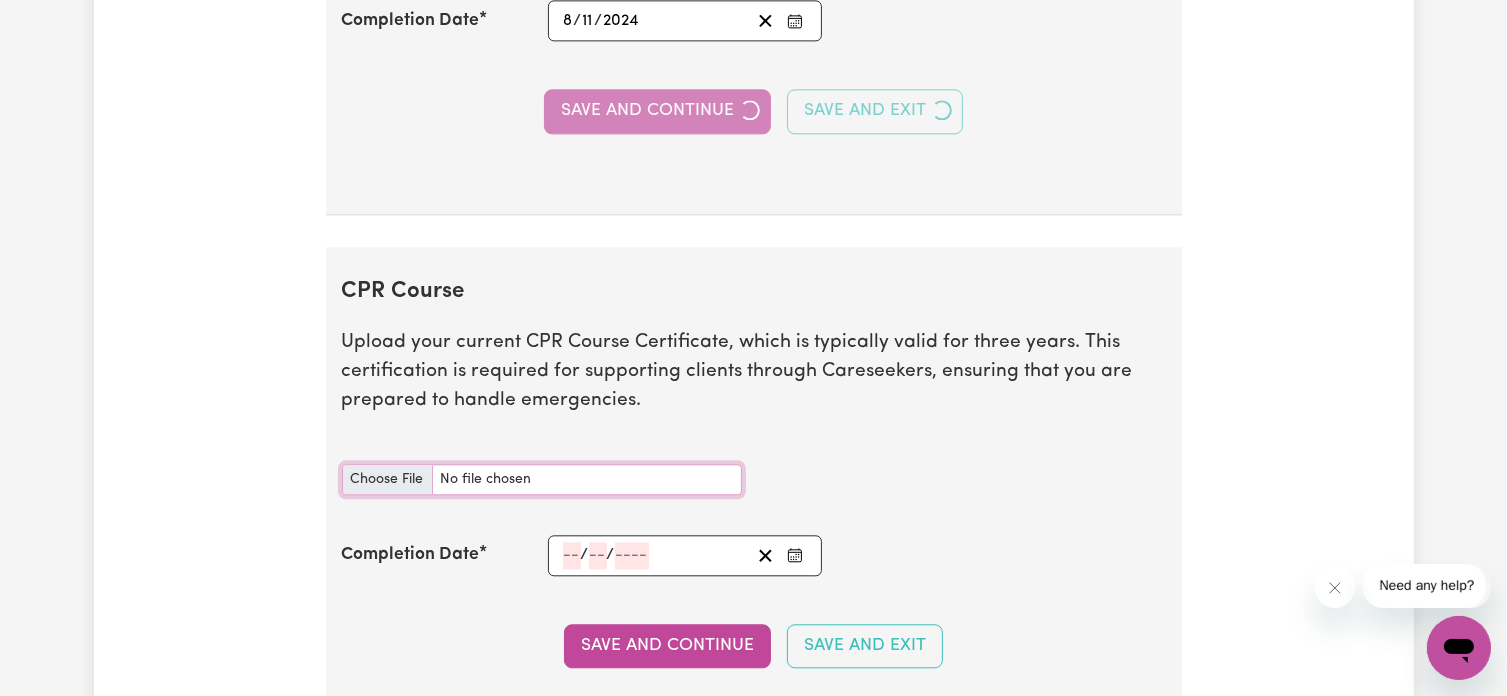 click on "CPR Course  document" at bounding box center (542, 479) 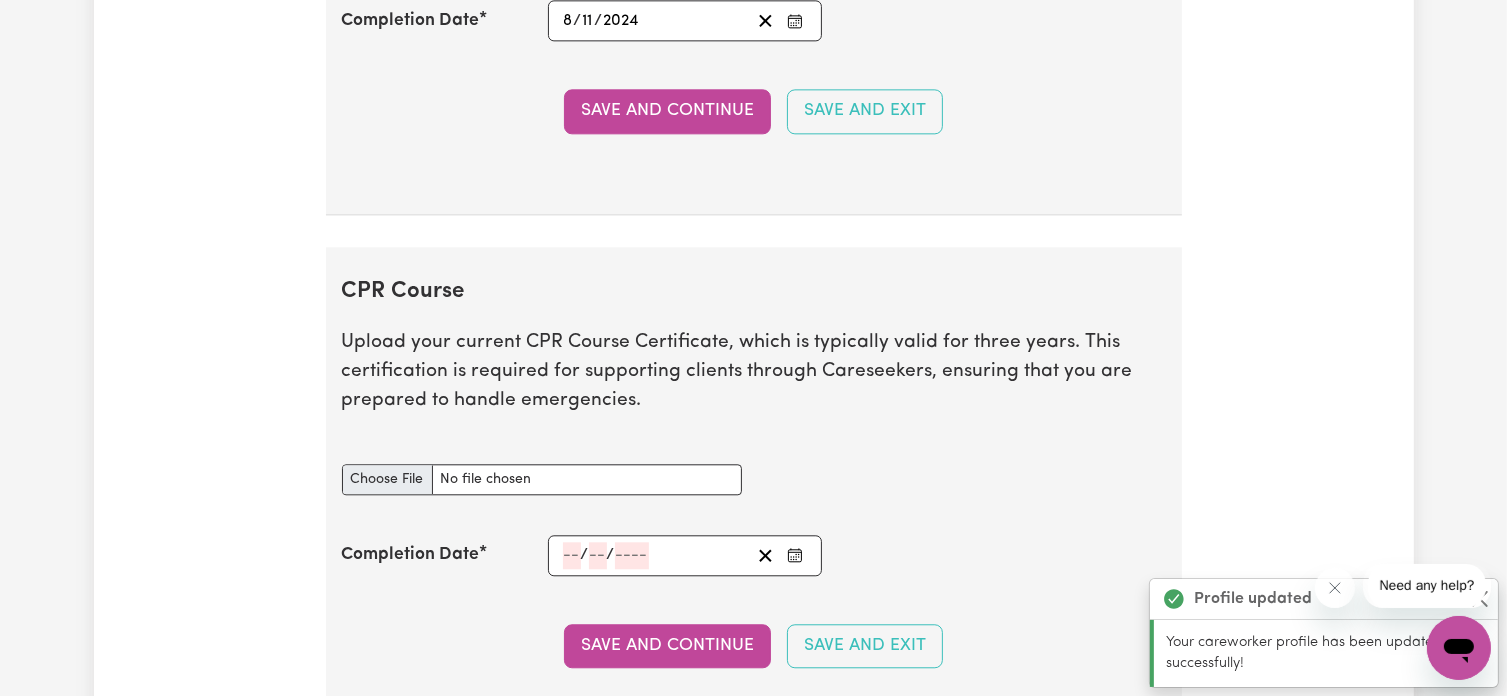 scroll, scrollTop: 4859, scrollLeft: 0, axis: vertical 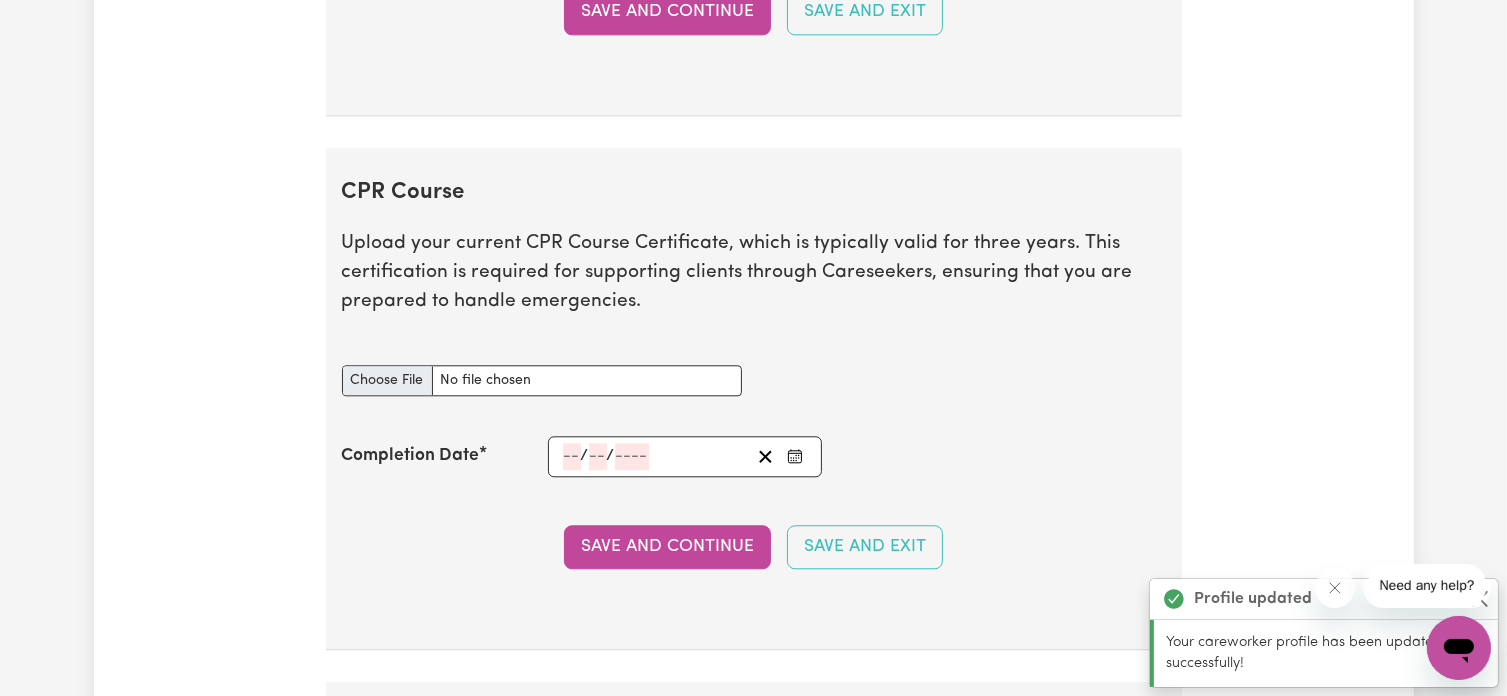 type on "C:\fakepath\First Aid-[PERSON_NAME](1).pdf" 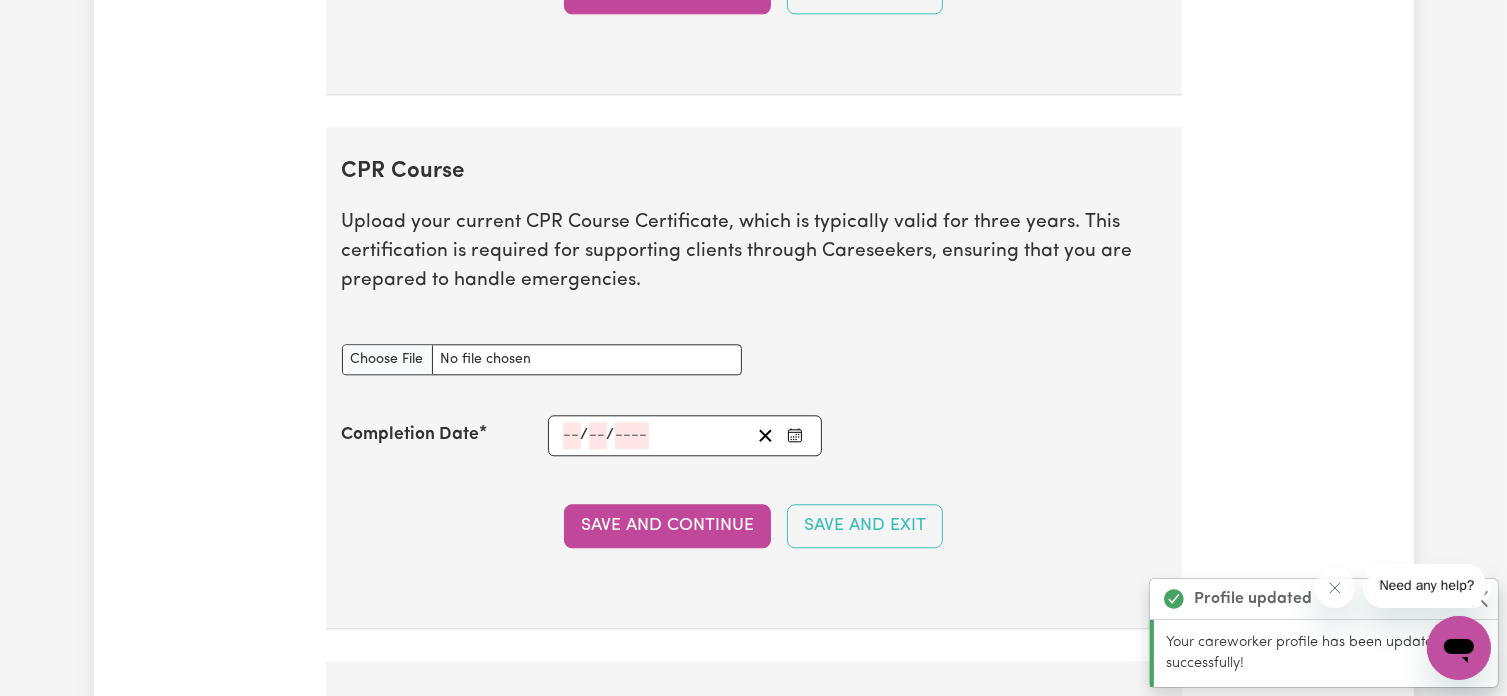 click 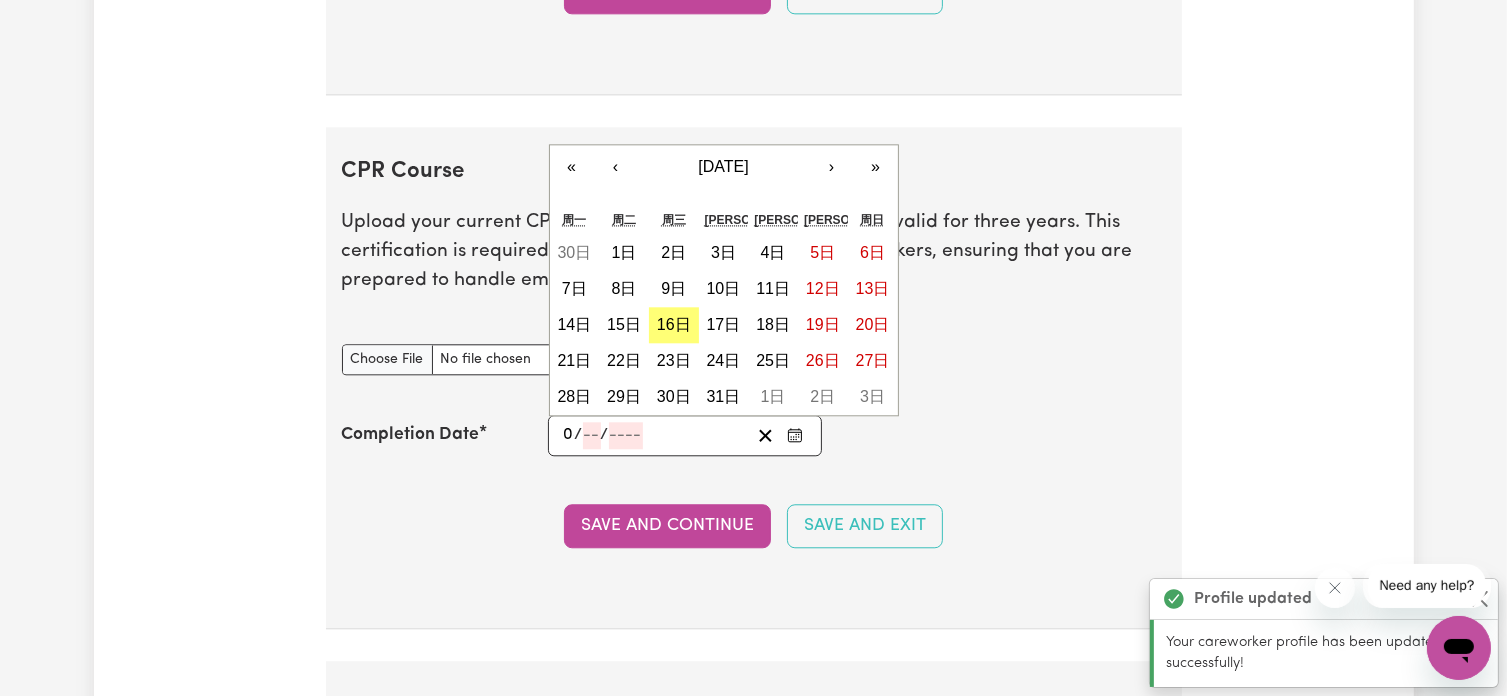 type on "08" 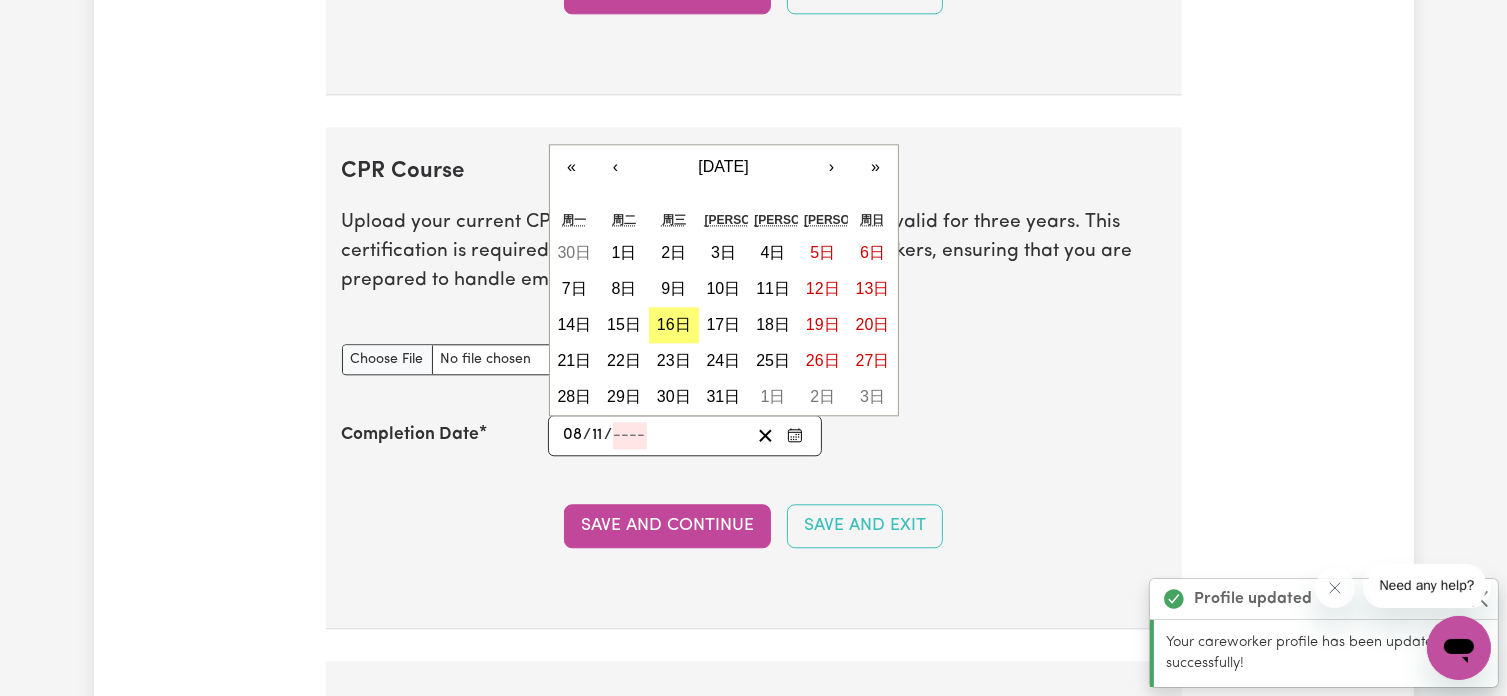 type on "11" 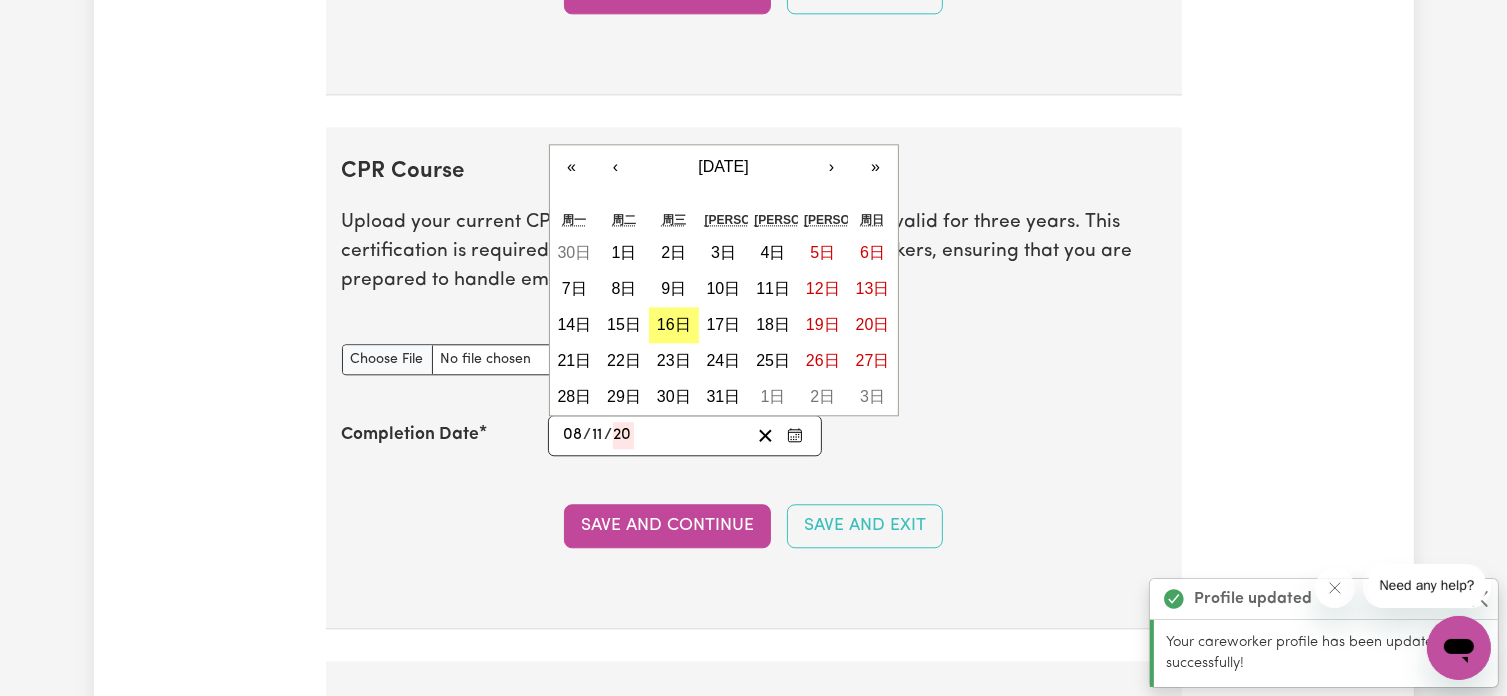 type on "202" 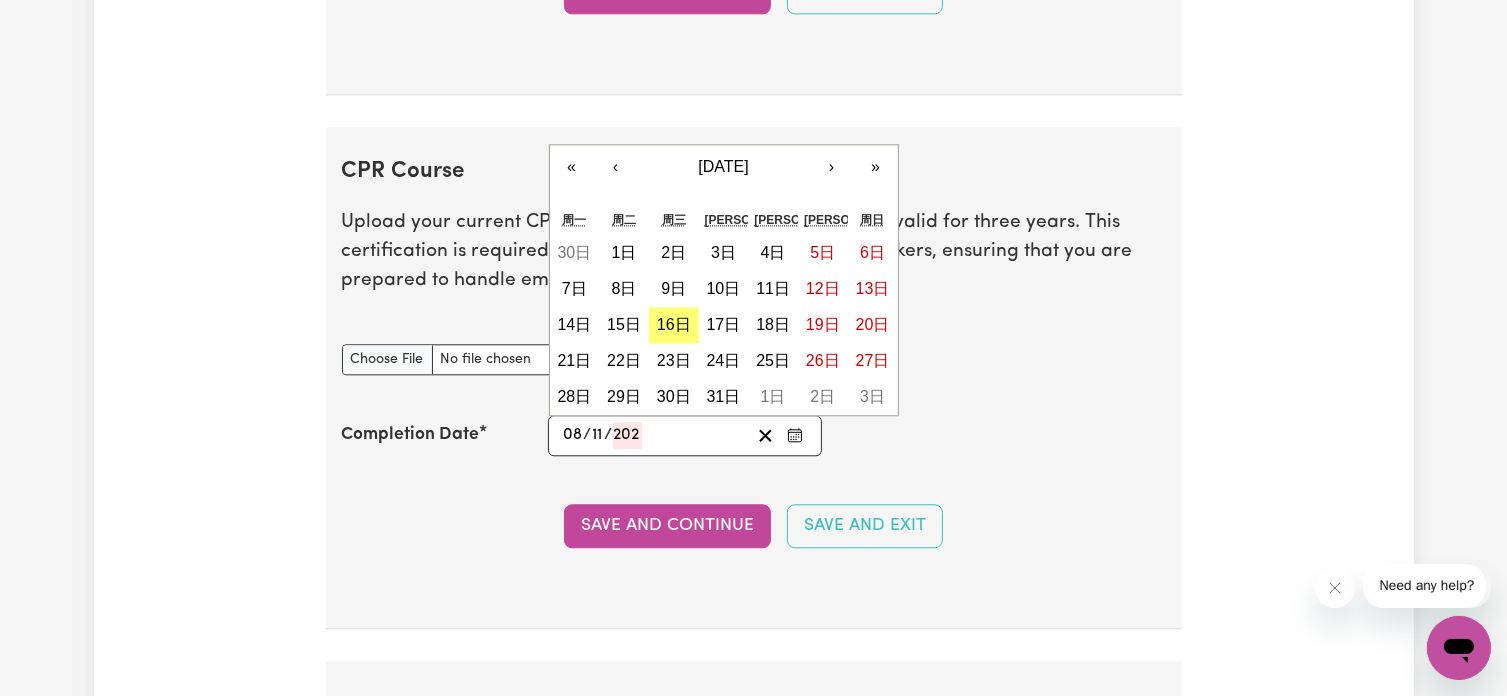type on "[DATE]" 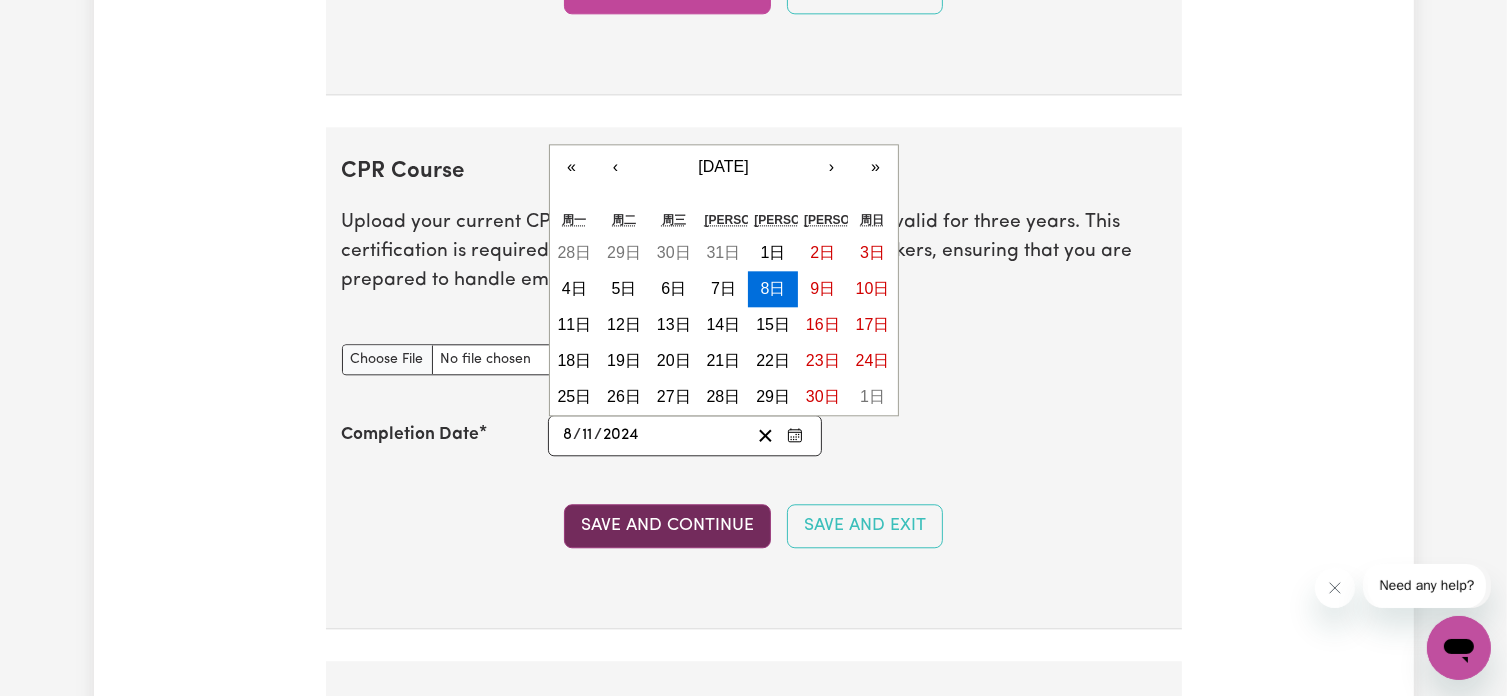 type on "2024" 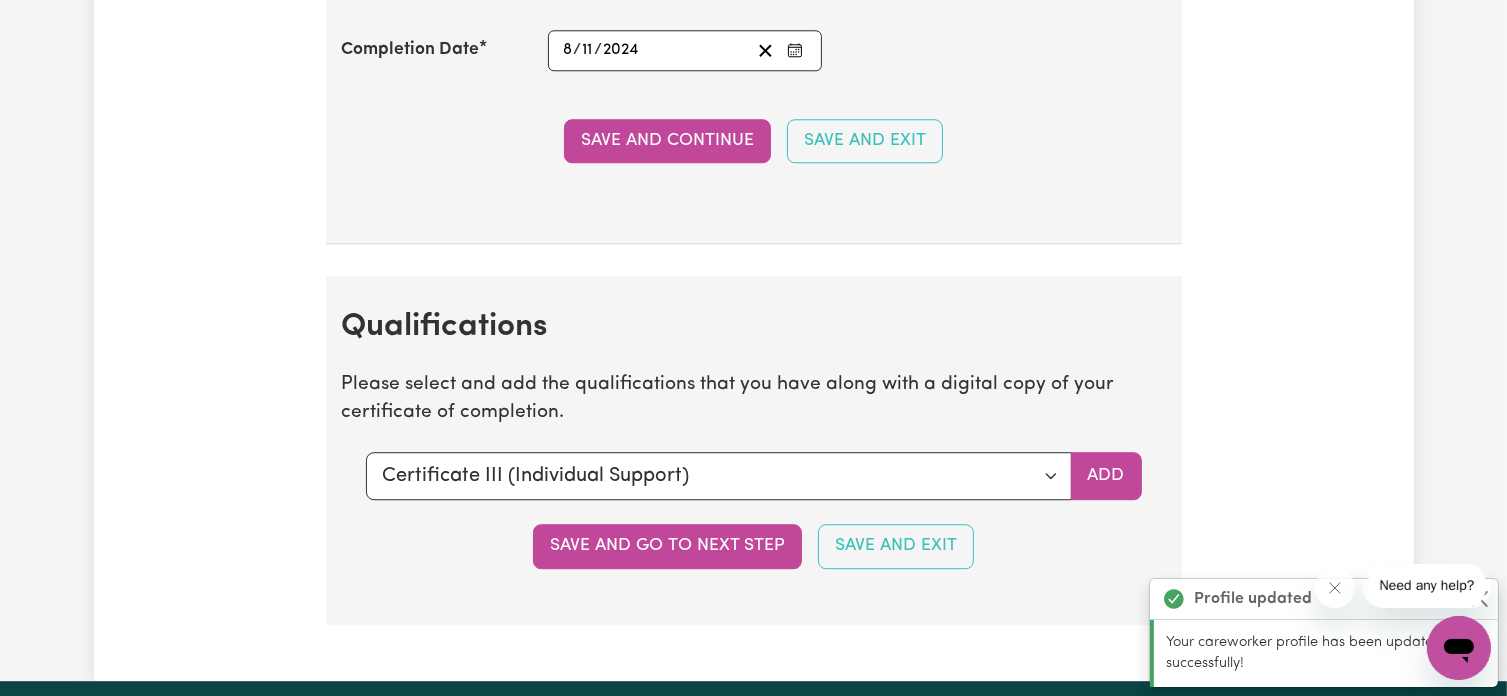 scroll, scrollTop: 5505, scrollLeft: 0, axis: vertical 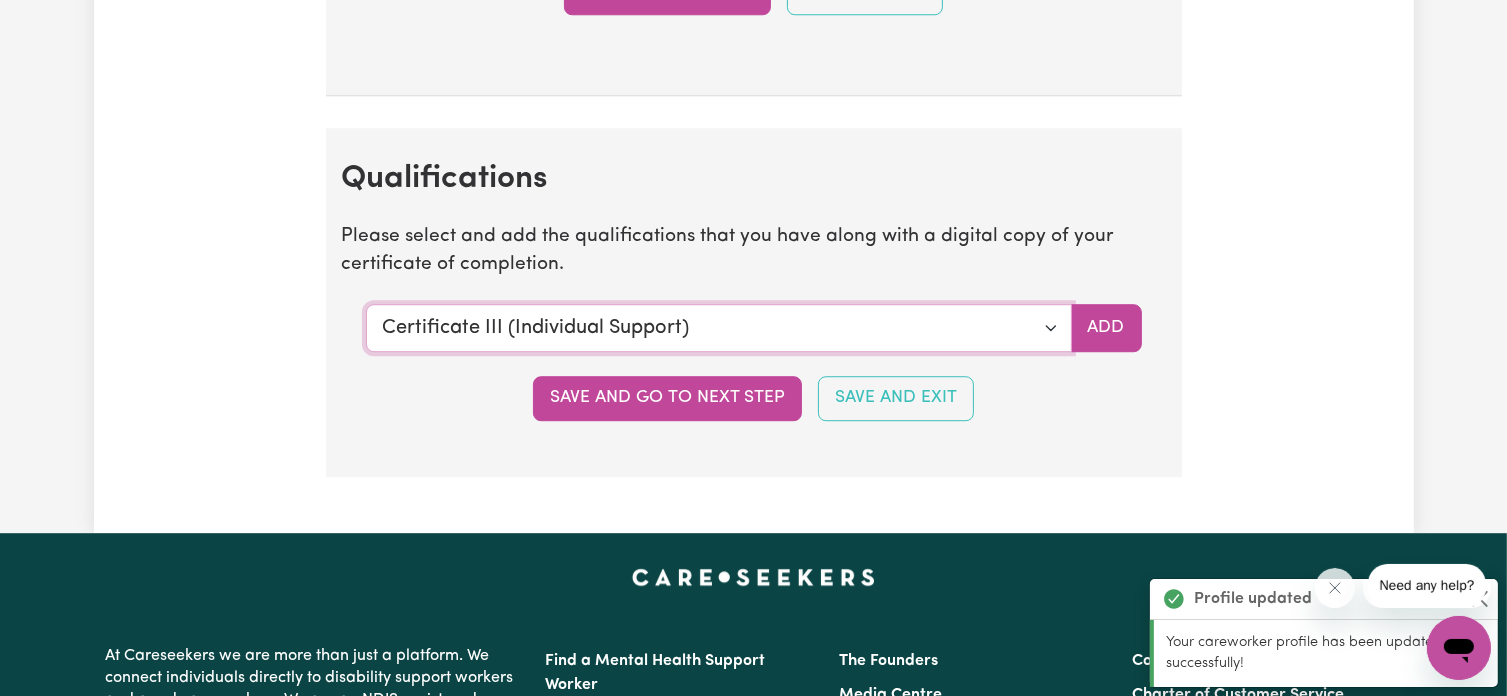 click on "Select a qualification to add... Certificate III (Individual Support) Certificate III in Community Services [CHC32015] Certificate IV (Disability Support) Certificate IV (Ageing Support) Certificate IV in Community Services [CHC42015] Certificate IV (Mental Health) Diploma of Nursing Diploma of Nursing (EEN) Diploma of Community Services Diploma Mental Health Master of Science (Dementia Care) Assist clients with medication [HLTHPS006] CPR Course [HLTAID009-12] Course in First Aid Management of [MEDICAL_DATA] [22300VIC] Course in the Management of [MEDICAL_DATA] Risks and Emergencies in the Workplace [22556VIC] [MEDICAL_DATA] Management Manual Handling [MEDICAL_DATA] Bachelor of Nursing - Australian registered nurse Bachelor of Nursing - Overseas qualification Bachelor of Nursing (Not Registered Under APHRA) Bachelor of social work Bachelor of social work - overseas qualification Bachelor of psychology Bachelor of psychology - overseas qualification Bachelor of applied science (OT, Speech, Physio)" at bounding box center (719, 328) 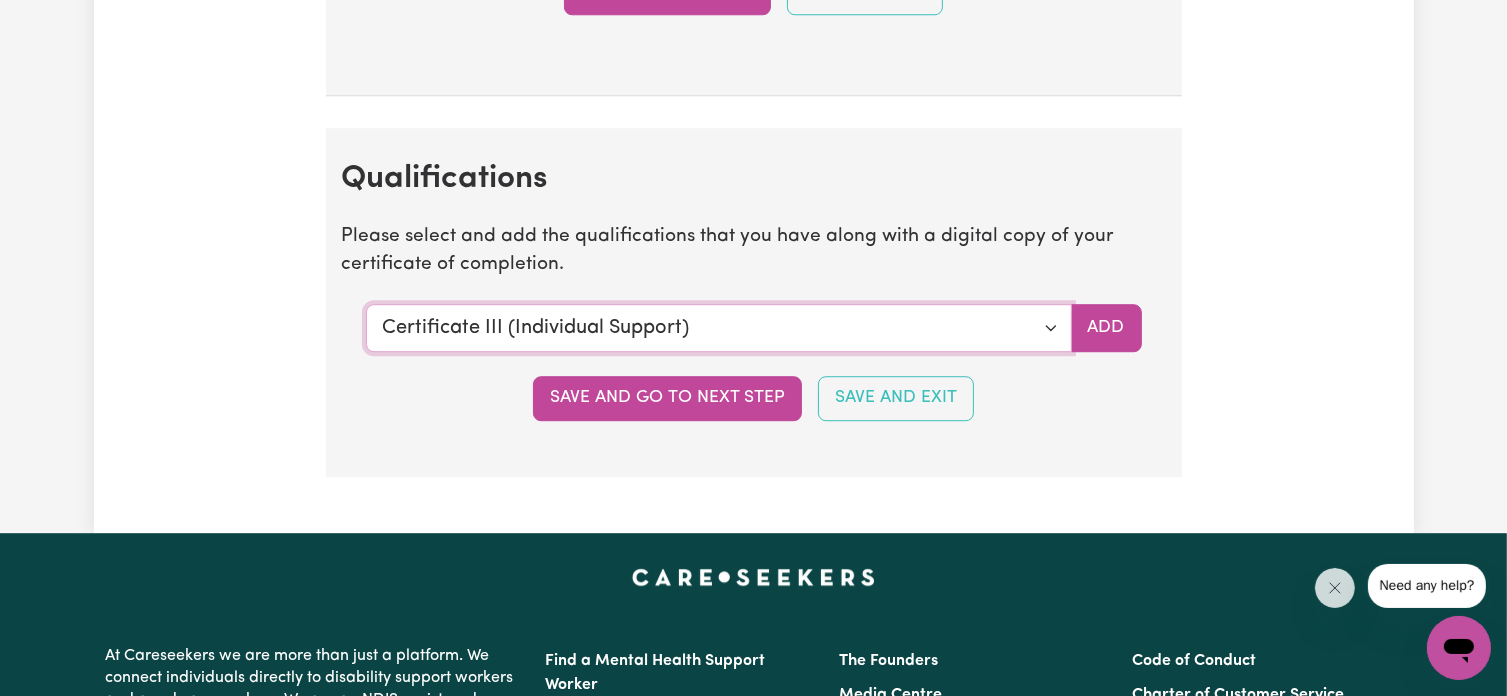 select on "CPR Course [HLTAID009-12]" 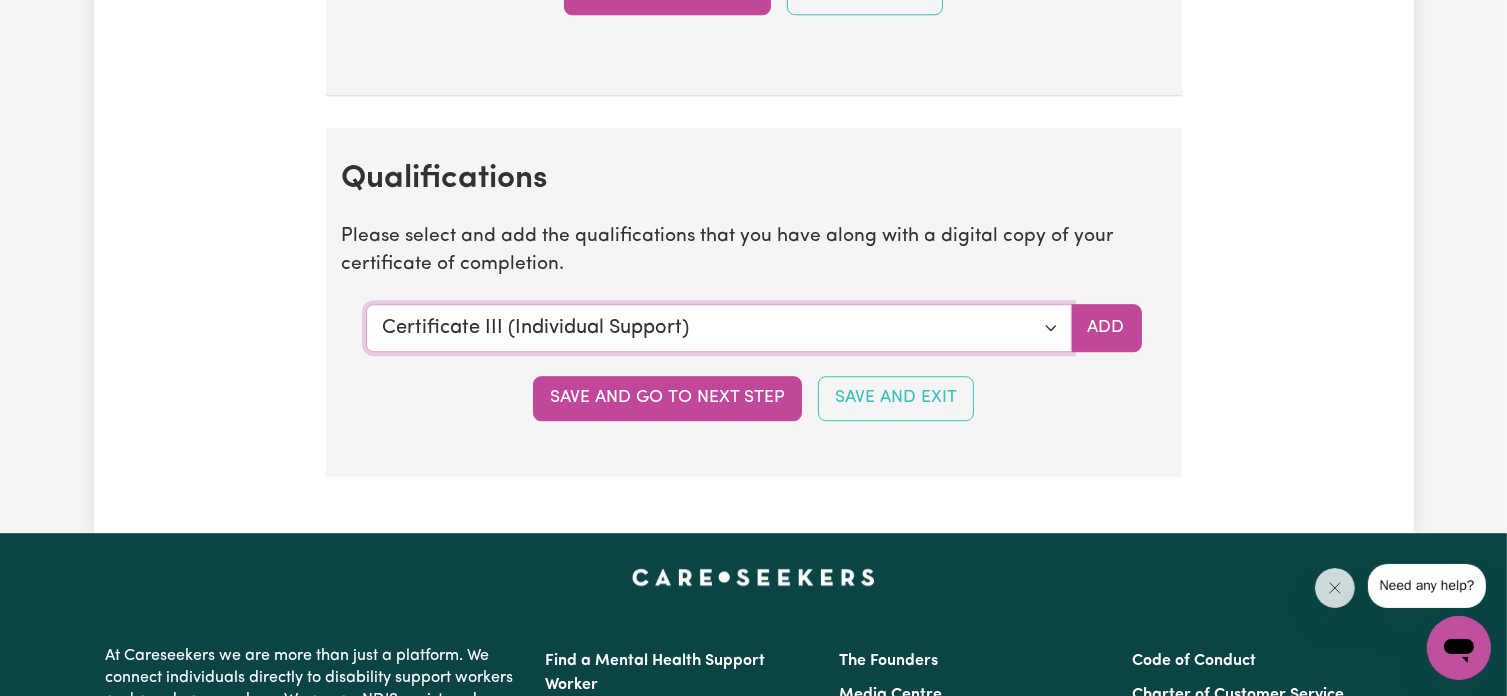 click on "Select a qualification to add... Certificate III (Individual Support) Certificate III in Community Services [CHC32015] Certificate IV (Disability Support) Certificate IV (Ageing Support) Certificate IV in Community Services [CHC42015] Certificate IV (Mental Health) Diploma of Nursing Diploma of Nursing (EEN) Diploma of Community Services Diploma Mental Health Master of Science (Dementia Care) Assist clients with medication [HLTHPS006] CPR Course [HLTAID009-12] Course in First Aid Management of [MEDICAL_DATA] [22300VIC] Course in the Management of [MEDICAL_DATA] Risks and Emergencies in the Workplace [22556VIC] [MEDICAL_DATA] Management Manual Handling [MEDICAL_DATA] Bachelor of Nursing - Australian registered nurse Bachelor of Nursing - Overseas qualification Bachelor of Nursing (Not Registered Under APHRA) Bachelor of social work Bachelor of social work - overseas qualification Bachelor of psychology Bachelor of psychology - overseas qualification Bachelor of applied science (OT, Speech, Physio)" at bounding box center [719, 328] 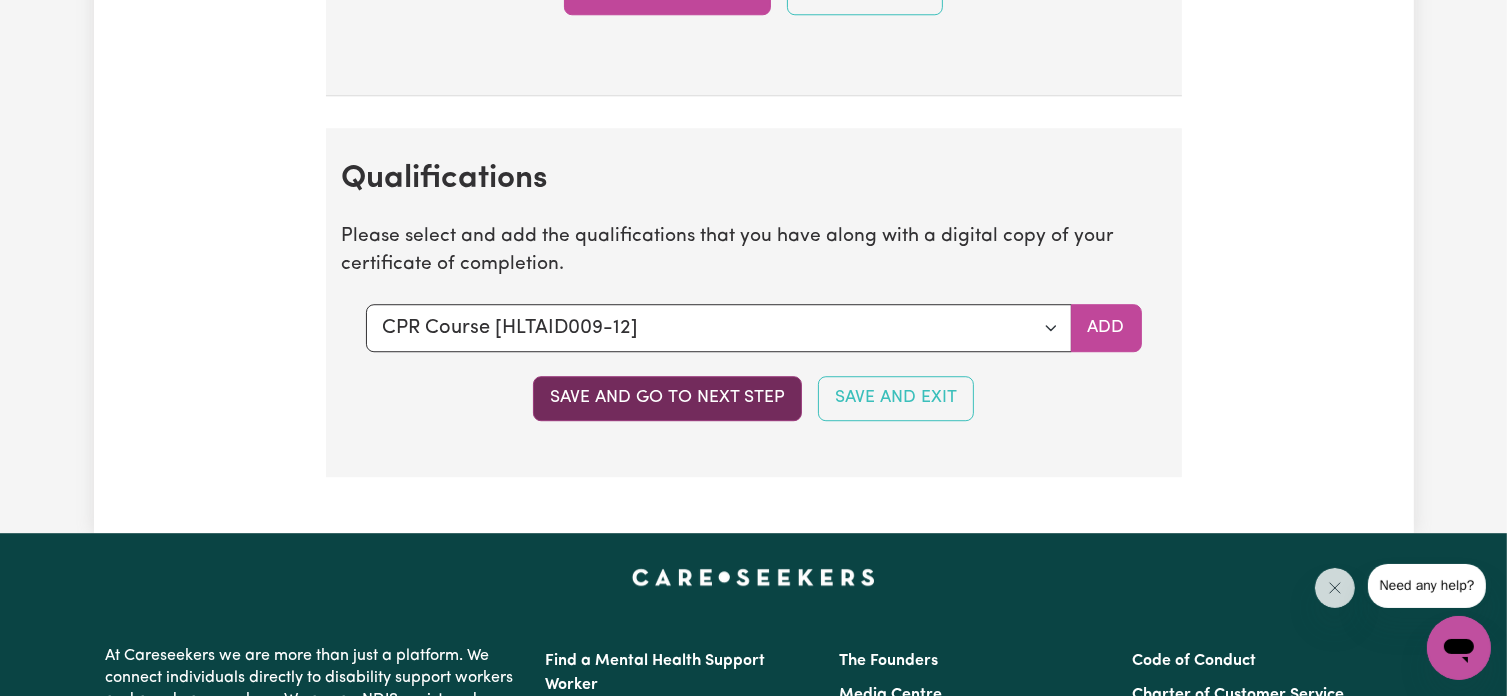 click on "Save and go to next step" at bounding box center (667, 398) 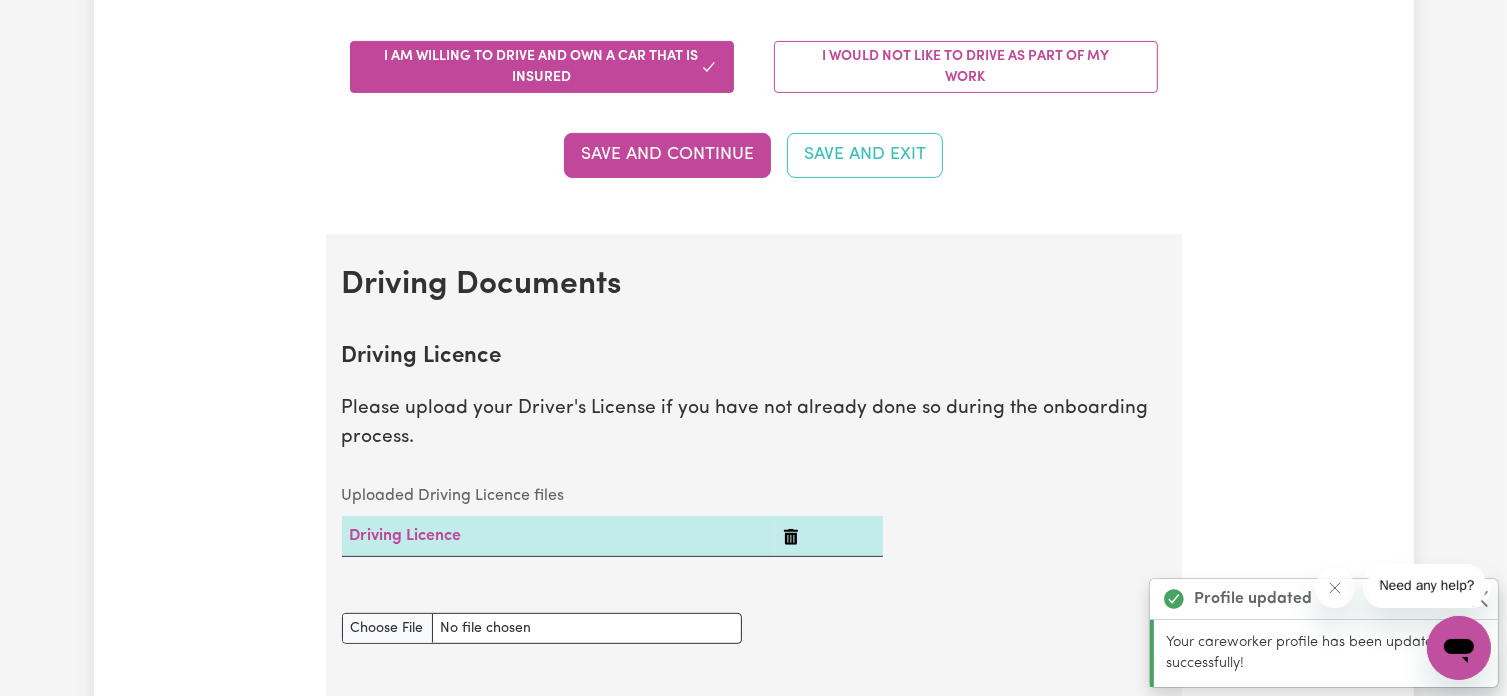 scroll, scrollTop: 200, scrollLeft: 0, axis: vertical 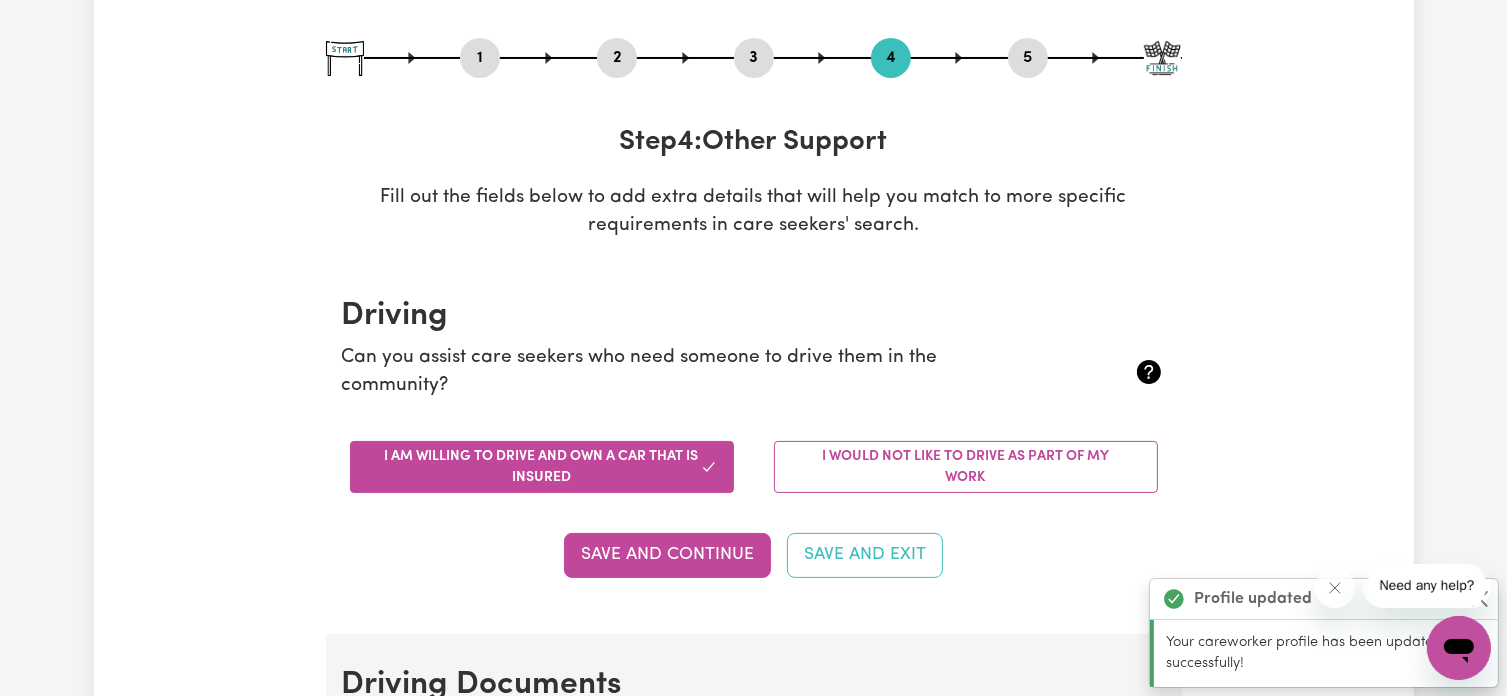 click on "3" at bounding box center (754, 58) 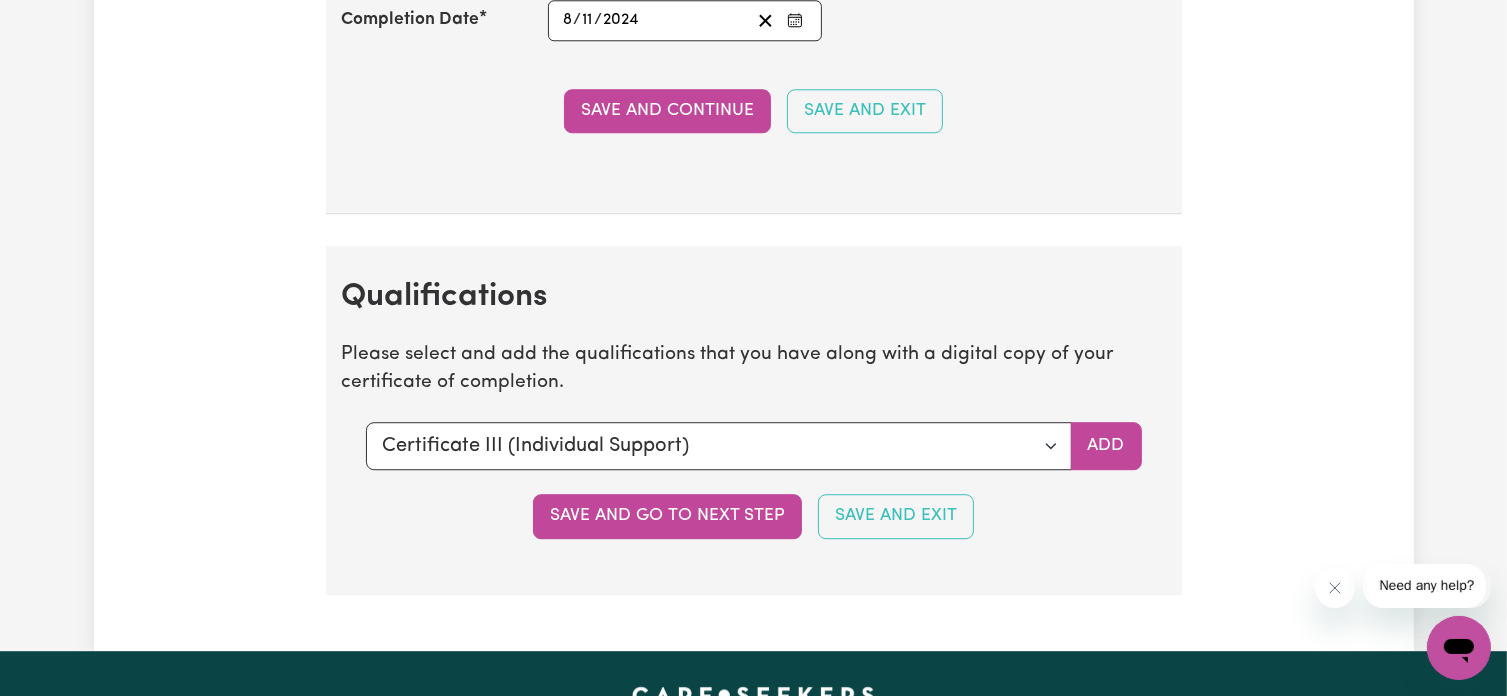 scroll, scrollTop: 5400, scrollLeft: 0, axis: vertical 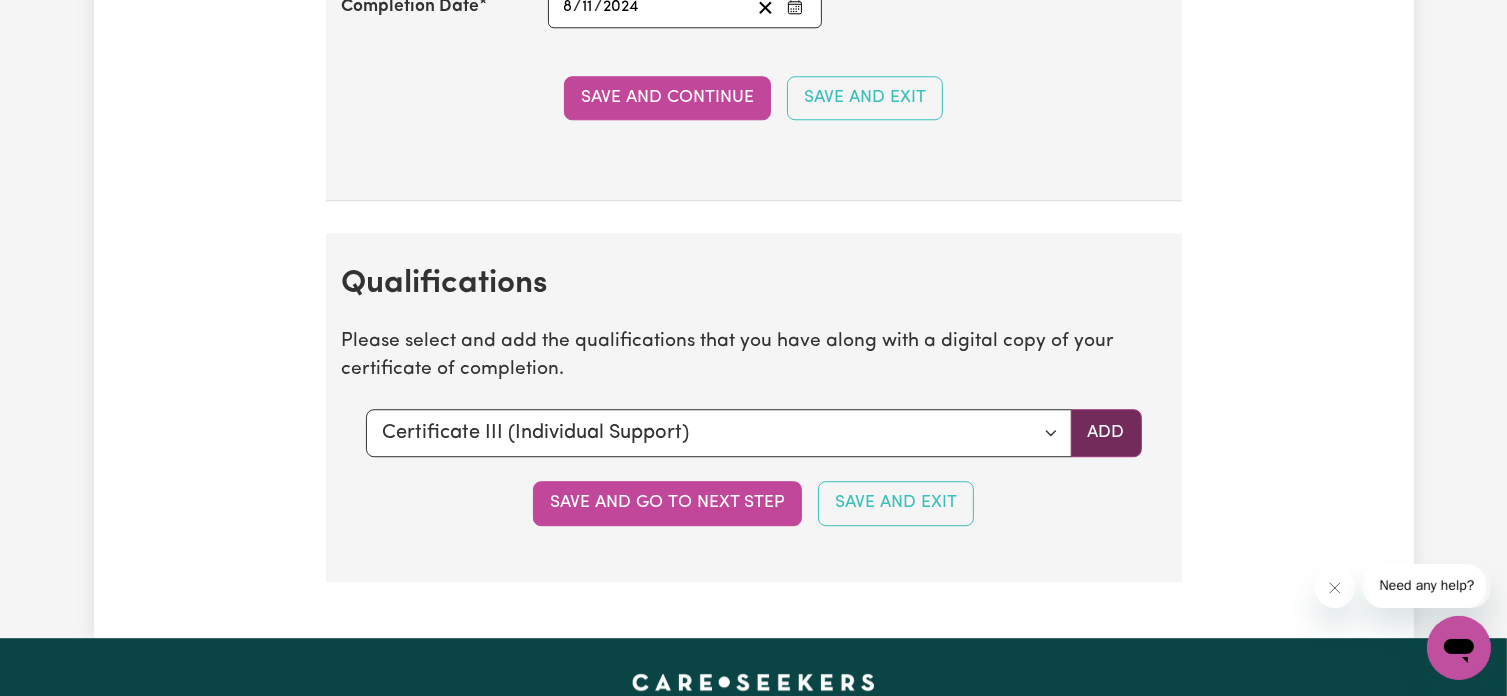 click on "Add" at bounding box center [1106, 433] 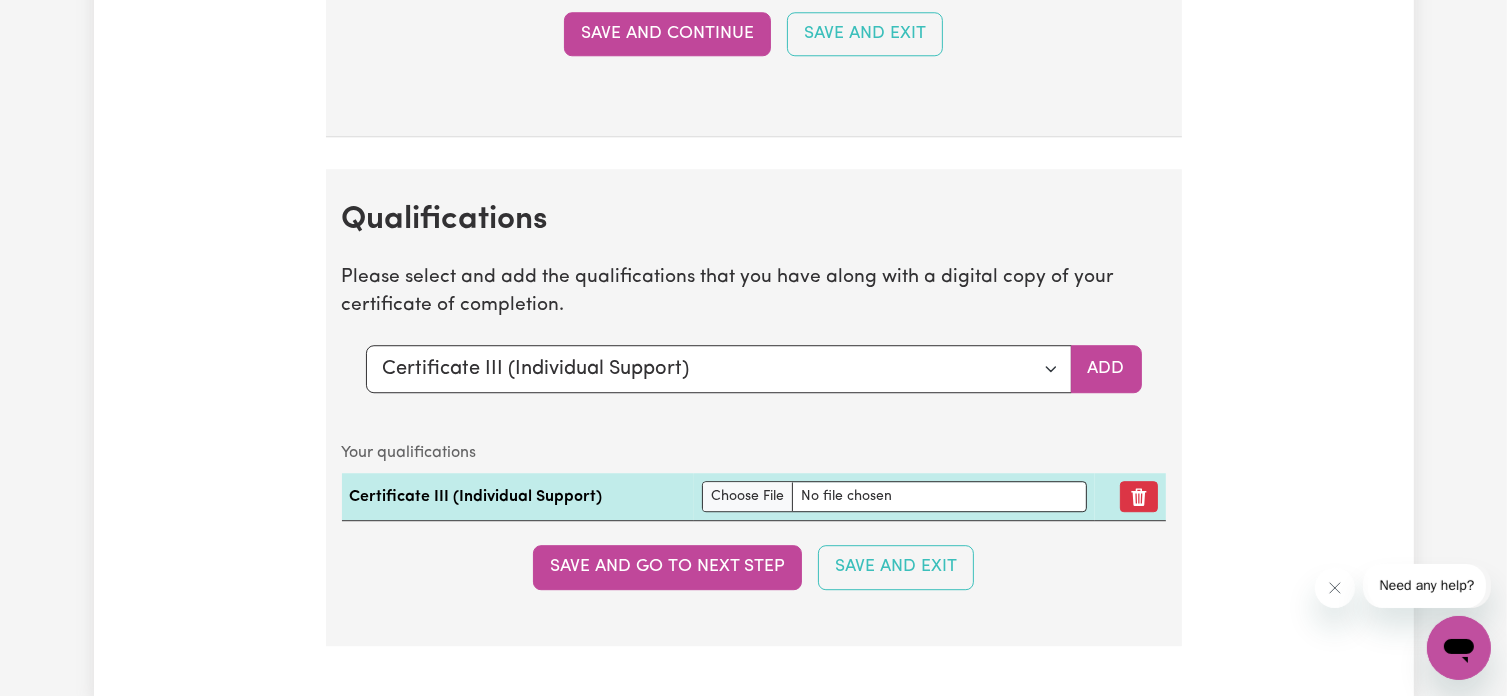 scroll, scrollTop: 5500, scrollLeft: 0, axis: vertical 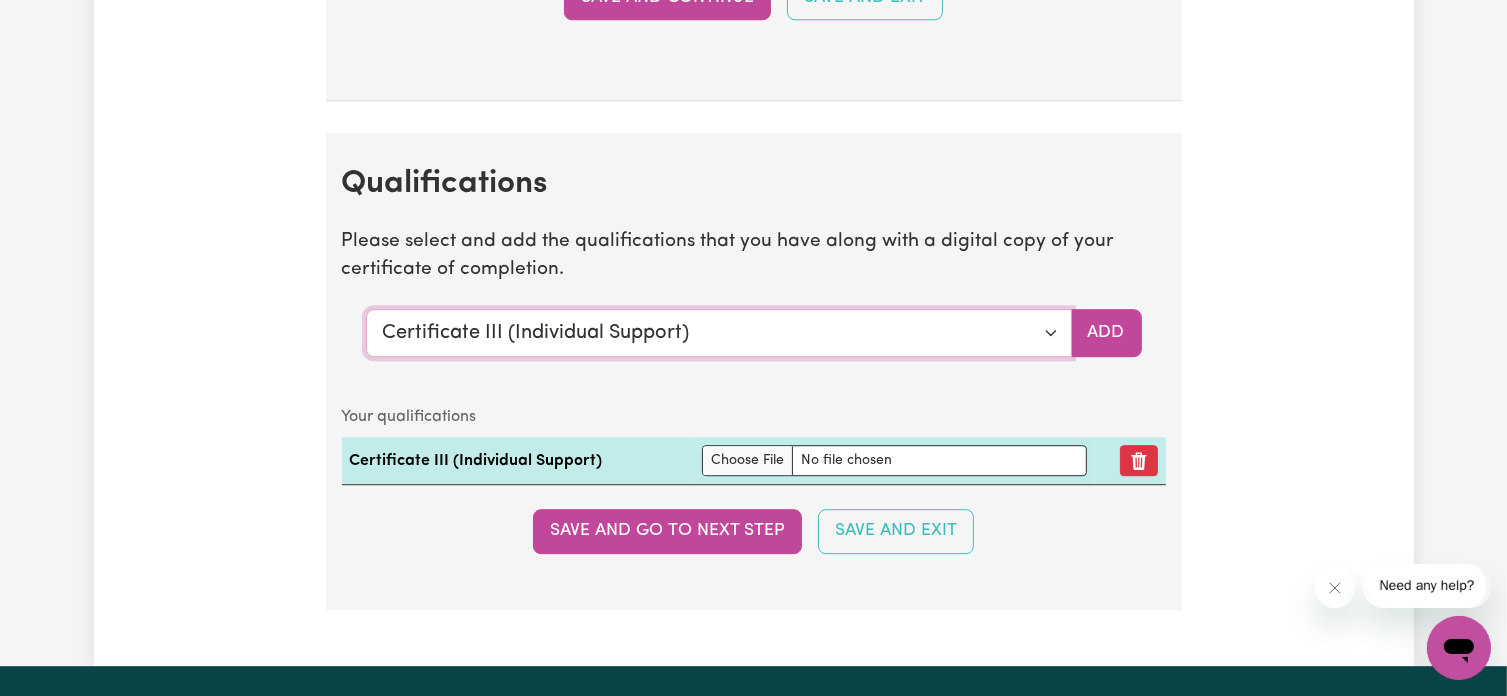 click on "Select a qualification to add... Certificate III (Individual Support) Certificate III in Community Services [CHC32015] Certificate IV (Disability Support) Certificate IV (Ageing Support) Certificate IV in Community Services [CHC42015] Certificate IV (Mental Health) Diploma of Nursing Diploma of Nursing (EEN) Diploma of Community Services Diploma Mental Health Master of Science (Dementia Care) Assist clients with medication [HLTHPS006] CPR Course [HLTAID009-12] Course in First Aid Management of [MEDICAL_DATA] [22300VIC] Course in the Management of [MEDICAL_DATA] Risks and Emergencies in the Workplace [22556VIC] [MEDICAL_DATA] Management Manual Handling [MEDICAL_DATA] Bachelor of Nursing - Australian registered nurse Bachelor of Nursing - Overseas qualification Bachelor of Nursing (Not Registered Under APHRA) Bachelor of social work Bachelor of social work - overseas qualification Bachelor of psychology Bachelor of psychology - overseas qualification Bachelor of applied science (OT, Speech, Physio)" at bounding box center [719, 333] 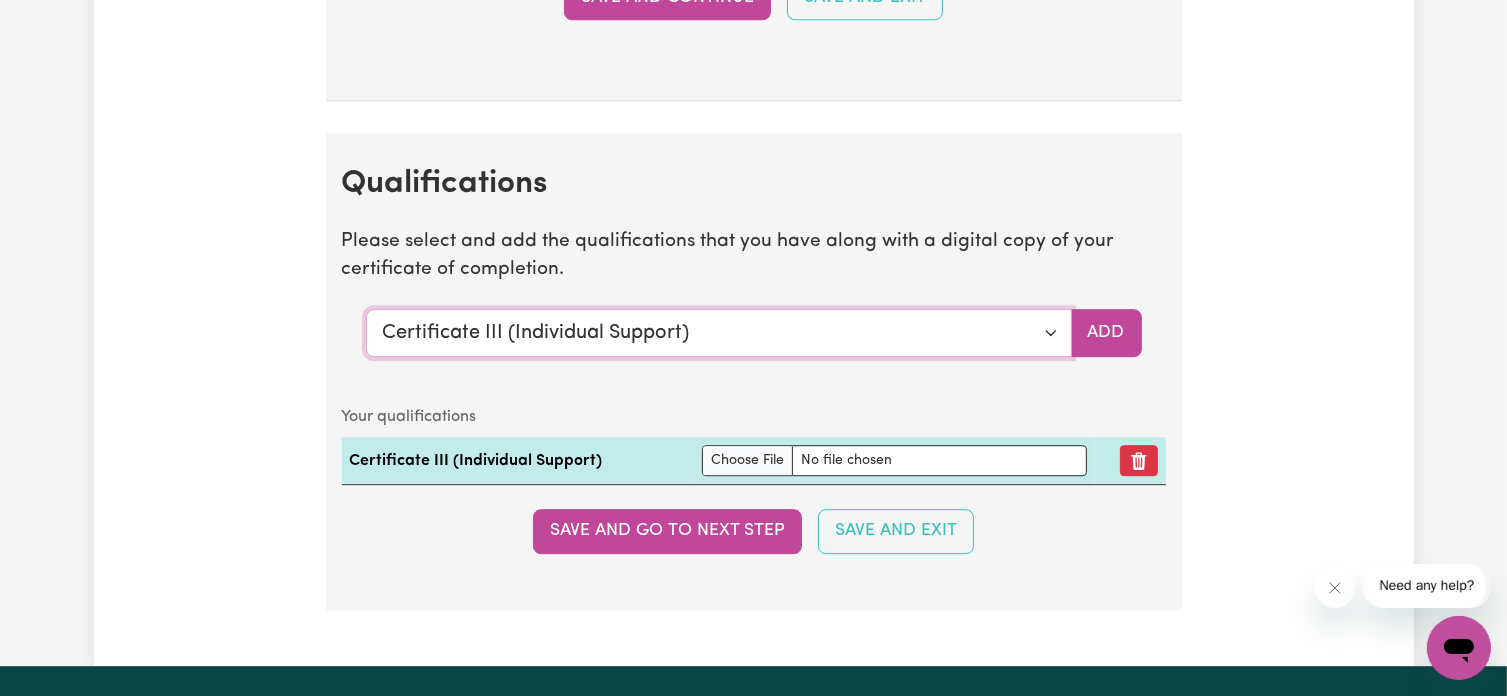 select on "CPR Course [HLTAID009-12]" 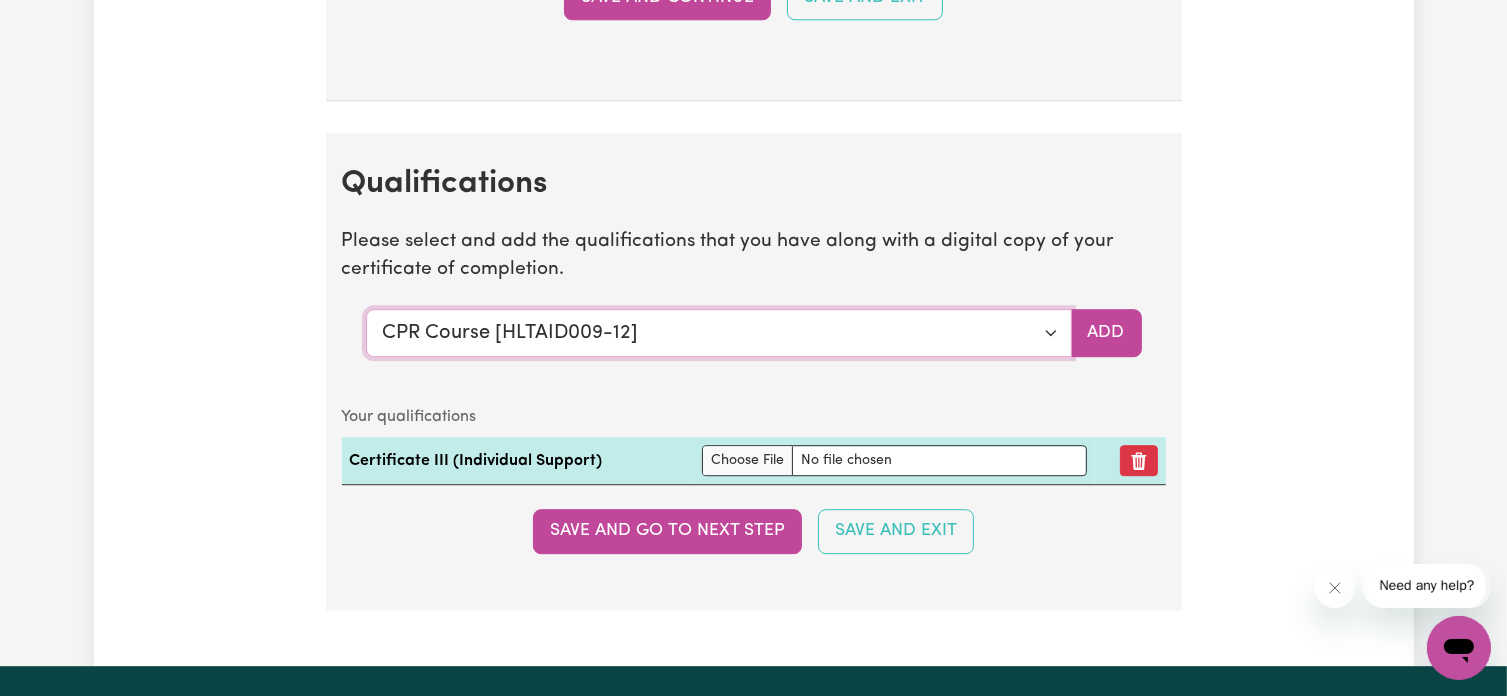 click on "Select a qualification to add... Certificate III (Individual Support) Certificate III in Community Services [CHC32015] Certificate IV (Disability Support) Certificate IV (Ageing Support) Certificate IV in Community Services [CHC42015] Certificate IV (Mental Health) Diploma of Nursing Diploma of Nursing (EEN) Diploma of Community Services Diploma Mental Health Master of Science (Dementia Care) Assist clients with medication [HLTHPS006] CPR Course [HLTAID009-12] Course in First Aid Management of [MEDICAL_DATA] [22300VIC] Course in the Management of [MEDICAL_DATA] Risks and Emergencies in the Workplace [22556VIC] [MEDICAL_DATA] Management Manual Handling [MEDICAL_DATA] Bachelor of Nursing - Australian registered nurse Bachelor of Nursing - Overseas qualification Bachelor of Nursing (Not Registered Under APHRA) Bachelor of social work Bachelor of social work - overseas qualification Bachelor of psychology Bachelor of psychology - overseas qualification Bachelor of applied science (OT, Speech, Physio)" at bounding box center [719, 333] 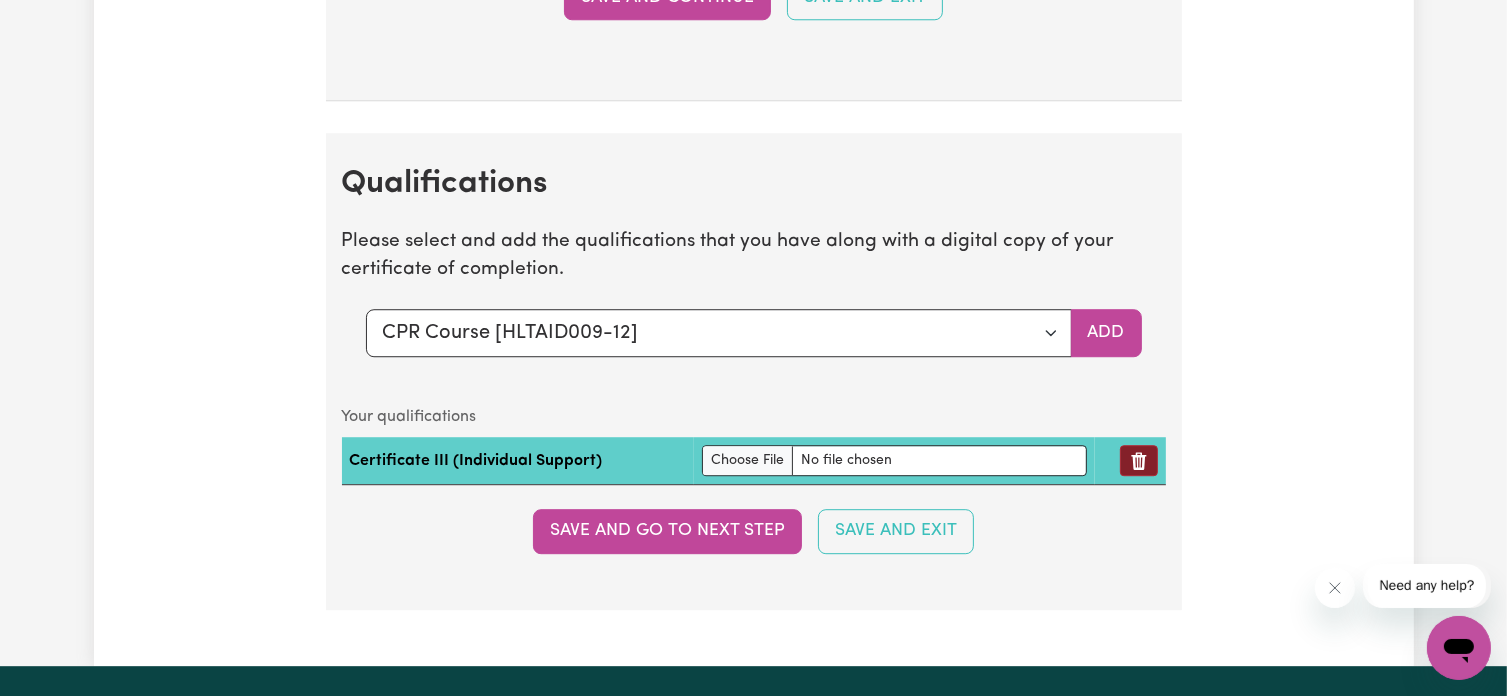 click 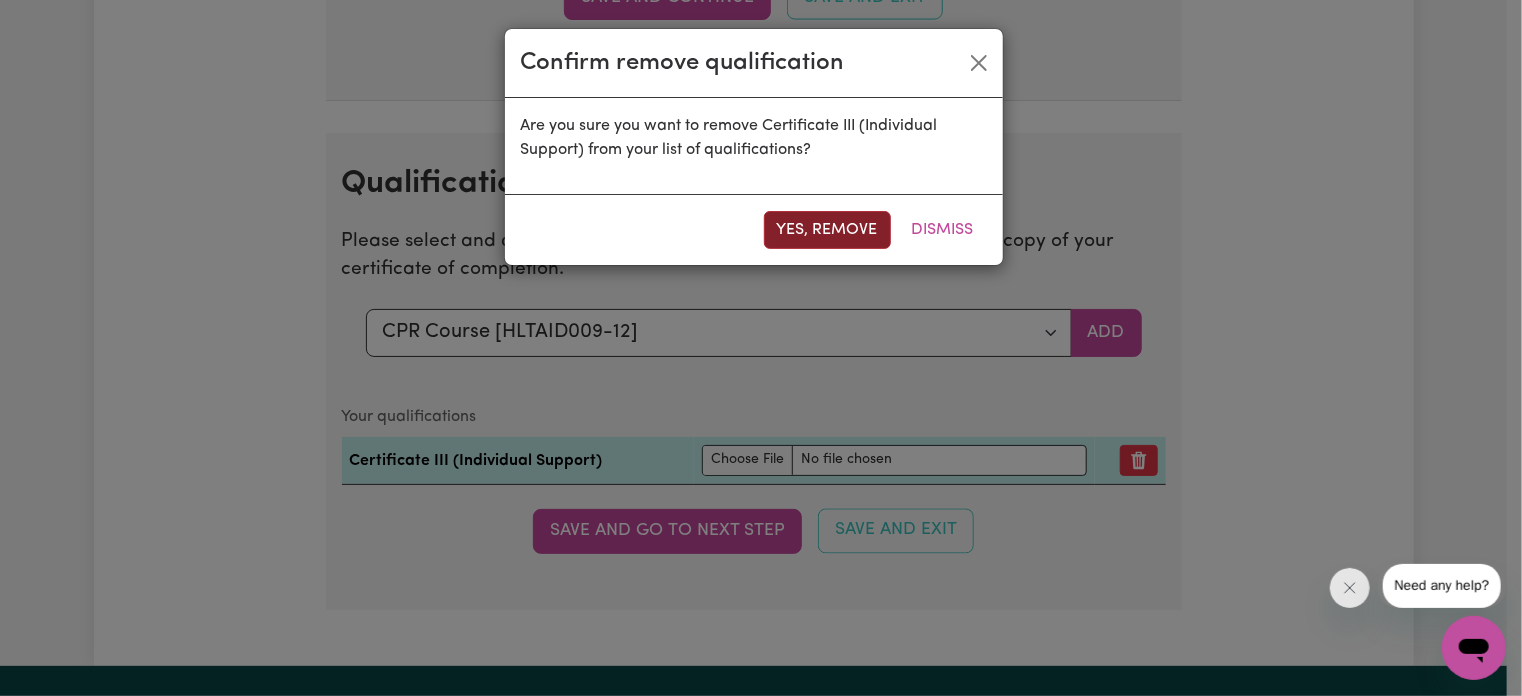 click on "Yes, remove" at bounding box center (827, 230) 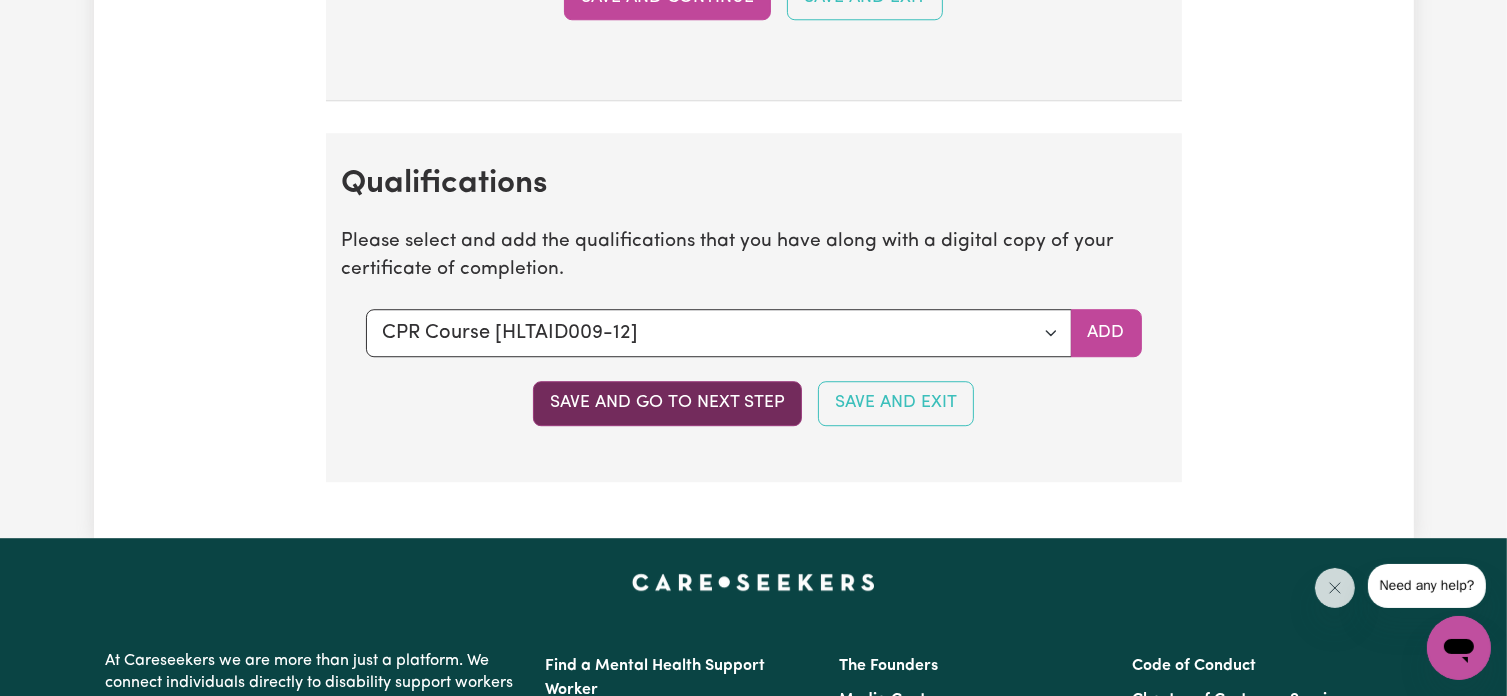 click on "Save and go to next step" at bounding box center [667, 403] 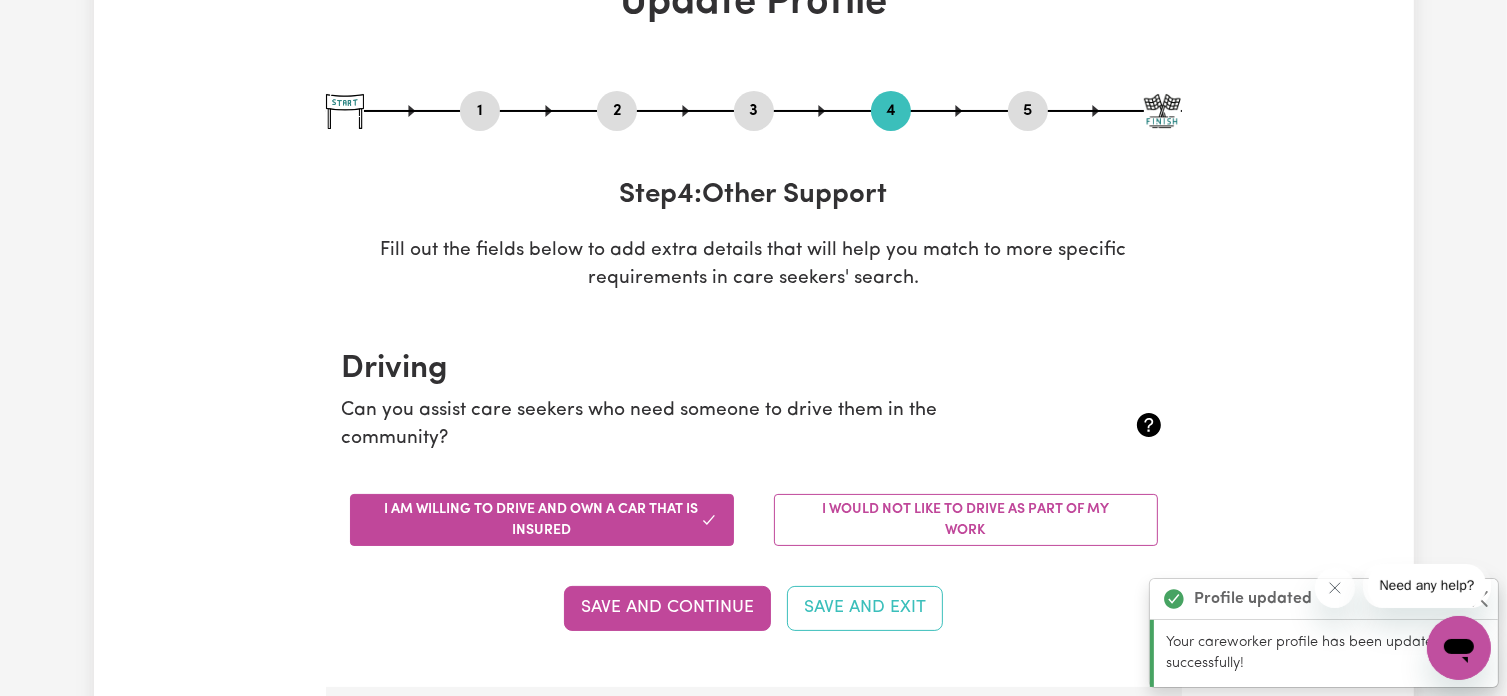 scroll, scrollTop: 0, scrollLeft: 0, axis: both 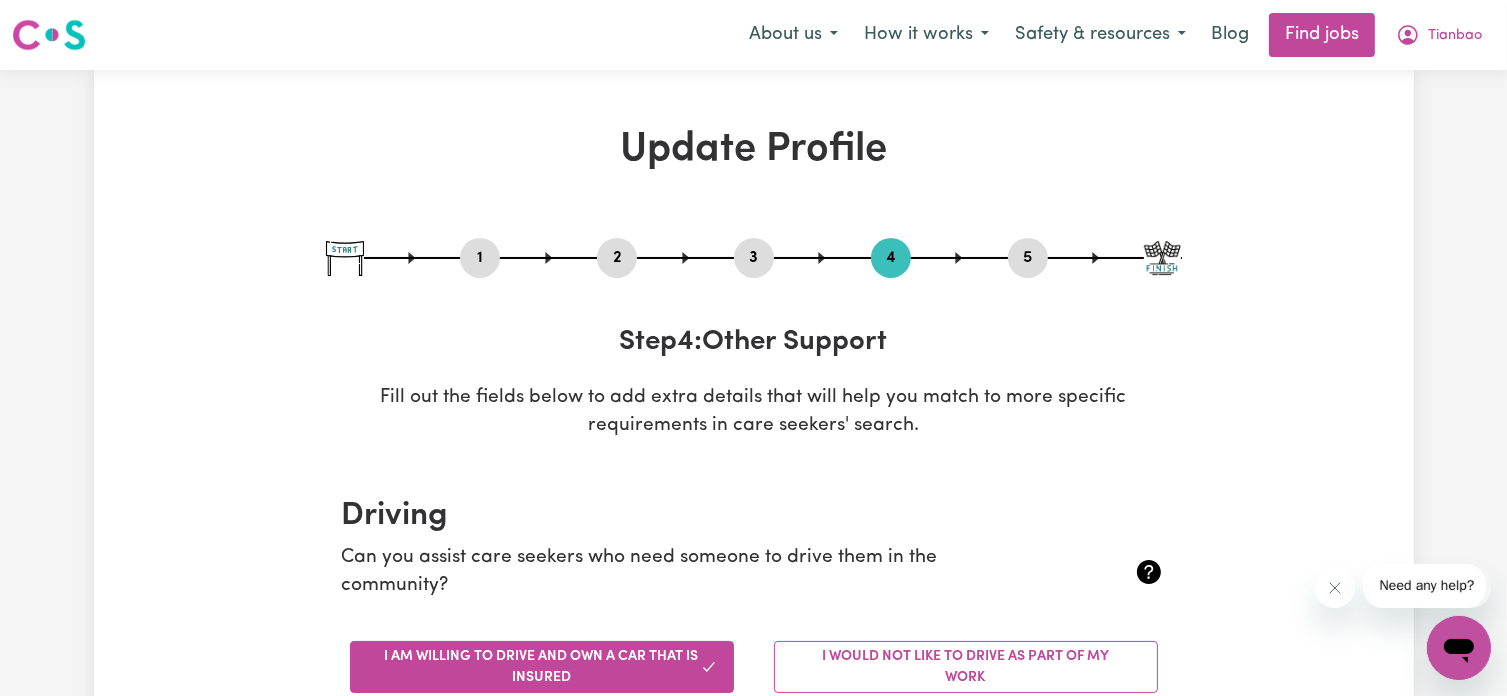 click on "3" at bounding box center (754, 258) 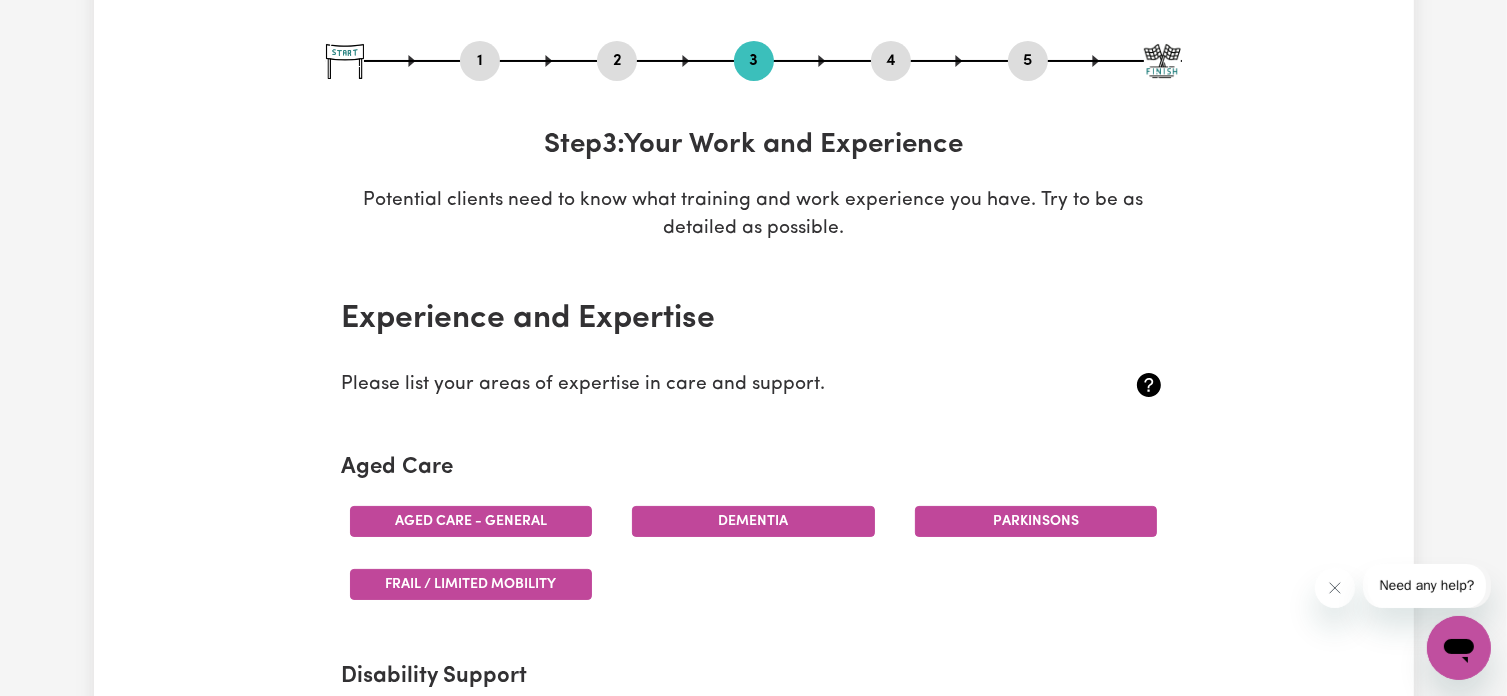 scroll, scrollTop: 200, scrollLeft: 0, axis: vertical 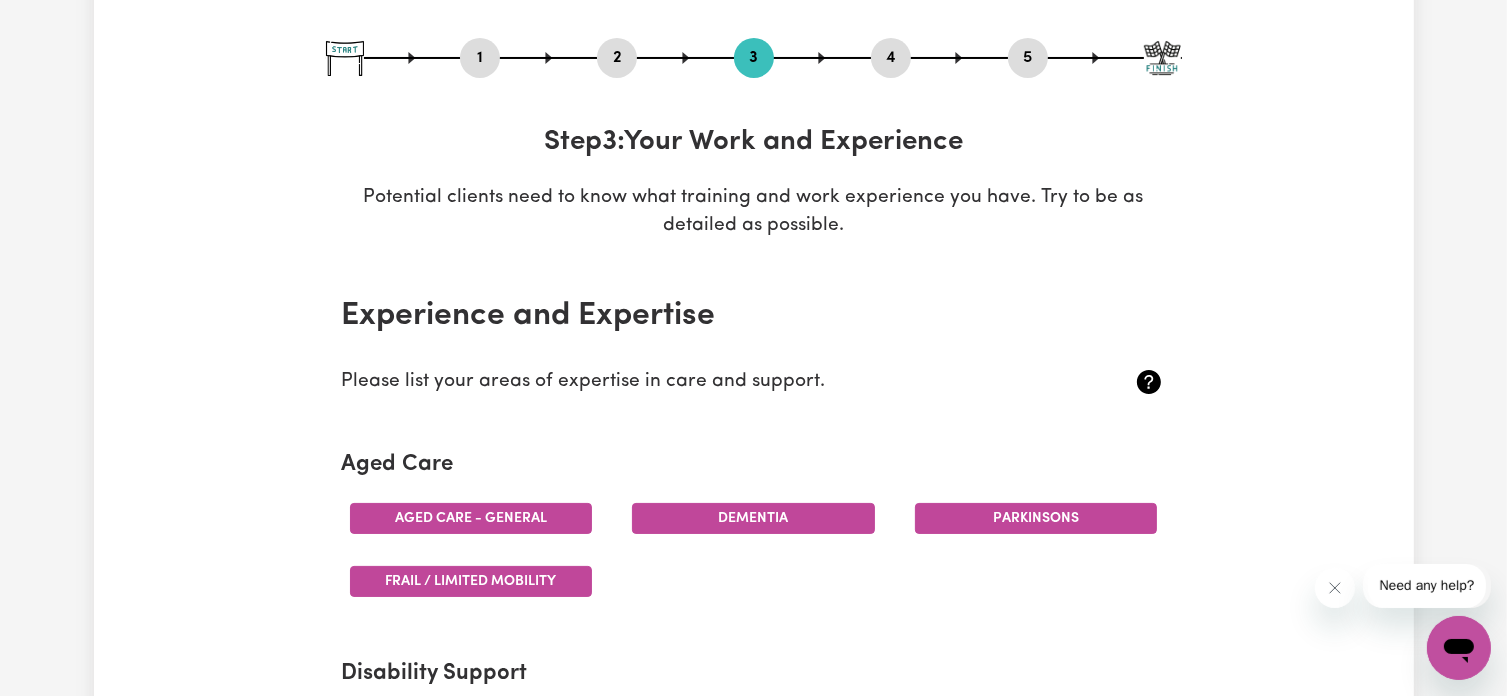 click on "2" at bounding box center (617, 58) 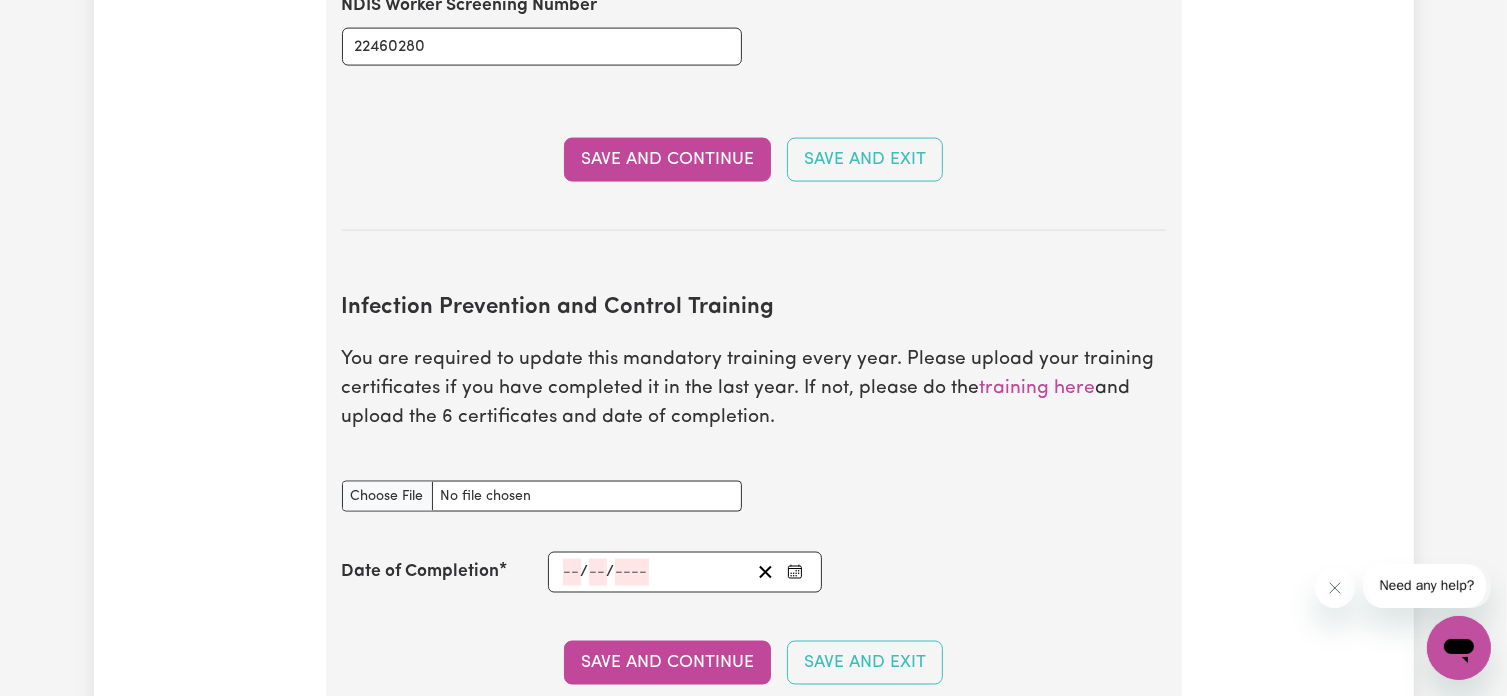 scroll, scrollTop: 3100, scrollLeft: 0, axis: vertical 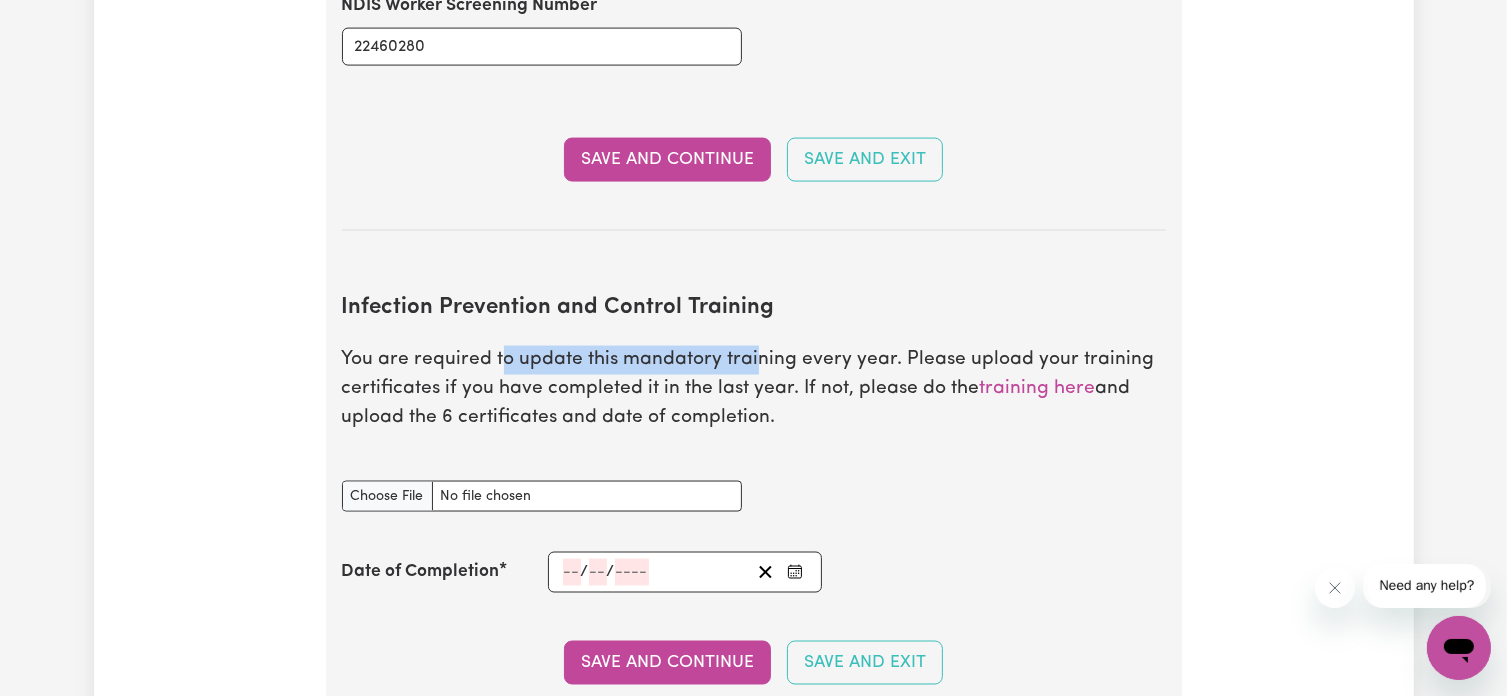 drag, startPoint x: 496, startPoint y: 324, endPoint x: 752, endPoint y: 330, distance: 256.0703 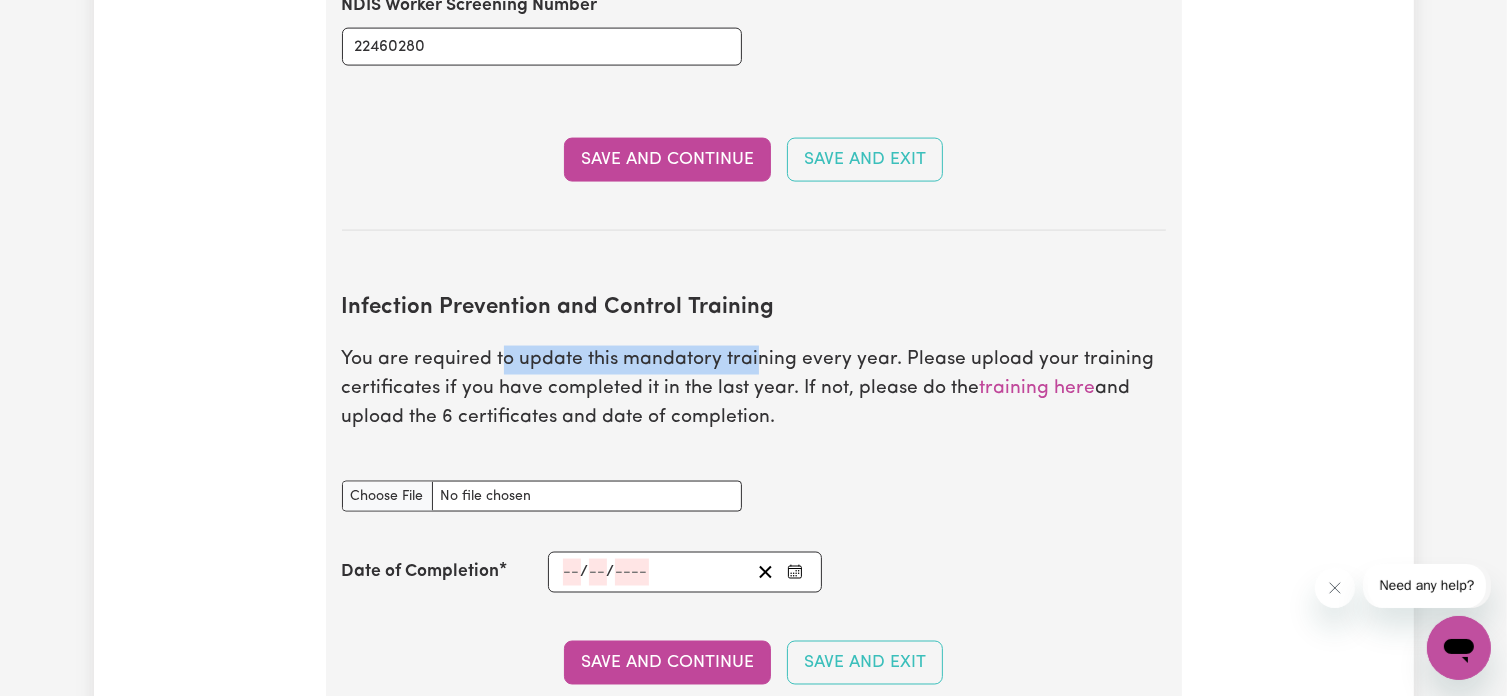 click on "You are required to update this mandatory training every year. Please upload your training certificates if you have completed it in the last year. If not, please do the  training here  and upload the 6 certificates and date of completion." at bounding box center [754, 389] 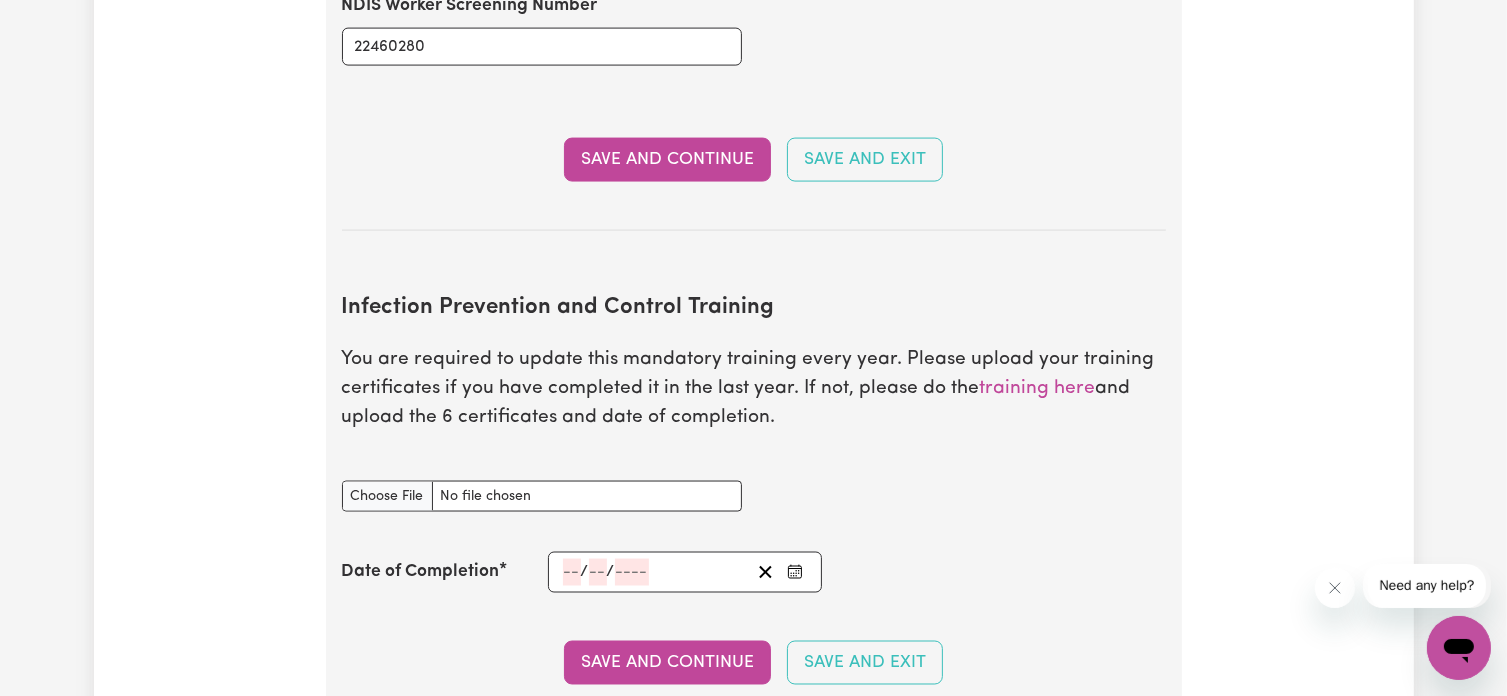 click on "Infection Prevention and Control Training  document" at bounding box center (754, 496) 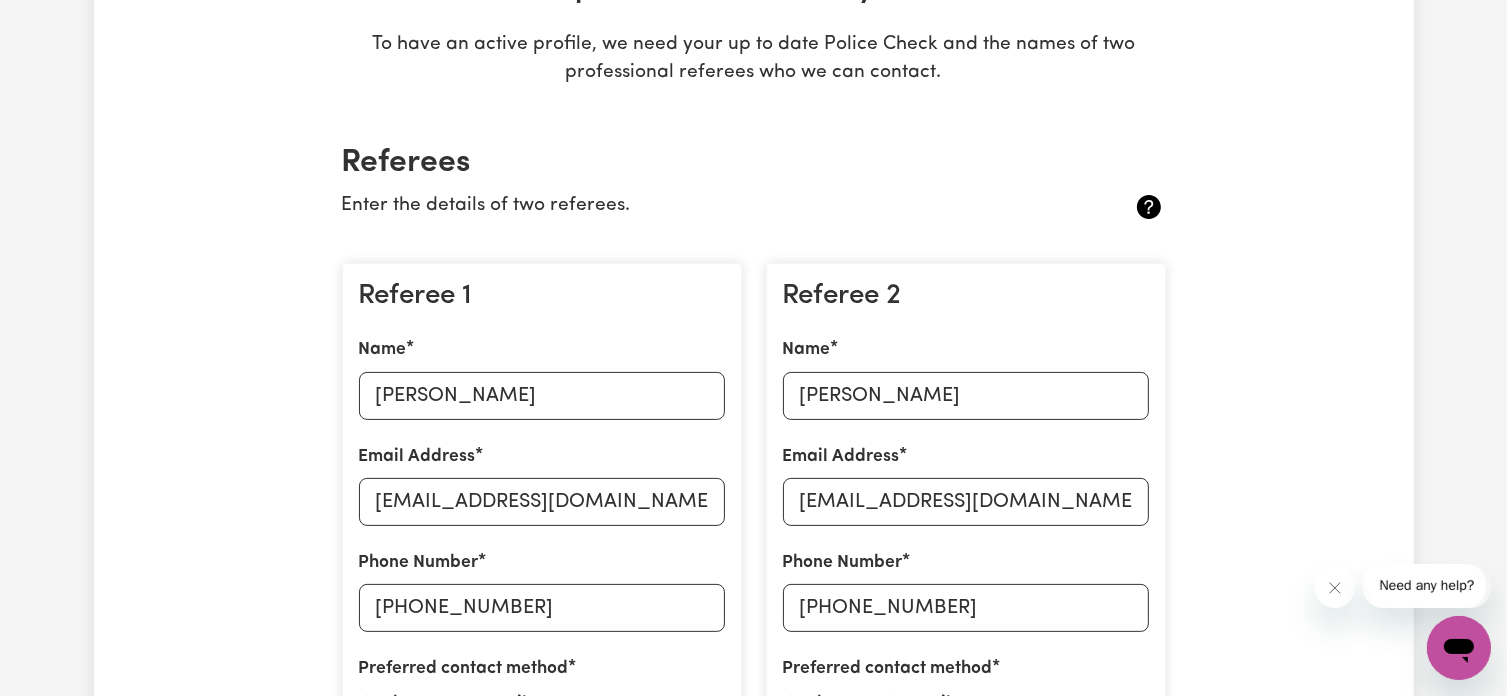 scroll, scrollTop: 100, scrollLeft: 0, axis: vertical 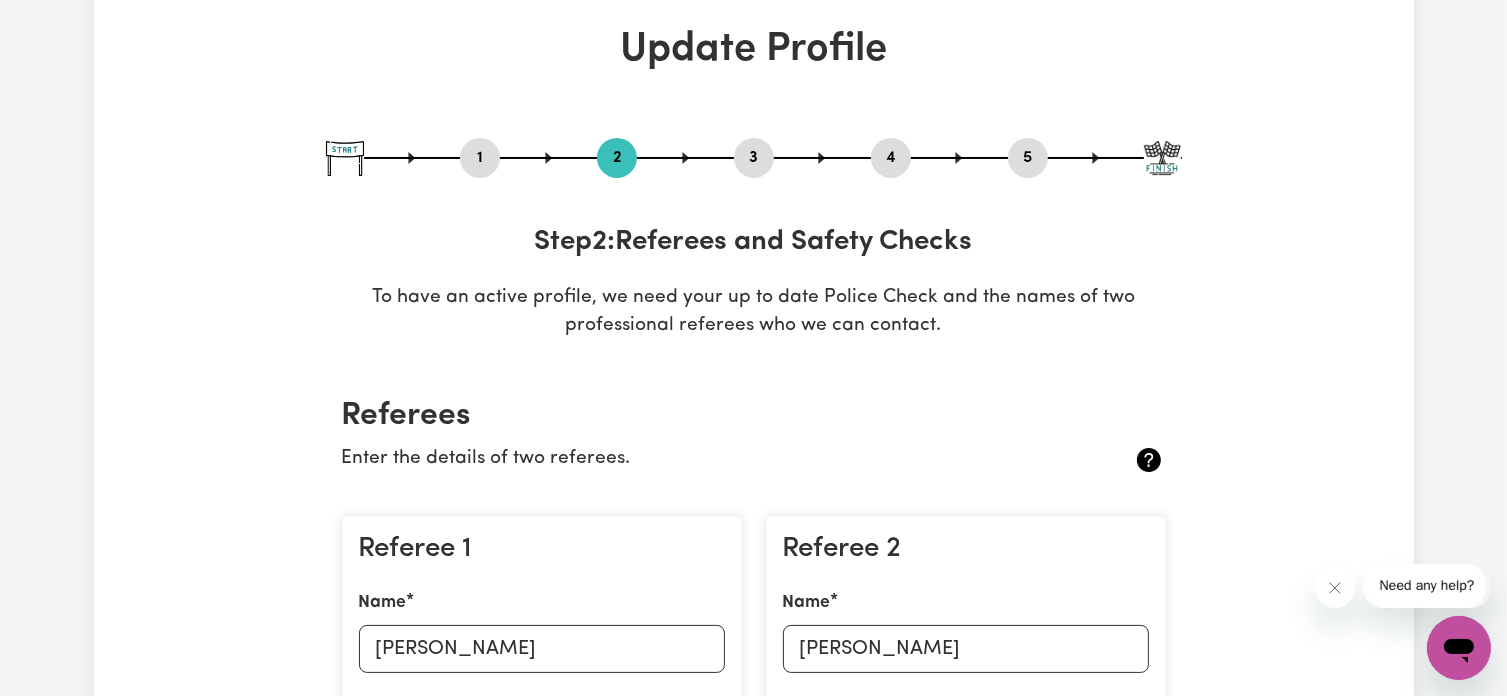 click on "5" at bounding box center [1028, 158] 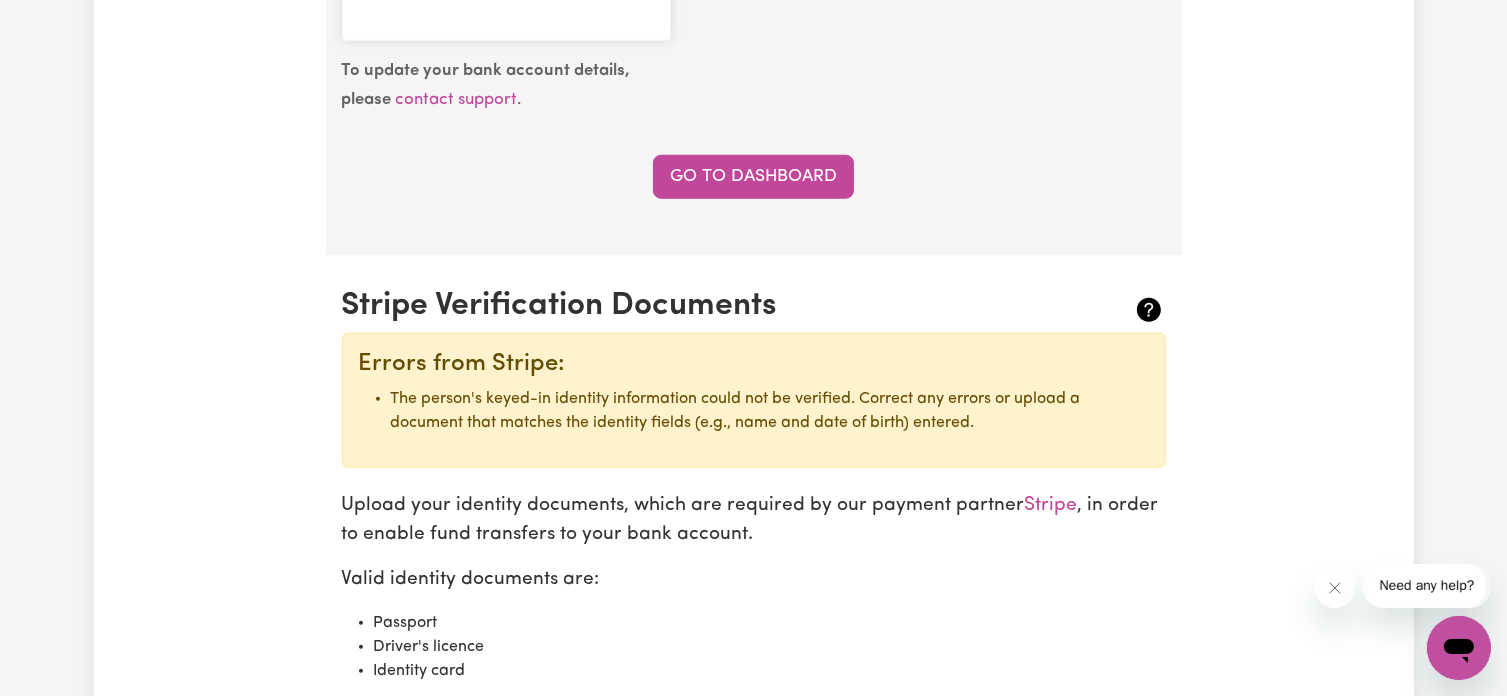 scroll, scrollTop: 1900, scrollLeft: 0, axis: vertical 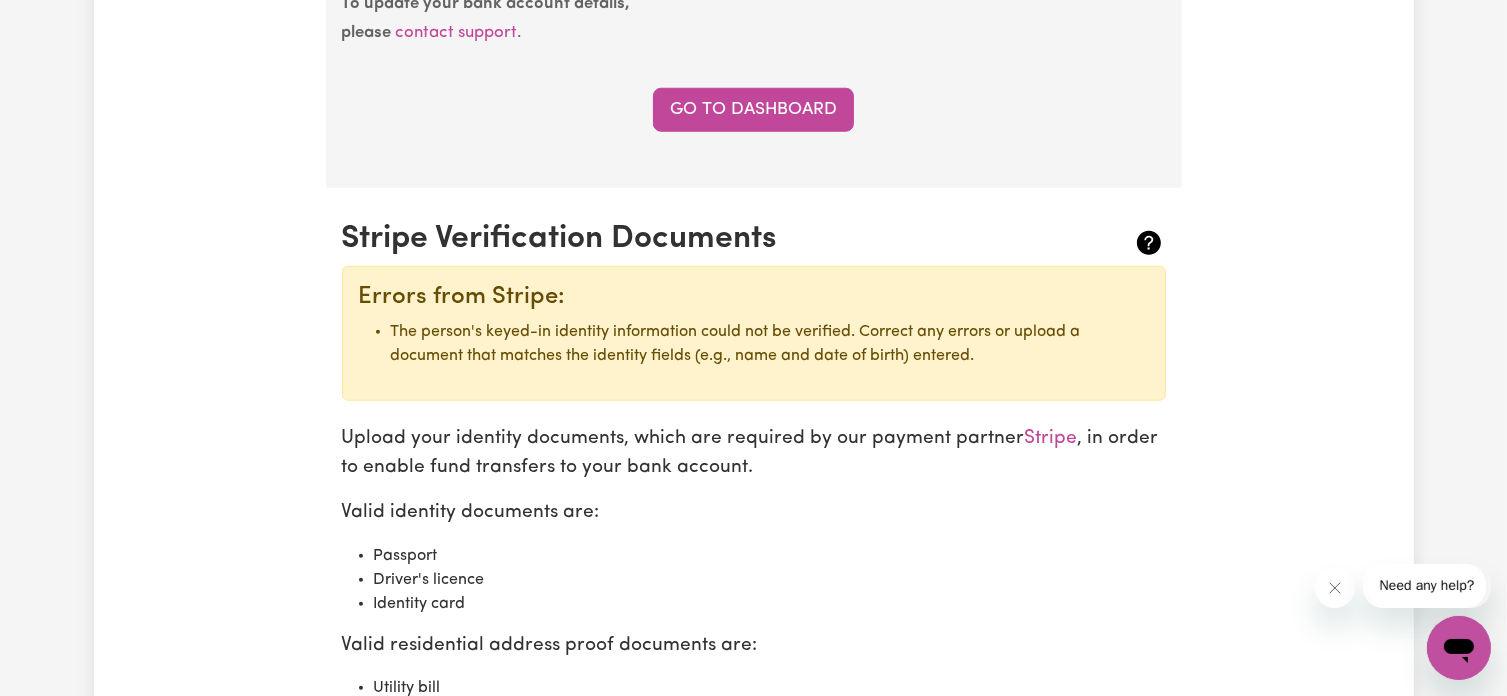 click on "Stripe Verification Documents" at bounding box center [685, 239] 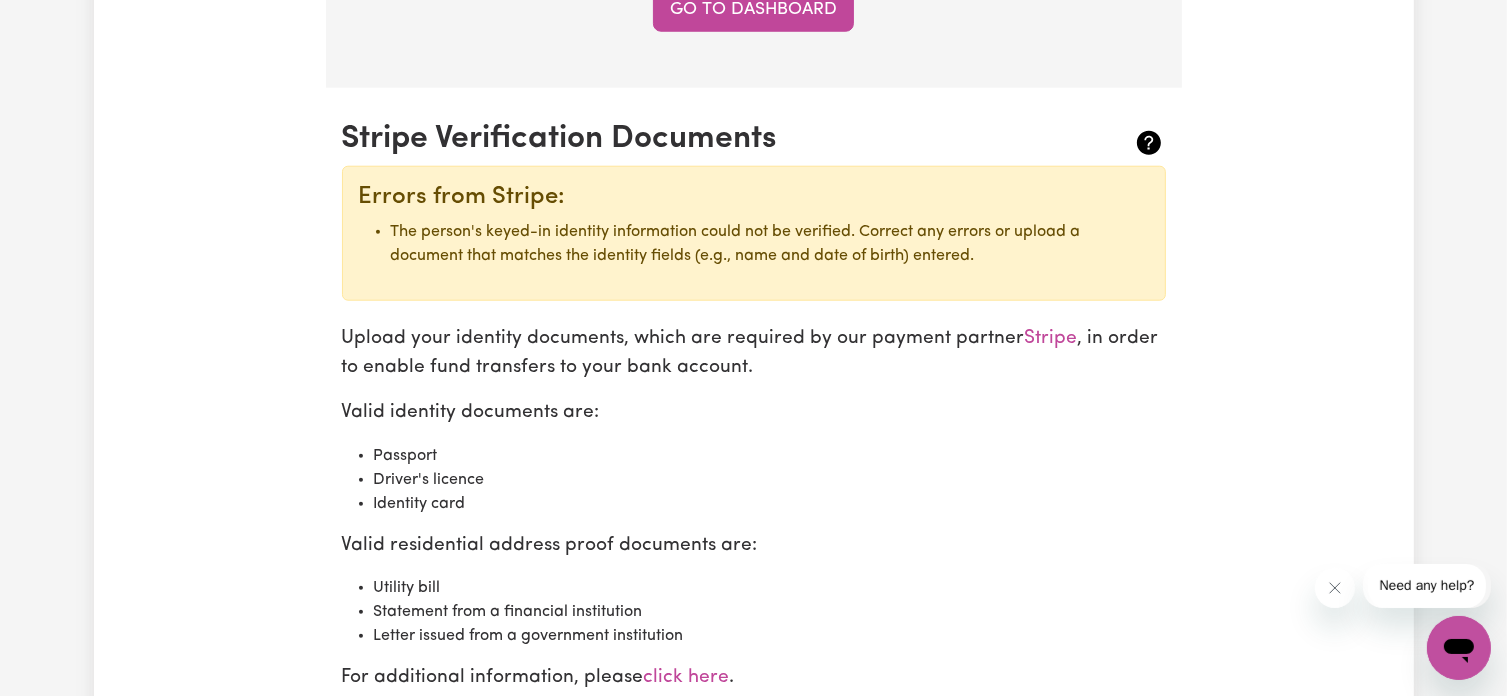 scroll, scrollTop: 1900, scrollLeft: 0, axis: vertical 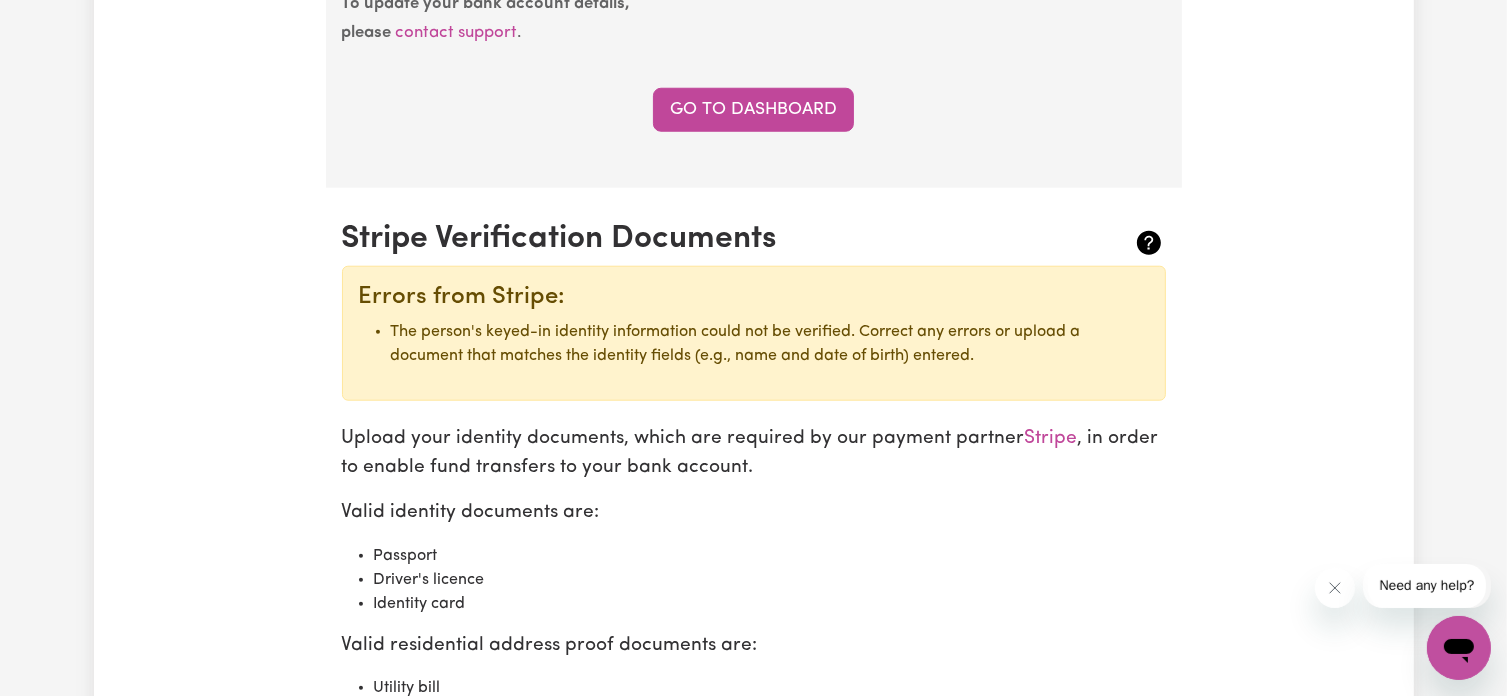 click on "Passport" at bounding box center (770, 556) 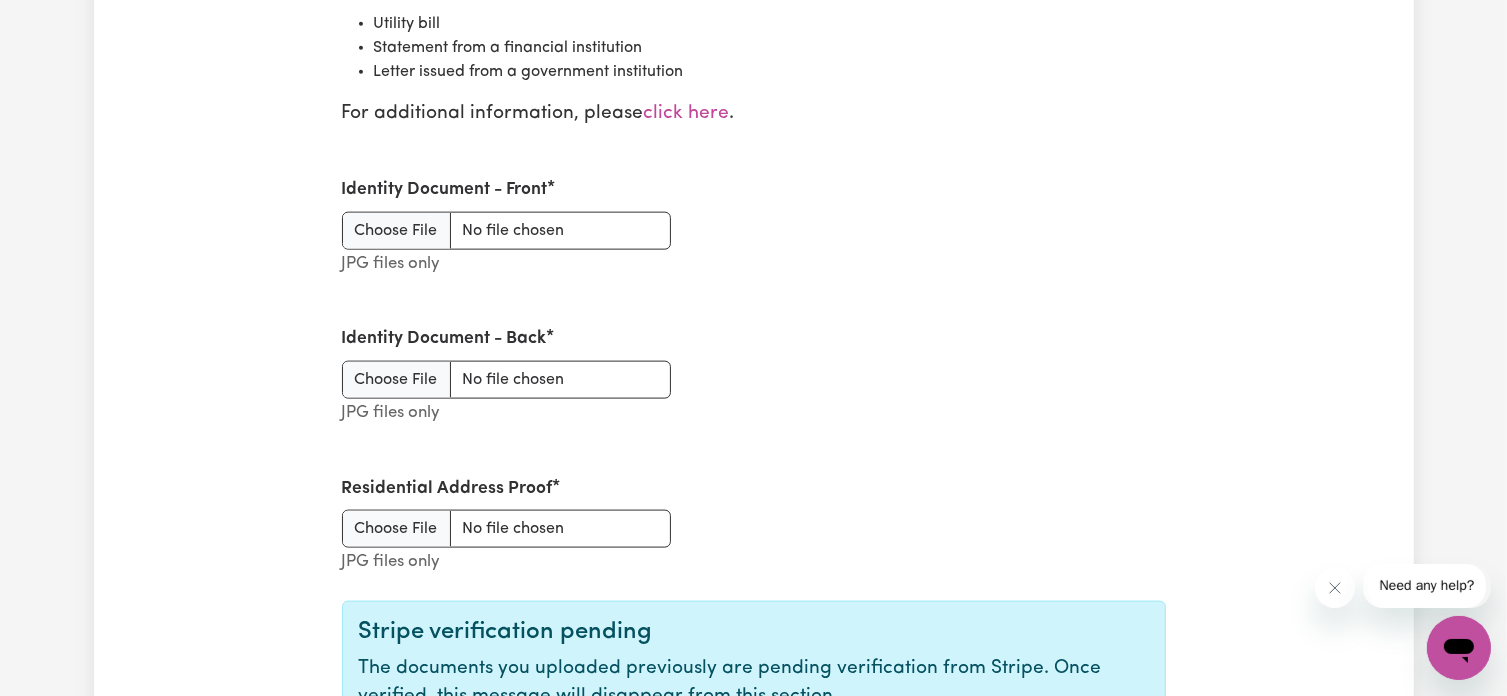scroll, scrollTop: 2600, scrollLeft: 0, axis: vertical 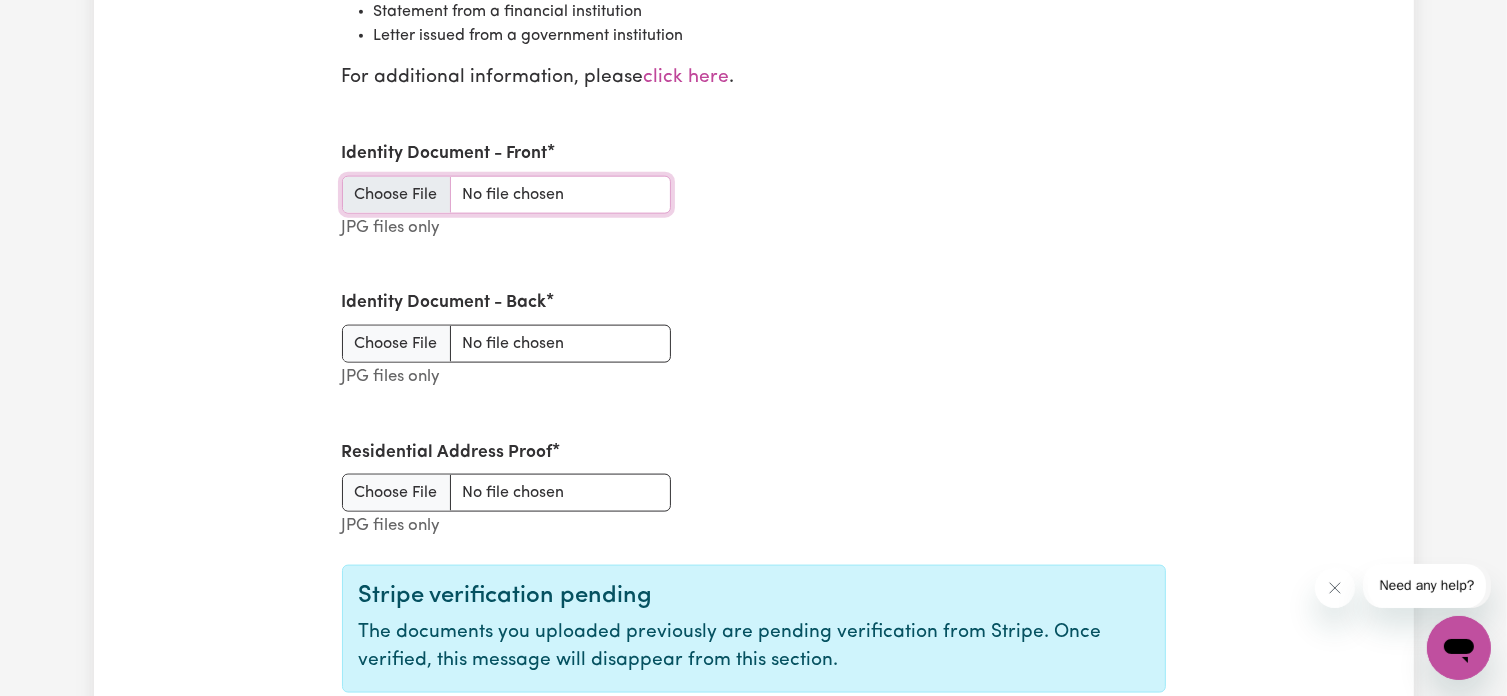 click on "Identity Document - Front" at bounding box center [506, 195] 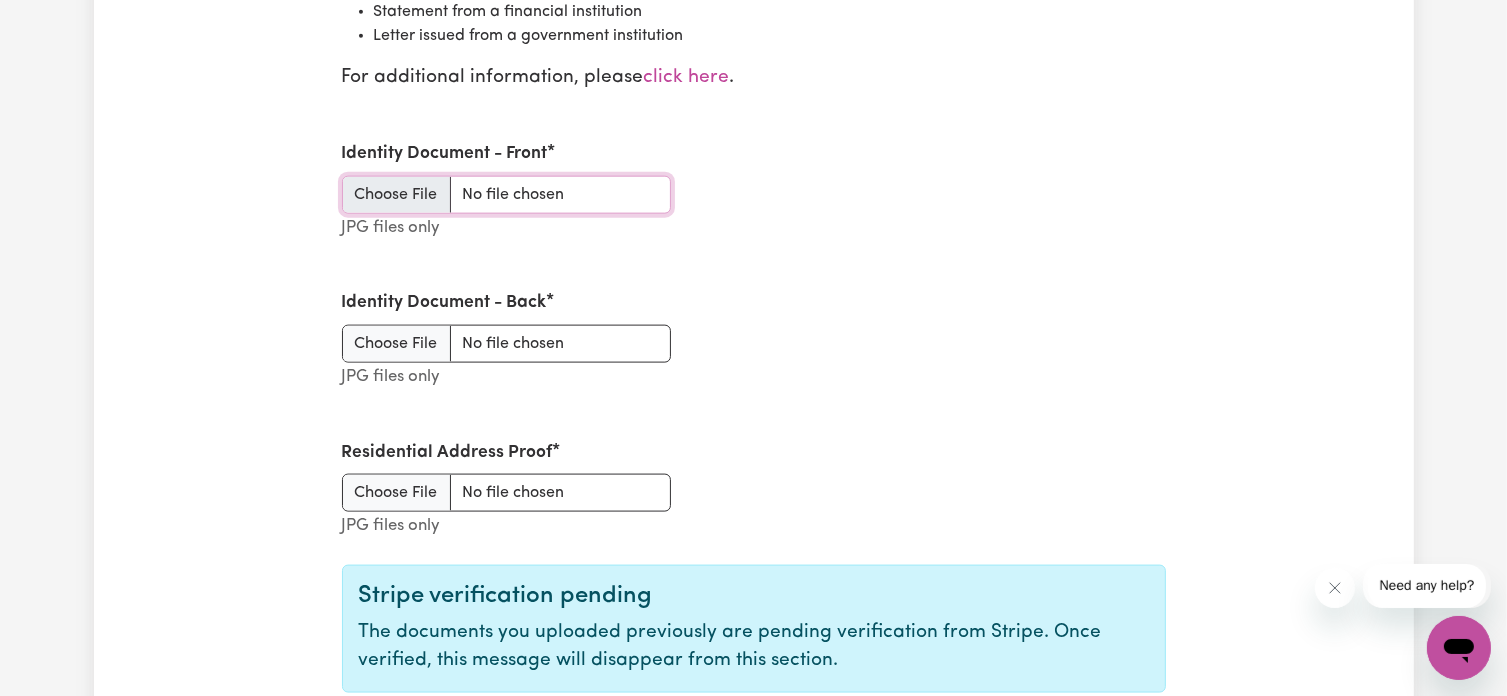 type on "C:\fakepath\L1.jpg" 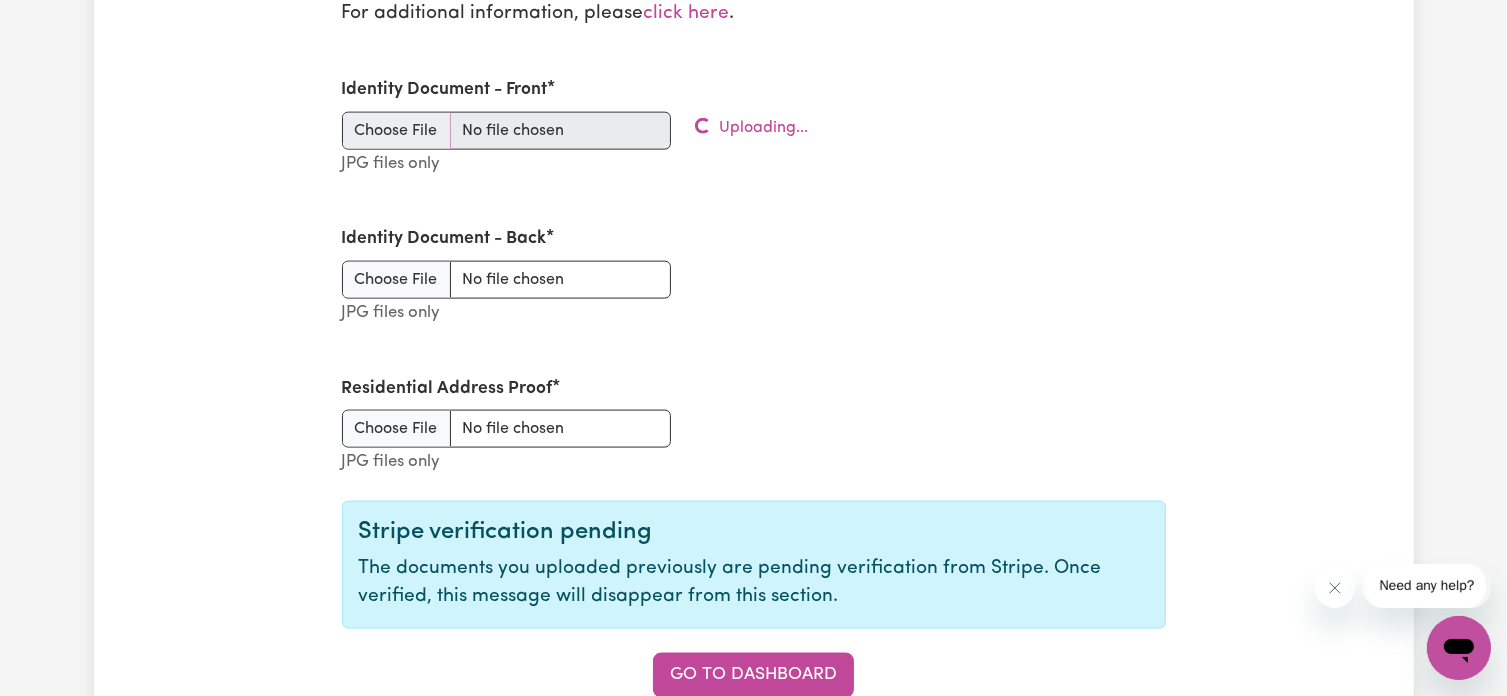 scroll, scrollTop: 2700, scrollLeft: 0, axis: vertical 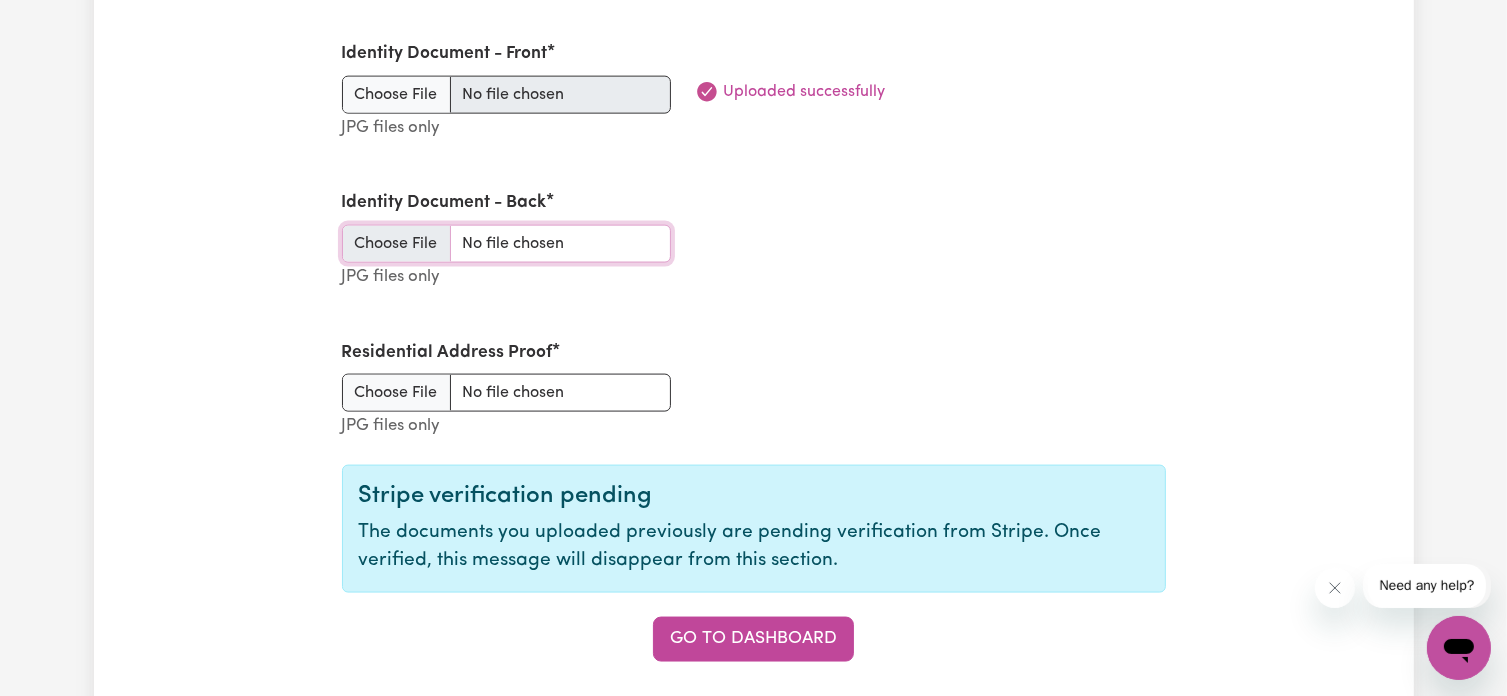 click on "Identity Document - Back" at bounding box center (506, 244) 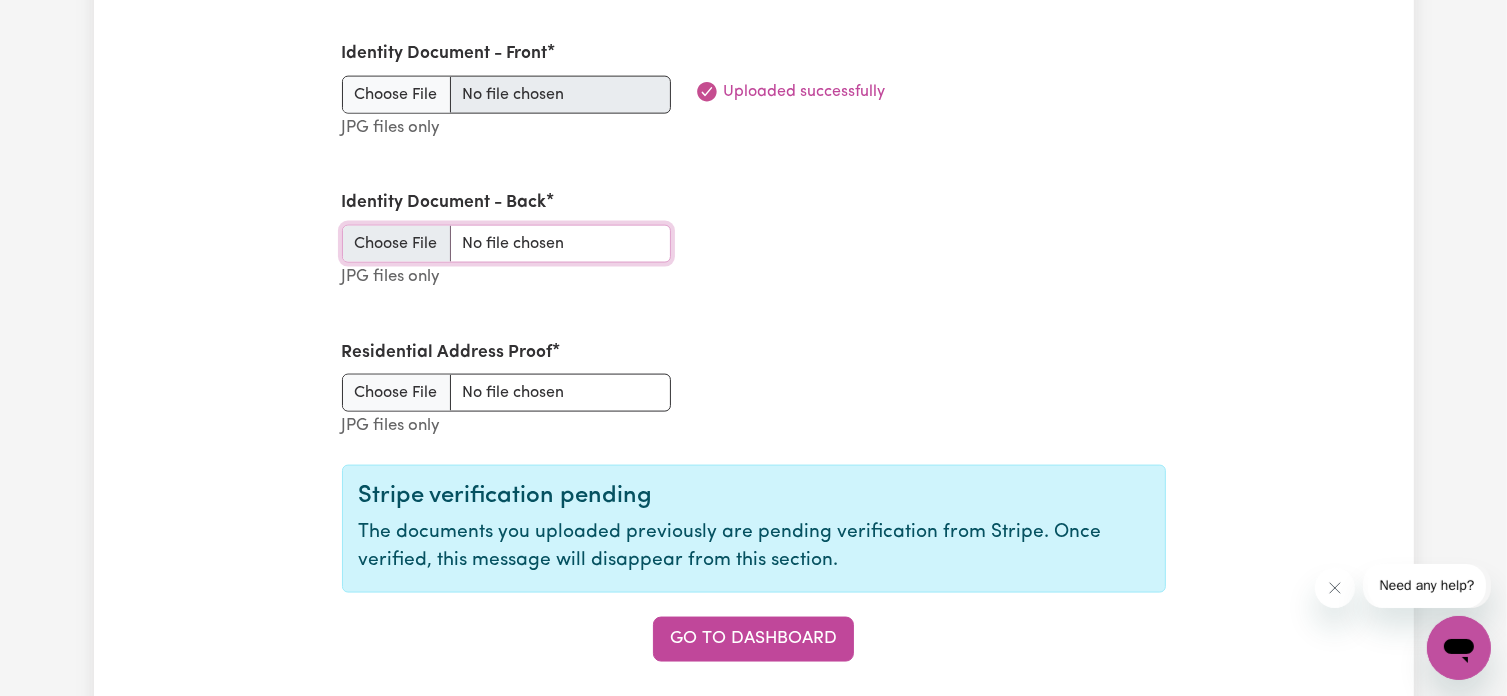 type on "C:\fakepath\L2.jpg" 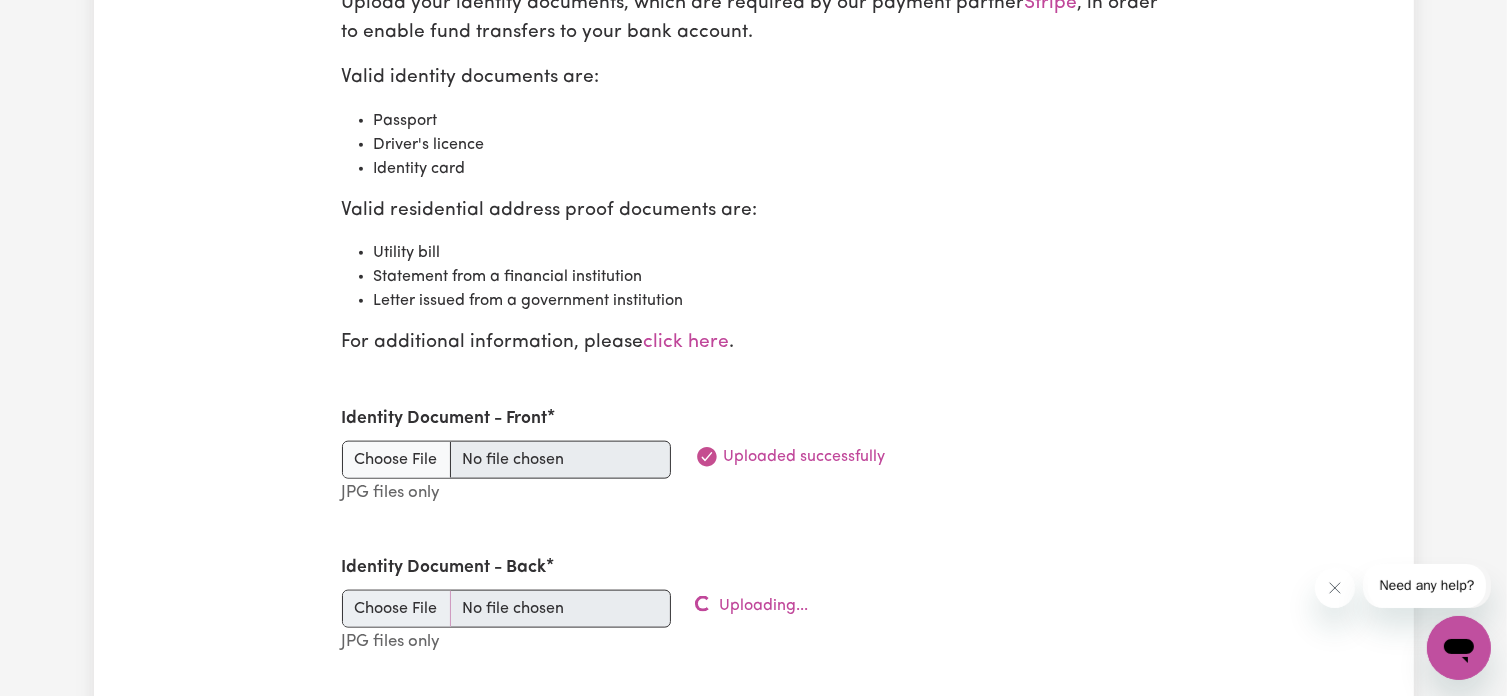 scroll, scrollTop: 2300, scrollLeft: 0, axis: vertical 